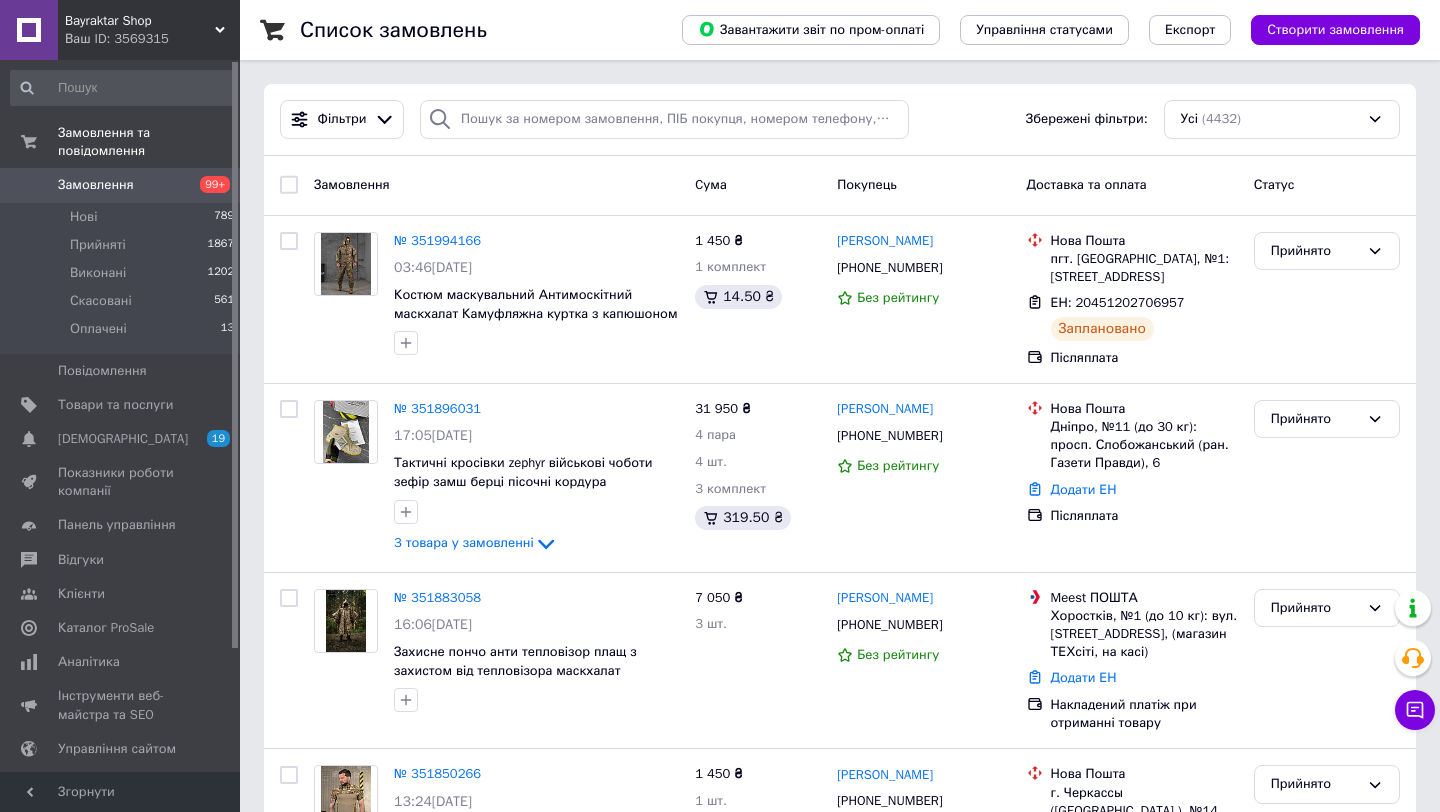 scroll, scrollTop: 0, scrollLeft: 0, axis: both 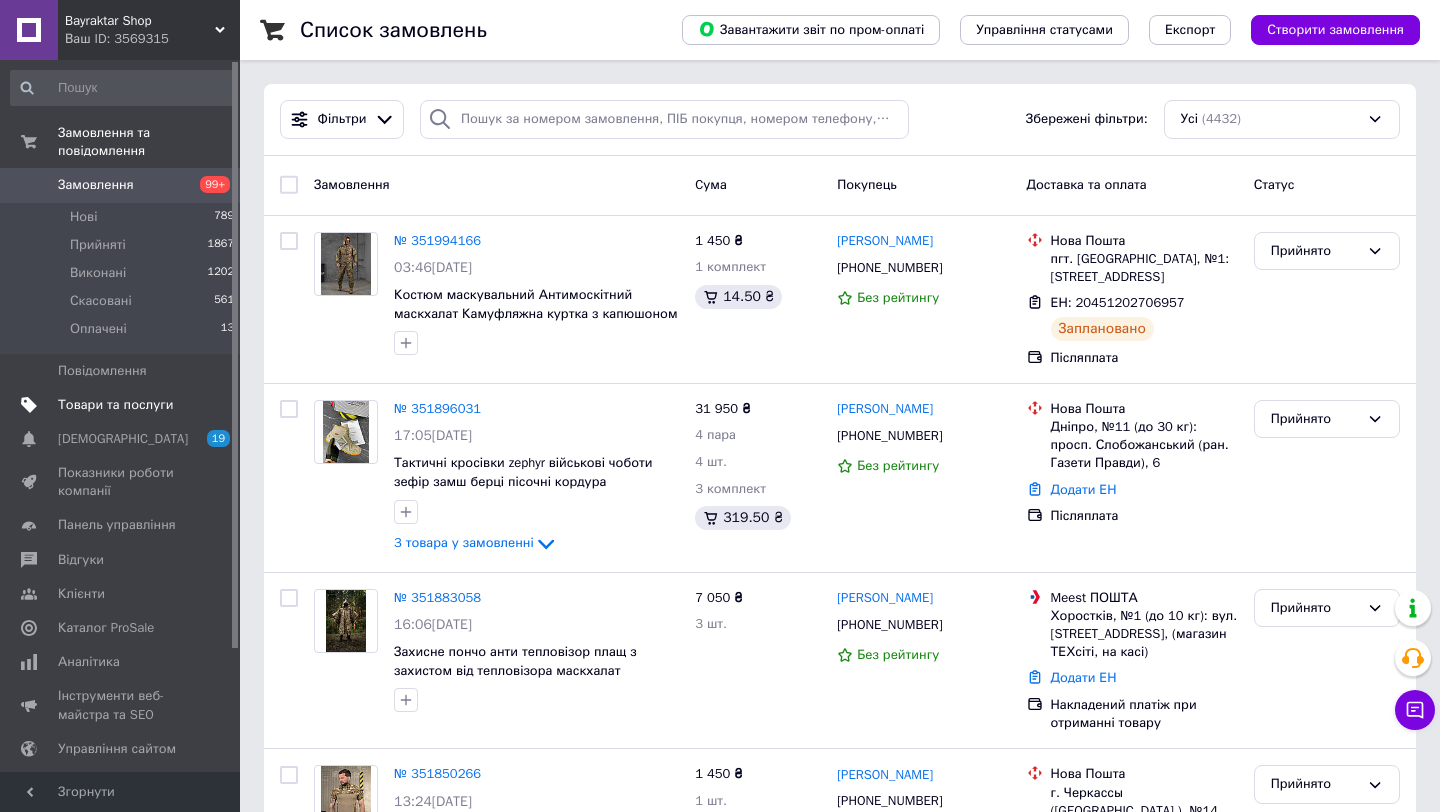 click on "Товари та послуги" at bounding box center (115, 405) 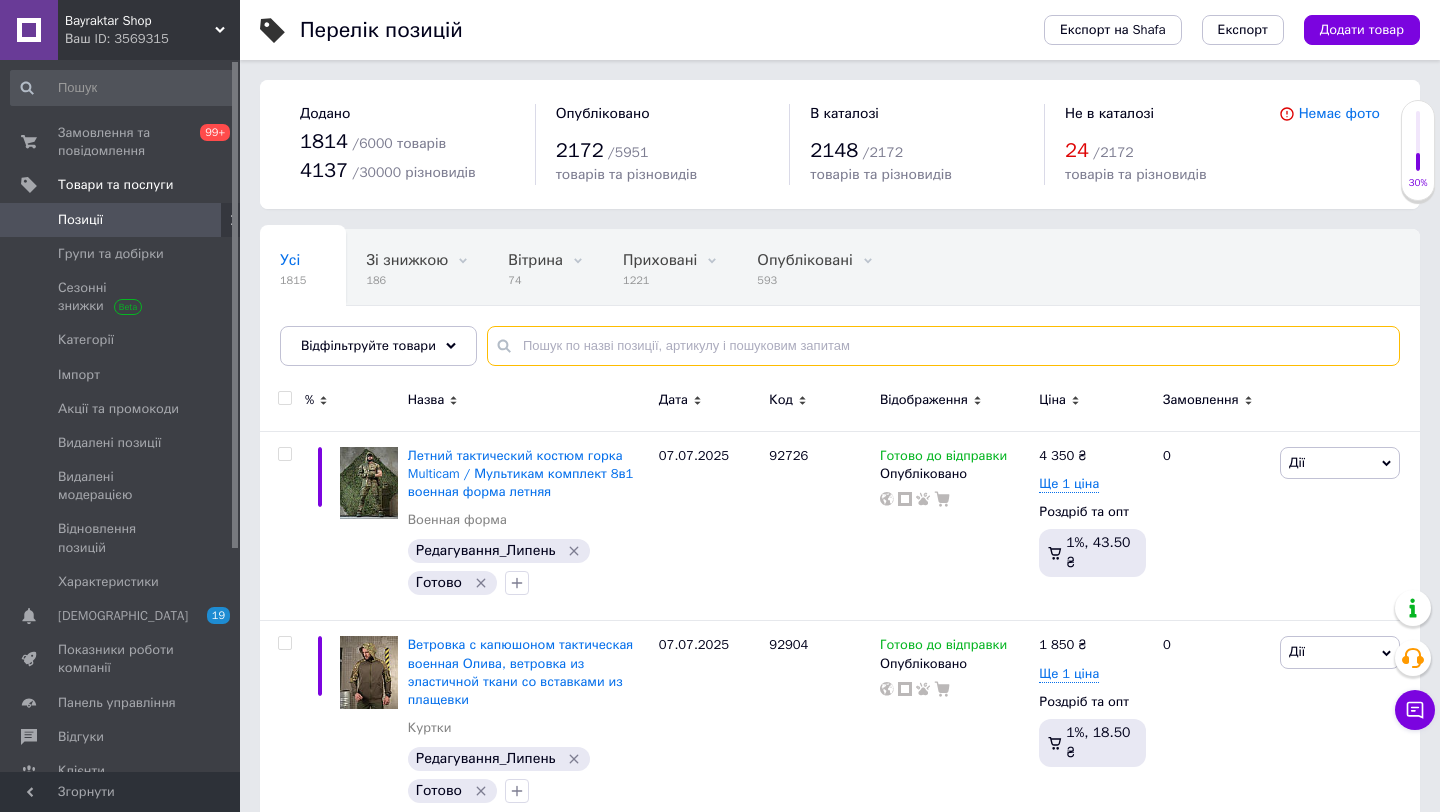 click at bounding box center [943, 346] 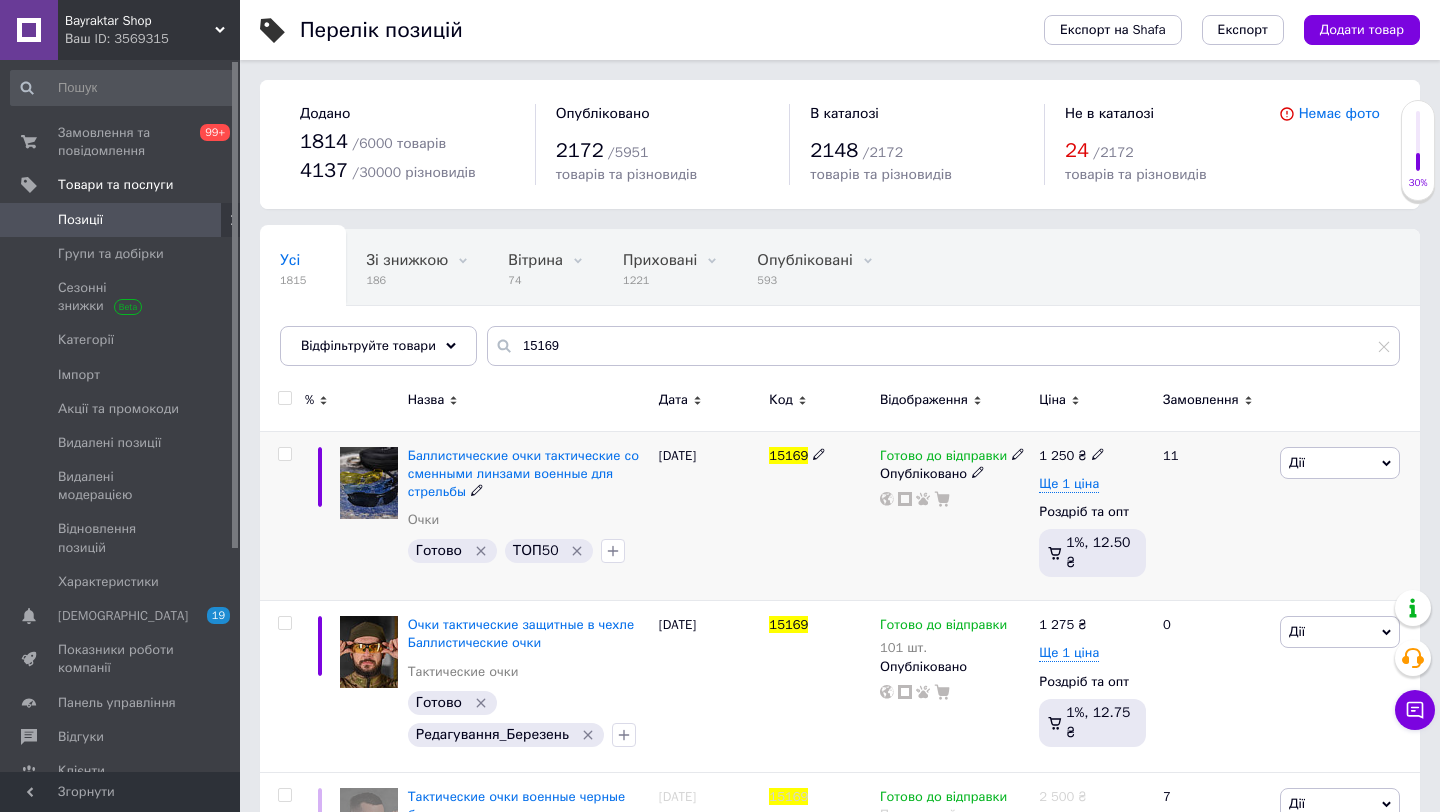 click on "Дії" at bounding box center (1340, 463) 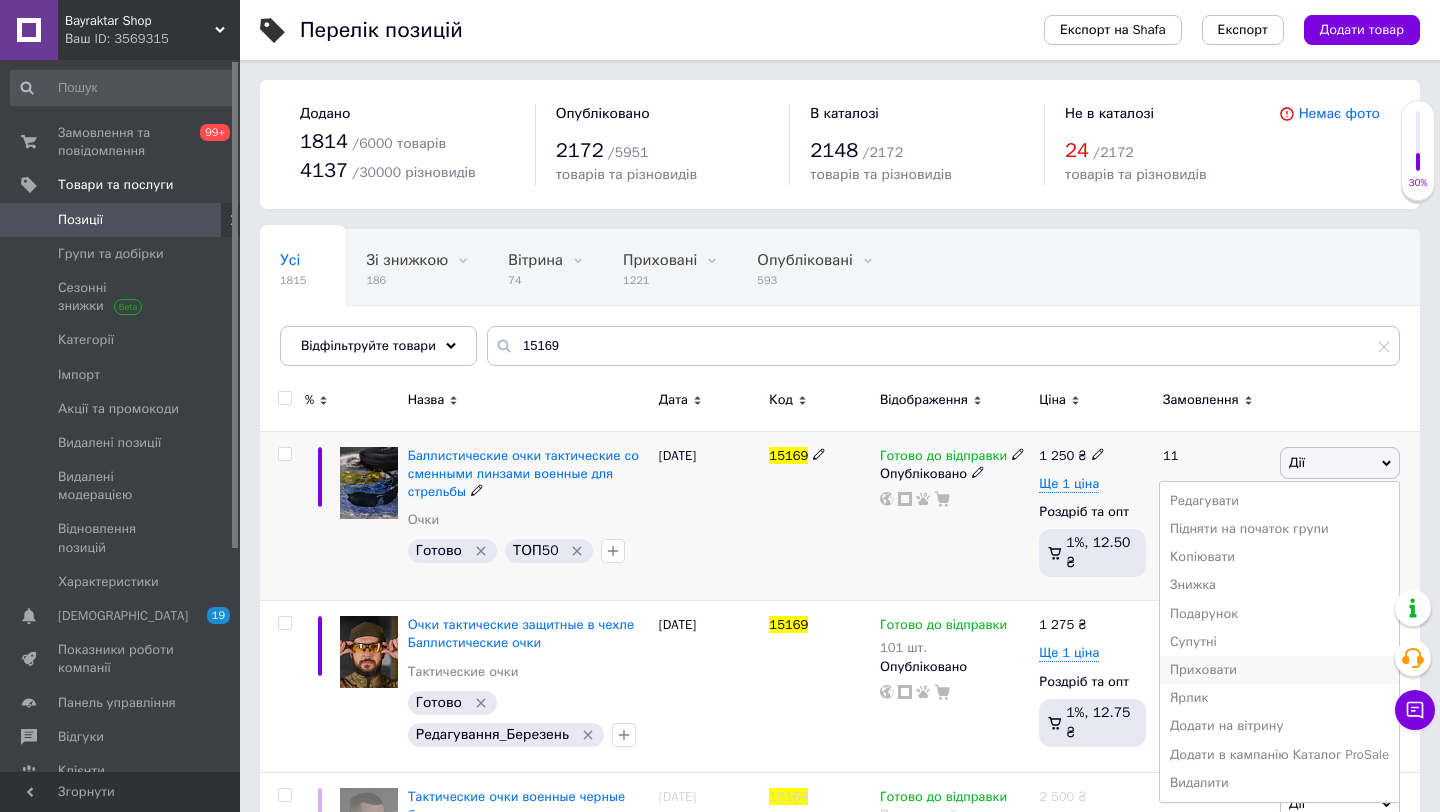 click on "Приховати" at bounding box center [1279, 670] 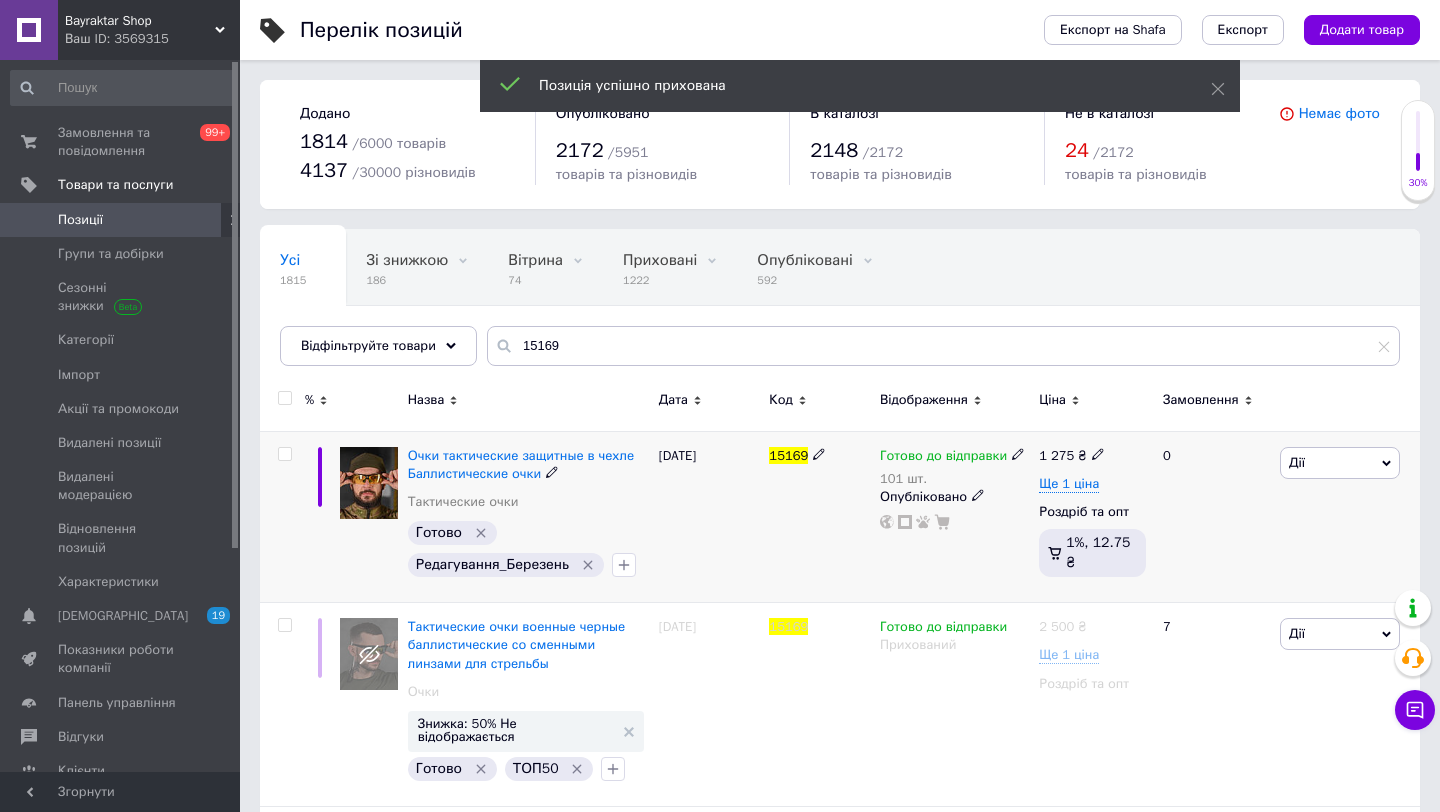 click on "Дії" at bounding box center [1340, 463] 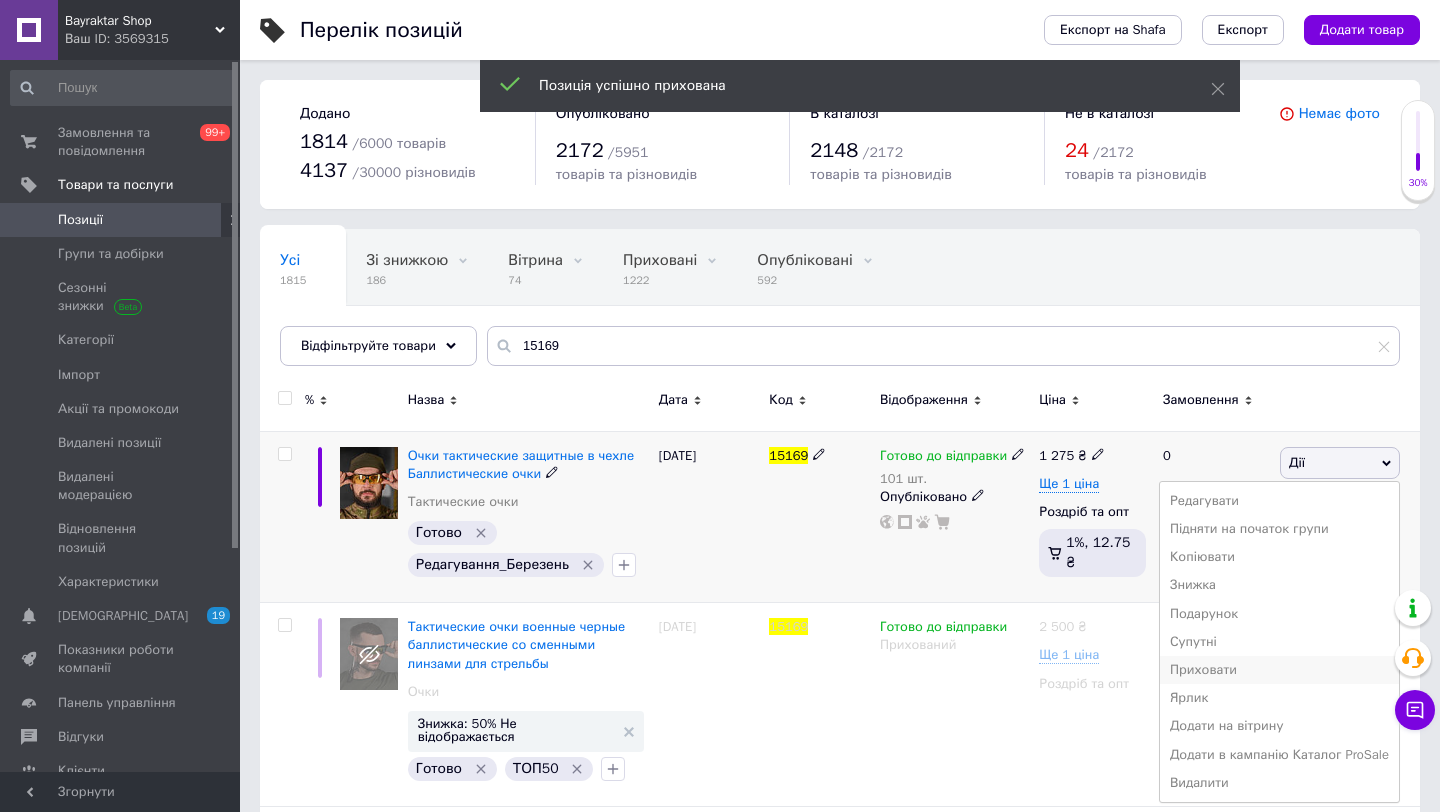 click on "Приховати" at bounding box center [1279, 670] 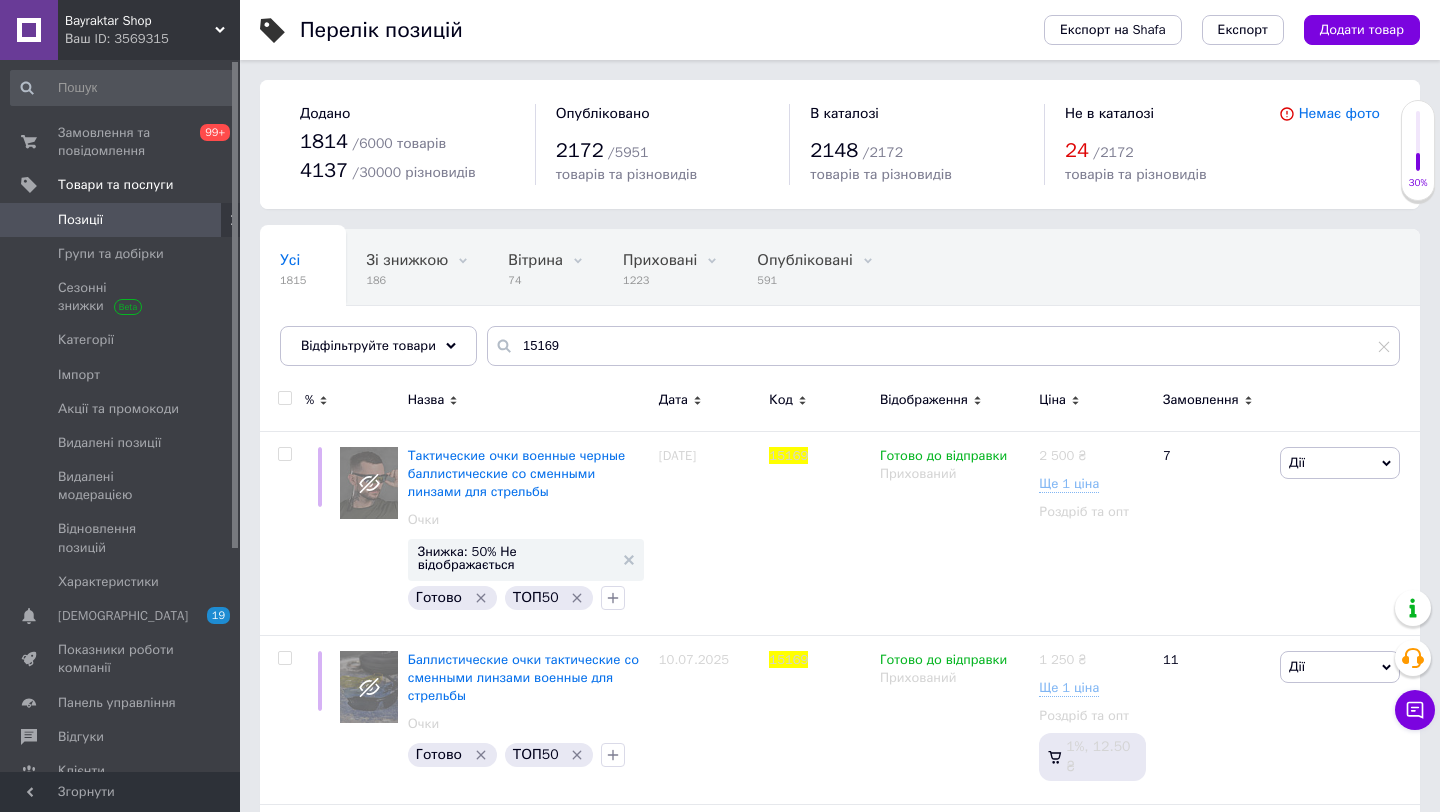 scroll, scrollTop: 183, scrollLeft: 0, axis: vertical 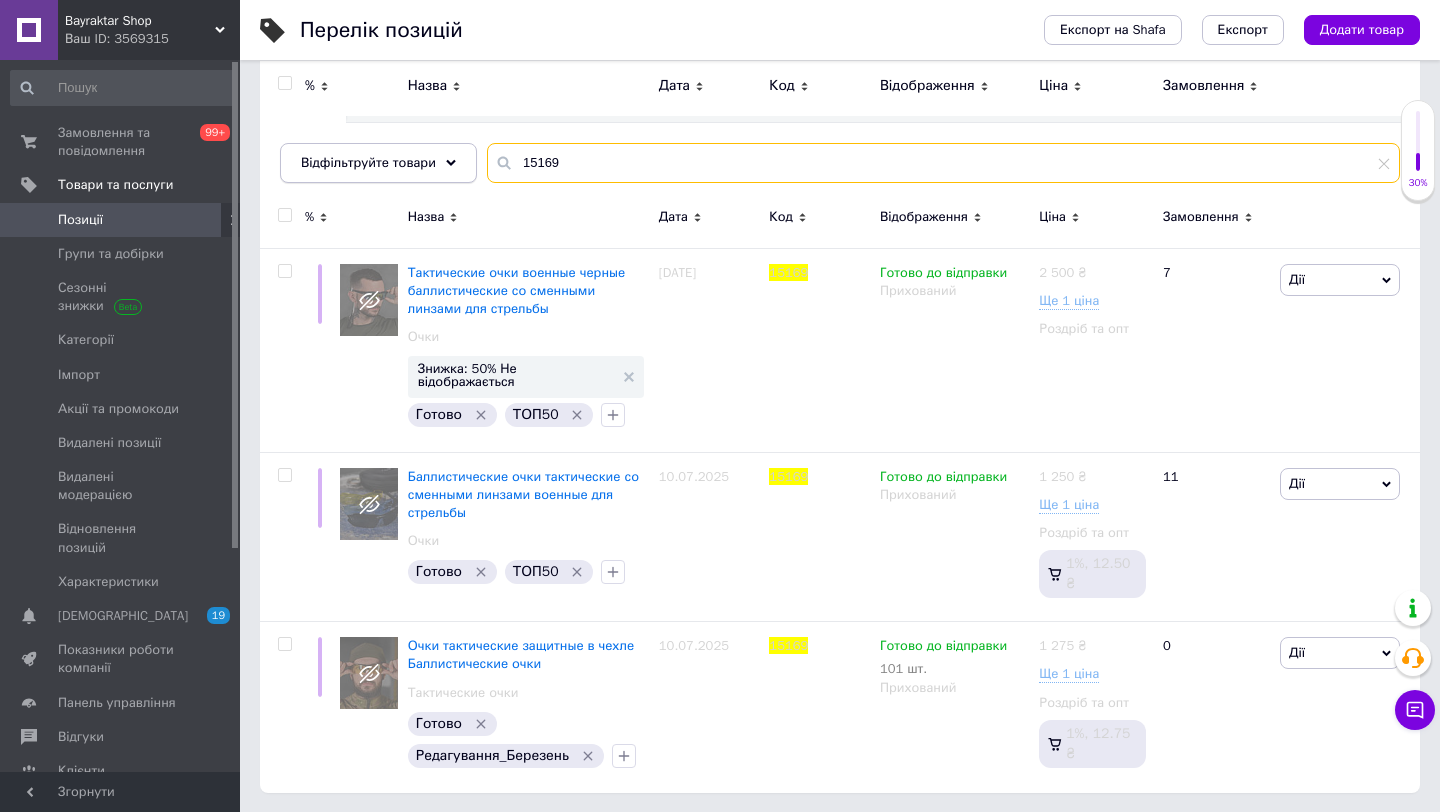drag, startPoint x: 580, startPoint y: 158, endPoint x: 443, endPoint y: 158, distance: 137 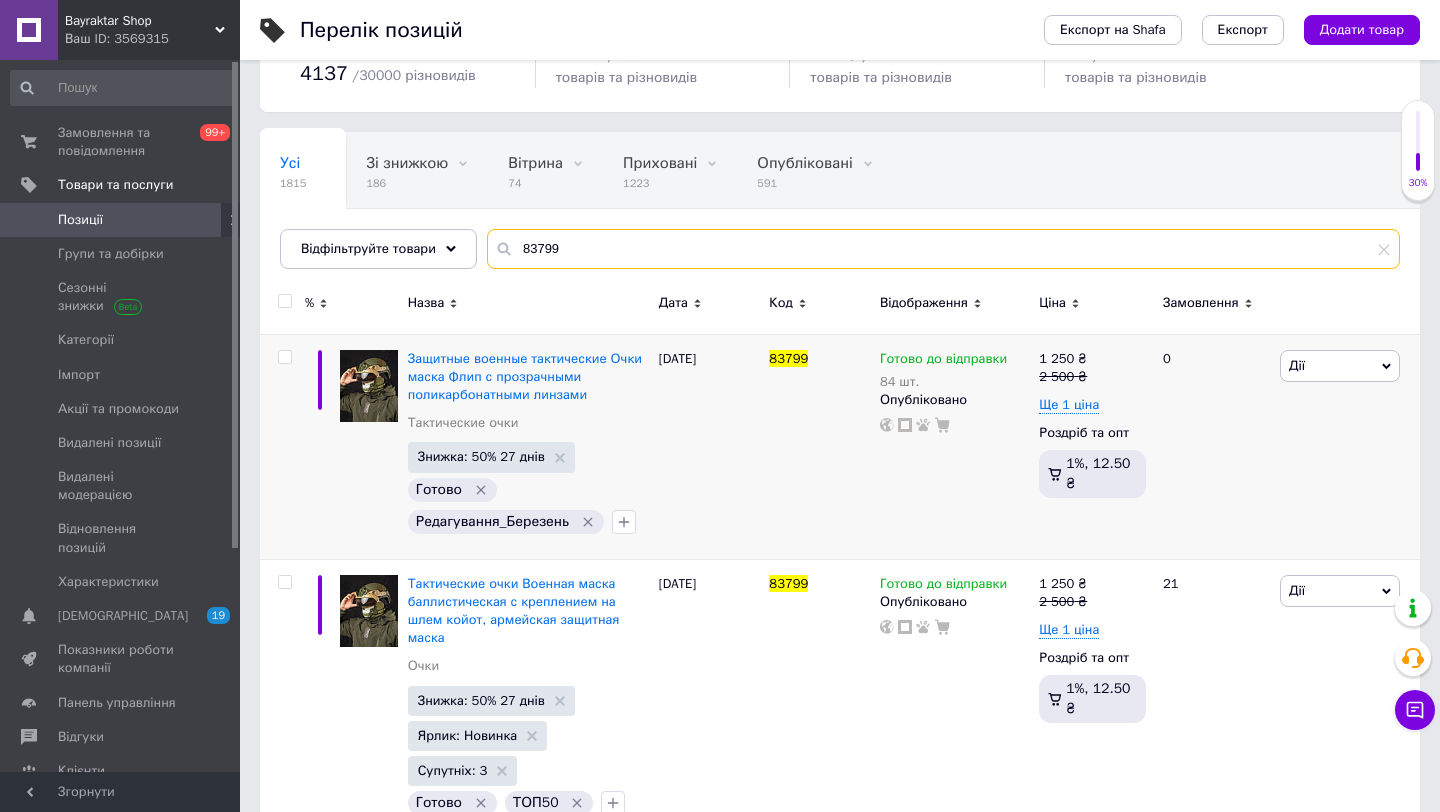scroll, scrollTop: 145, scrollLeft: 0, axis: vertical 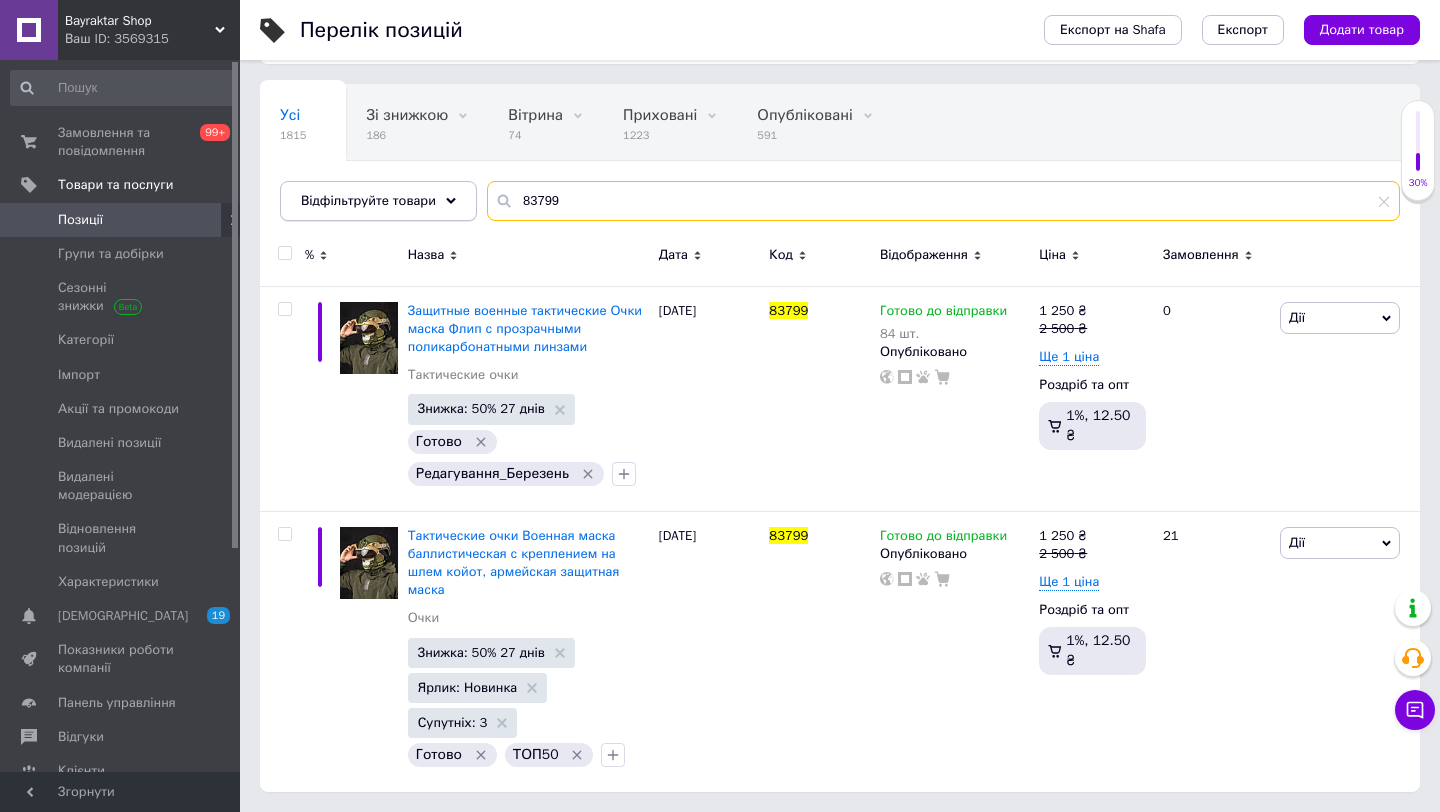drag, startPoint x: 565, startPoint y: 203, endPoint x: 453, endPoint y: 203, distance: 112 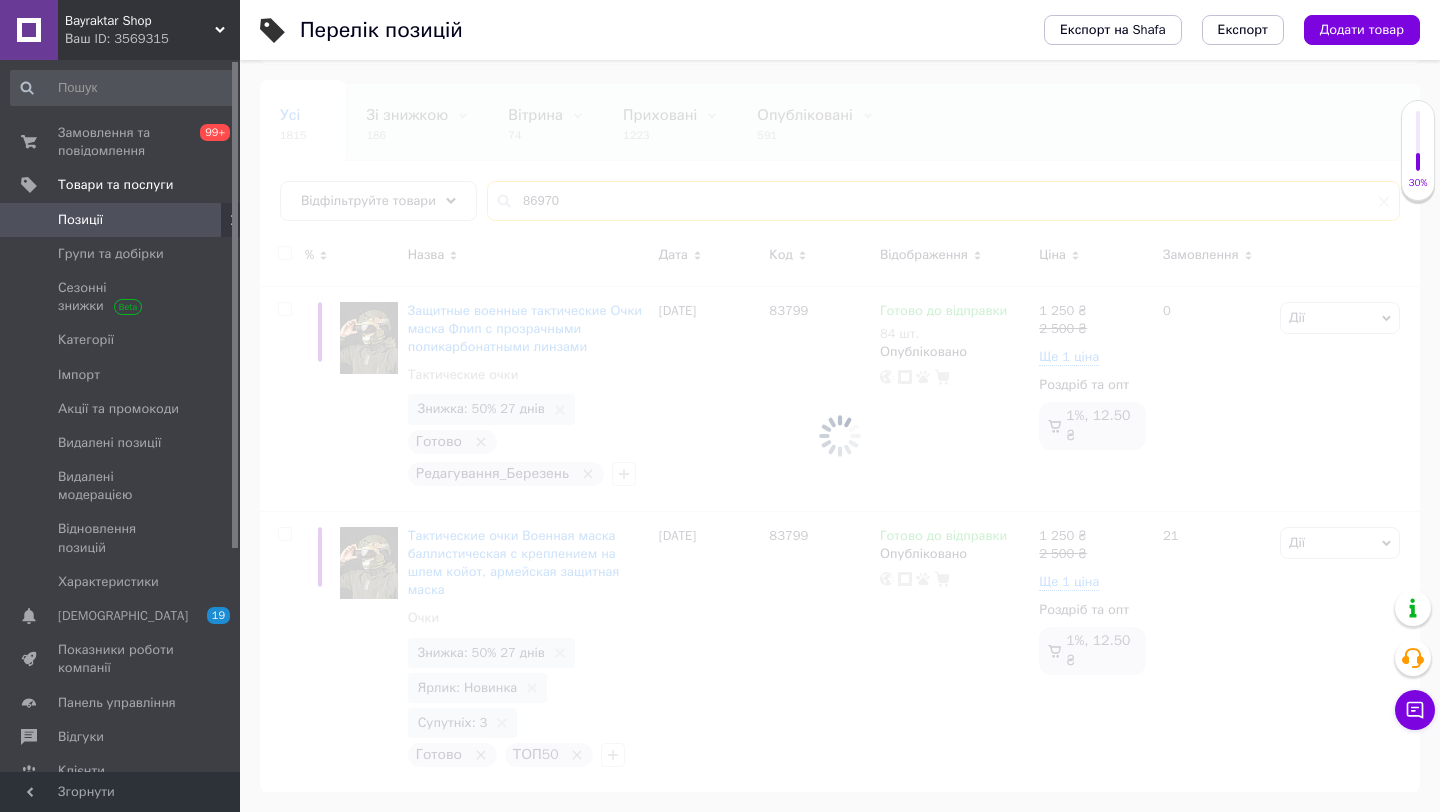 scroll, scrollTop: 0, scrollLeft: 0, axis: both 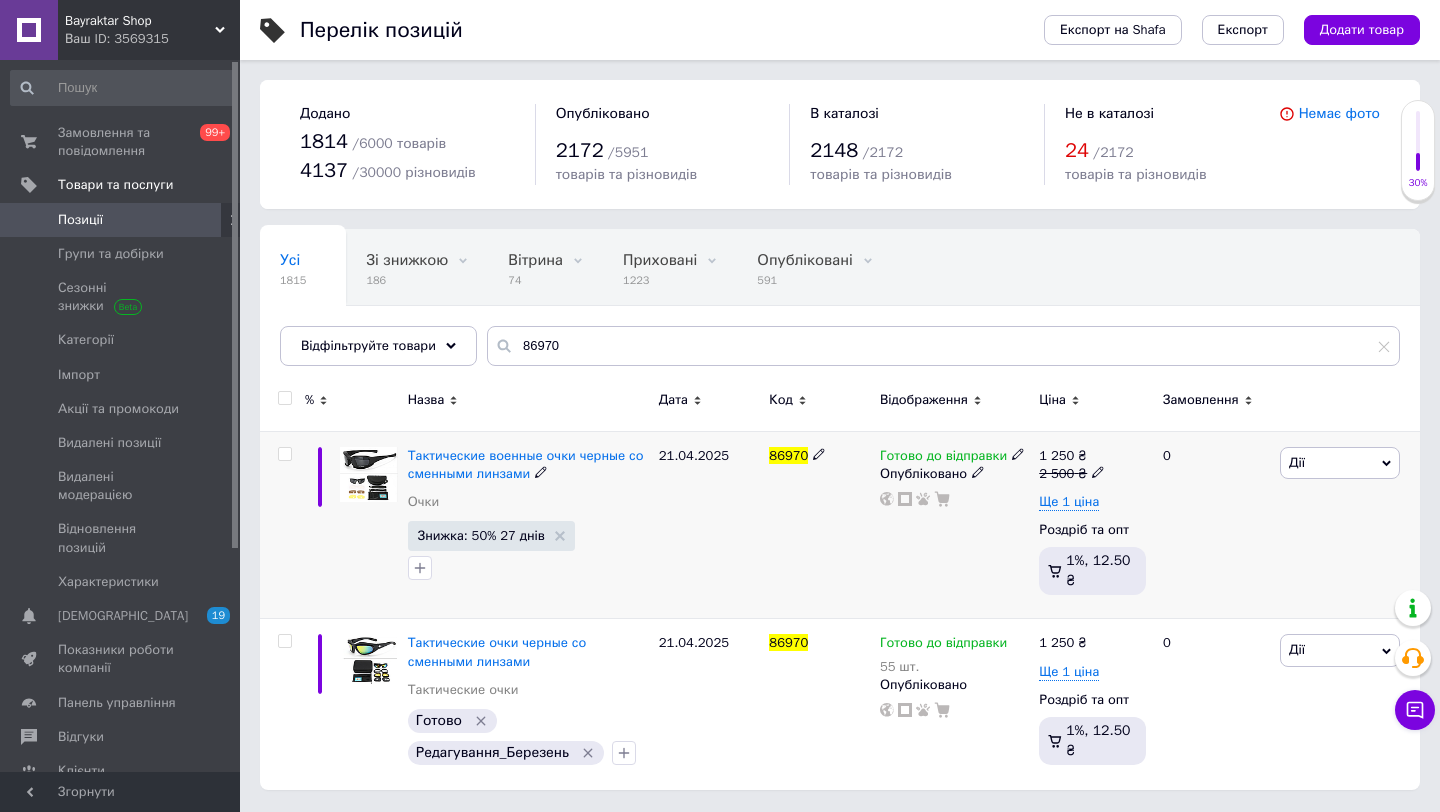 click on "Дії" at bounding box center [1340, 463] 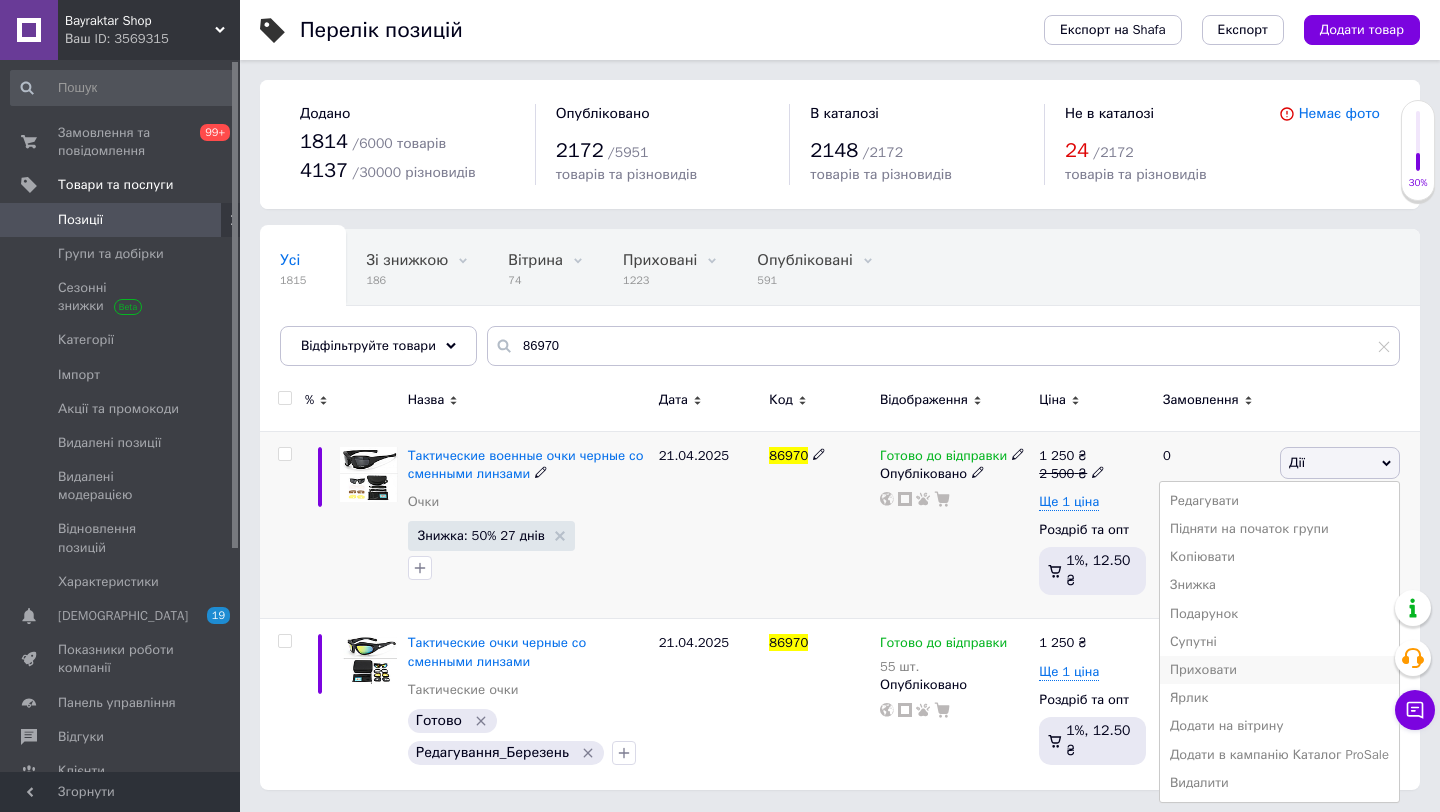 click on "Приховати" at bounding box center (1279, 670) 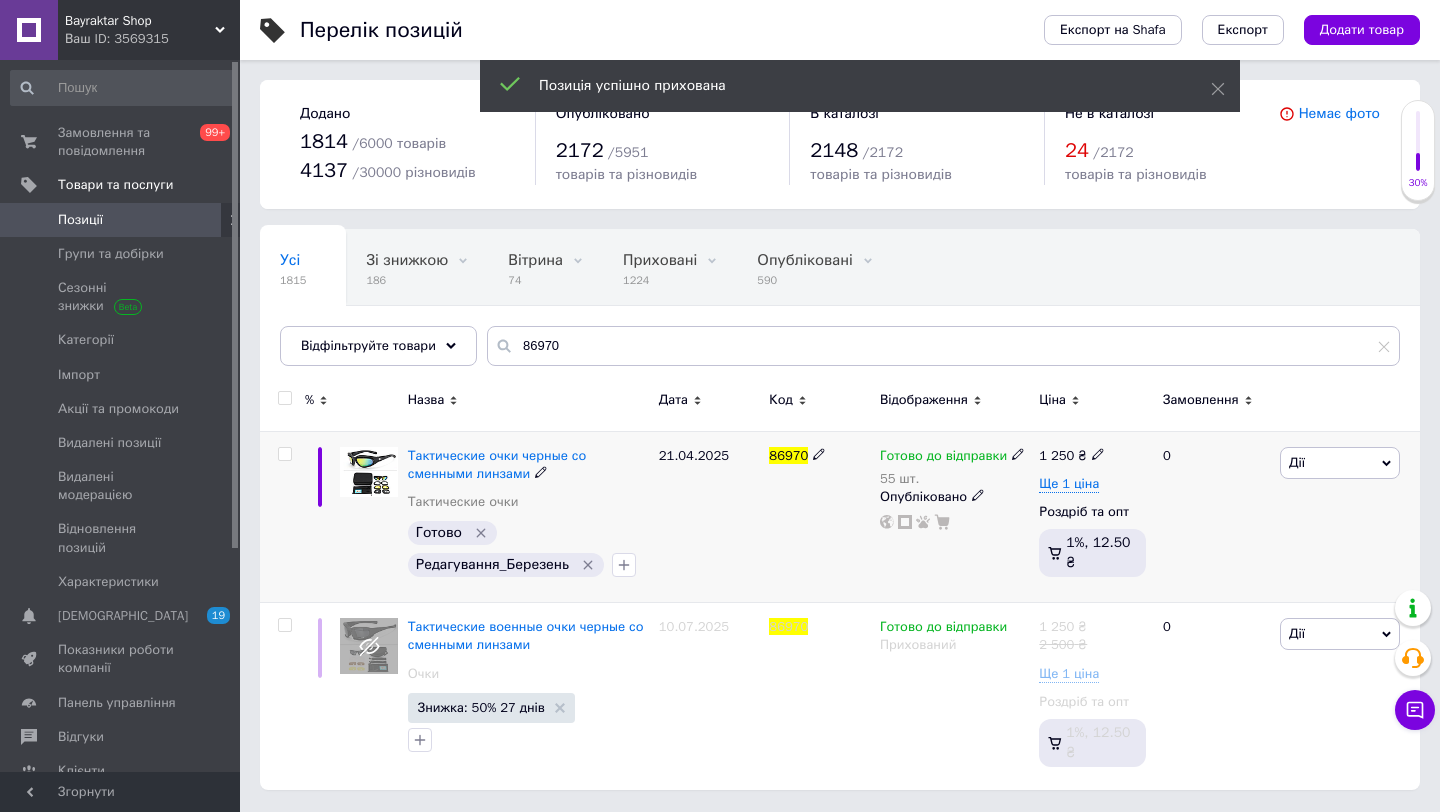 click on "Дії" at bounding box center [1340, 463] 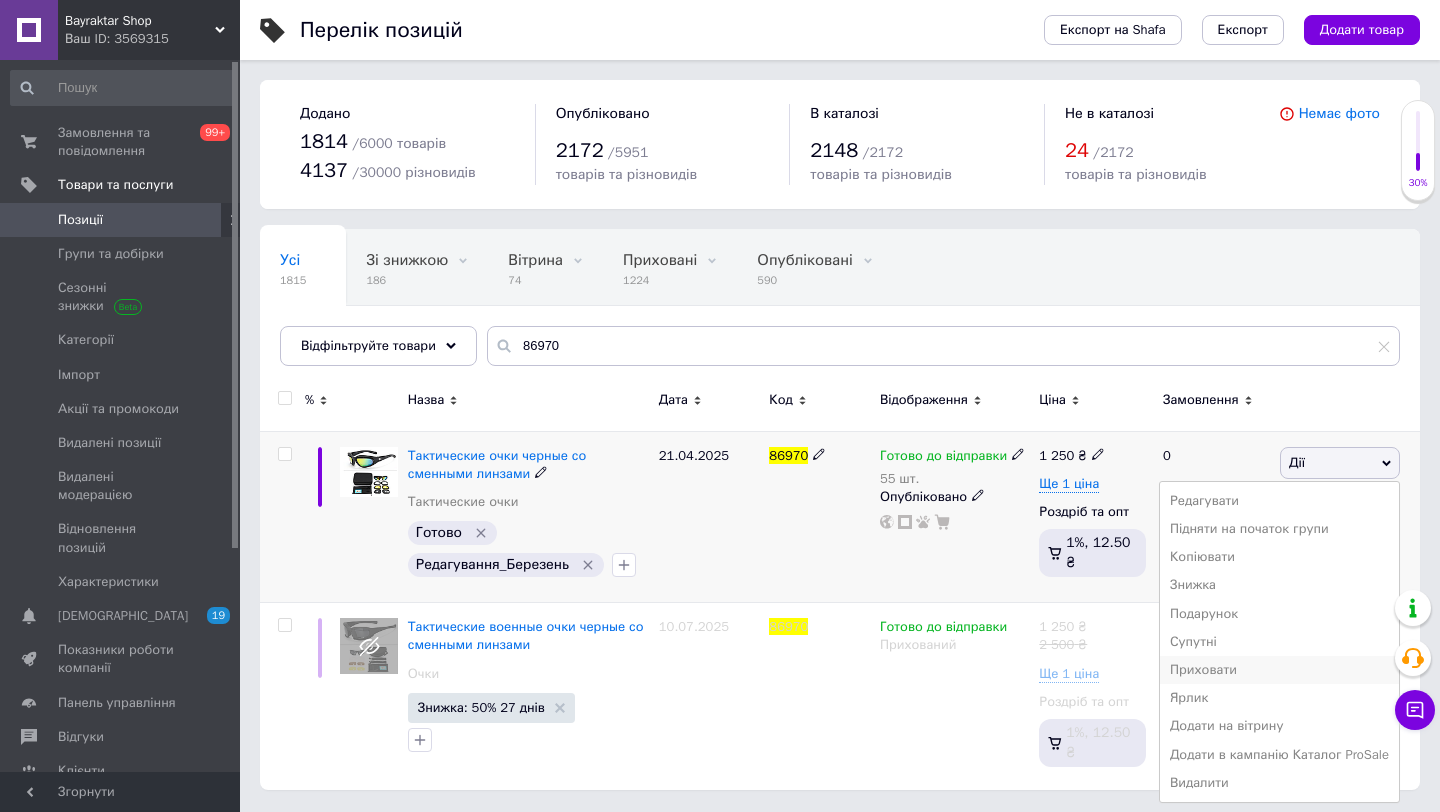 click on "Приховати" at bounding box center [1279, 670] 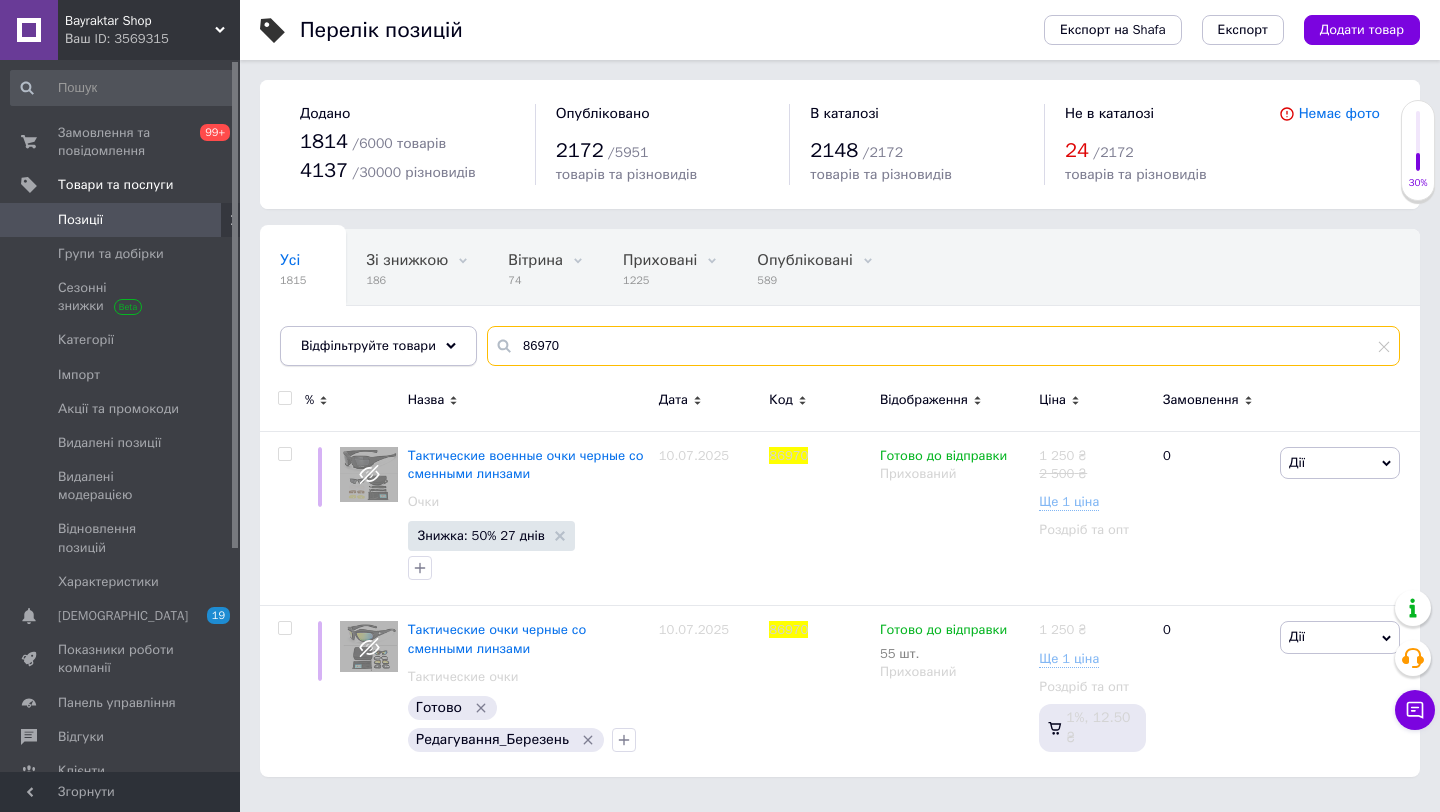 drag, startPoint x: 587, startPoint y: 338, endPoint x: 473, endPoint y: 338, distance: 114 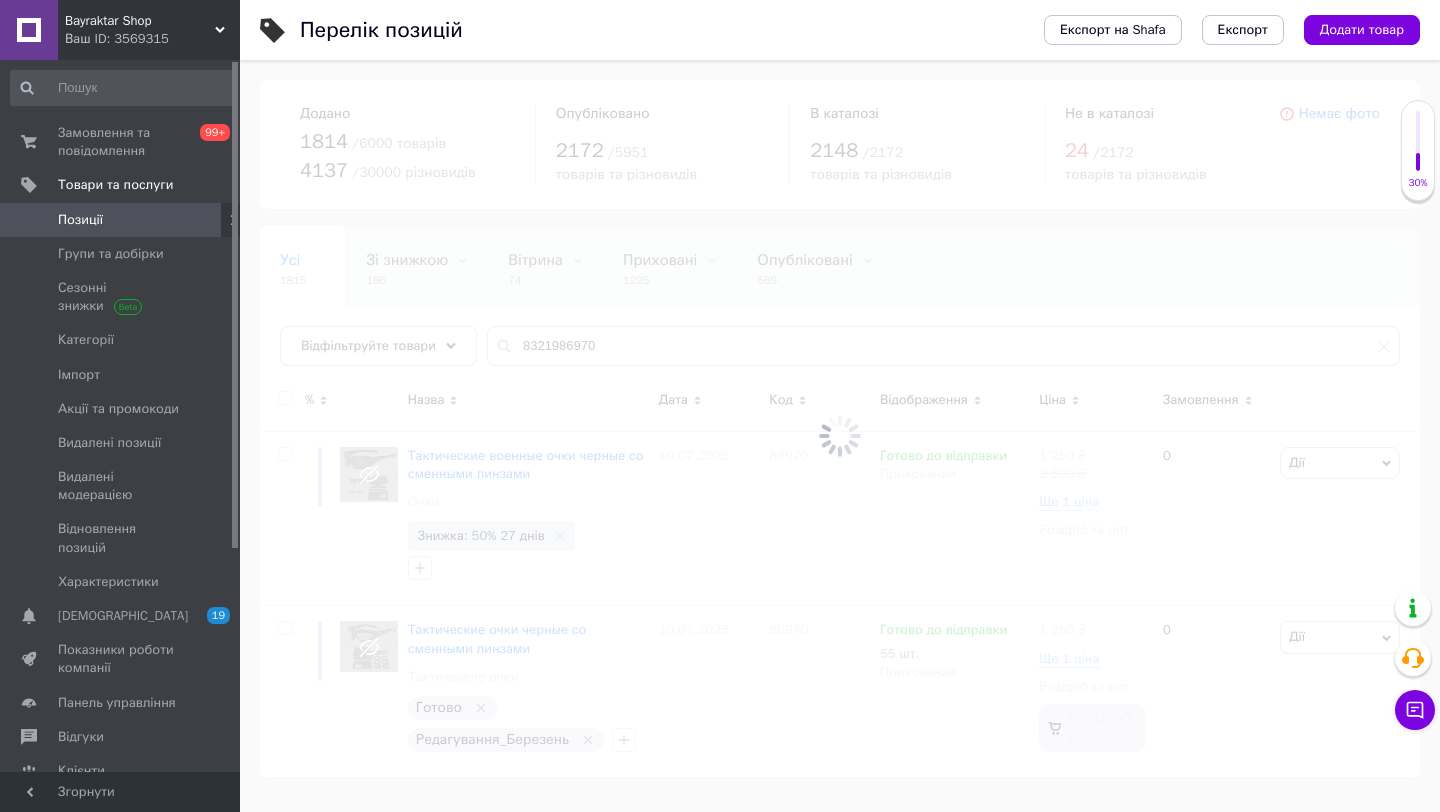 click at bounding box center [840, 436] 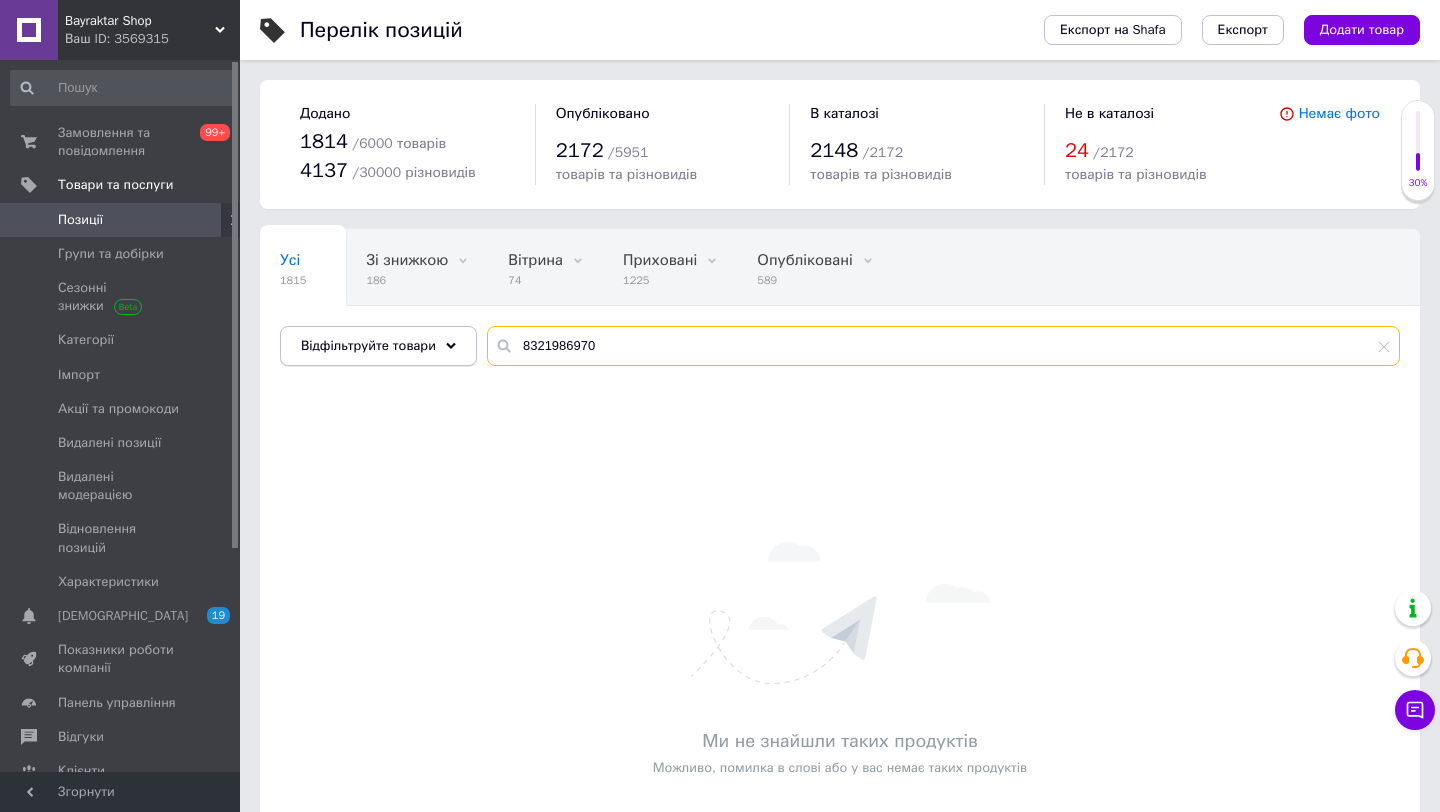 drag, startPoint x: 627, startPoint y: 346, endPoint x: 466, endPoint y: 347, distance: 161.00311 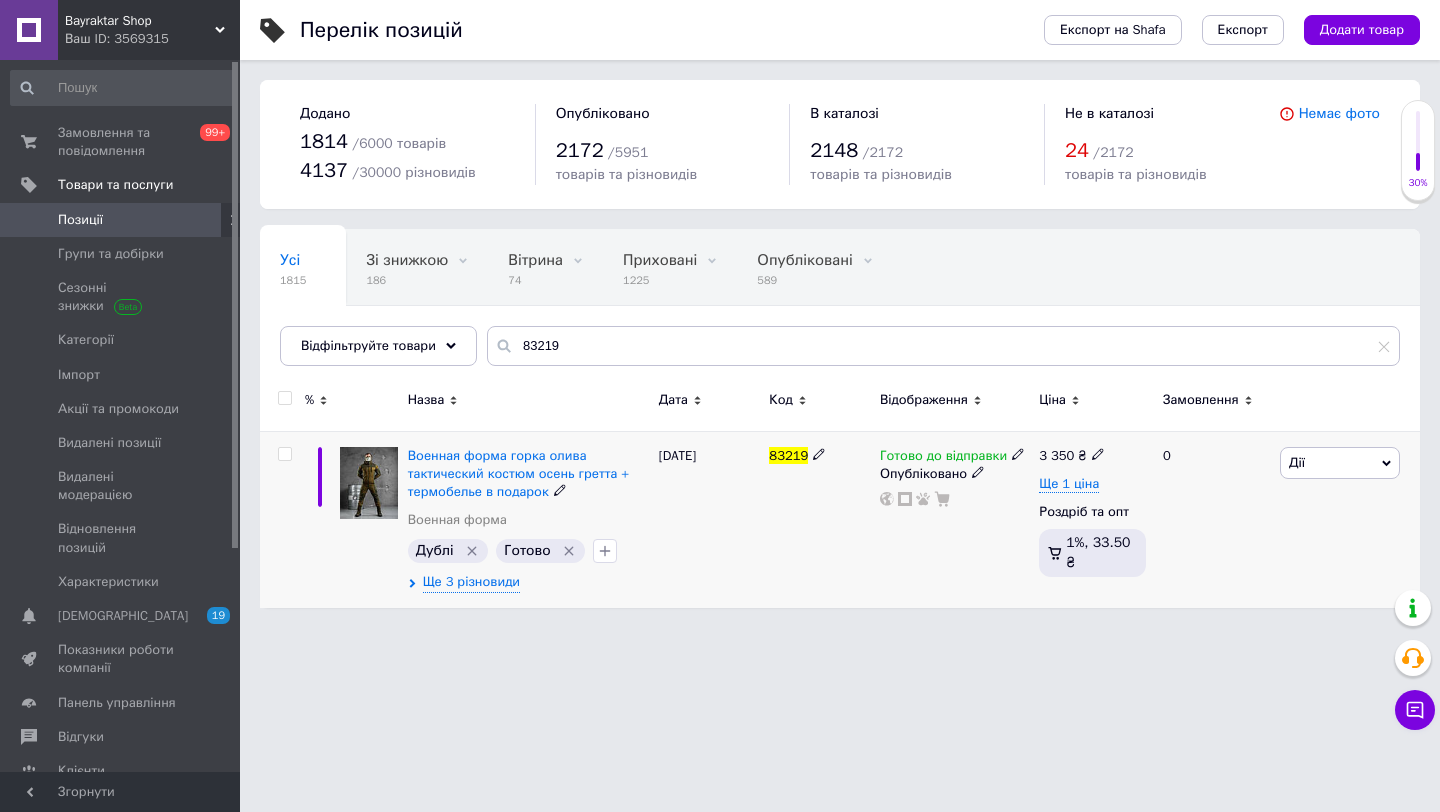click on "Дії" at bounding box center [1340, 463] 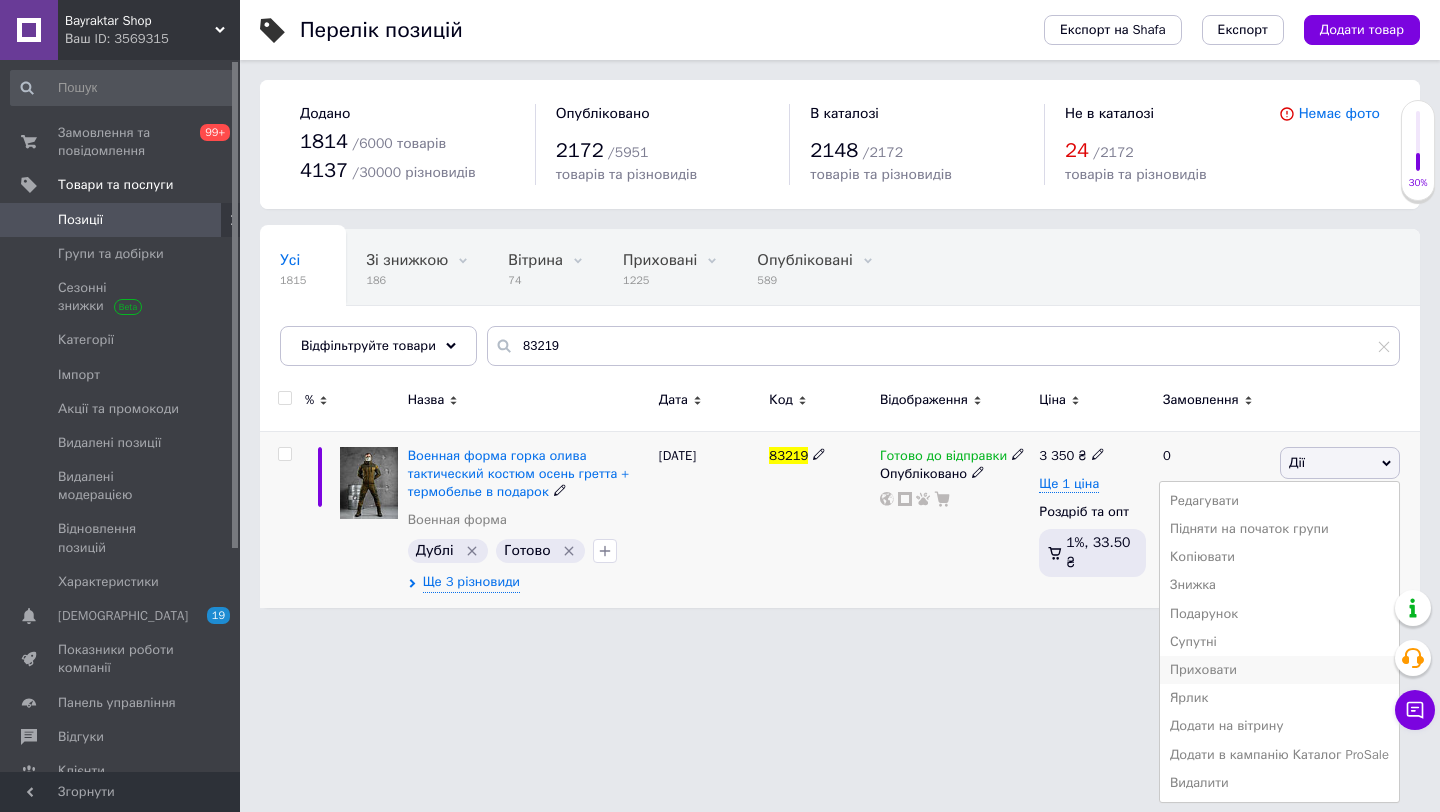 click on "Приховати" at bounding box center (1279, 670) 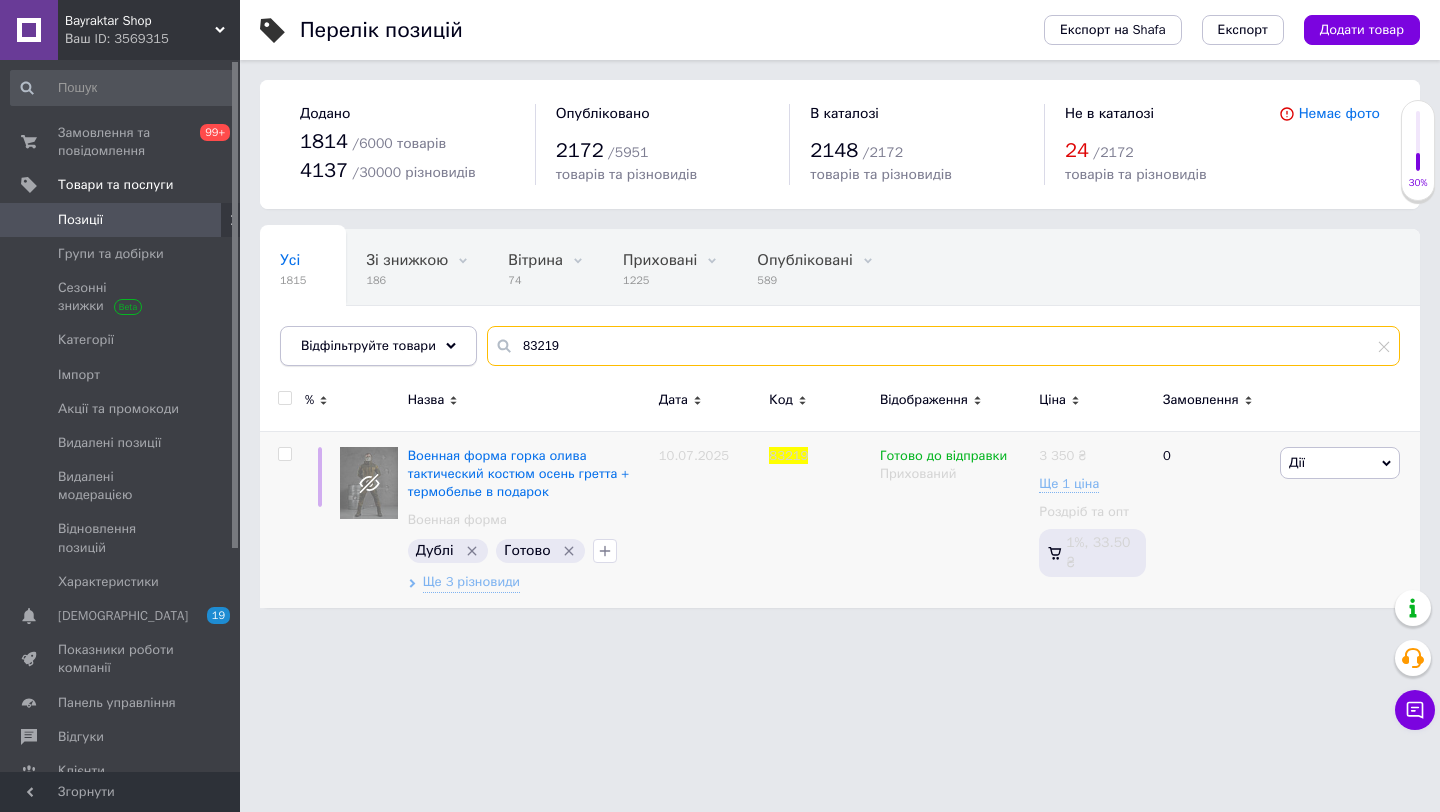 drag, startPoint x: 612, startPoint y: 351, endPoint x: 435, endPoint y: 351, distance: 177 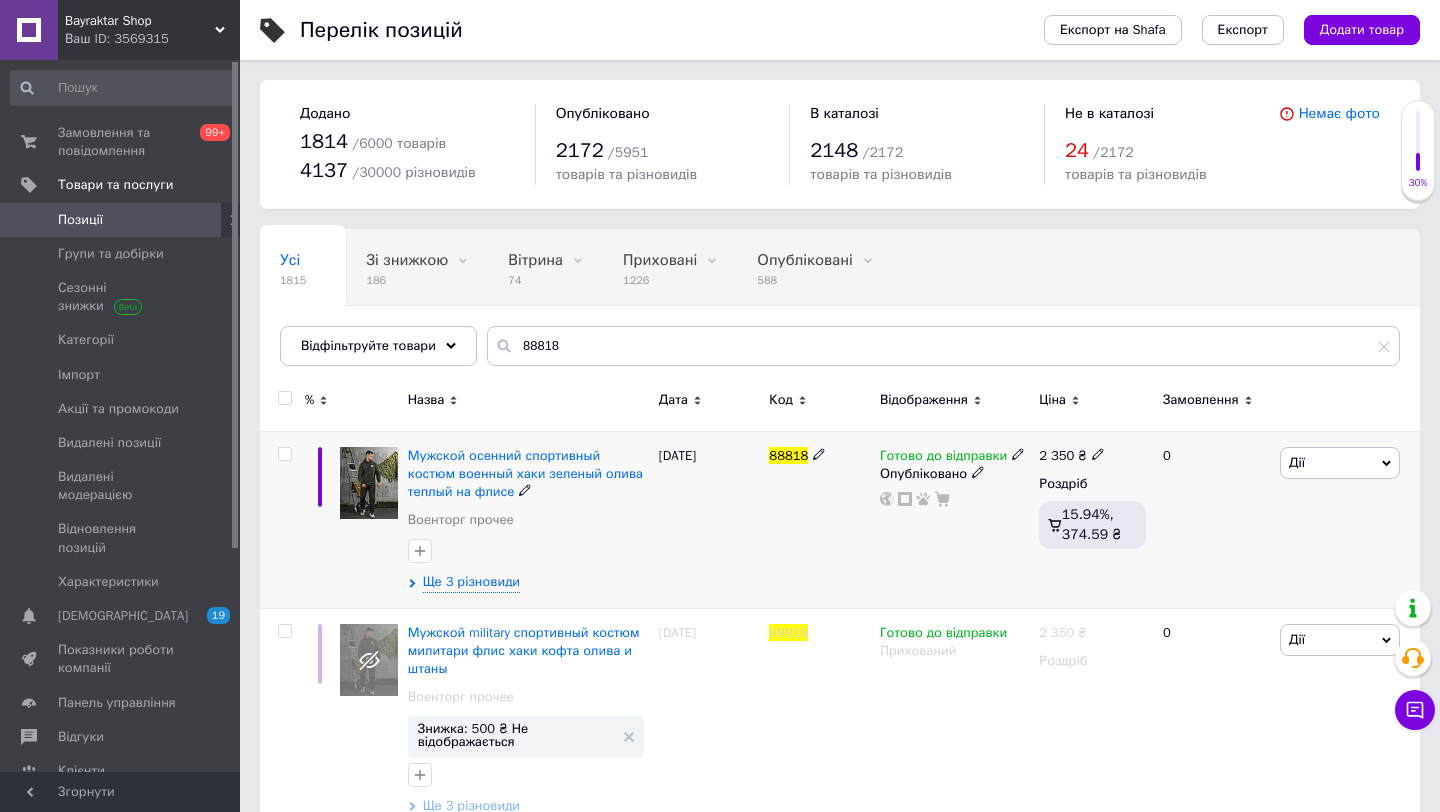 click on "Дії" at bounding box center (1340, 463) 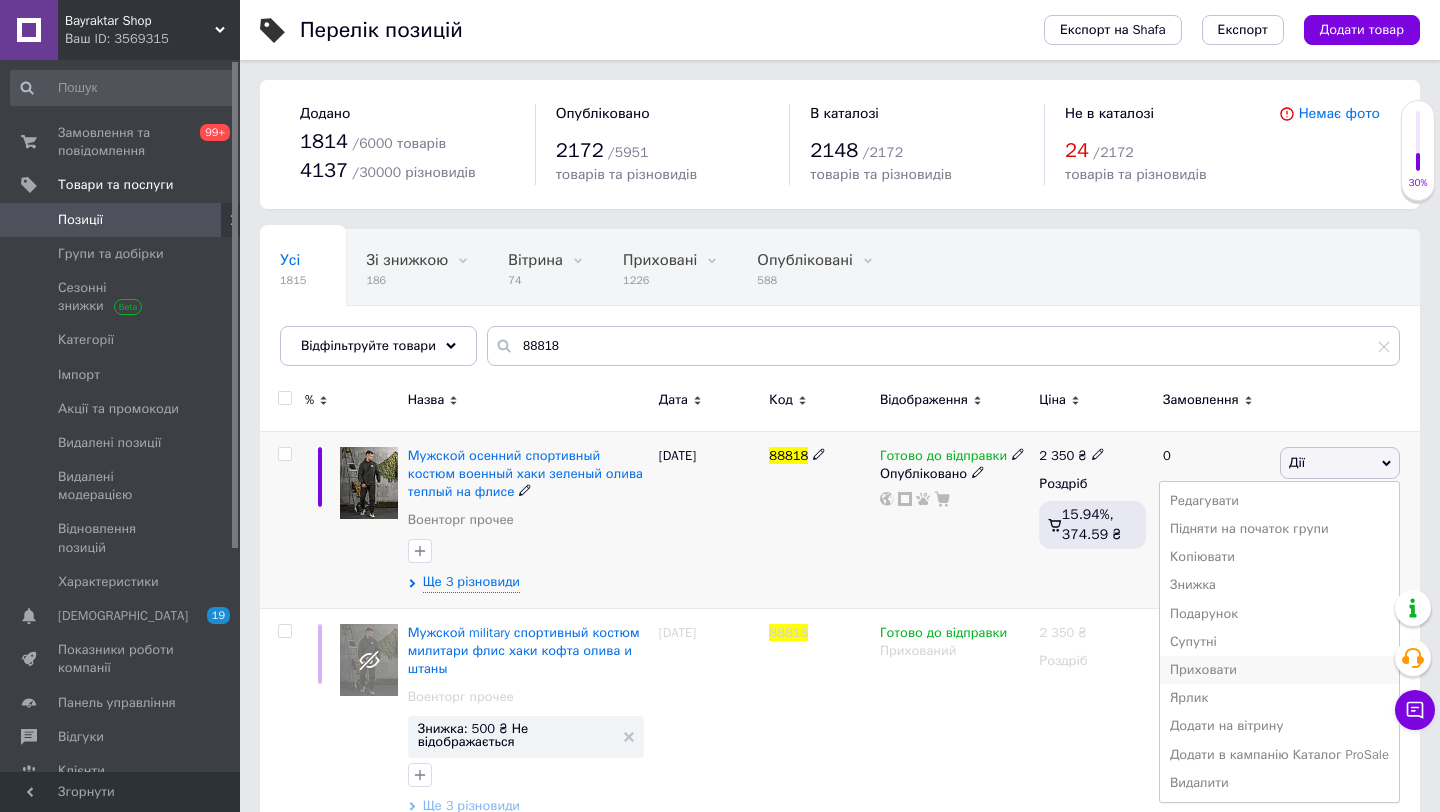 click on "Приховати" at bounding box center [1279, 670] 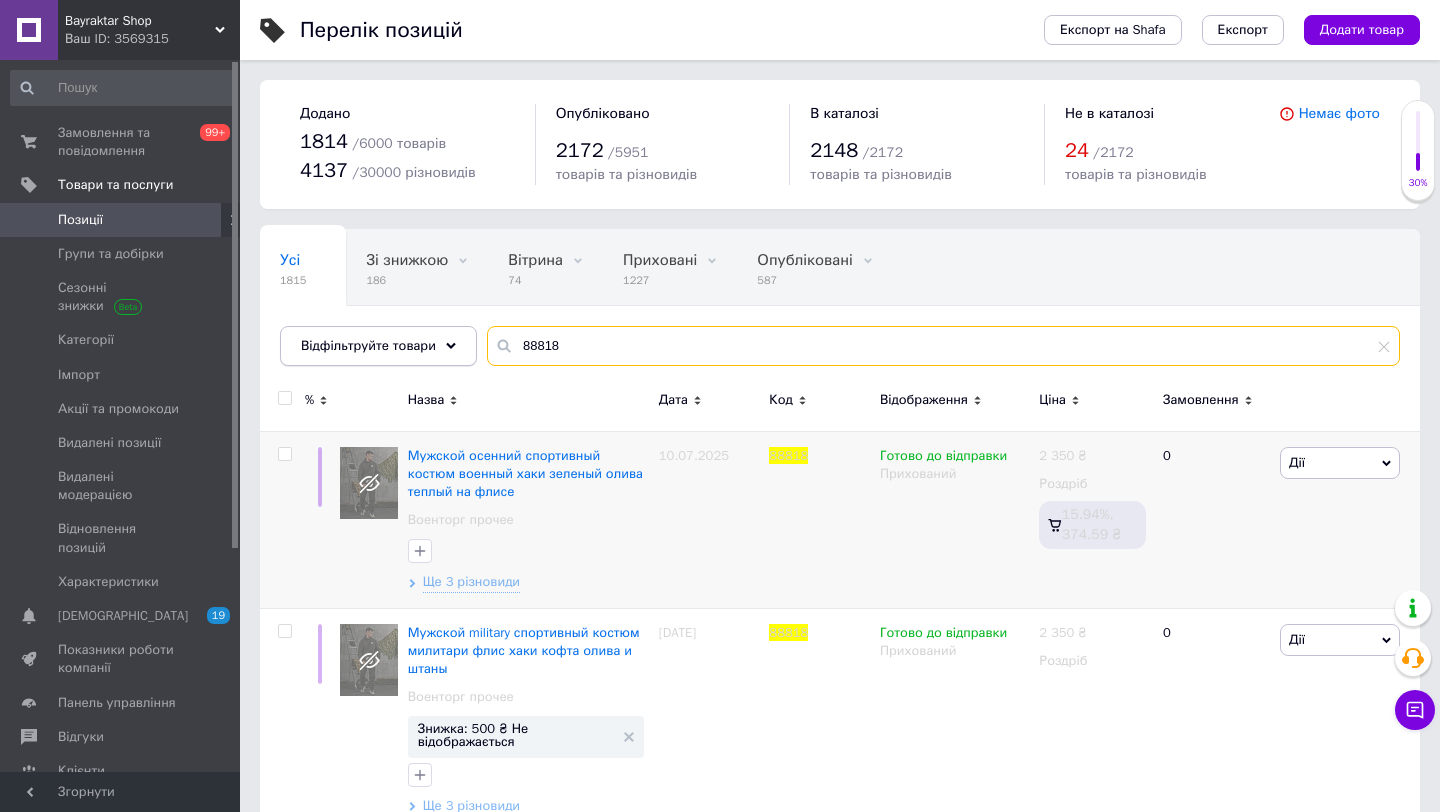 drag, startPoint x: 571, startPoint y: 348, endPoint x: 410, endPoint y: 348, distance: 161 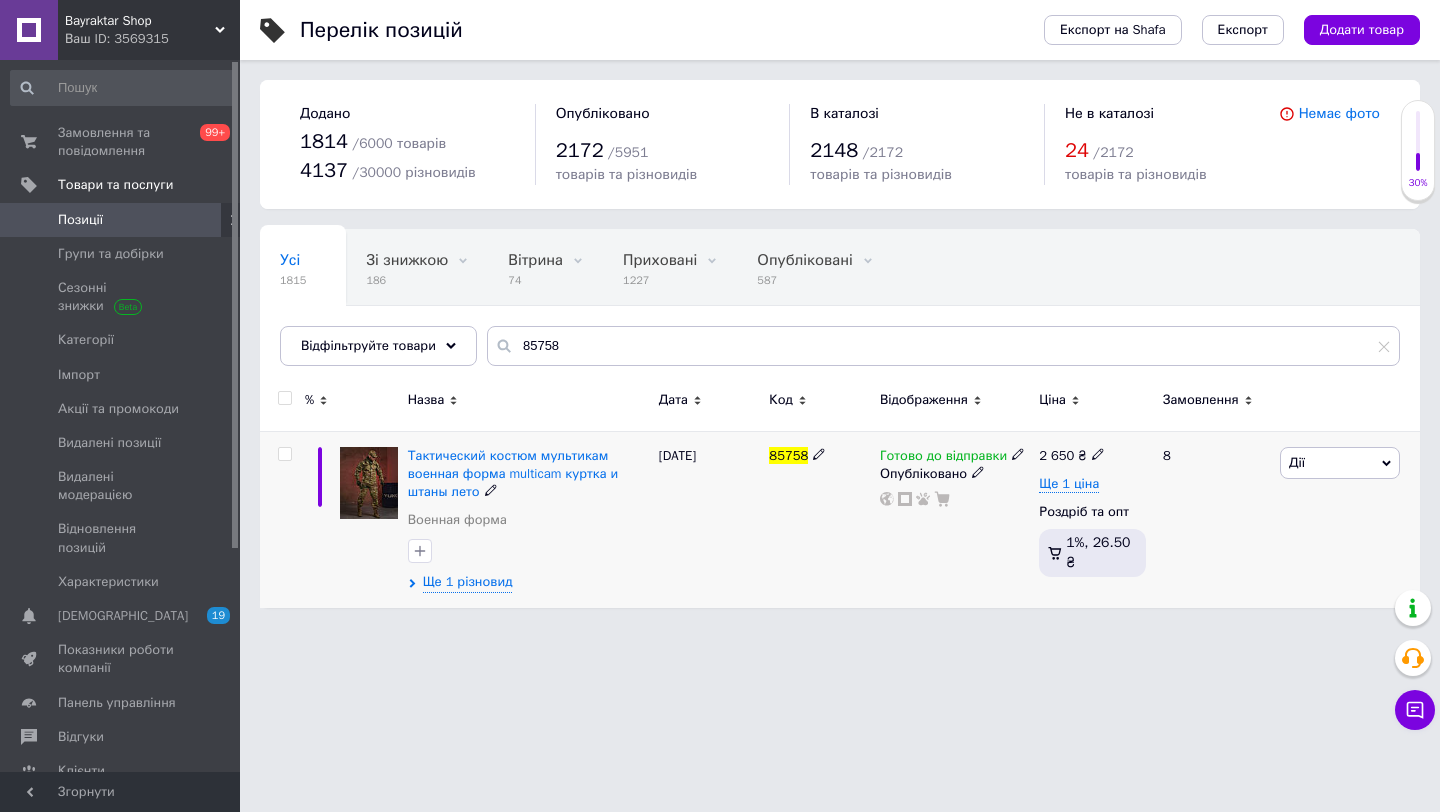 click on "Дії" at bounding box center (1297, 462) 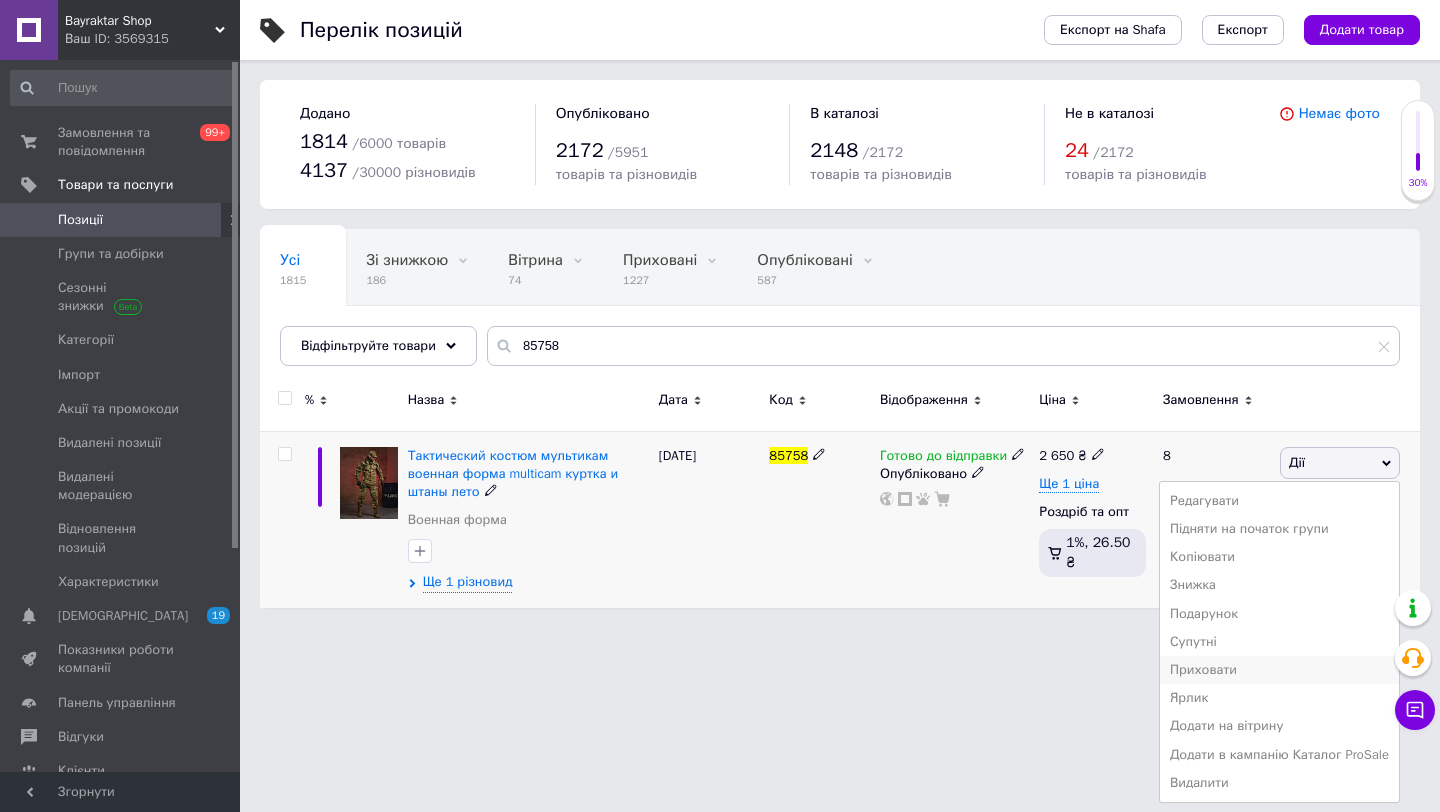 click on "Приховати" at bounding box center [1279, 670] 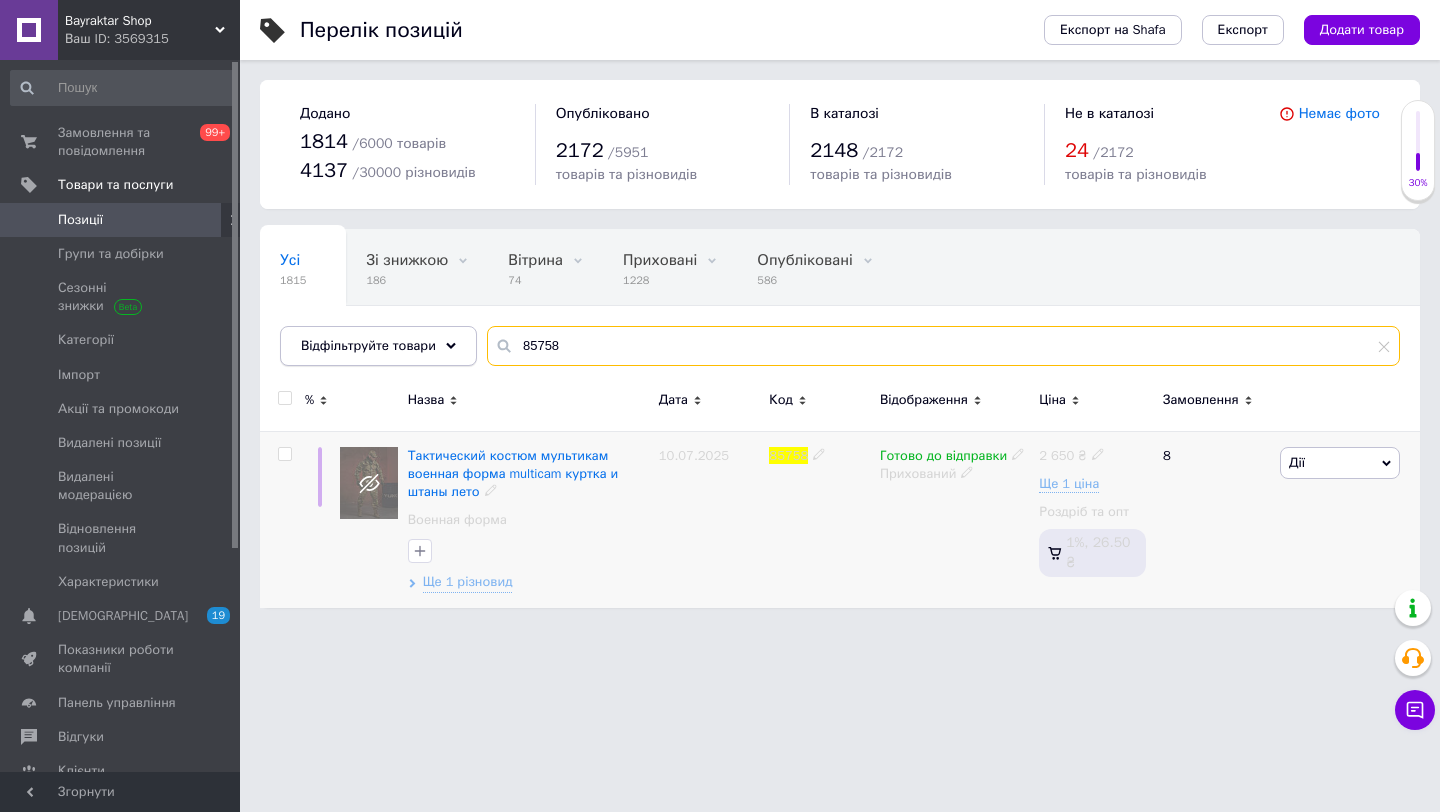 drag, startPoint x: 588, startPoint y: 346, endPoint x: 388, endPoint y: 346, distance: 200 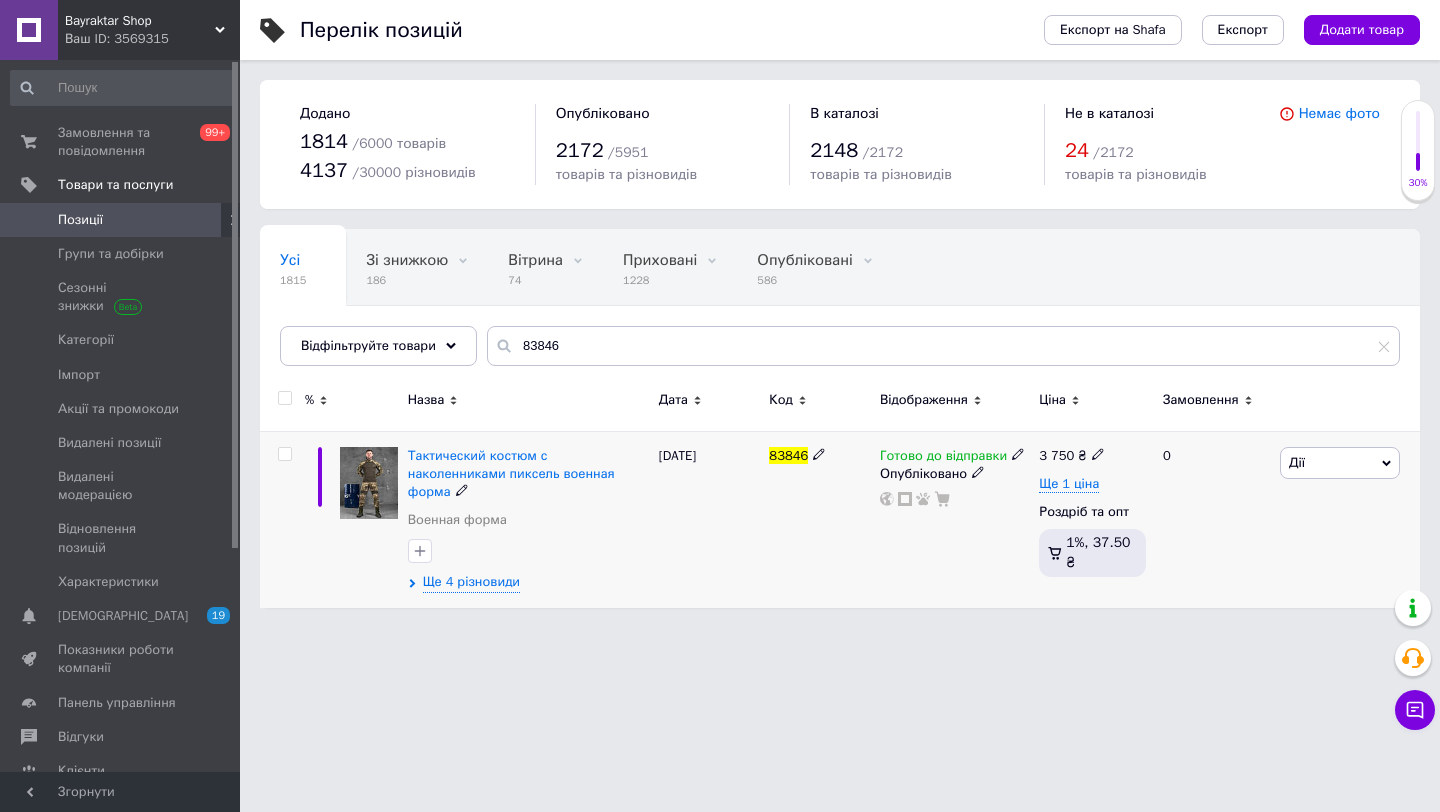 click on "Дії" at bounding box center (1340, 463) 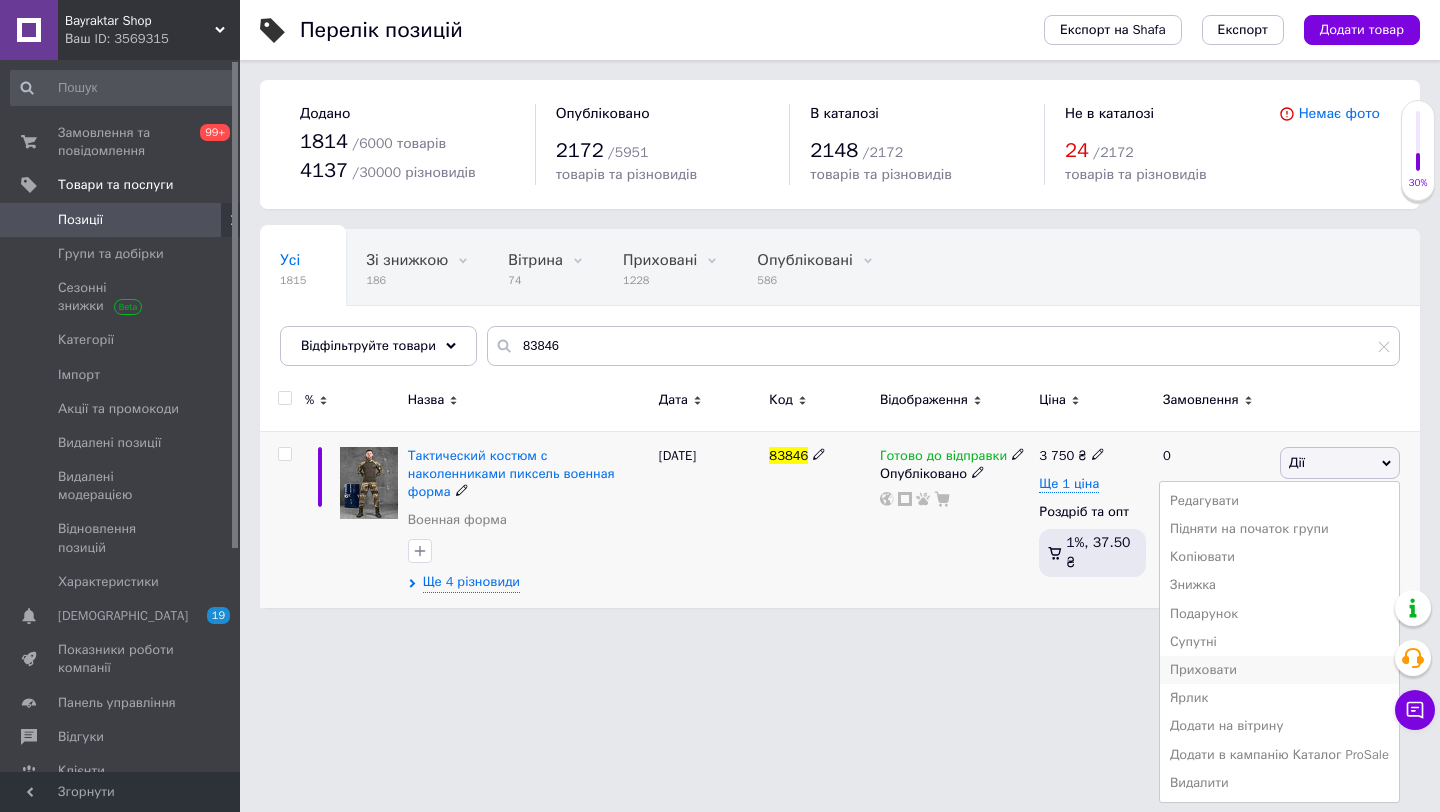click on "Приховати" at bounding box center (1279, 670) 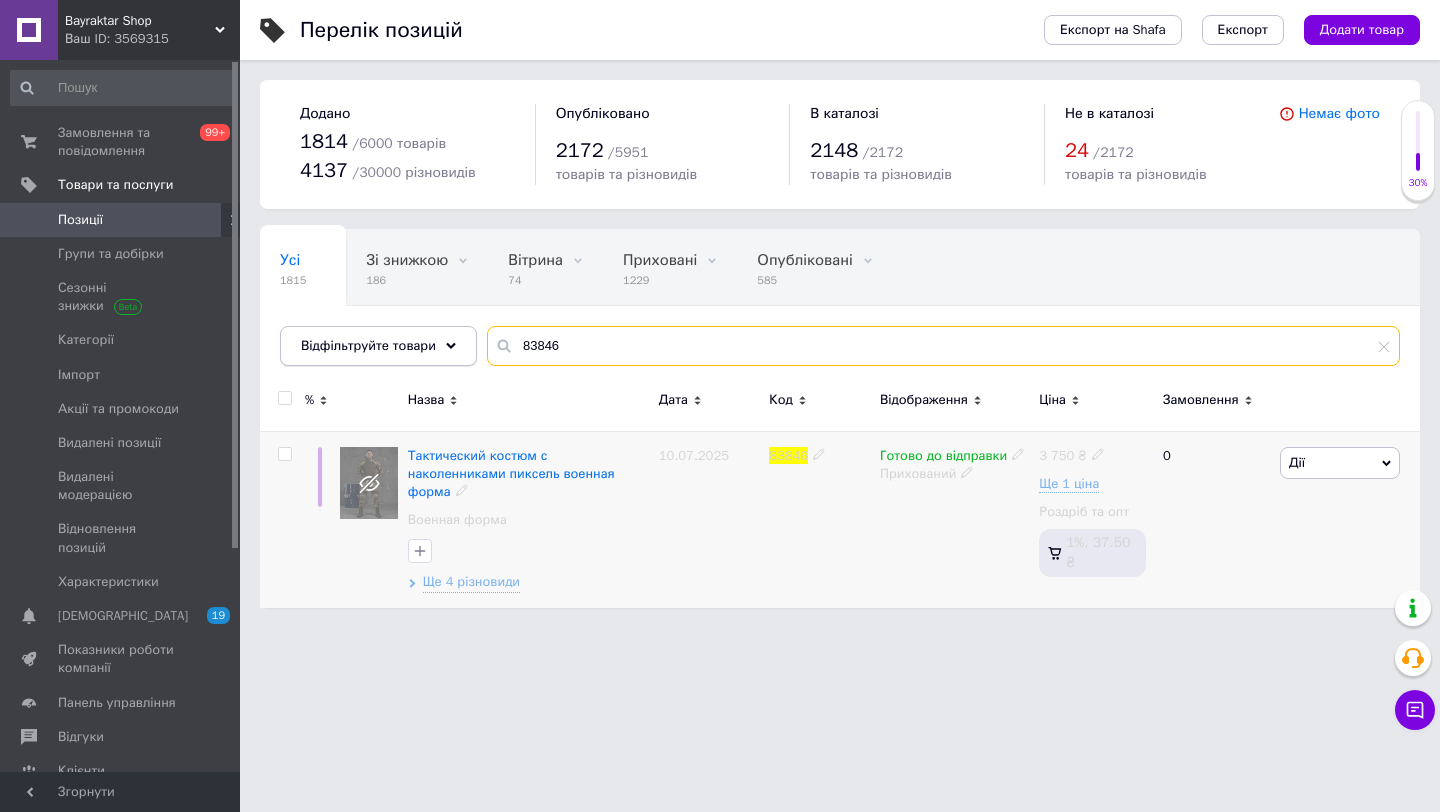drag, startPoint x: 598, startPoint y: 337, endPoint x: 408, endPoint y: 336, distance: 190.00262 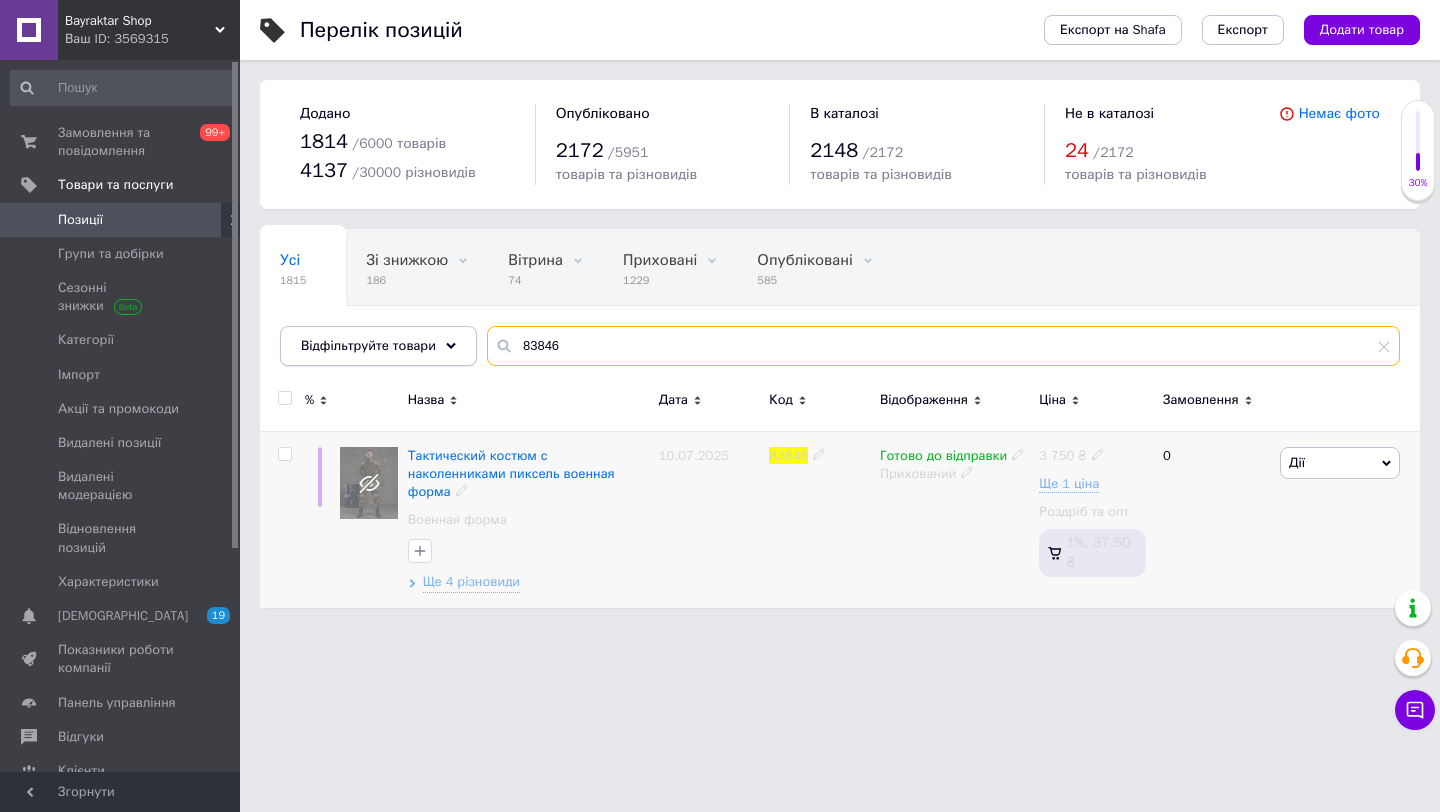 drag, startPoint x: 581, startPoint y: 345, endPoint x: 468, endPoint y: 345, distance: 113 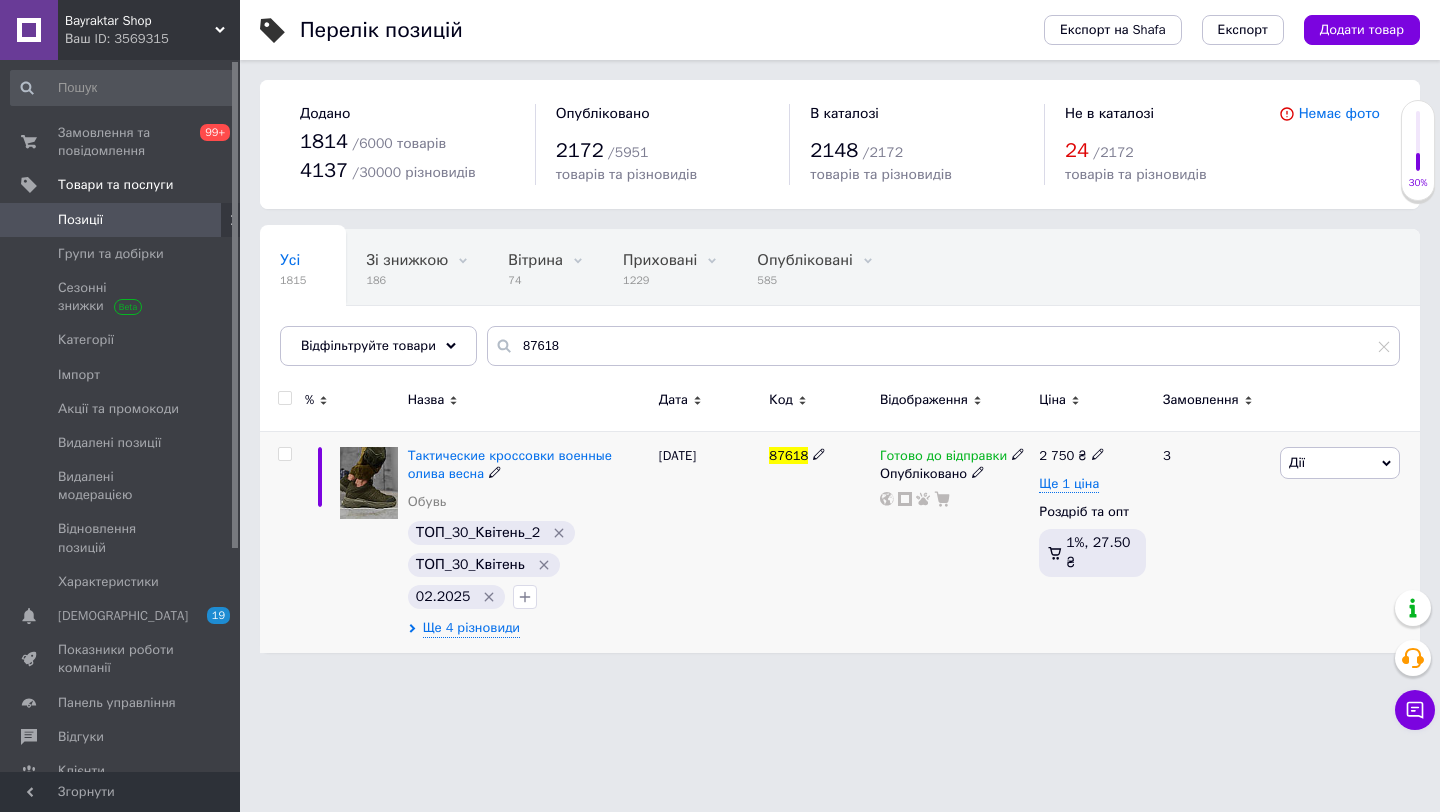 click on "Дії" at bounding box center [1297, 462] 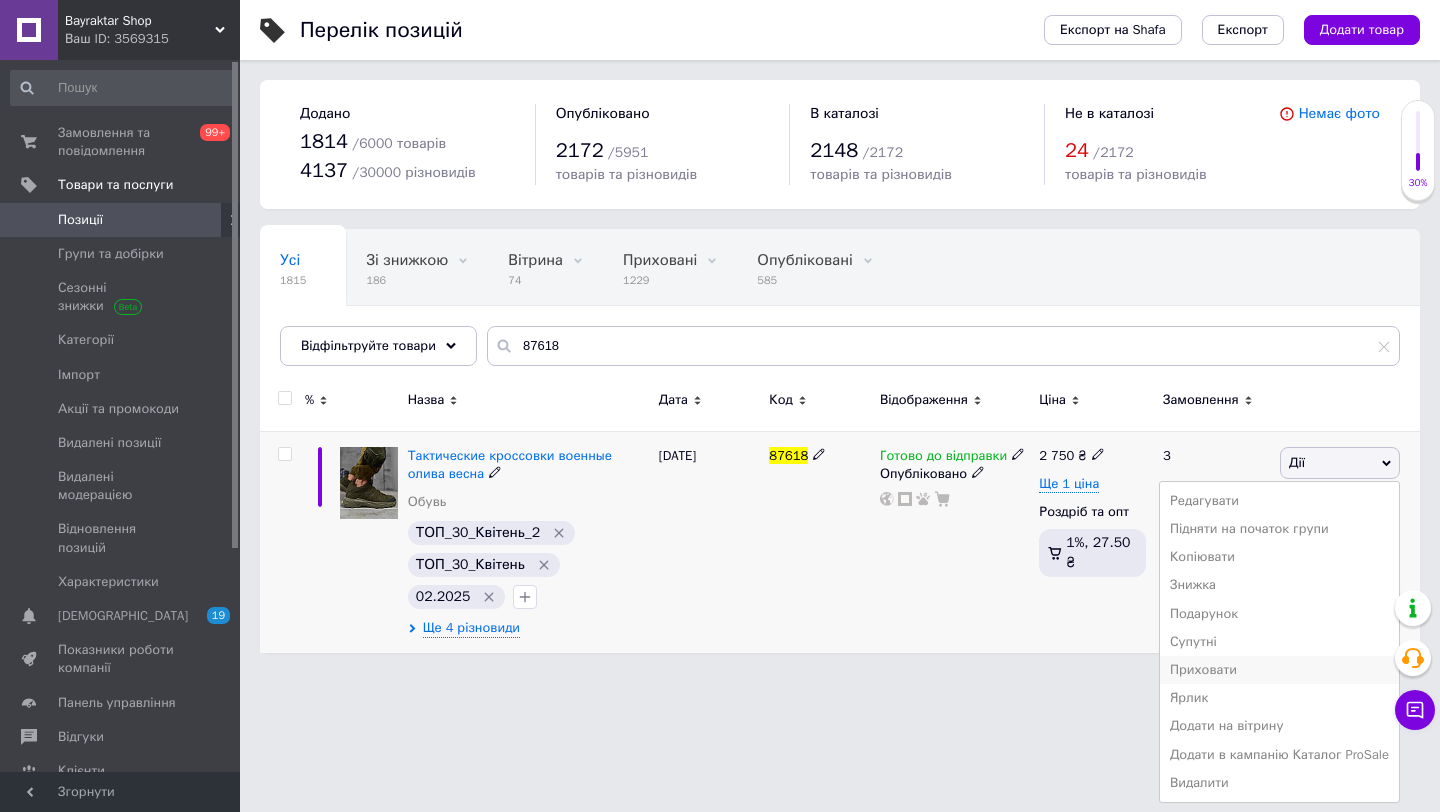 click on "Приховати" at bounding box center [1279, 670] 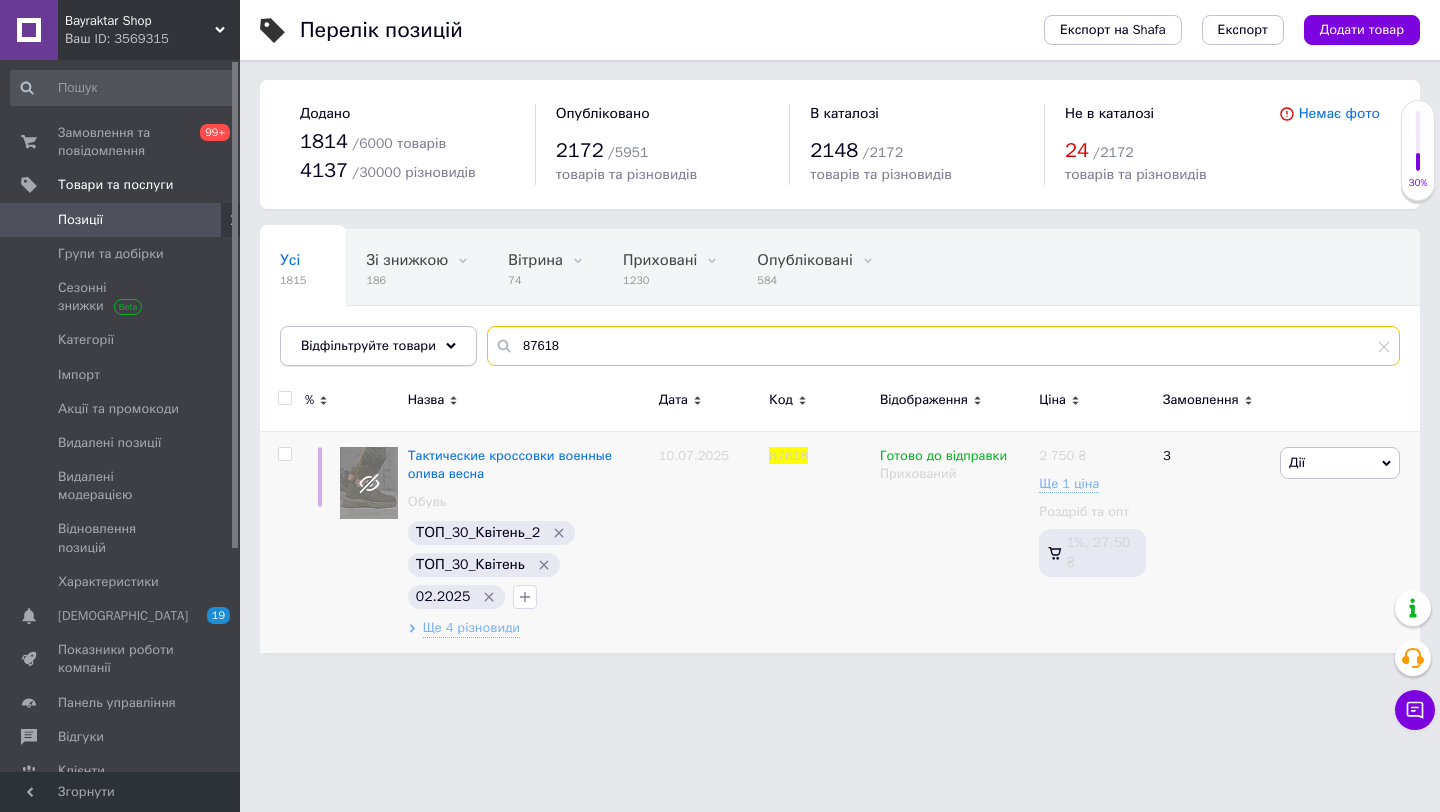 drag, startPoint x: 598, startPoint y: 346, endPoint x: 363, endPoint y: 345, distance: 235.00212 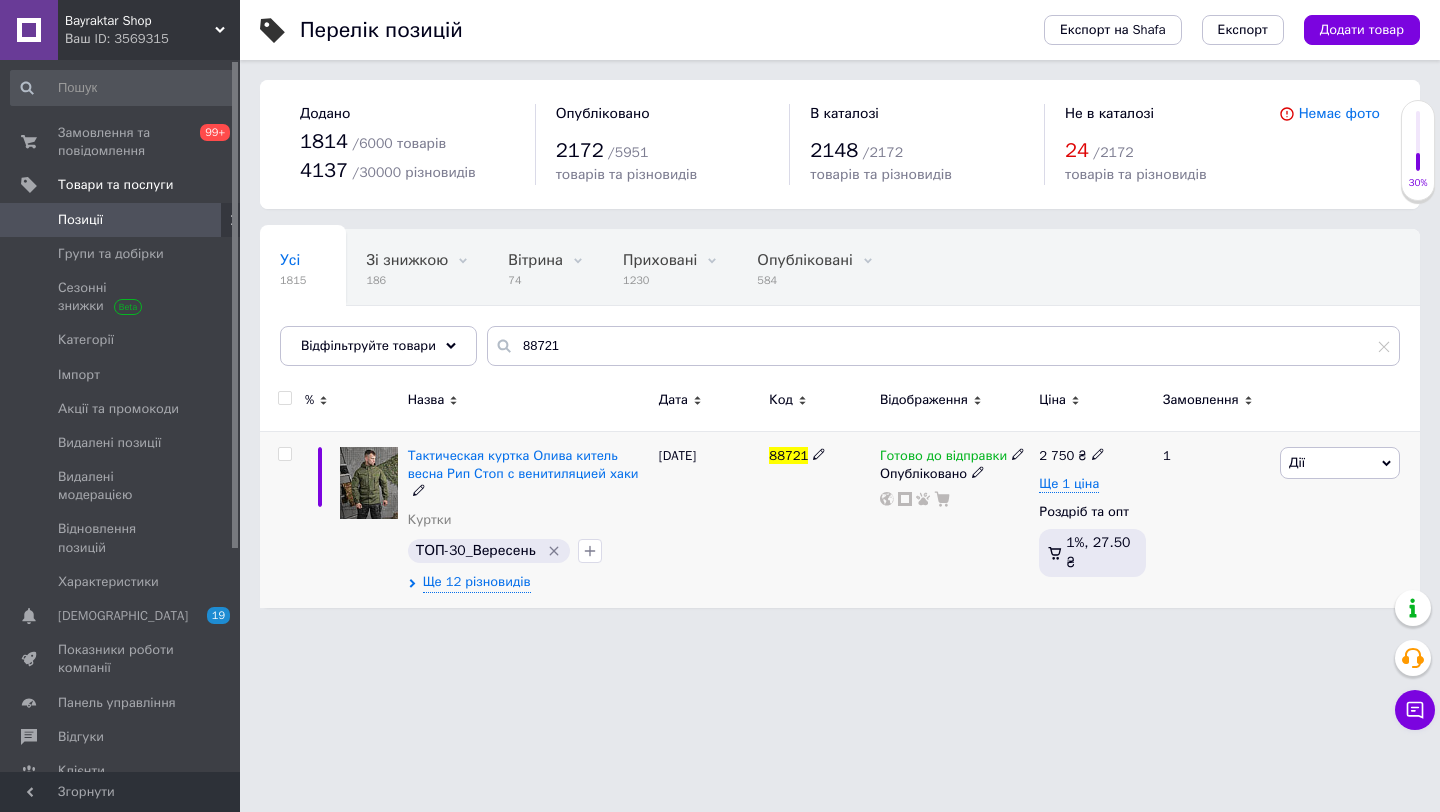 click on "Дії" at bounding box center [1340, 463] 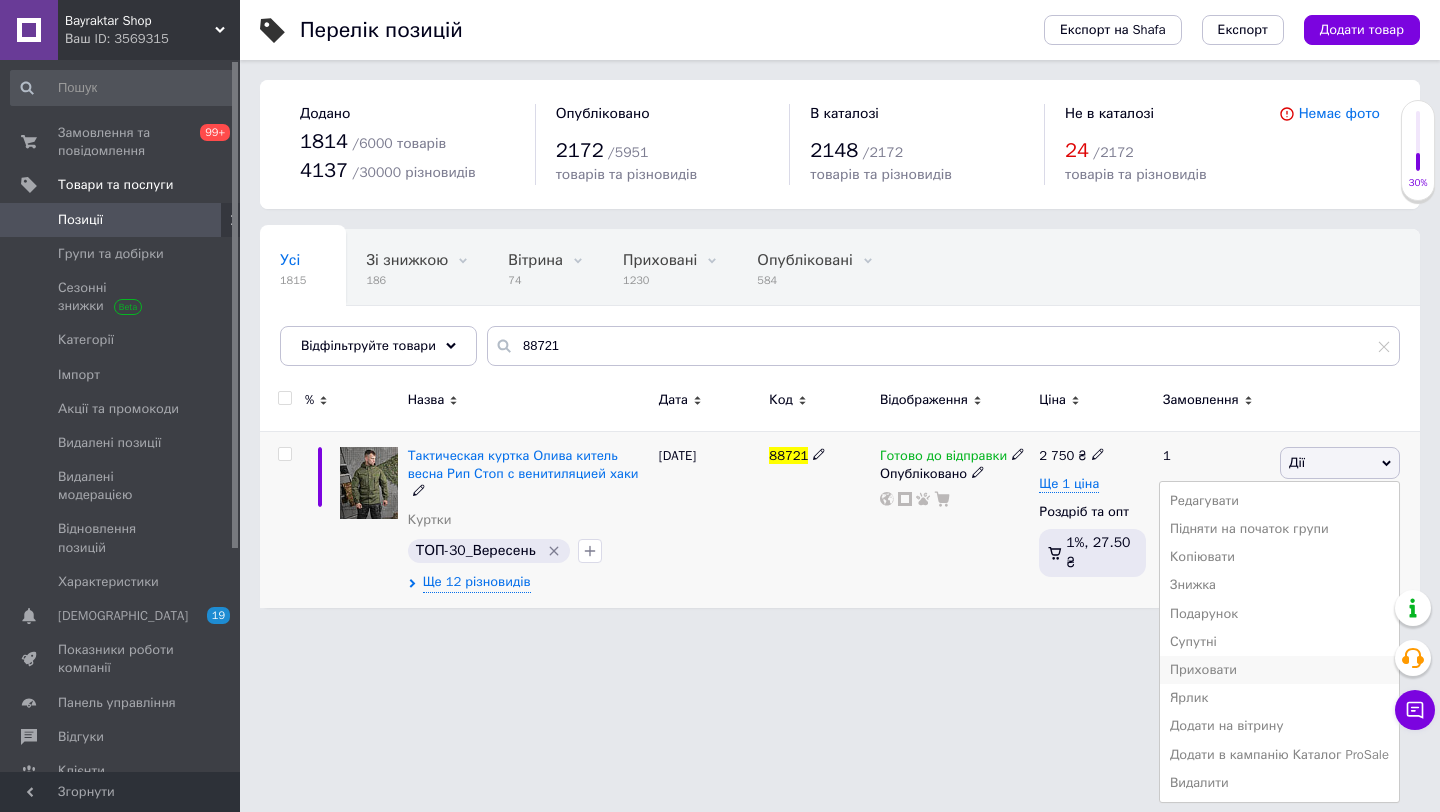 click on "Приховати" at bounding box center [1279, 670] 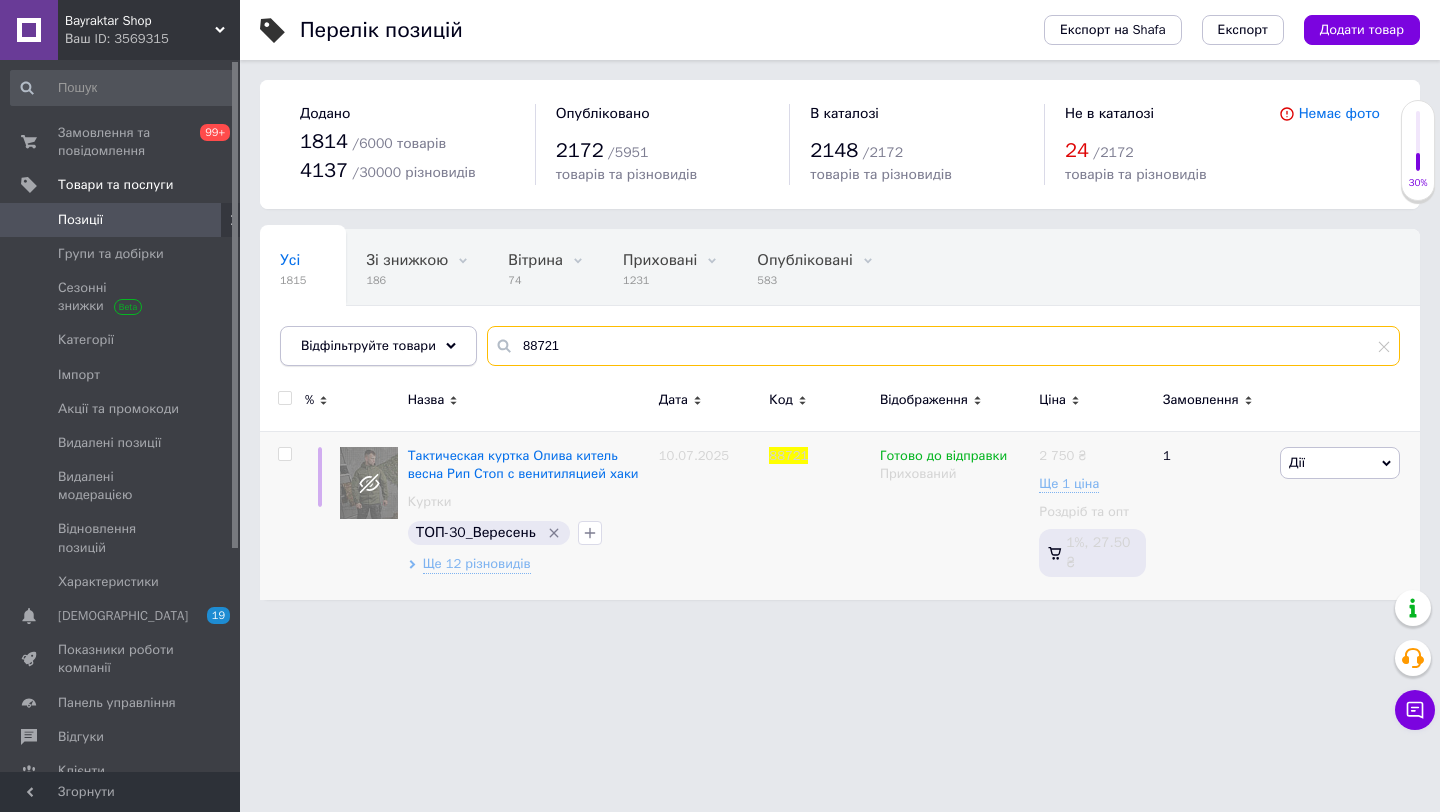 drag, startPoint x: 581, startPoint y: 340, endPoint x: 365, endPoint y: 353, distance: 216.39085 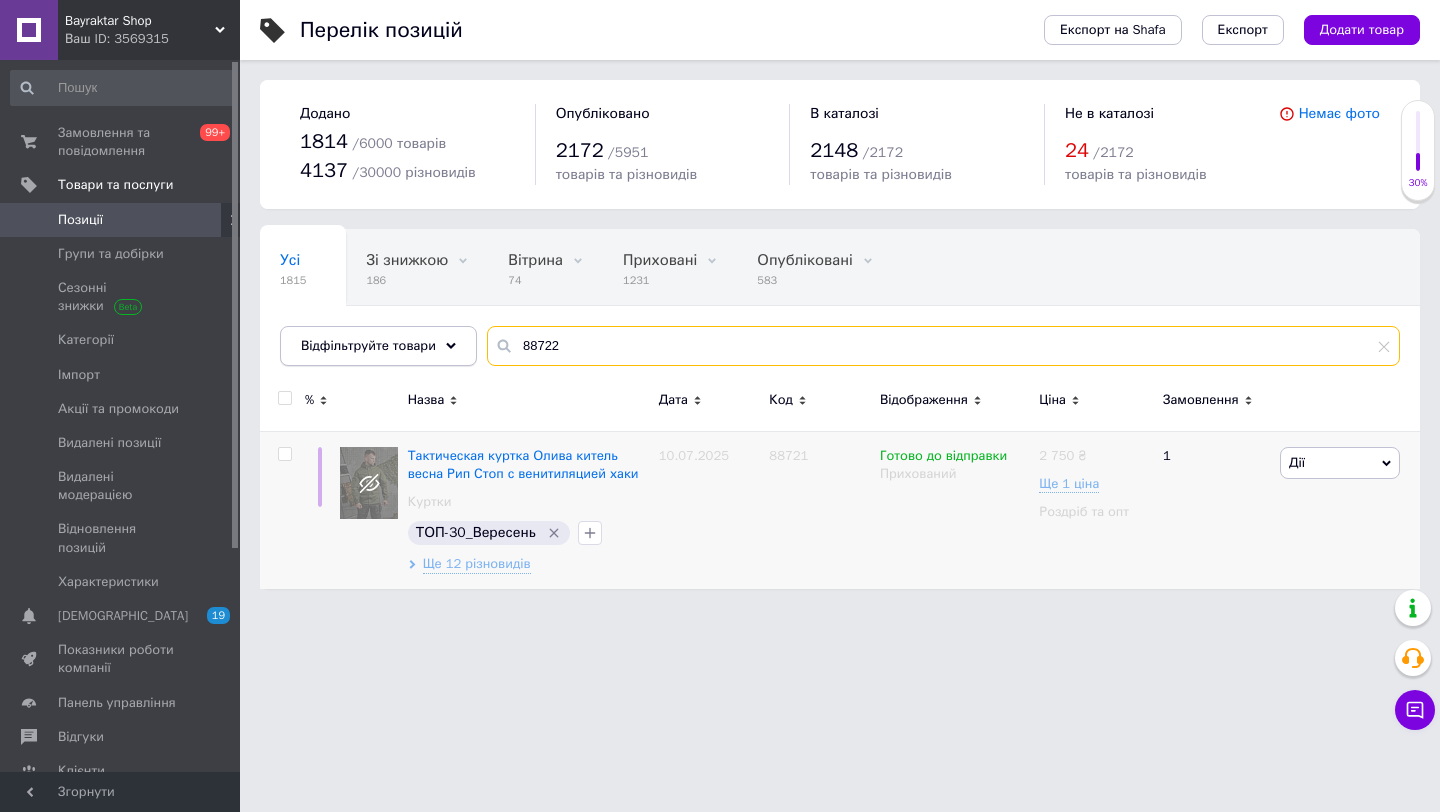 drag, startPoint x: 577, startPoint y: 346, endPoint x: 402, endPoint y: 346, distance: 175 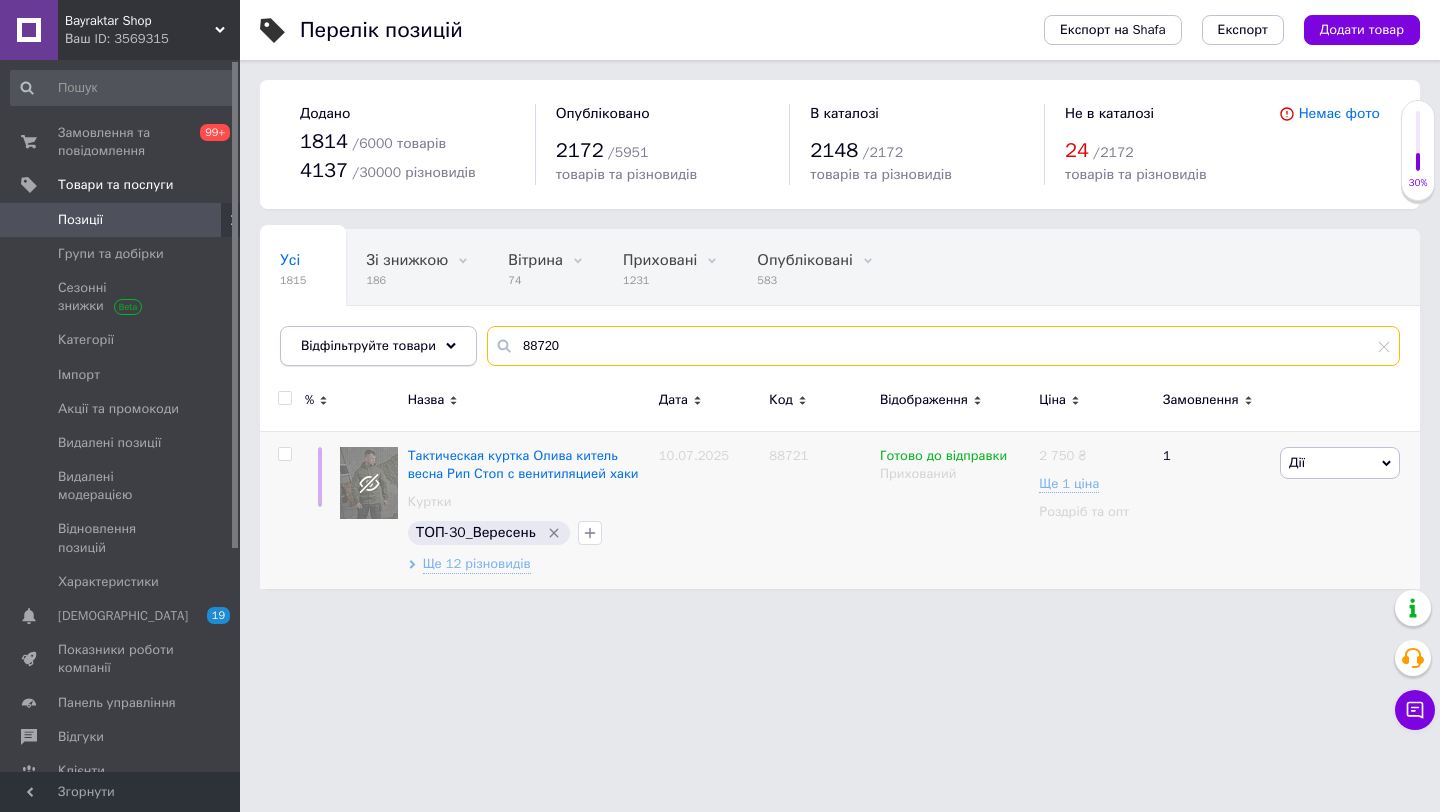 drag, startPoint x: 580, startPoint y: 340, endPoint x: 445, endPoint y: 356, distance: 135.94484 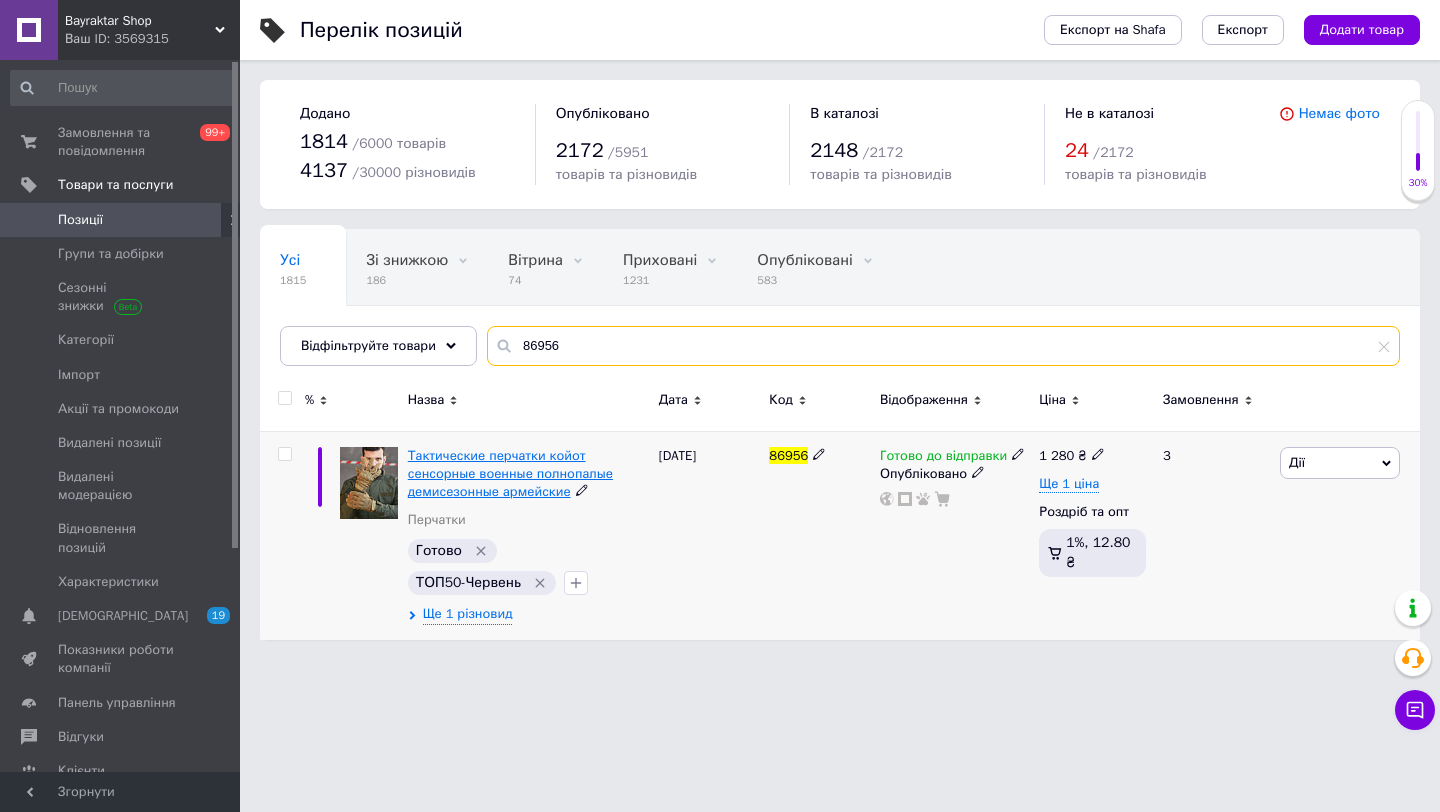 type on "86956" 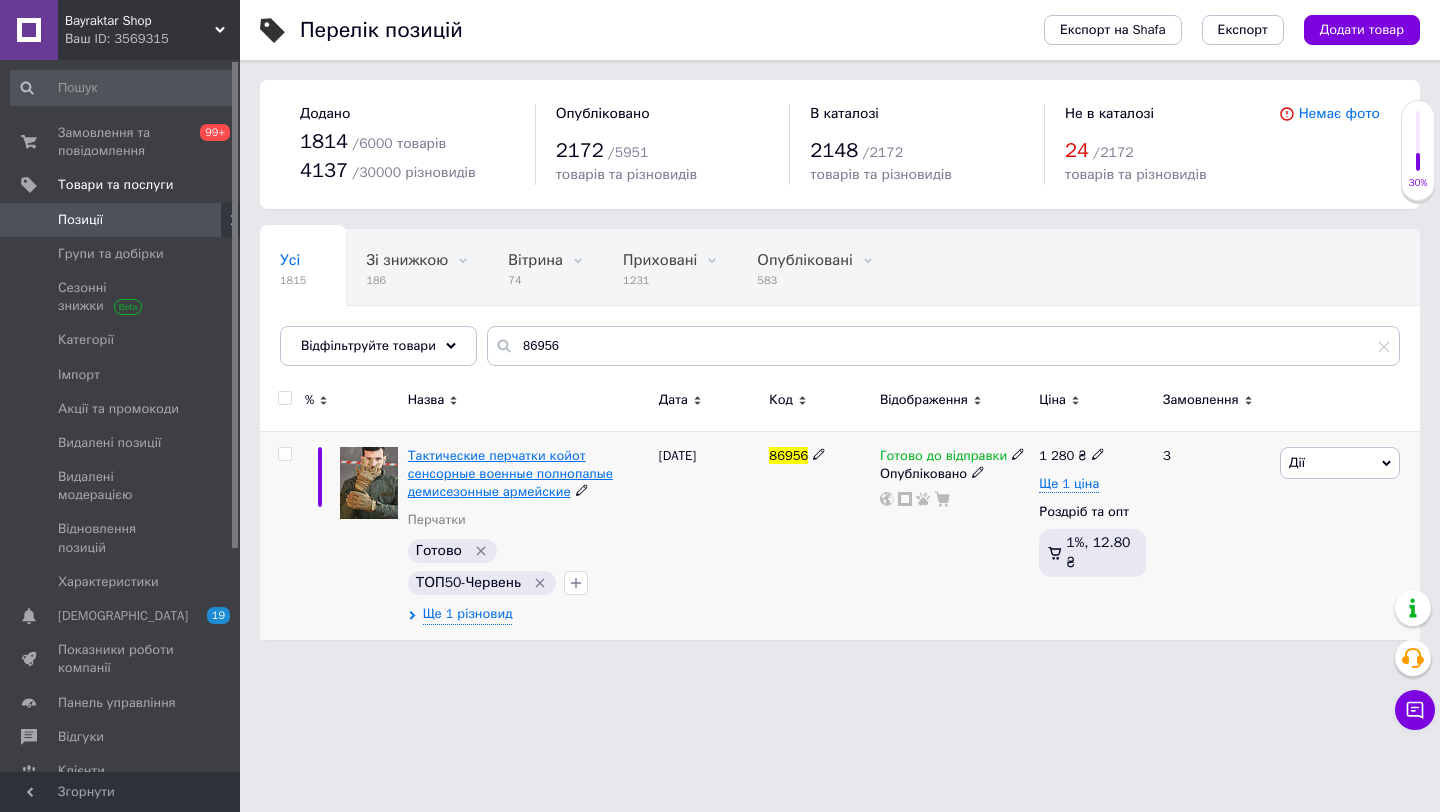 click on "Тактические перчатки койот сенсорные военные полнопалые демисезонные армейские" at bounding box center (510, 473) 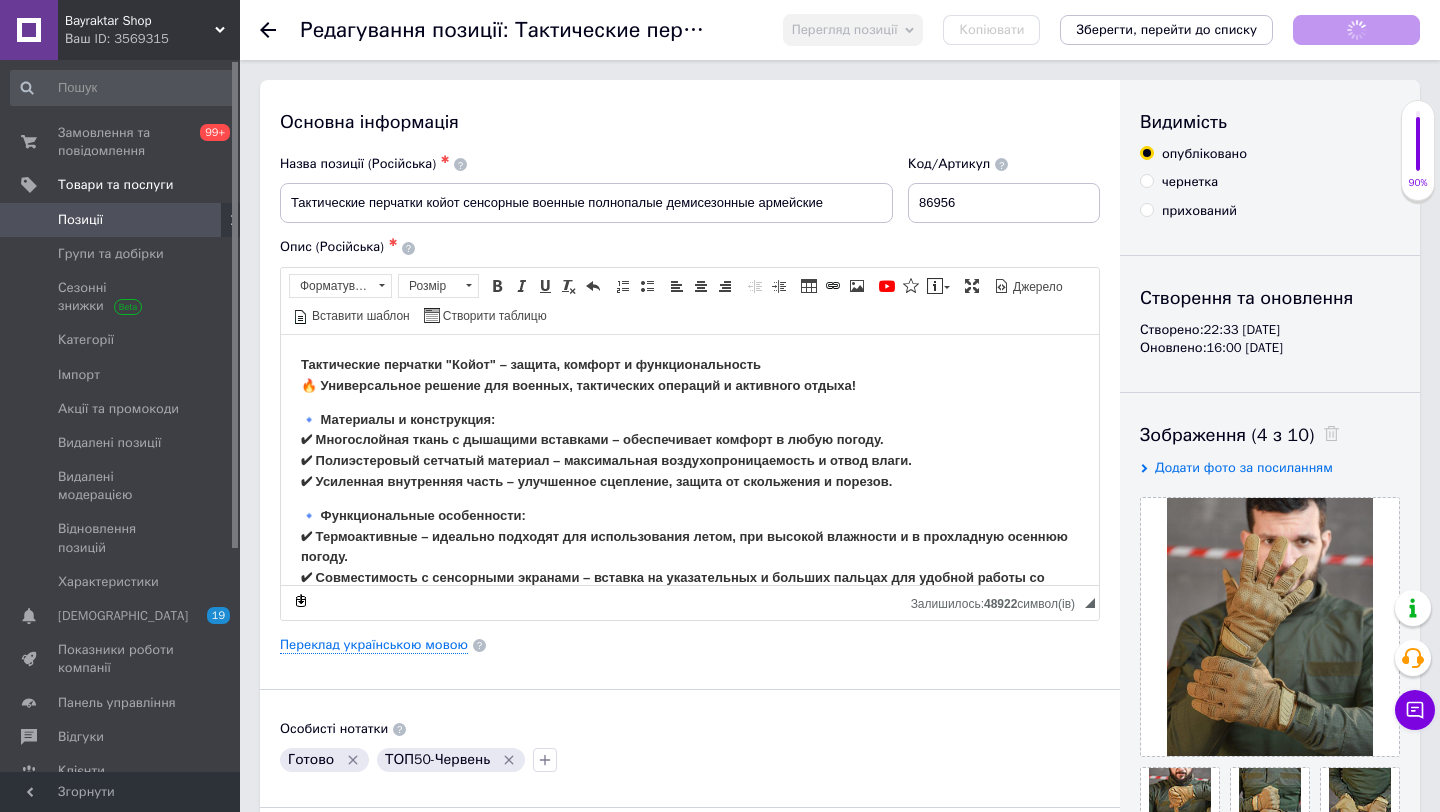 scroll, scrollTop: 0, scrollLeft: 0, axis: both 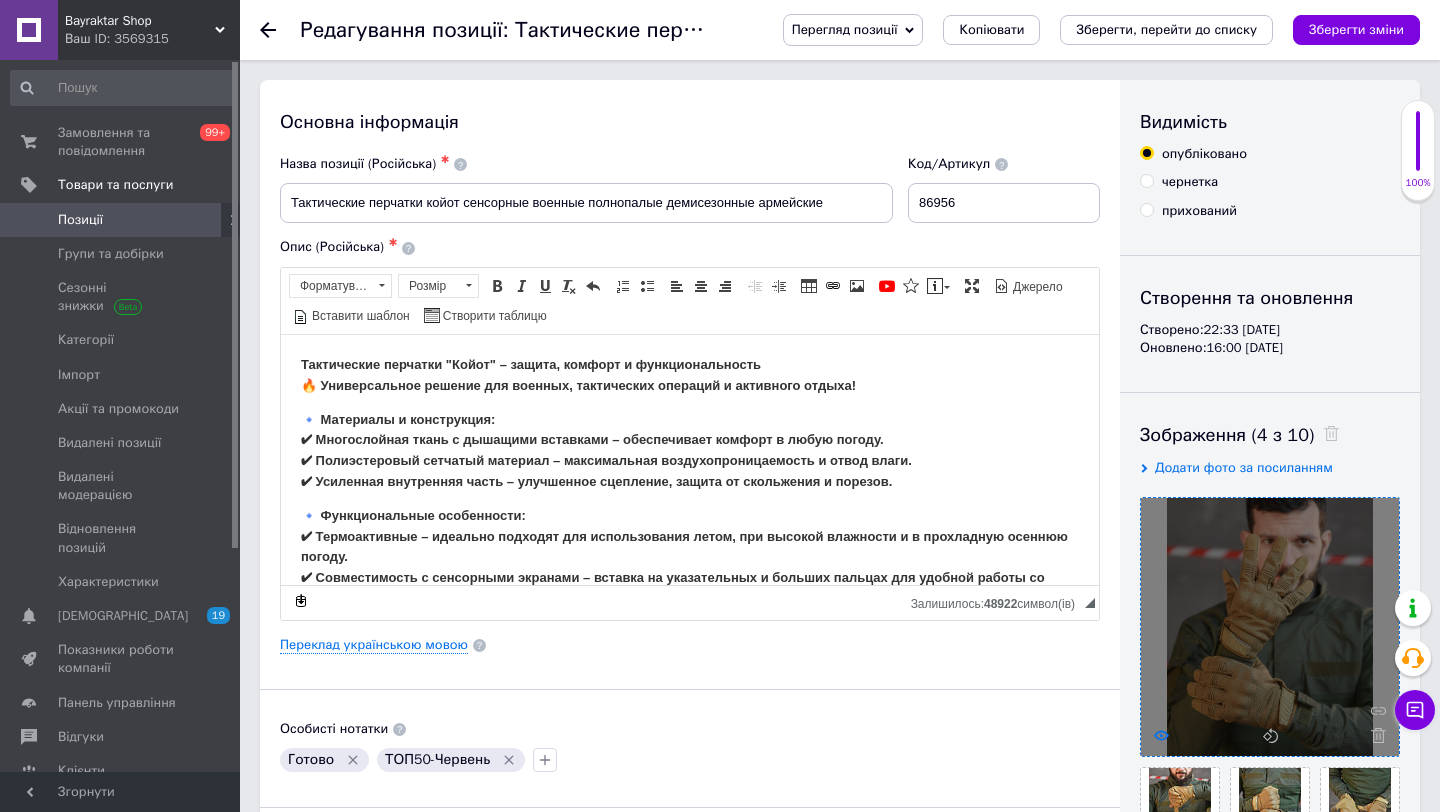click 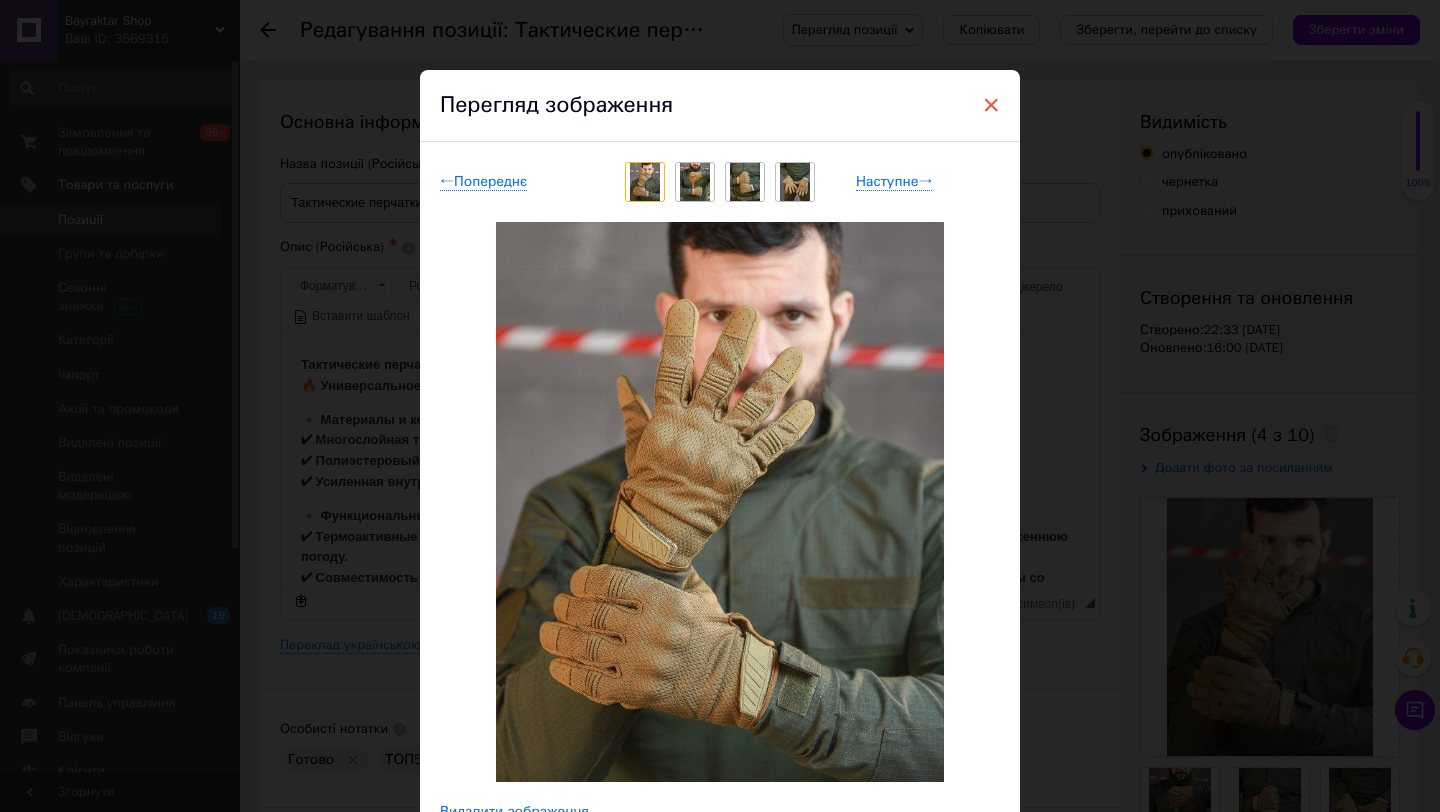 click on "×" at bounding box center (991, 105) 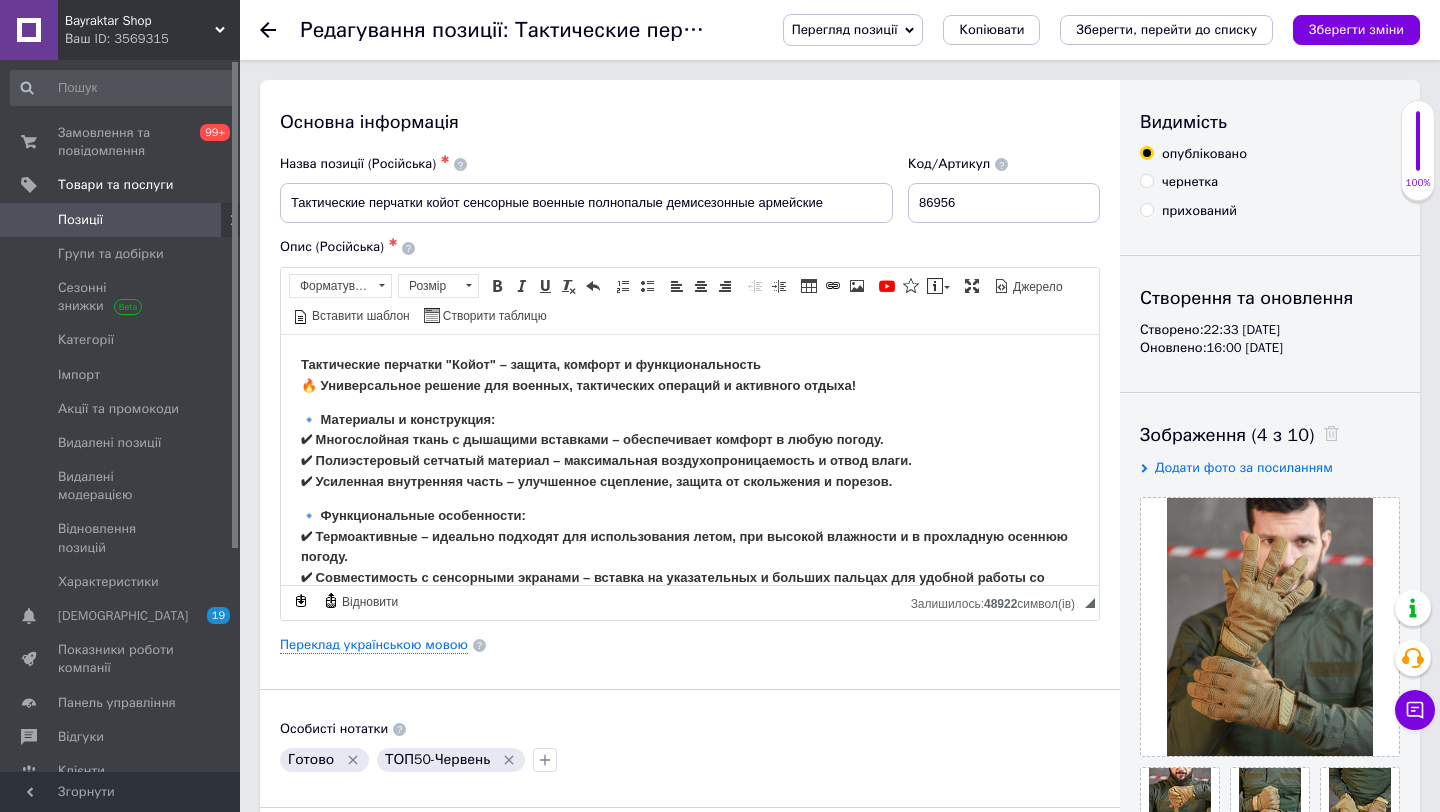 click on "прихований" at bounding box center [1146, 209] 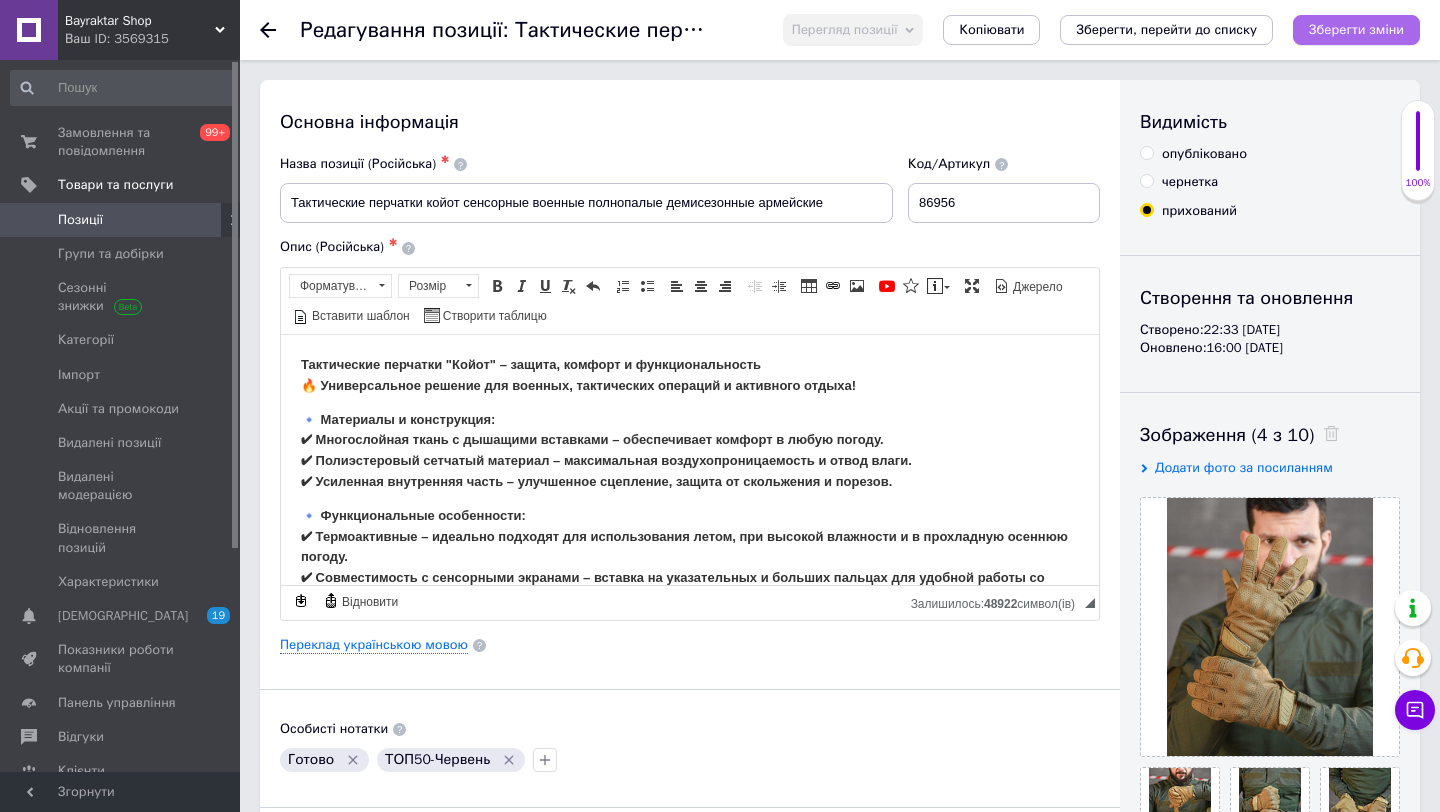 click on "Зберегти зміни" at bounding box center (1356, 30) 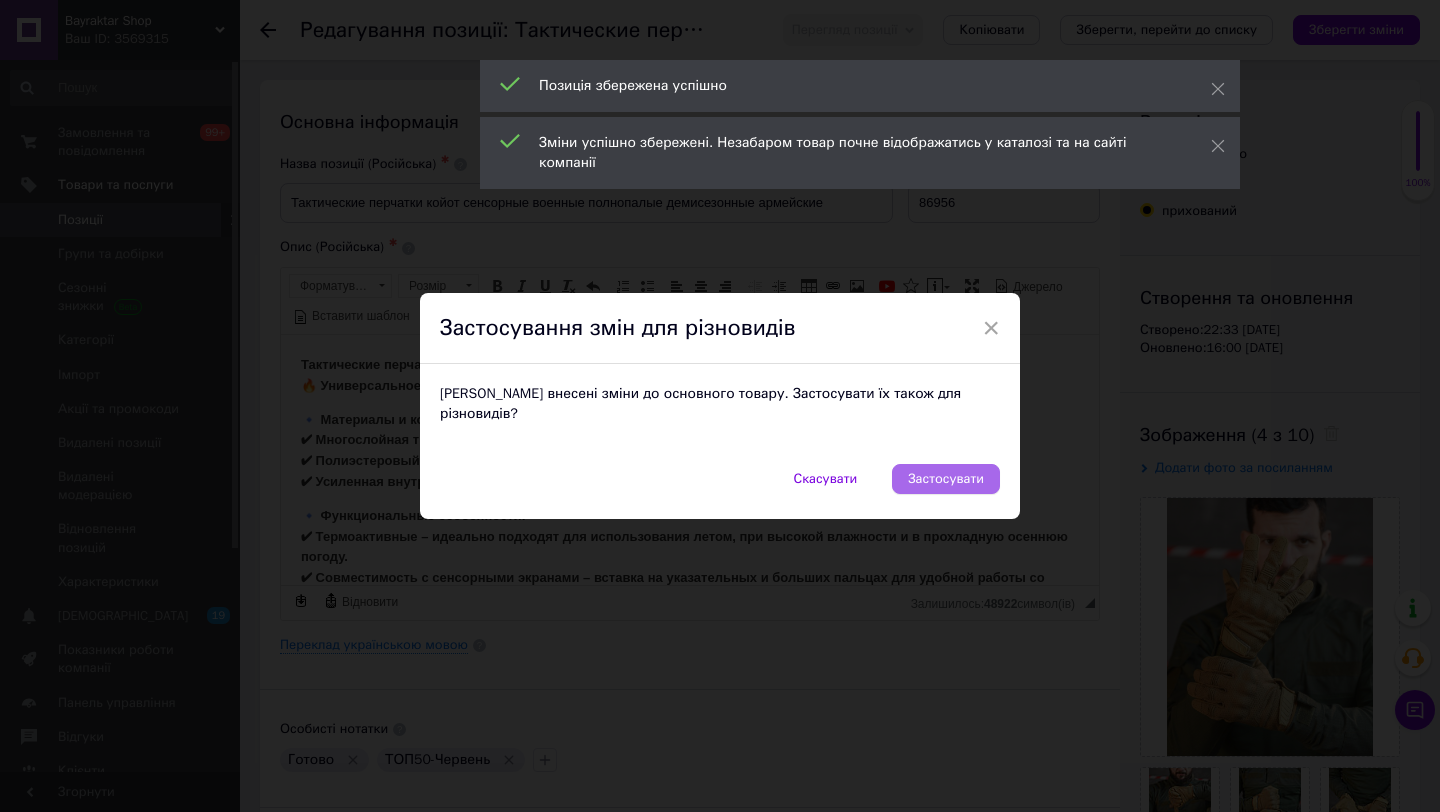 drag, startPoint x: 956, startPoint y: 465, endPoint x: 674, endPoint y: 131, distance: 437.12698 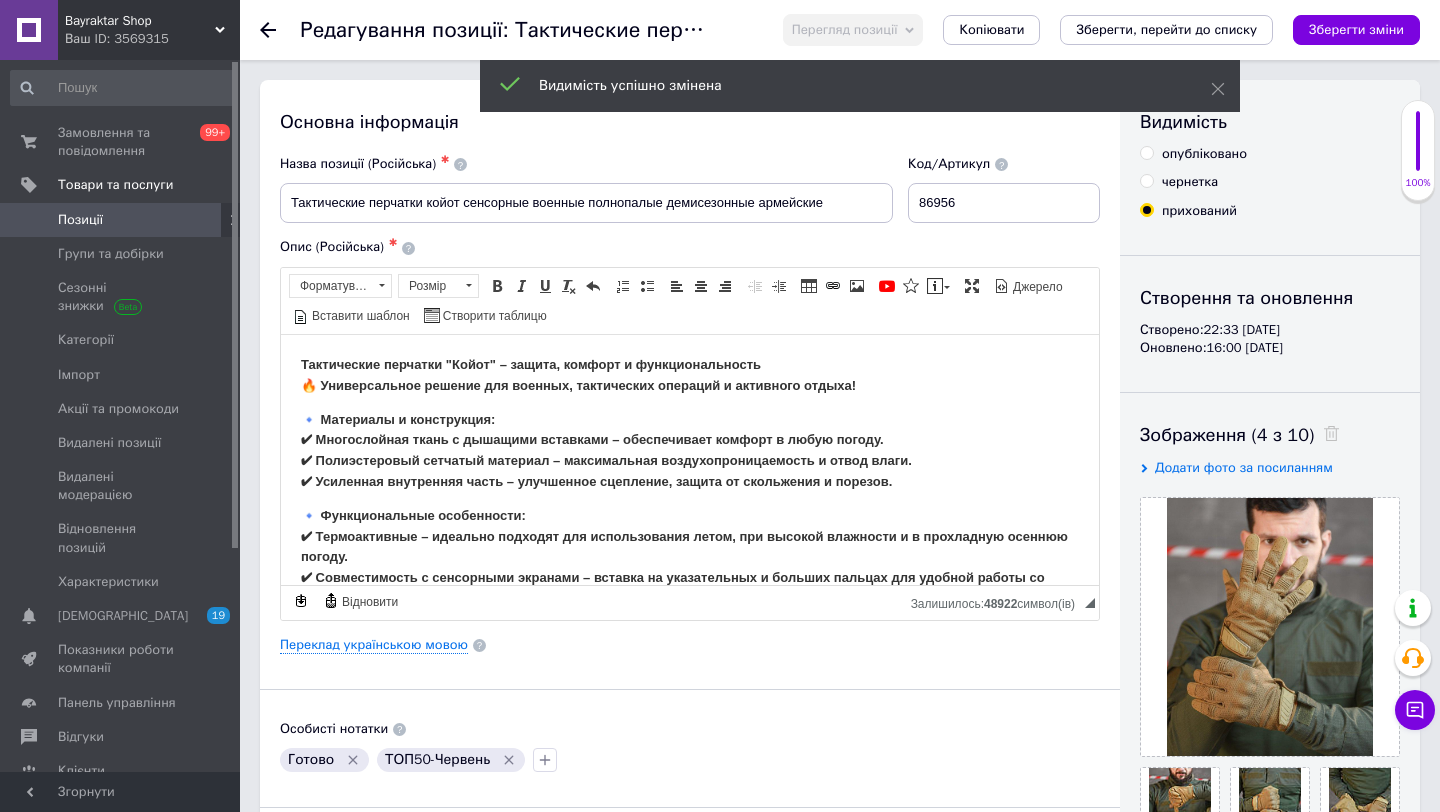 click on "Позиції" at bounding box center [121, 220] 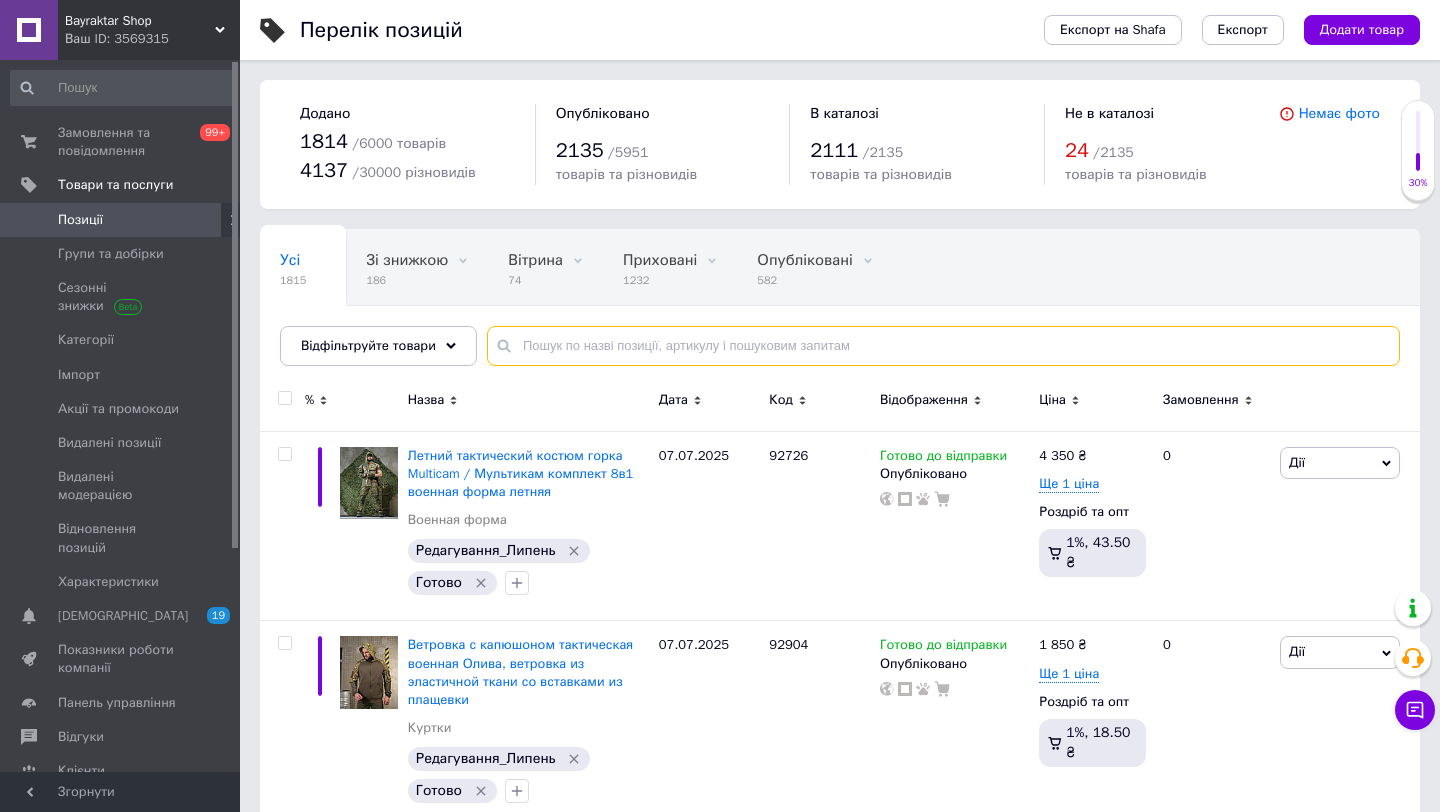 click at bounding box center [943, 346] 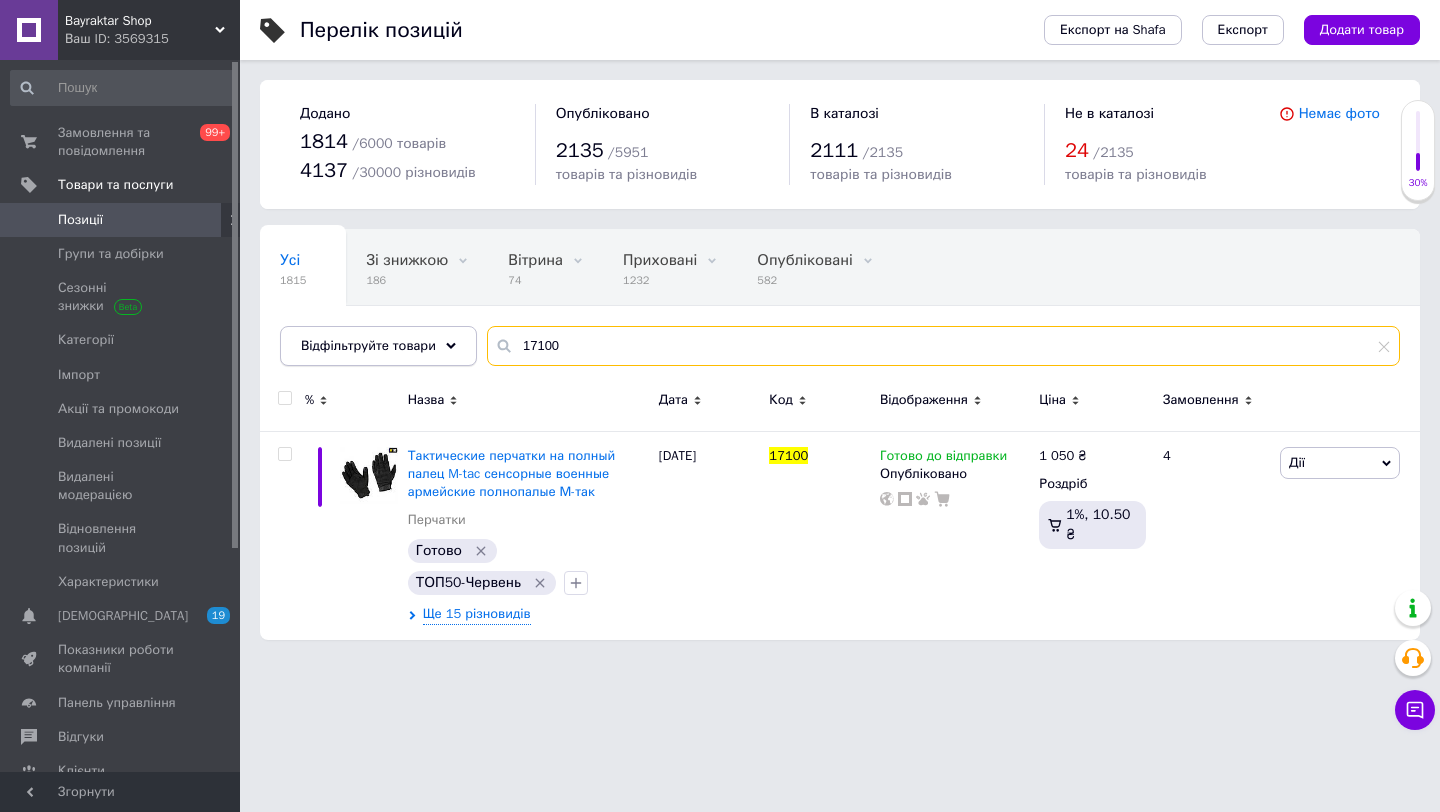 drag, startPoint x: 606, startPoint y: 341, endPoint x: 424, endPoint y: 344, distance: 182.02472 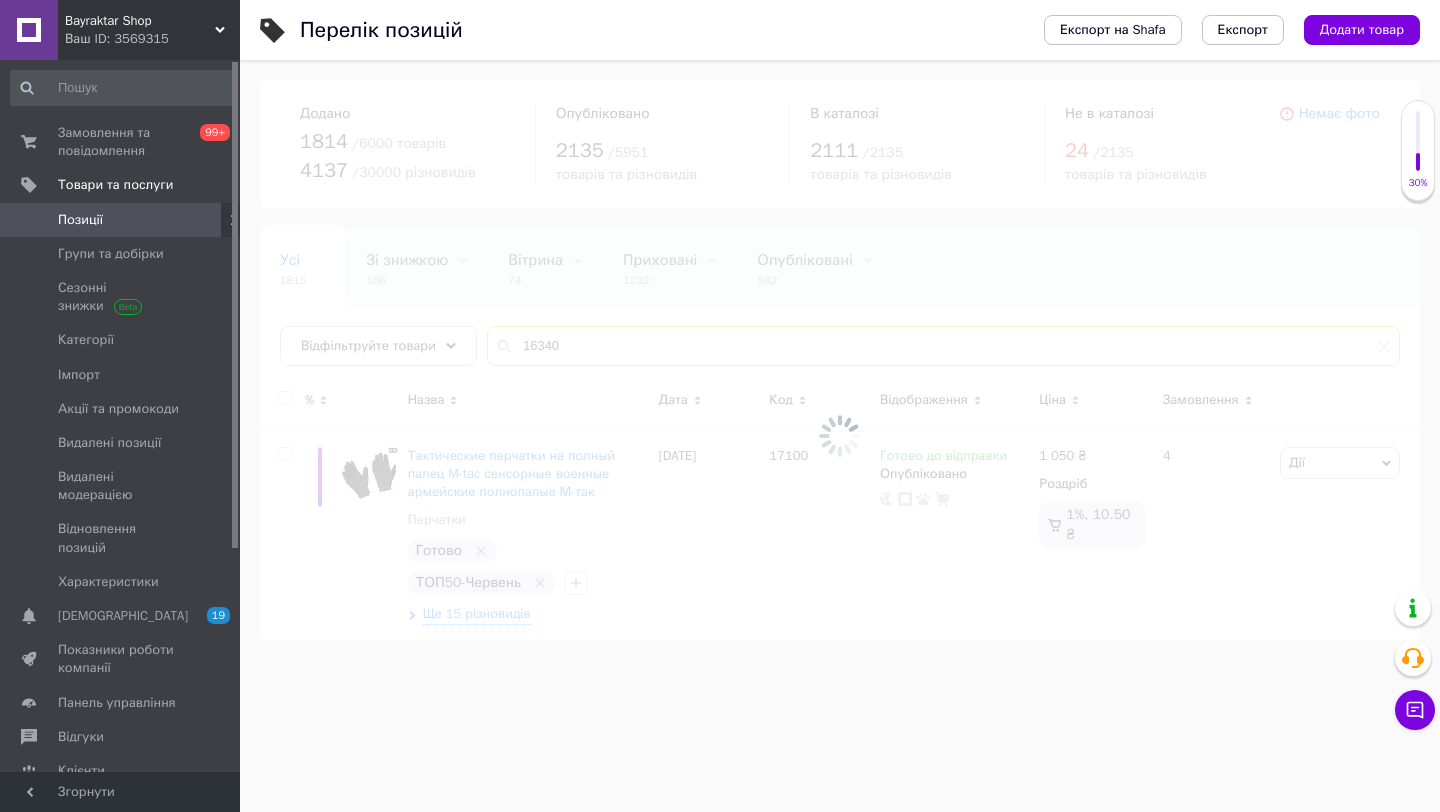 type on "16340" 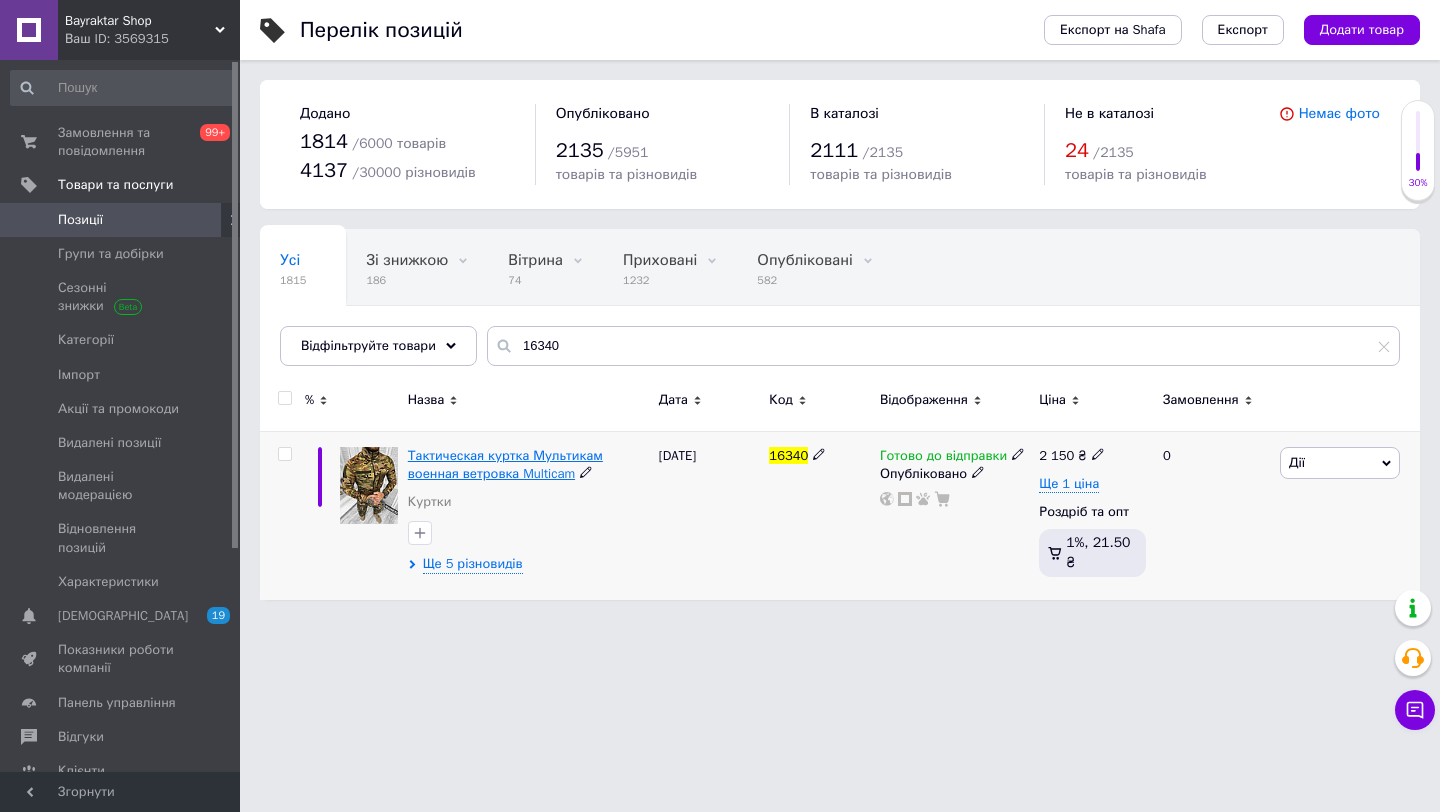 click on "Тактическая куртка Мультикам военная ветровка Multicam" at bounding box center (505, 464) 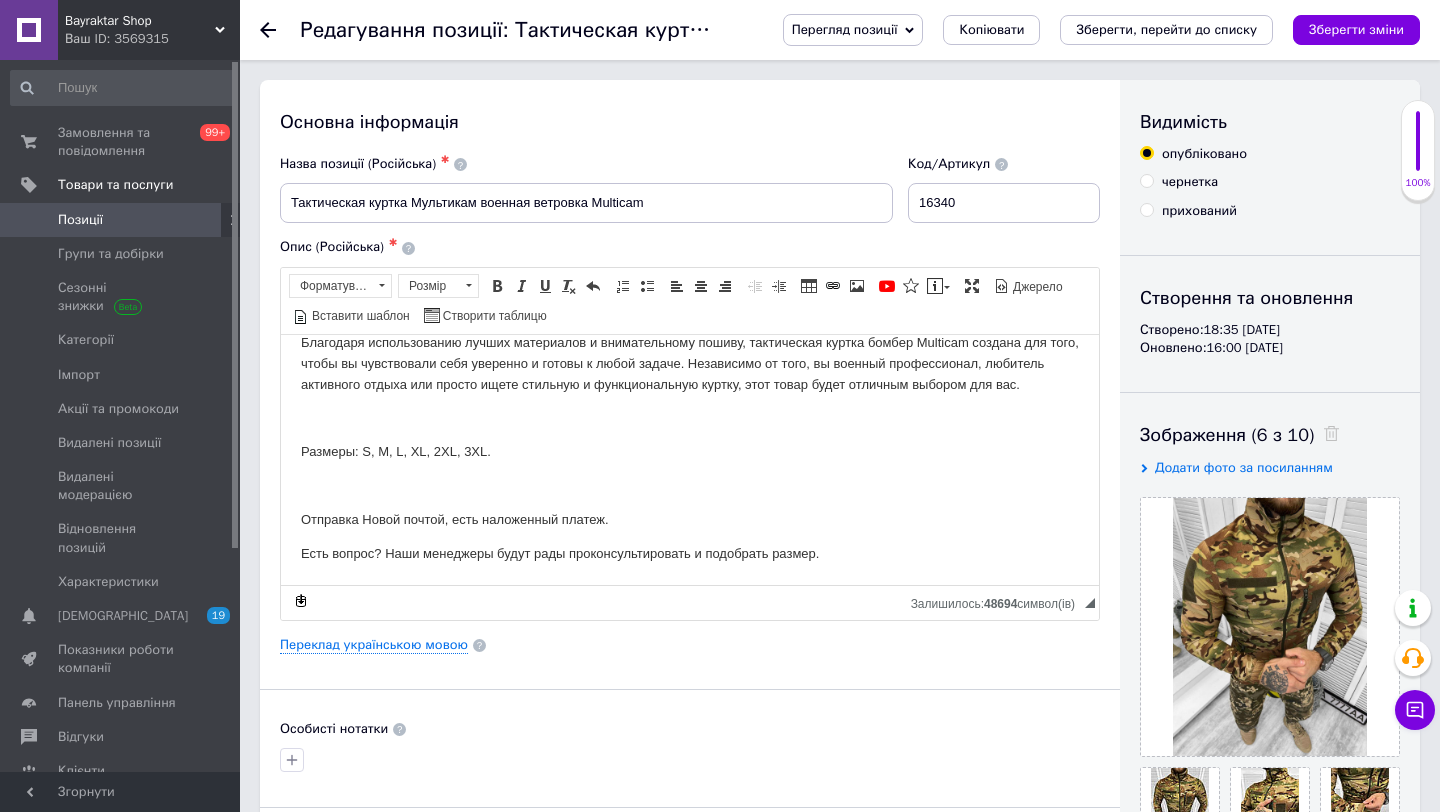 scroll, scrollTop: 25, scrollLeft: 0, axis: vertical 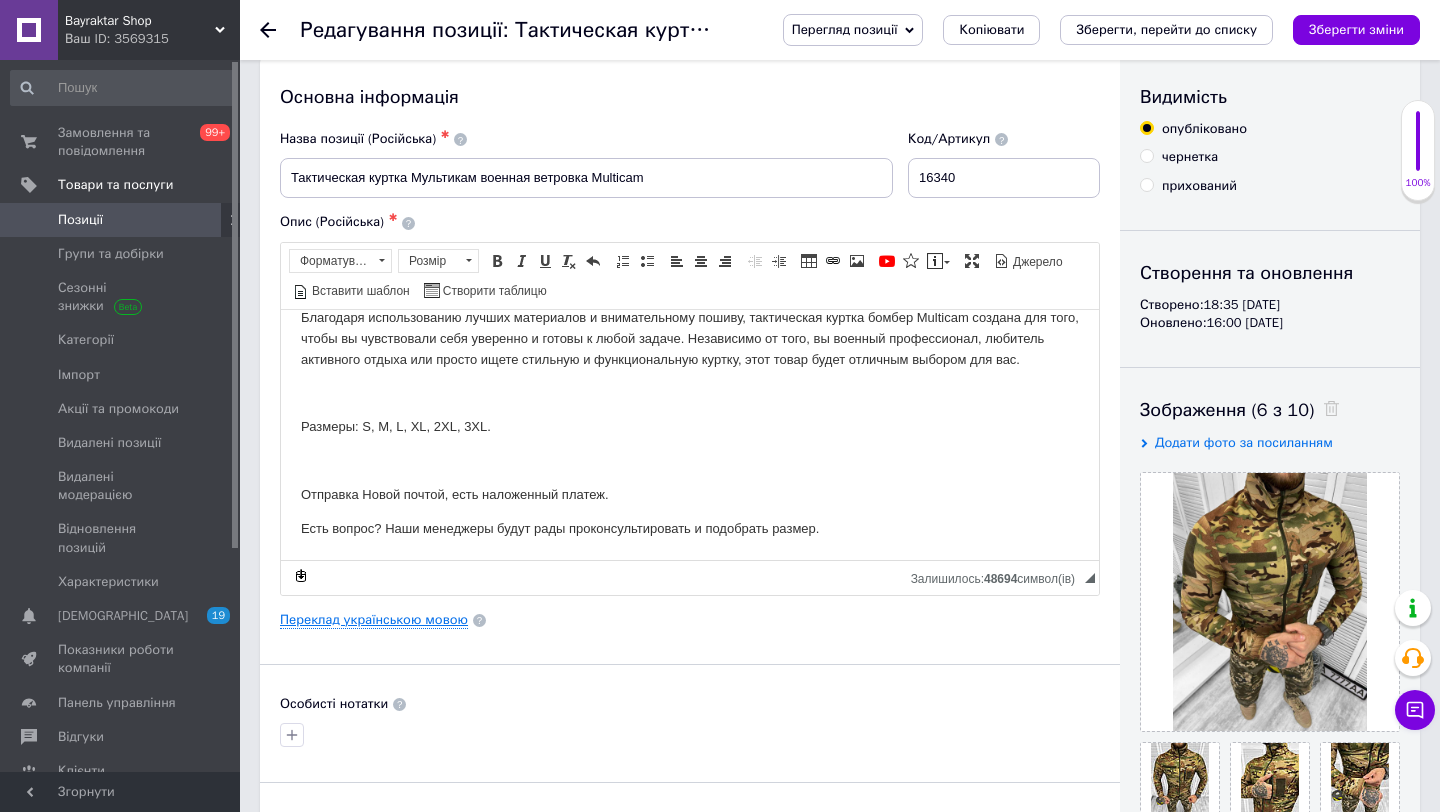 click on "Переклад українською мовою" at bounding box center [374, 620] 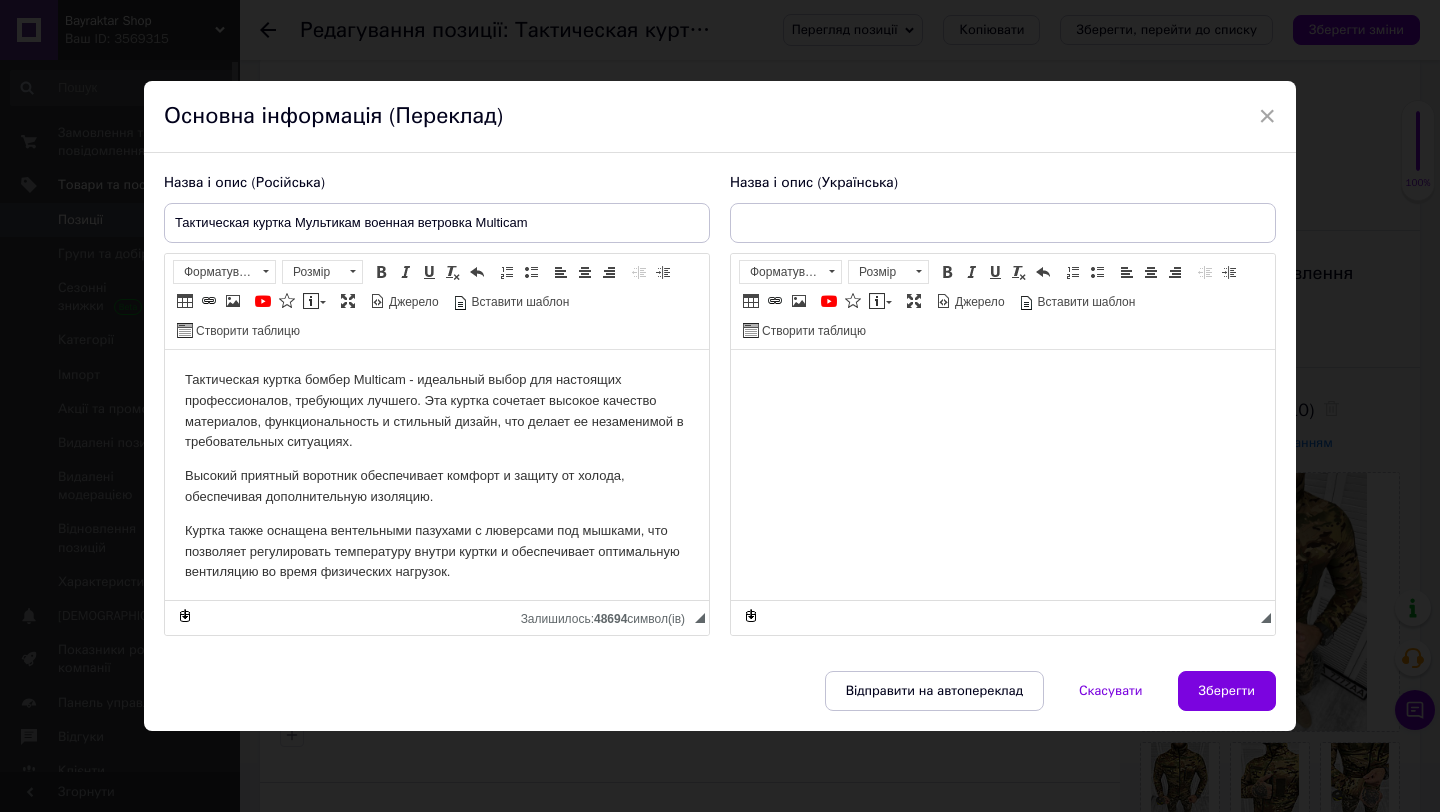 scroll, scrollTop: 0, scrollLeft: 0, axis: both 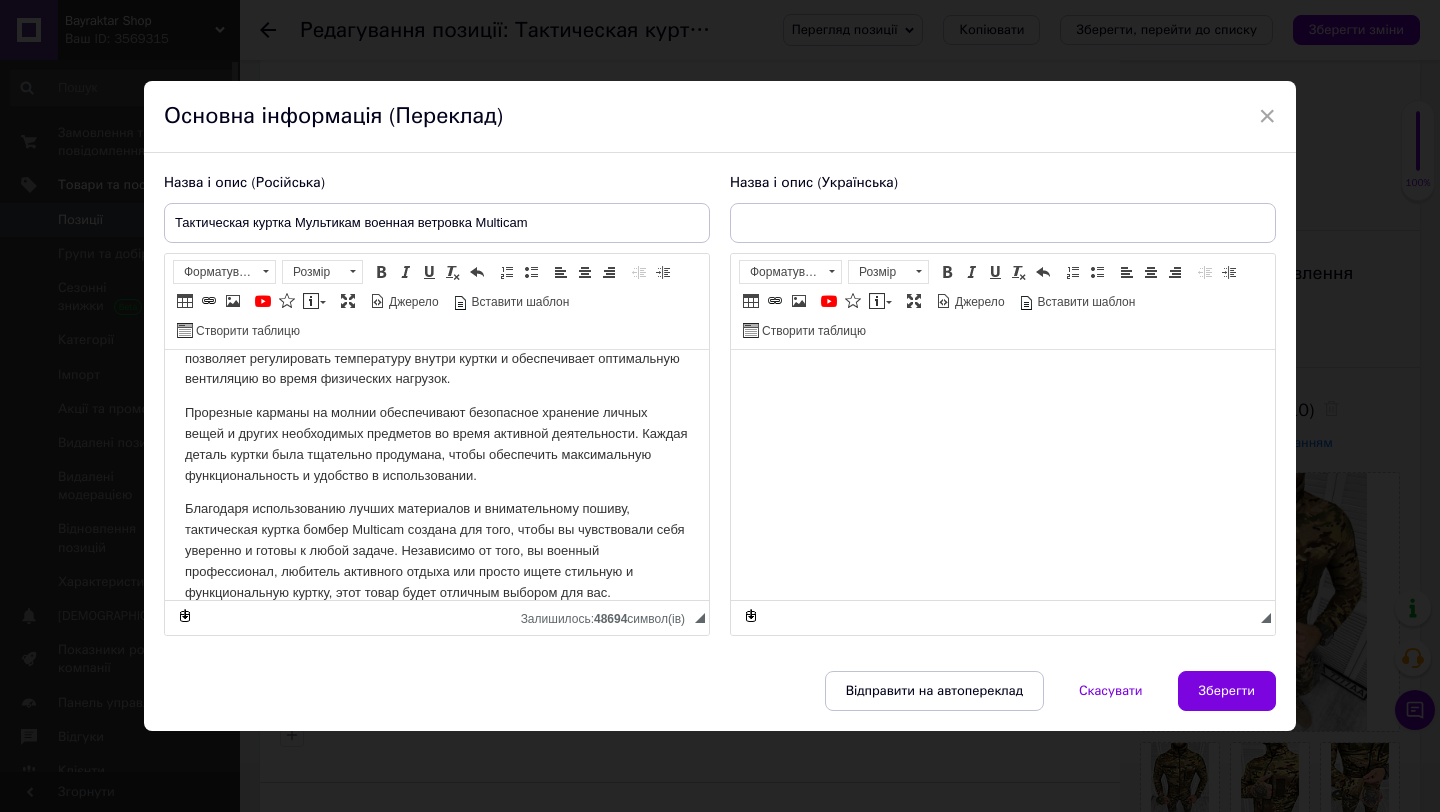 type on "Тактична куртка Мультикам військова ветровка Multicam" 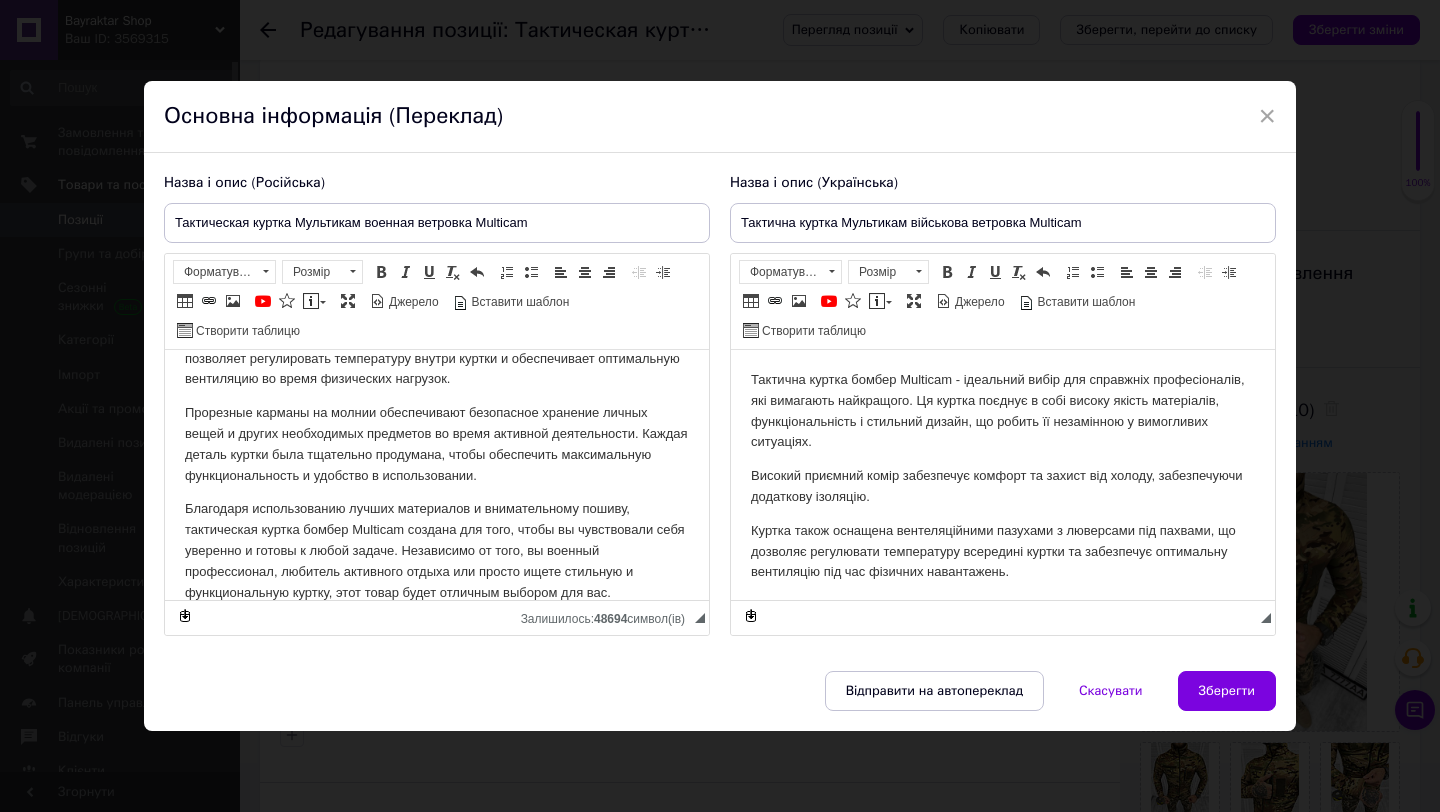scroll, scrollTop: 406, scrollLeft: 0, axis: vertical 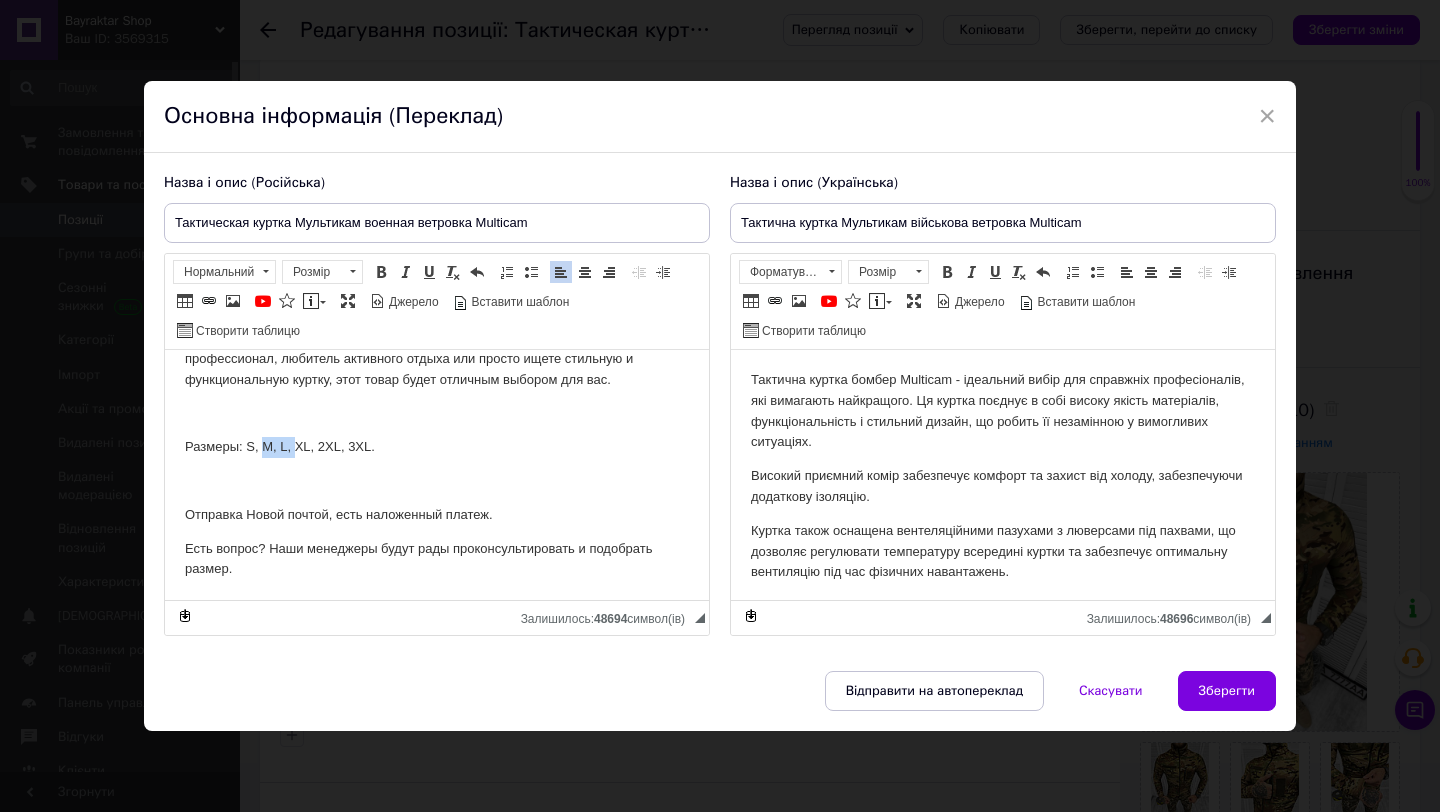 drag, startPoint x: 297, startPoint y: 446, endPoint x: 265, endPoint y: 444, distance: 32.06244 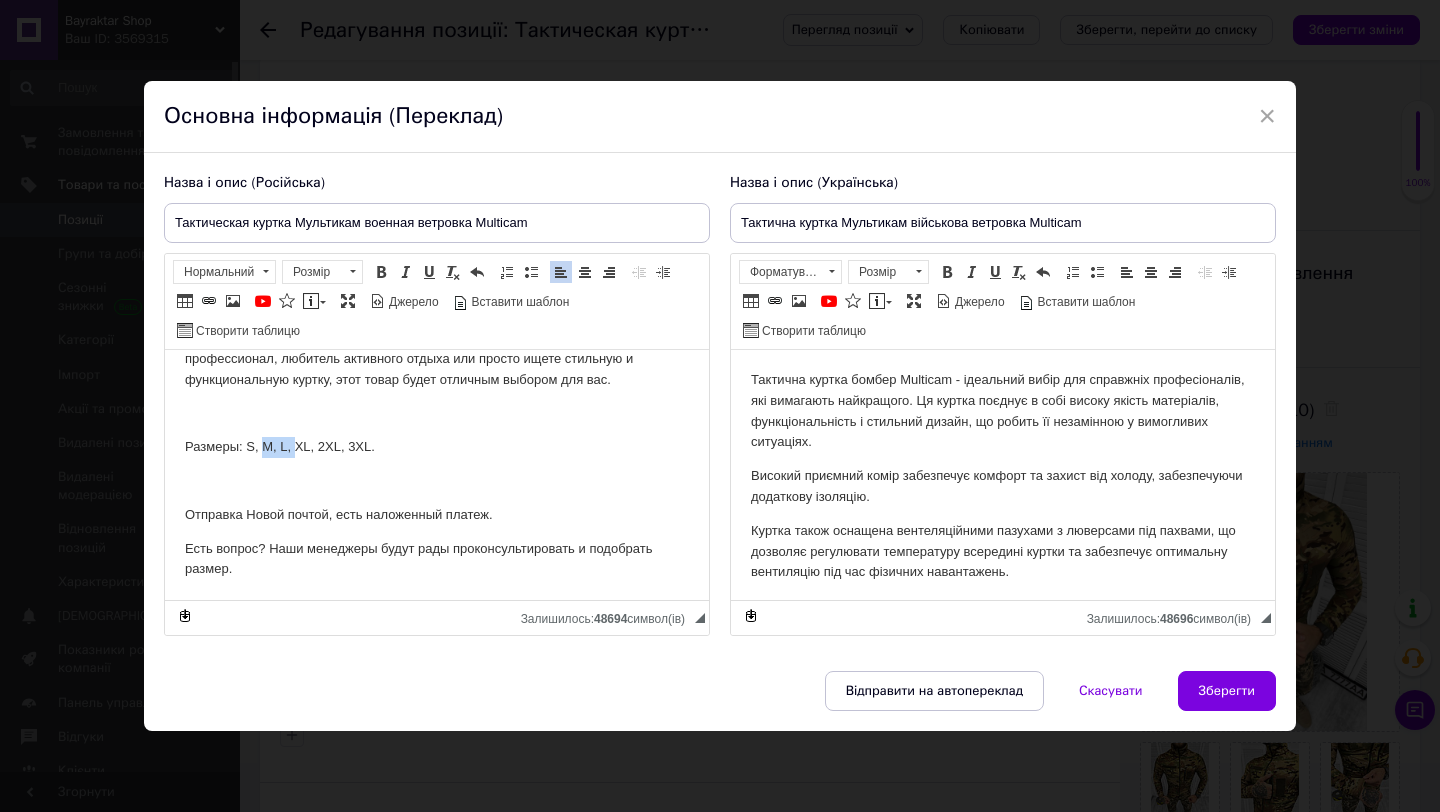 type 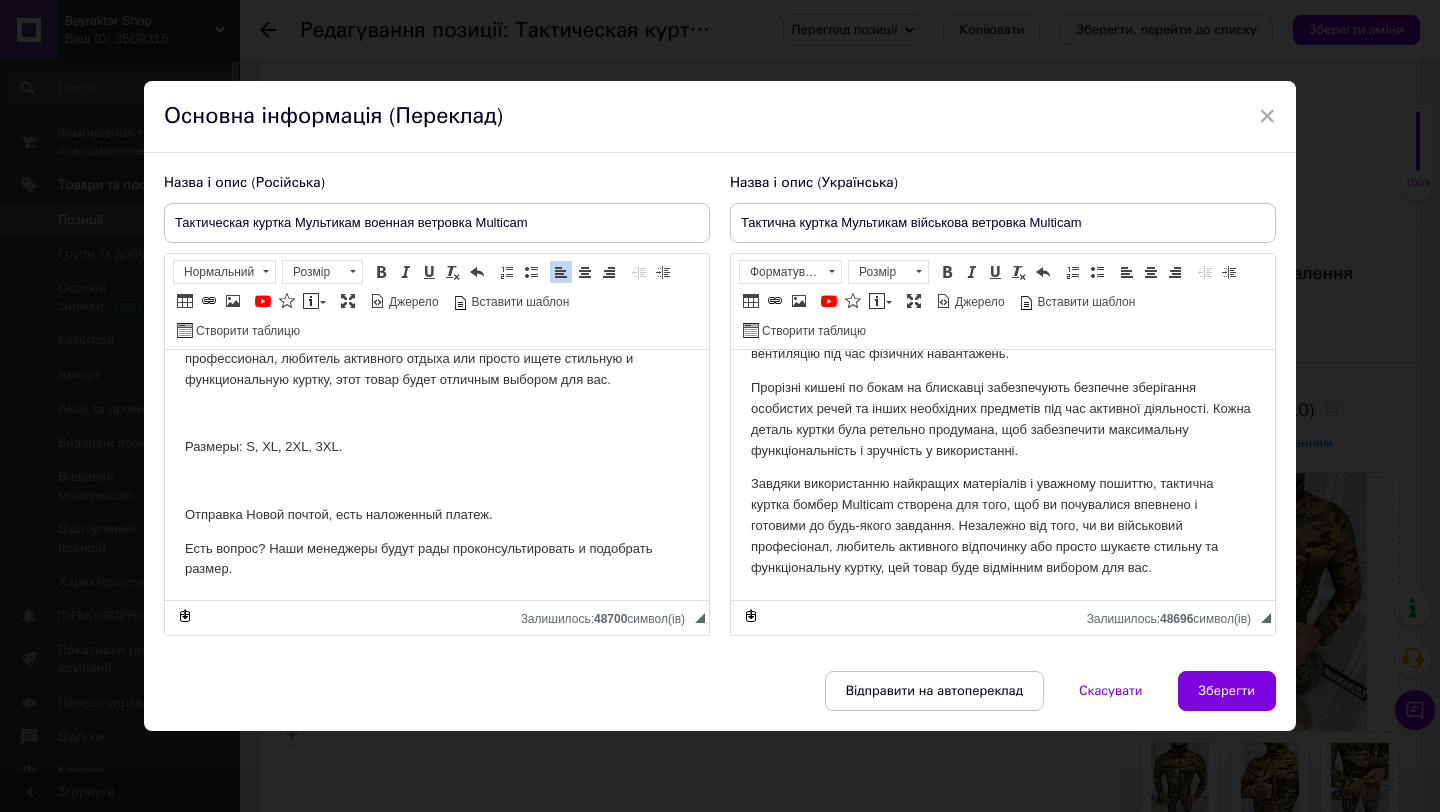 scroll, scrollTop: 348, scrollLeft: 0, axis: vertical 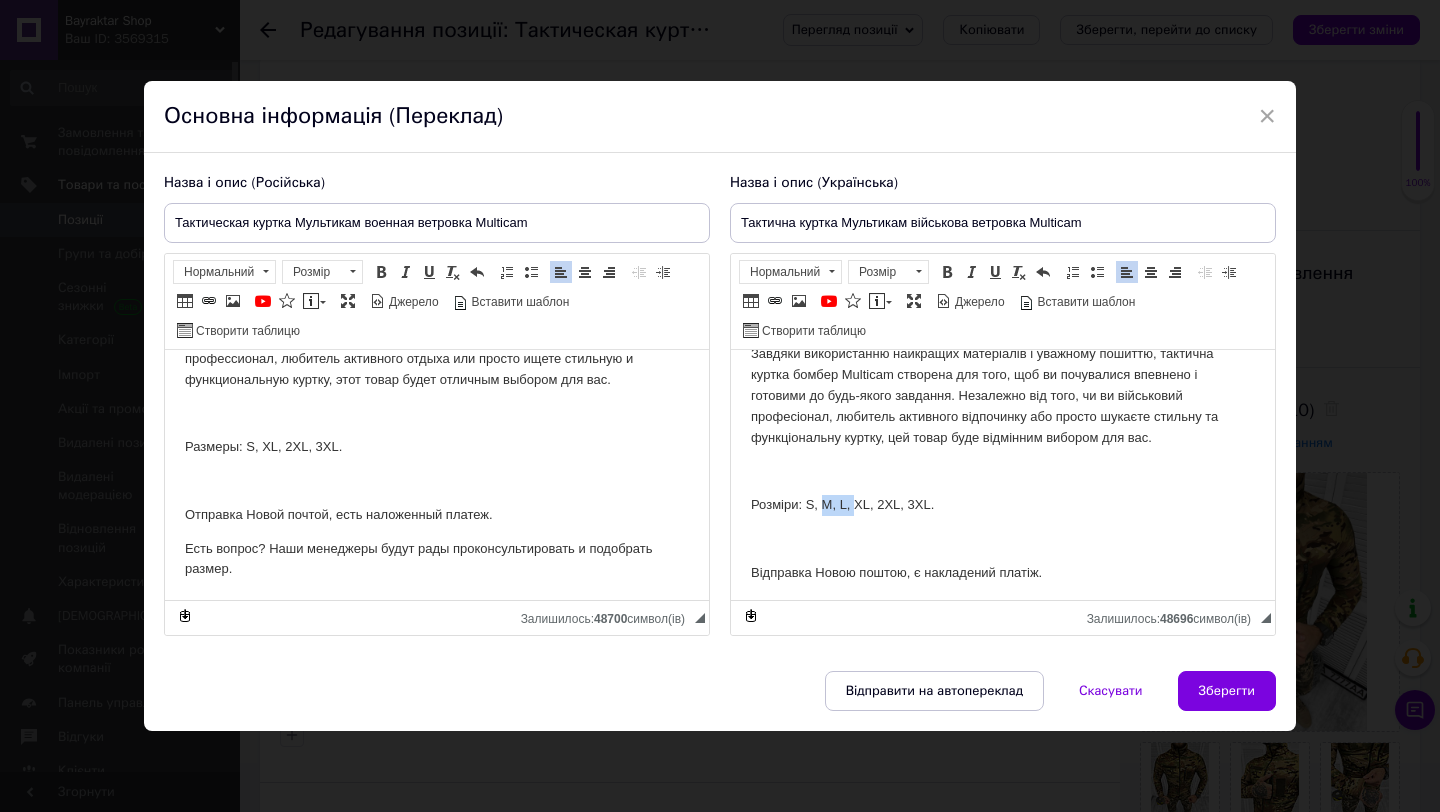 drag, startPoint x: 858, startPoint y: 502, endPoint x: 825, endPoint y: 503, distance: 33.01515 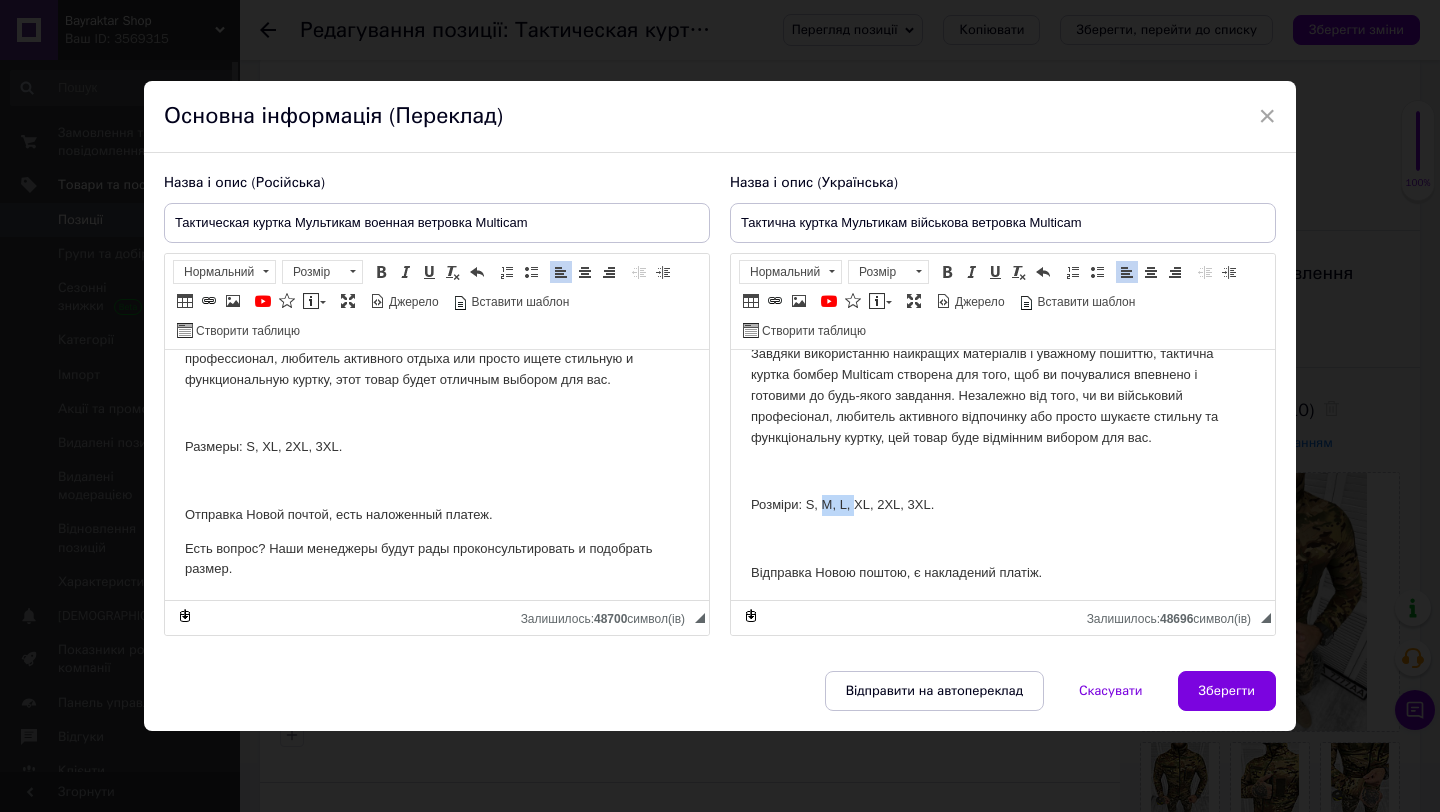 type 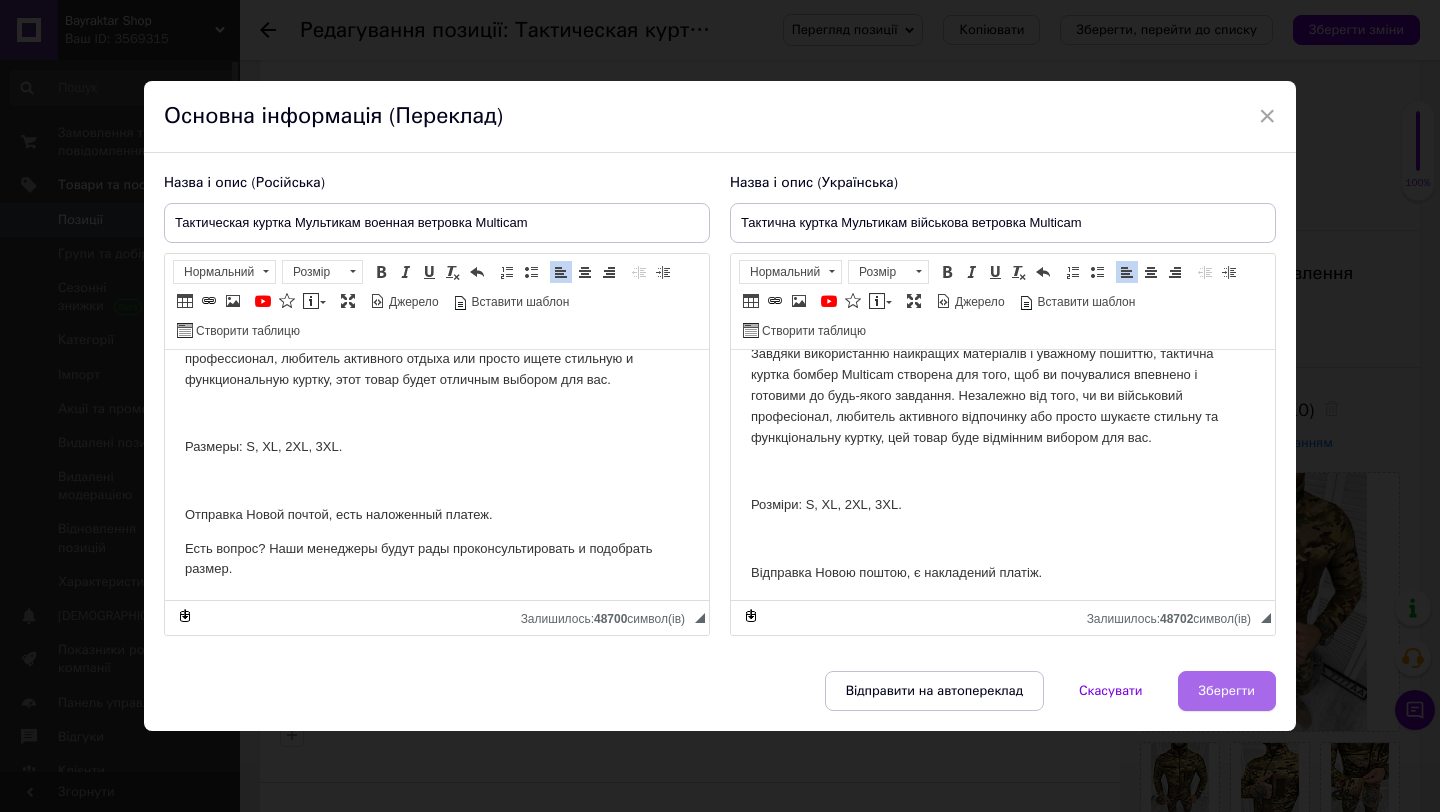 click on "Зберегти" at bounding box center [1227, 691] 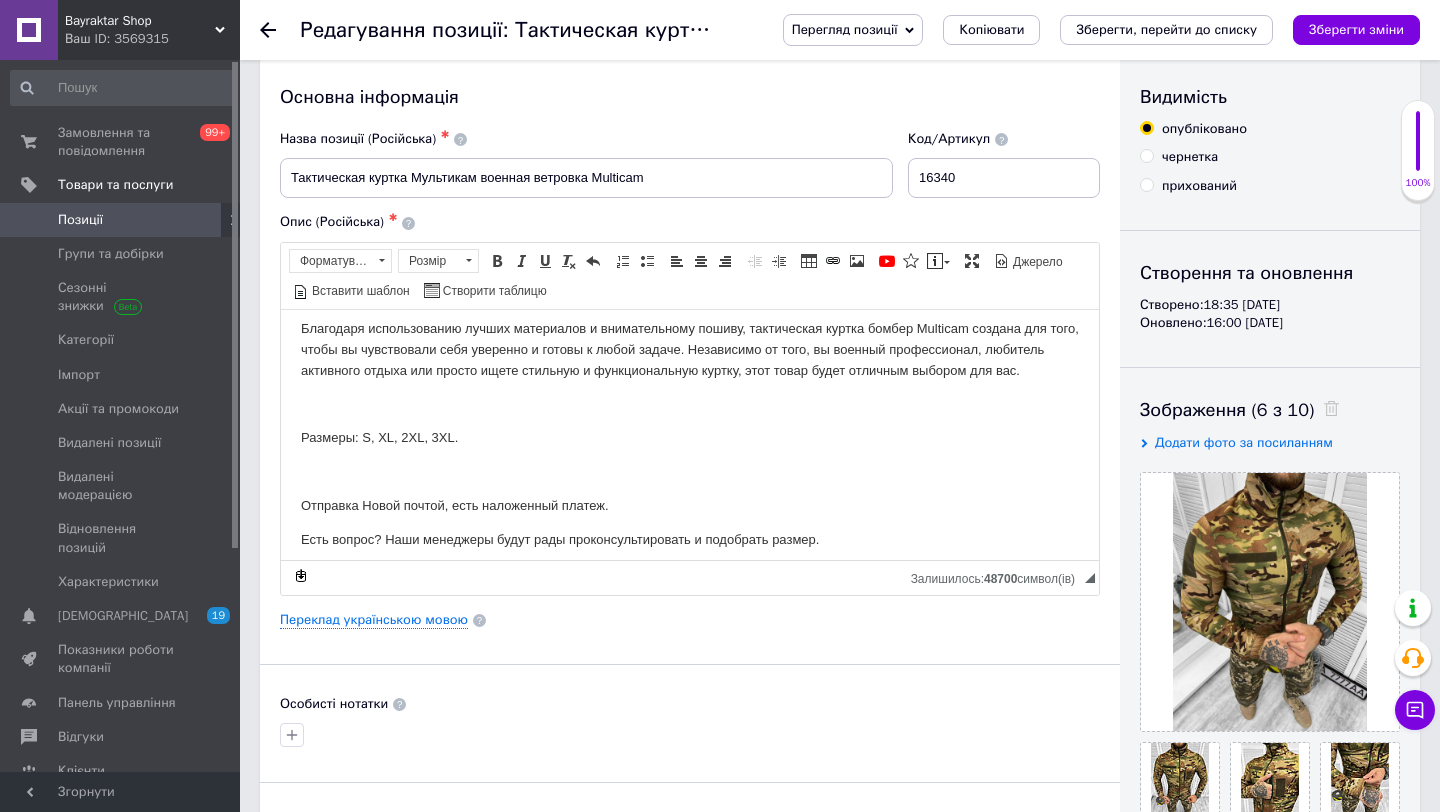 scroll, scrollTop: 122, scrollLeft: 0, axis: vertical 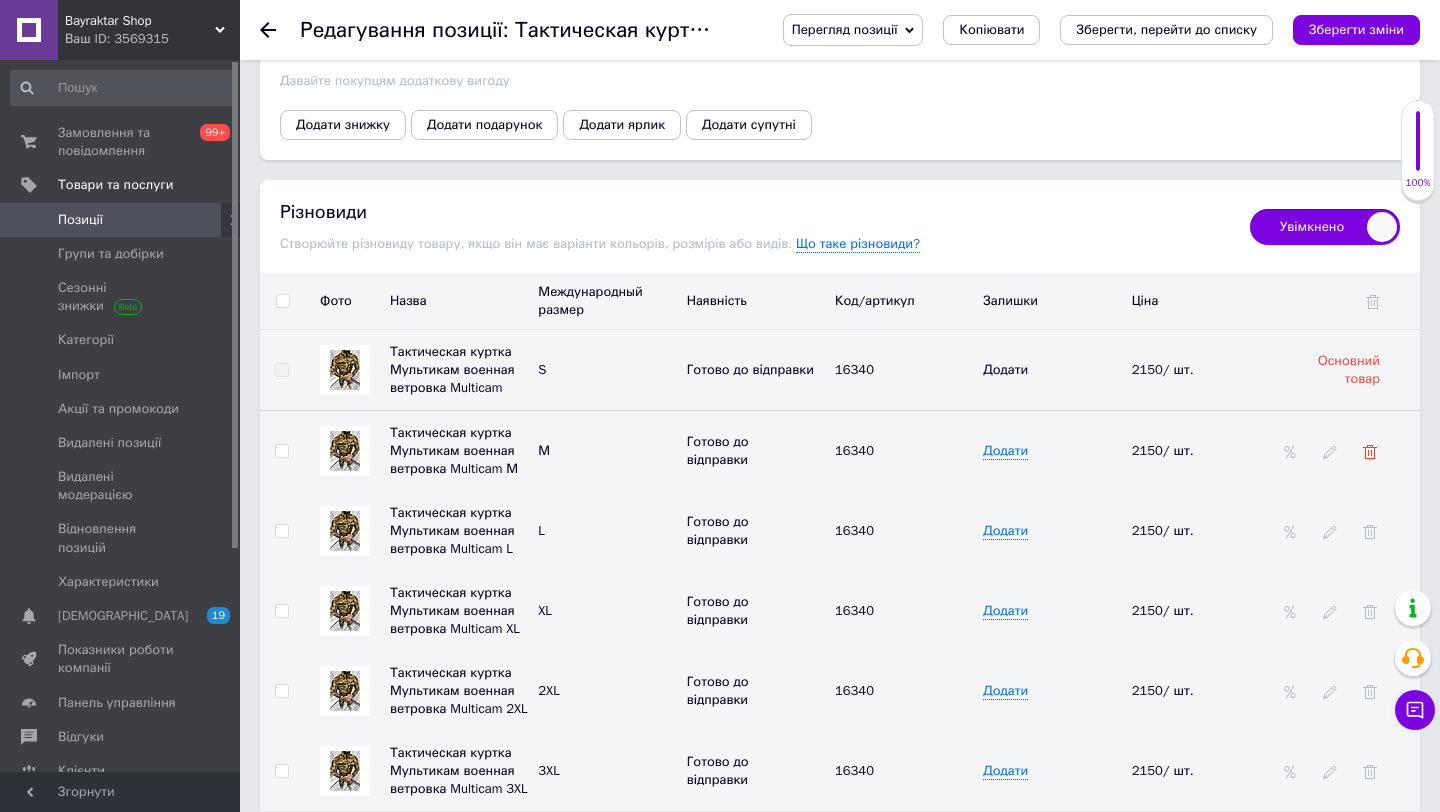 click 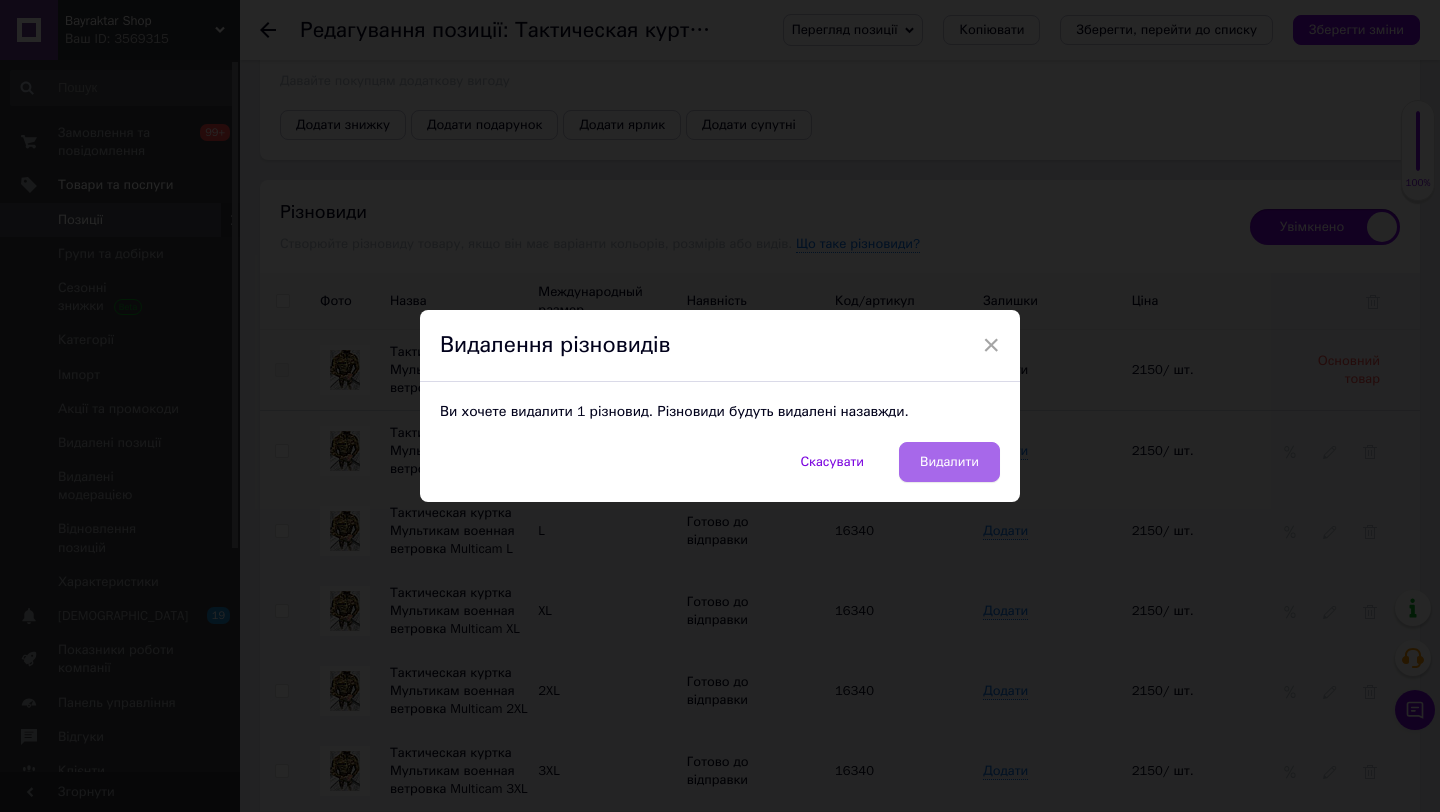 click on "Видалити" at bounding box center [949, 462] 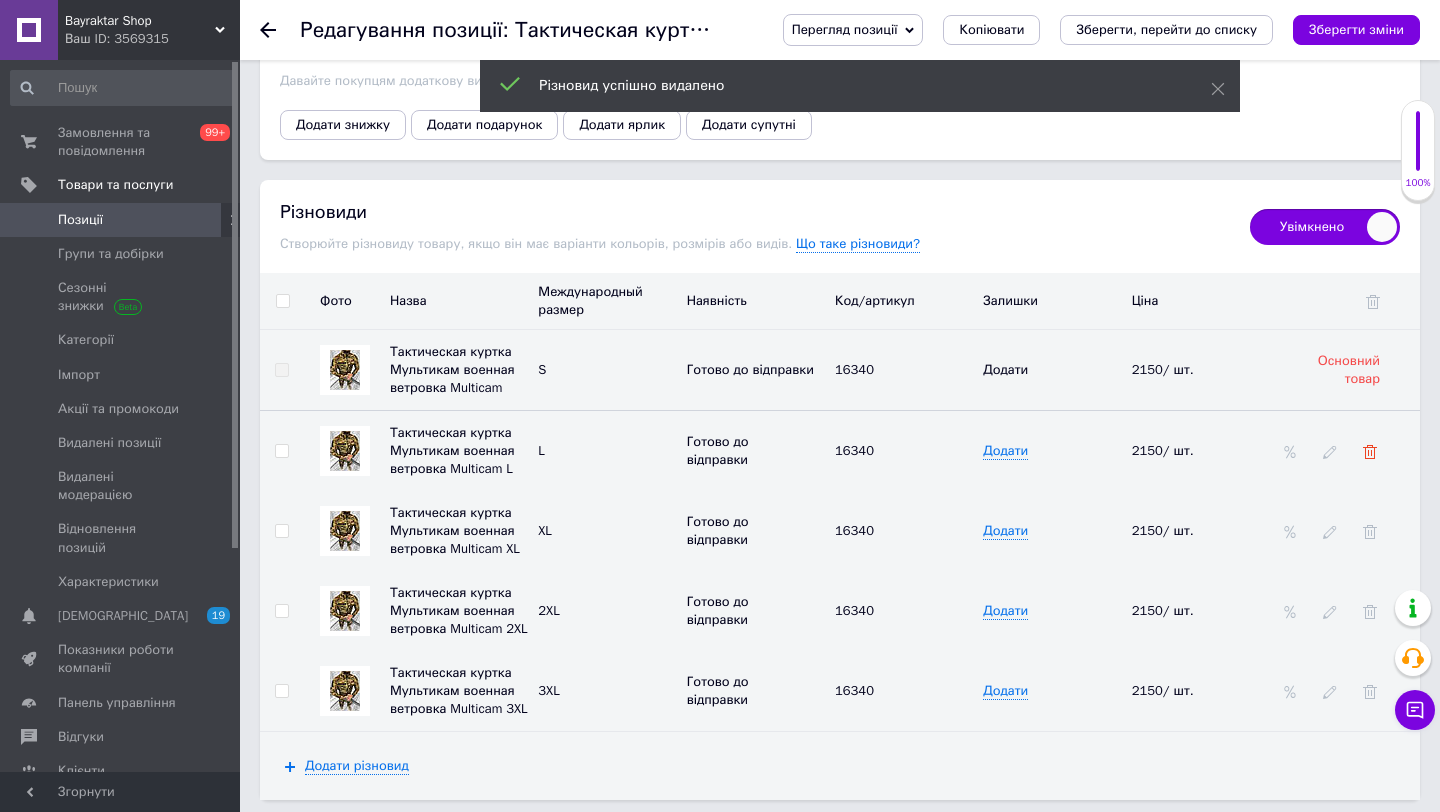click 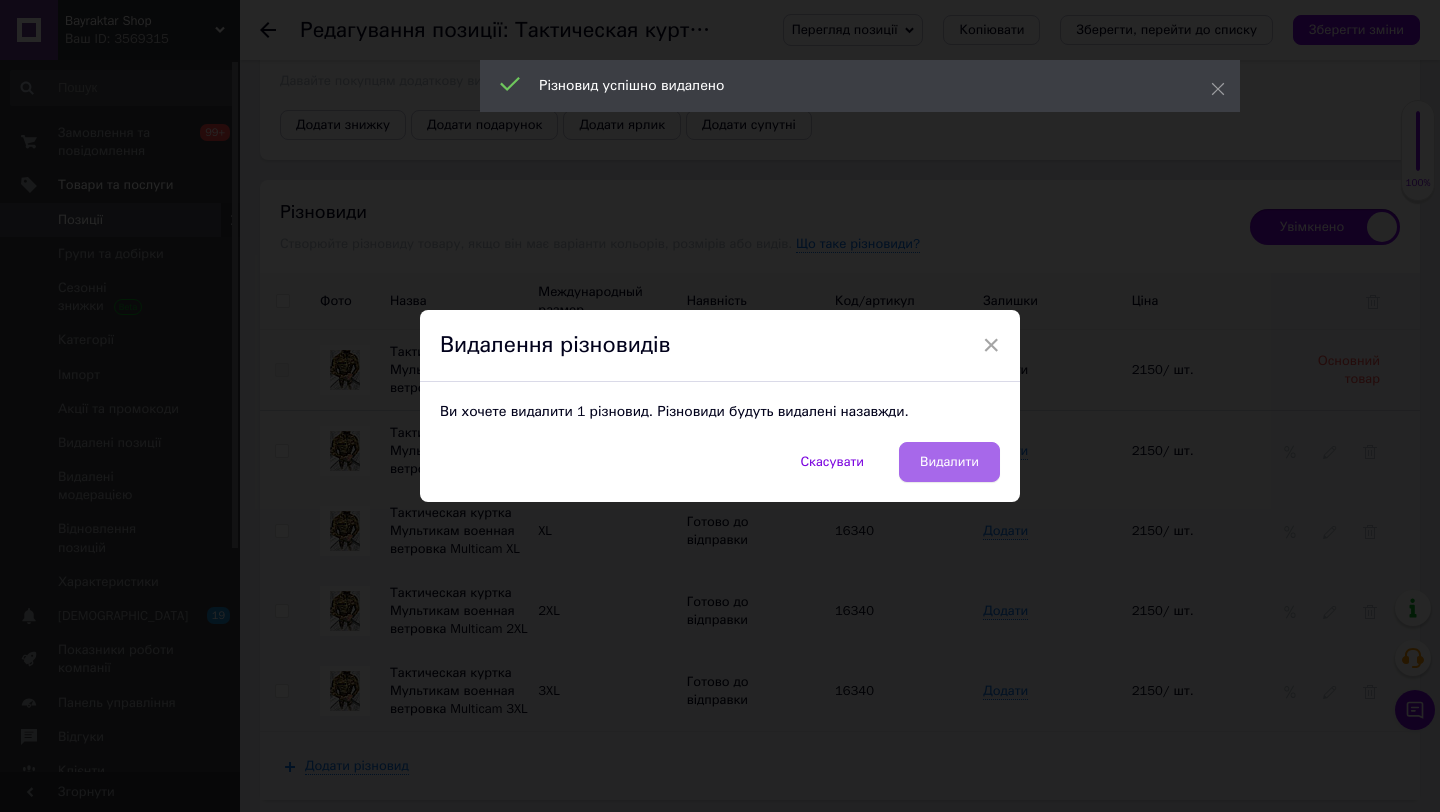 click on "Видалити" at bounding box center (949, 462) 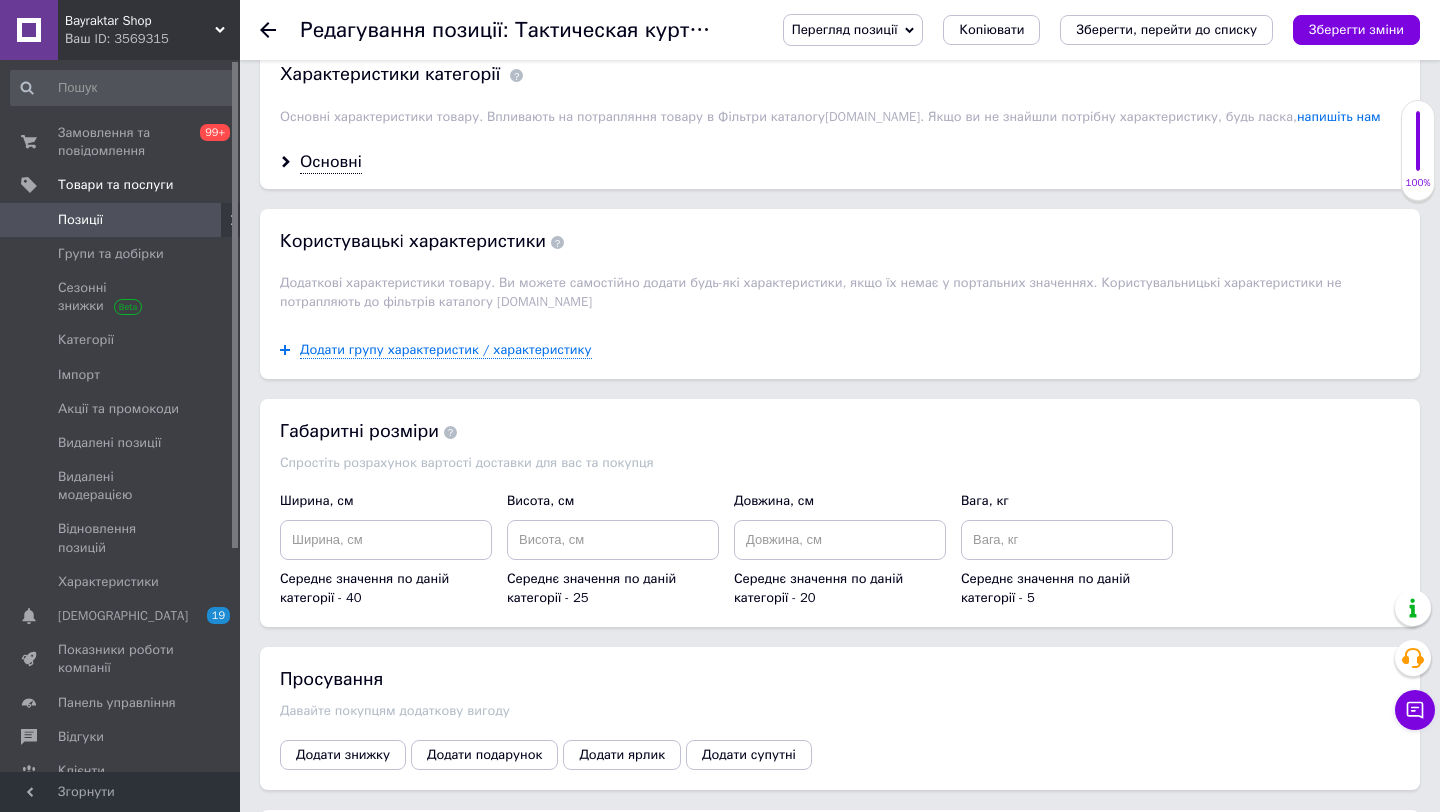 scroll, scrollTop: 1748, scrollLeft: 0, axis: vertical 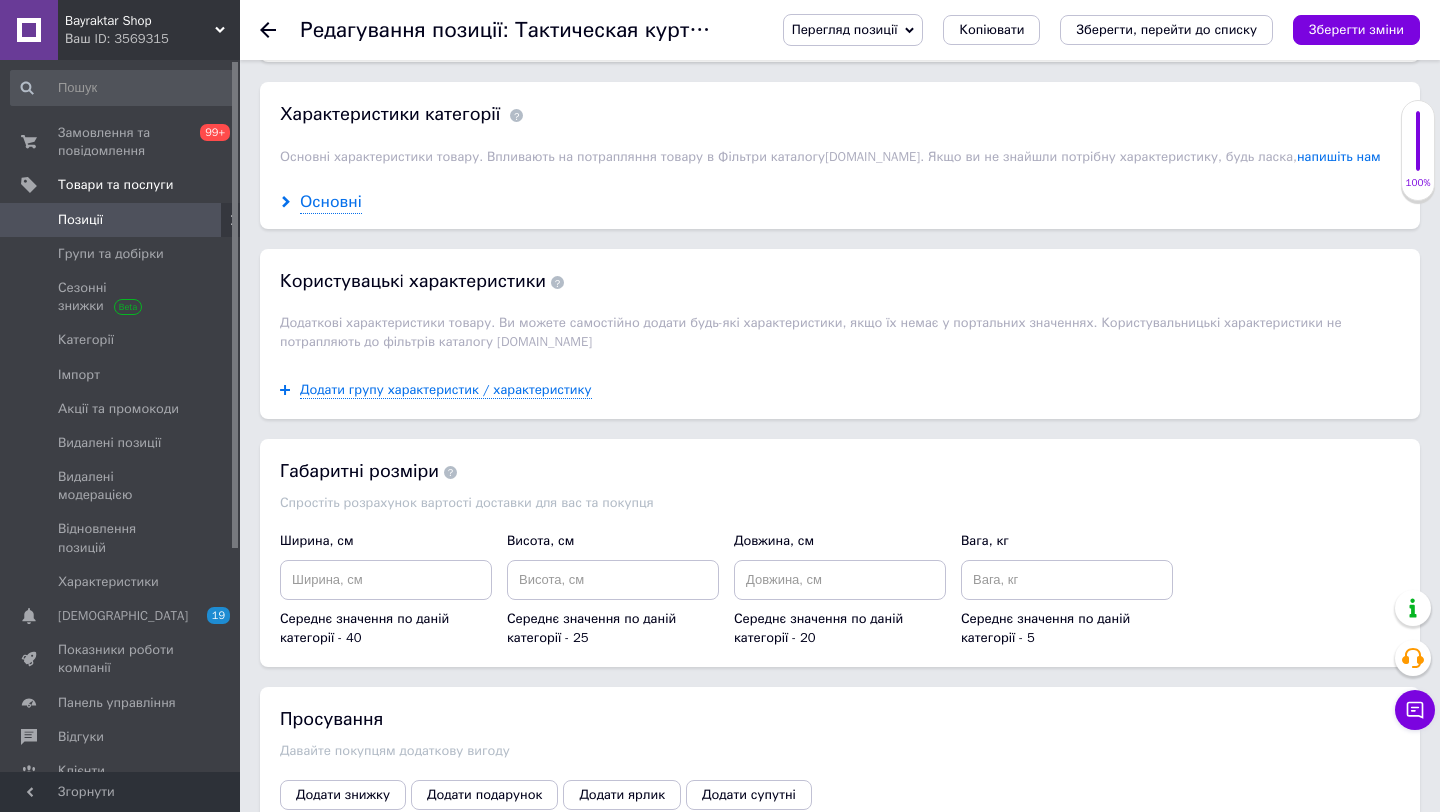 click on "Основні" at bounding box center [331, 202] 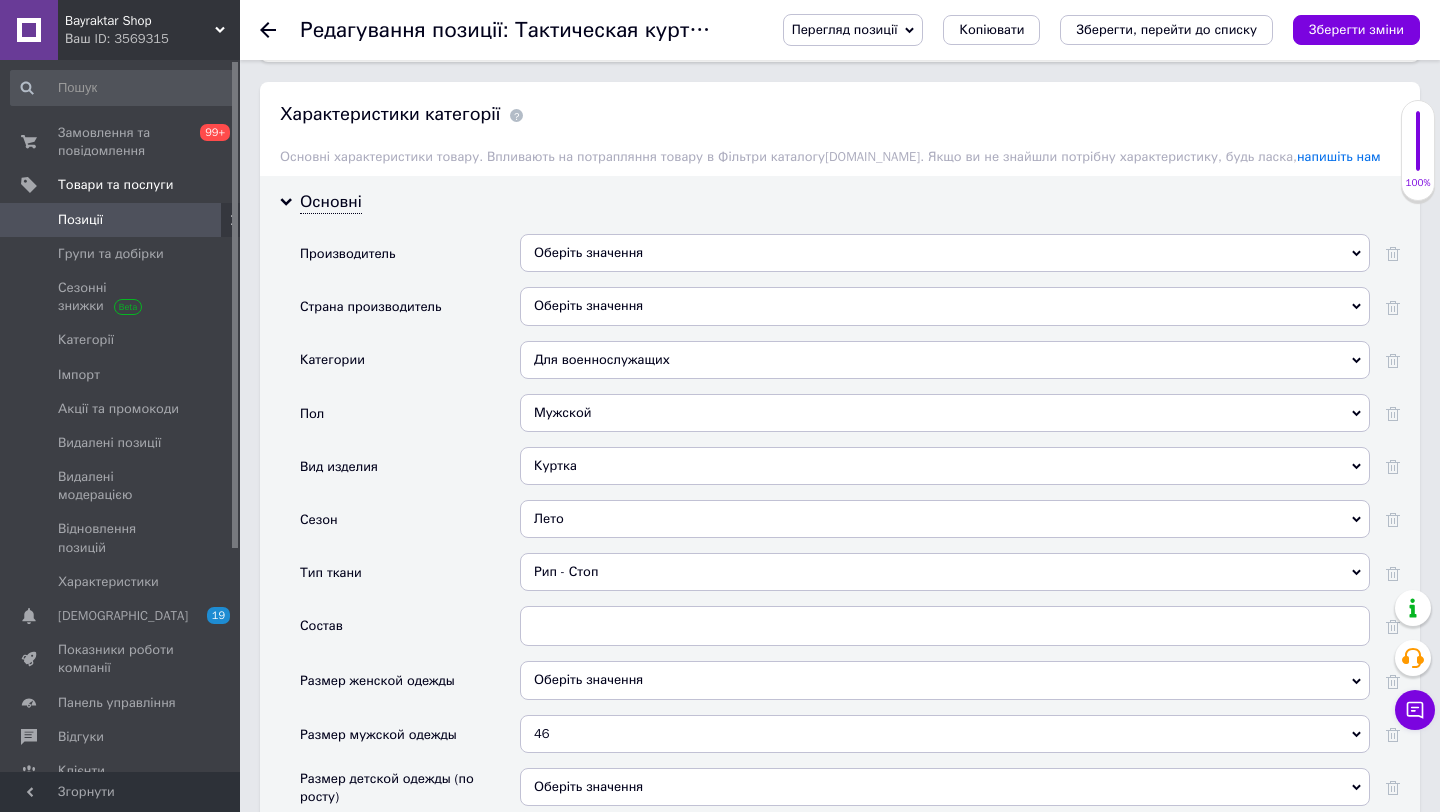 click on "Оберіть значення" at bounding box center [945, 306] 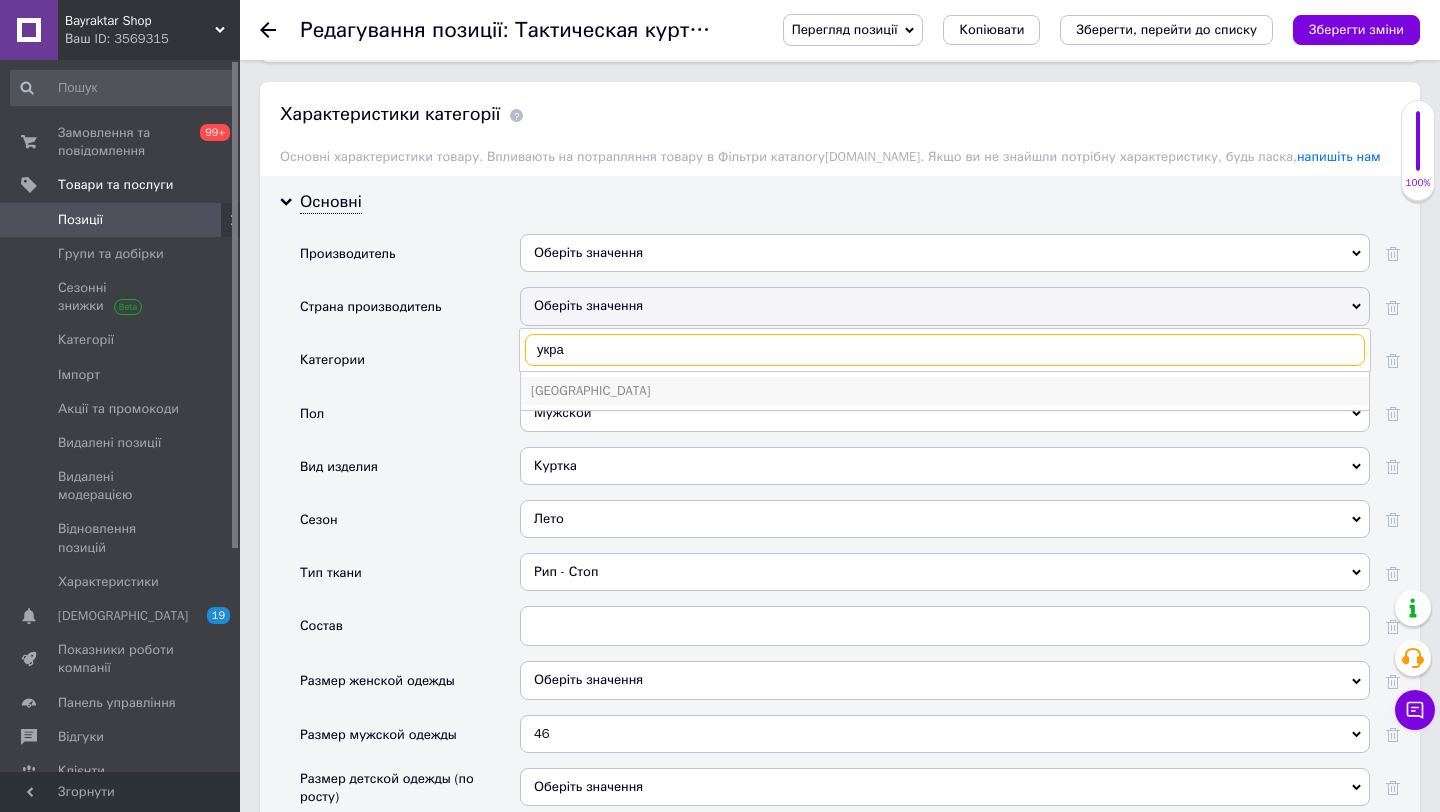 type on "укра" 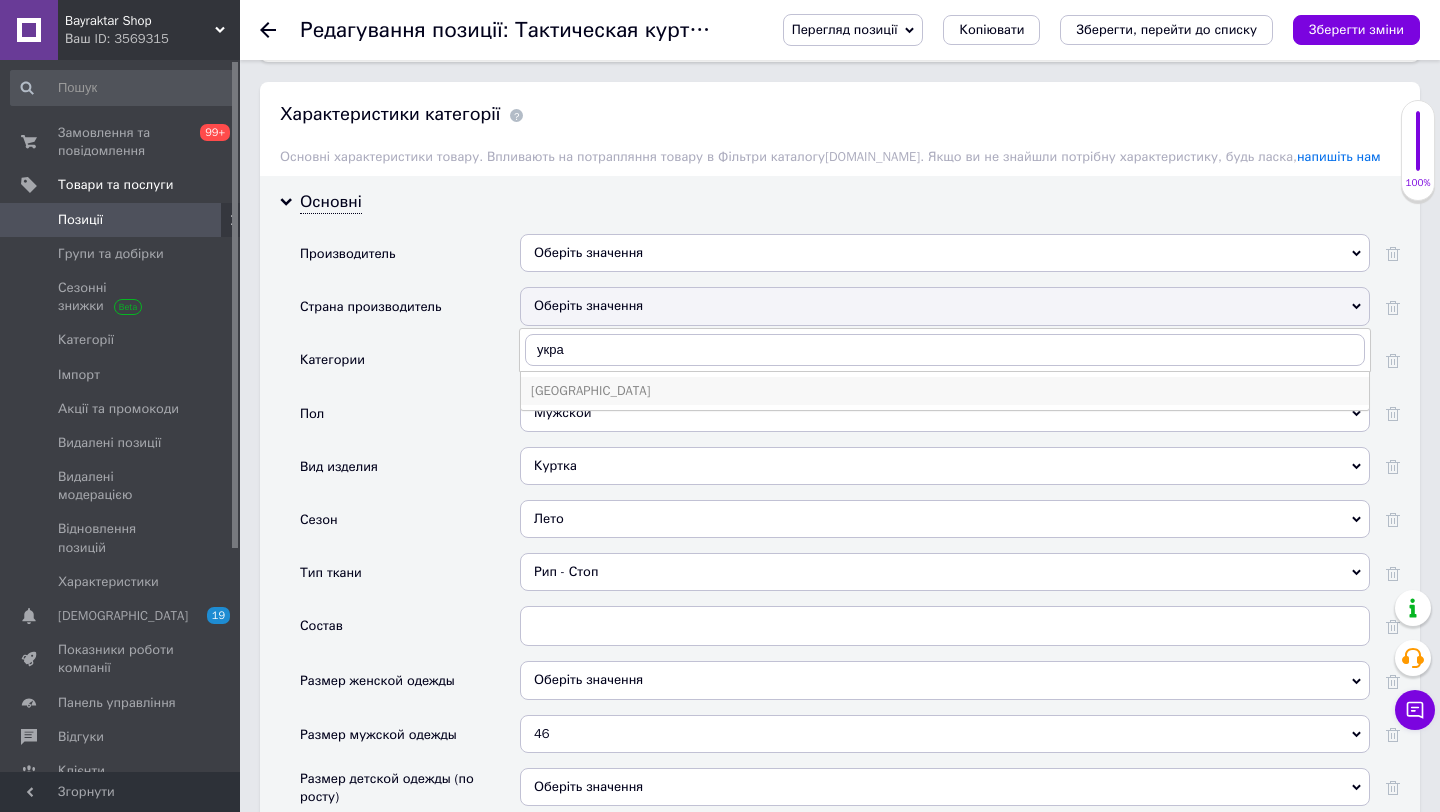 click on "Украина" at bounding box center [945, 391] 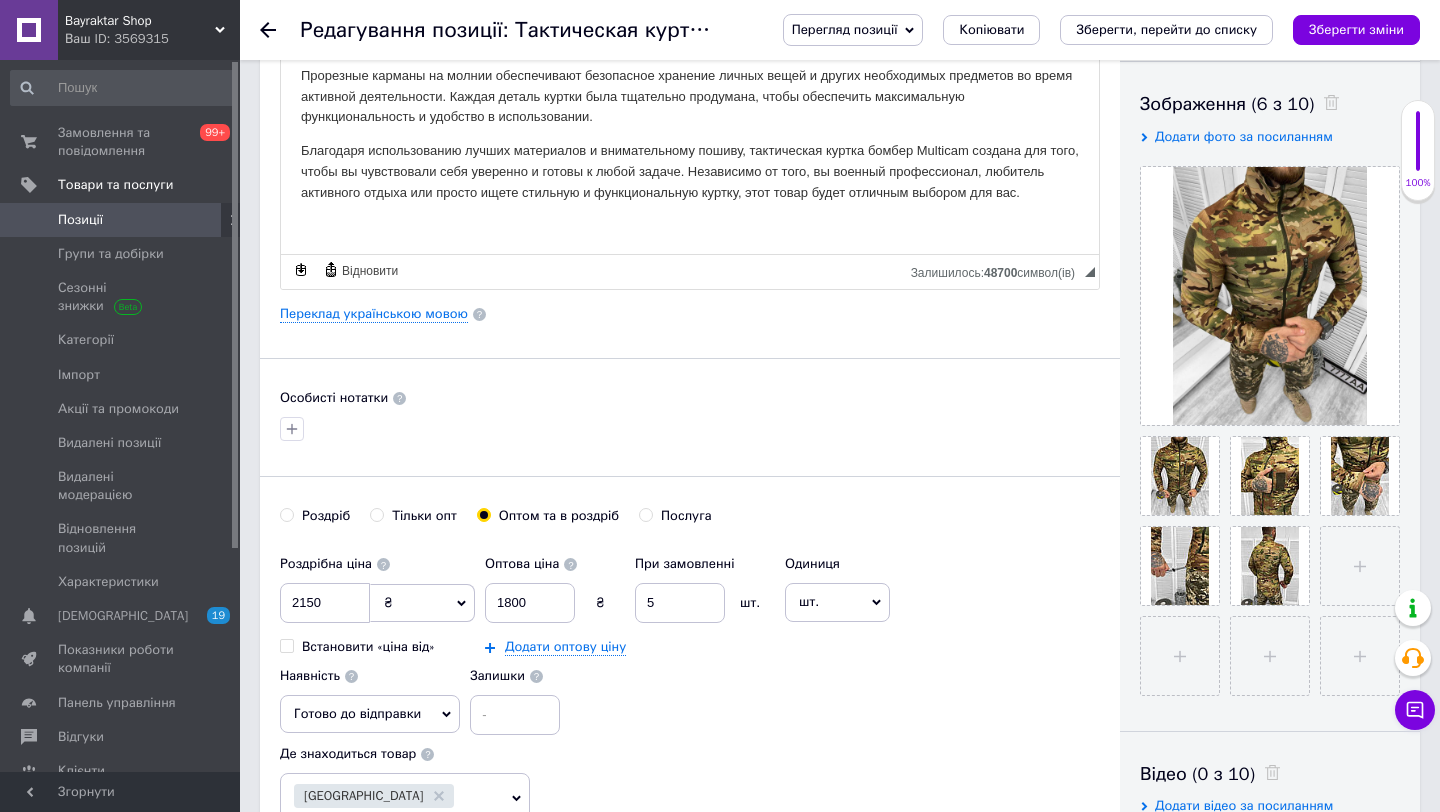 scroll, scrollTop: 1, scrollLeft: 0, axis: vertical 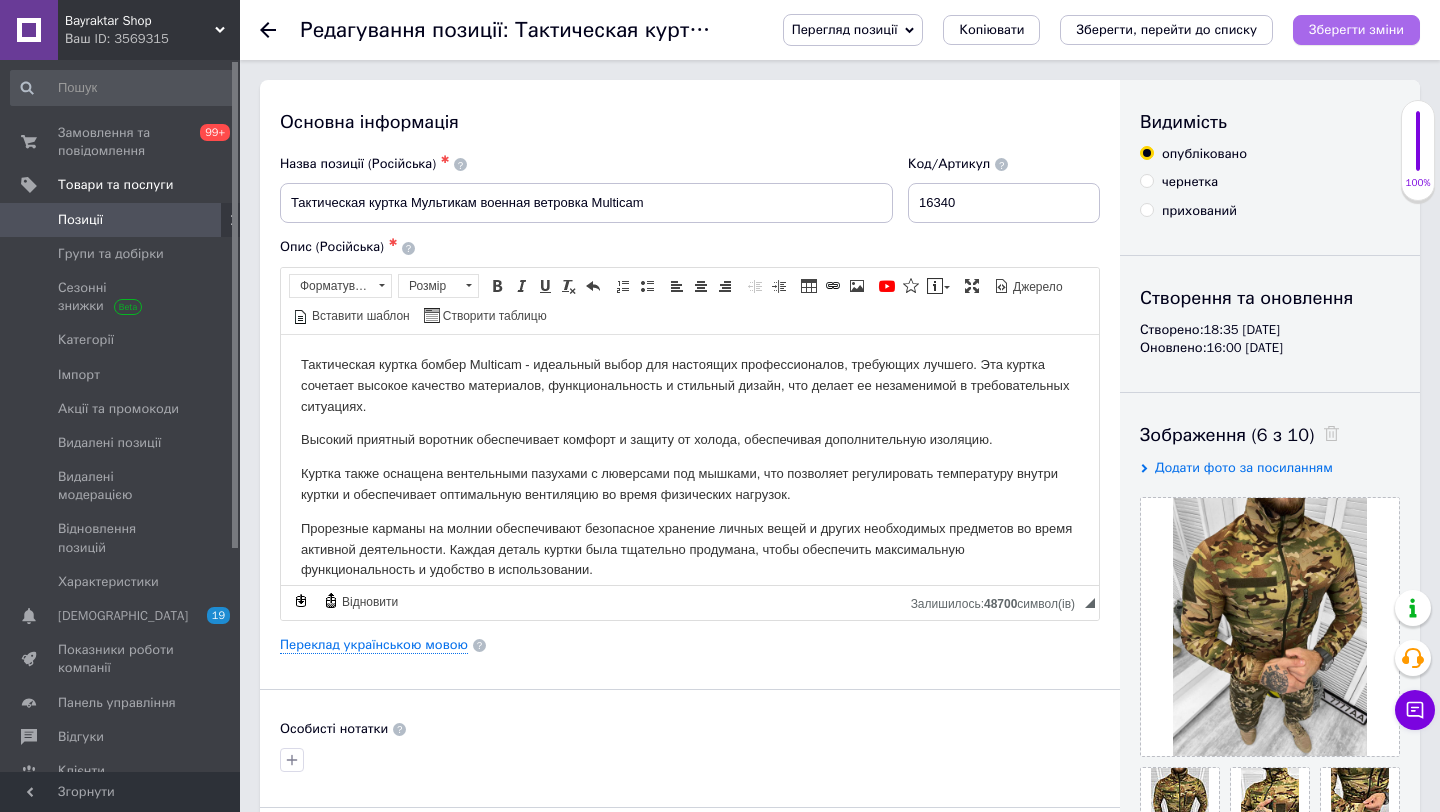 click on "Зберегти зміни" at bounding box center (1356, 30) 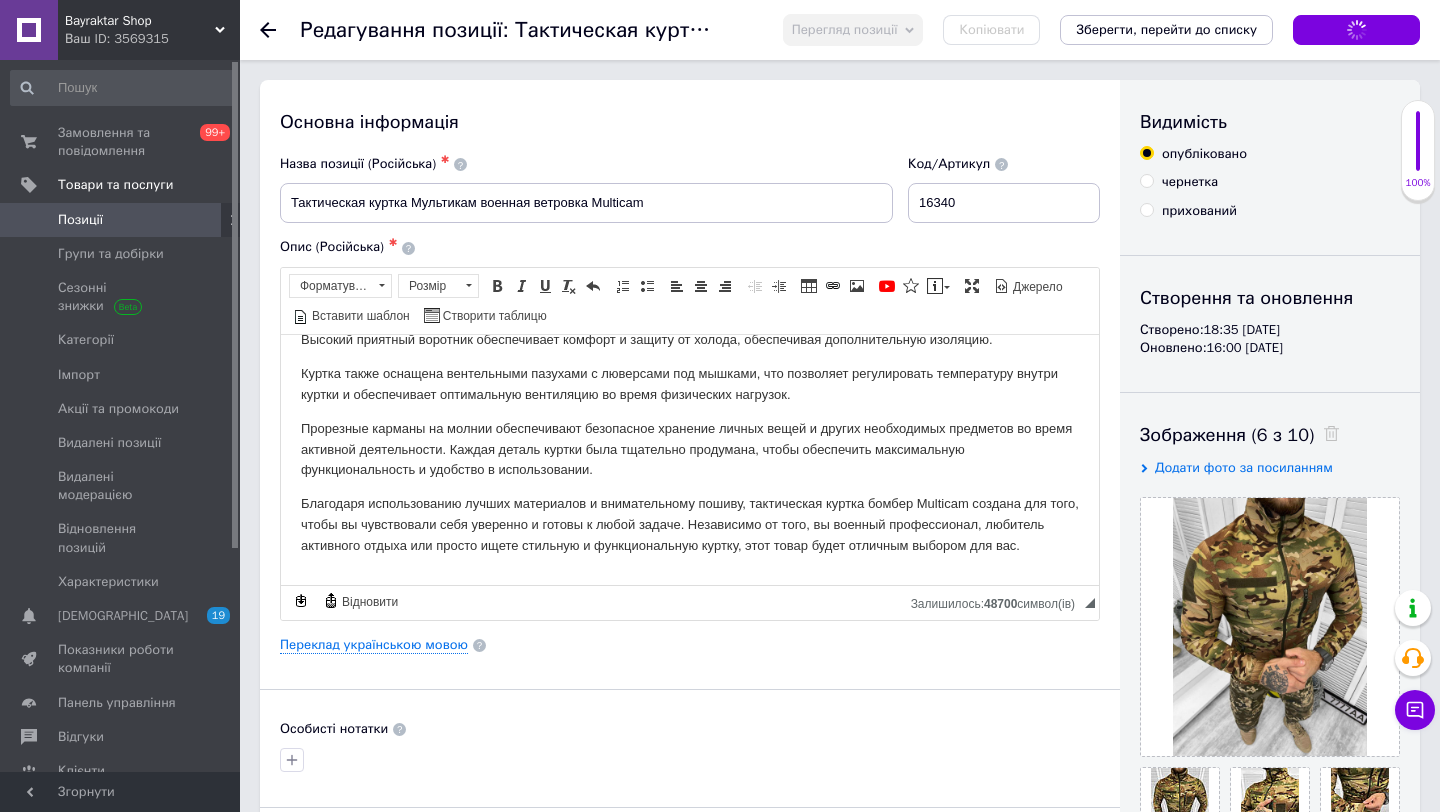 scroll, scrollTop: 281, scrollLeft: 0, axis: vertical 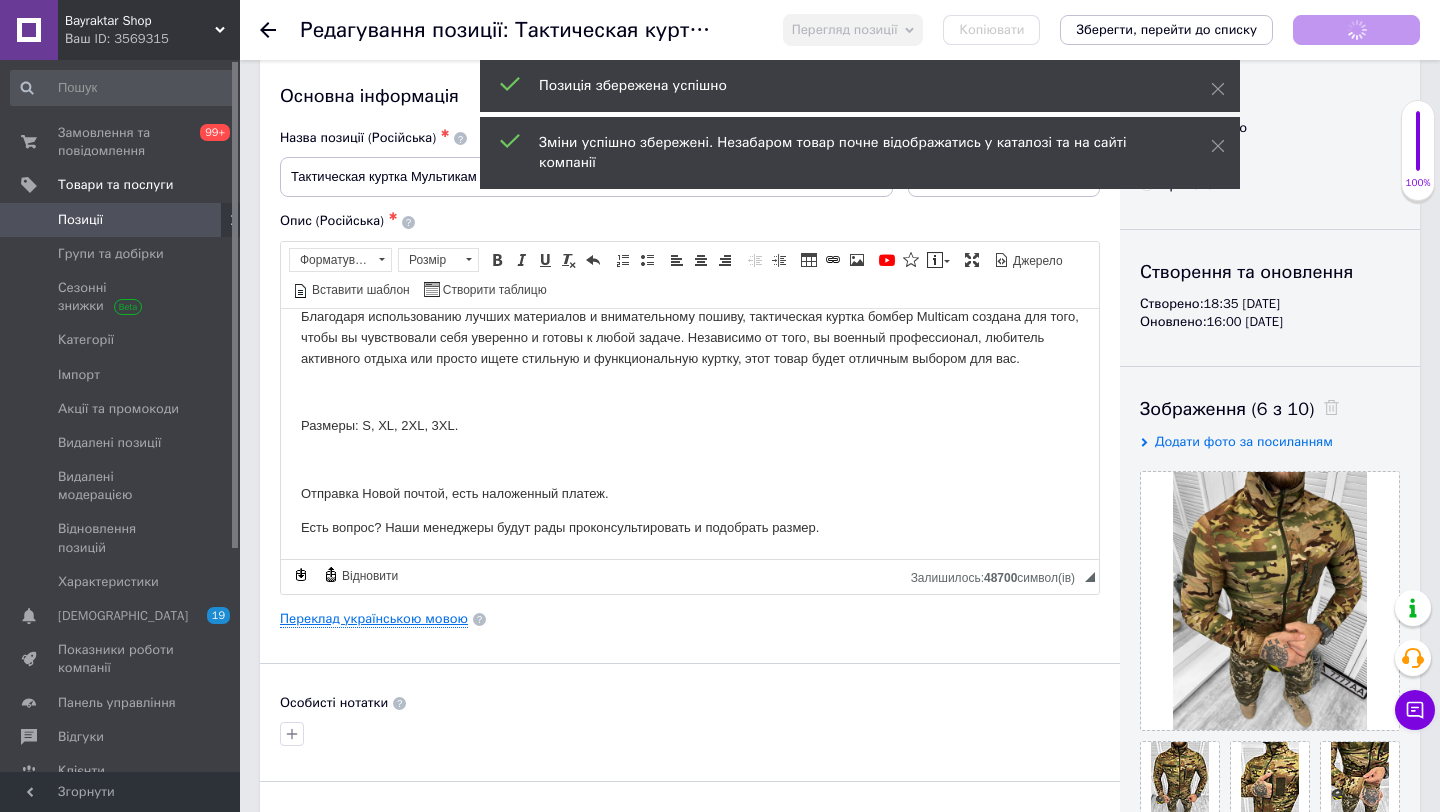 click on "Переклад українською мовою" at bounding box center [374, 619] 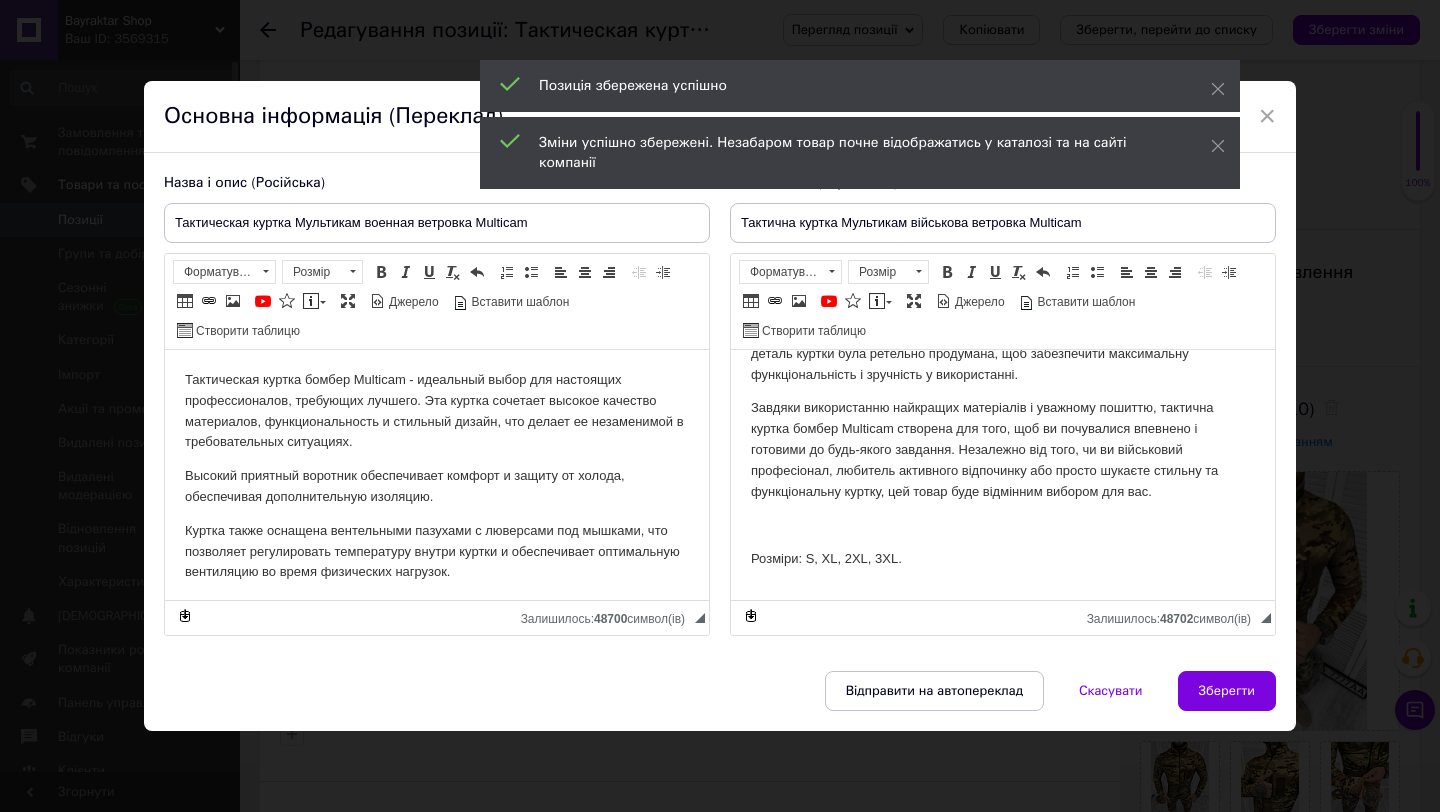 scroll, scrollTop: 385, scrollLeft: 0, axis: vertical 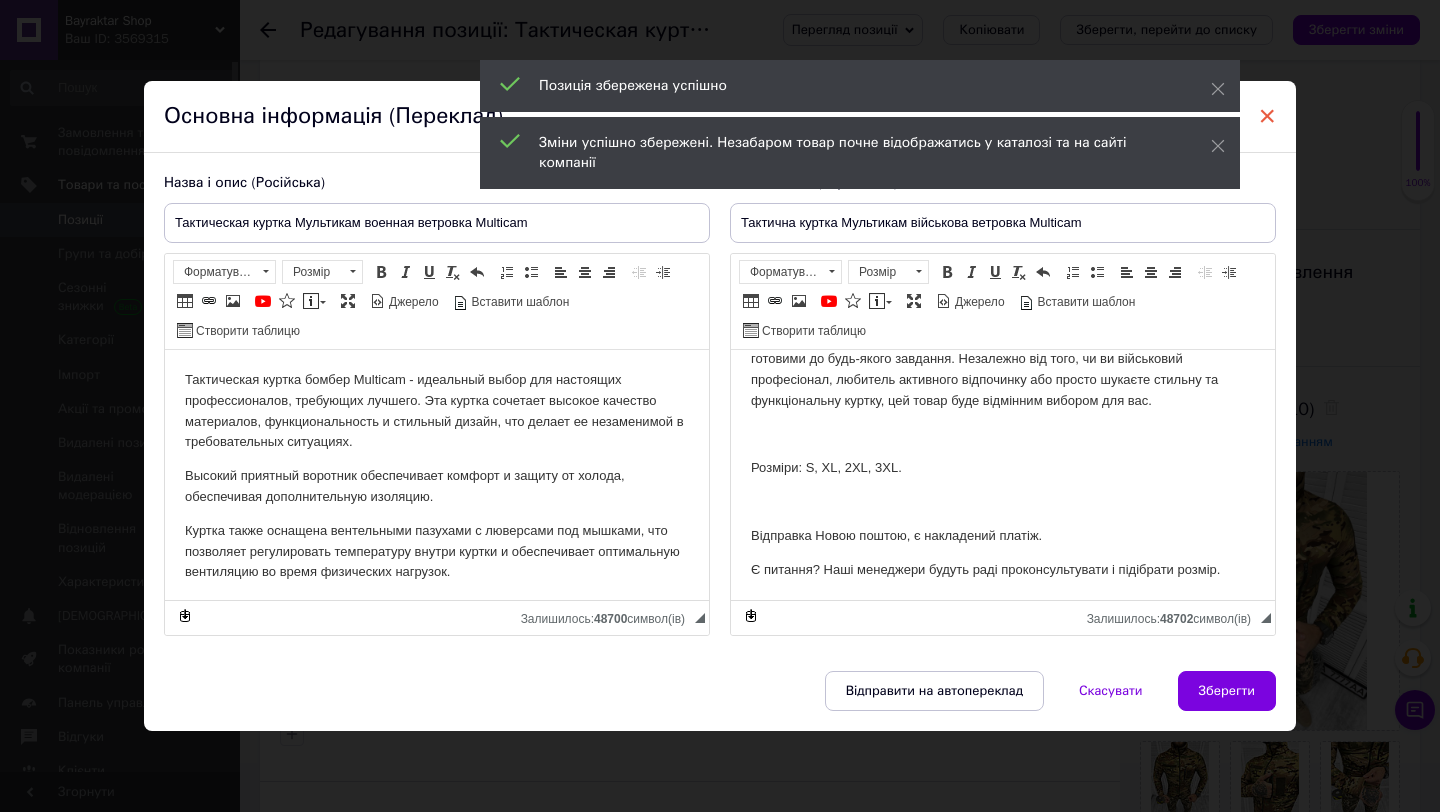 click on "×" at bounding box center [1267, 116] 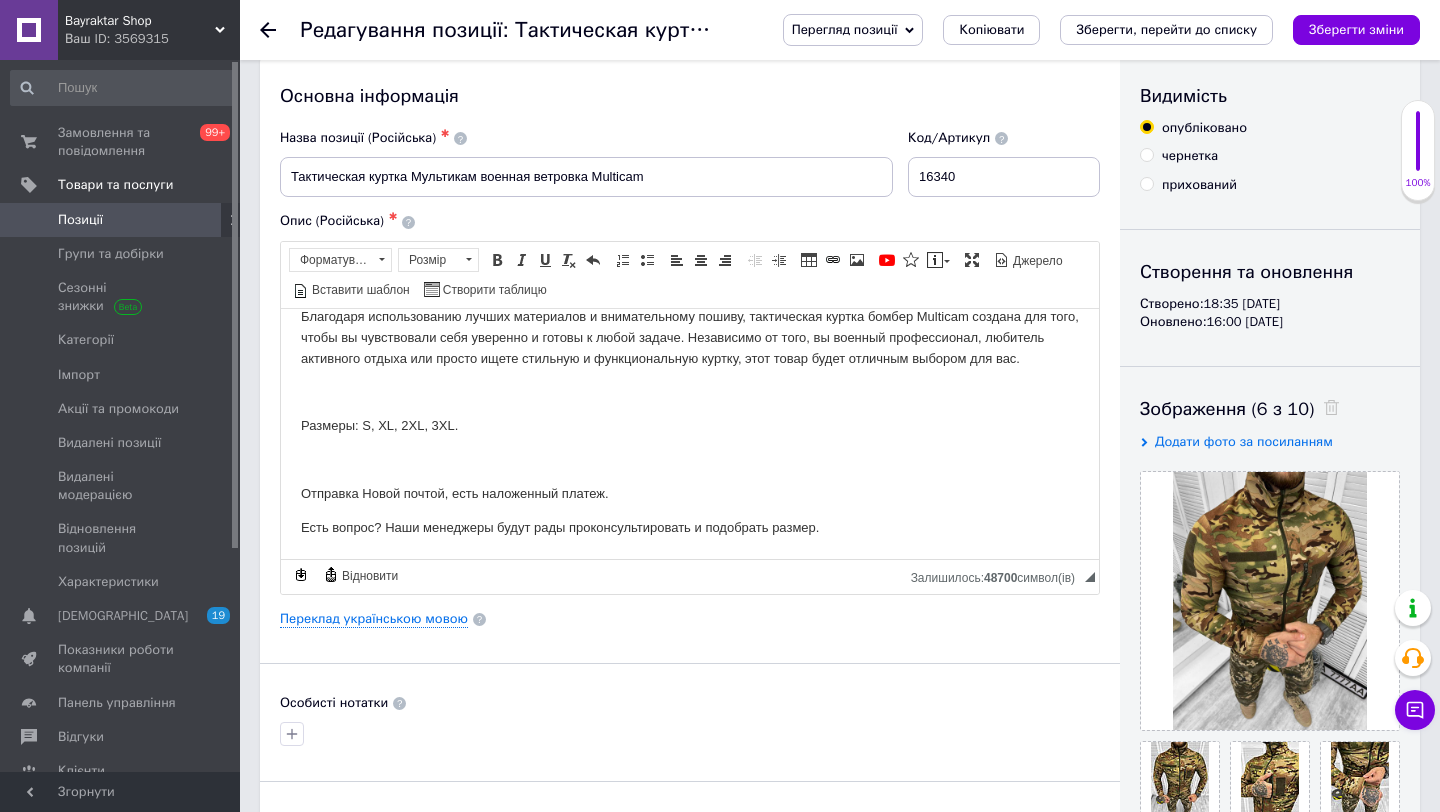 click on "Позиції" at bounding box center (121, 220) 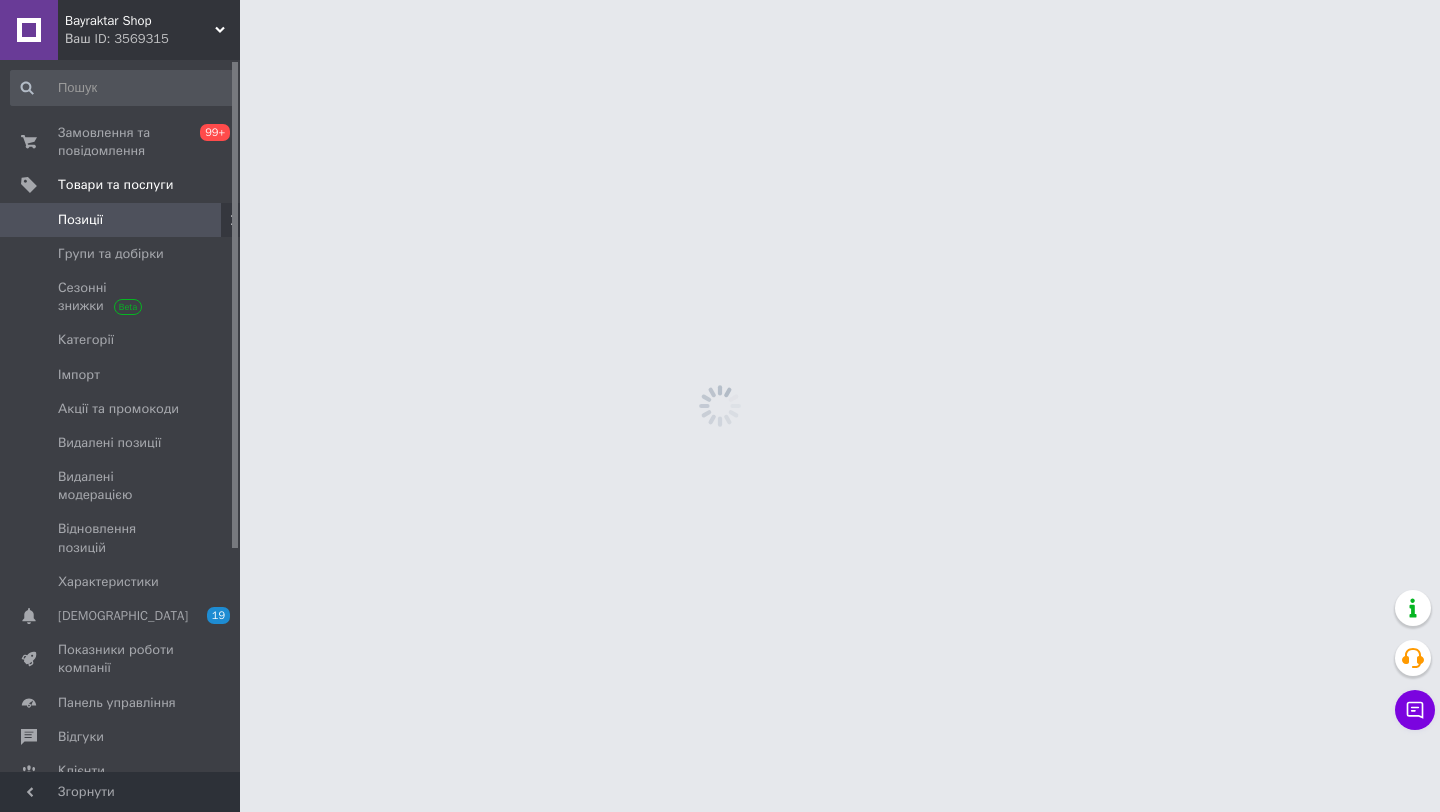 scroll, scrollTop: 0, scrollLeft: 0, axis: both 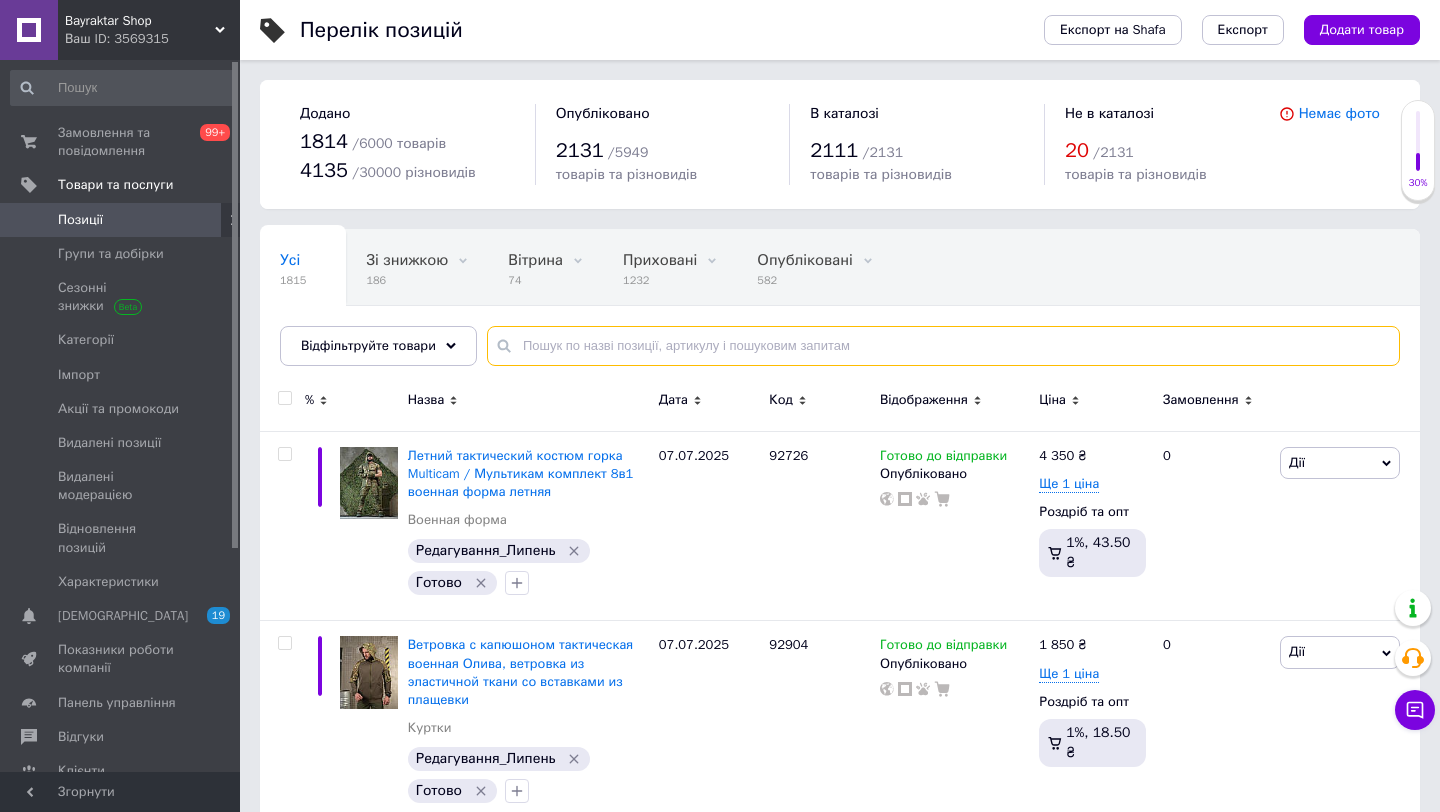 click at bounding box center [943, 346] 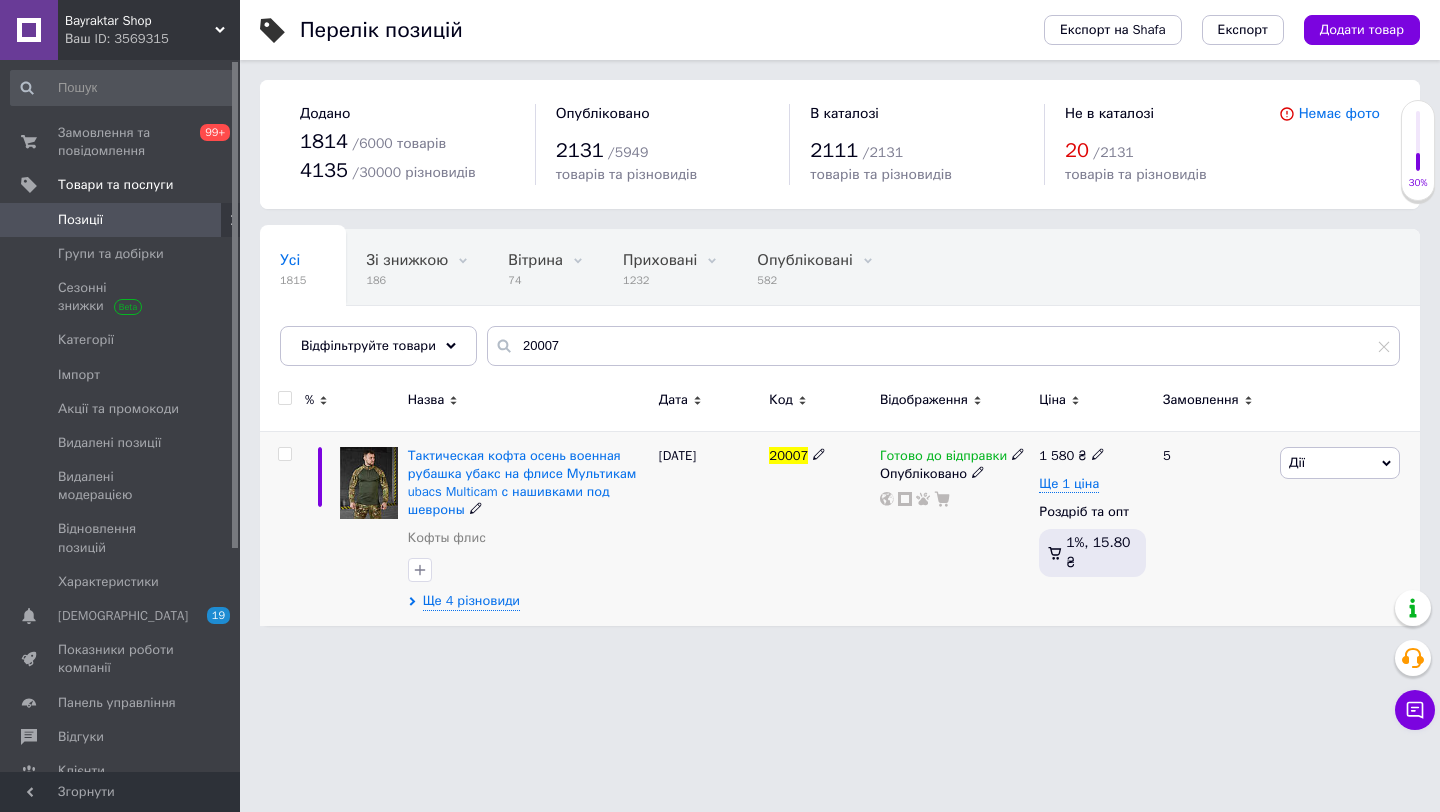 click on "Дії" at bounding box center (1340, 463) 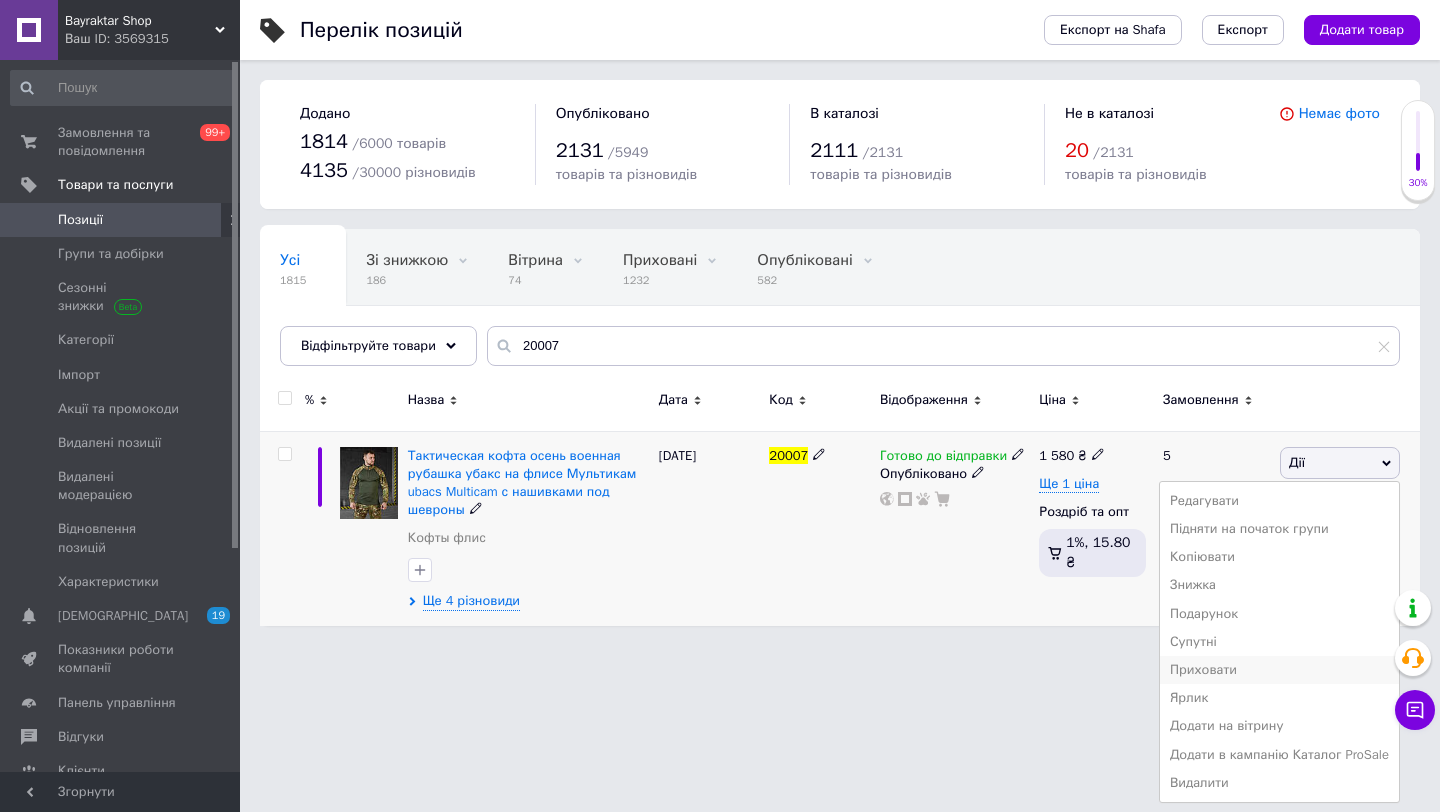 click on "Приховати" at bounding box center [1279, 670] 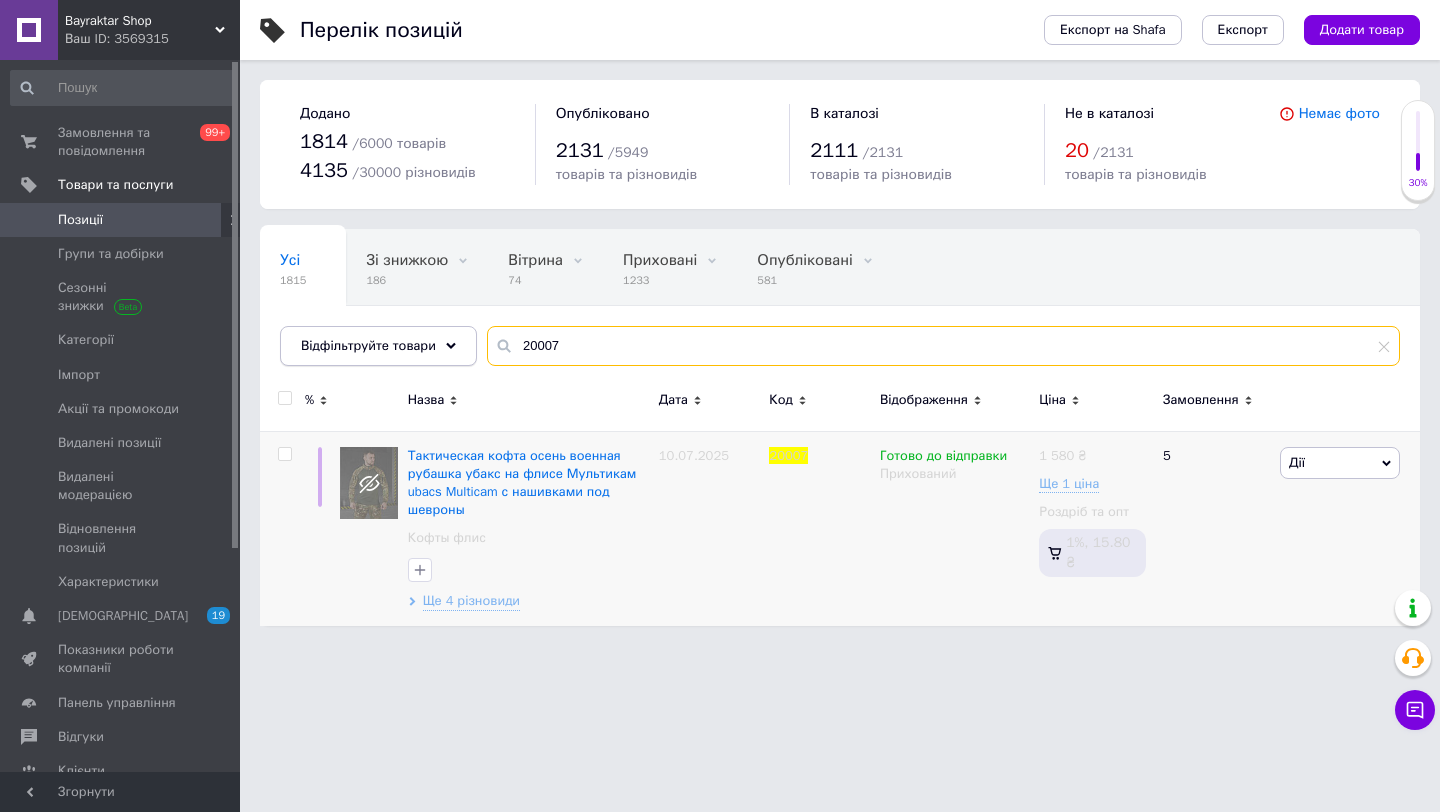drag, startPoint x: 600, startPoint y: 354, endPoint x: 404, endPoint y: 352, distance: 196.01021 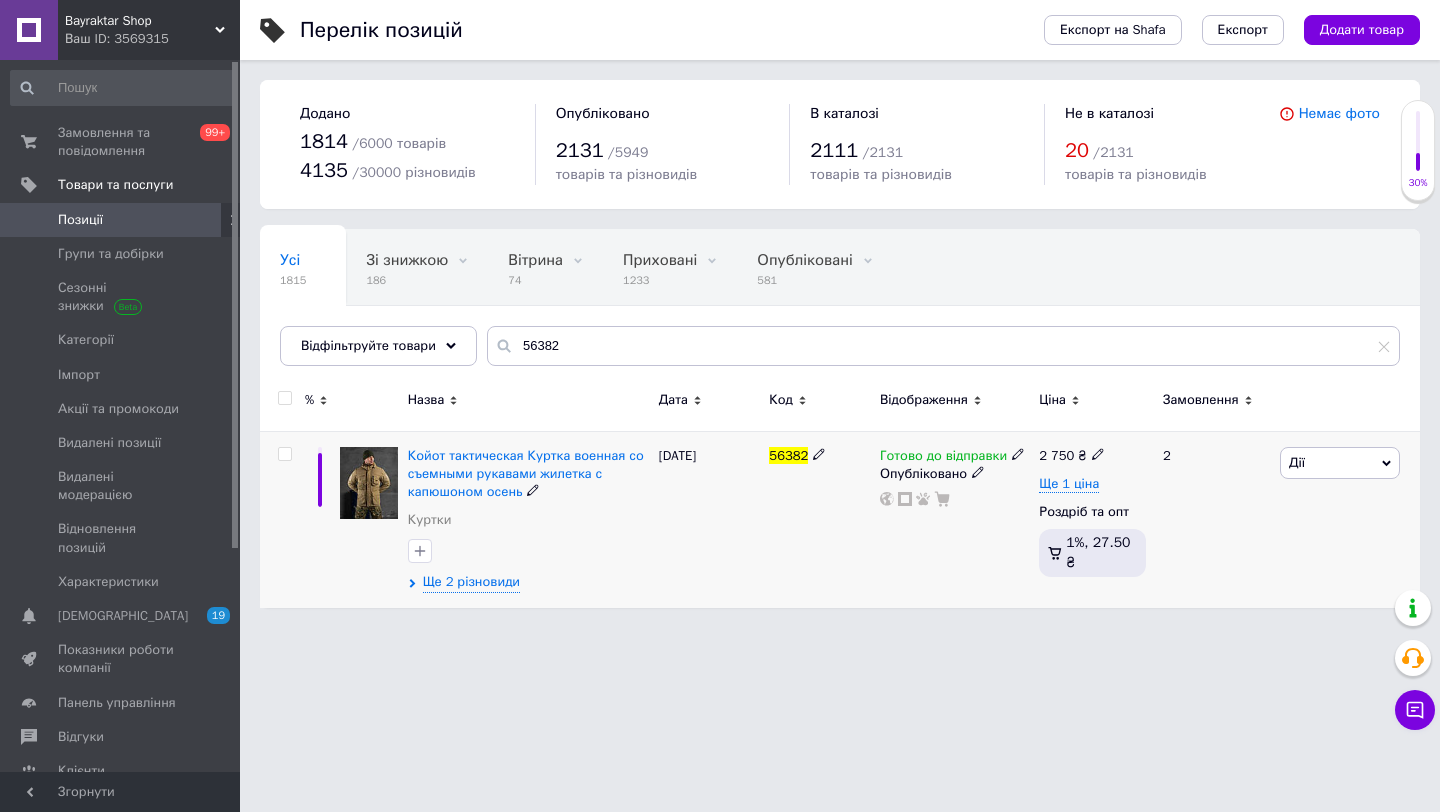 click on "Дії" at bounding box center (1340, 463) 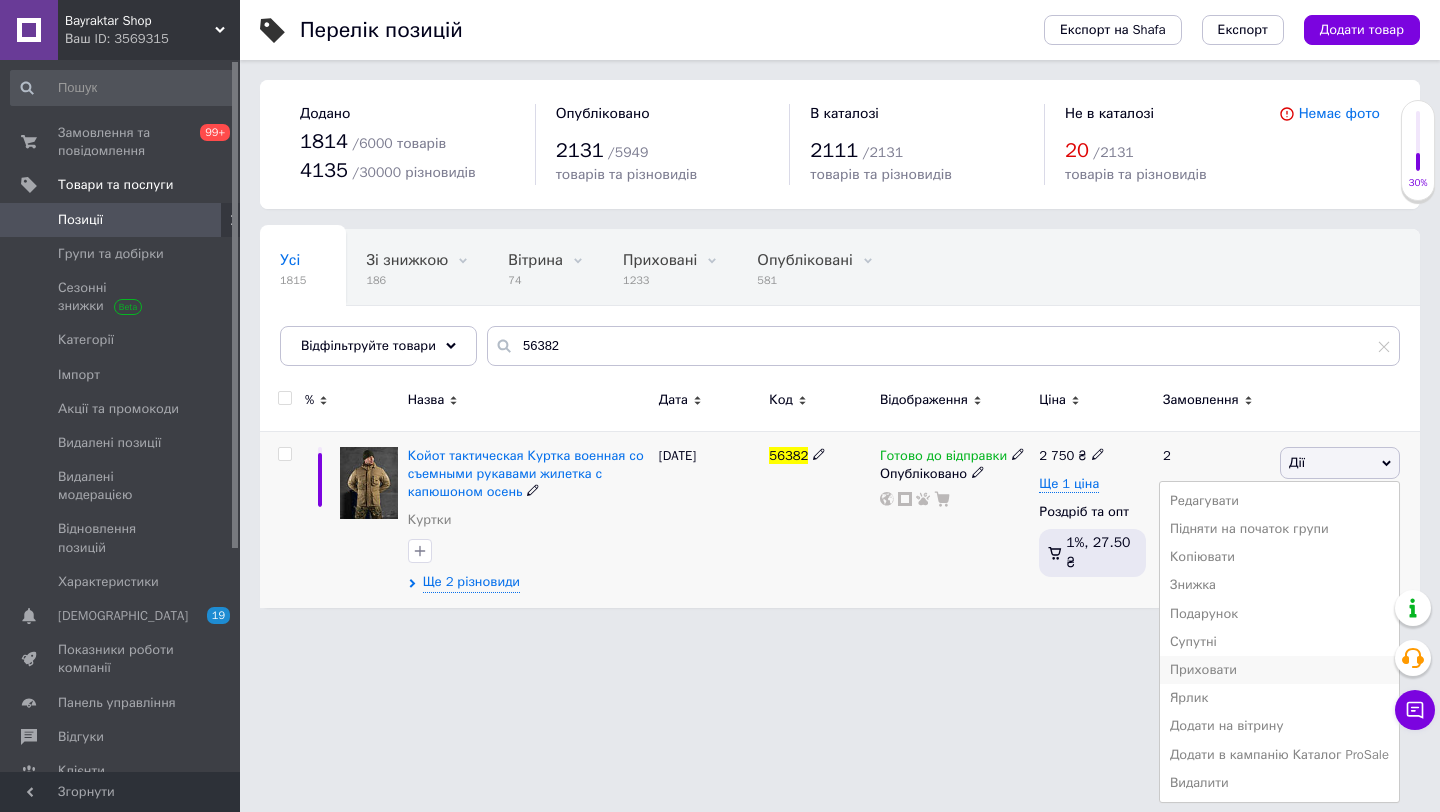 click on "Приховати" at bounding box center (1279, 670) 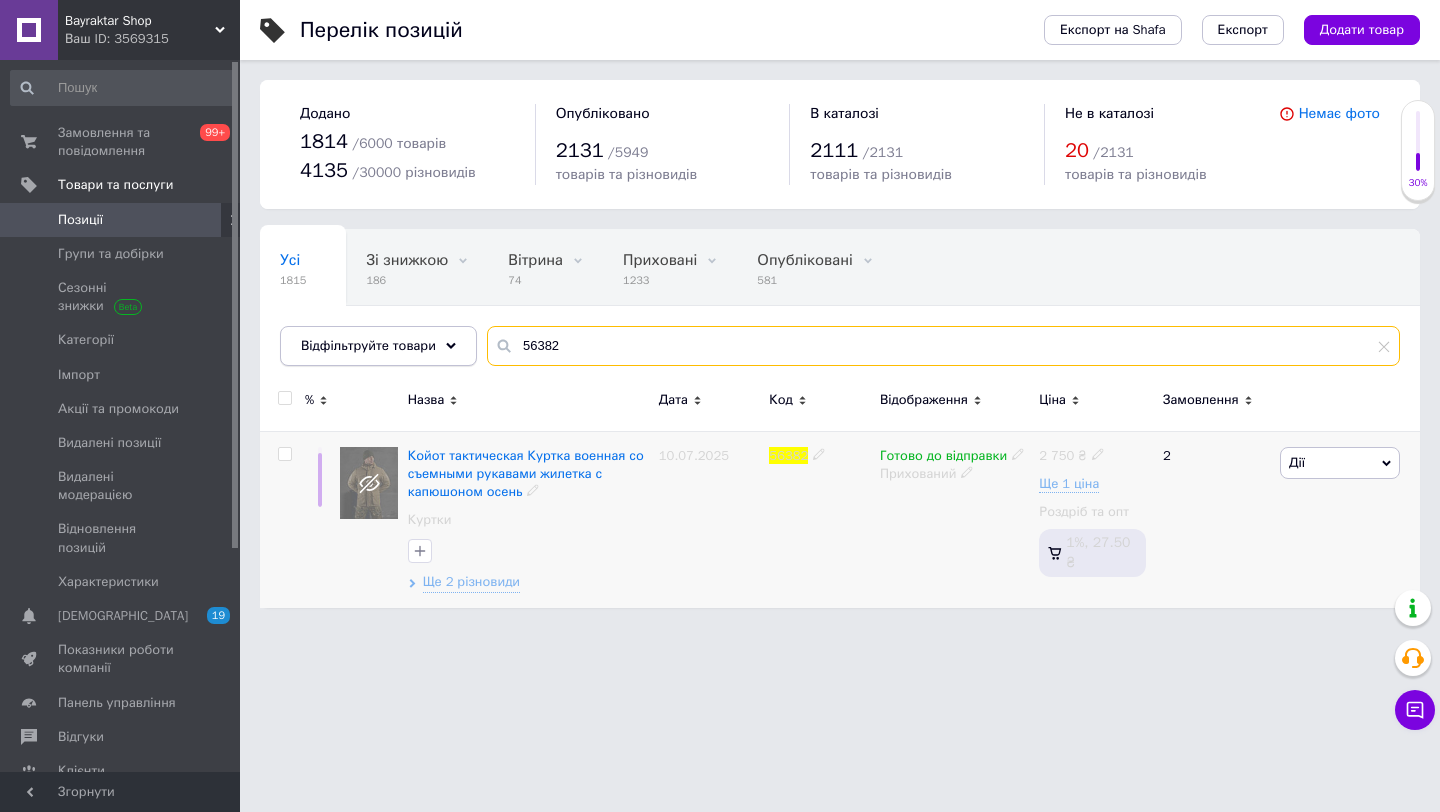 drag, startPoint x: 576, startPoint y: 345, endPoint x: 390, endPoint y: 354, distance: 186.21762 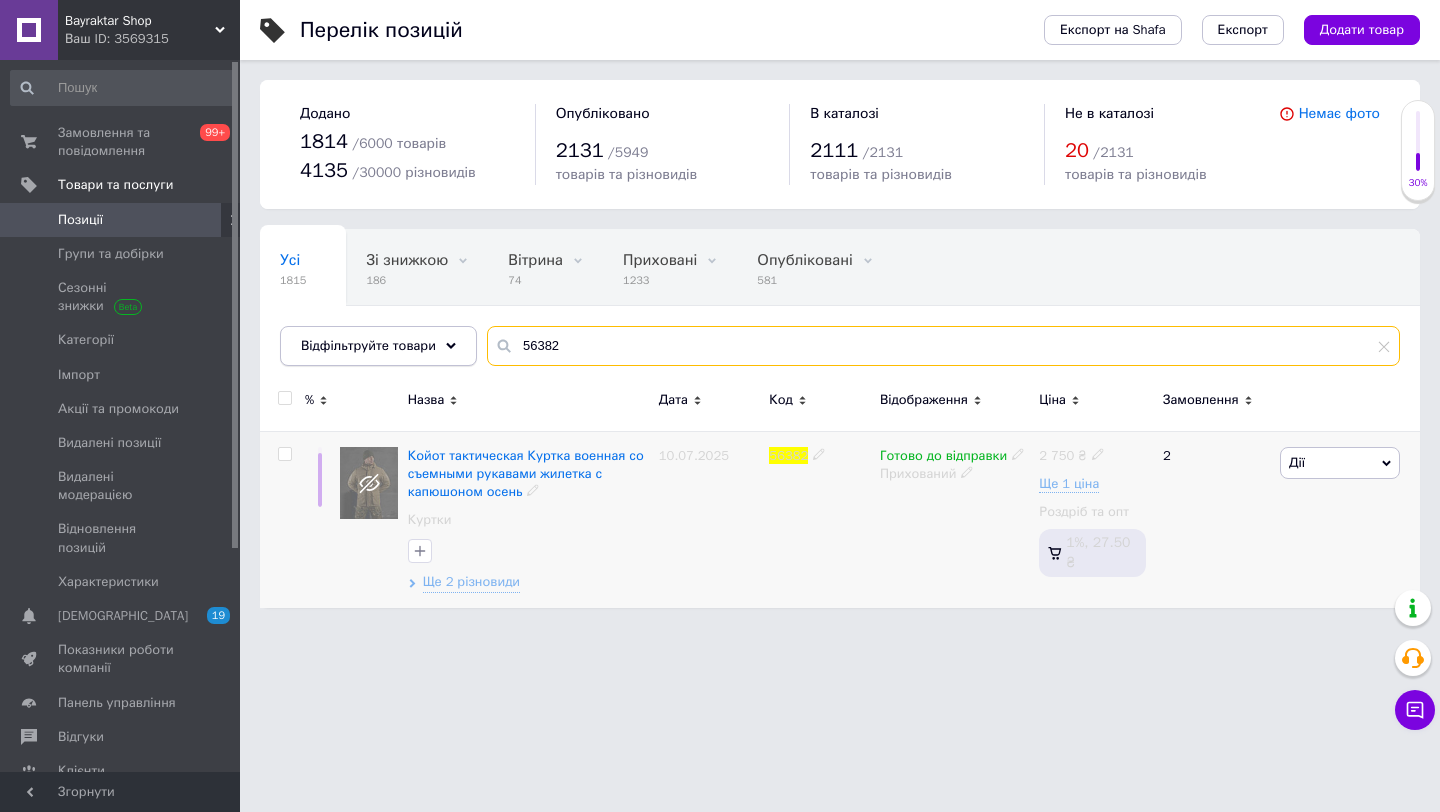 drag, startPoint x: 590, startPoint y: 348, endPoint x: 474, endPoint y: 348, distance: 116 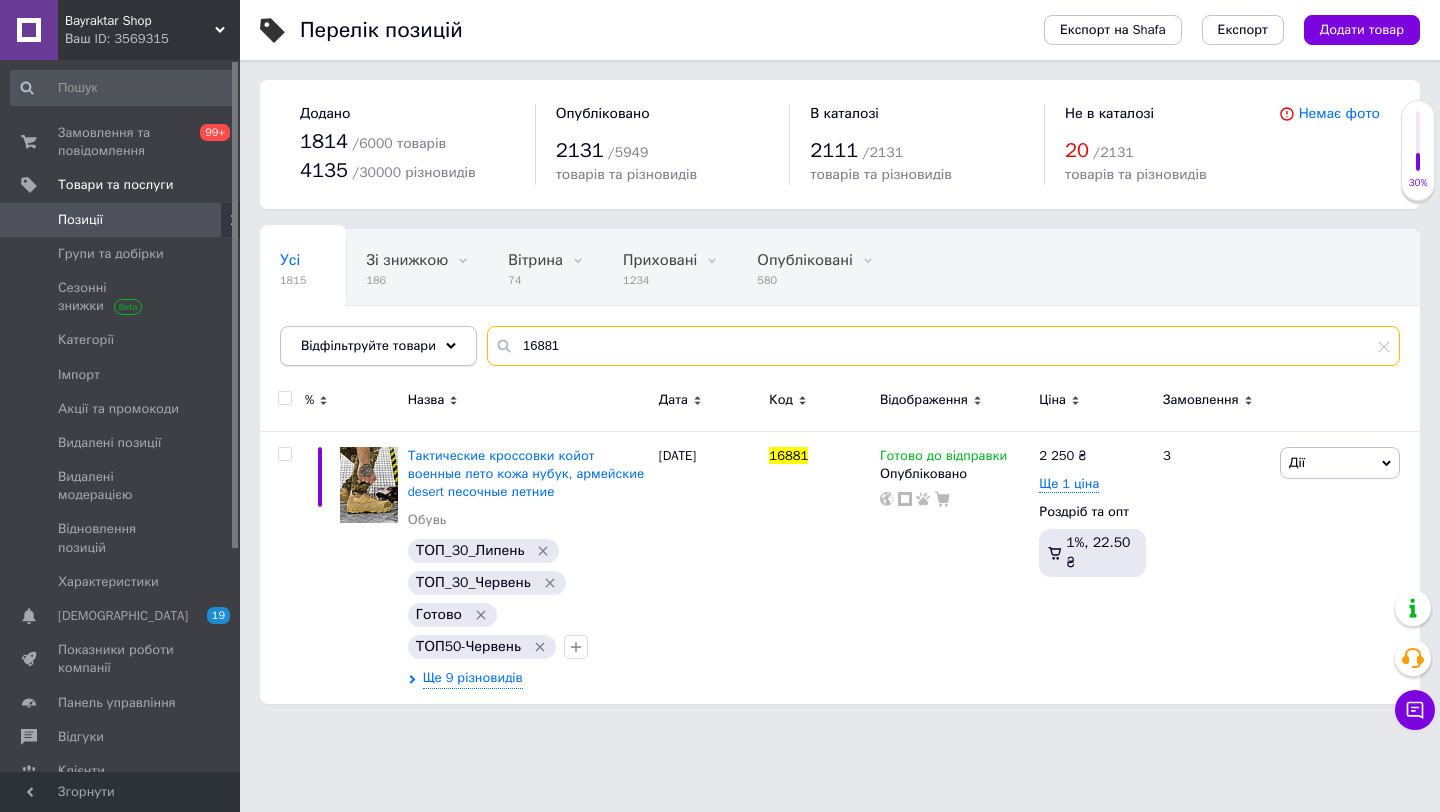 drag, startPoint x: 590, startPoint y: 341, endPoint x: 398, endPoint y: 342, distance: 192.00261 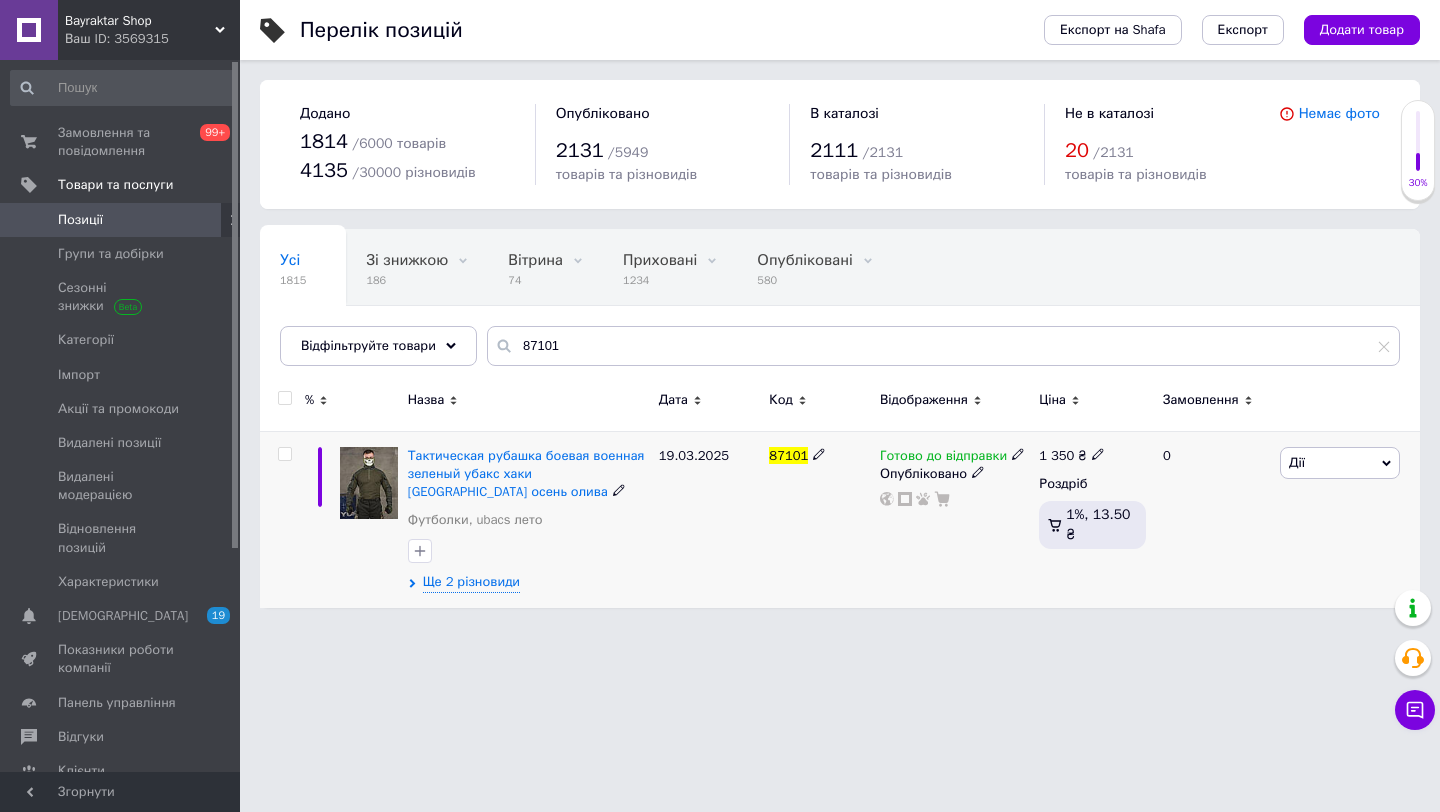 click on "Дії" at bounding box center (1340, 463) 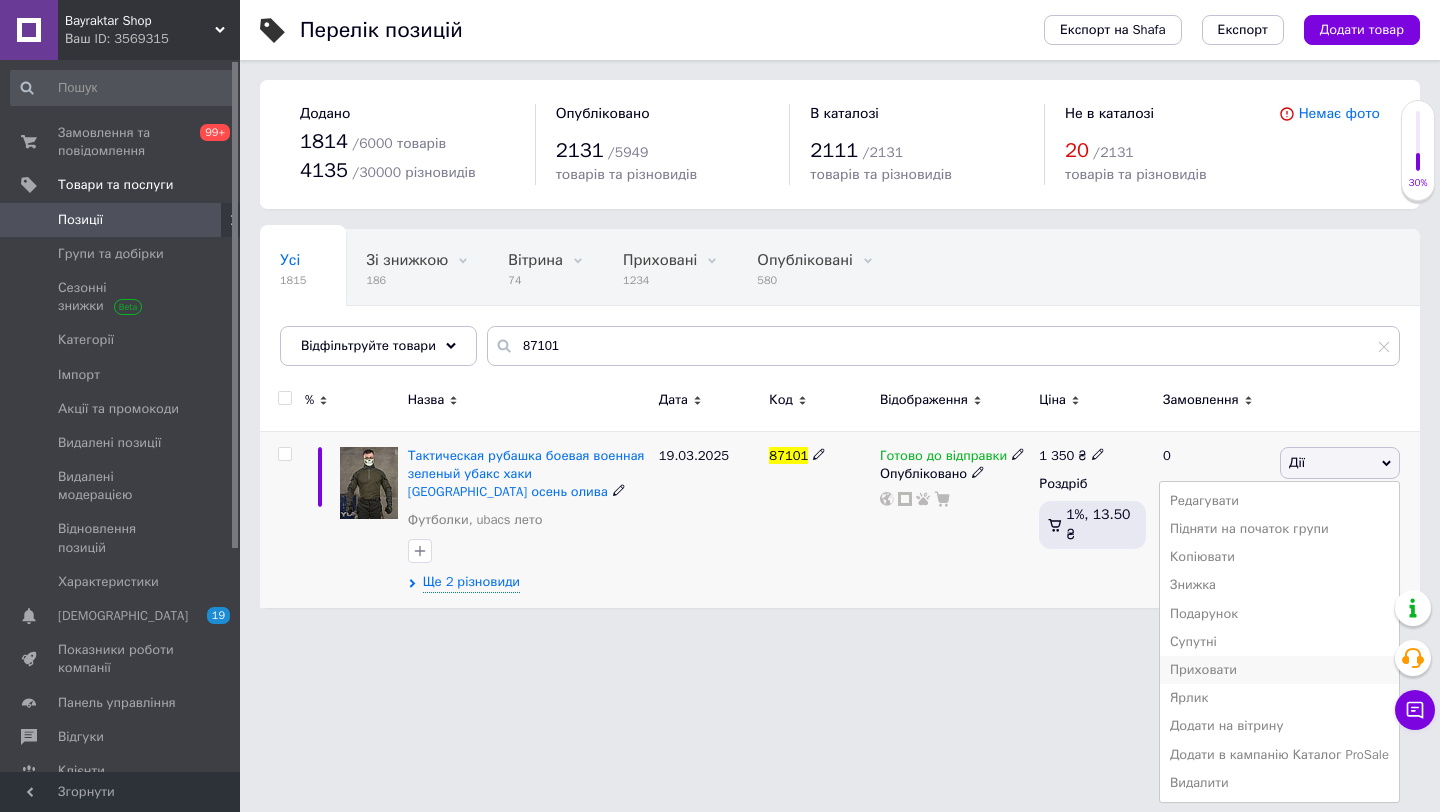 click on "Приховати" at bounding box center [1279, 670] 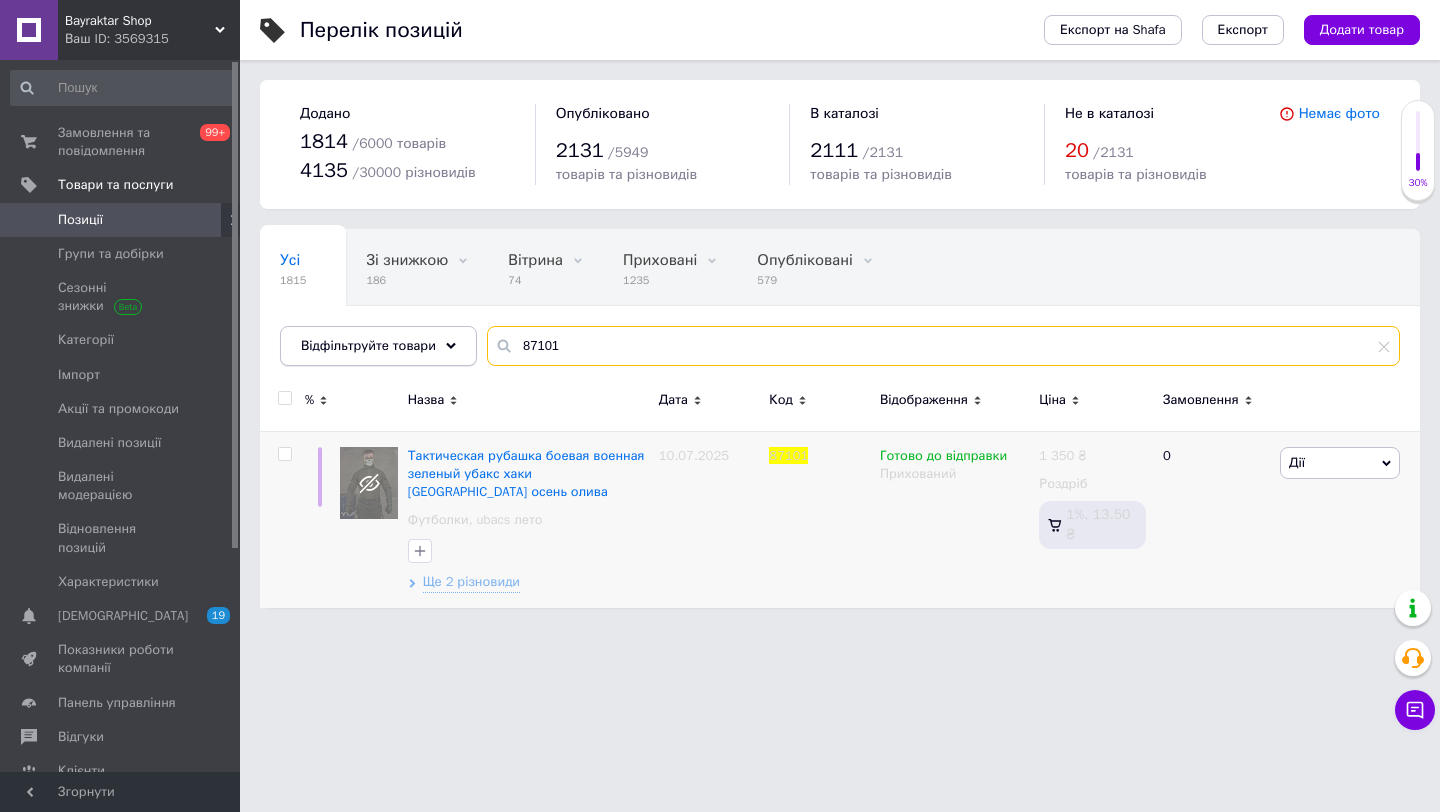drag, startPoint x: 576, startPoint y: 354, endPoint x: 458, endPoint y: 354, distance: 118 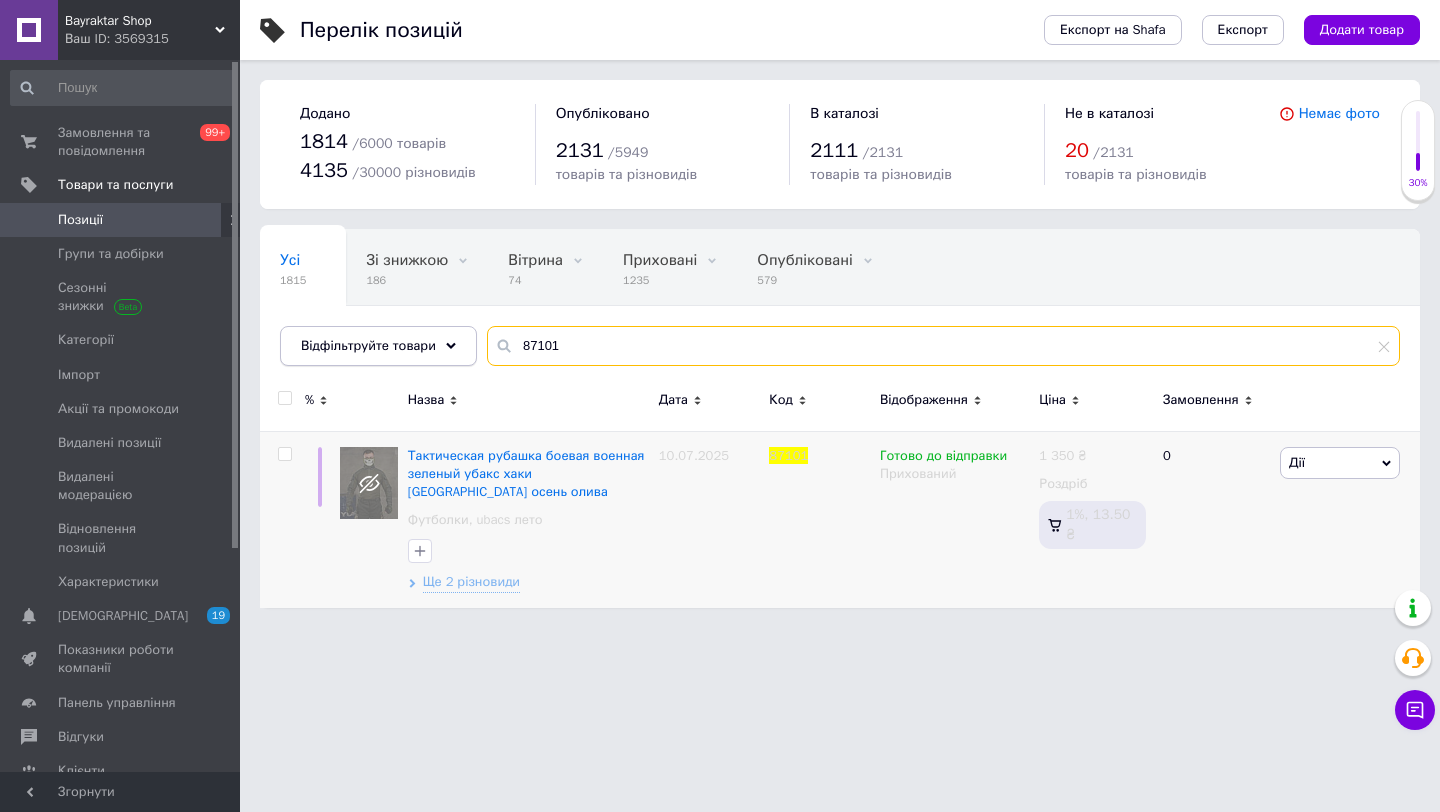 drag, startPoint x: 562, startPoint y: 352, endPoint x: 433, endPoint y: 343, distance: 129.31357 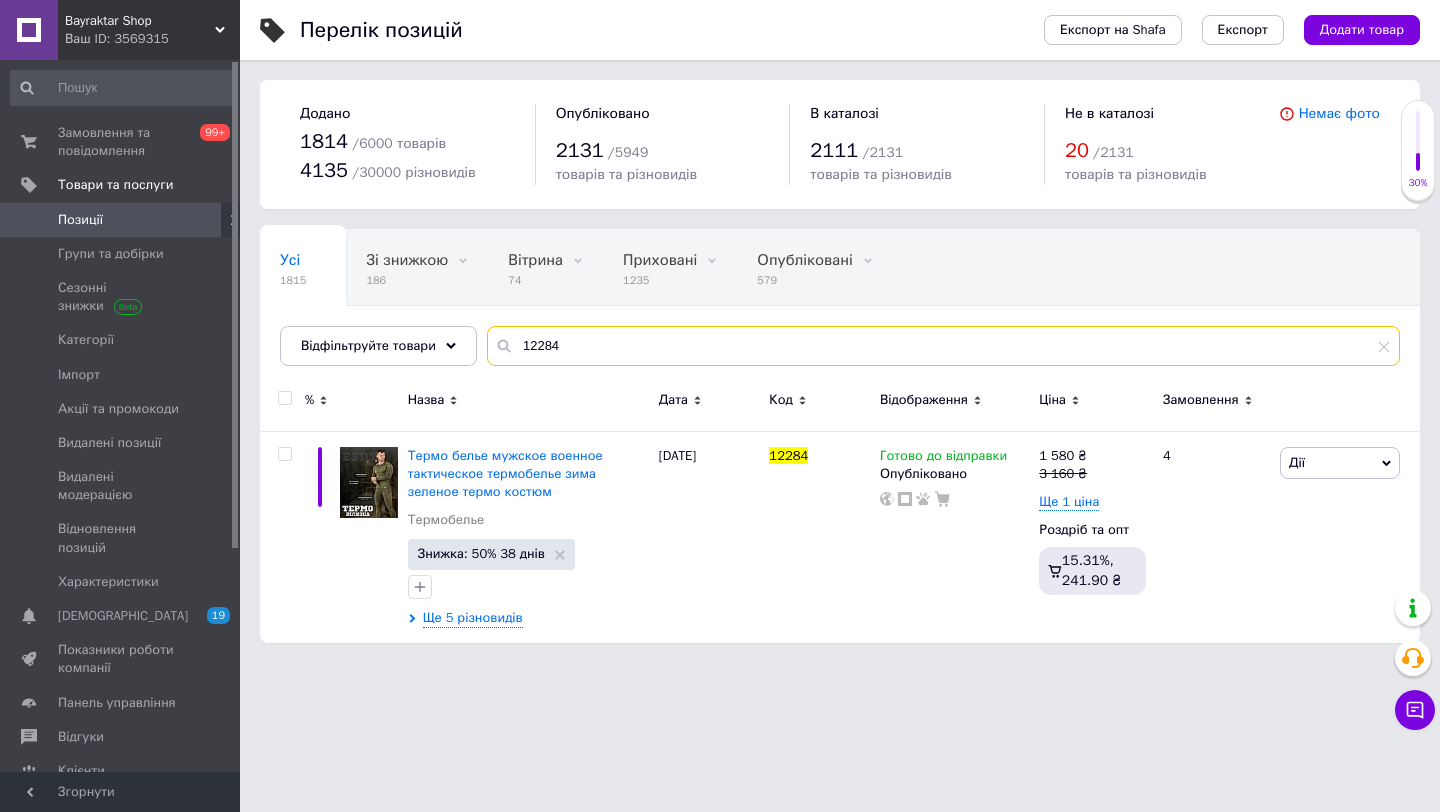 drag, startPoint x: 583, startPoint y: 332, endPoint x: 627, endPoint y: 353, distance: 48.754486 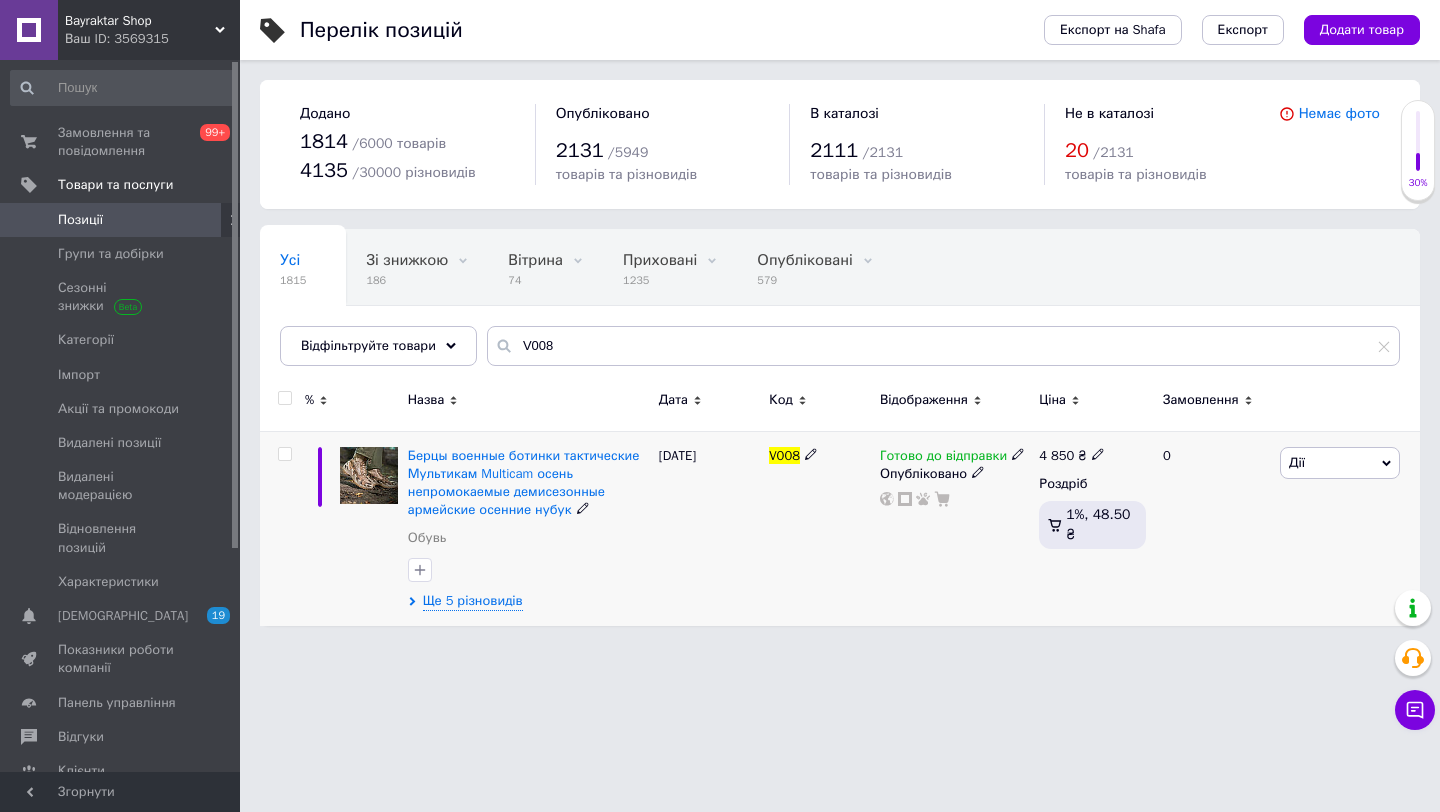 click on "Дії" at bounding box center [1340, 463] 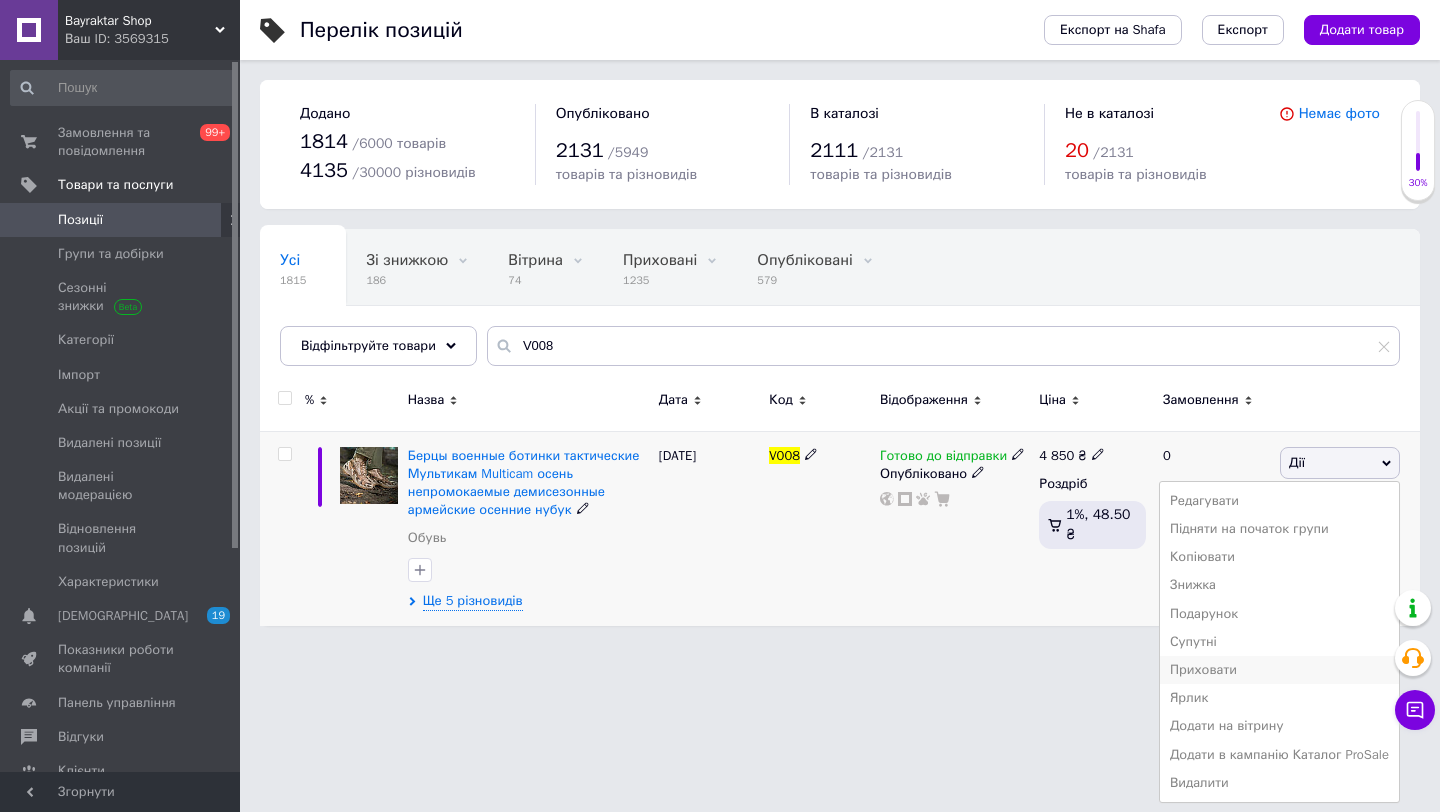 click on "Приховати" at bounding box center (1279, 670) 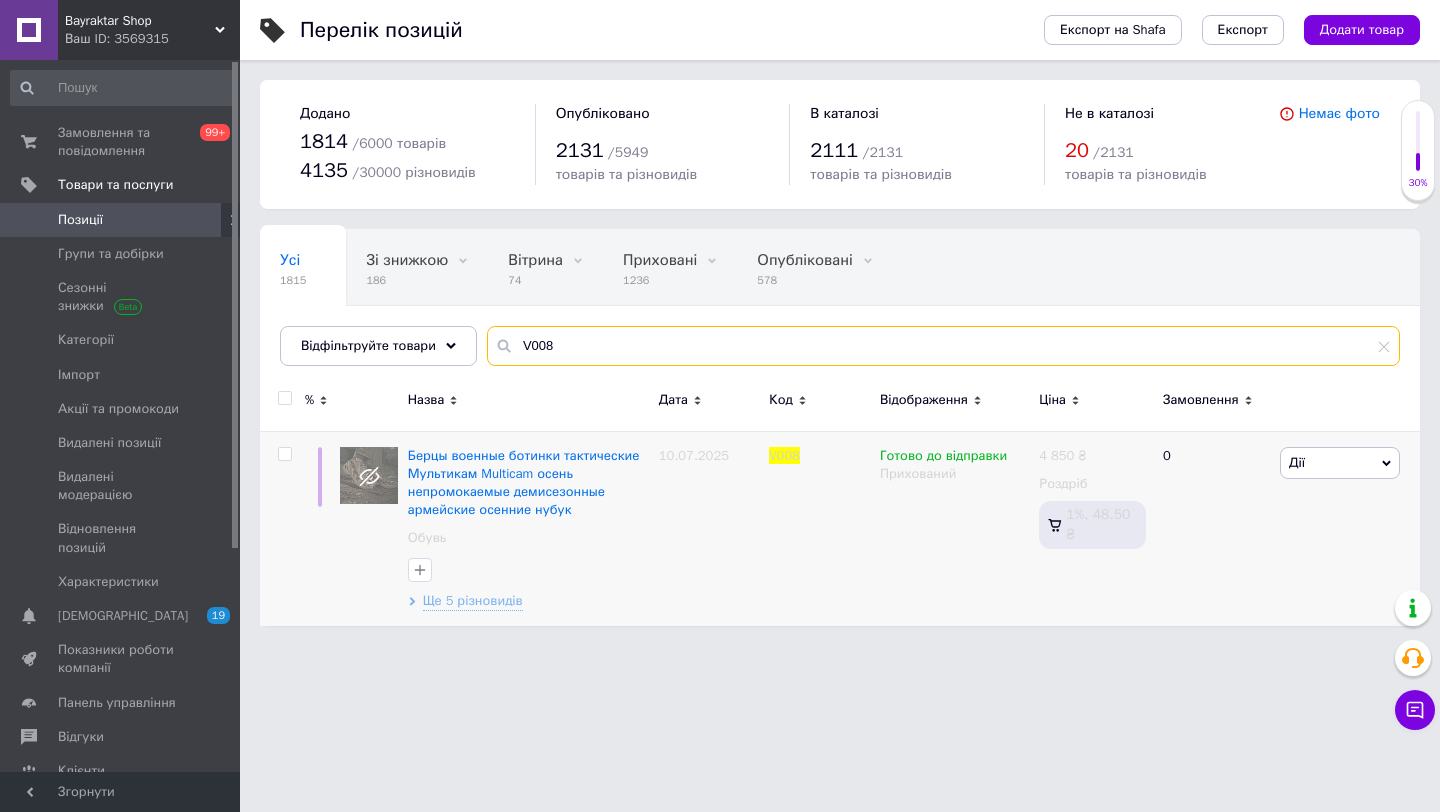 drag, startPoint x: 592, startPoint y: 333, endPoint x: 582, endPoint y: 340, distance: 12.206555 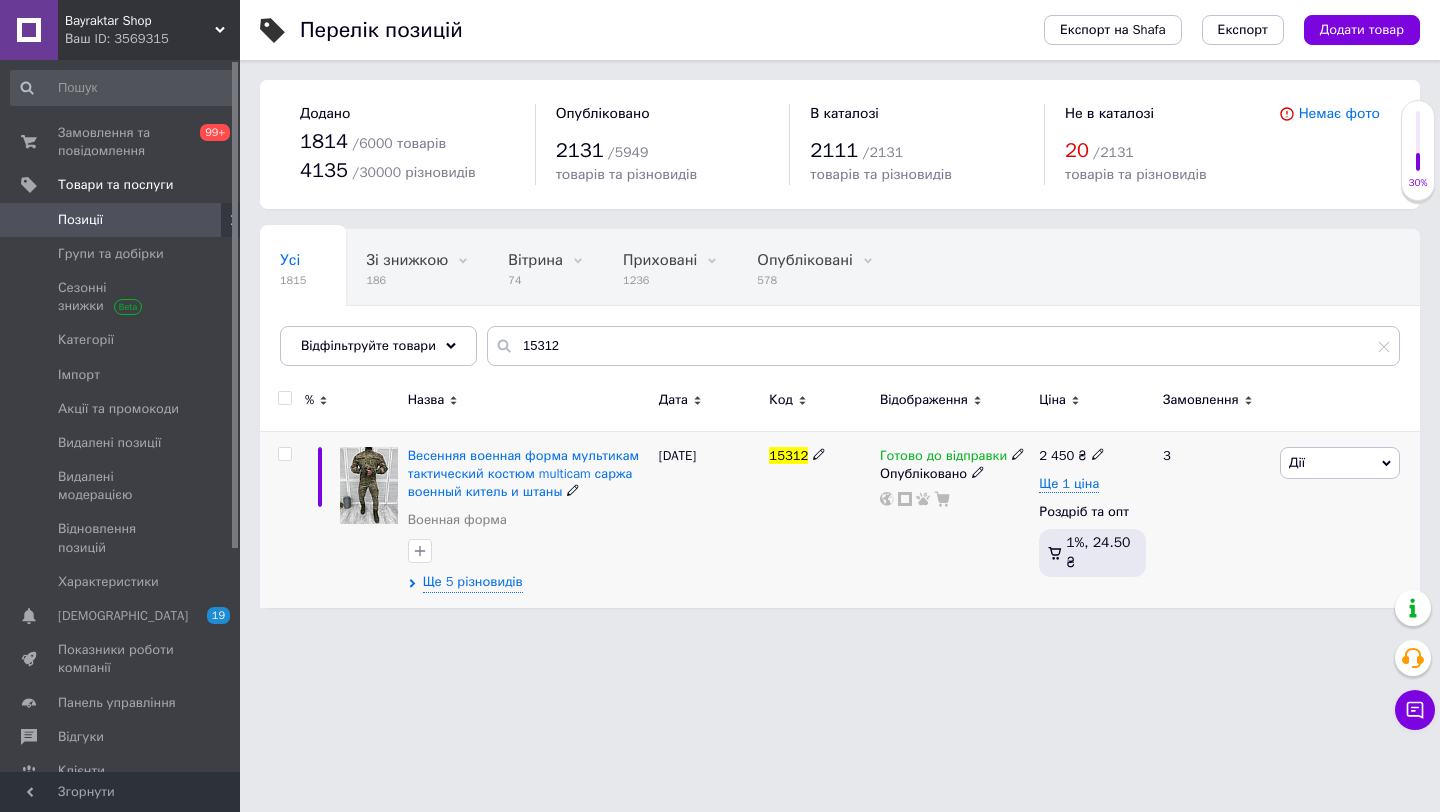 drag, startPoint x: 762, startPoint y: 455, endPoint x: 811, endPoint y: 448, distance: 49.497475 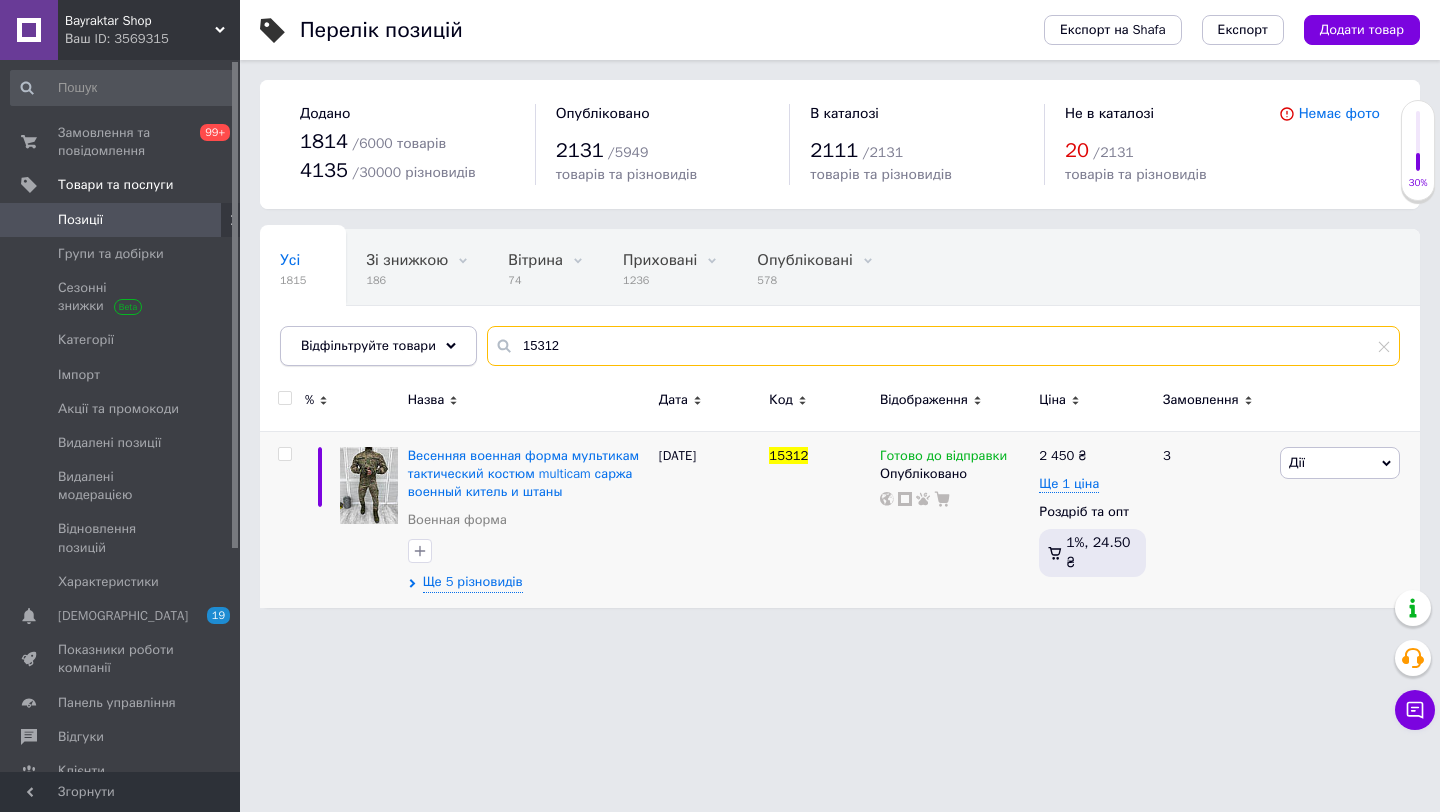 drag, startPoint x: 582, startPoint y: 343, endPoint x: 457, endPoint y: 343, distance: 125 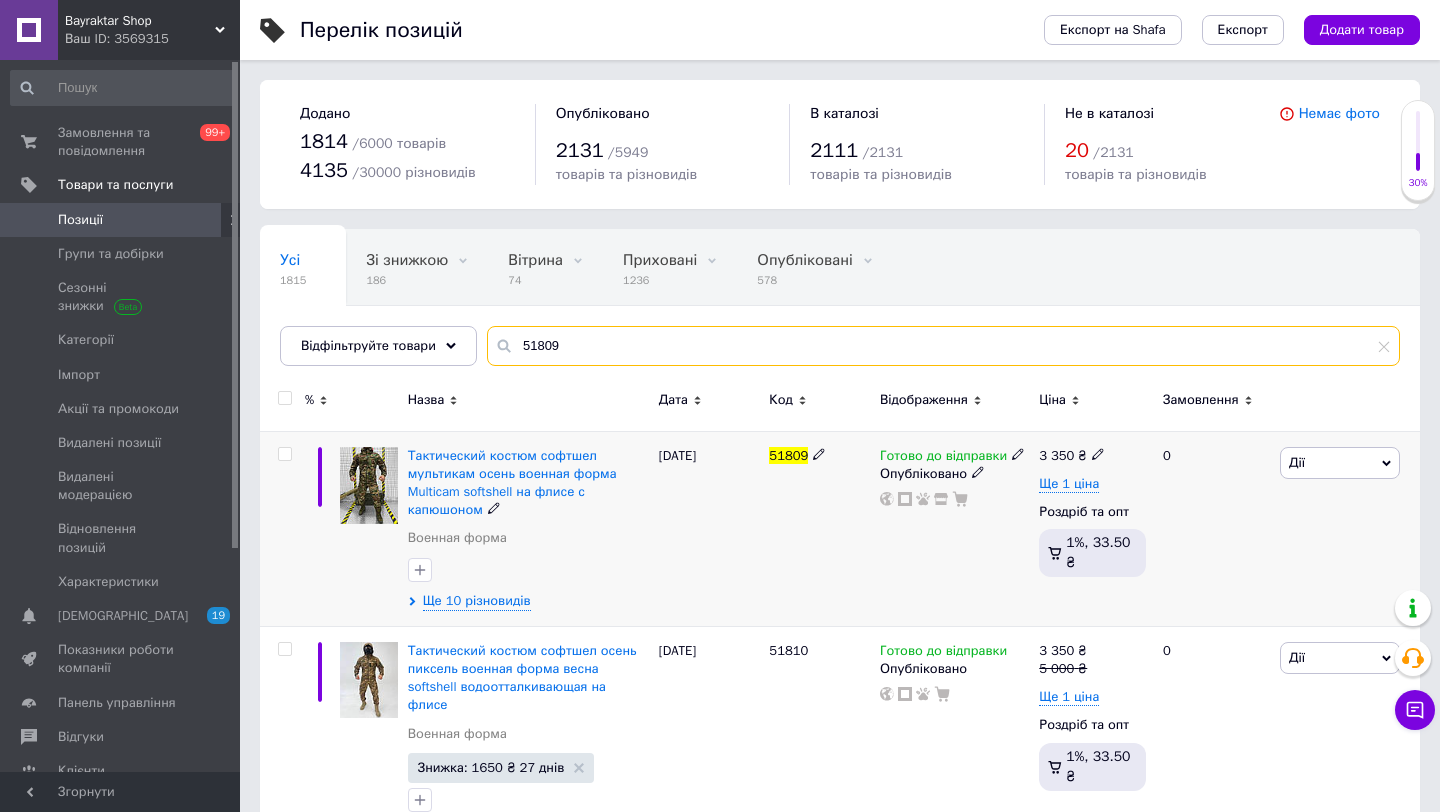 scroll, scrollTop: 64, scrollLeft: 0, axis: vertical 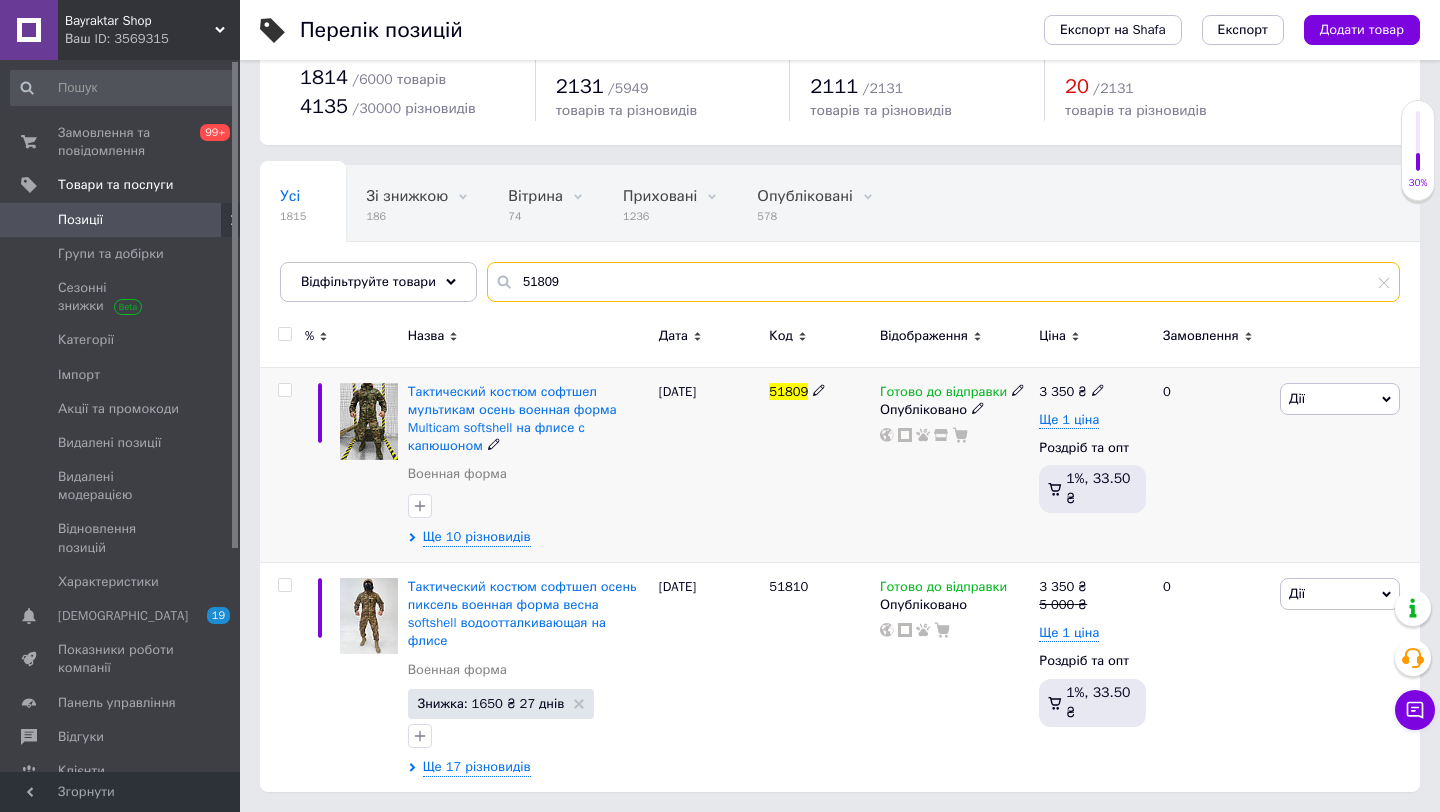 type on "51809" 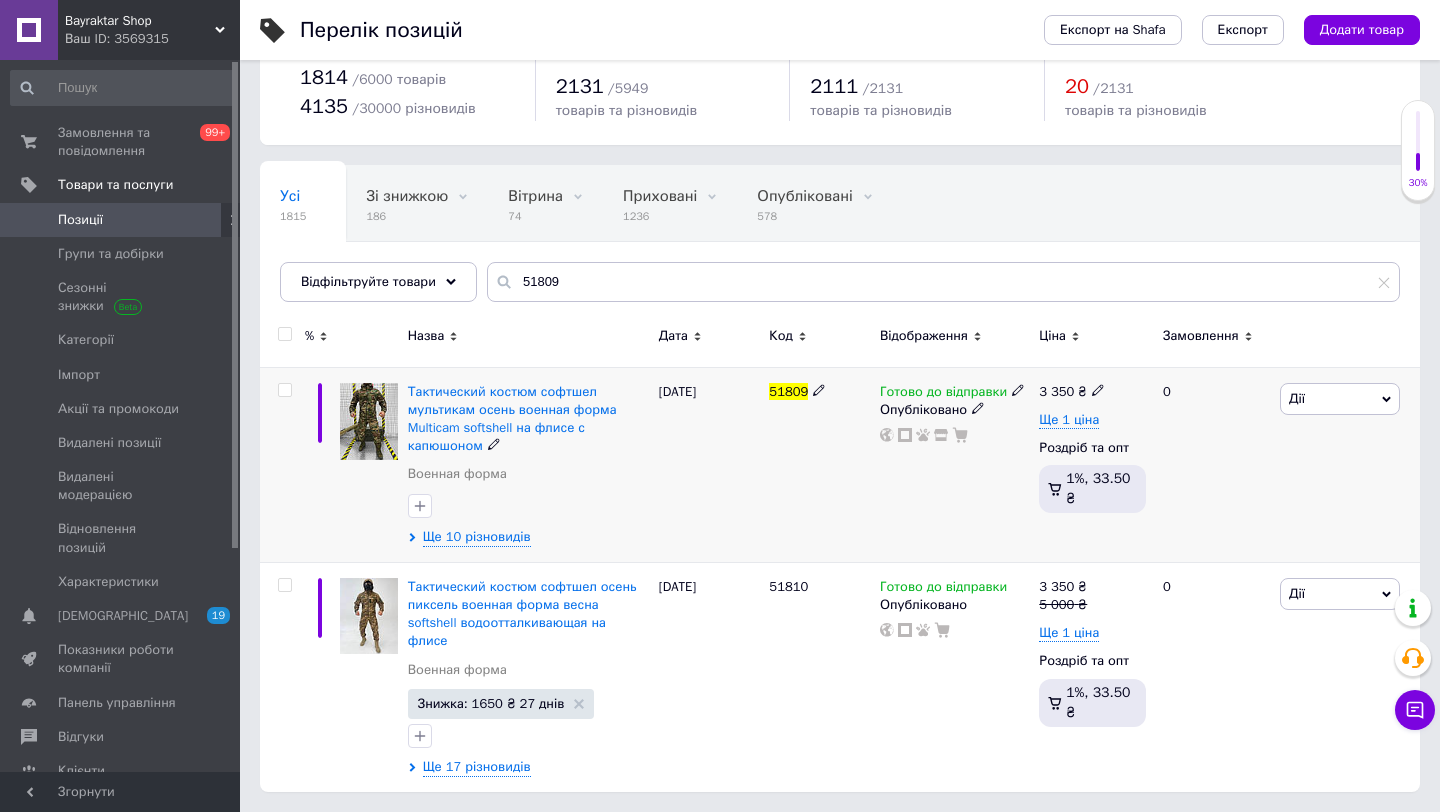 click on "Дії" at bounding box center [1340, 399] 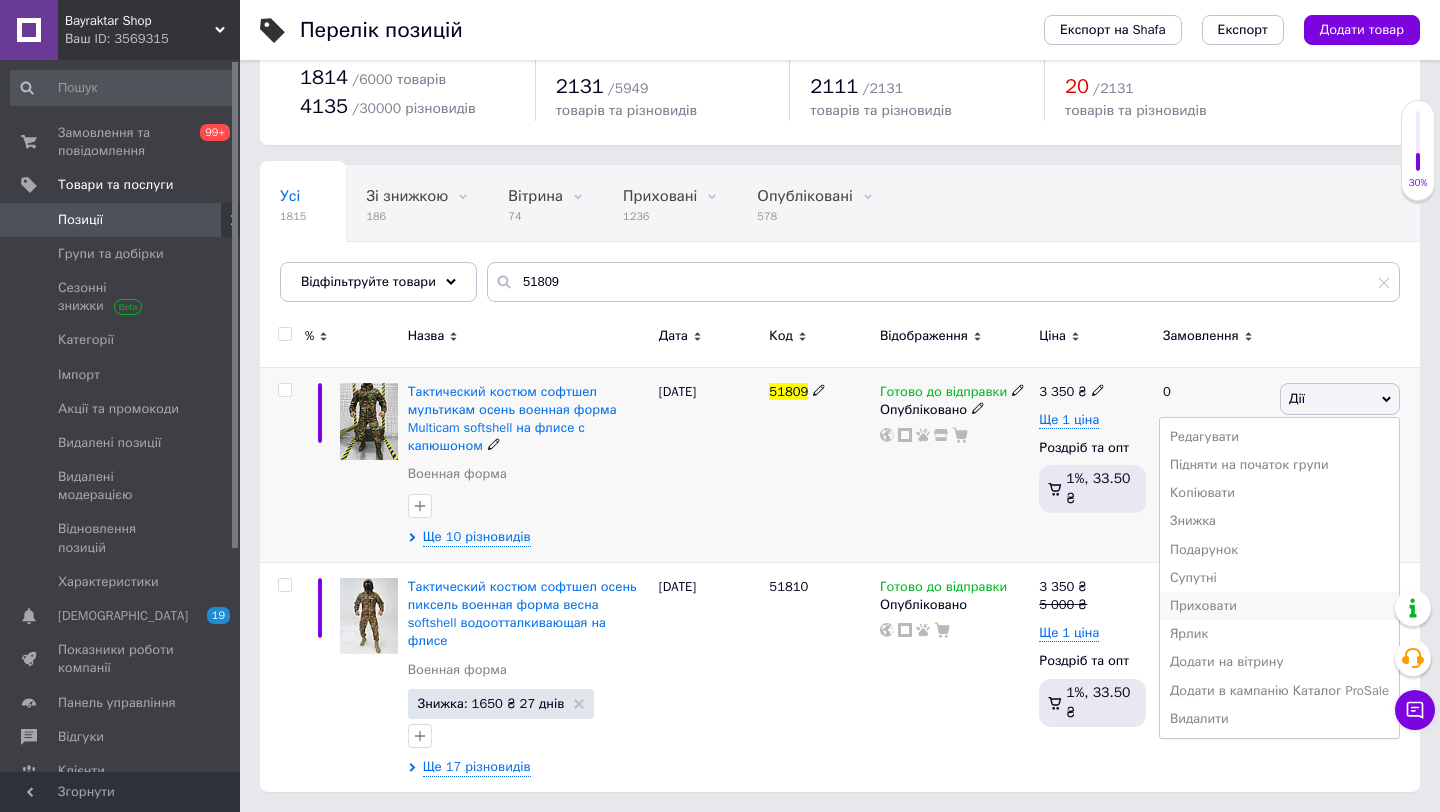 click on "Приховати" at bounding box center [1279, 606] 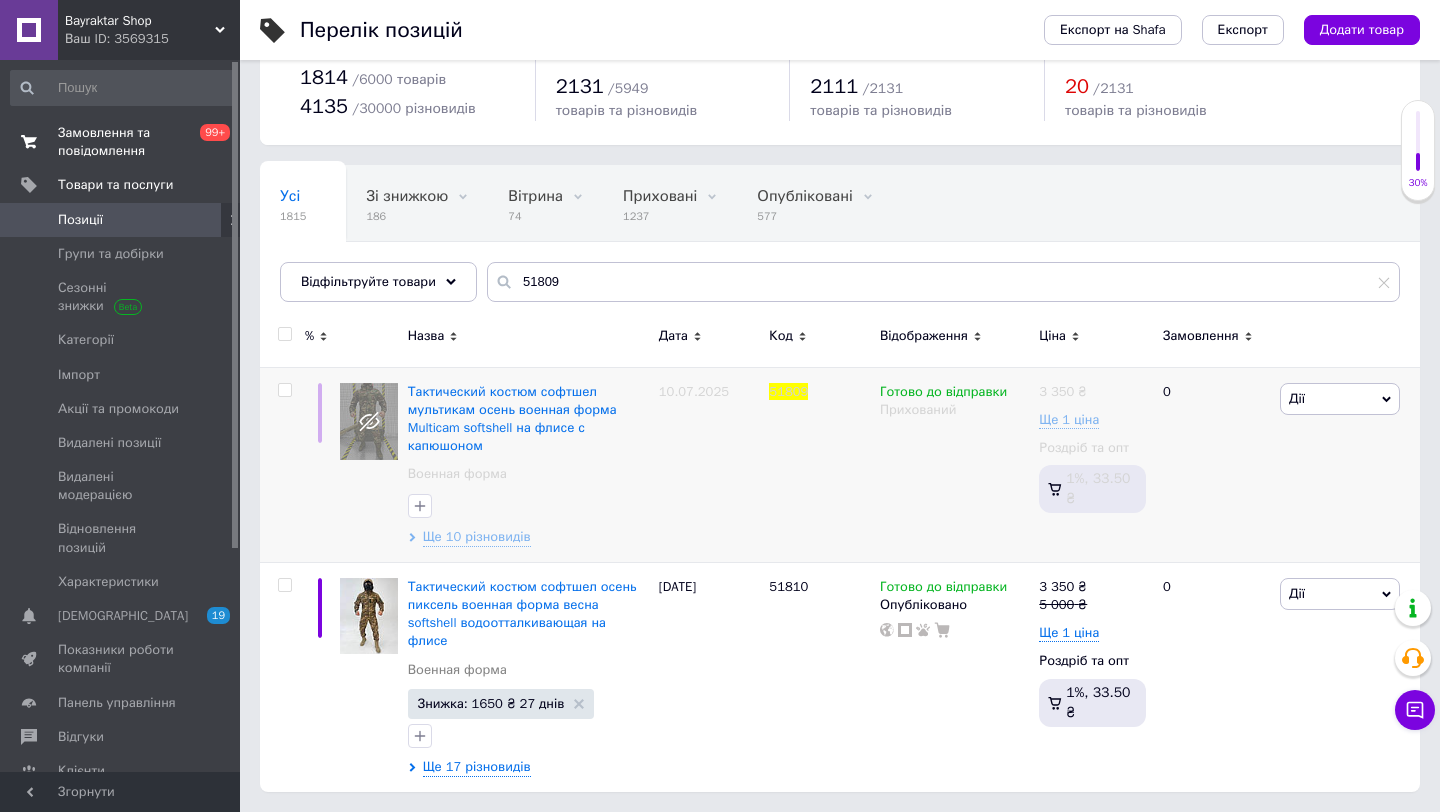 click on "Замовлення та повідомлення 0 99+" at bounding box center (123, 142) 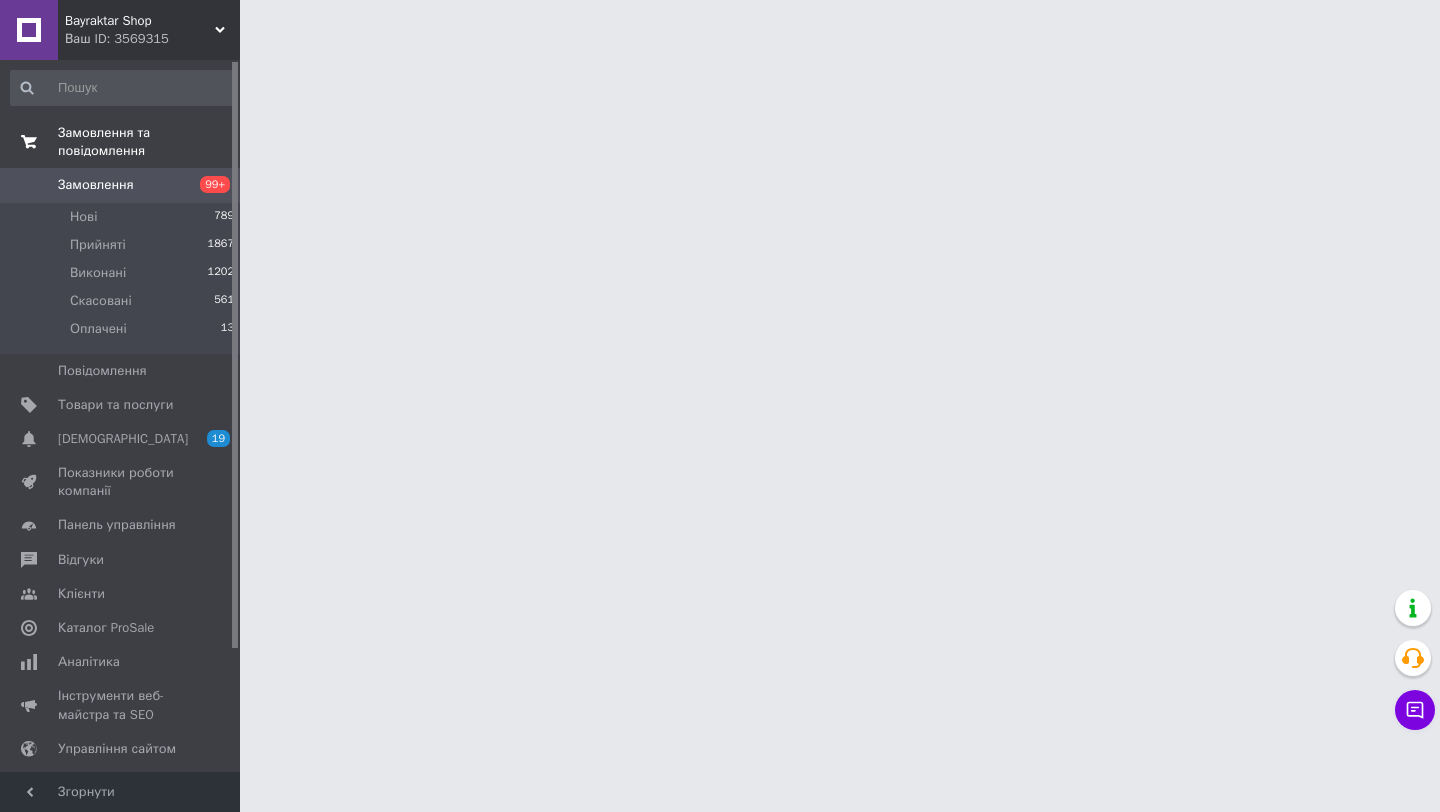 scroll, scrollTop: 0, scrollLeft: 0, axis: both 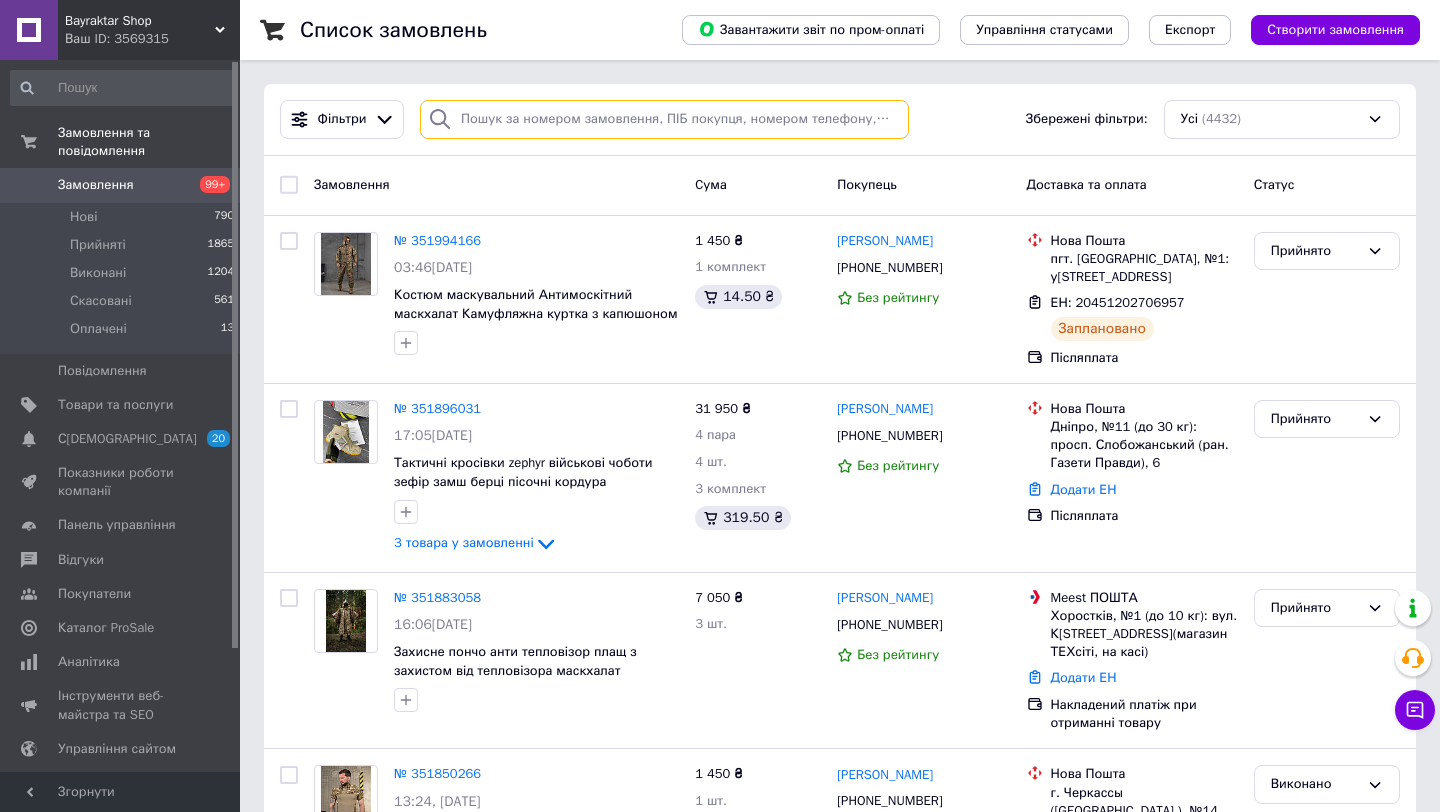 click at bounding box center [664, 119] 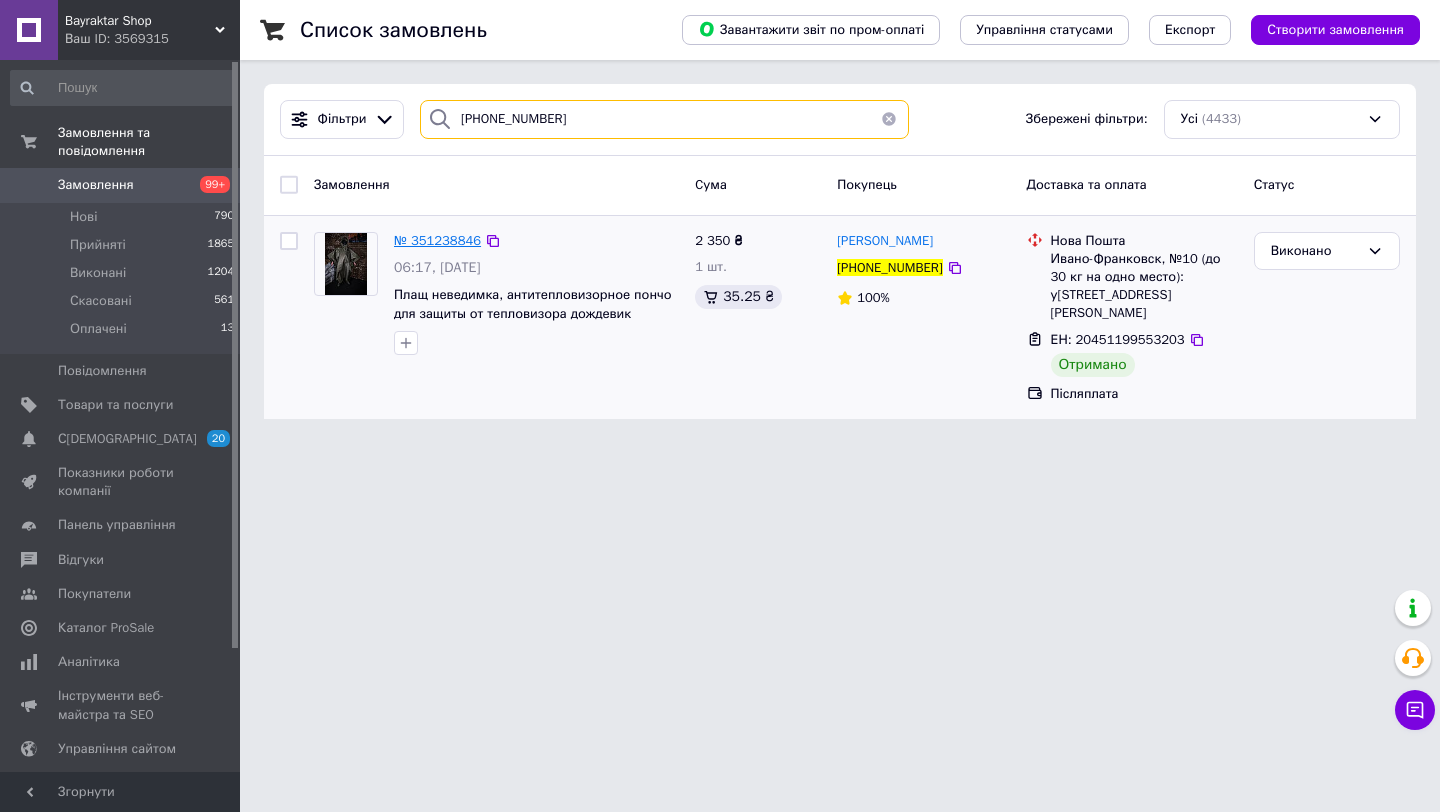 type on "[PHONE_NUMBER]" 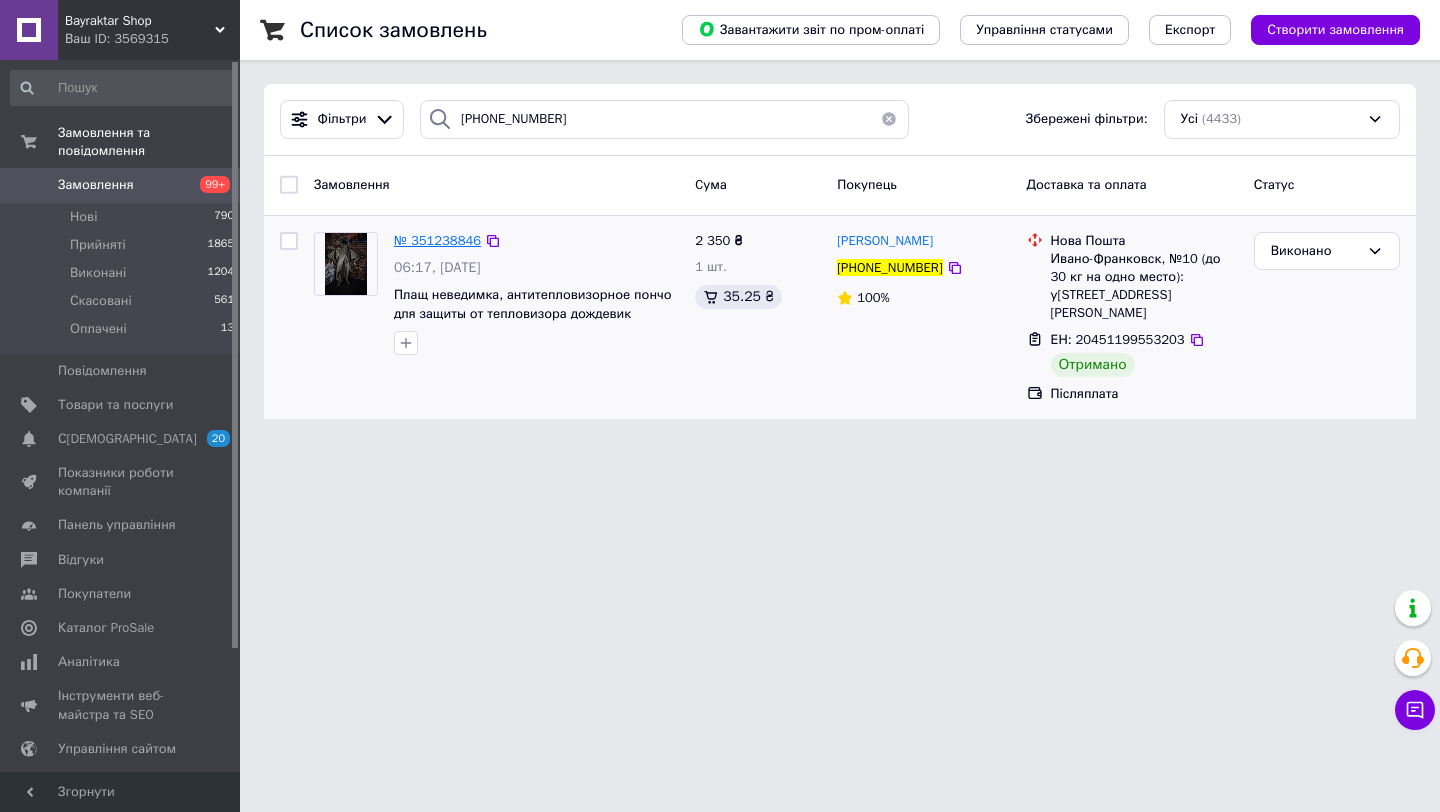 click on "№ 351238846" at bounding box center (437, 240) 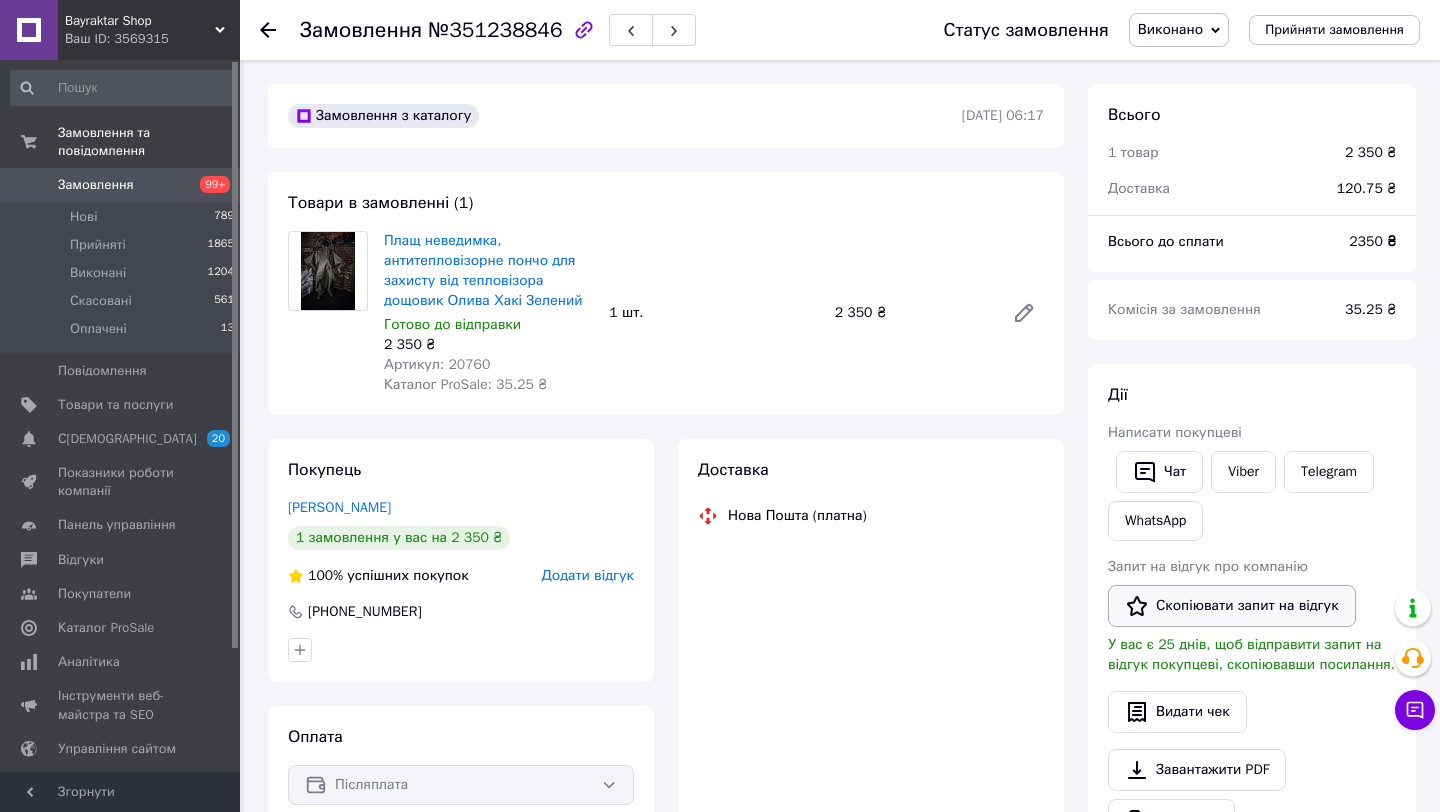 click on "Скопіювати запит на відгук" at bounding box center (1232, 606) 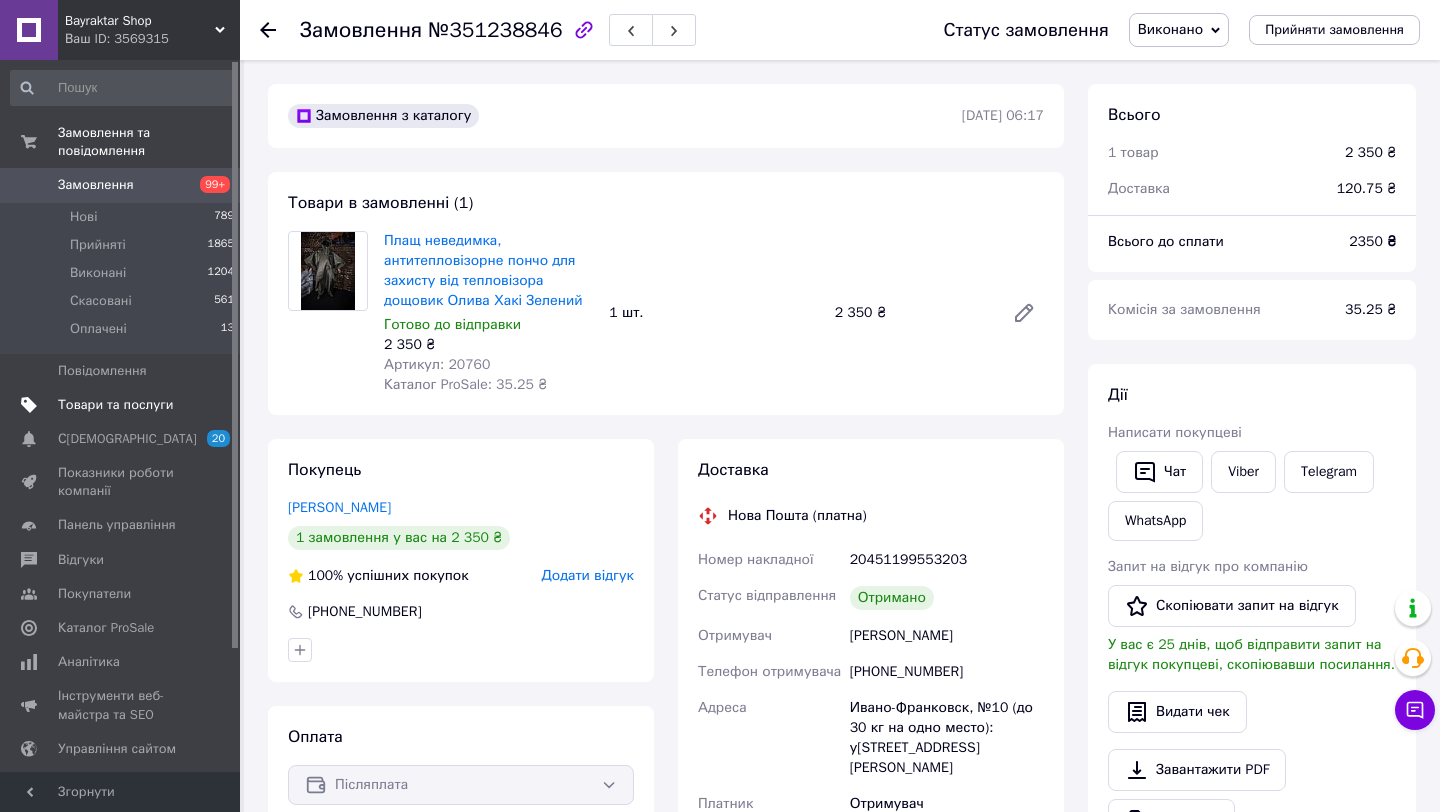 click on "Товари та послуги" at bounding box center (115, 405) 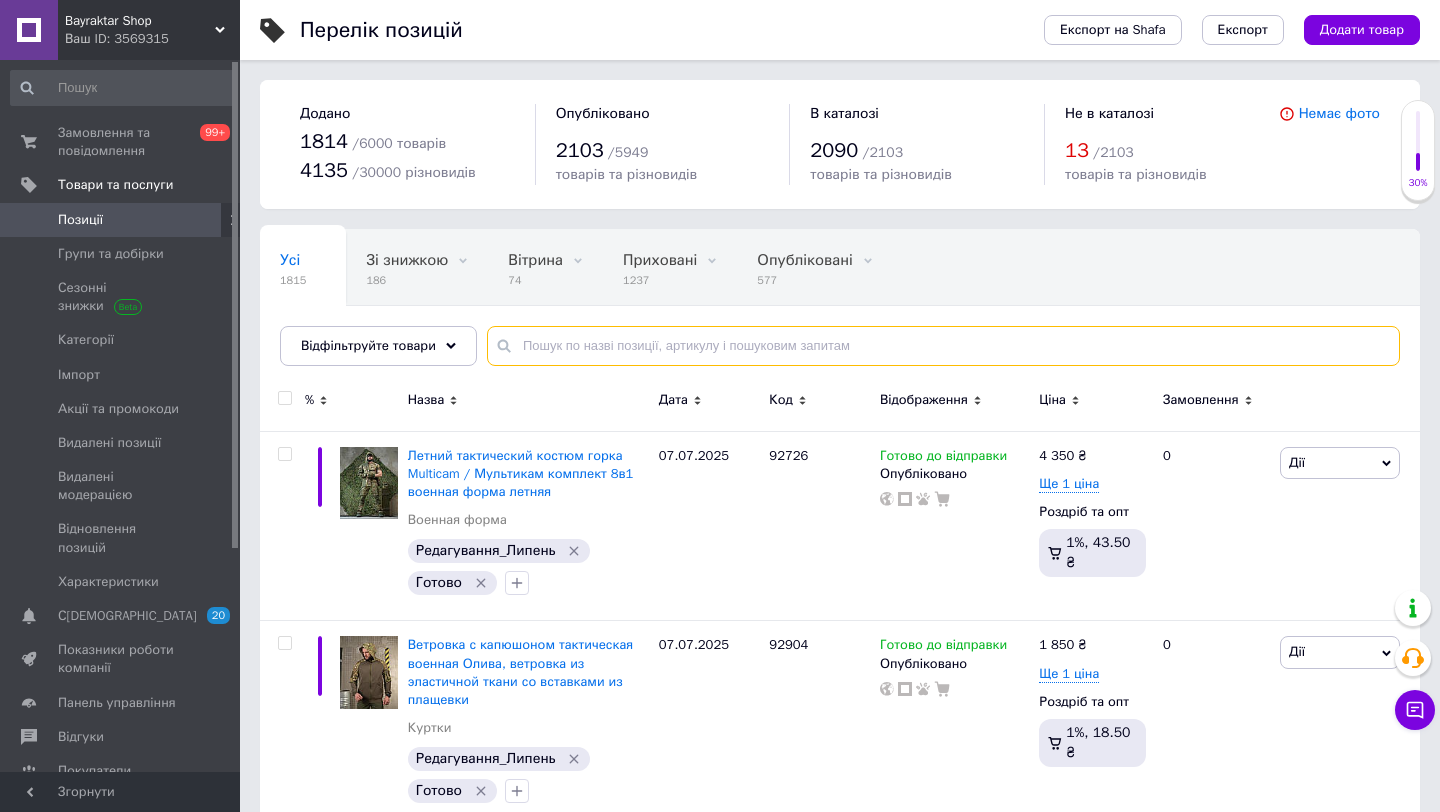click at bounding box center (943, 346) 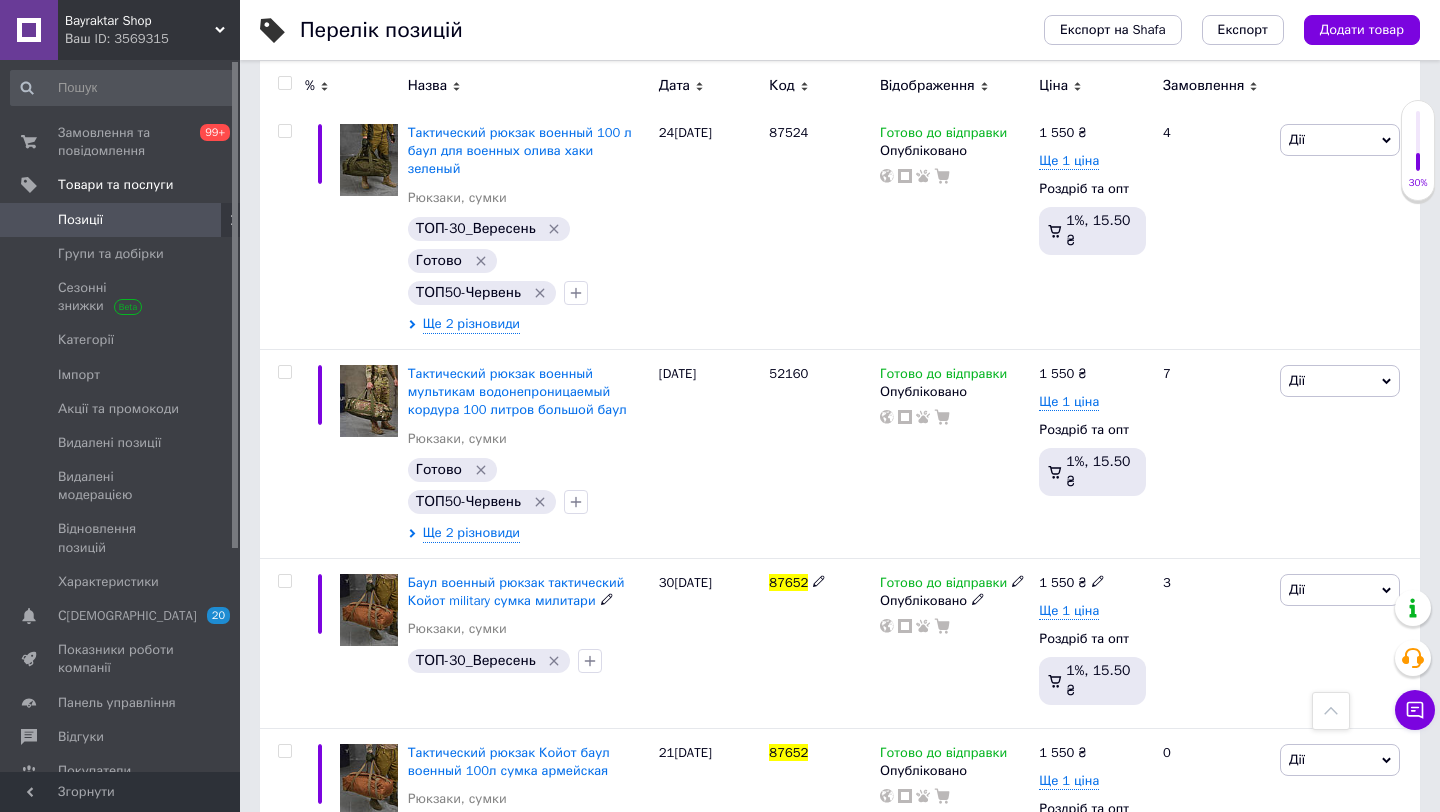scroll, scrollTop: 840, scrollLeft: 0, axis: vertical 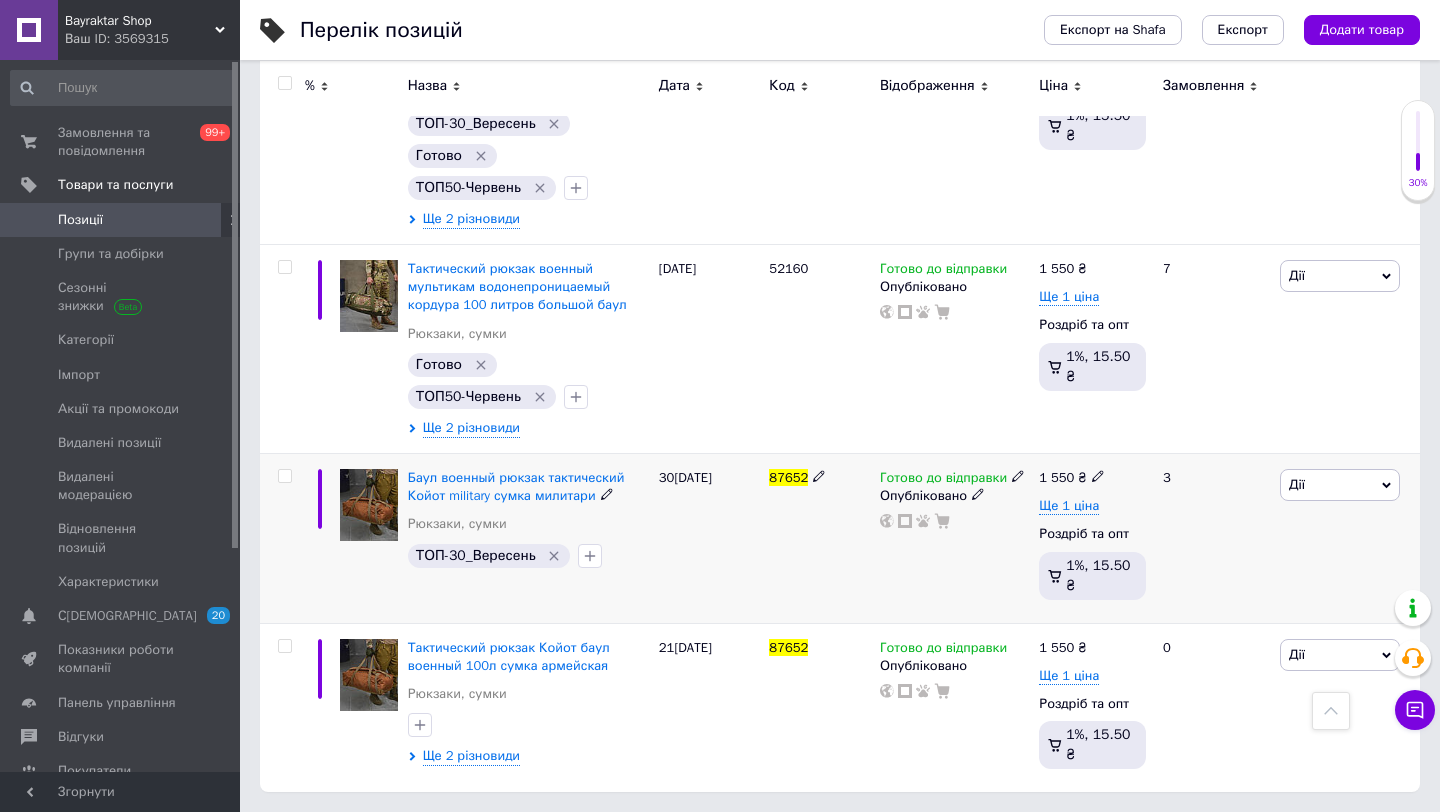click on "Дії" at bounding box center [1340, 485] 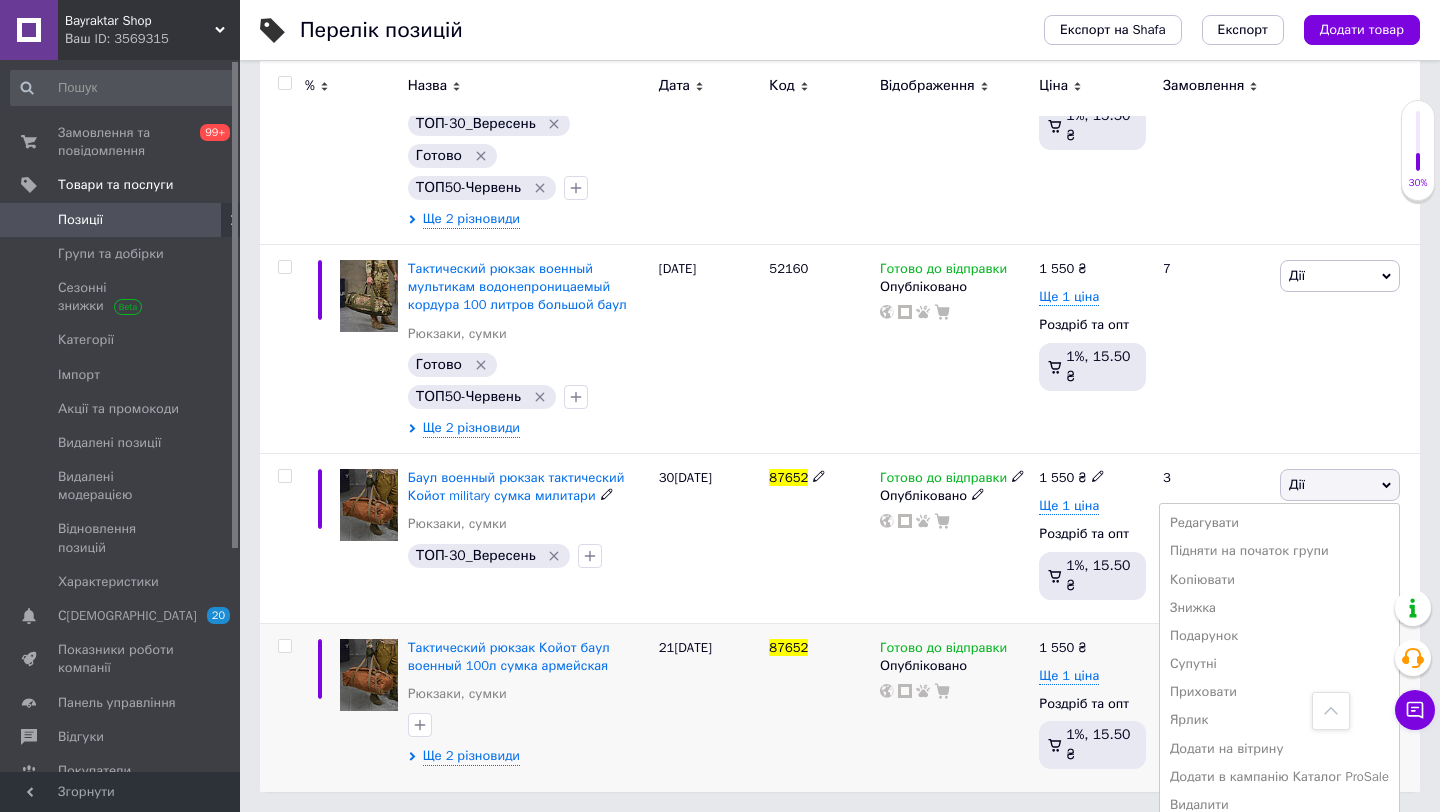 click on "Приховати" at bounding box center [1279, 692] 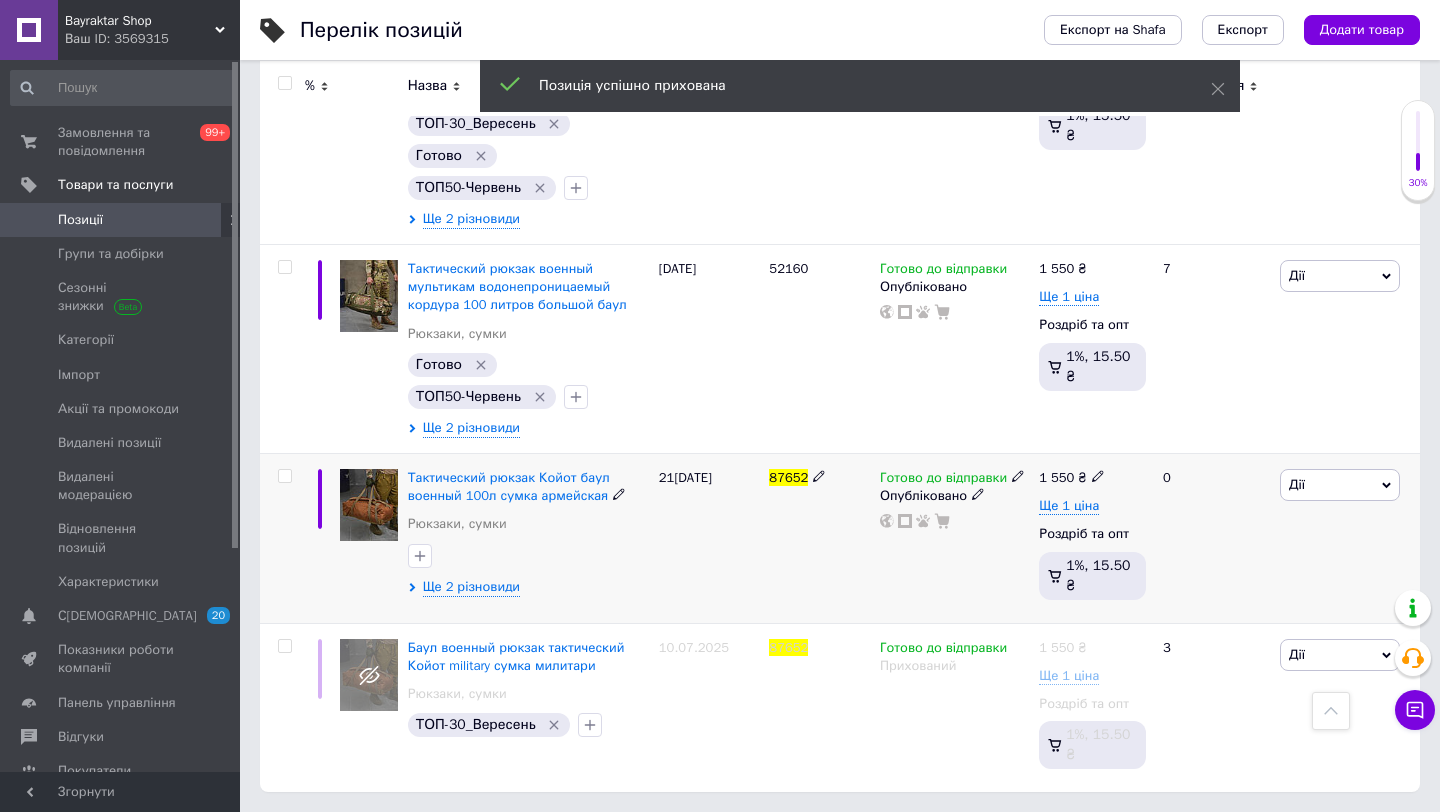 click on "Дії" at bounding box center [1340, 485] 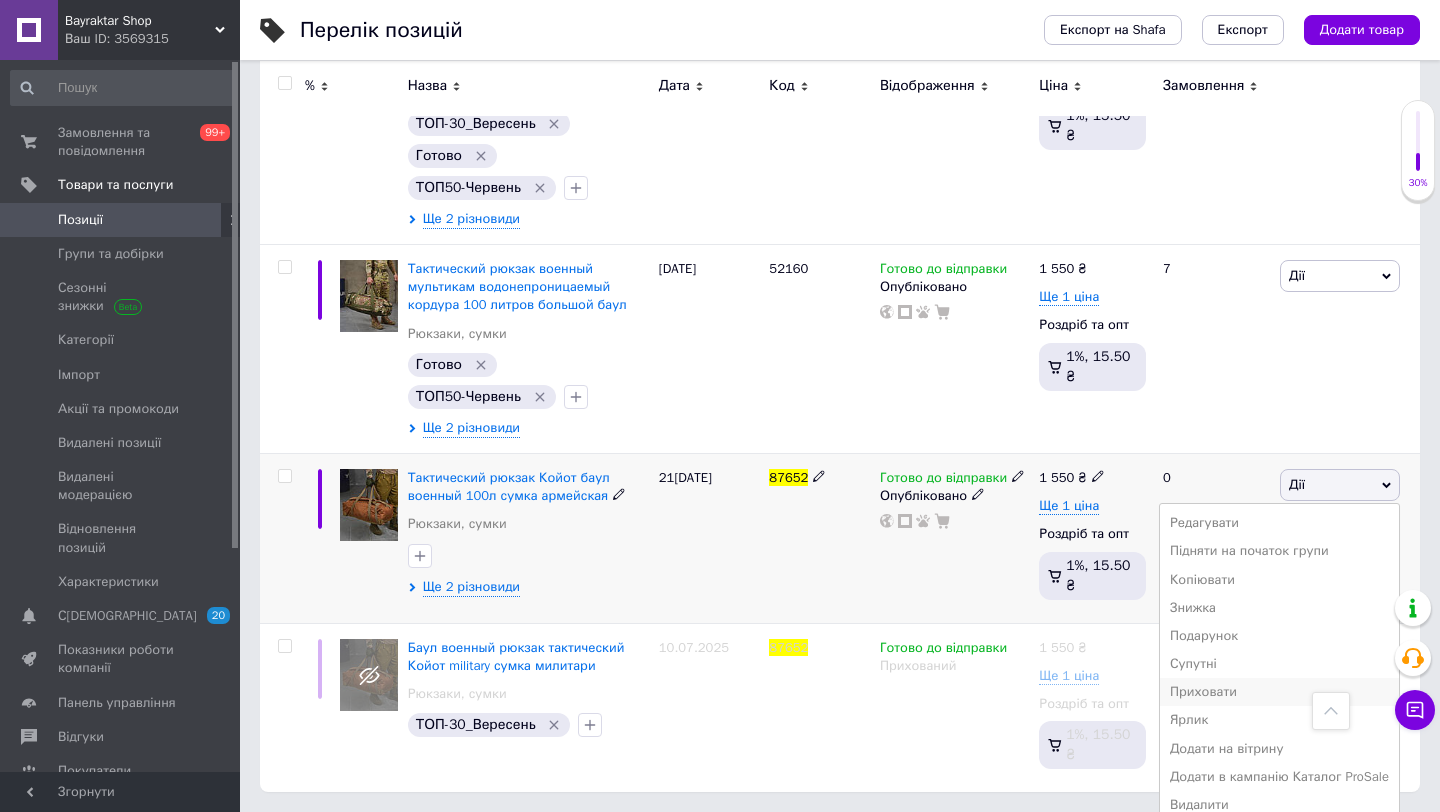 click on "Приховати" at bounding box center (1279, 692) 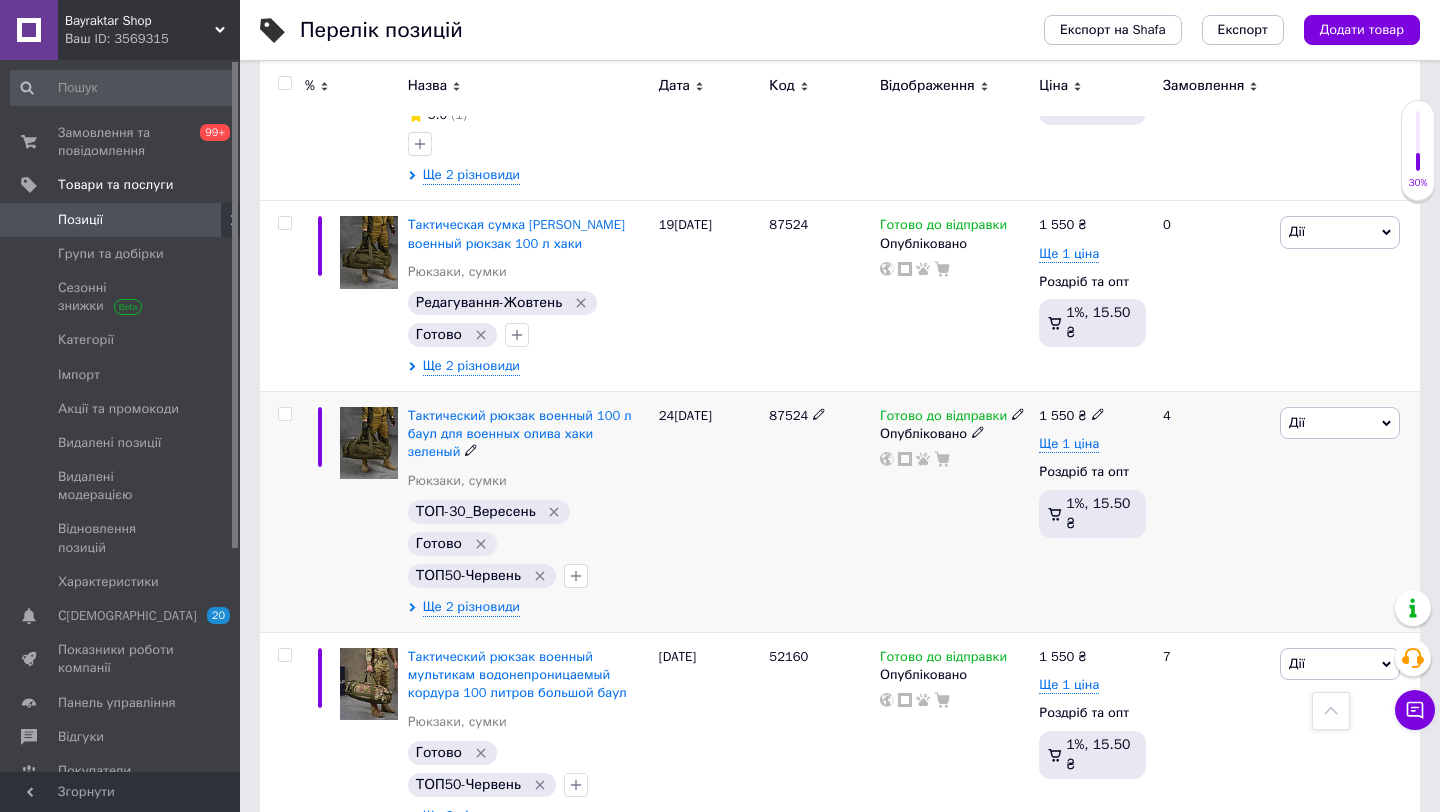 scroll, scrollTop: 0, scrollLeft: 0, axis: both 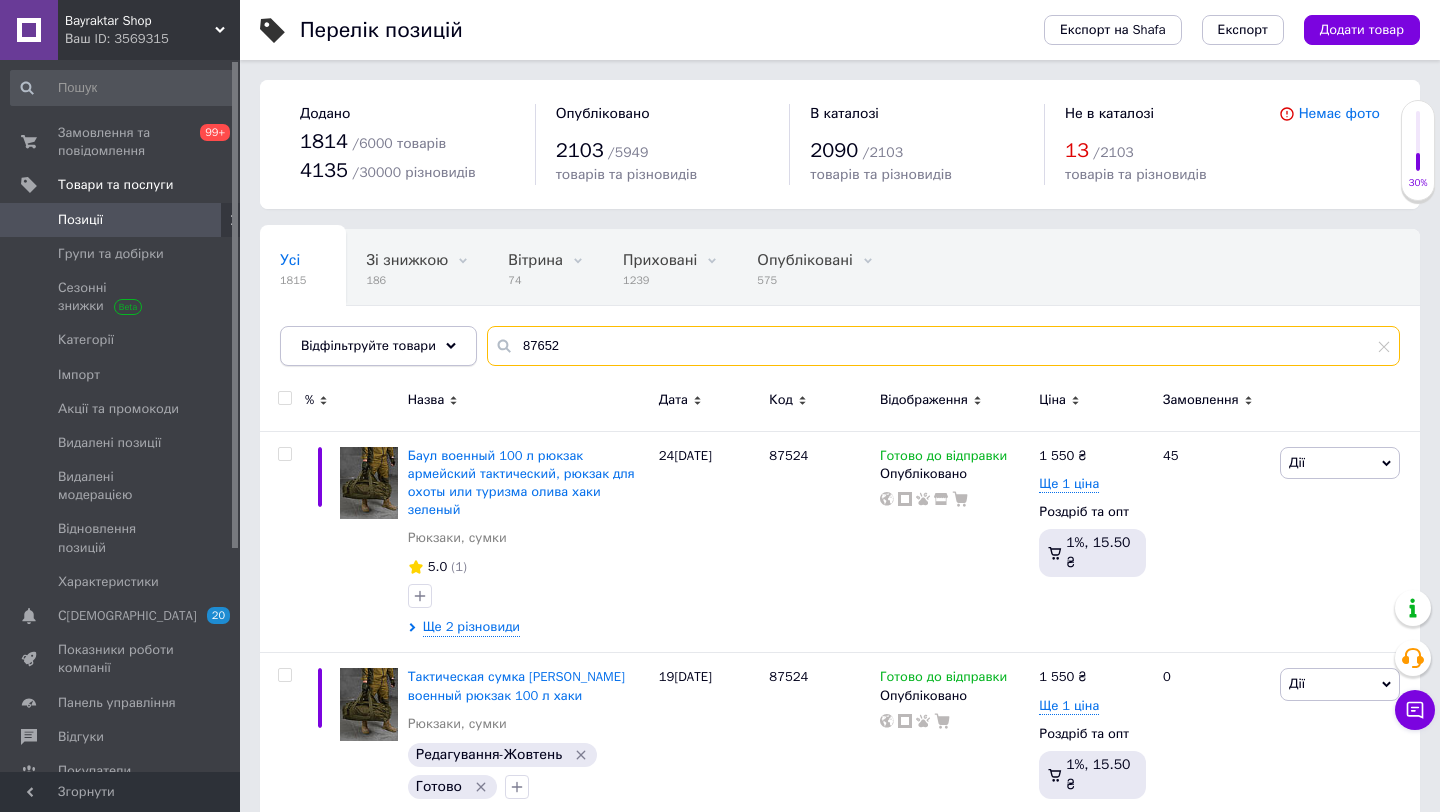 drag, startPoint x: 606, startPoint y: 350, endPoint x: 467, endPoint y: 345, distance: 139.0899 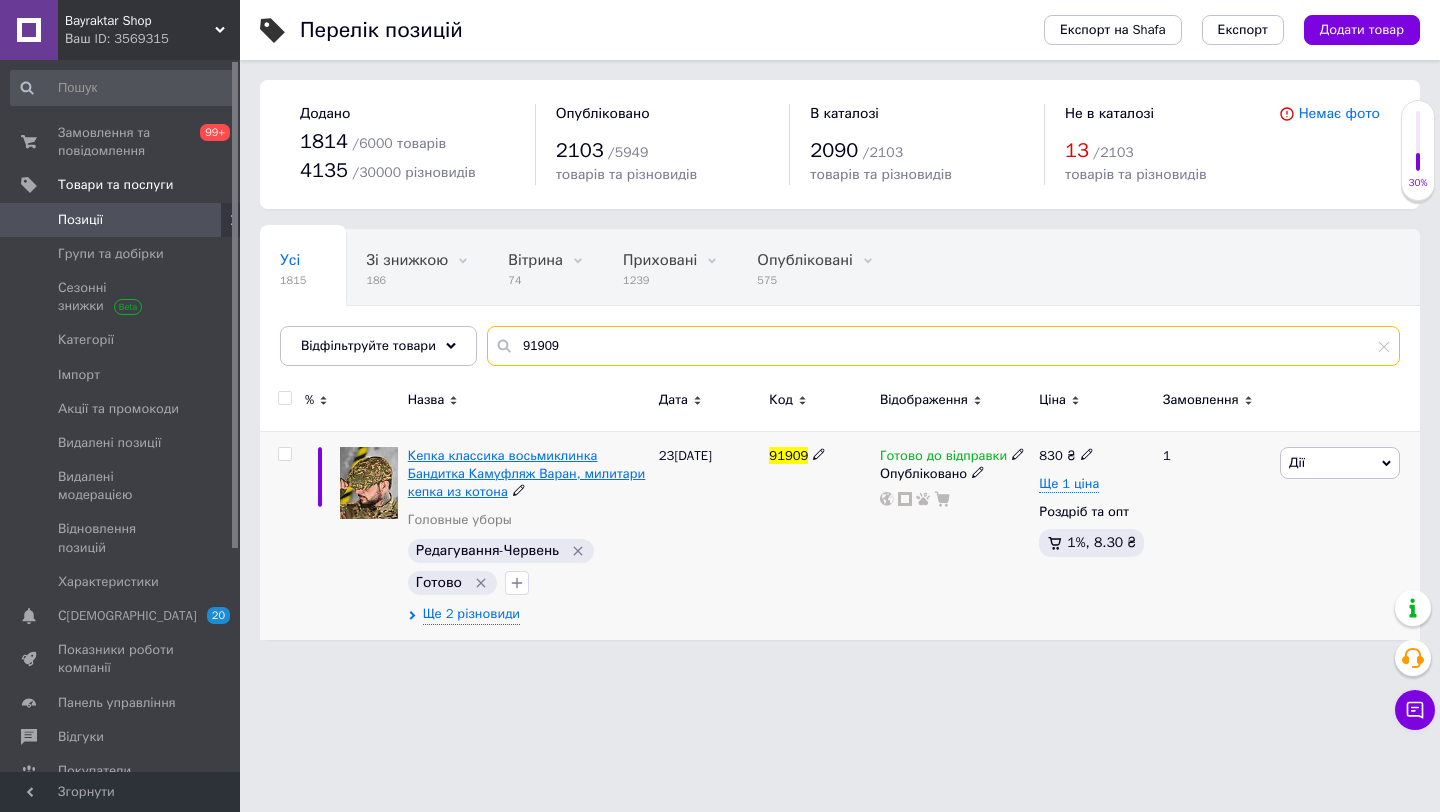 type on "91909" 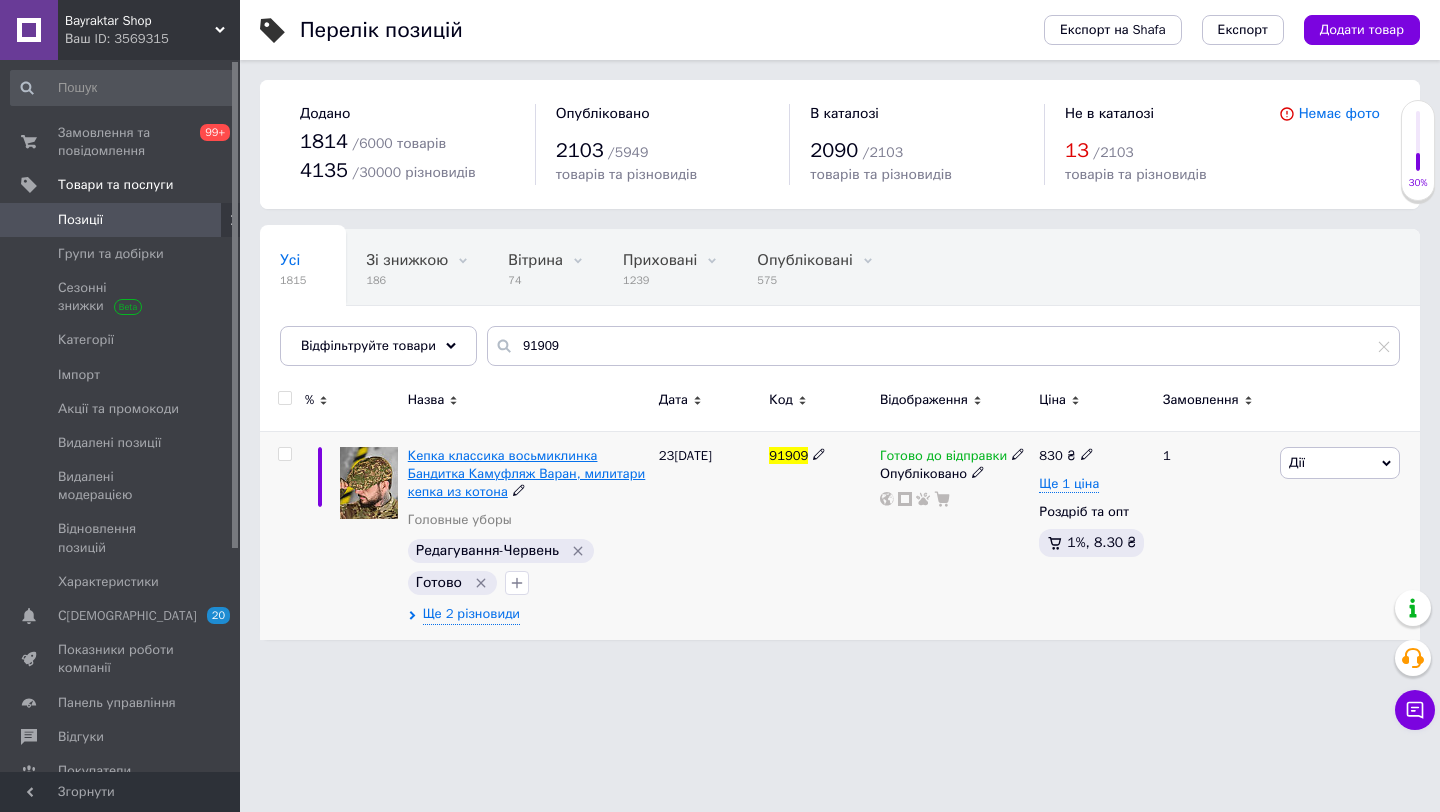 click on "Кепка классика восьмиклинка Бандитка Камуфляж Варан, милитари кепка из котона" at bounding box center (527, 473) 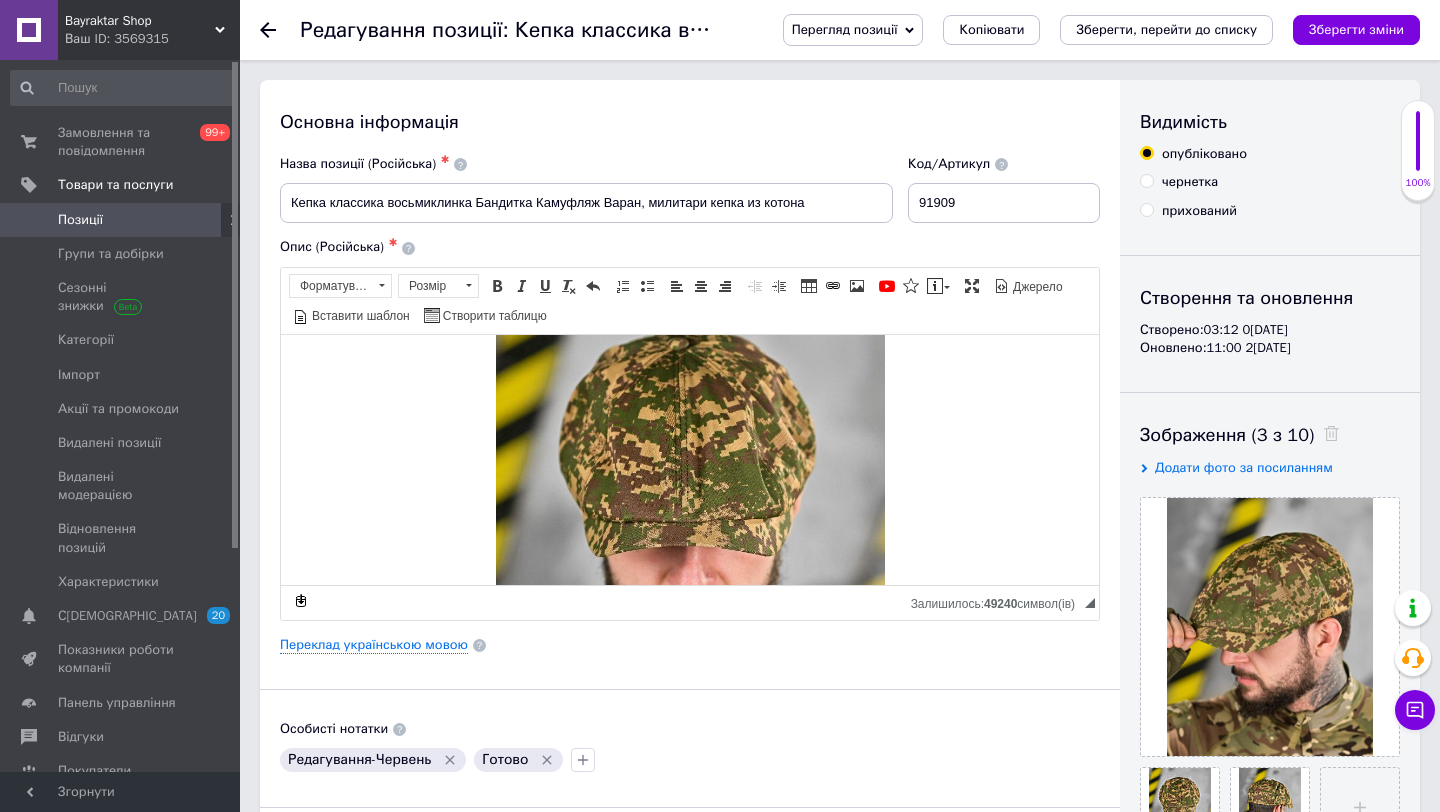scroll, scrollTop: 695, scrollLeft: 0, axis: vertical 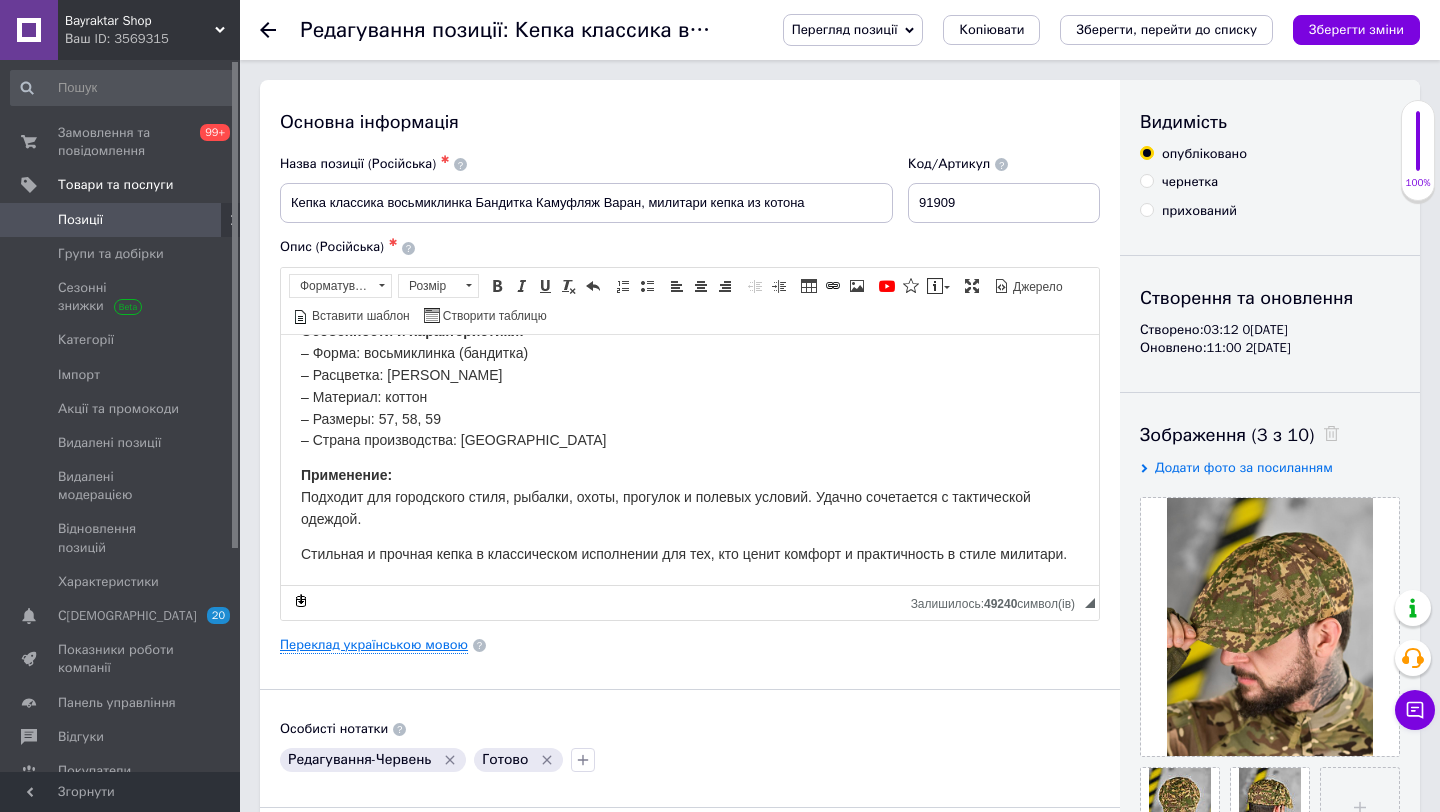 click on "Переклад українською мовою" at bounding box center (374, 645) 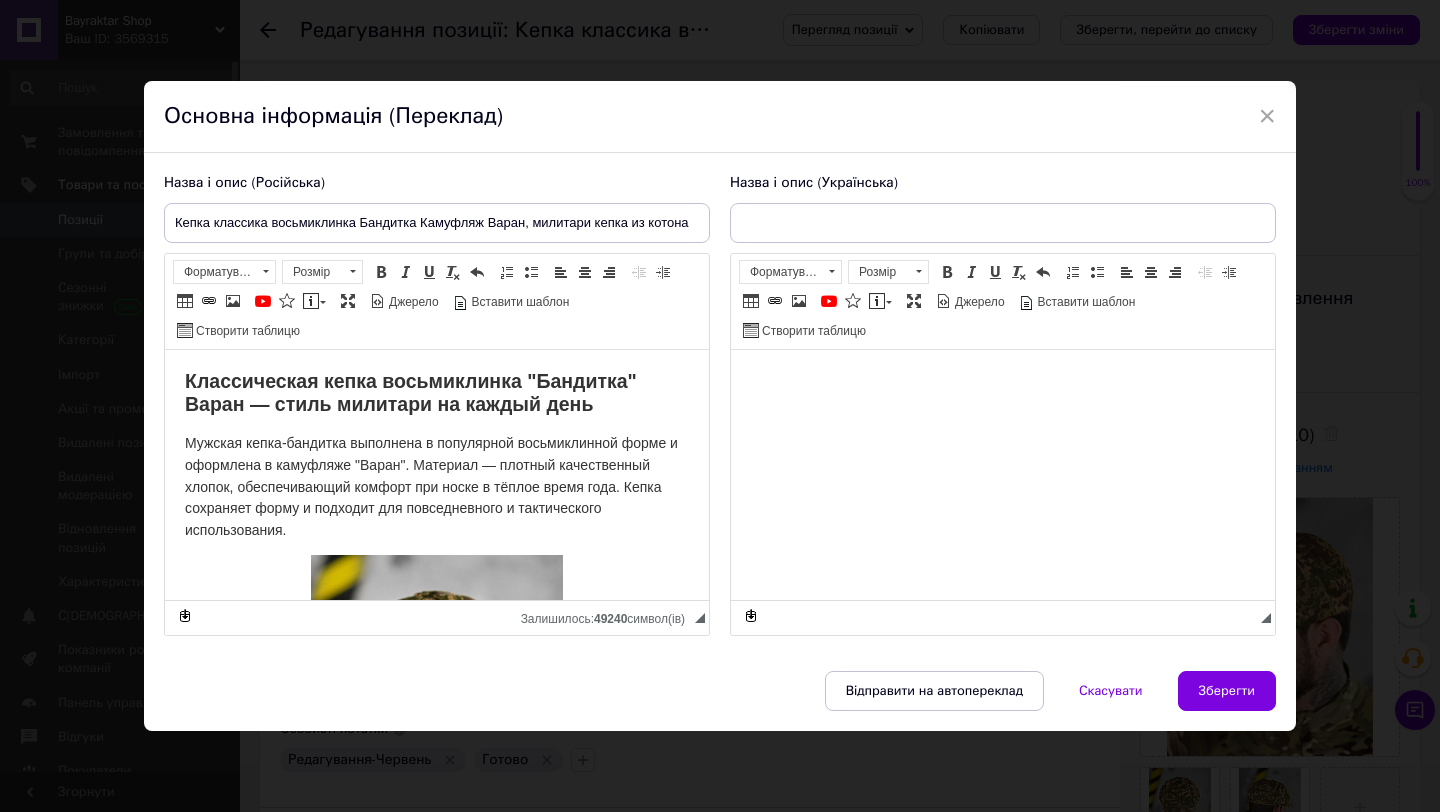 scroll, scrollTop: 0, scrollLeft: 0, axis: both 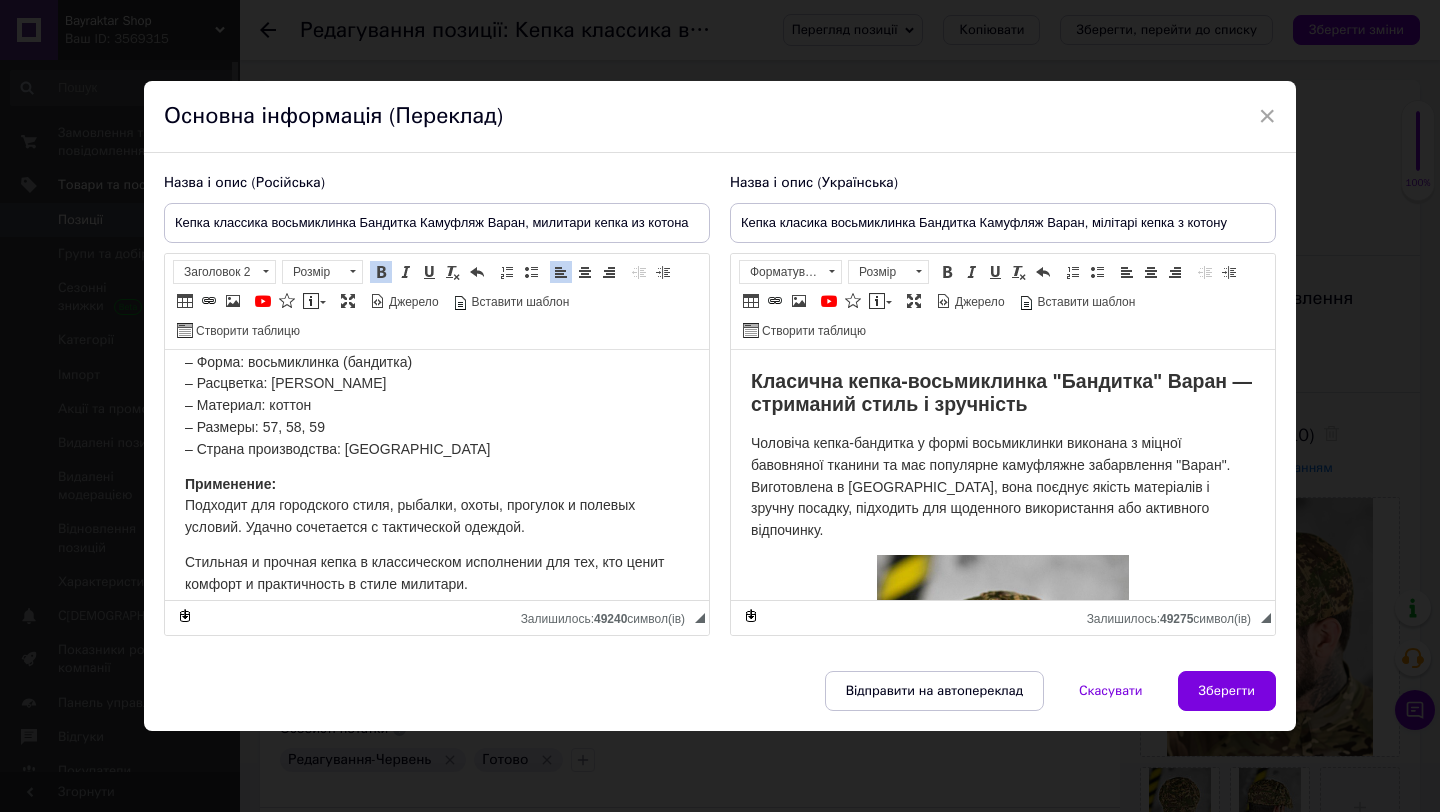 click on "Особенности и характеристики: – Форма: восьмиклинка (бандитка) – Расцветка: камуфляж Варан – Материал: коттон – Размеры: 57, 58, 59 – Страна производства: [GEOGRAPHIC_DATA]" at bounding box center (337, 393) 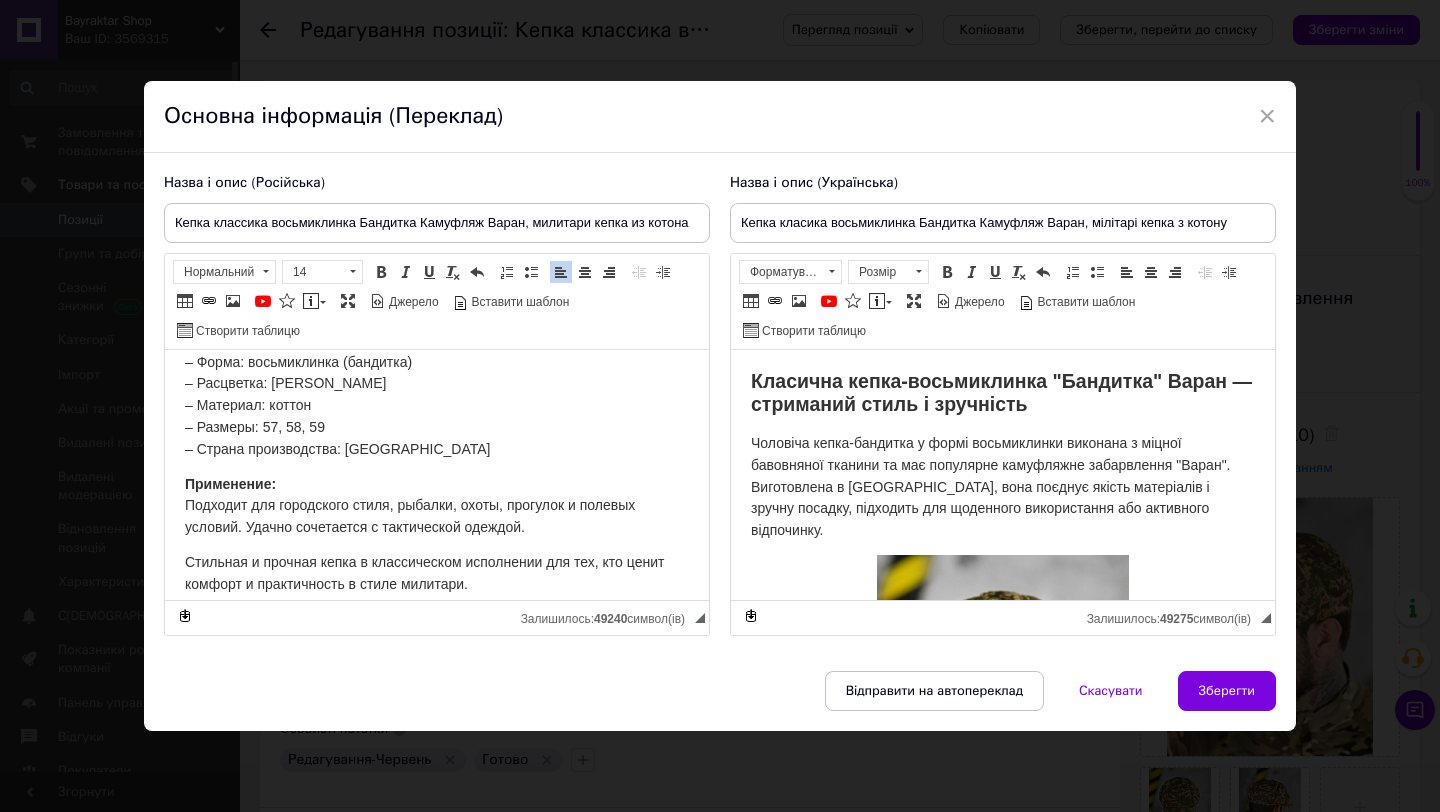 type 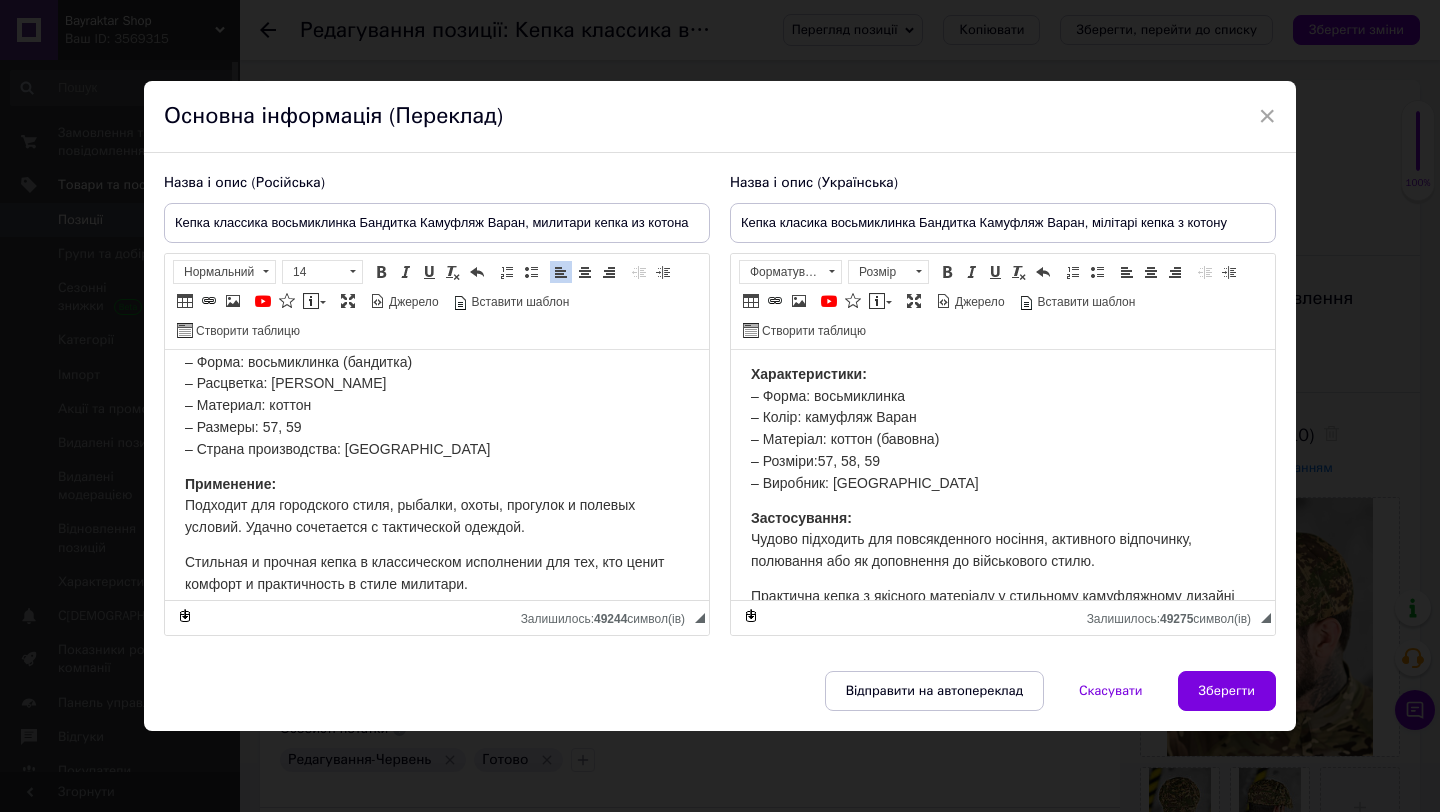 scroll, scrollTop: 544, scrollLeft: 0, axis: vertical 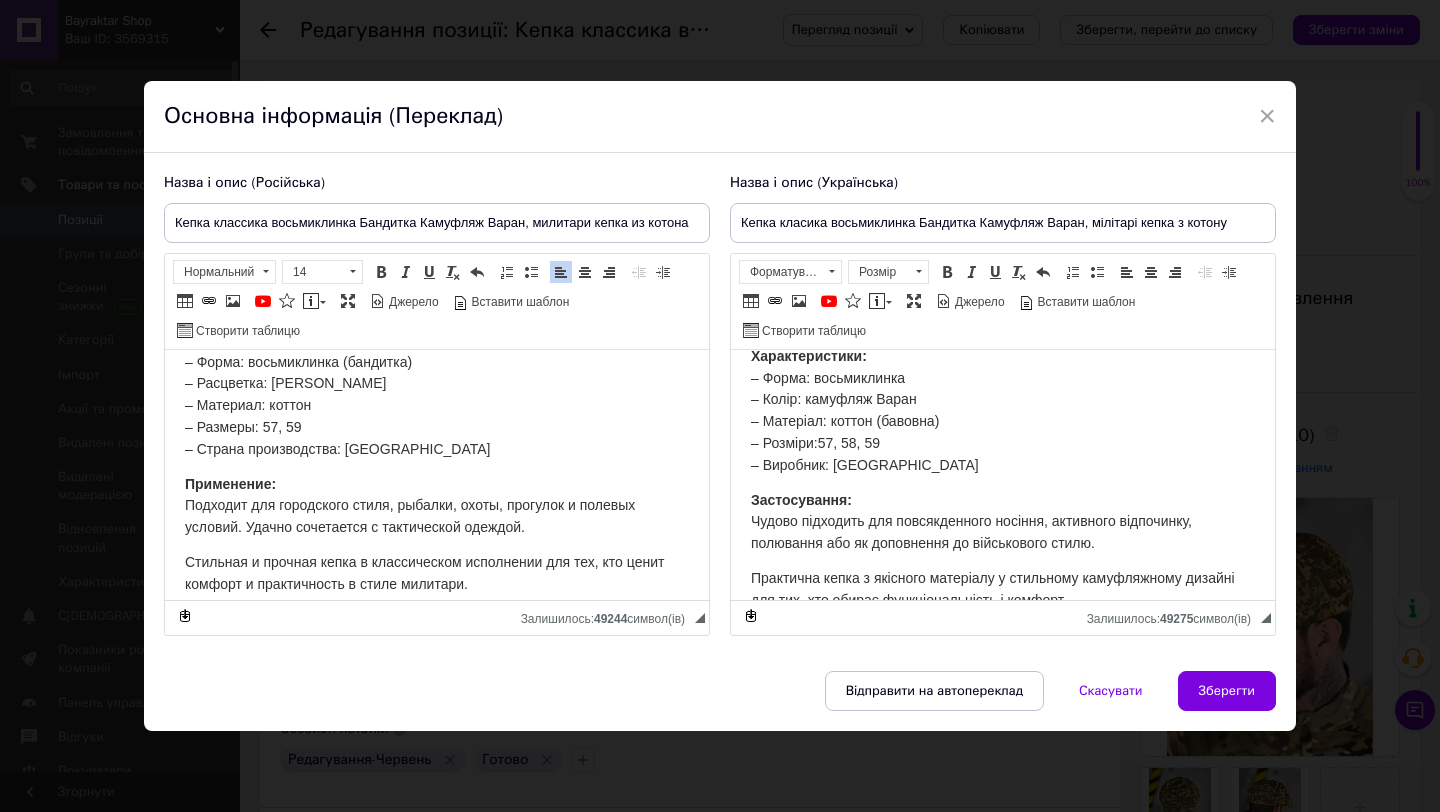 click on "57, 58, 59" at bounding box center (849, 442) 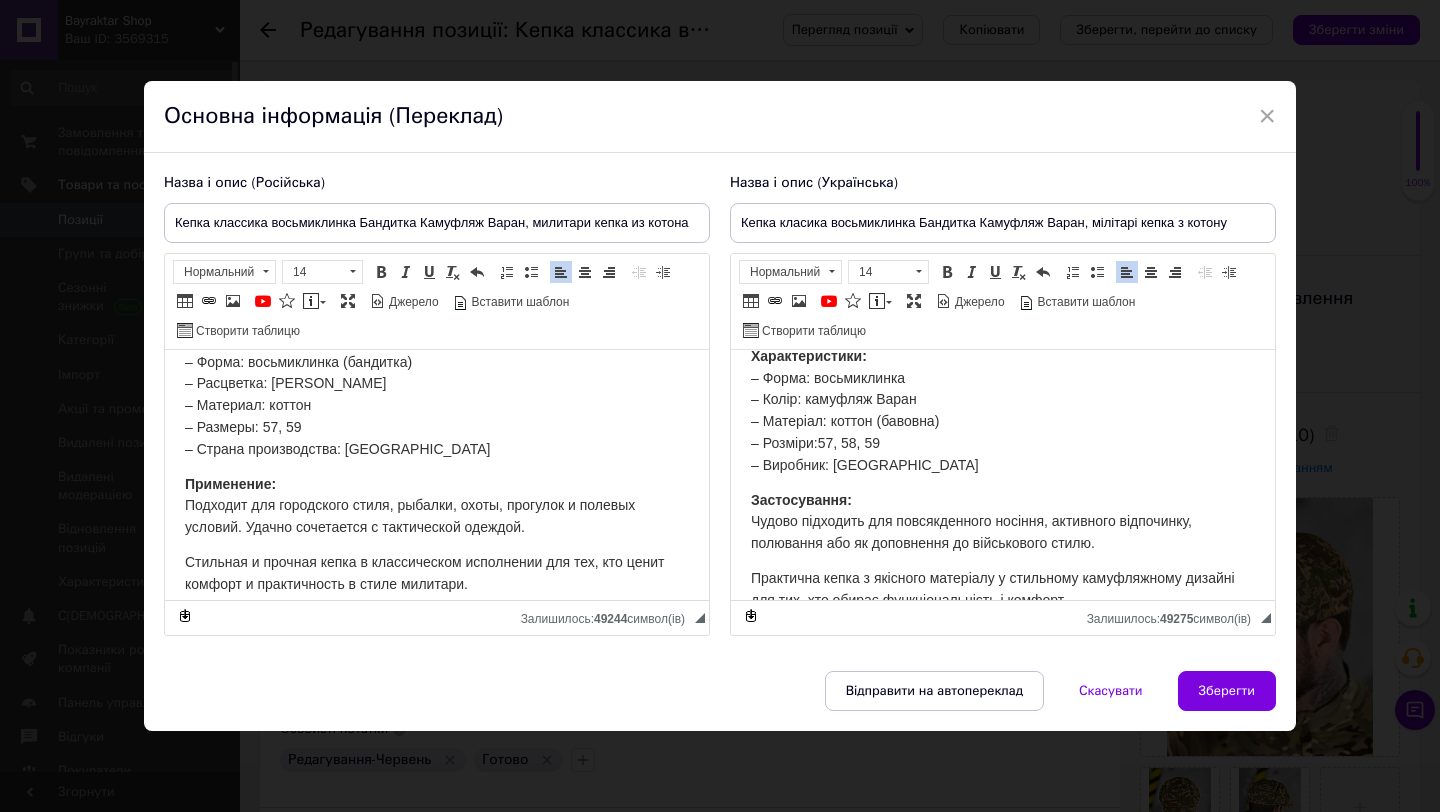 type 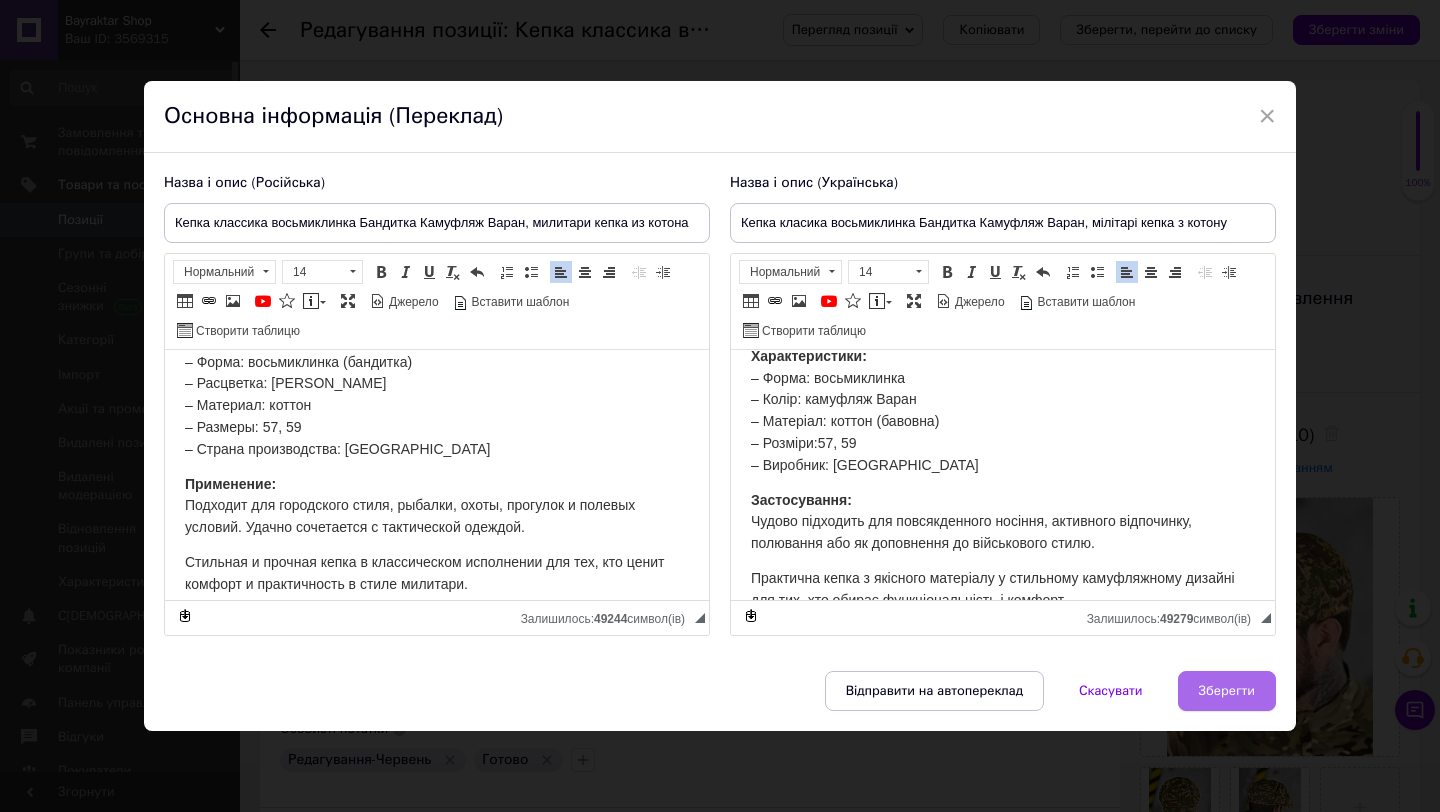 click on "Зберегти" at bounding box center [1227, 691] 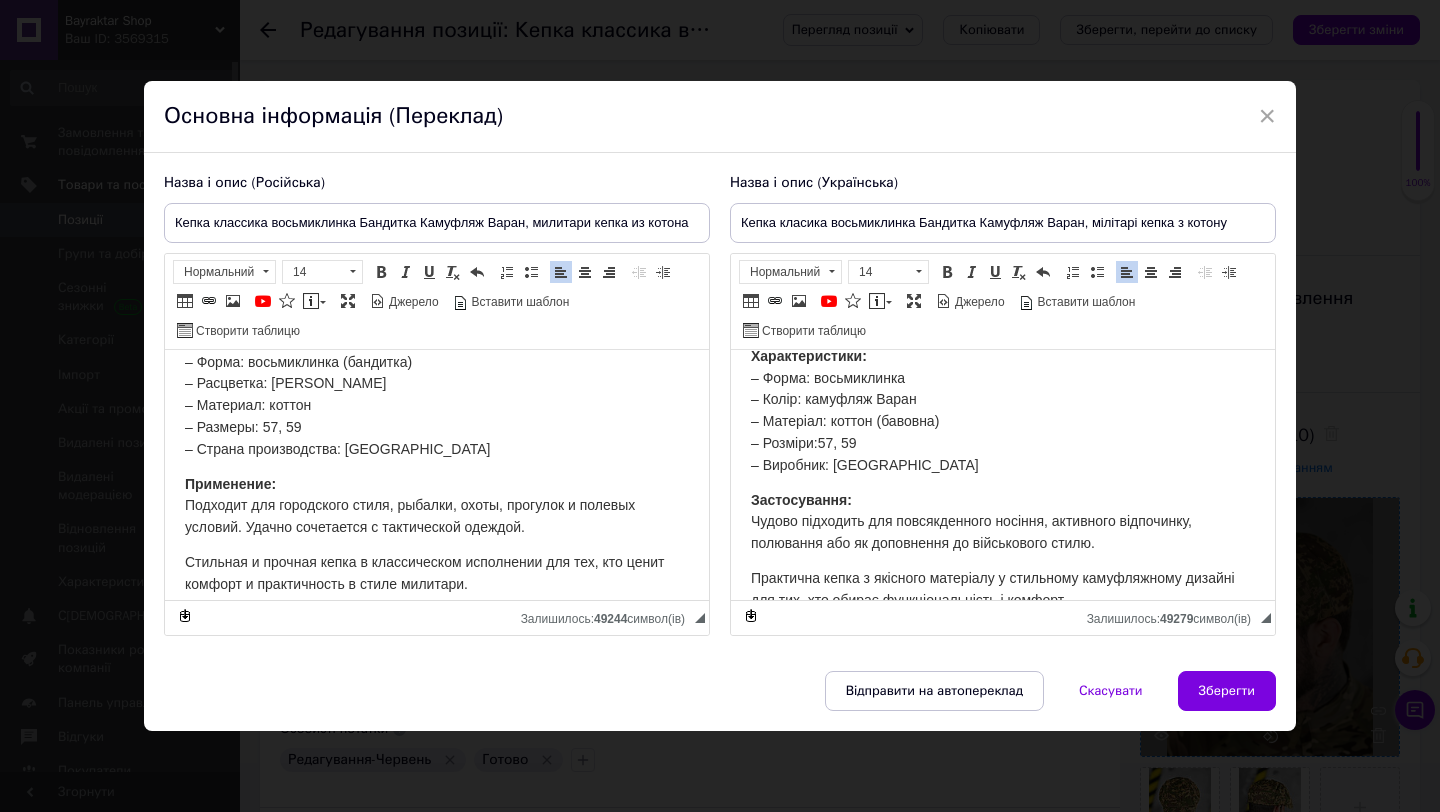 scroll, scrollTop: 609, scrollLeft: 0, axis: vertical 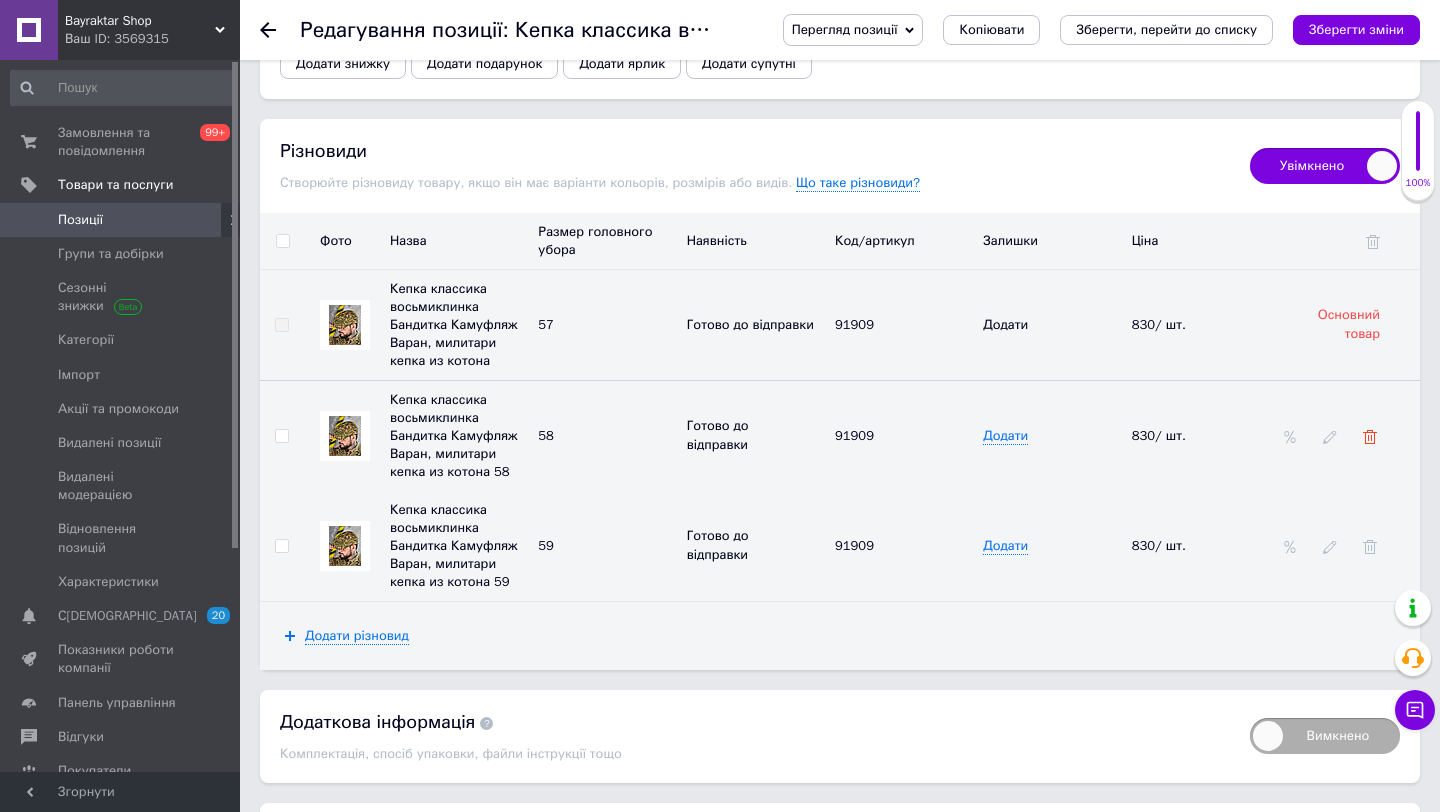 click 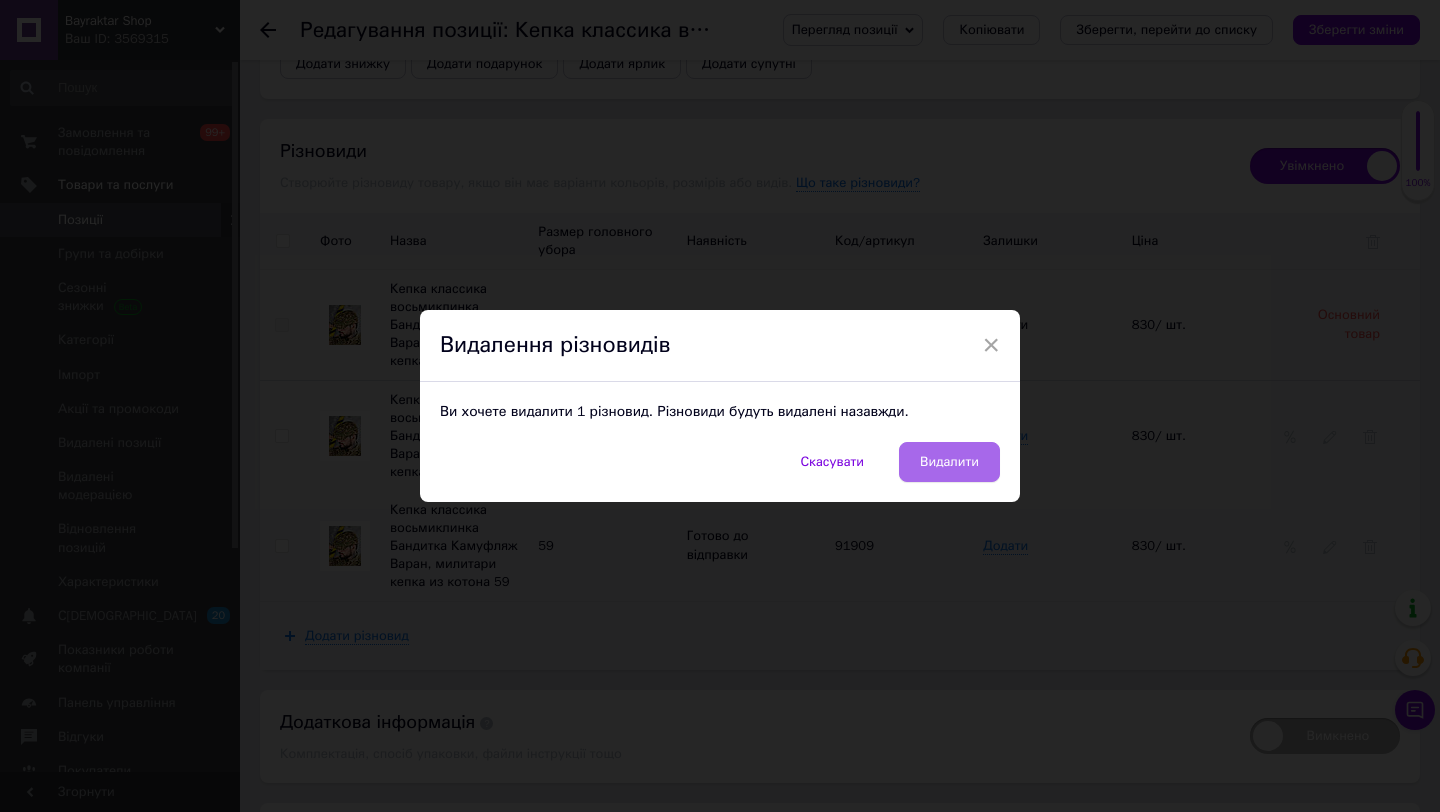 click on "Видалити" at bounding box center (949, 462) 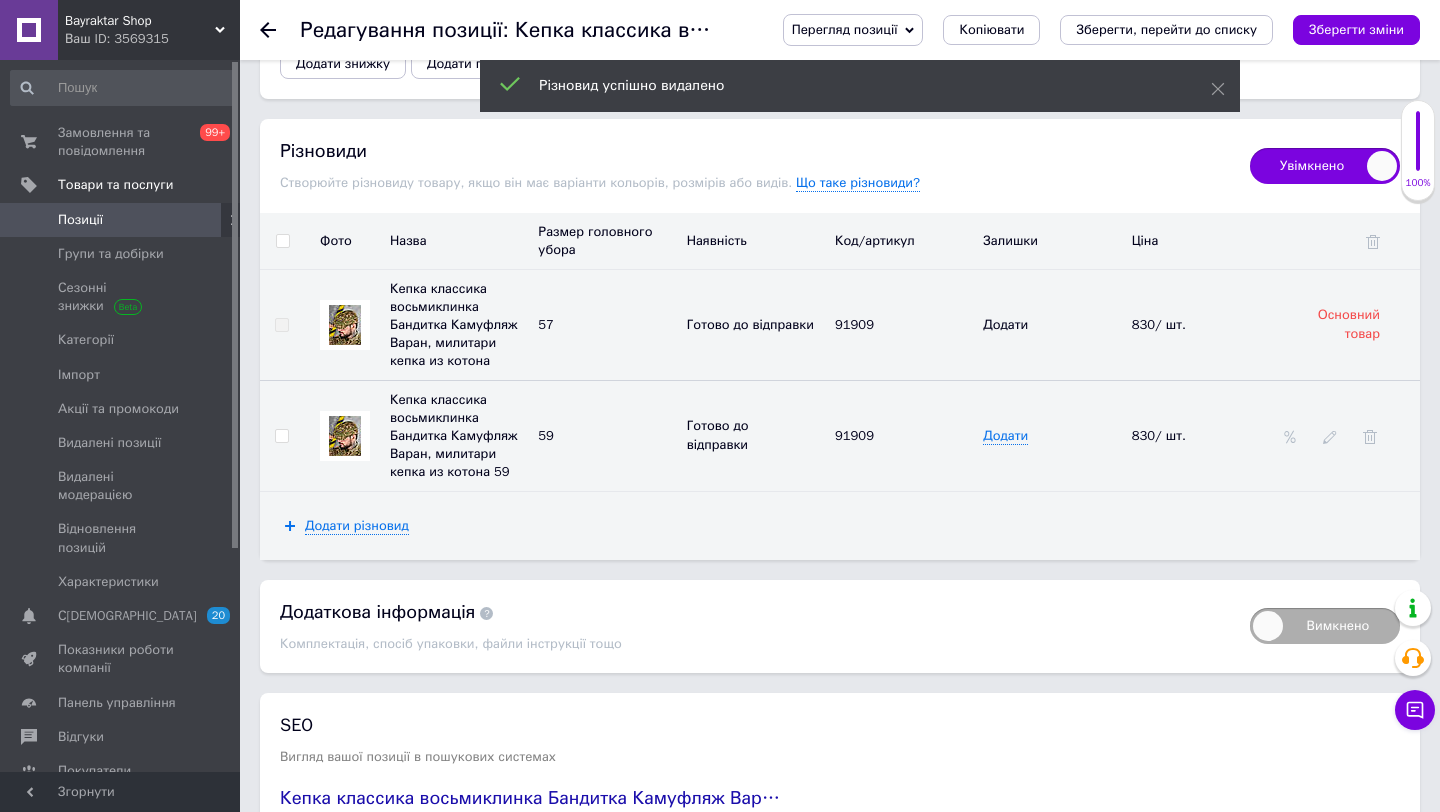 click on "Зберегти зміни" at bounding box center (1356, 30) 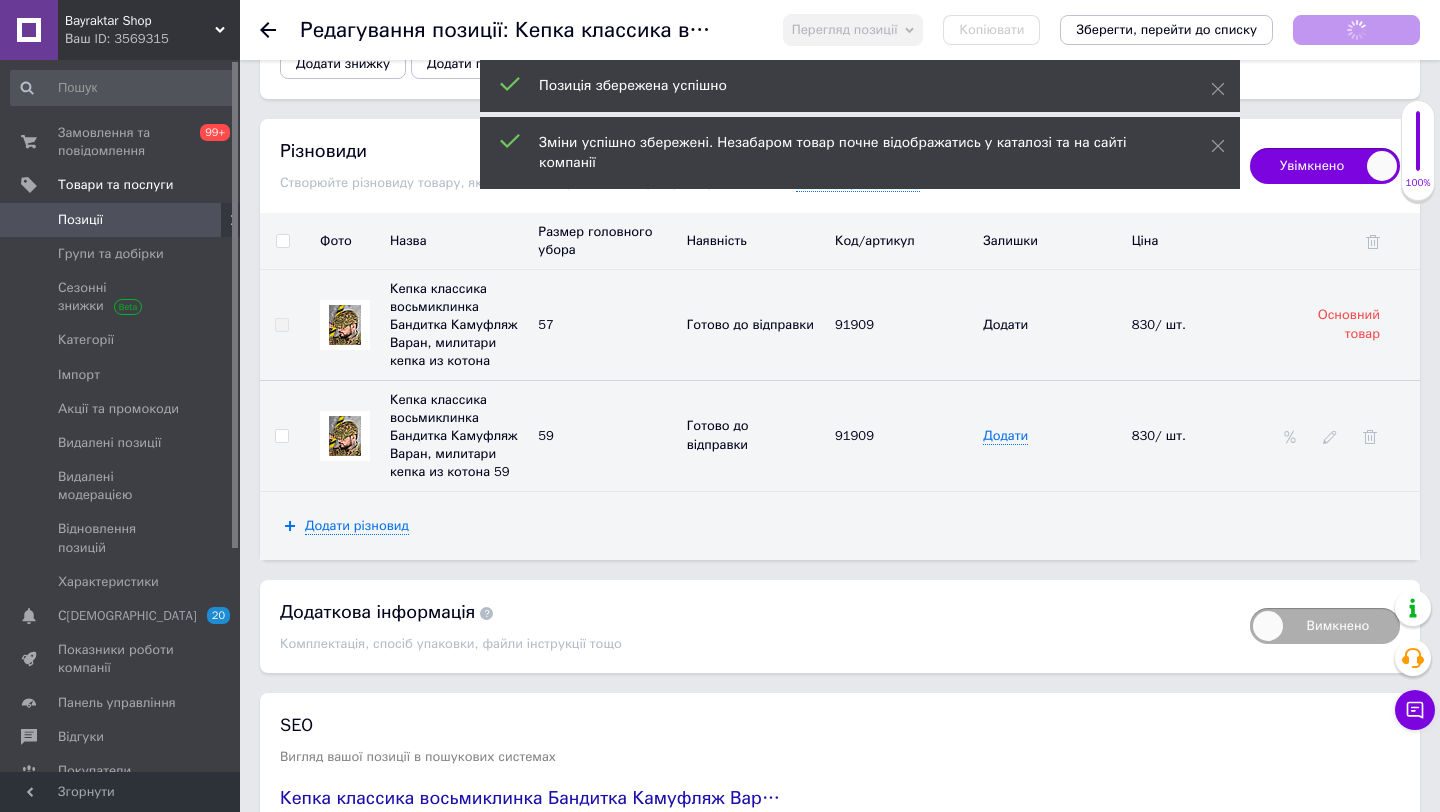 click on "Позиції" at bounding box center [121, 220] 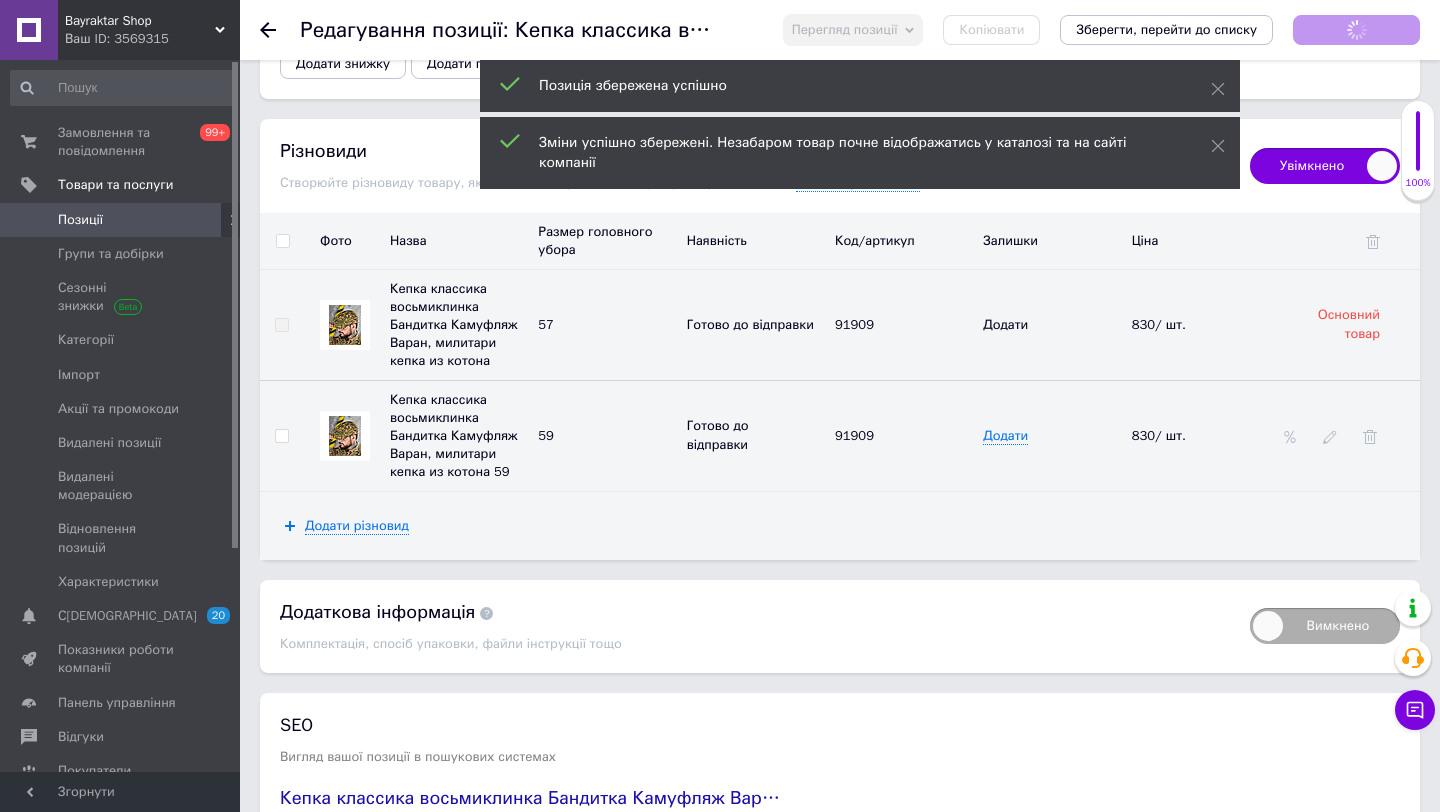 scroll, scrollTop: 0, scrollLeft: 0, axis: both 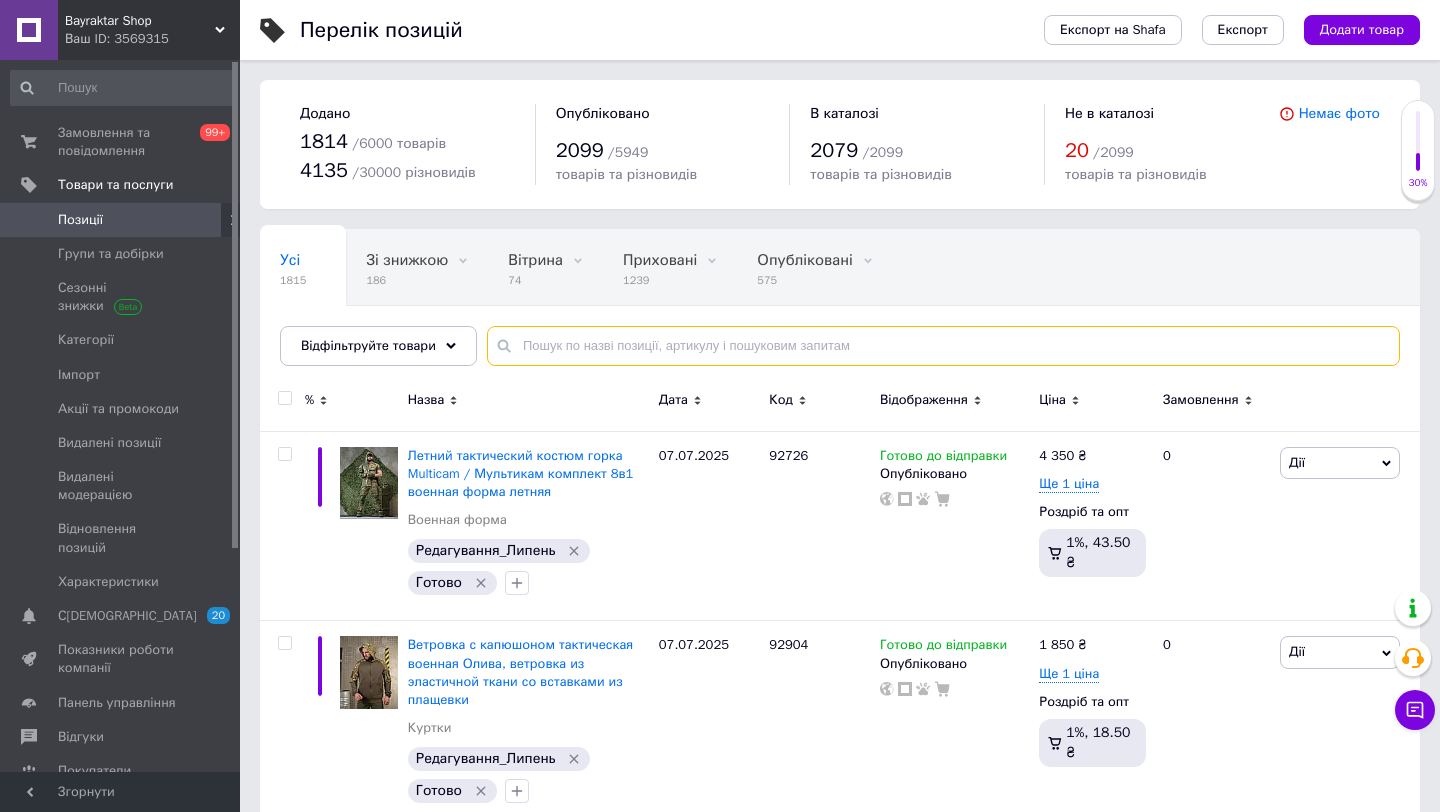 click at bounding box center [943, 346] 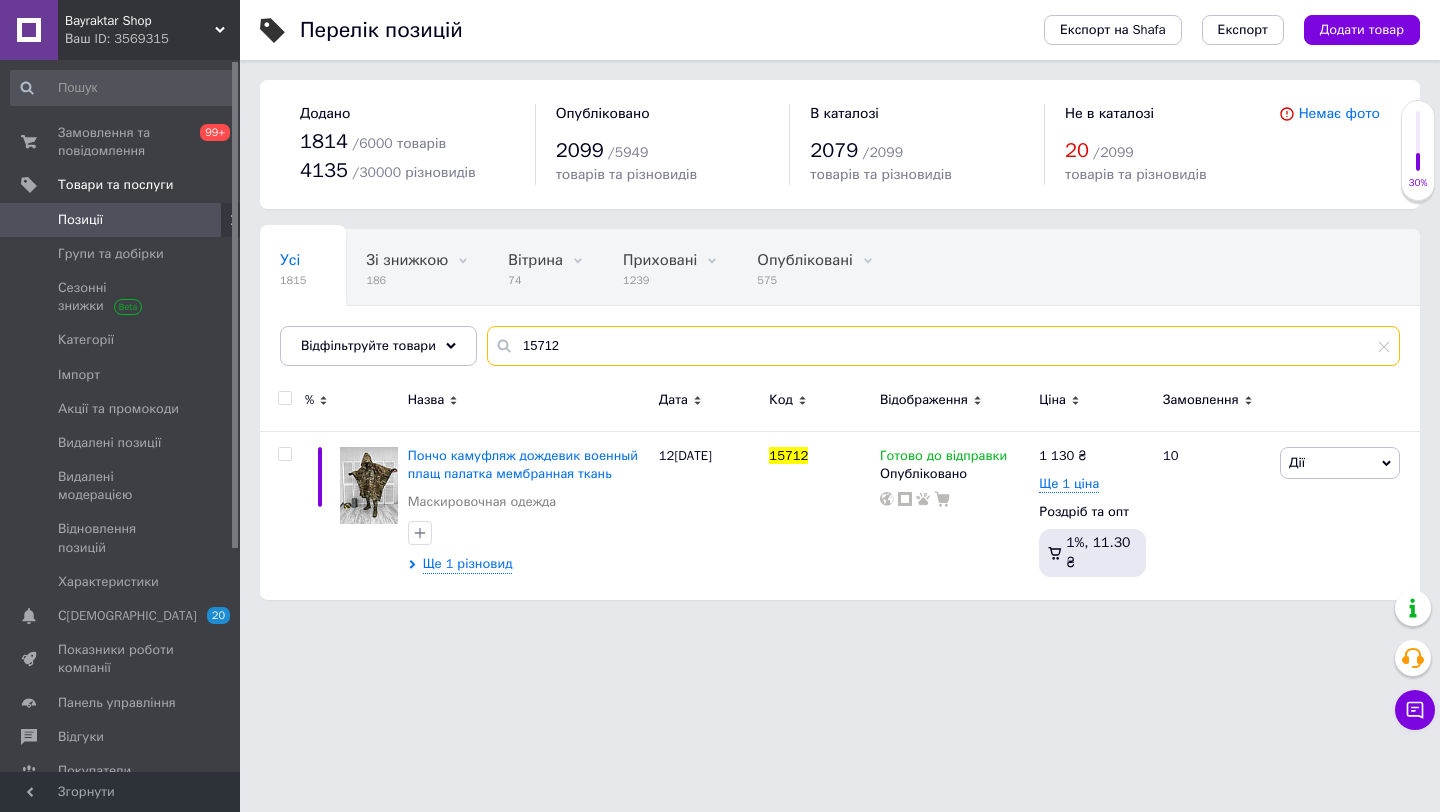 type on "15712" 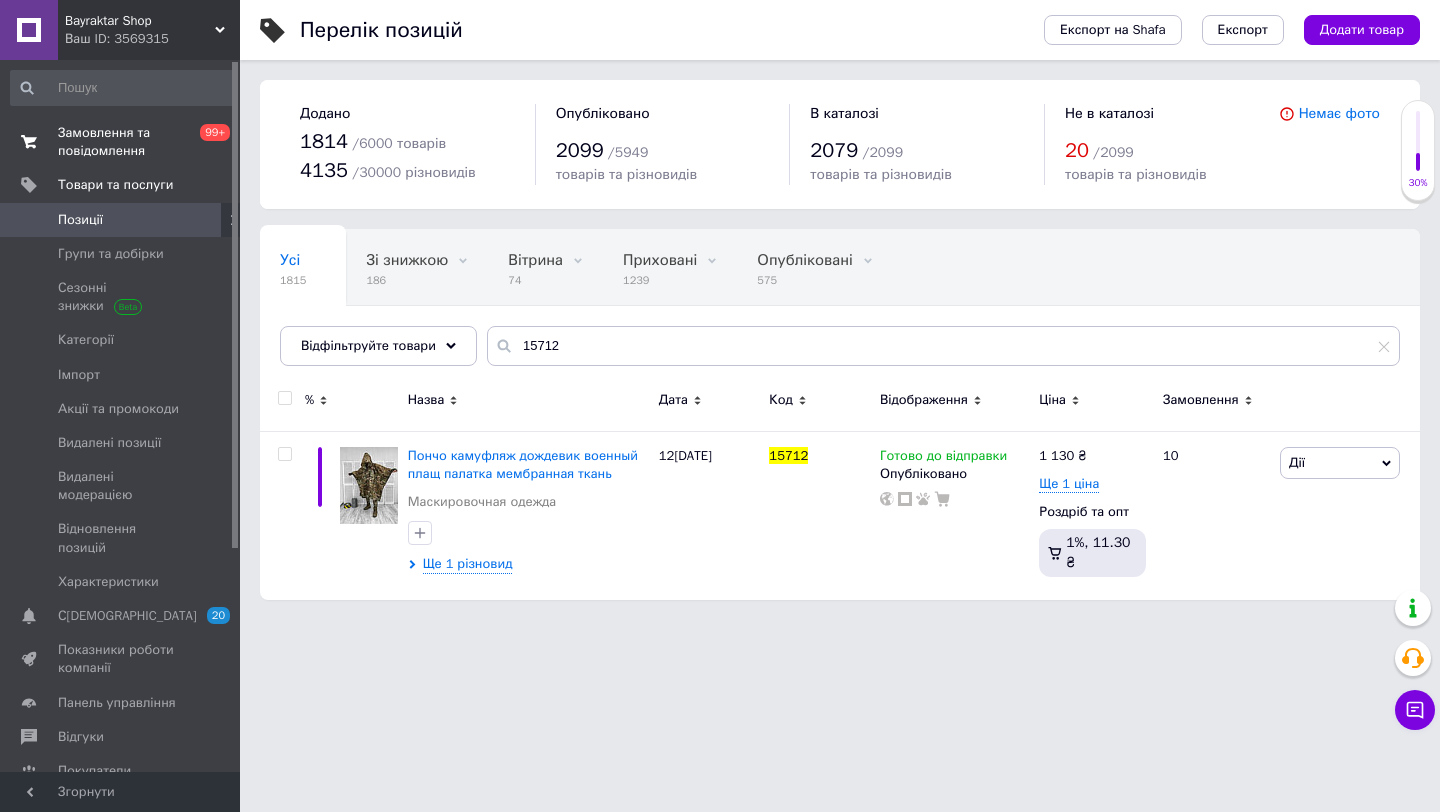 click on "Замовлення та повідомлення" at bounding box center [121, 142] 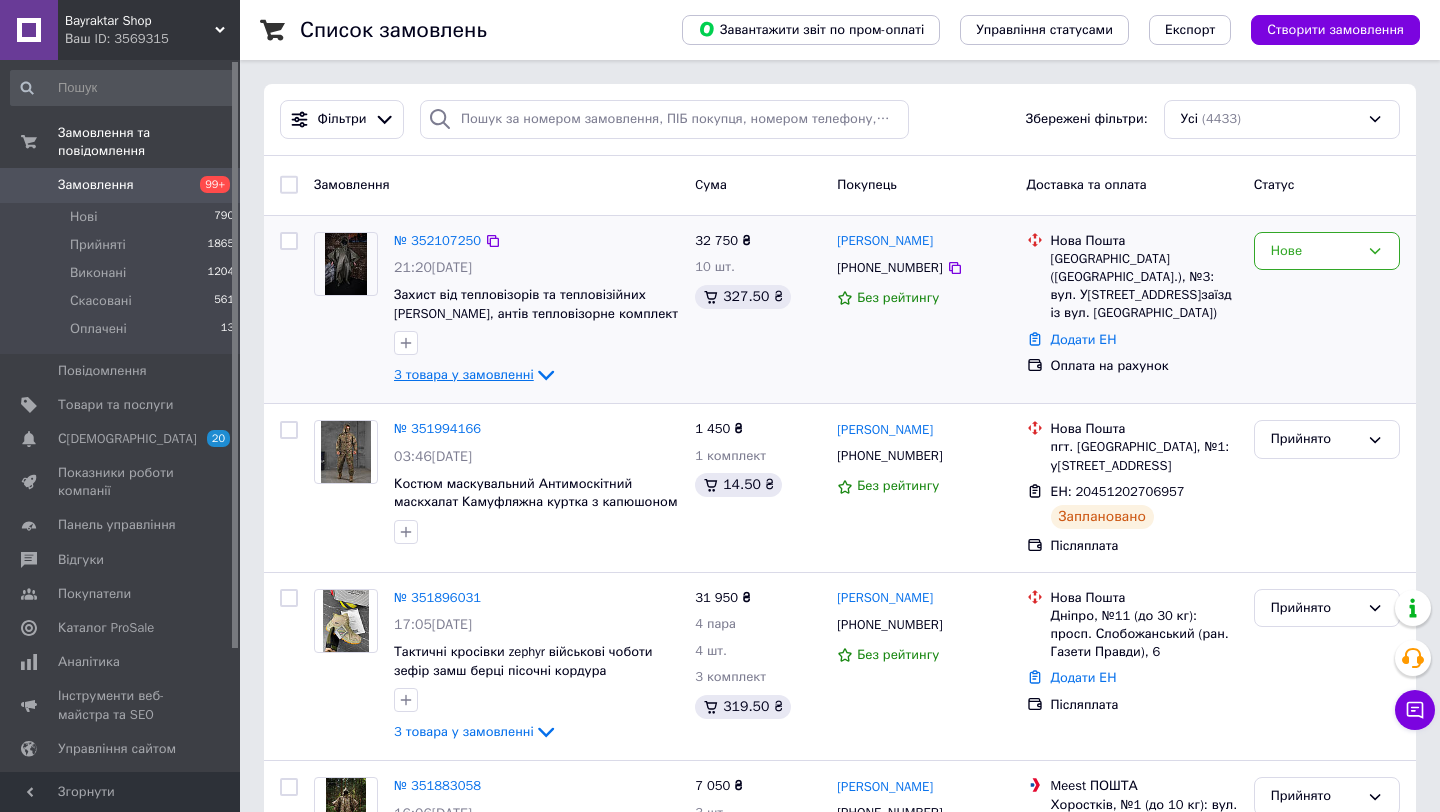 click on "3 товара у замовленні" at bounding box center [464, 374] 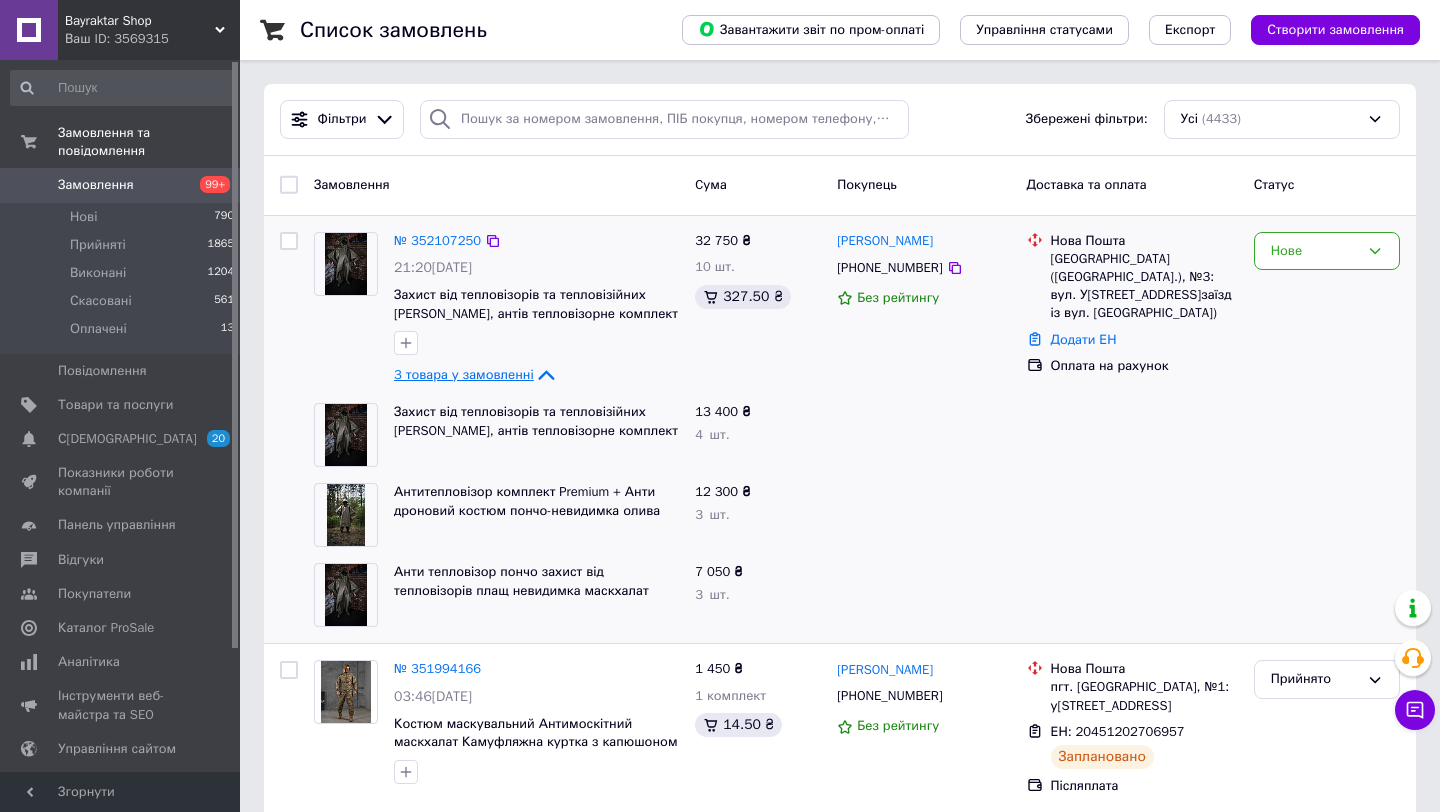 click on "3 товара у замовленні" at bounding box center (464, 374) 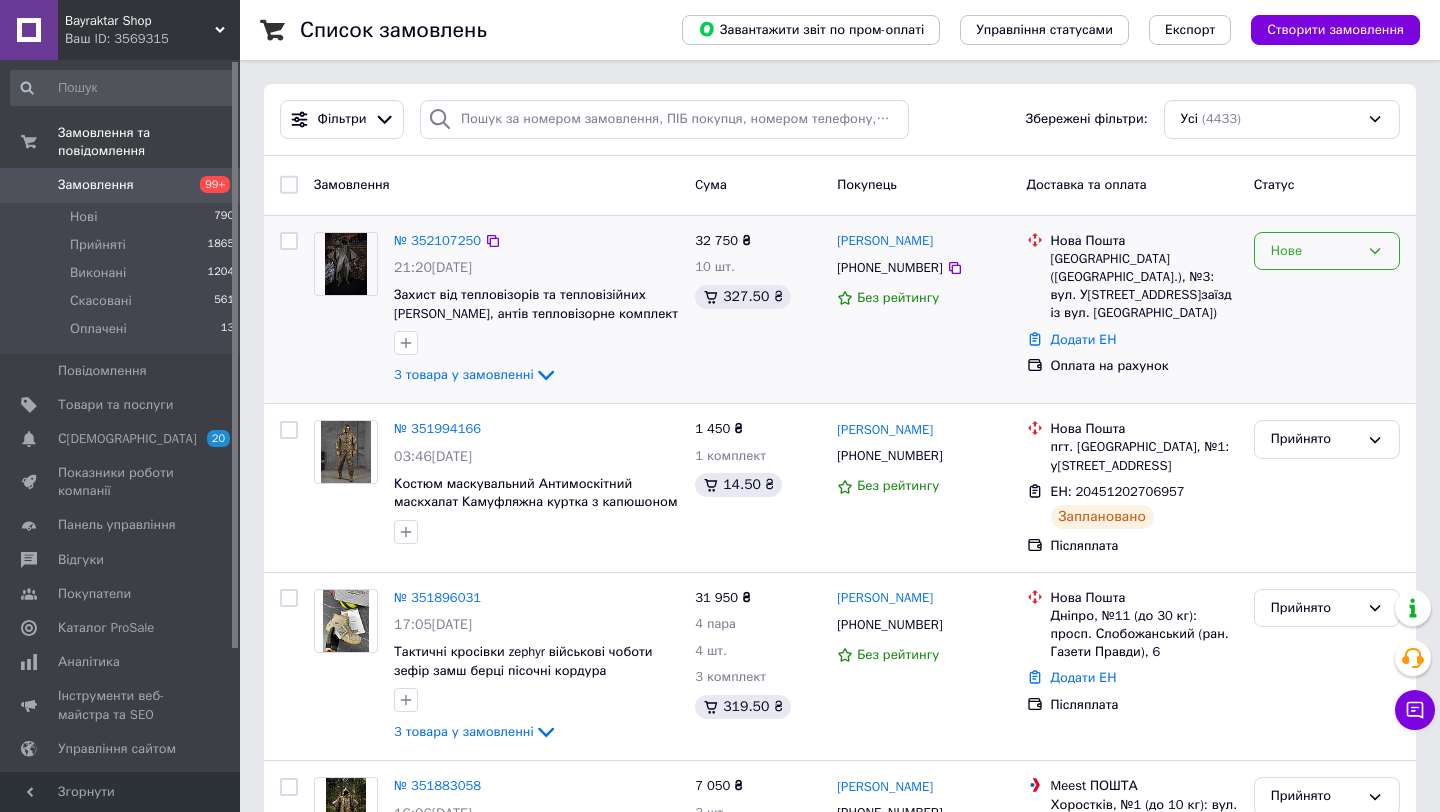 click on "Нове" at bounding box center [1315, 251] 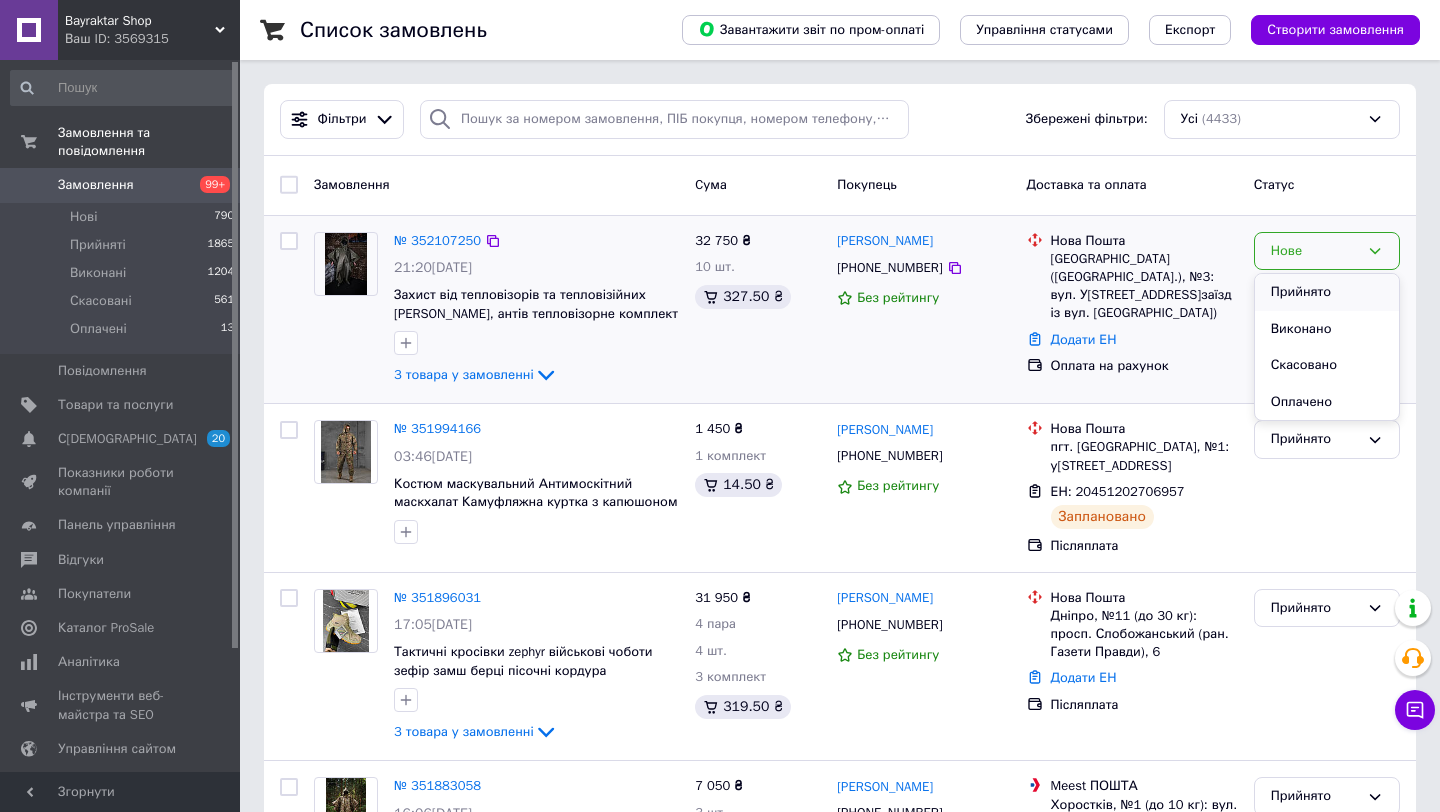 click on "Прийнято" at bounding box center [1327, 292] 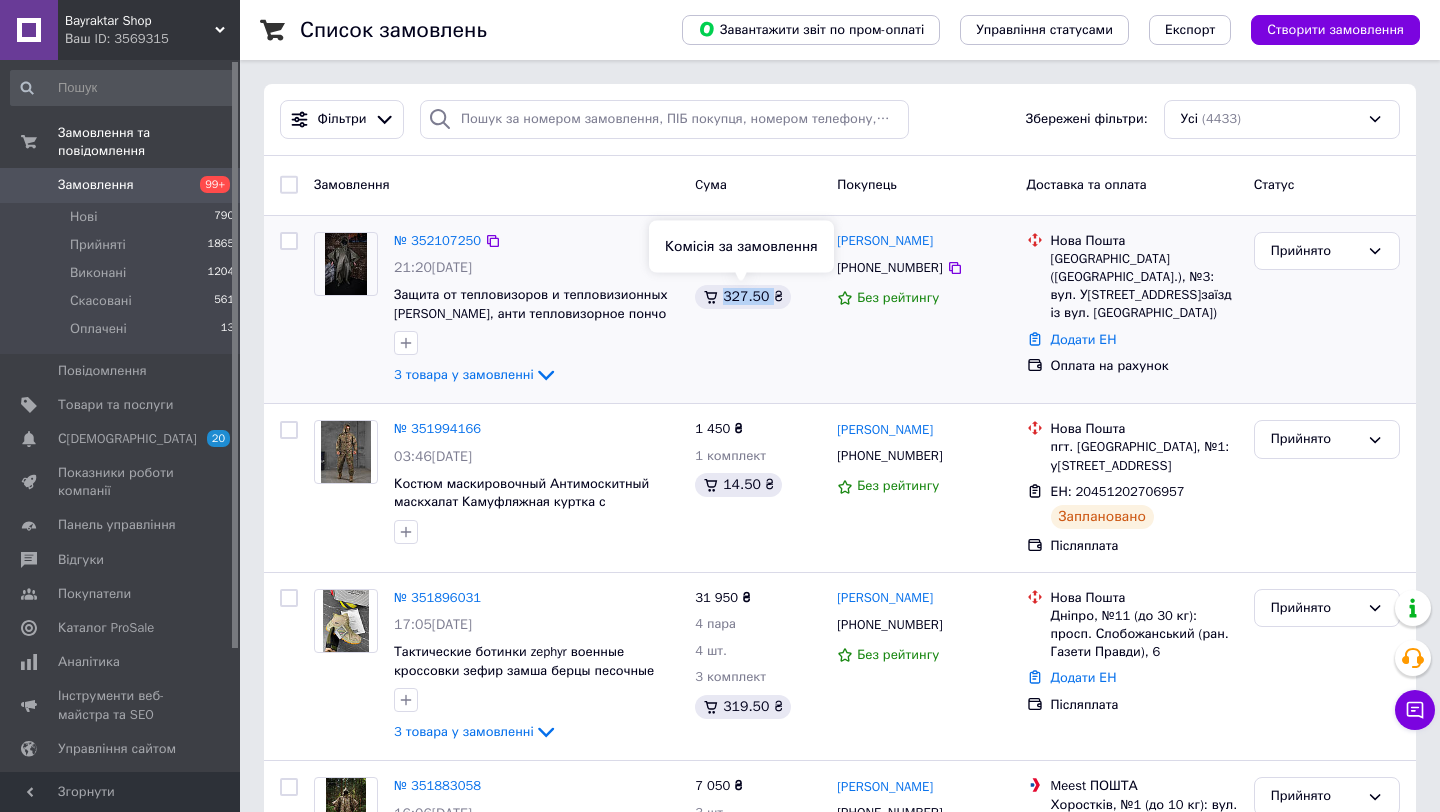 drag, startPoint x: 721, startPoint y: 293, endPoint x: 770, endPoint y: 289, distance: 49.162994 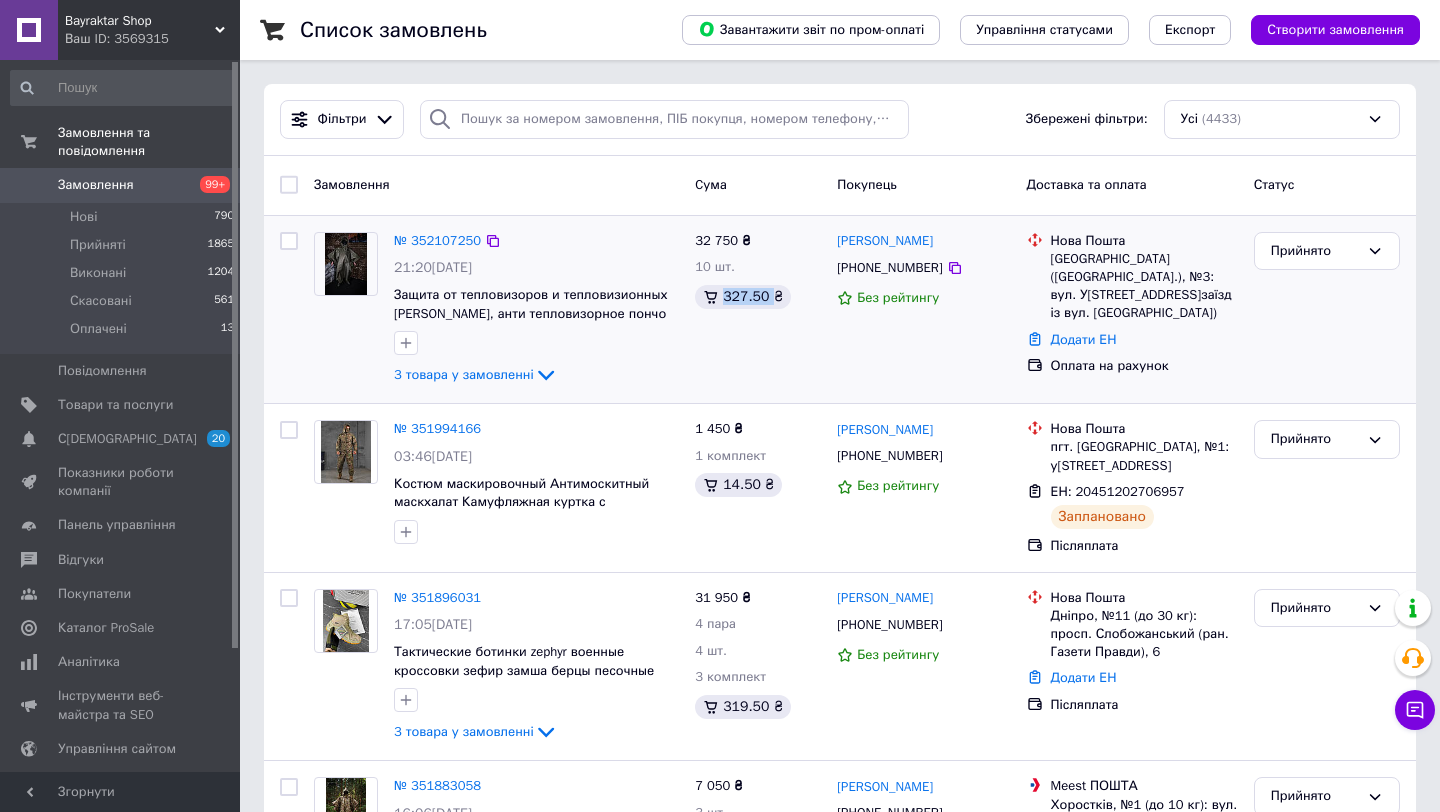 copy on "327.50" 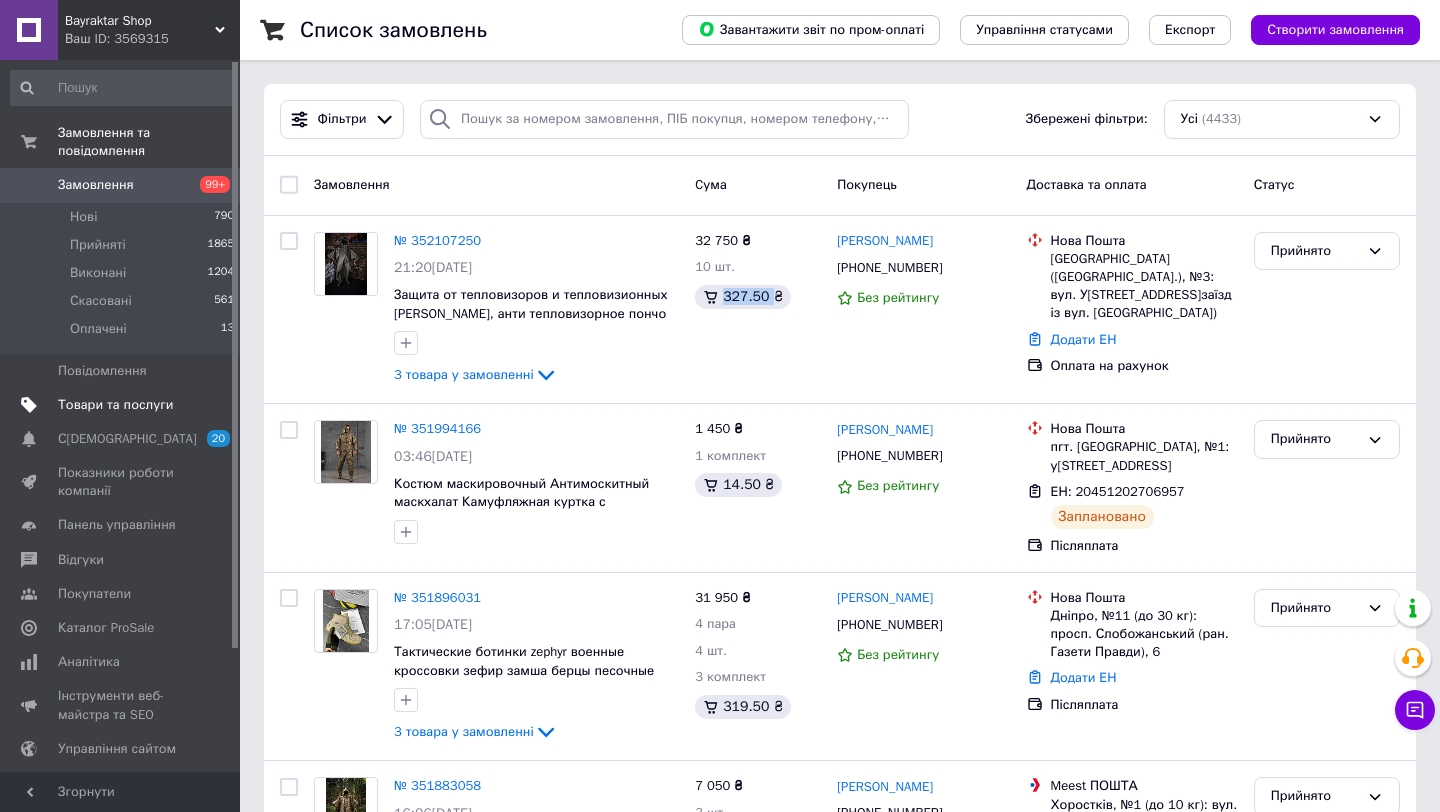 click on "Товари та послуги" at bounding box center (115, 405) 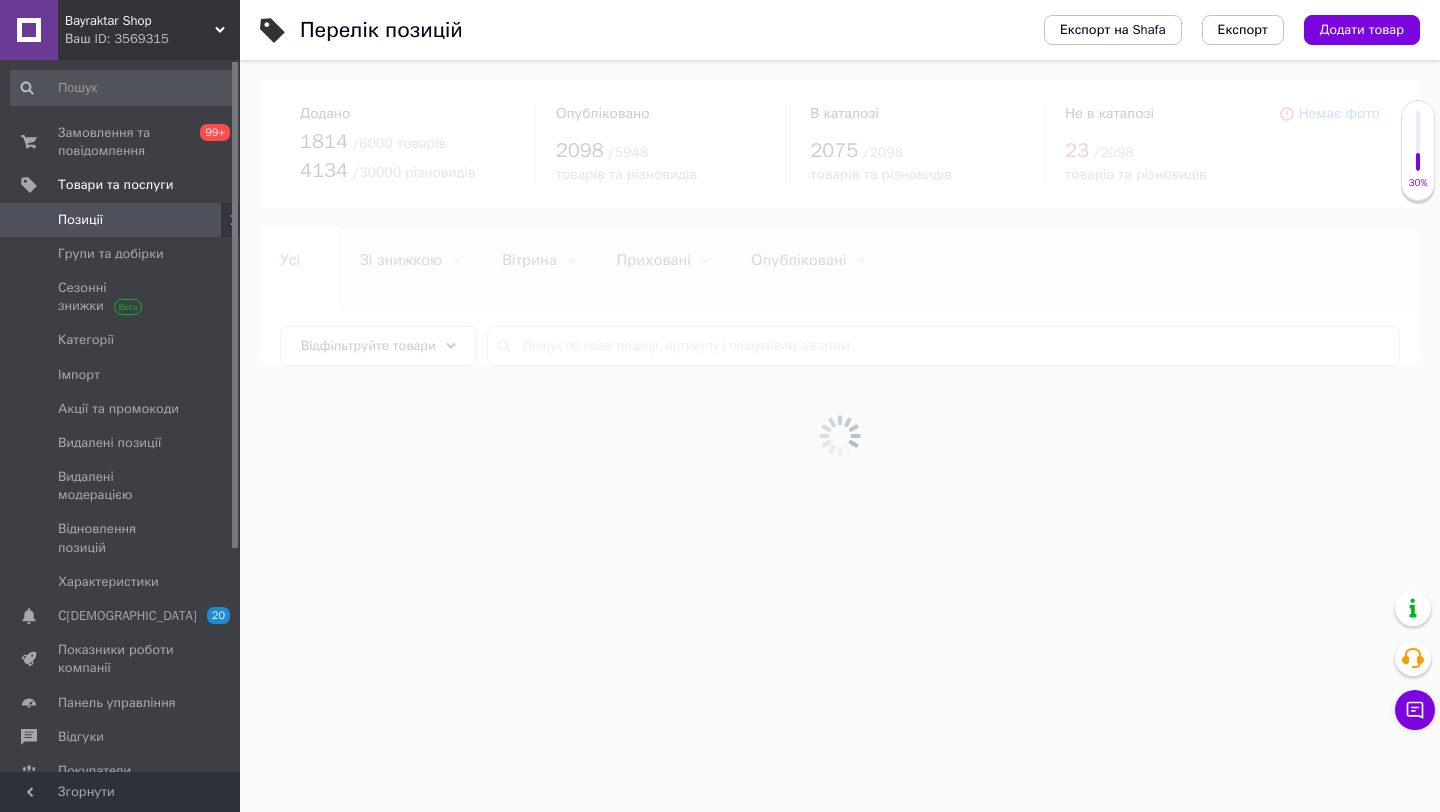 click at bounding box center [840, 436] 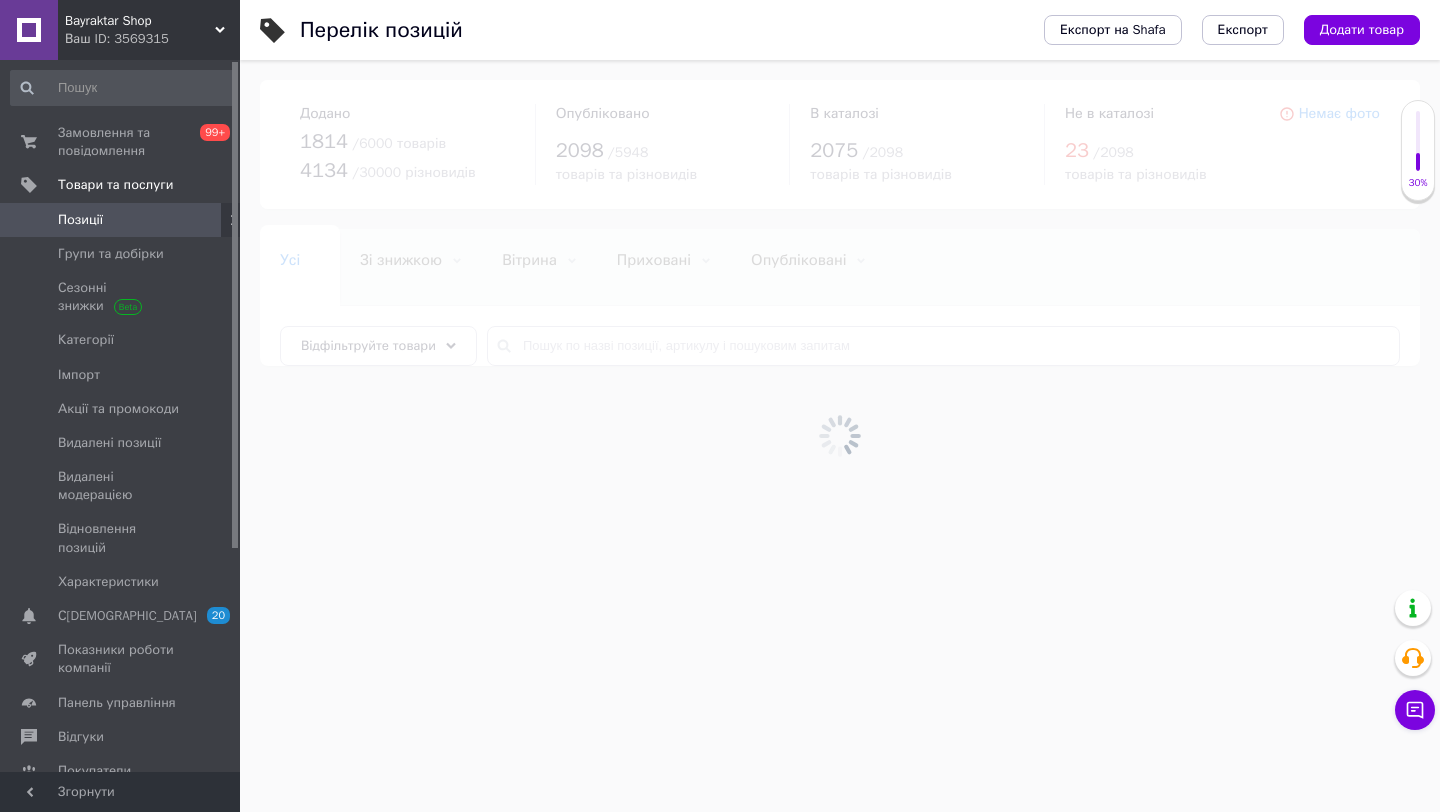 click at bounding box center [840, 436] 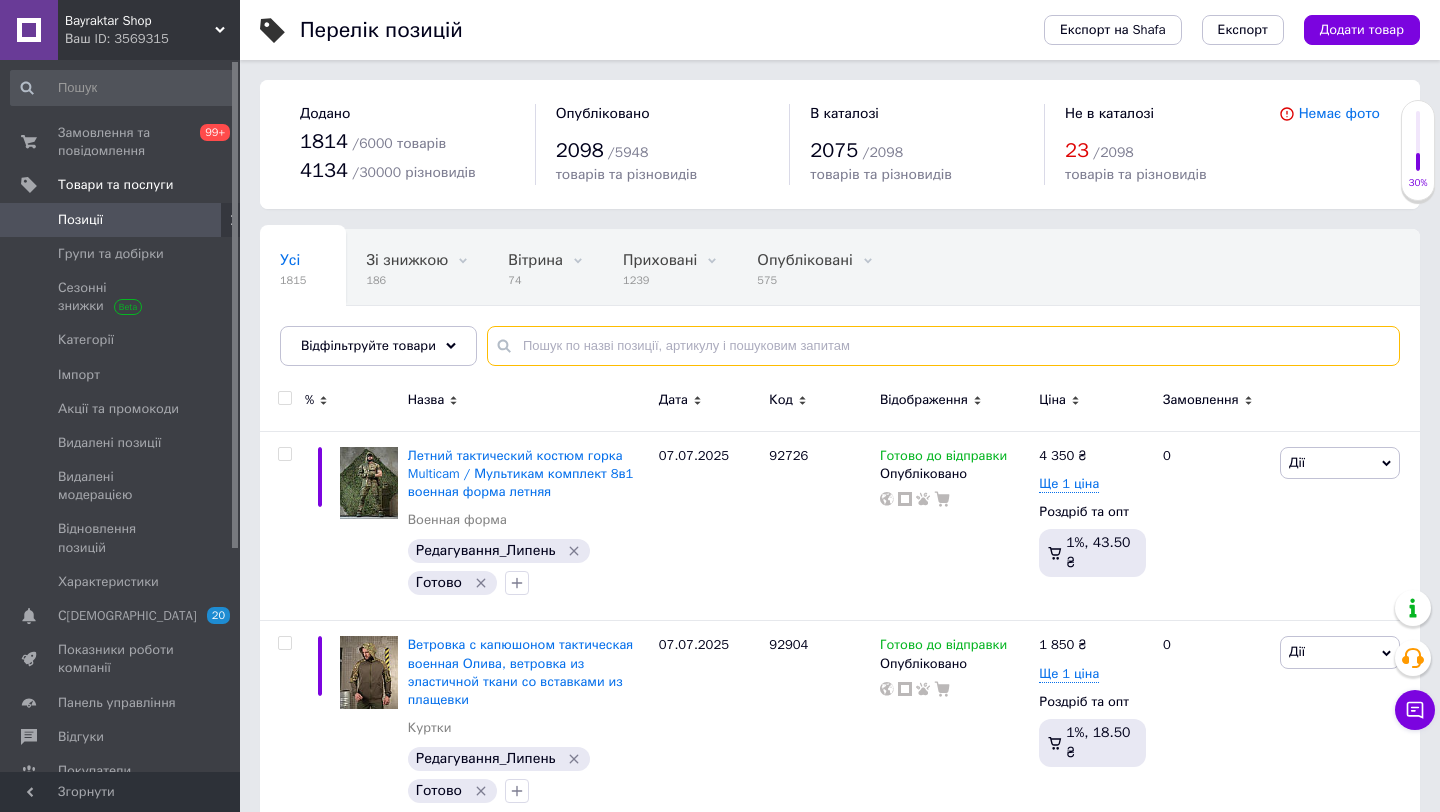 click at bounding box center [943, 346] 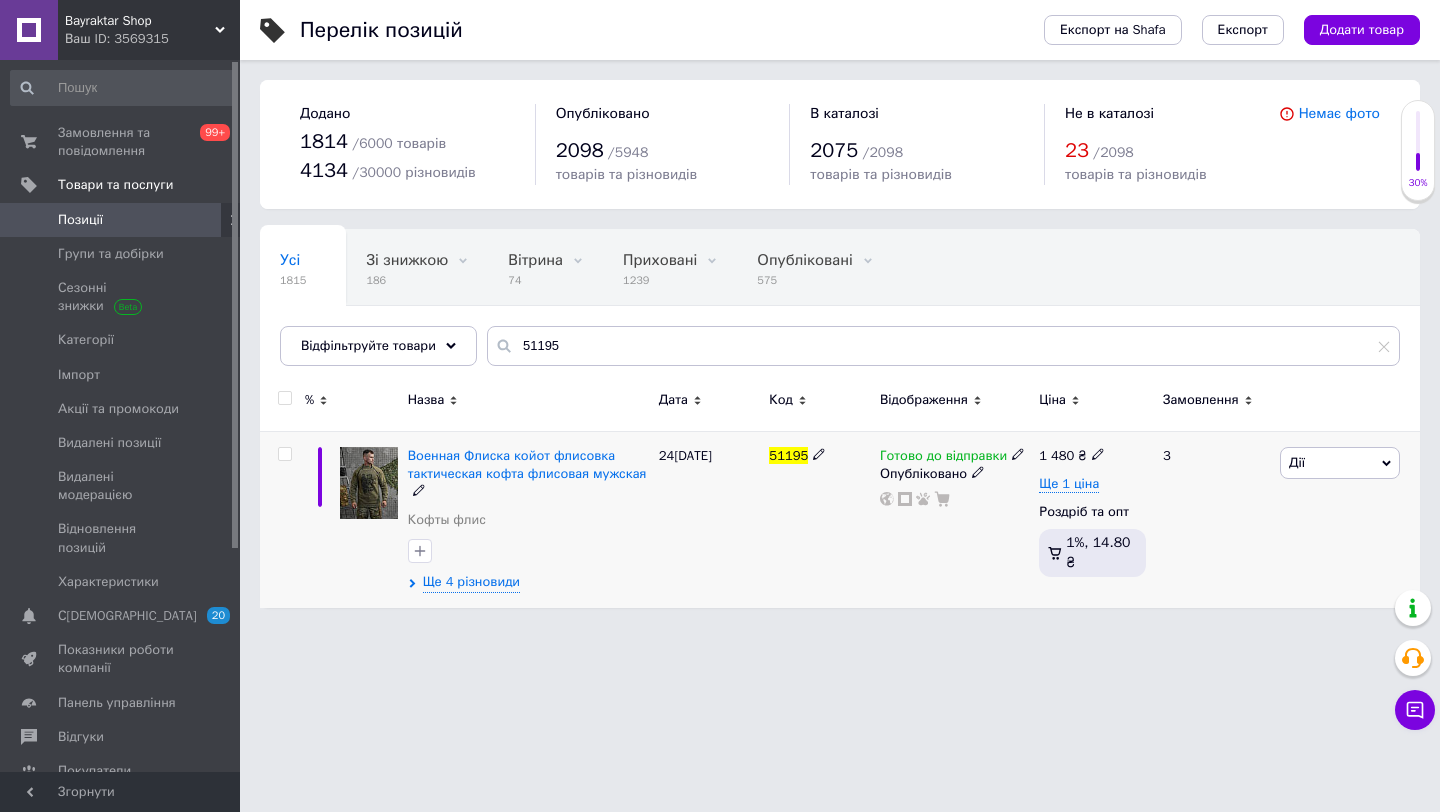 click on "Дії" at bounding box center (1297, 462) 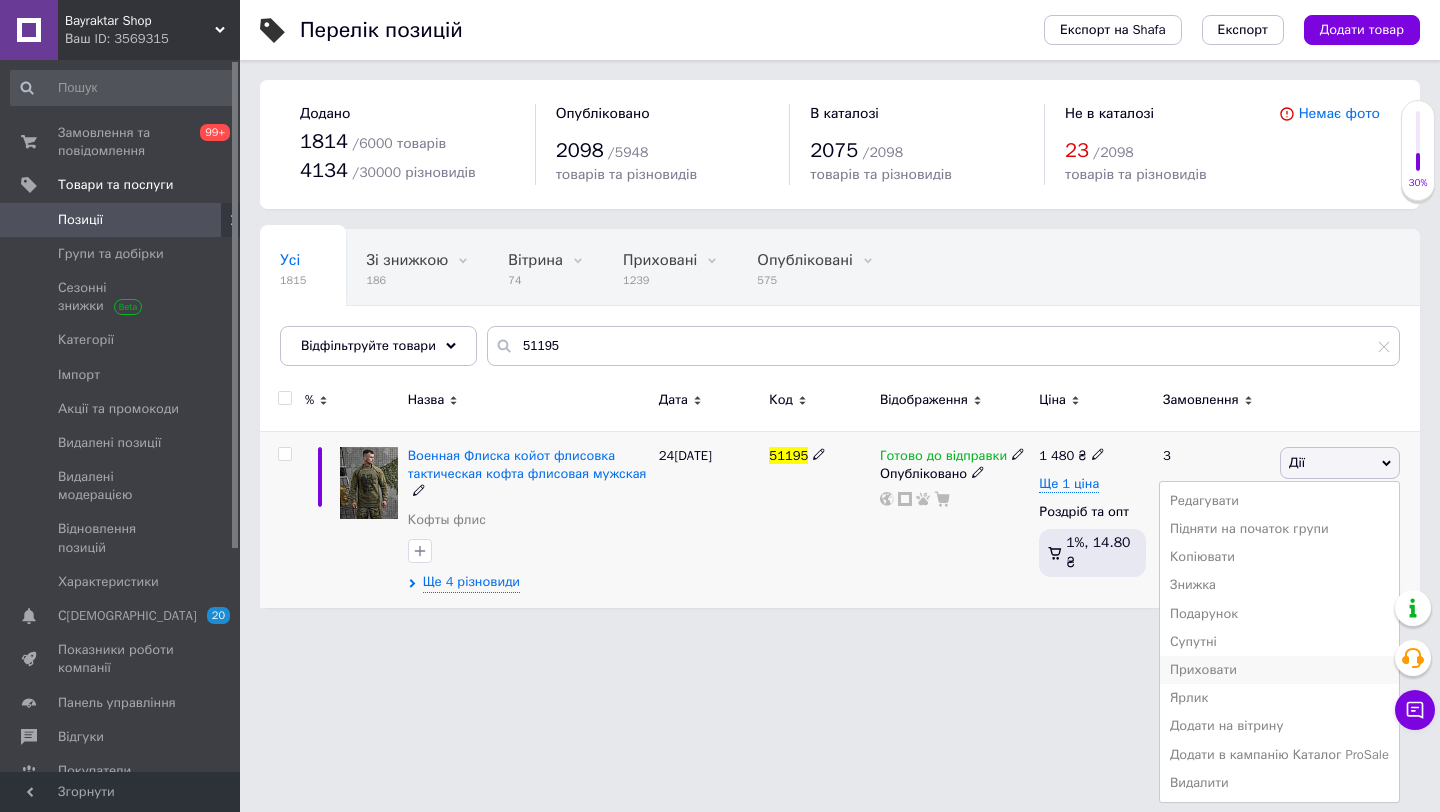 click on "Приховати" at bounding box center [1279, 670] 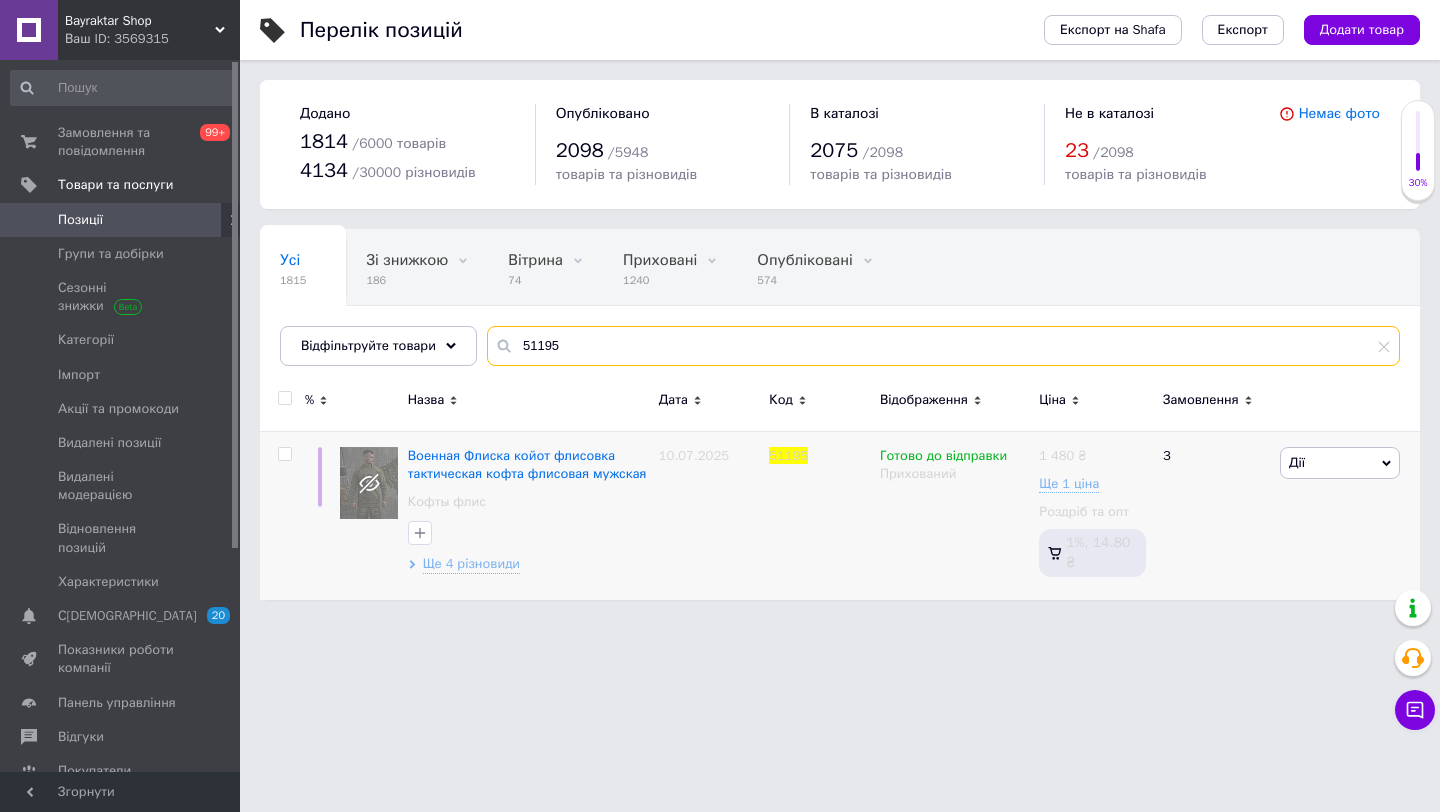 drag, startPoint x: 605, startPoint y: 348, endPoint x: 491, endPoint y: 344, distance: 114.07015 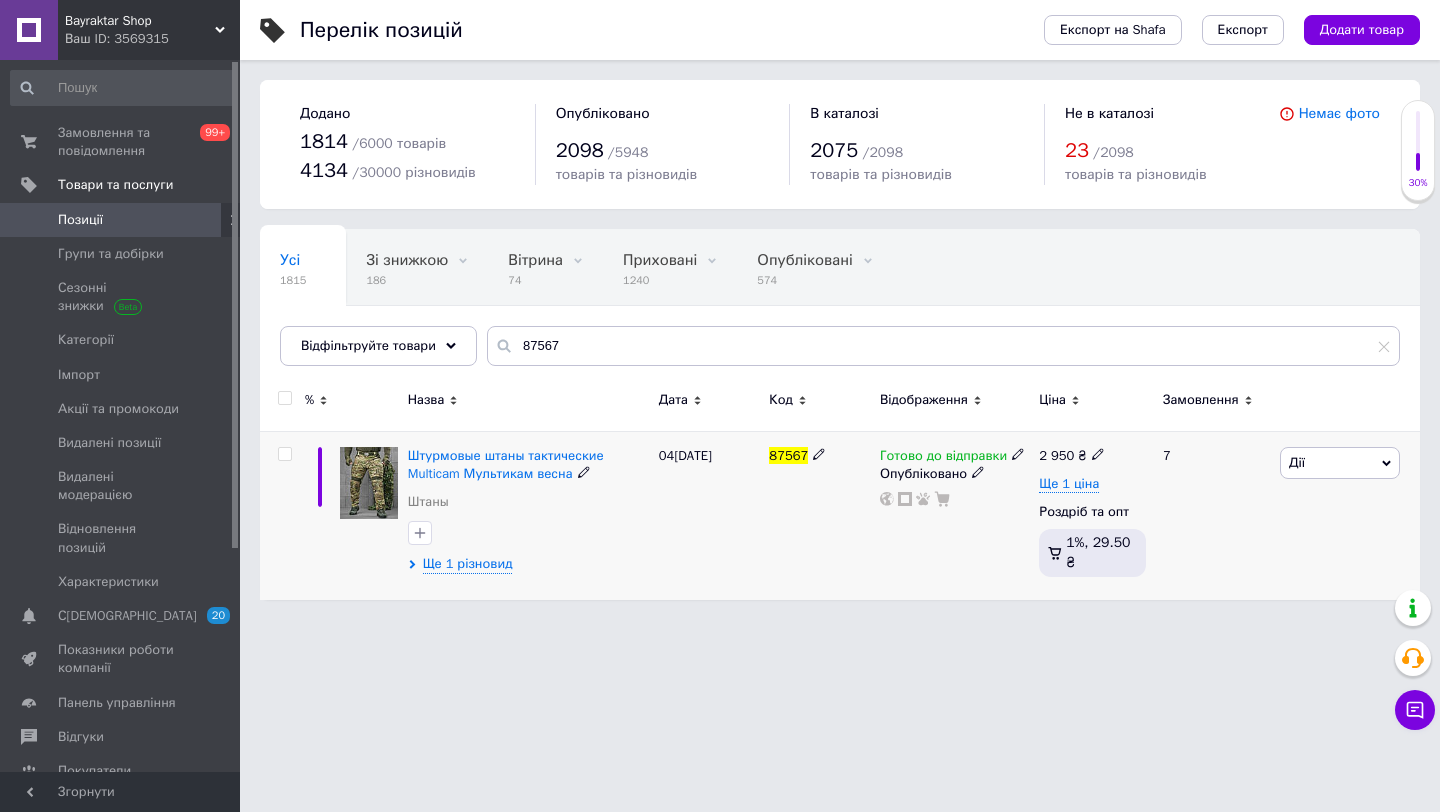 click on "Дії" at bounding box center (1340, 463) 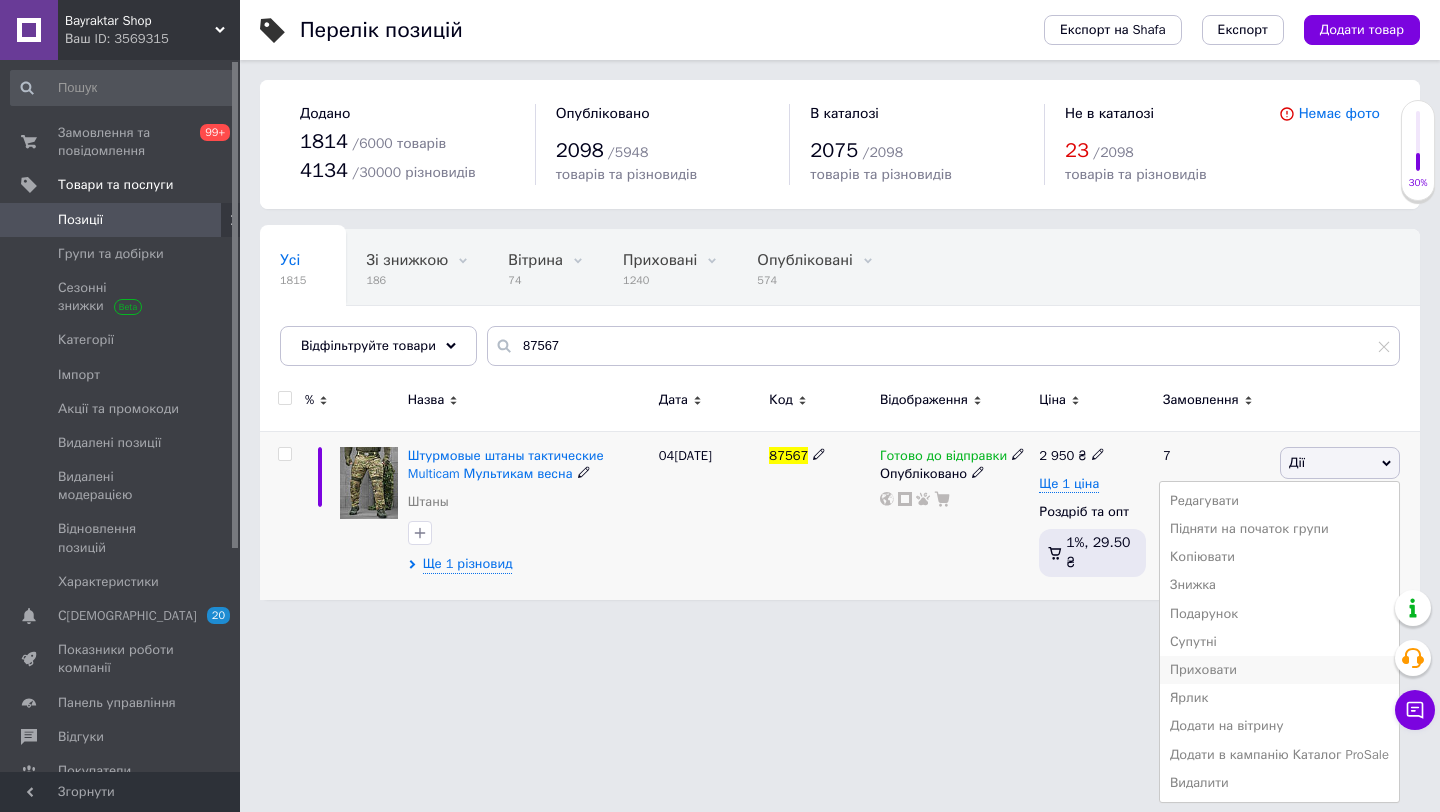 click on "Приховати" at bounding box center (1279, 670) 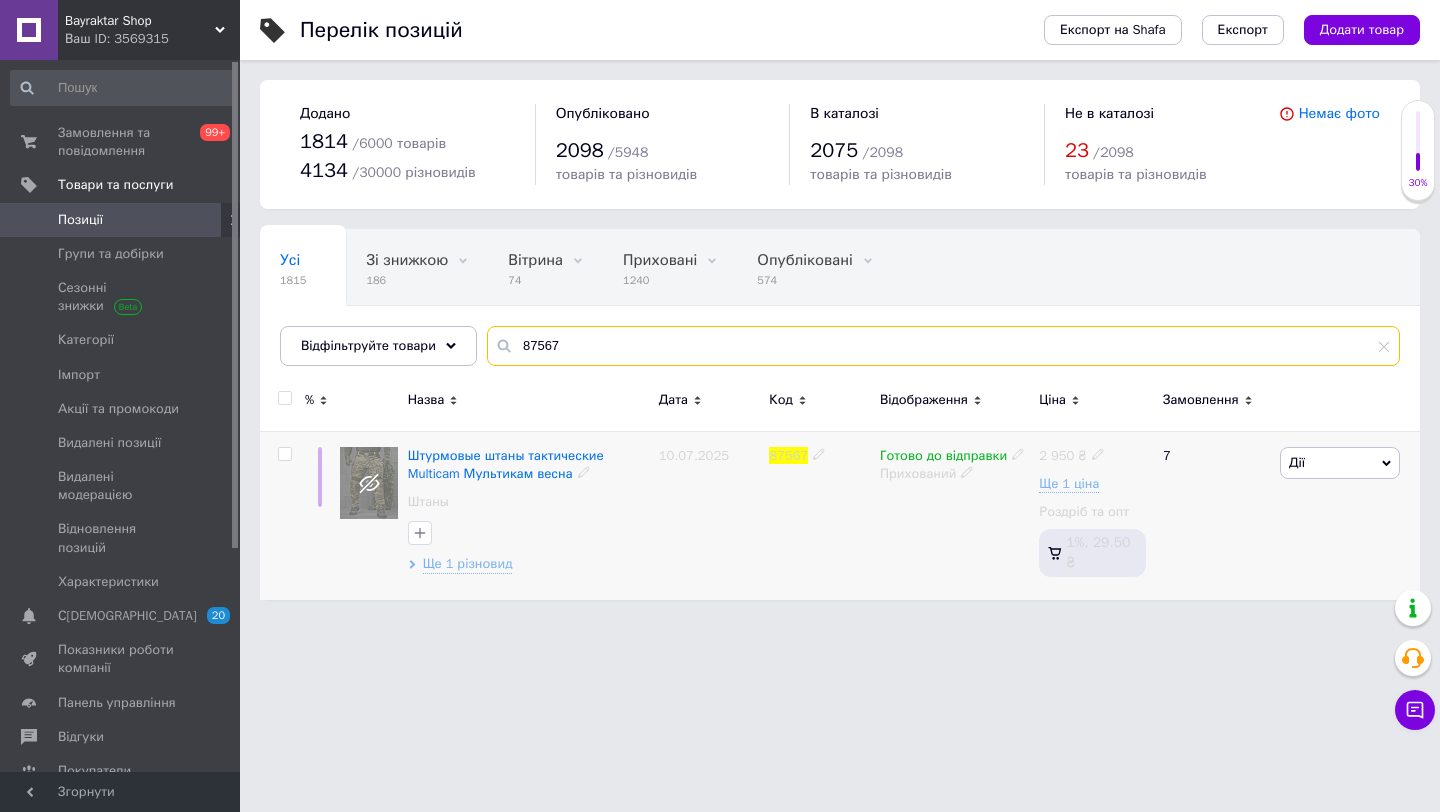 drag, startPoint x: 570, startPoint y: 344, endPoint x: 481, endPoint y: 344, distance: 89 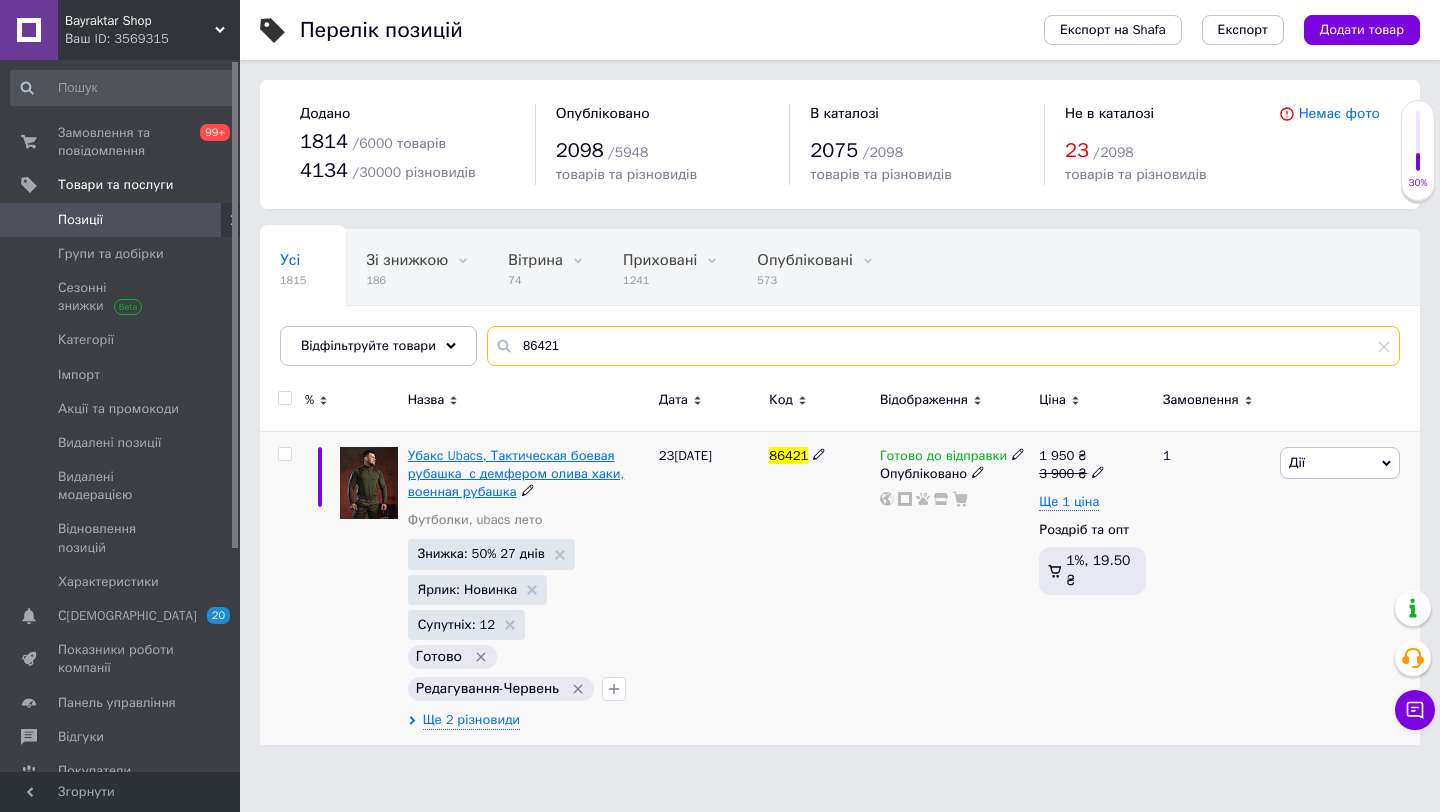type on "86421" 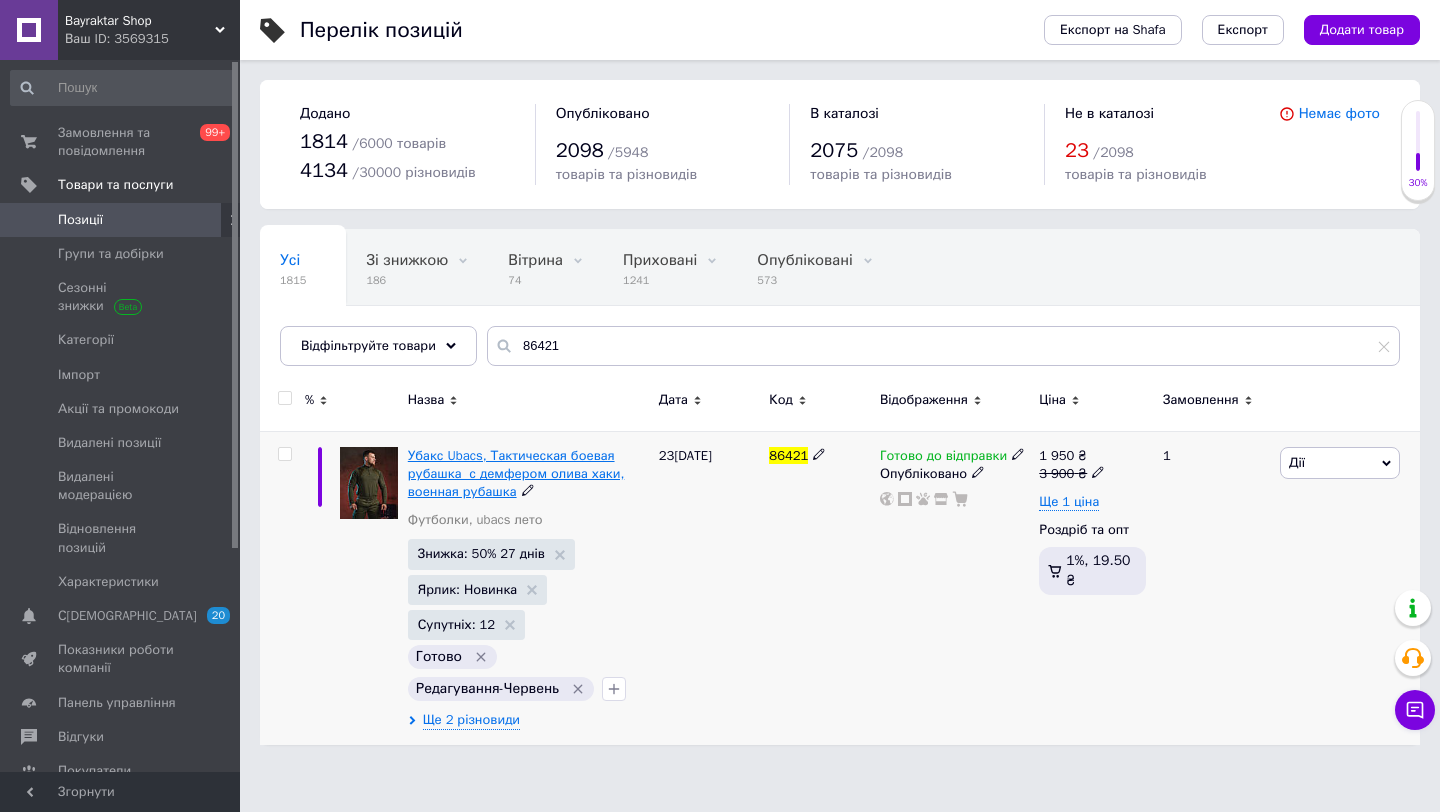 click on "Убакс Ubacs, Тактическая боевая рубашка  с демфером олива хаки, военная рубашка" at bounding box center (516, 473) 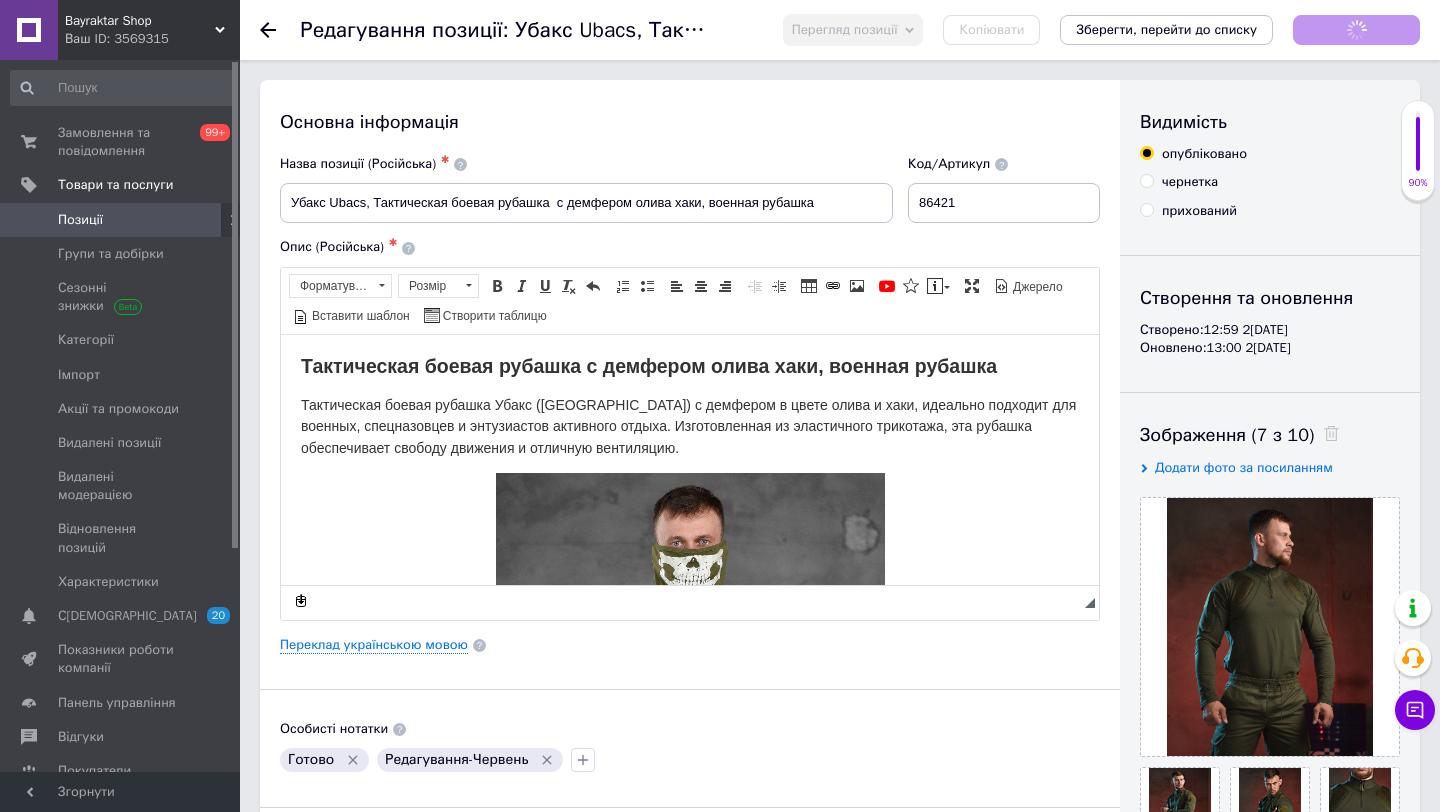 scroll, scrollTop: 0, scrollLeft: 0, axis: both 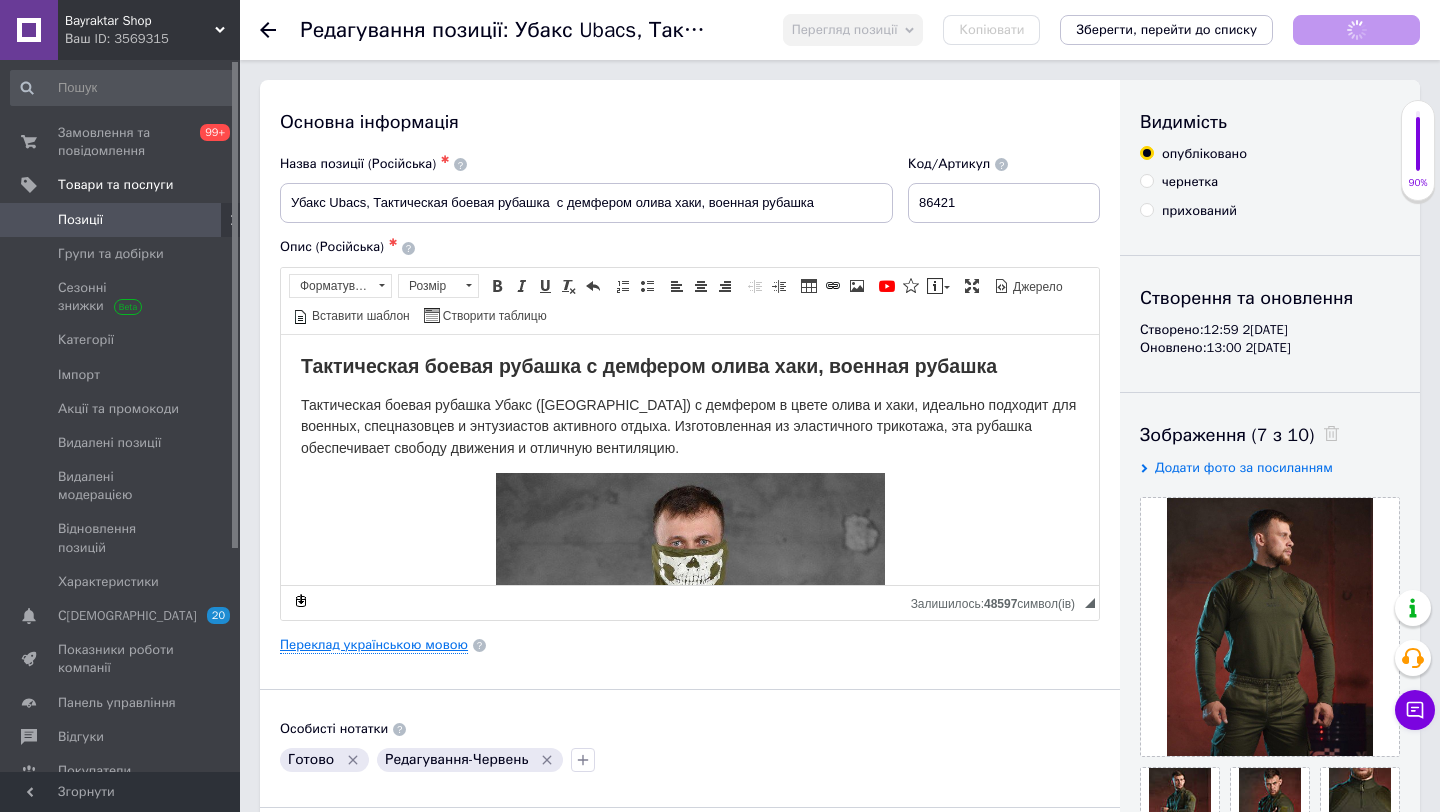 click on "Переклад українською мовою" at bounding box center [374, 645] 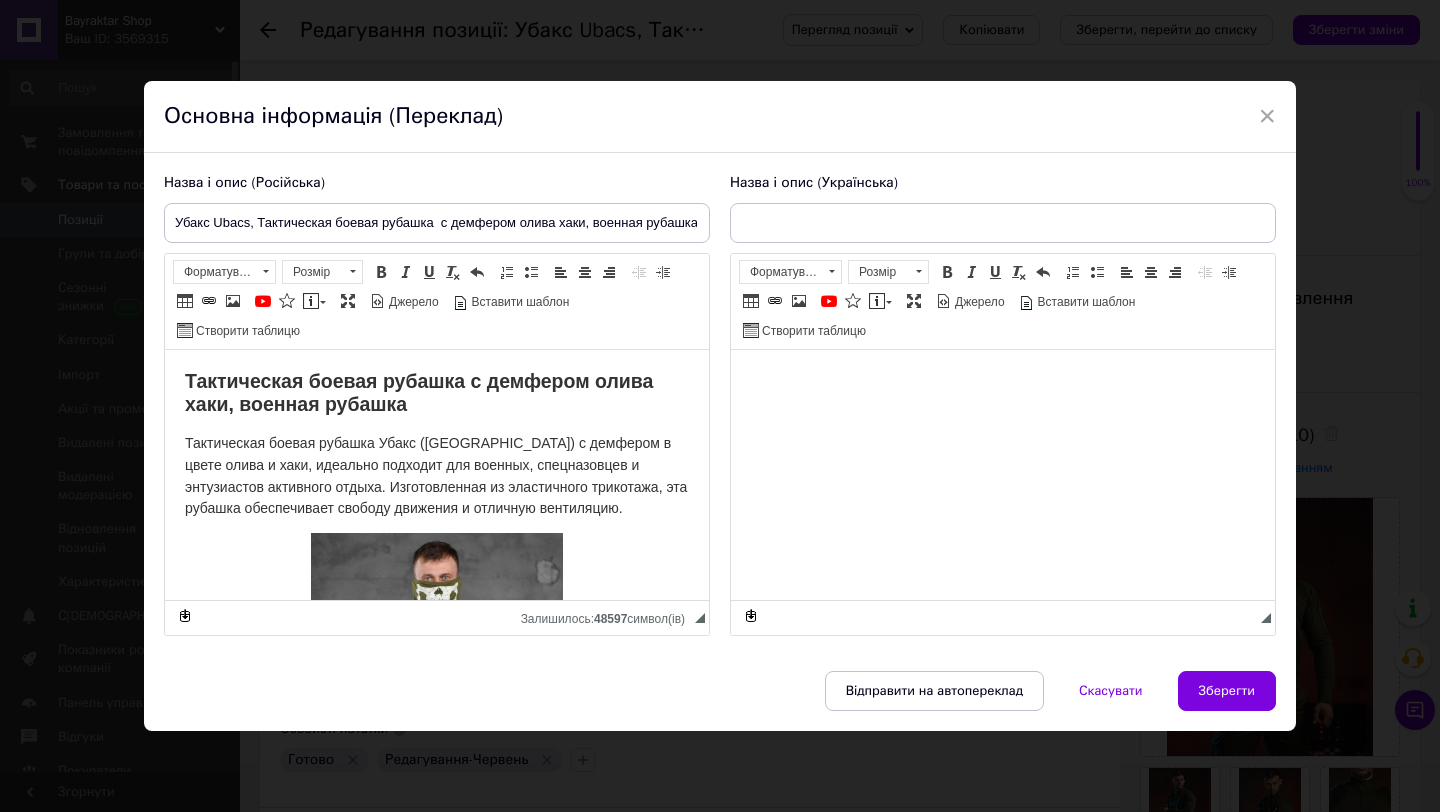scroll, scrollTop: 0, scrollLeft: 0, axis: both 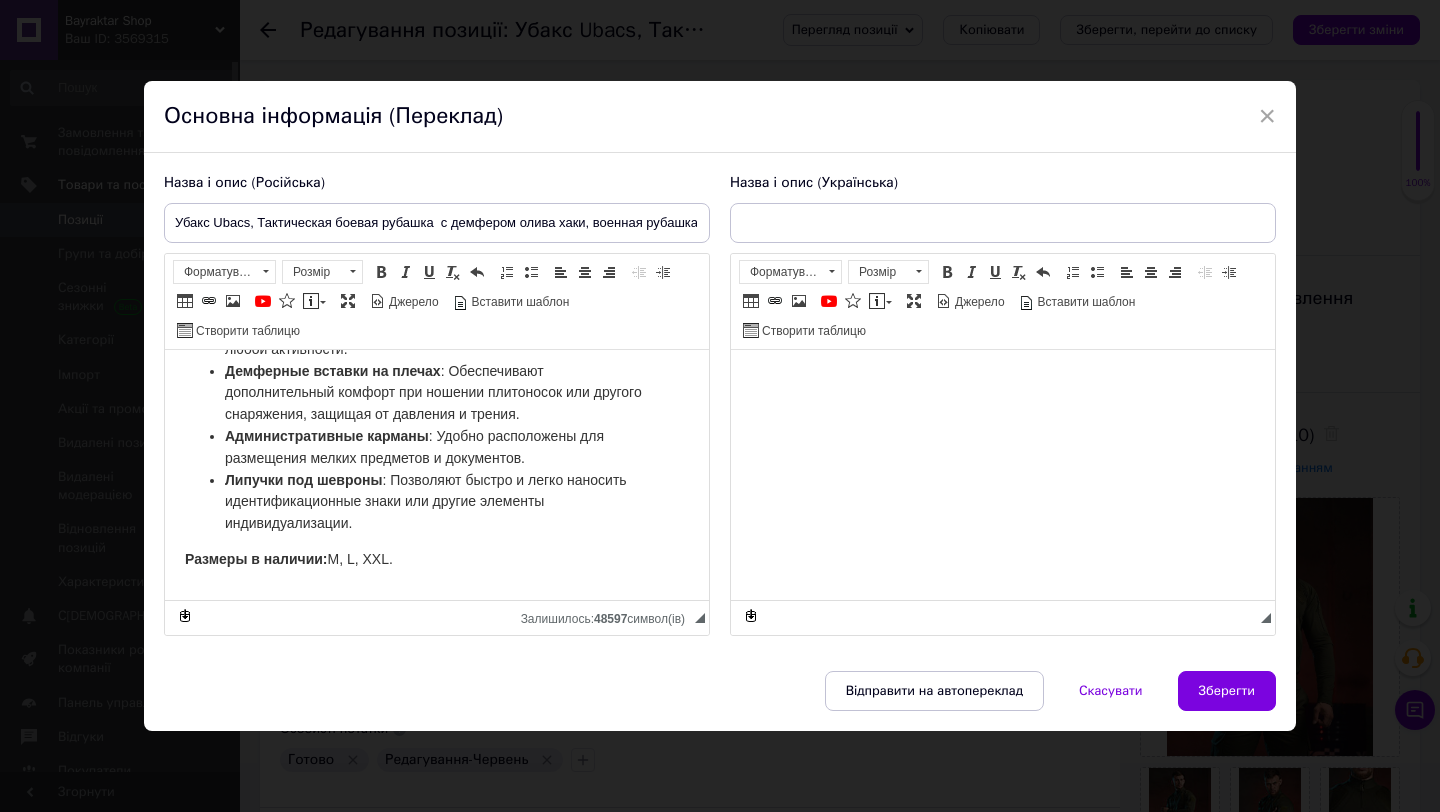 type on "Убакс Ubacs, Тактична бойова сорочка з демфером [PERSON_NAME], військова сорочка" 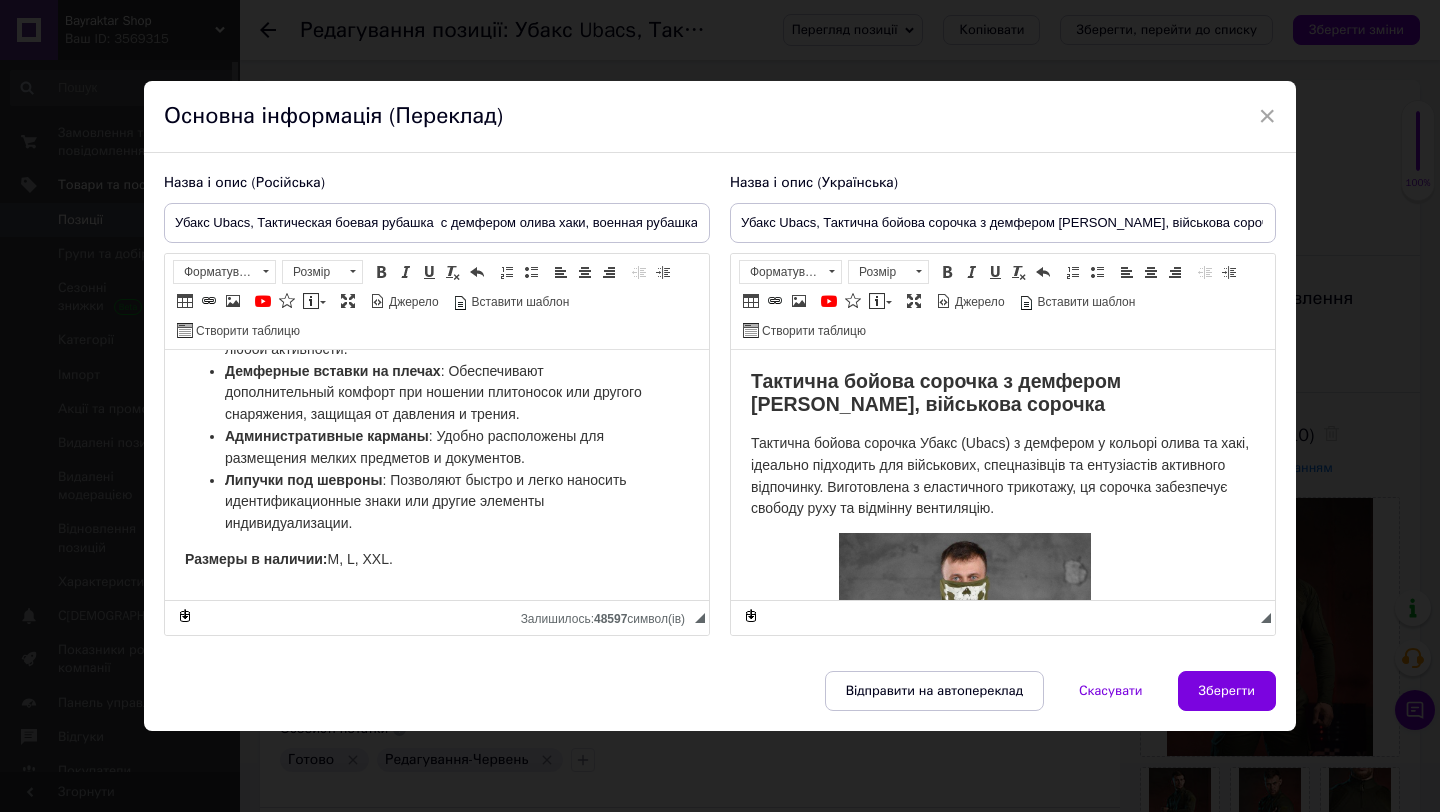 scroll, scrollTop: 654, scrollLeft: 0, axis: vertical 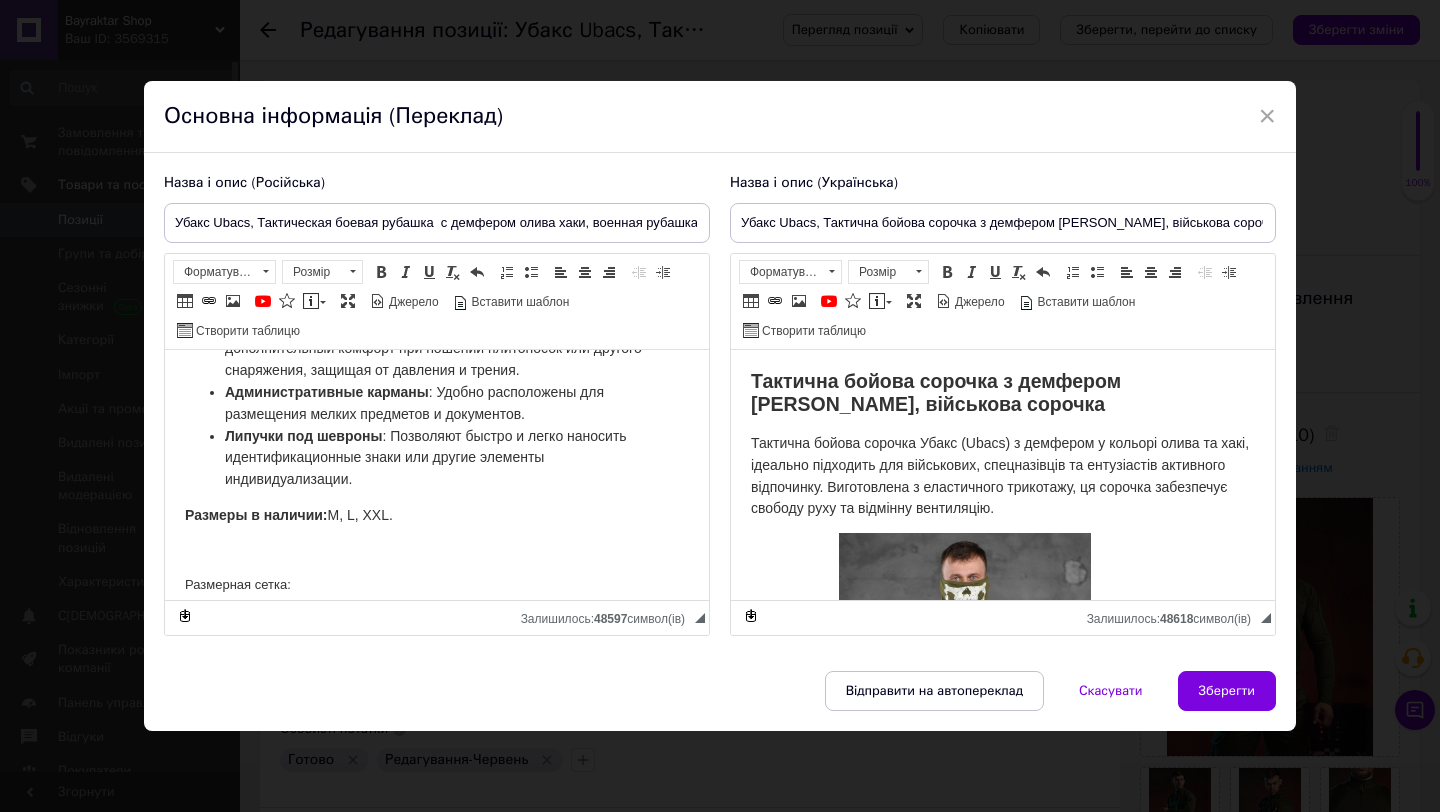 click on "M, L, XXL." at bounding box center (360, 514) 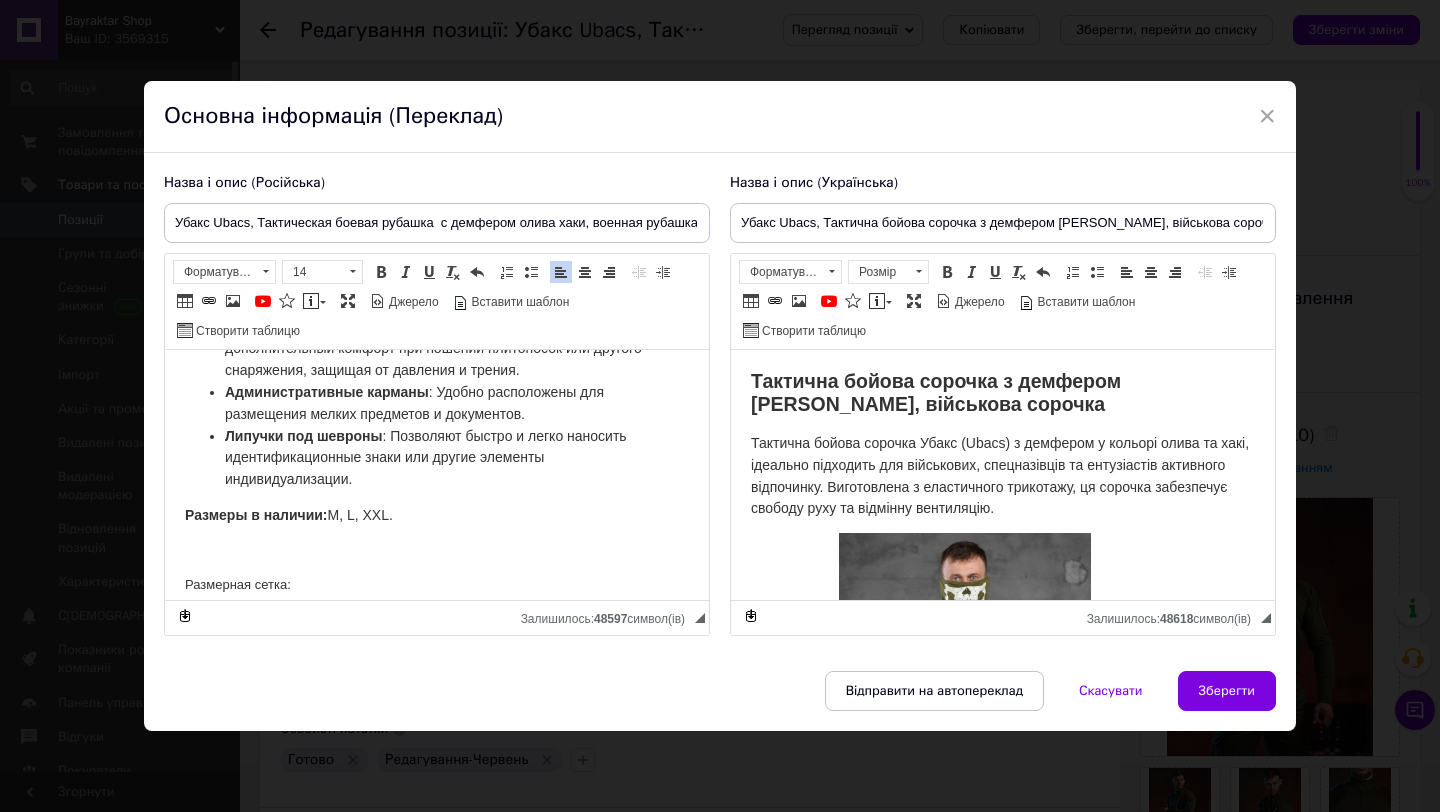 type 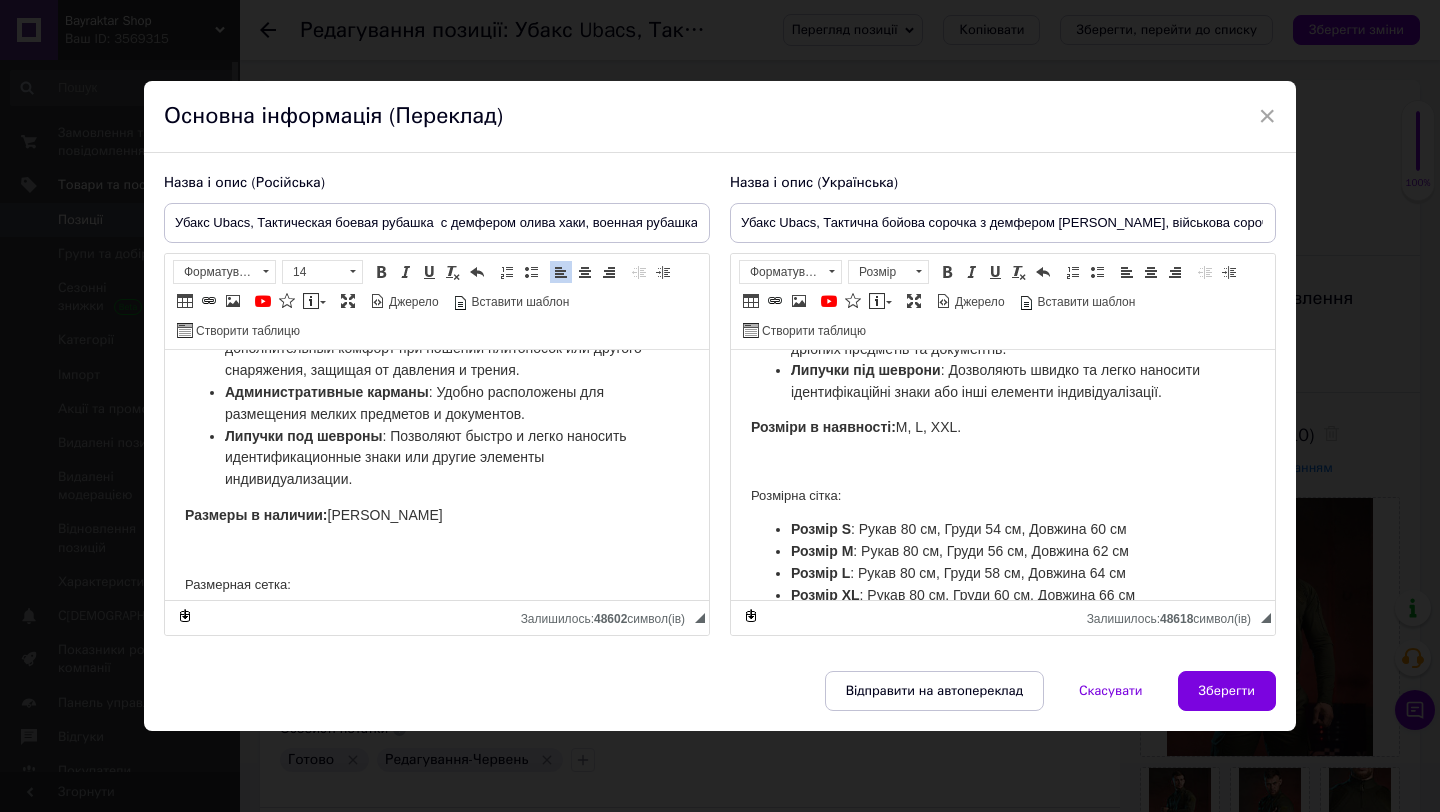 scroll, scrollTop: 551, scrollLeft: 0, axis: vertical 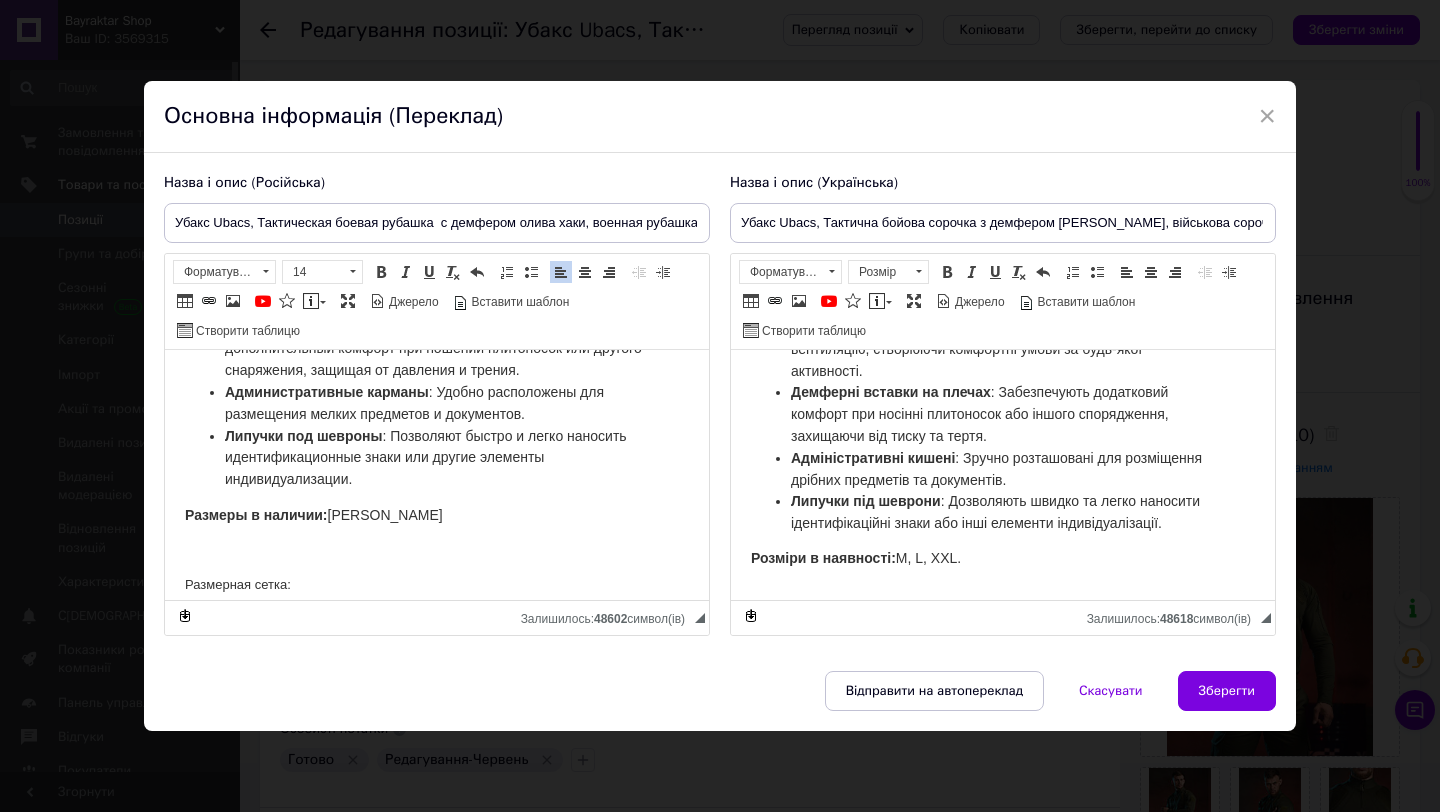 click on "M, L, XXL." at bounding box center (928, 557) 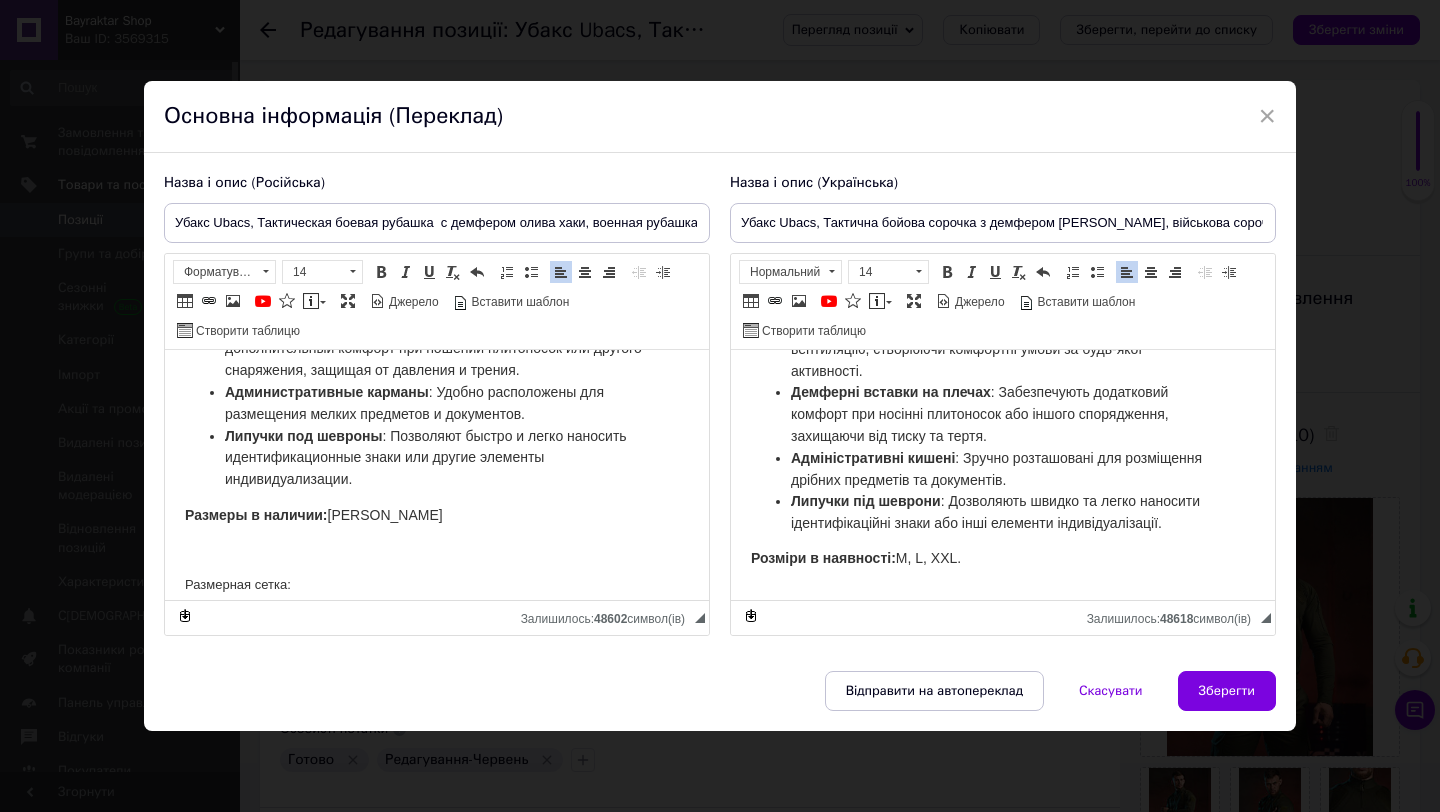 type 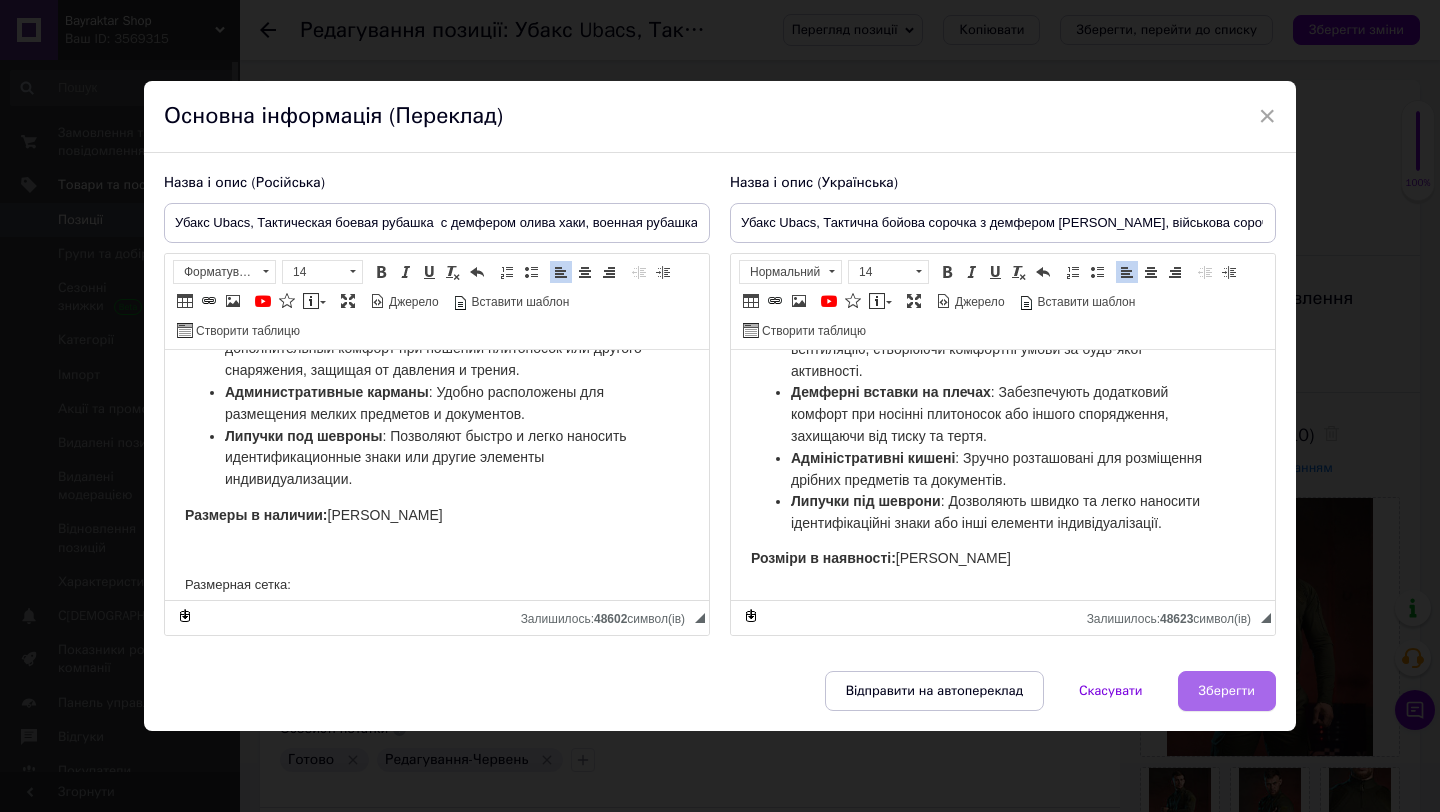 click on "Зберегти" at bounding box center (1227, 691) 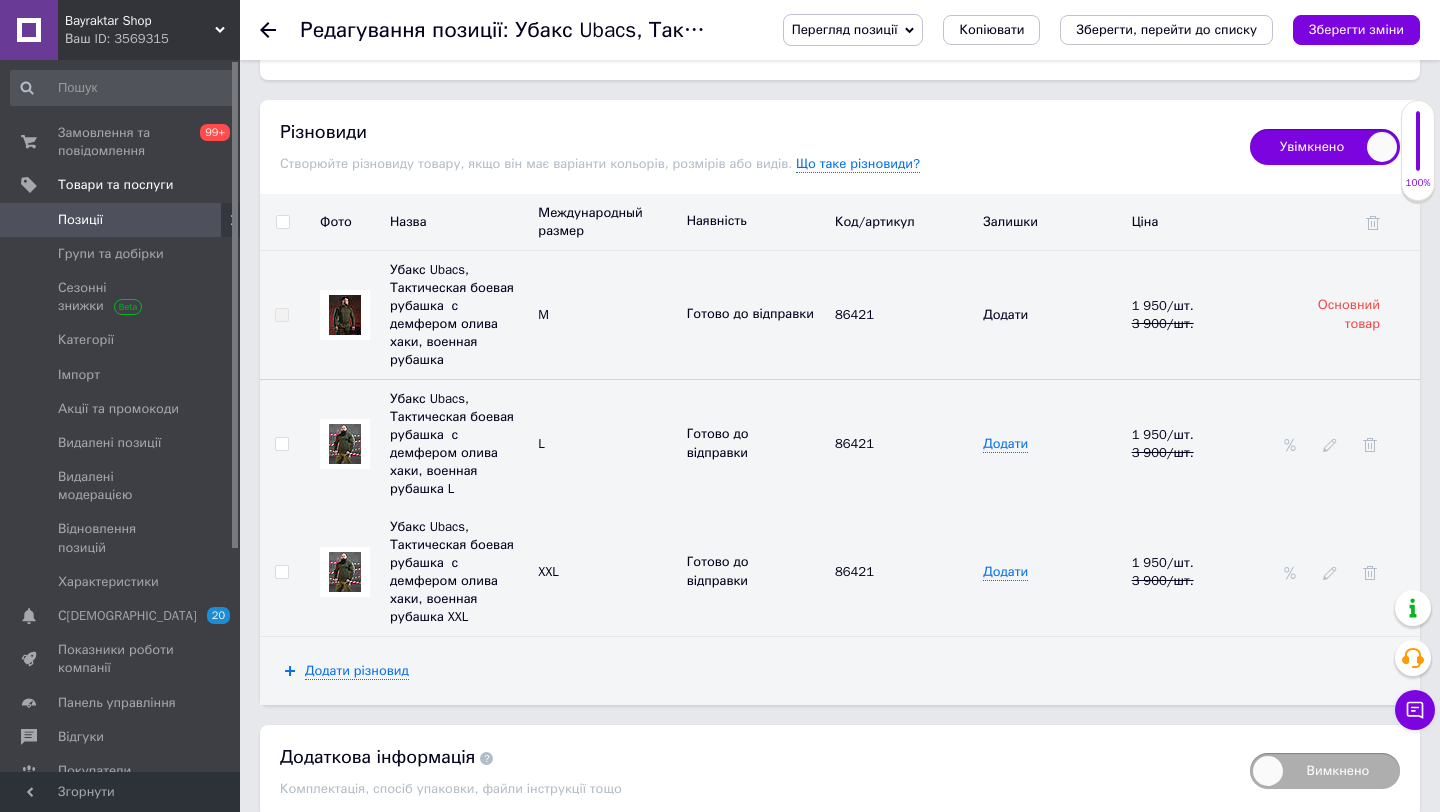 scroll, scrollTop: 2748, scrollLeft: 0, axis: vertical 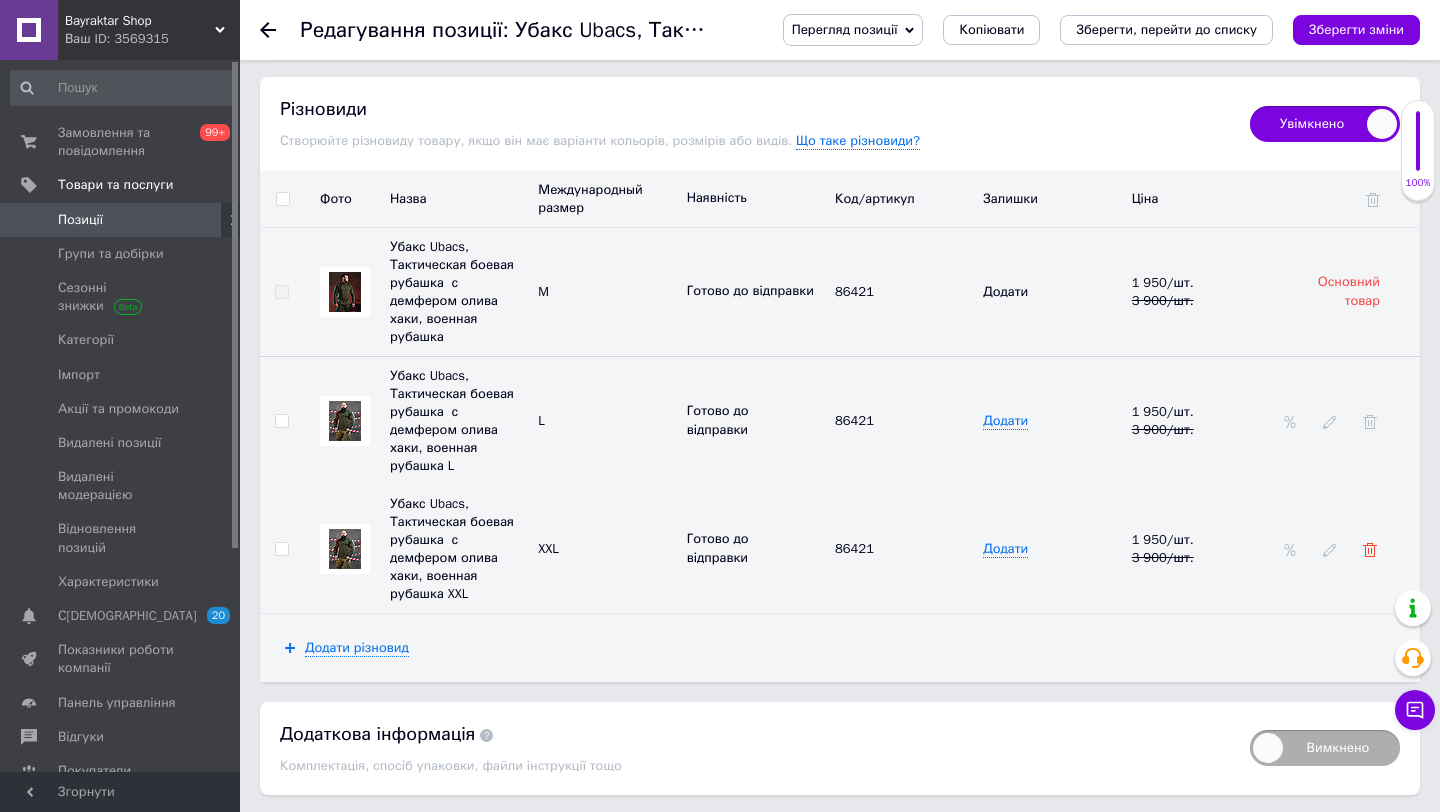 click 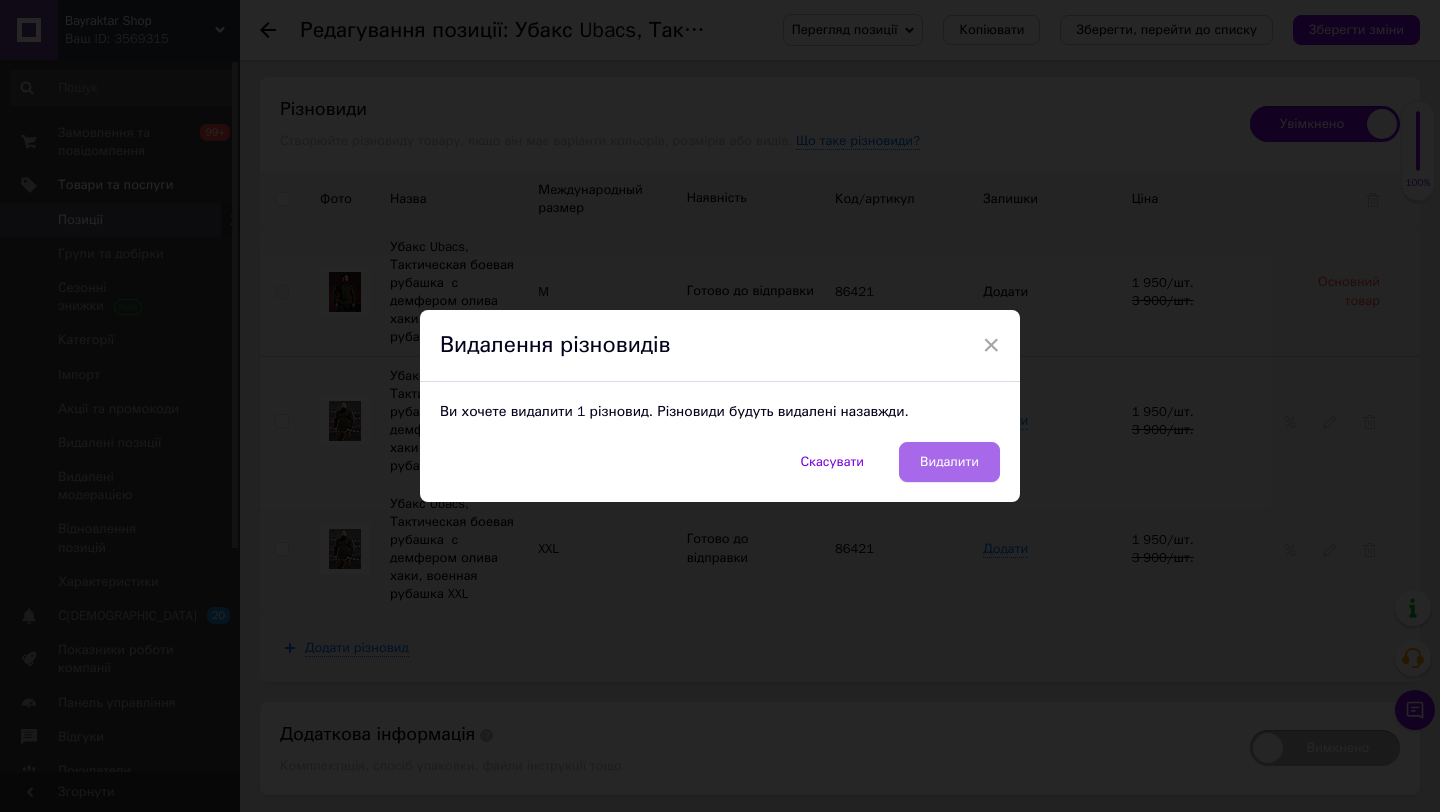 click on "Видалити" at bounding box center [949, 462] 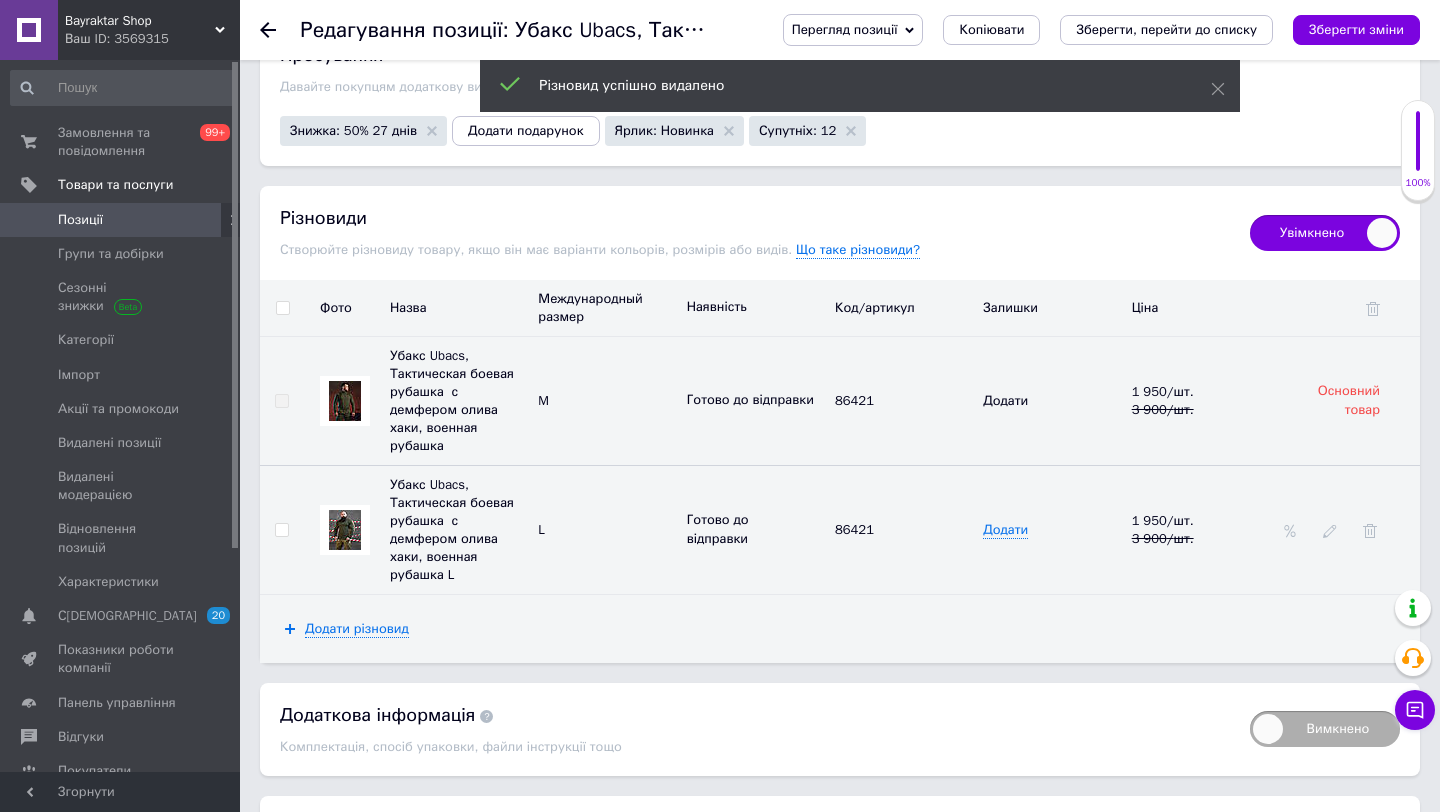 scroll, scrollTop: 2451, scrollLeft: 0, axis: vertical 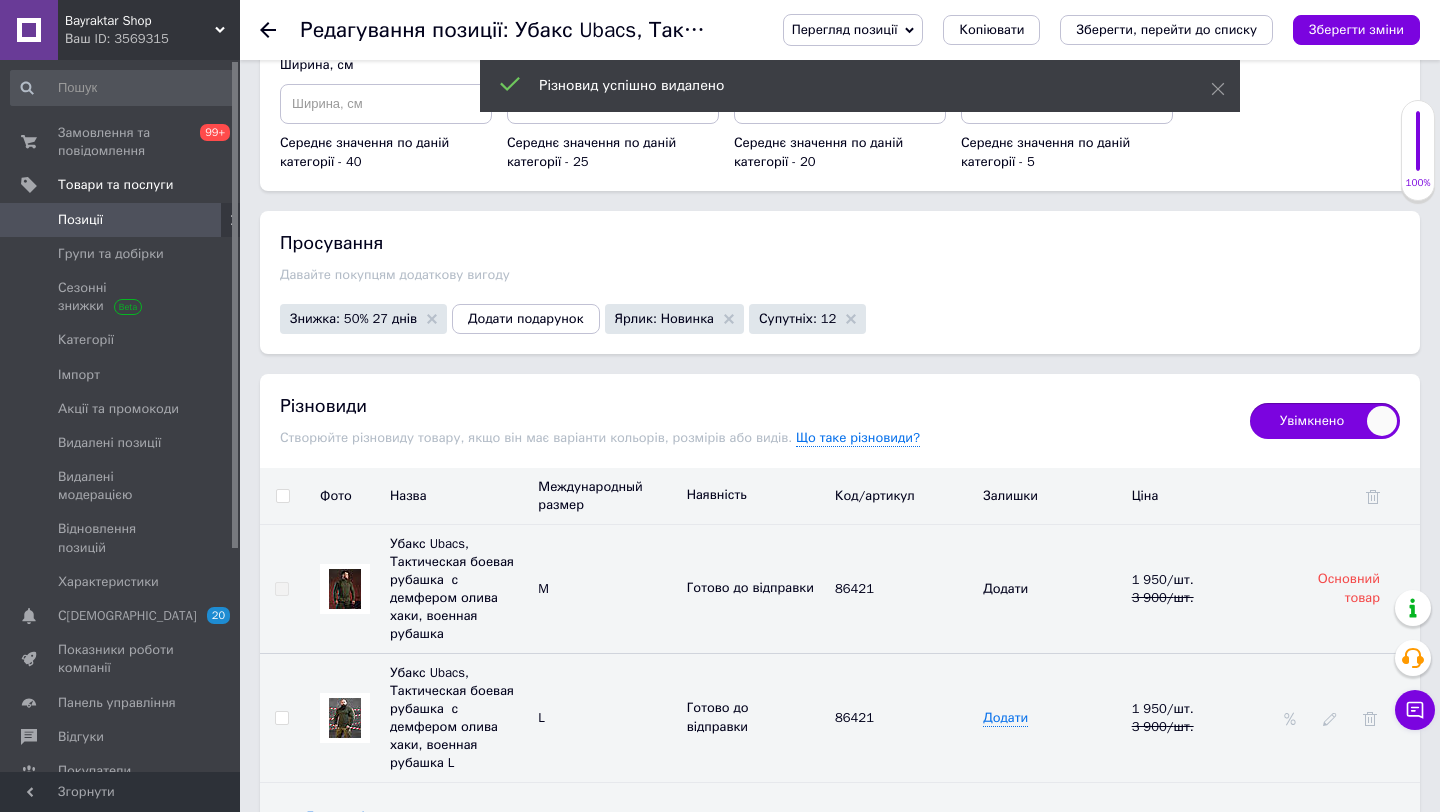 click on "Перегляд позиції Зберегти та переглянути на сайті Зберегти та переглянути на маркетплейсі [DOMAIN_NAME] Копіювати Зберегти, перейти до списку Зберегти зміни" at bounding box center [1091, 30] 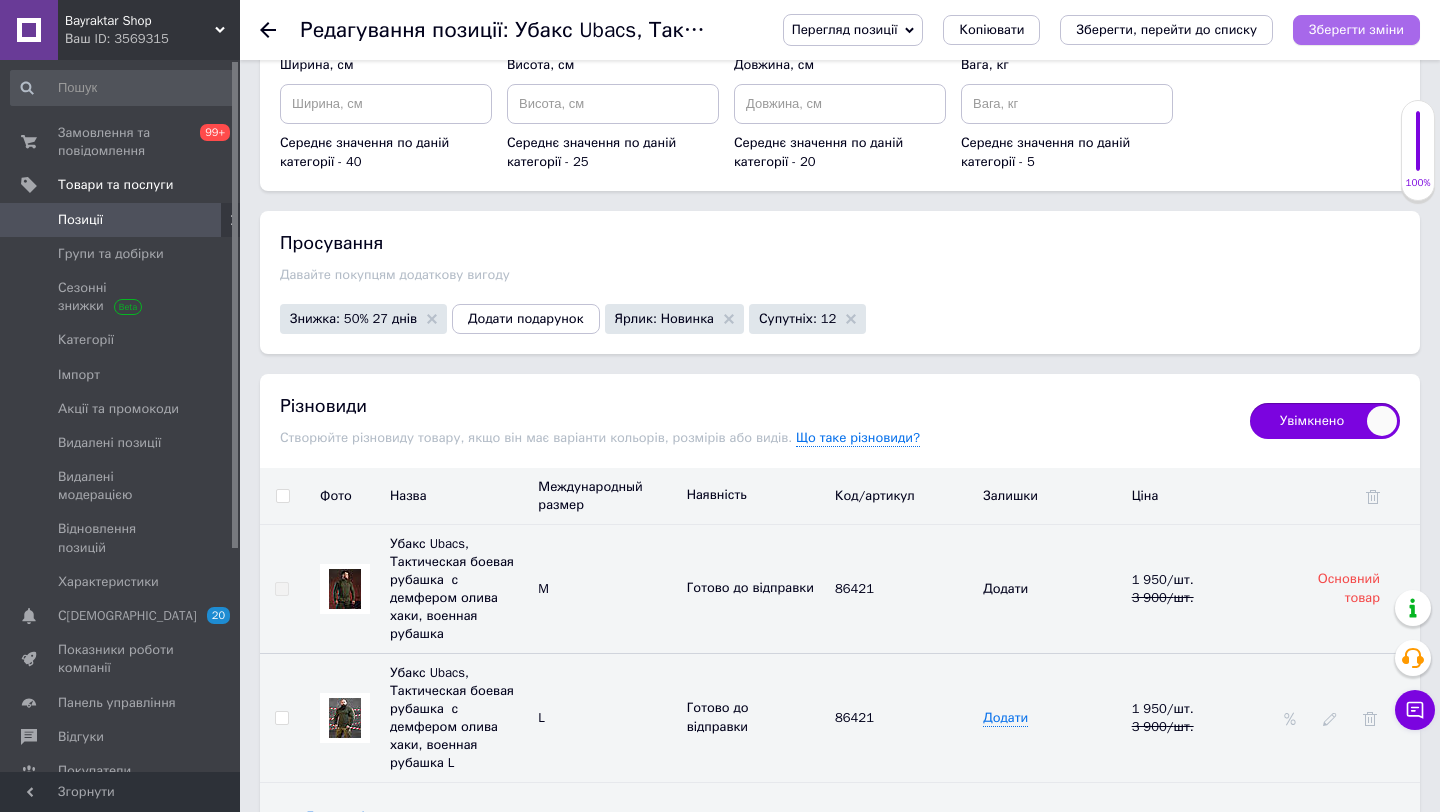 click on "Зберегти зміни" at bounding box center (1356, 29) 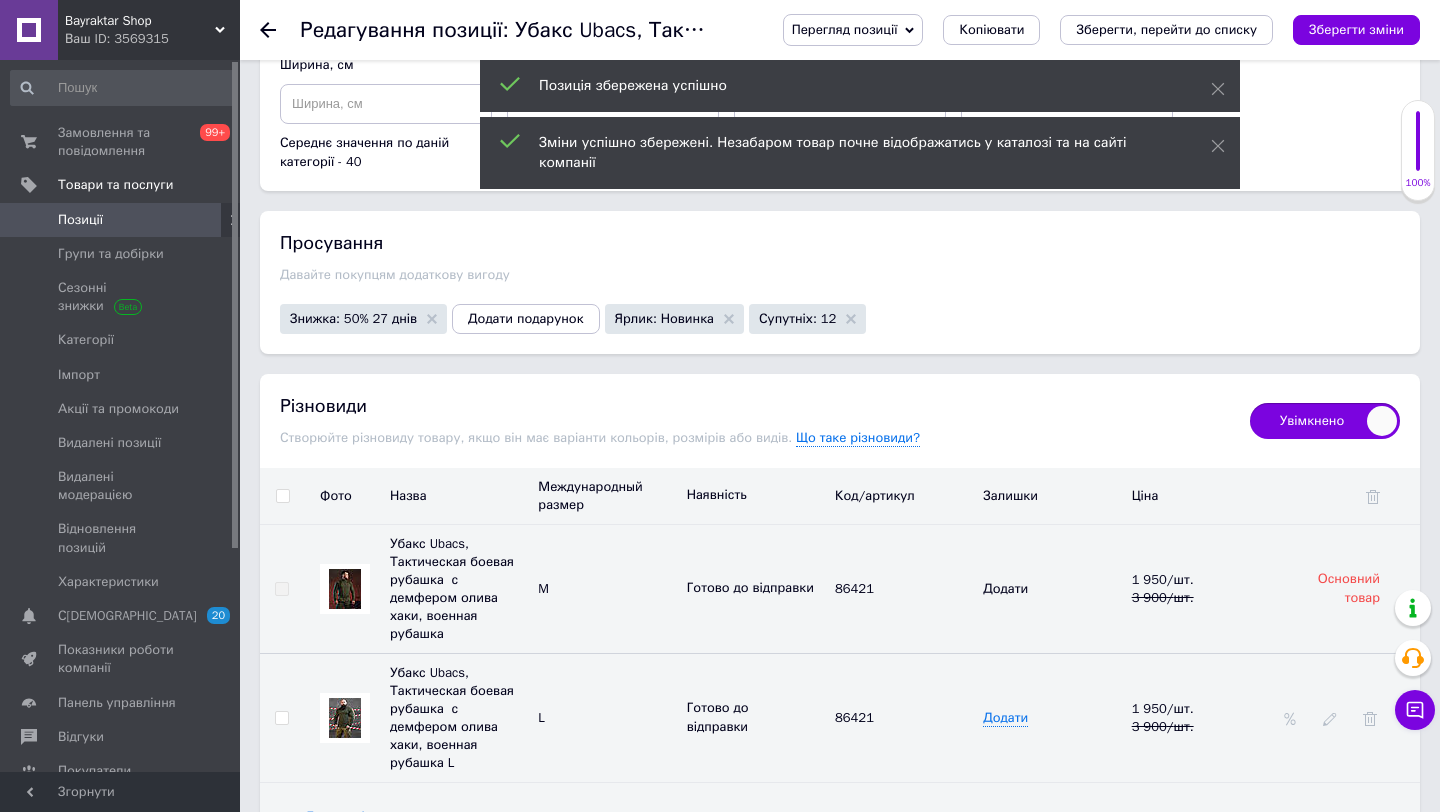 click on "Позиції" at bounding box center [121, 220] 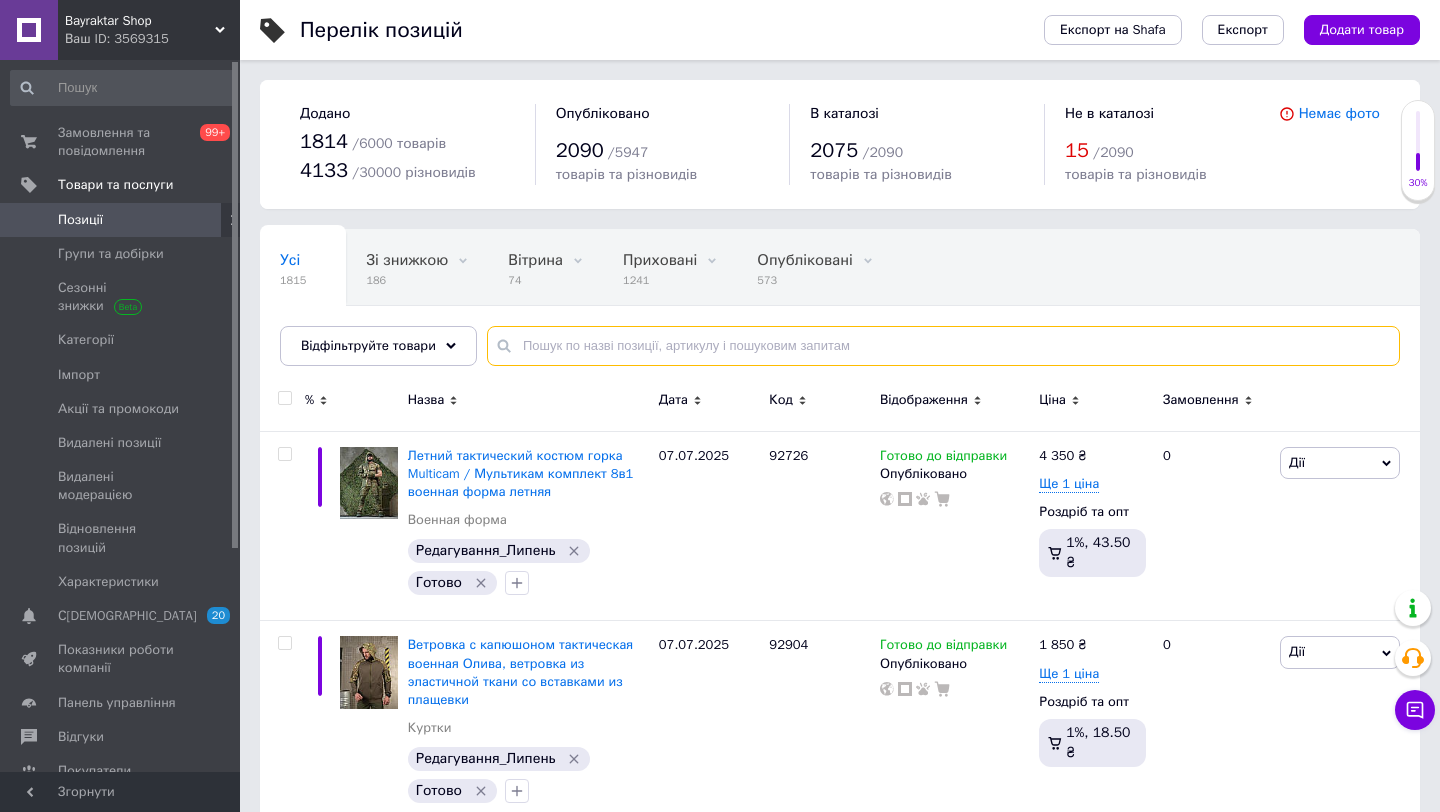 click at bounding box center (943, 346) 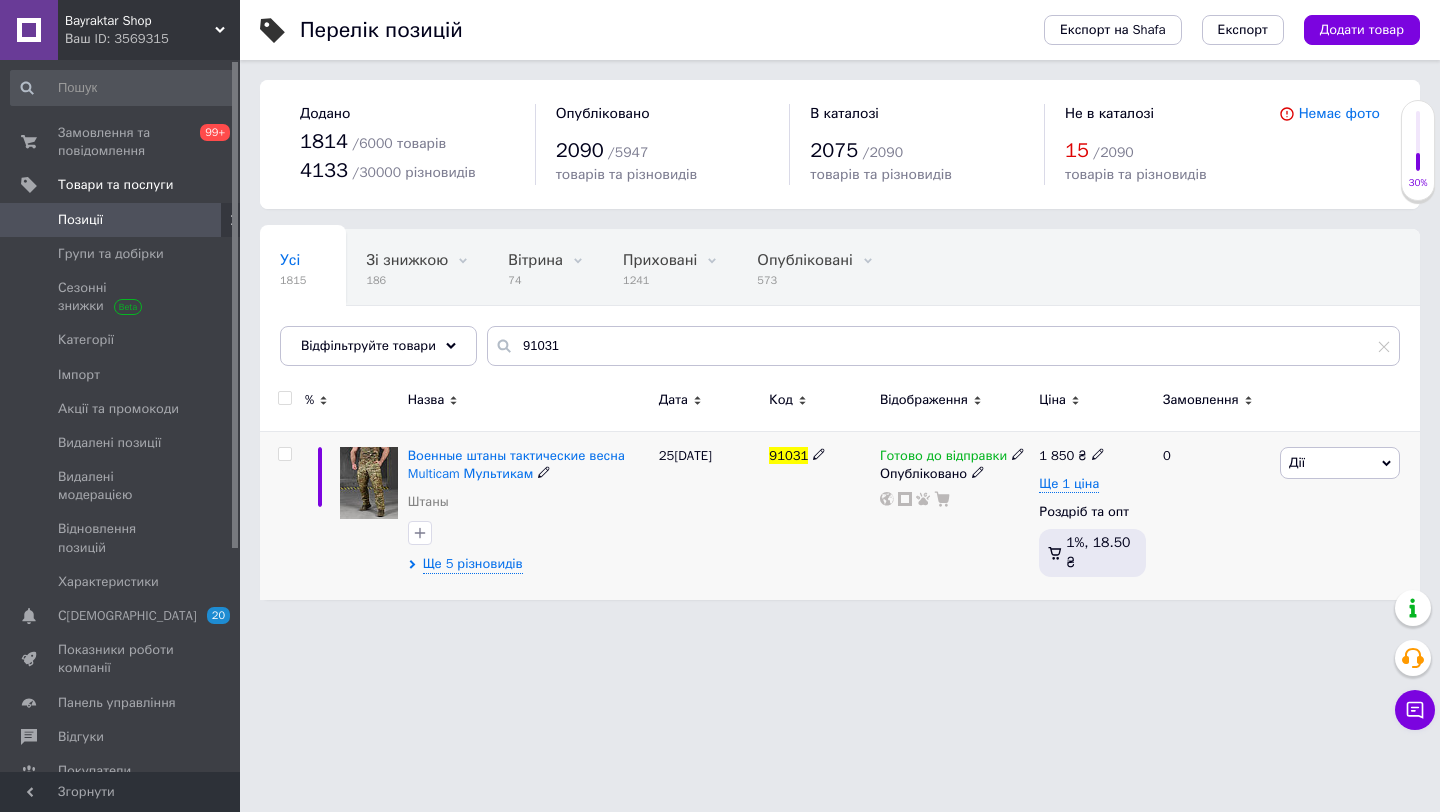 click on "Дії" at bounding box center [1340, 463] 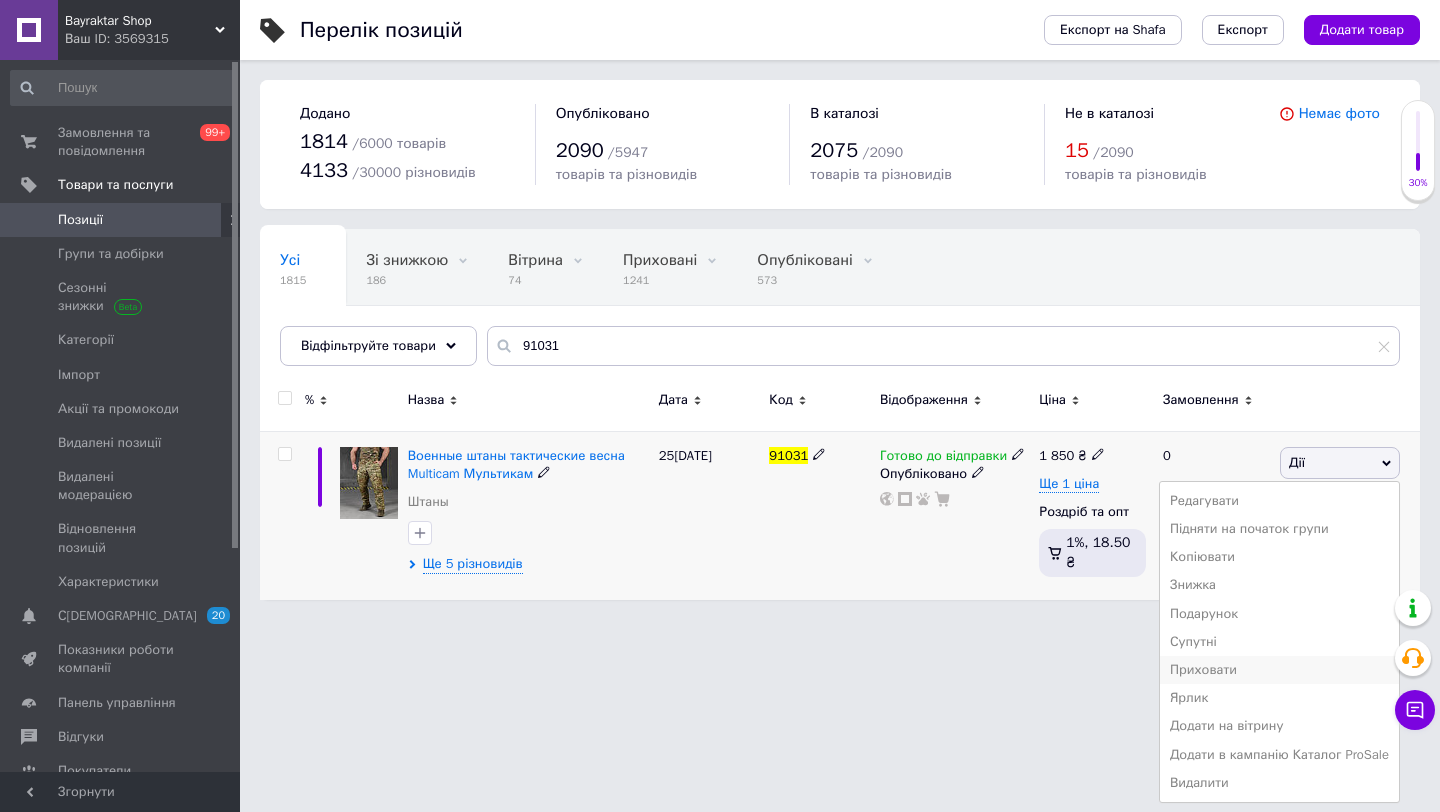 click on "Приховати" at bounding box center [1279, 670] 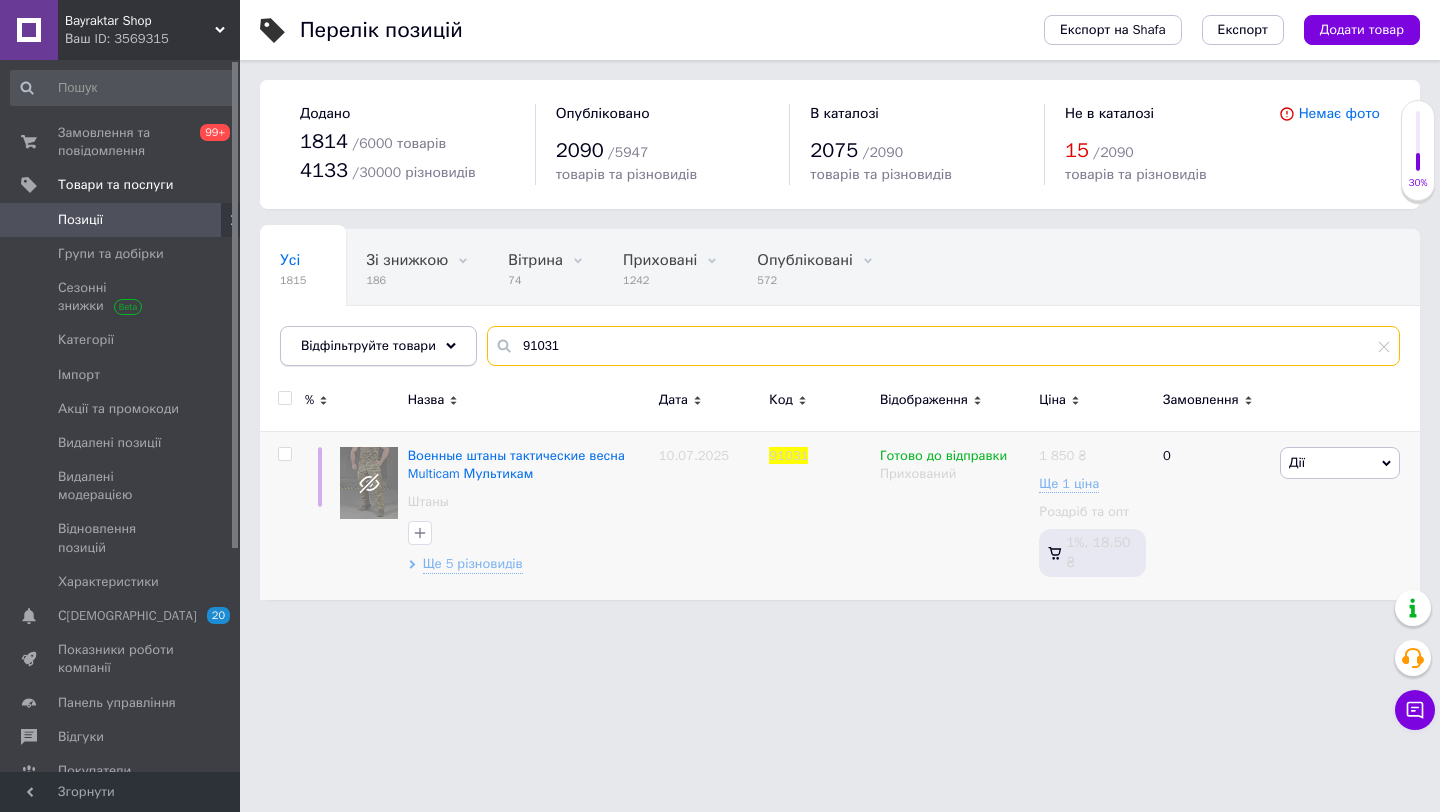 drag, startPoint x: 597, startPoint y: 340, endPoint x: 471, endPoint y: 340, distance: 126 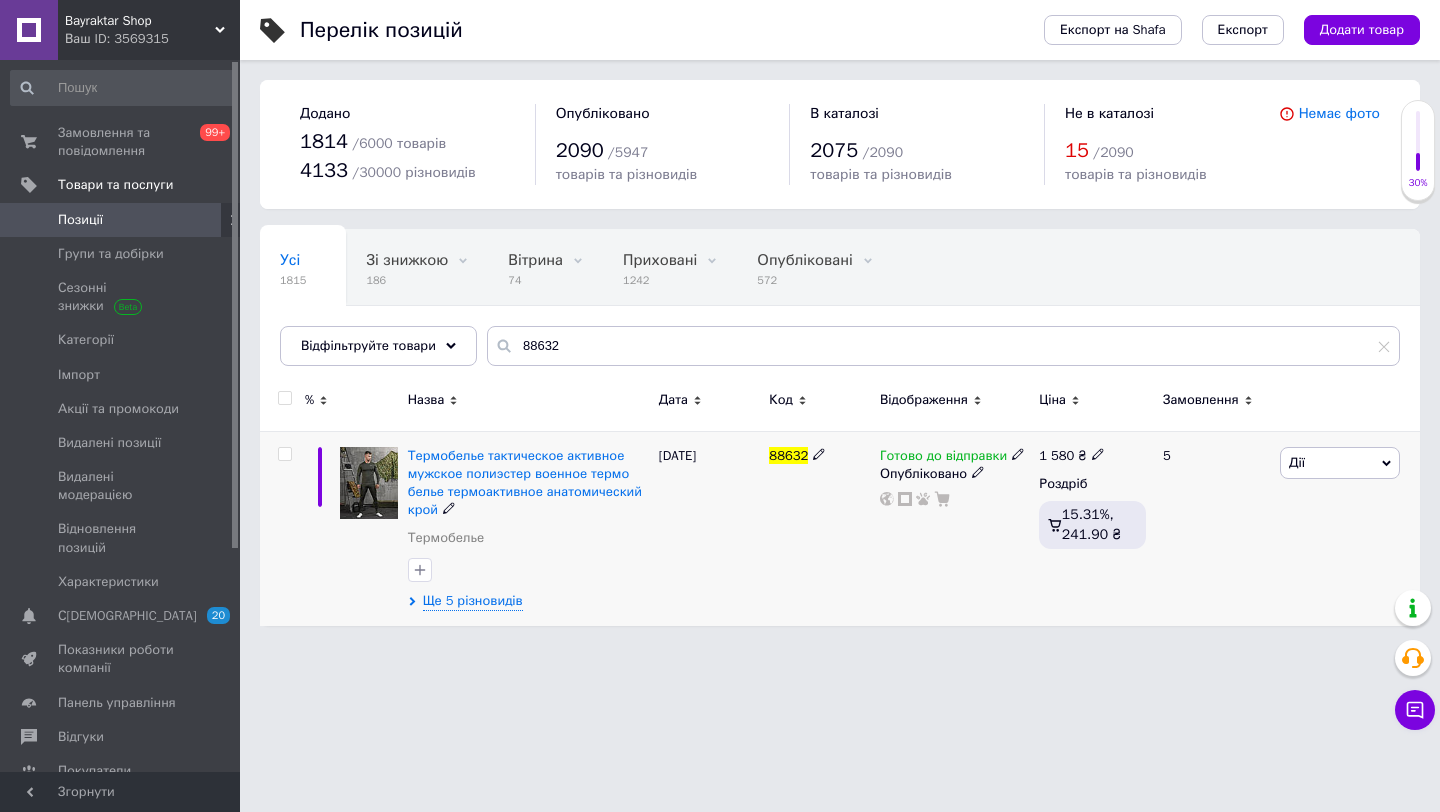 click on "Дії" at bounding box center [1340, 463] 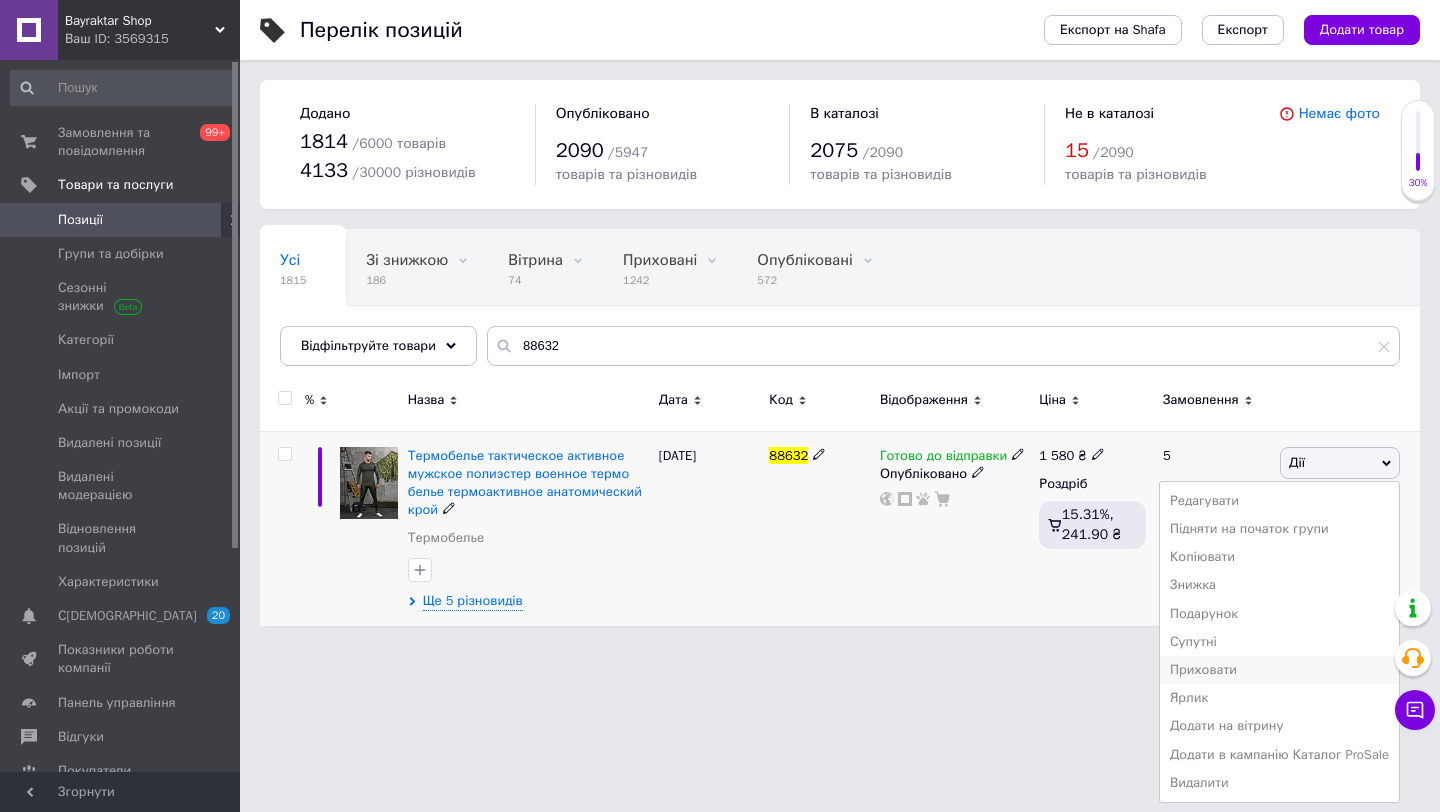 click on "Приховати" at bounding box center [1279, 670] 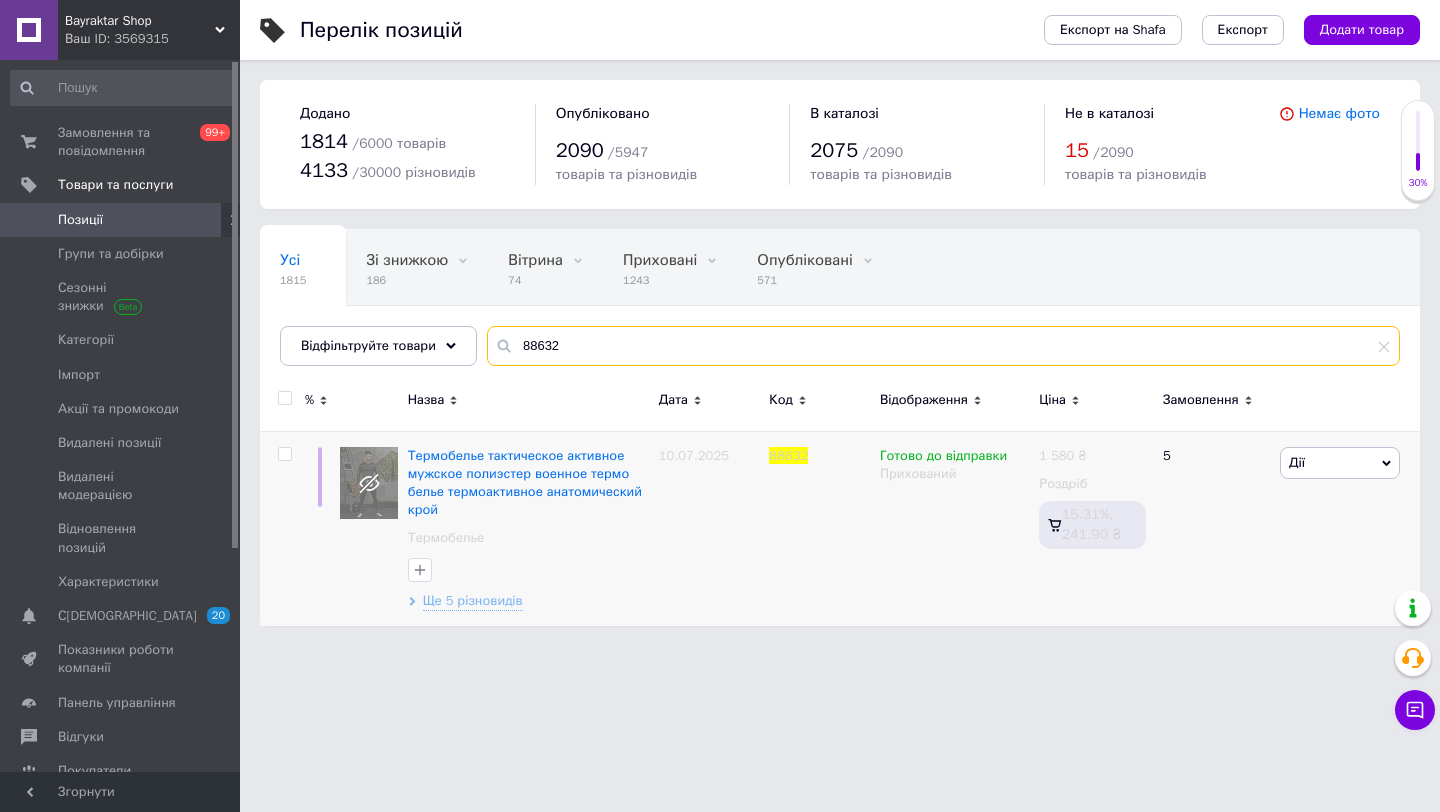 drag, startPoint x: 583, startPoint y: 352, endPoint x: 492, endPoint y: 346, distance: 91.197586 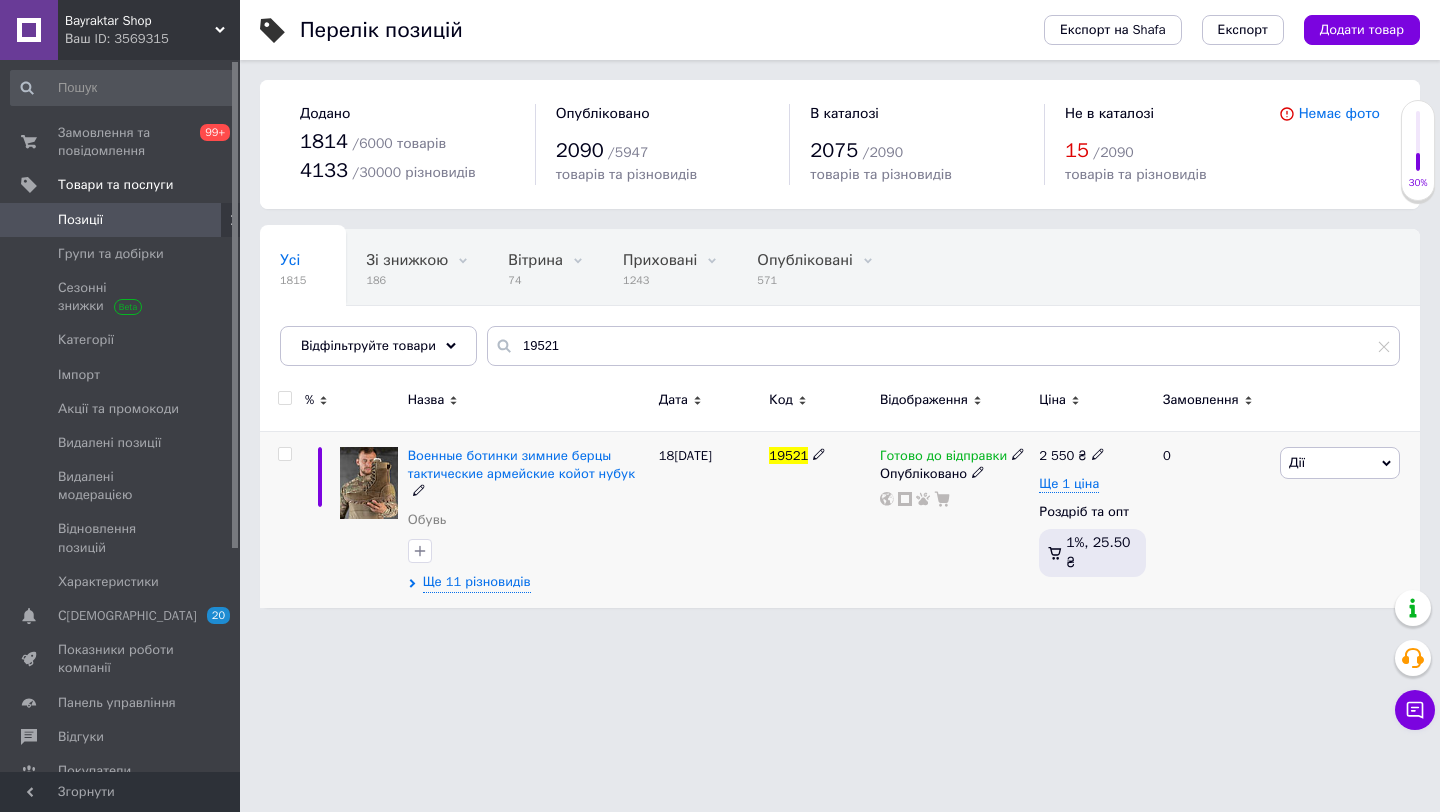 click on "Дії" at bounding box center [1297, 462] 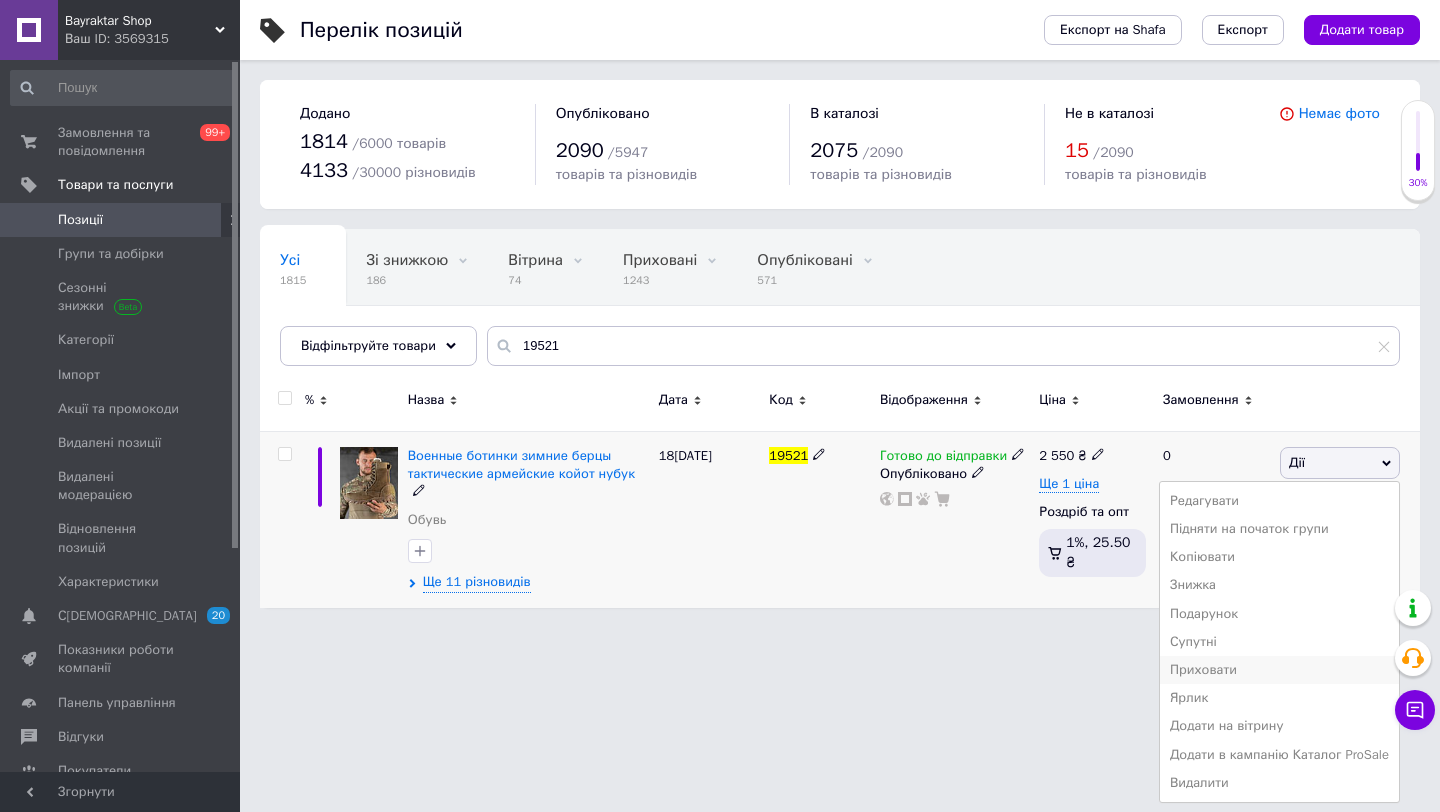 click on "Приховати" at bounding box center (1279, 670) 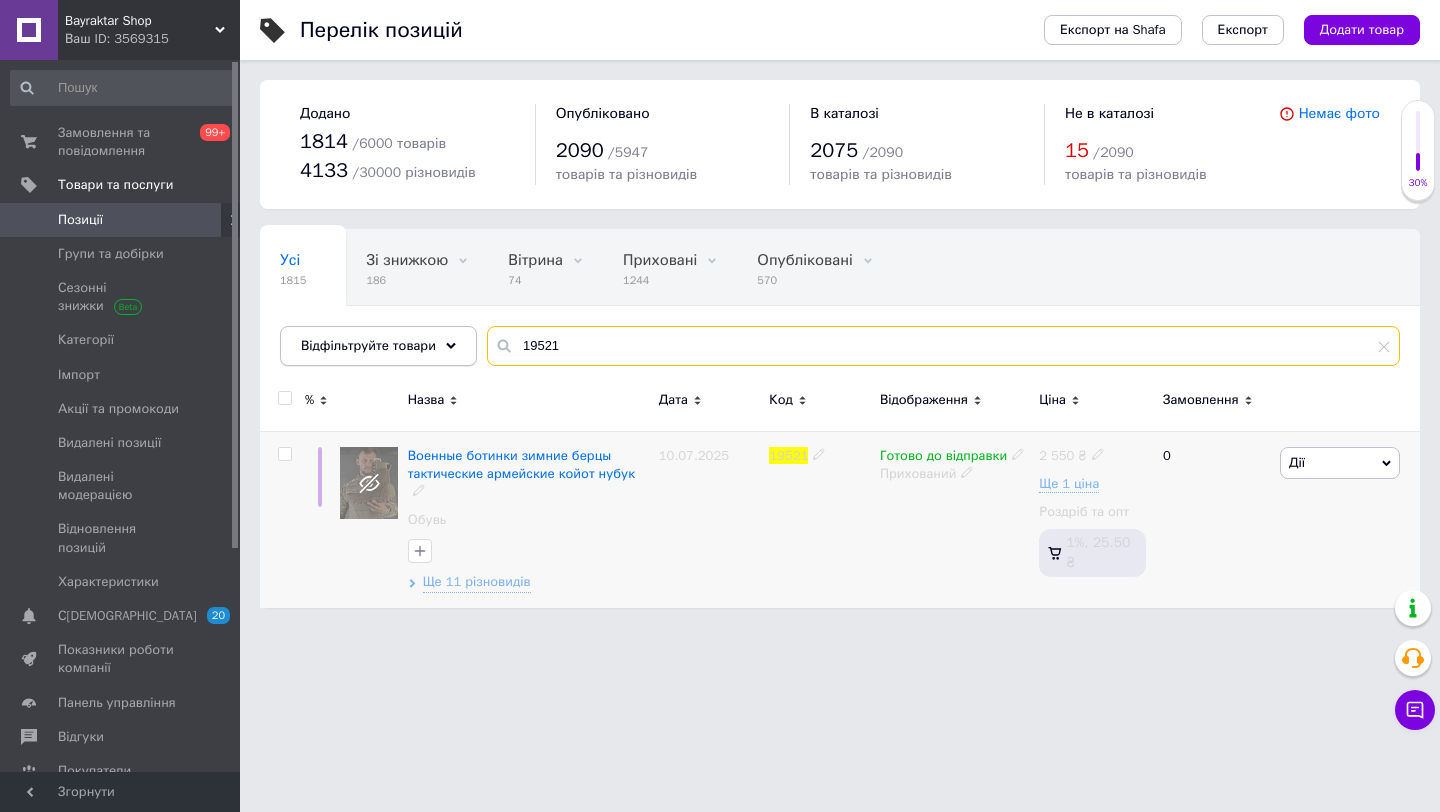 drag, startPoint x: 576, startPoint y: 349, endPoint x: 453, endPoint y: 349, distance: 123 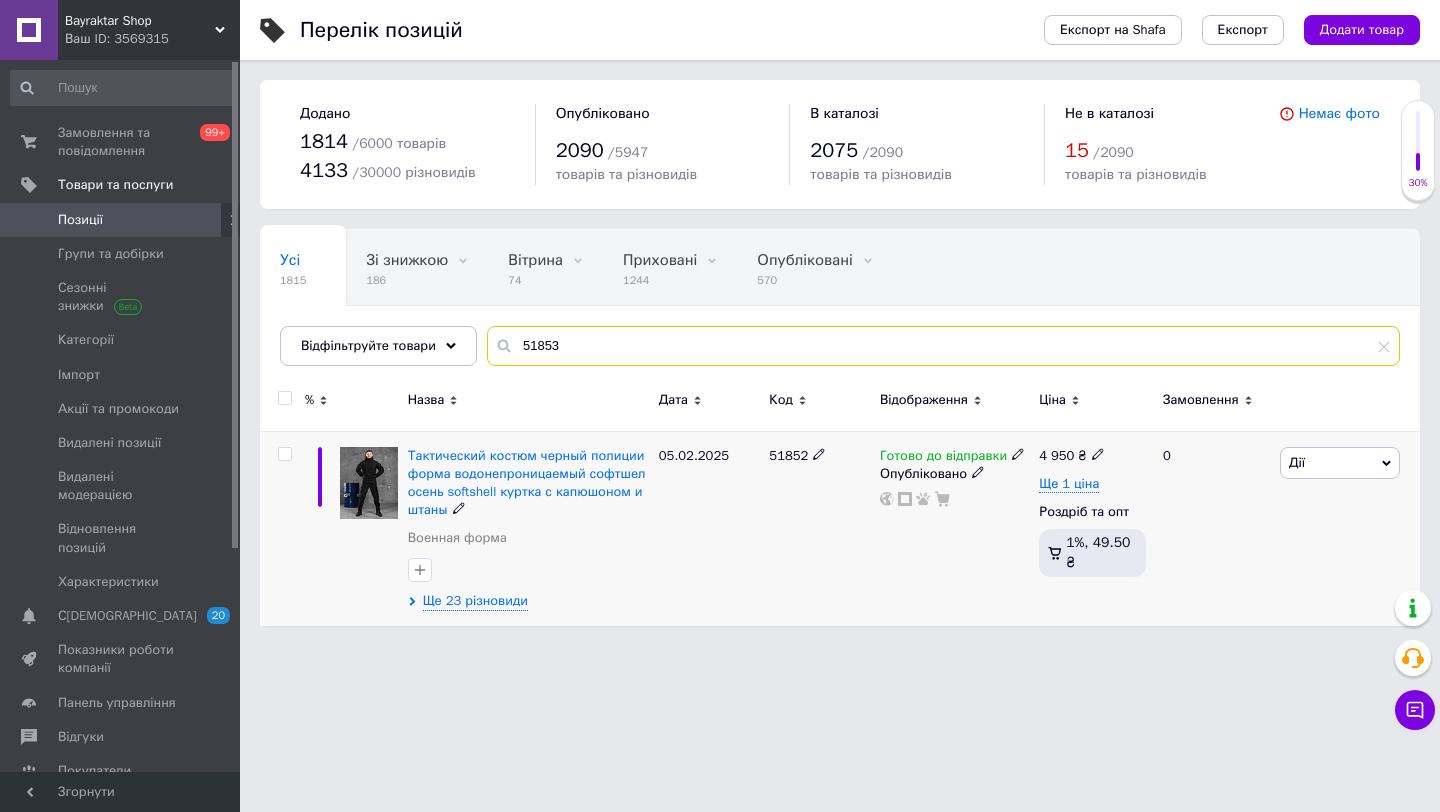 type on "51853" 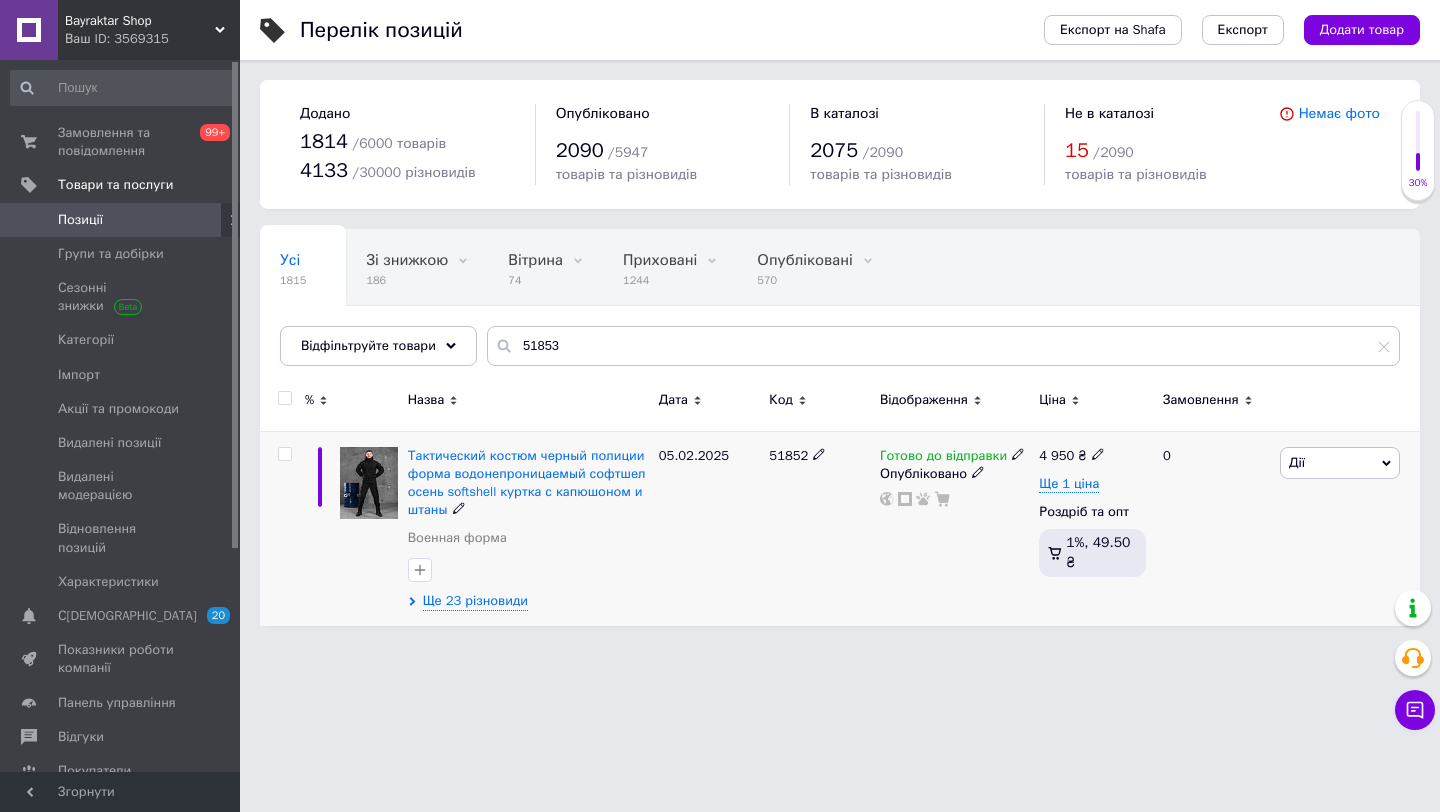 click on "Дії" at bounding box center [1297, 462] 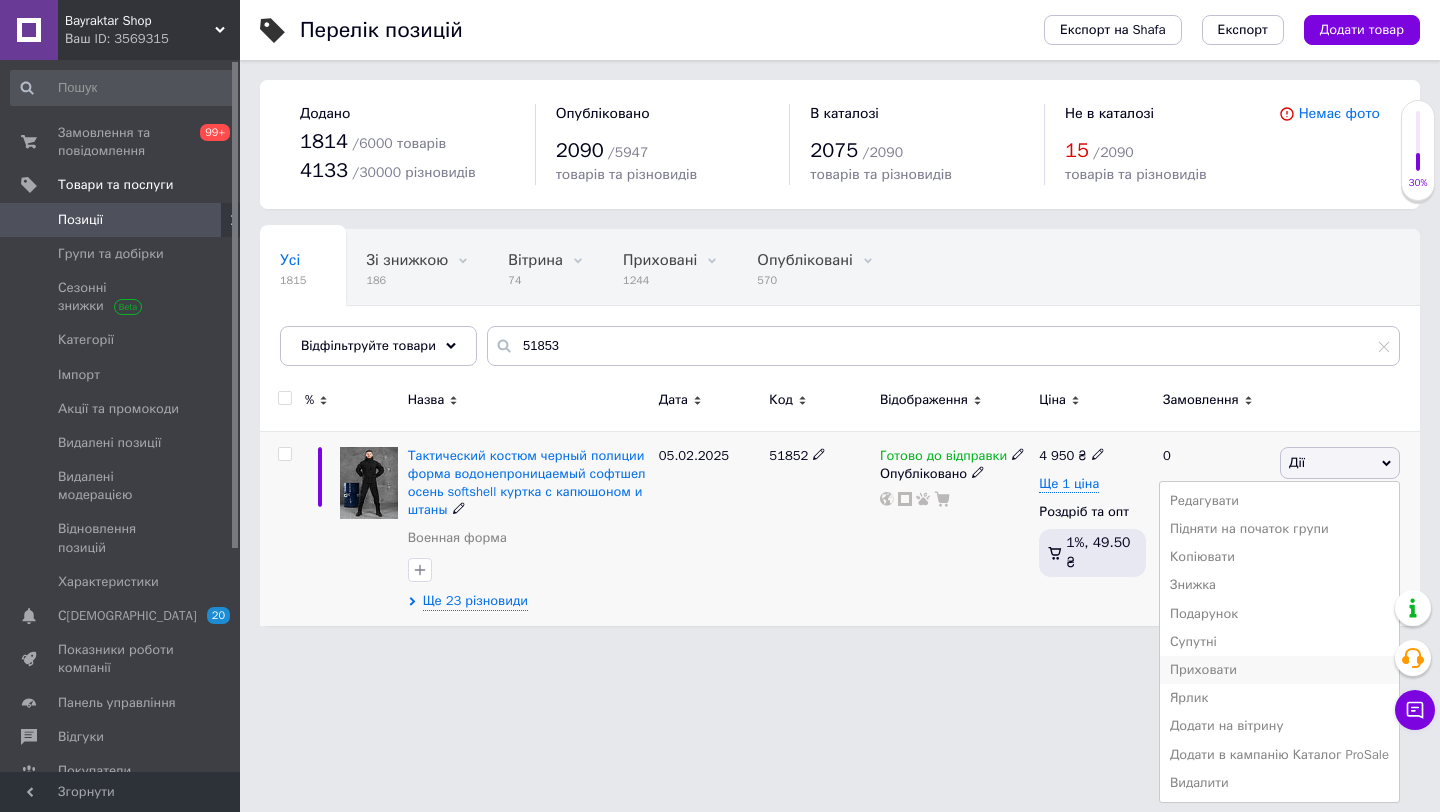 click on "Приховати" at bounding box center [1279, 670] 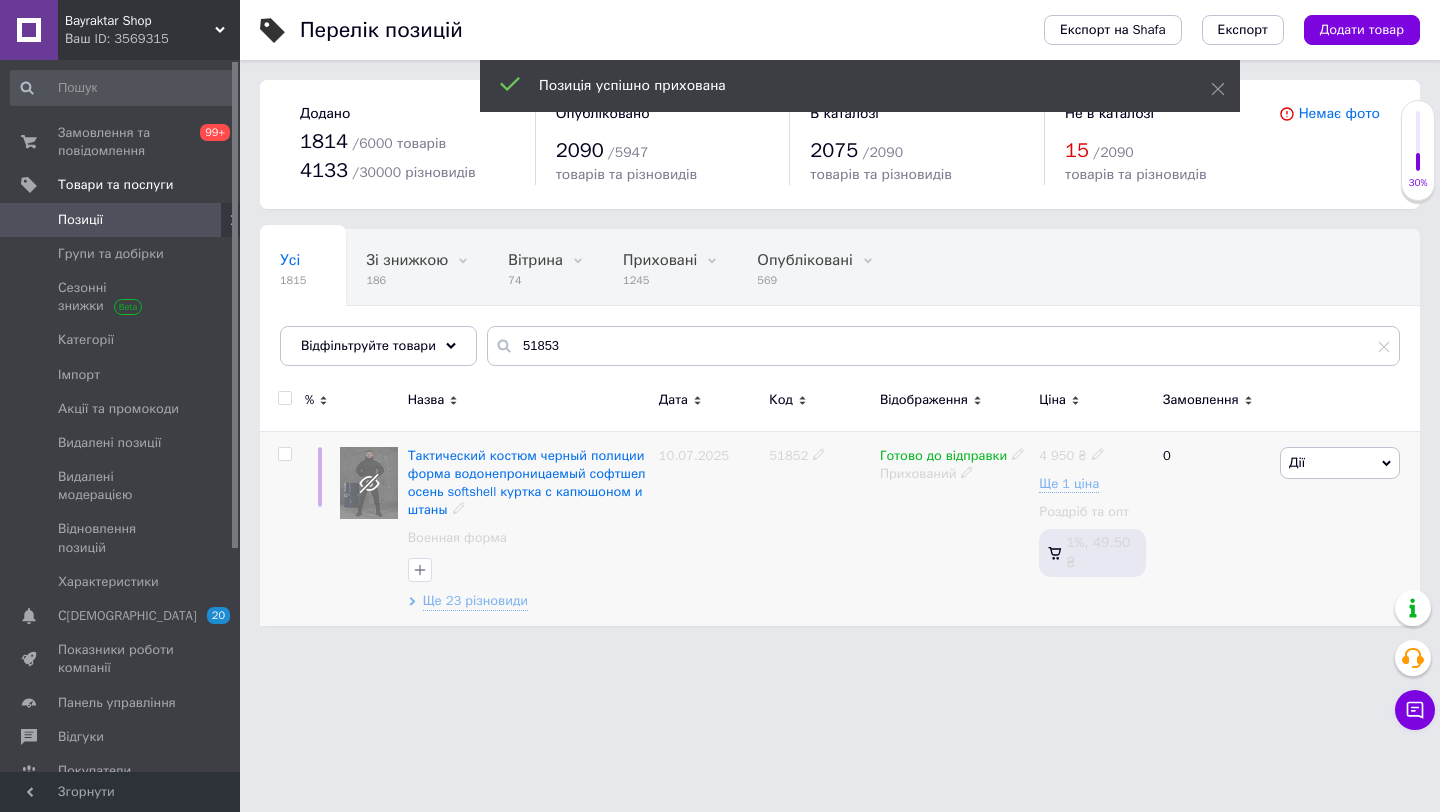 click on "Дії" at bounding box center [1340, 463] 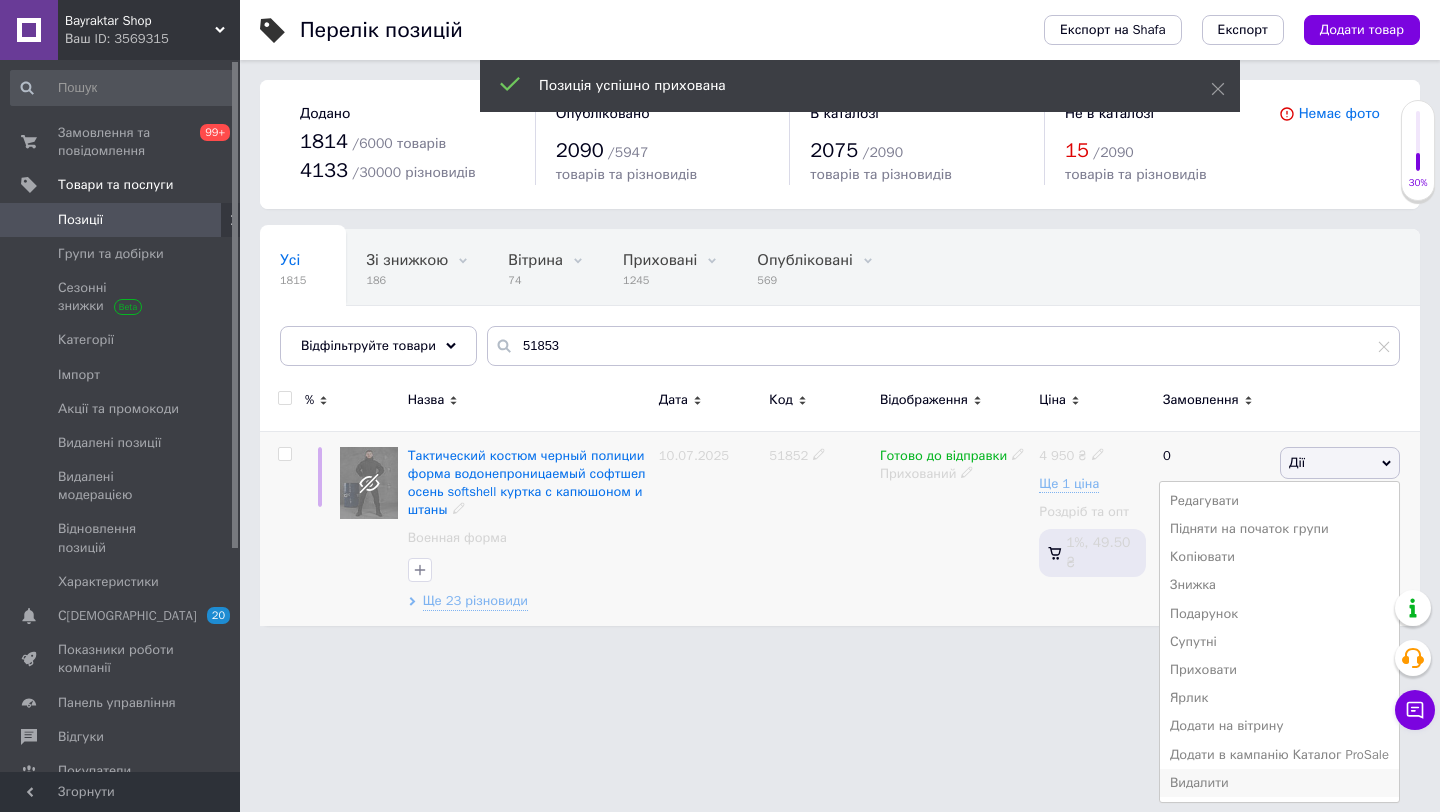 click on "Видалити" at bounding box center (1279, 783) 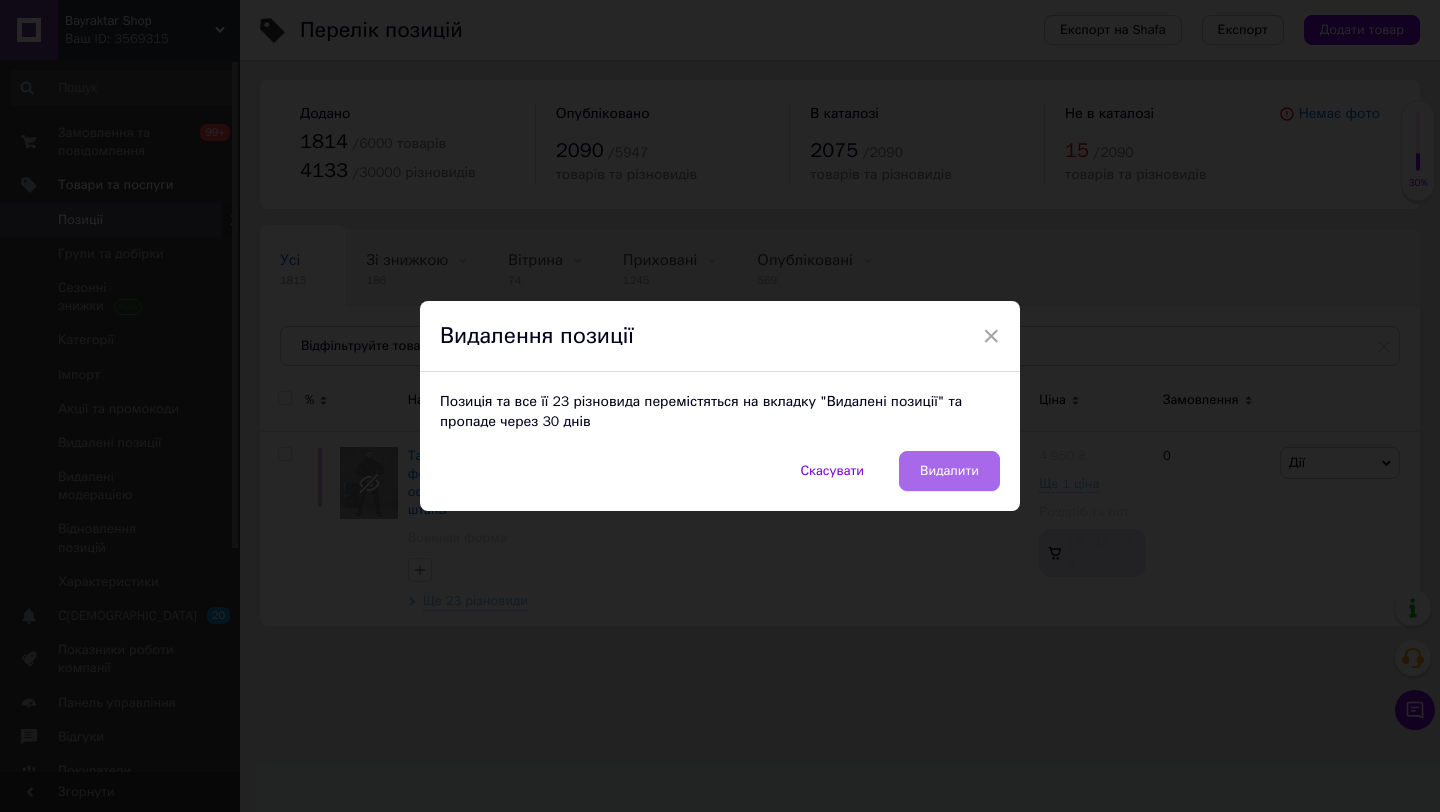 click on "Видалити" at bounding box center [949, 471] 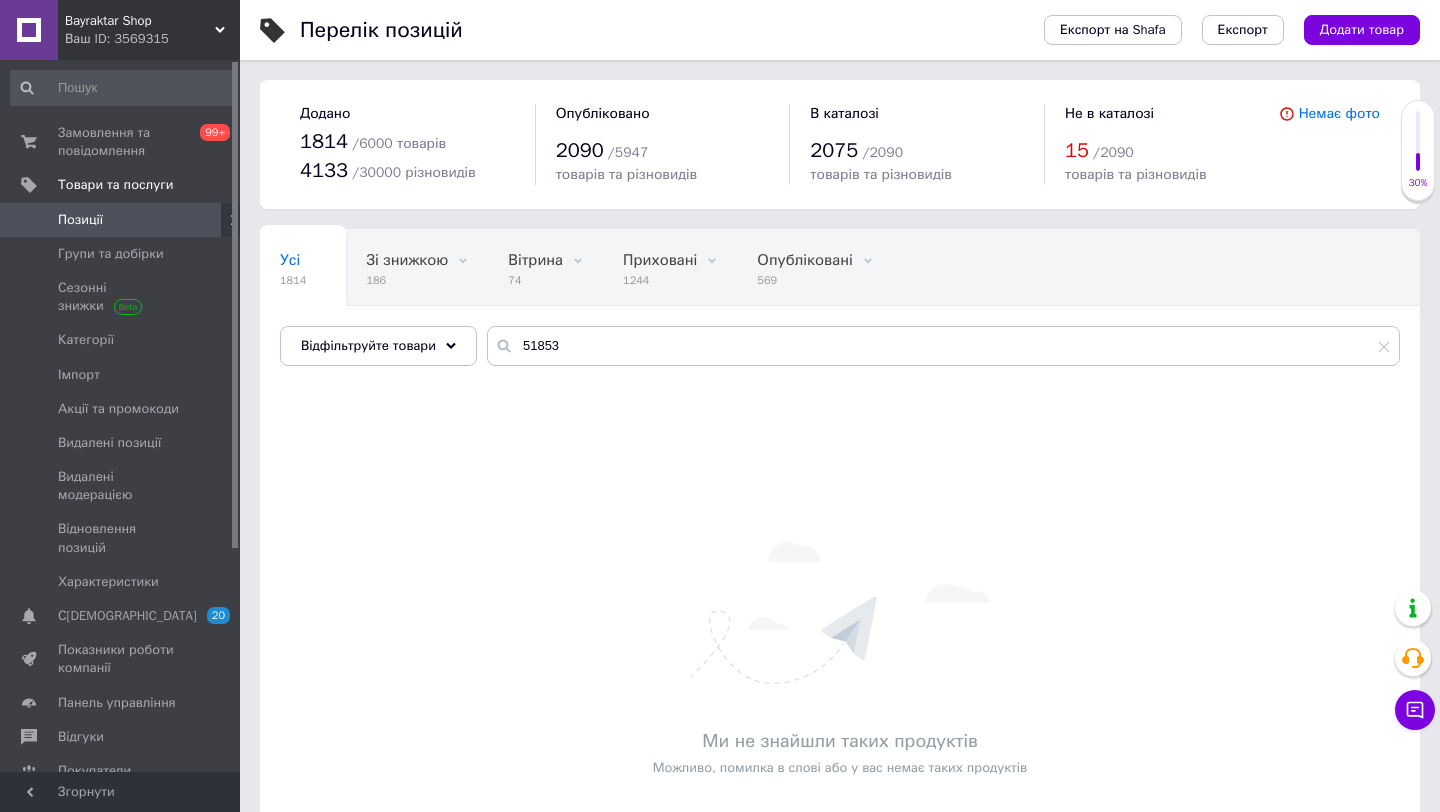 click on "Позиції" at bounding box center (80, 220) 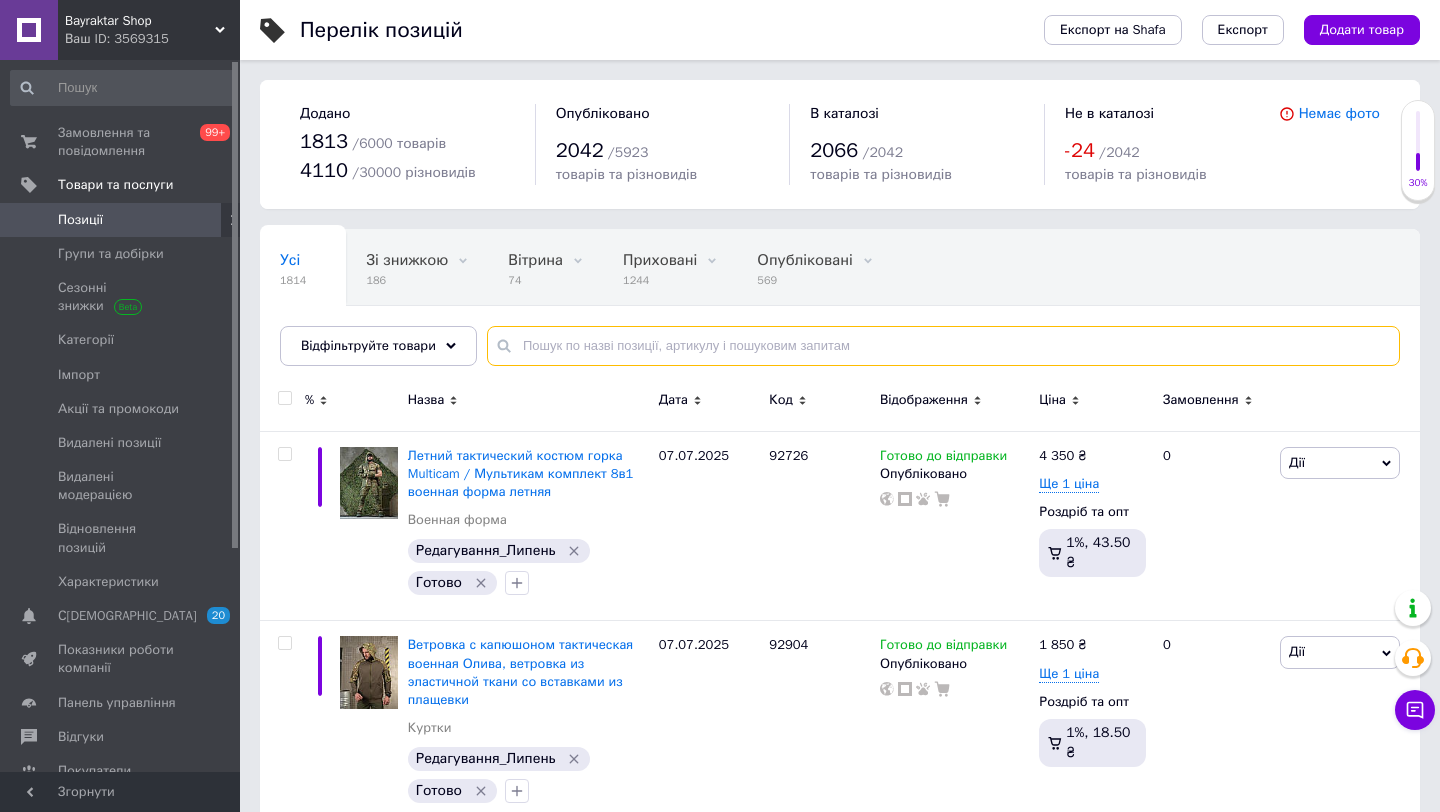 click at bounding box center [943, 346] 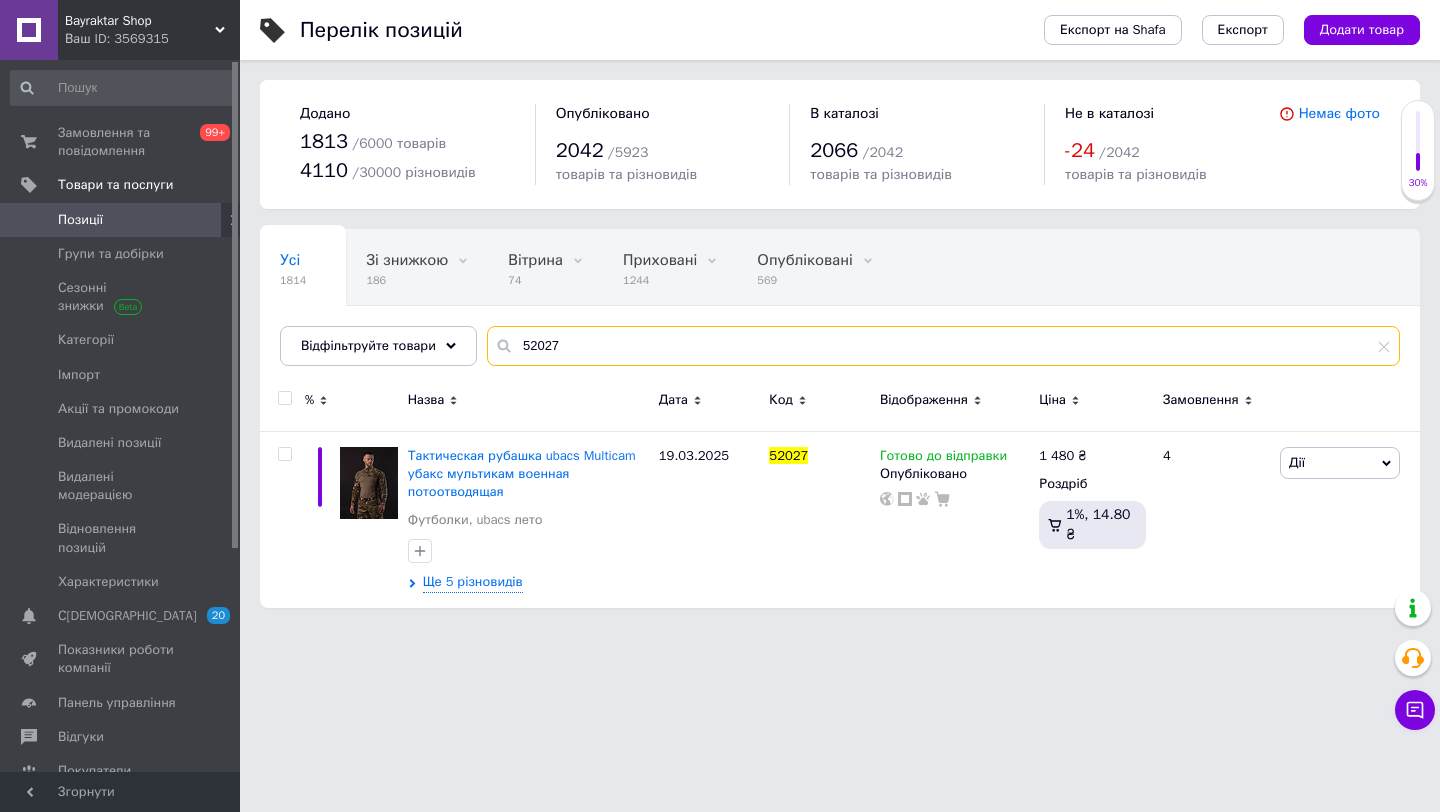 drag, startPoint x: 570, startPoint y: 341, endPoint x: 499, endPoint y: 341, distance: 71 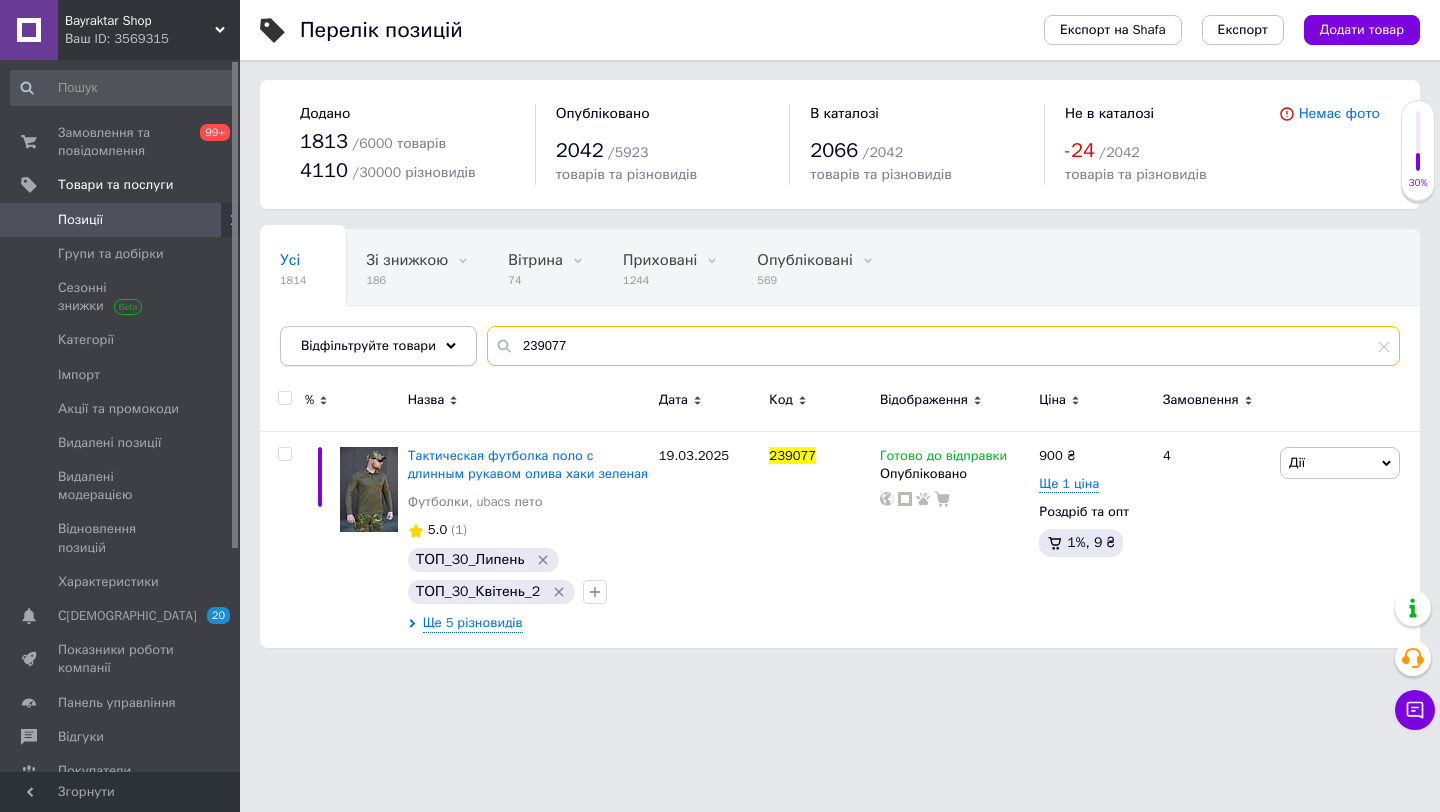 drag, startPoint x: 601, startPoint y: 344, endPoint x: 467, endPoint y: 344, distance: 134 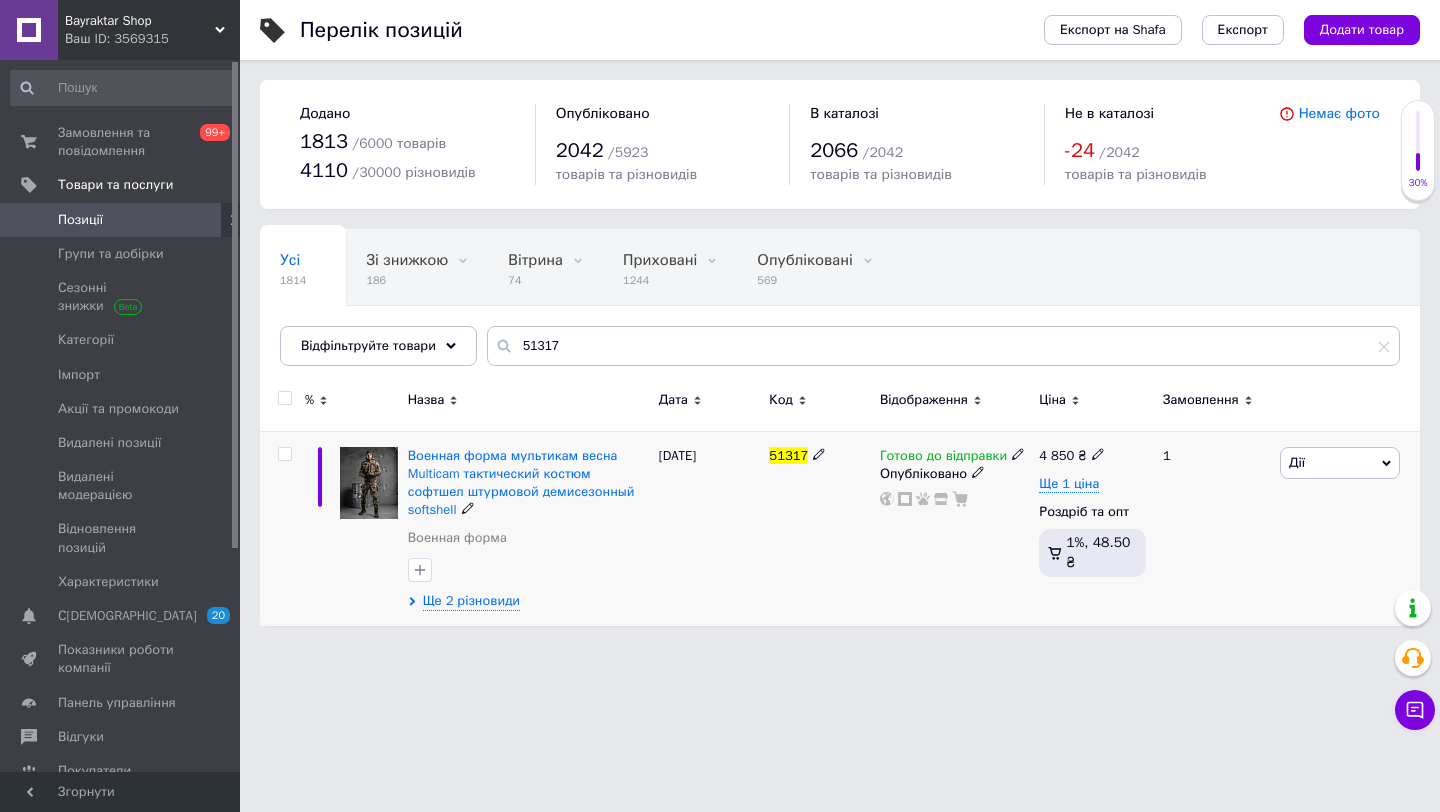 click on "Дії" at bounding box center (1297, 462) 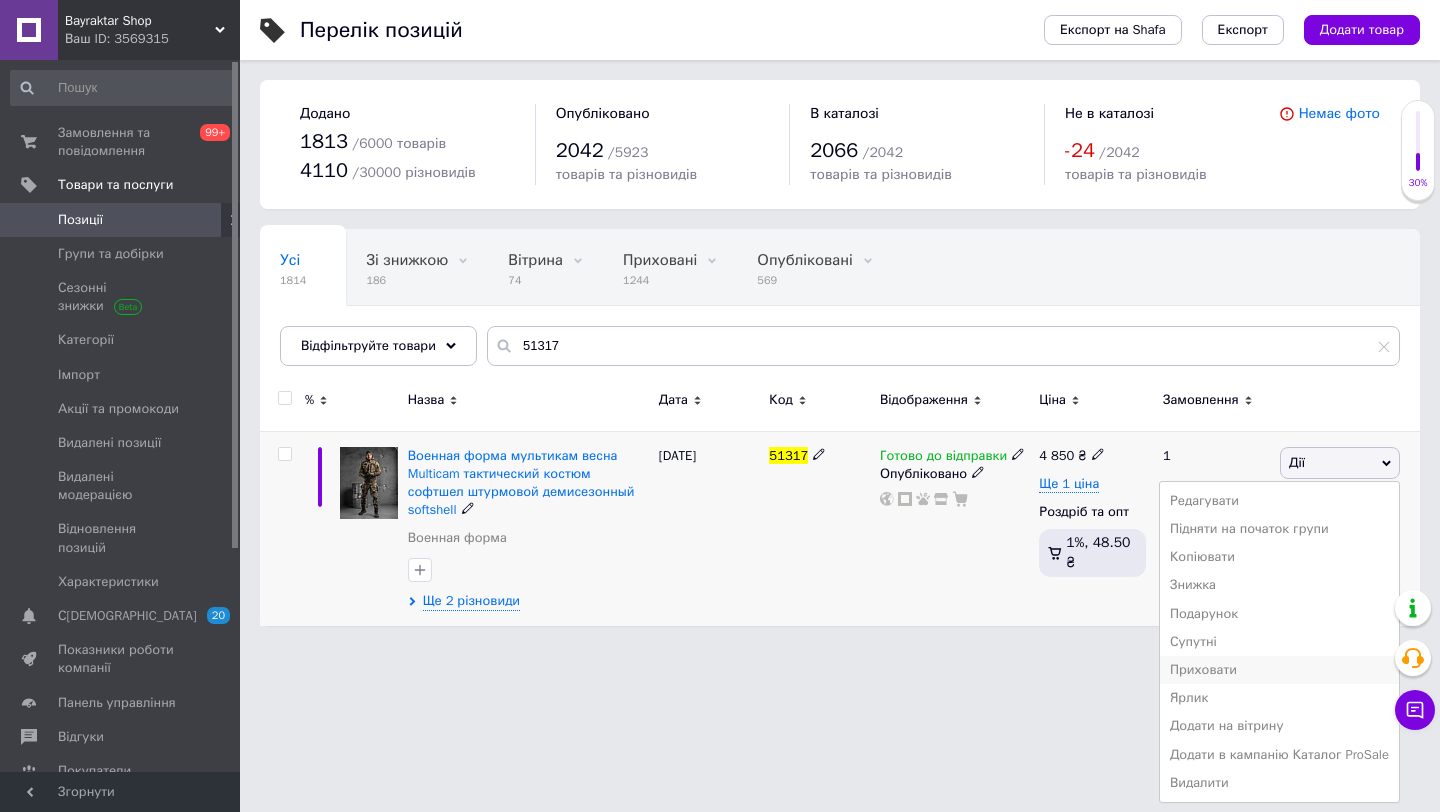 click on "Приховати" at bounding box center [1279, 670] 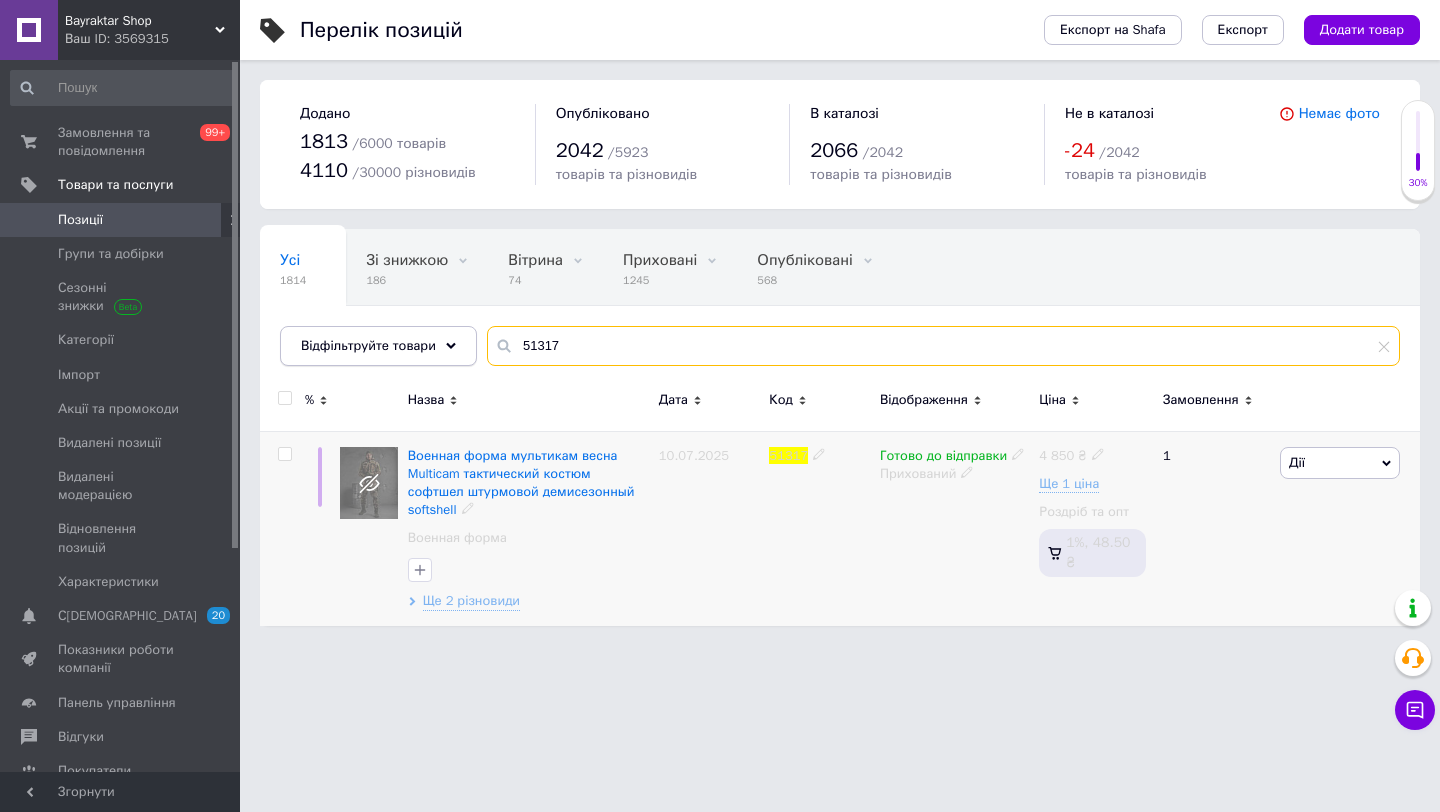 drag, startPoint x: 582, startPoint y: 352, endPoint x: 438, endPoint y: 352, distance: 144 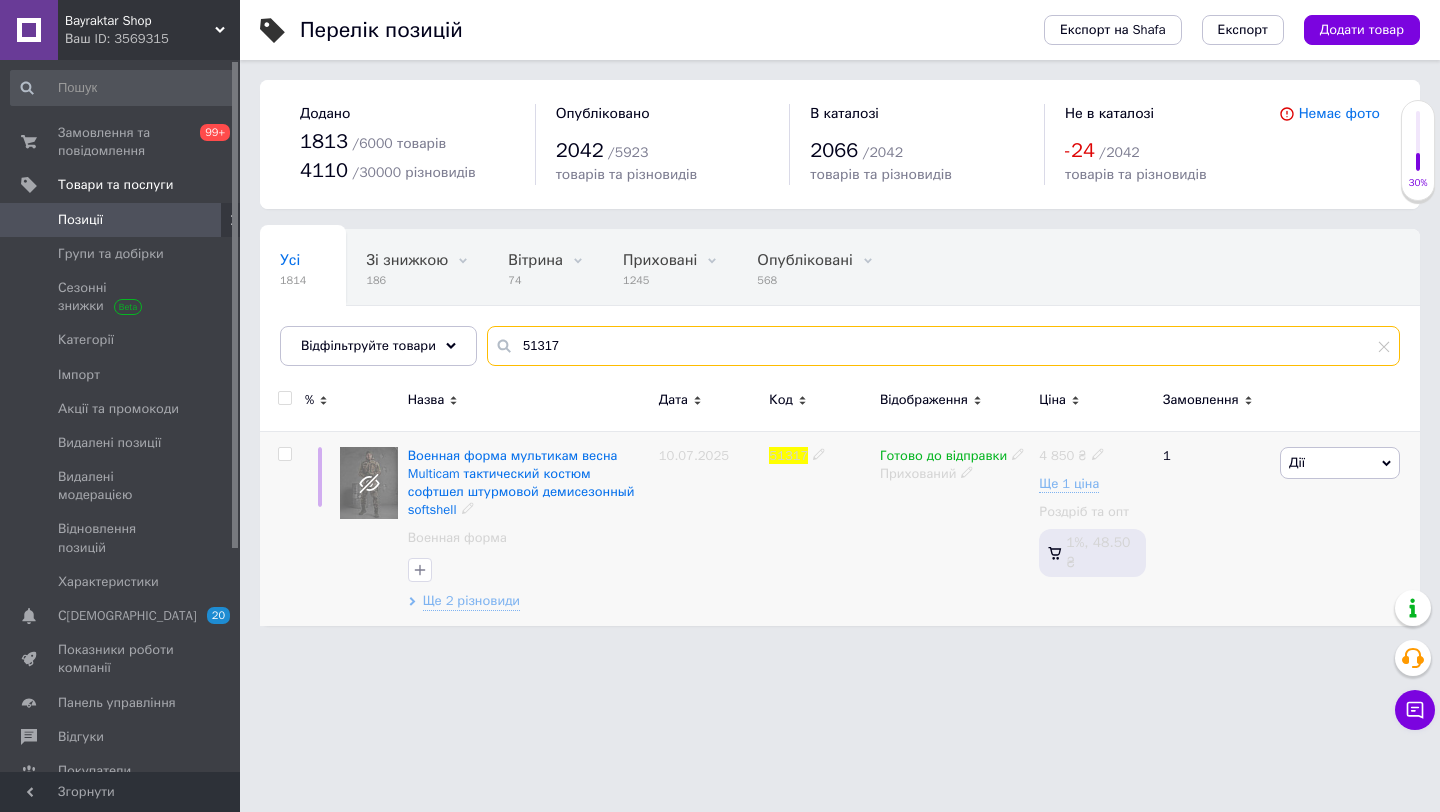paste on "91724" 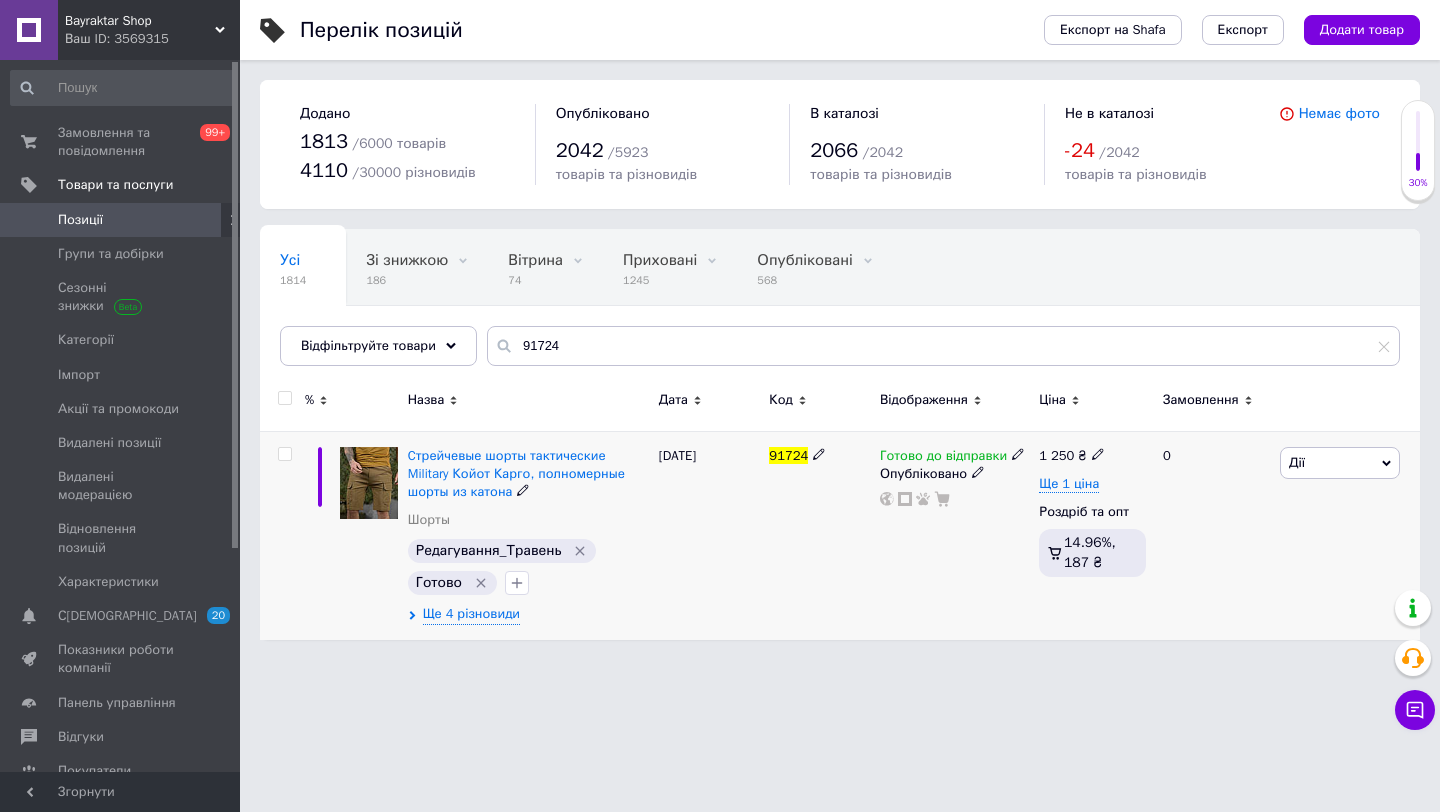 click on "Дії" at bounding box center (1340, 463) 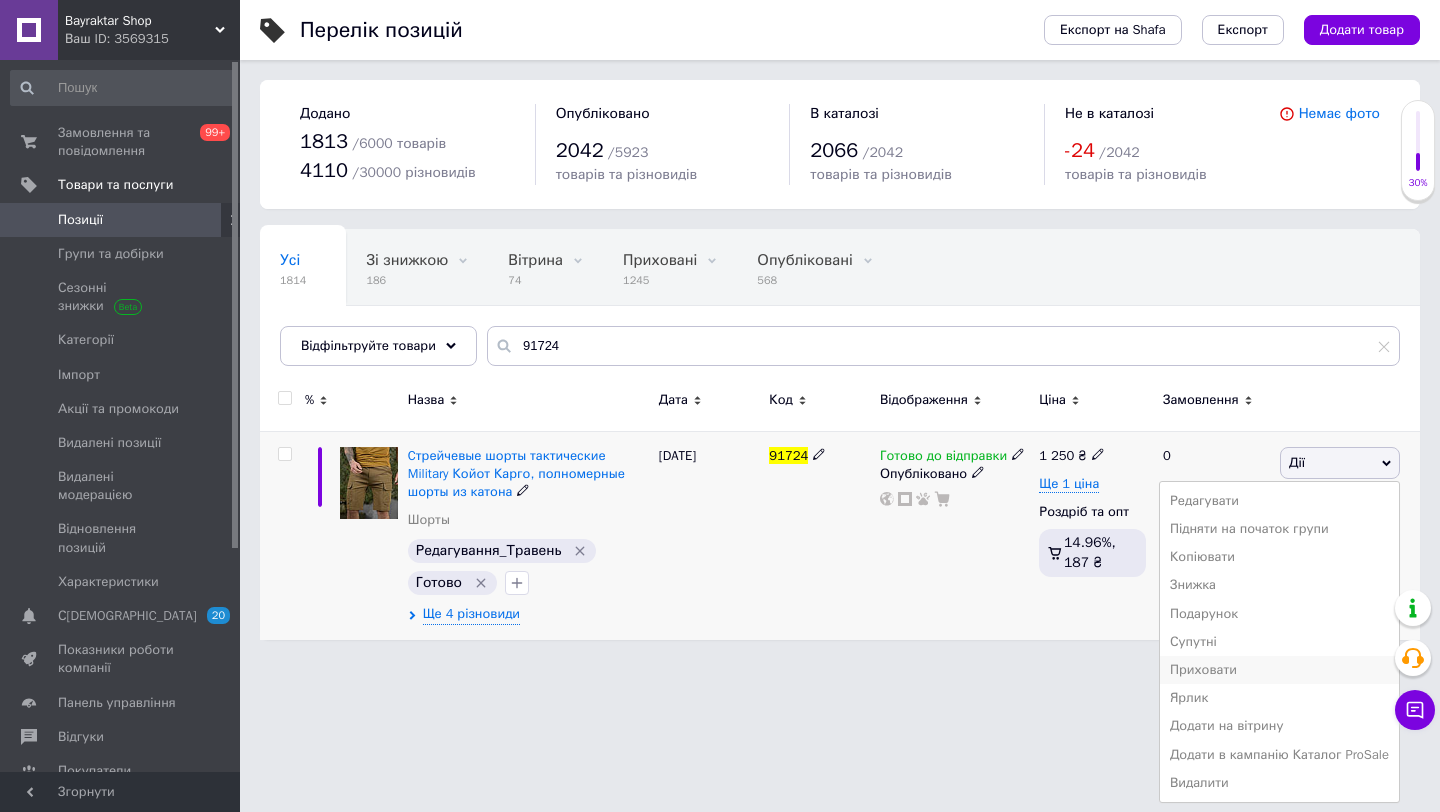 click on "Приховати" at bounding box center [1279, 670] 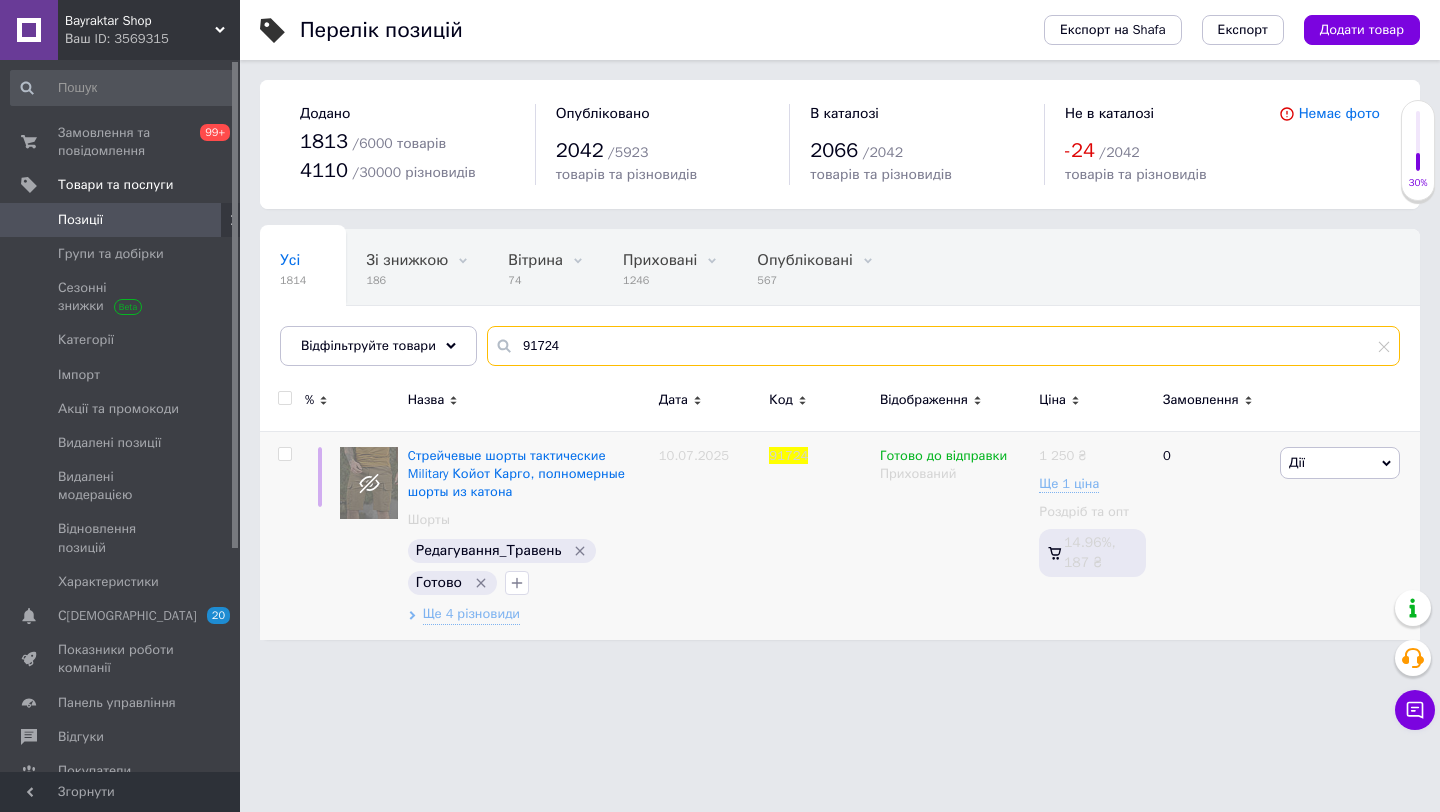 drag, startPoint x: 619, startPoint y: 339, endPoint x: 479, endPoint y: 337, distance: 140.01428 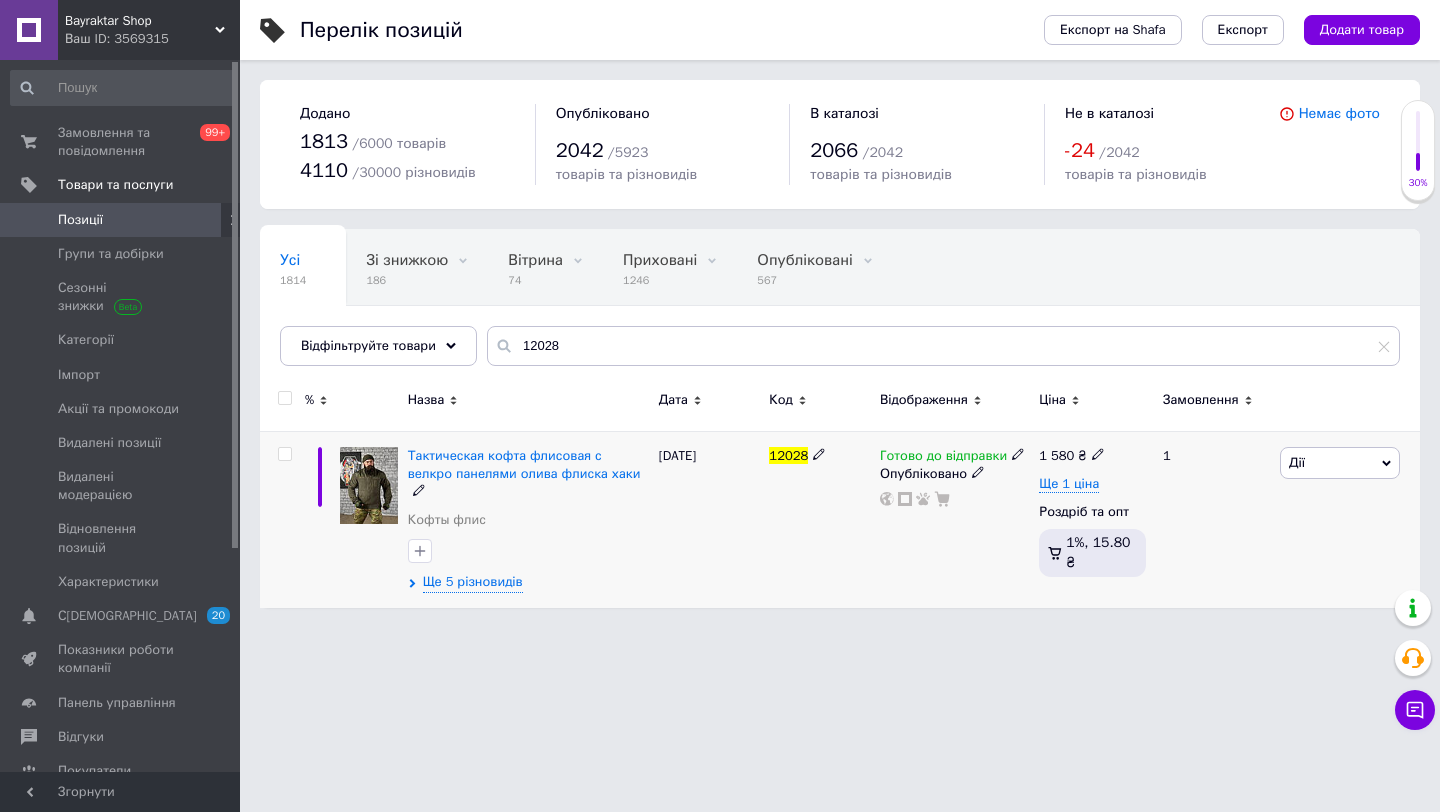 click on "Дії" at bounding box center [1340, 463] 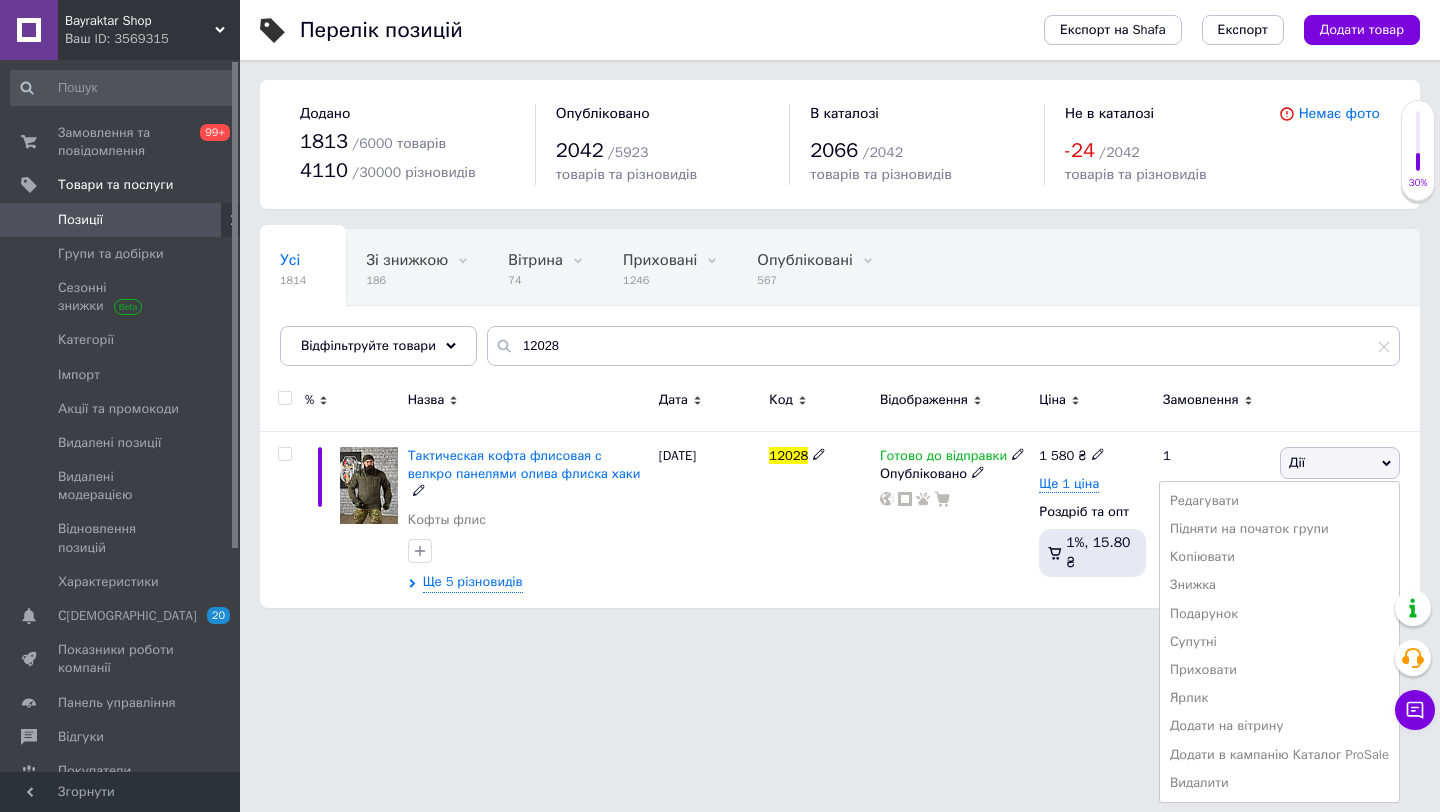 click on "Приховати" at bounding box center (1279, 670) 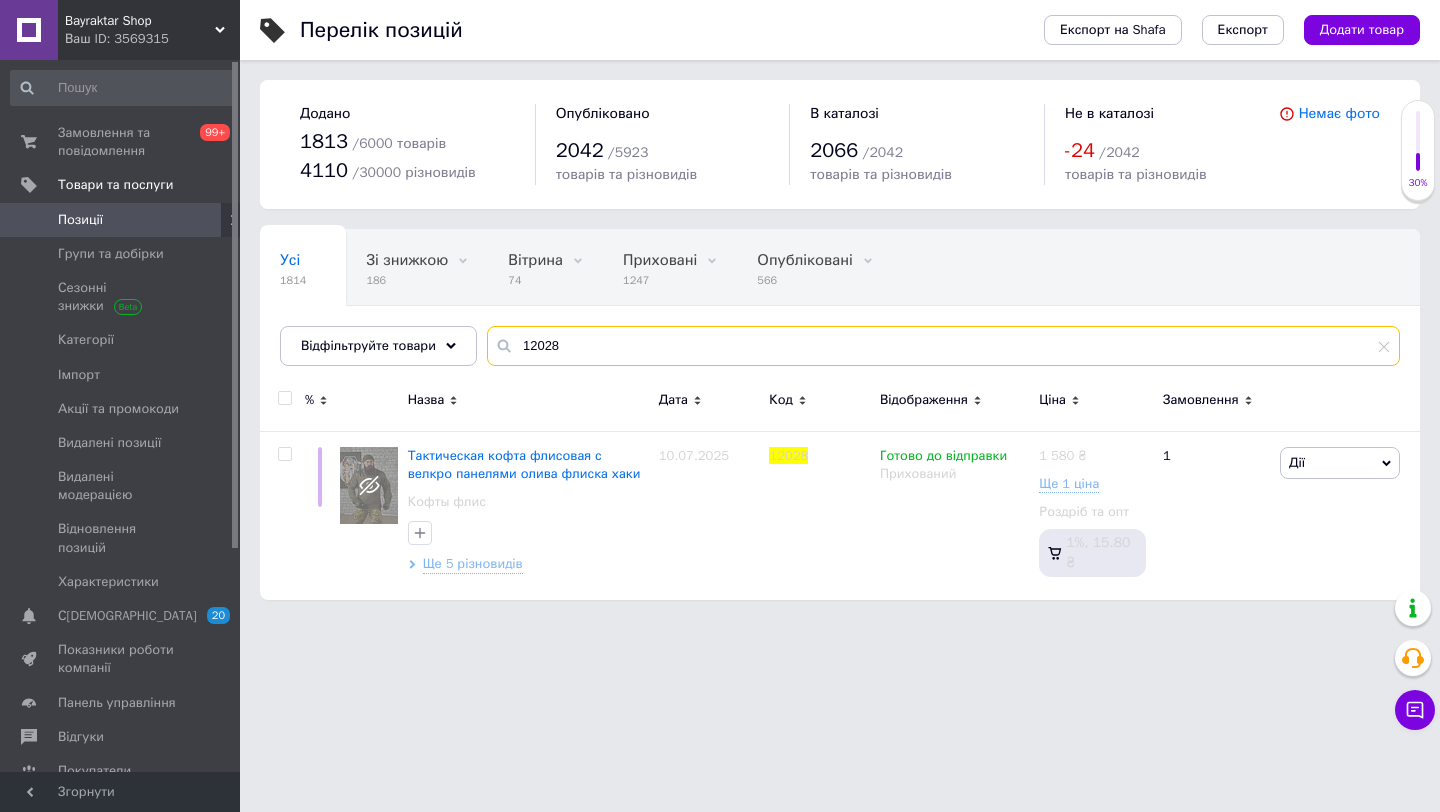 drag, startPoint x: 598, startPoint y: 356, endPoint x: 502, endPoint y: 353, distance: 96.04687 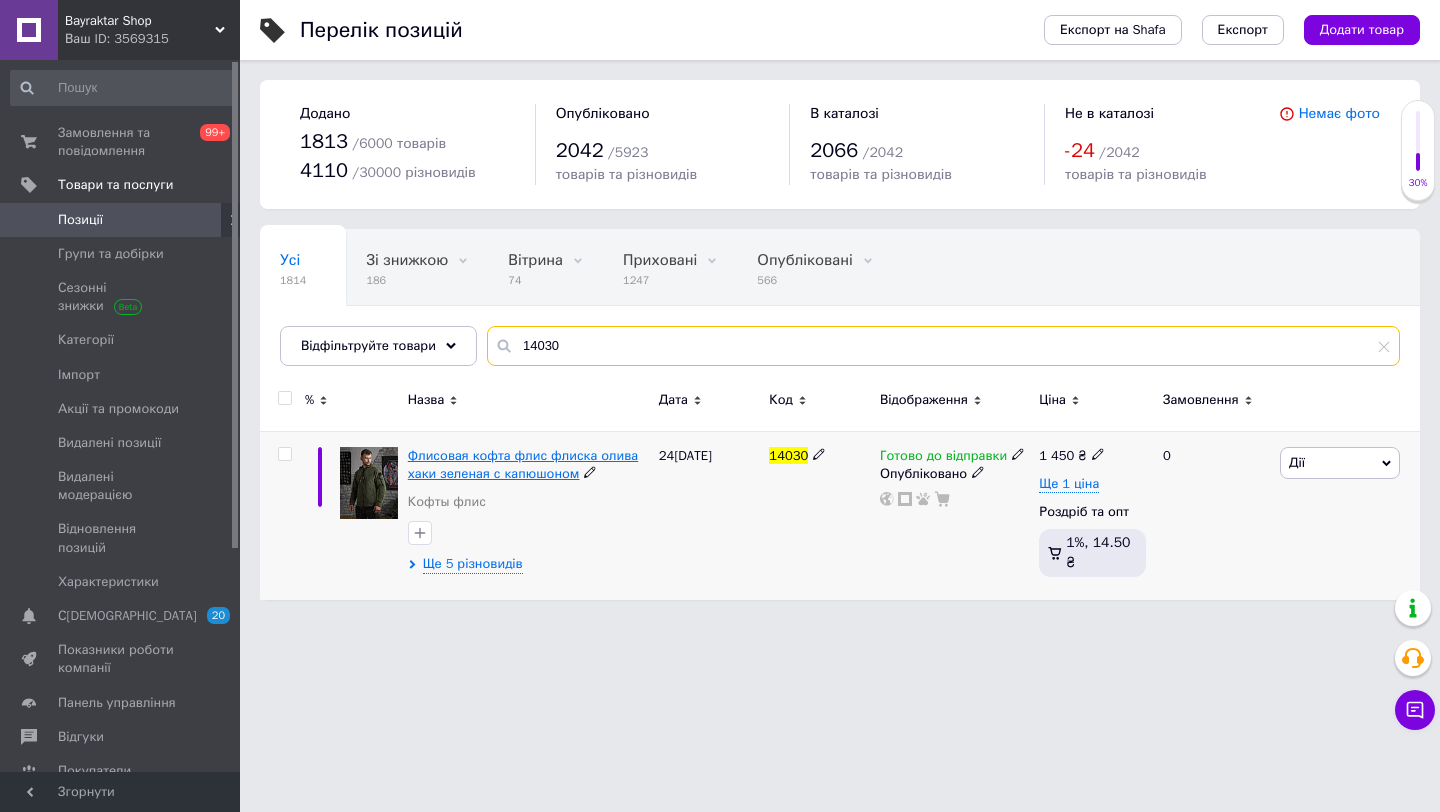 type on "14030" 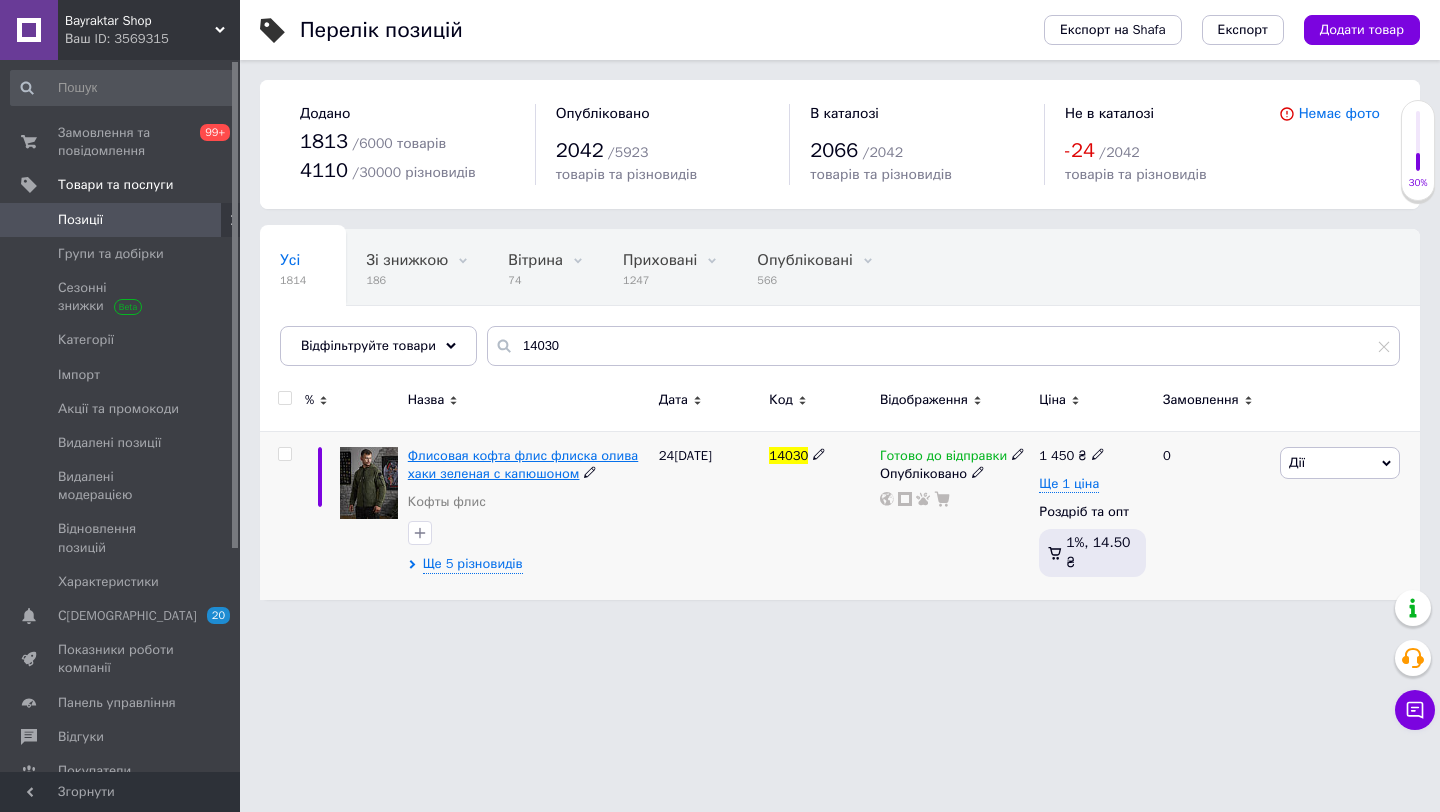 click on "Флисовая кофта флис флиска олива хаки зеленая с капюшоном" at bounding box center [523, 464] 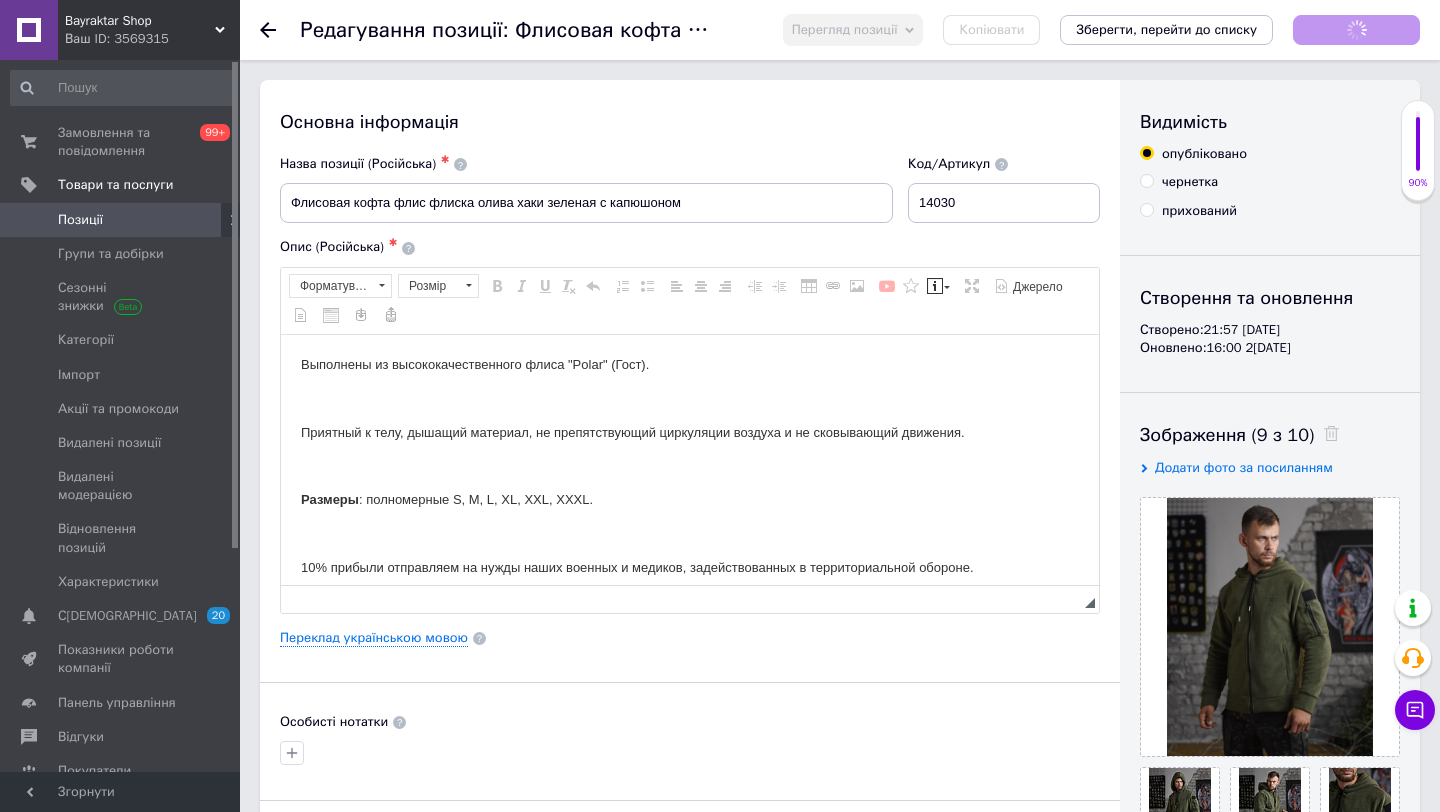 scroll, scrollTop: 0, scrollLeft: 0, axis: both 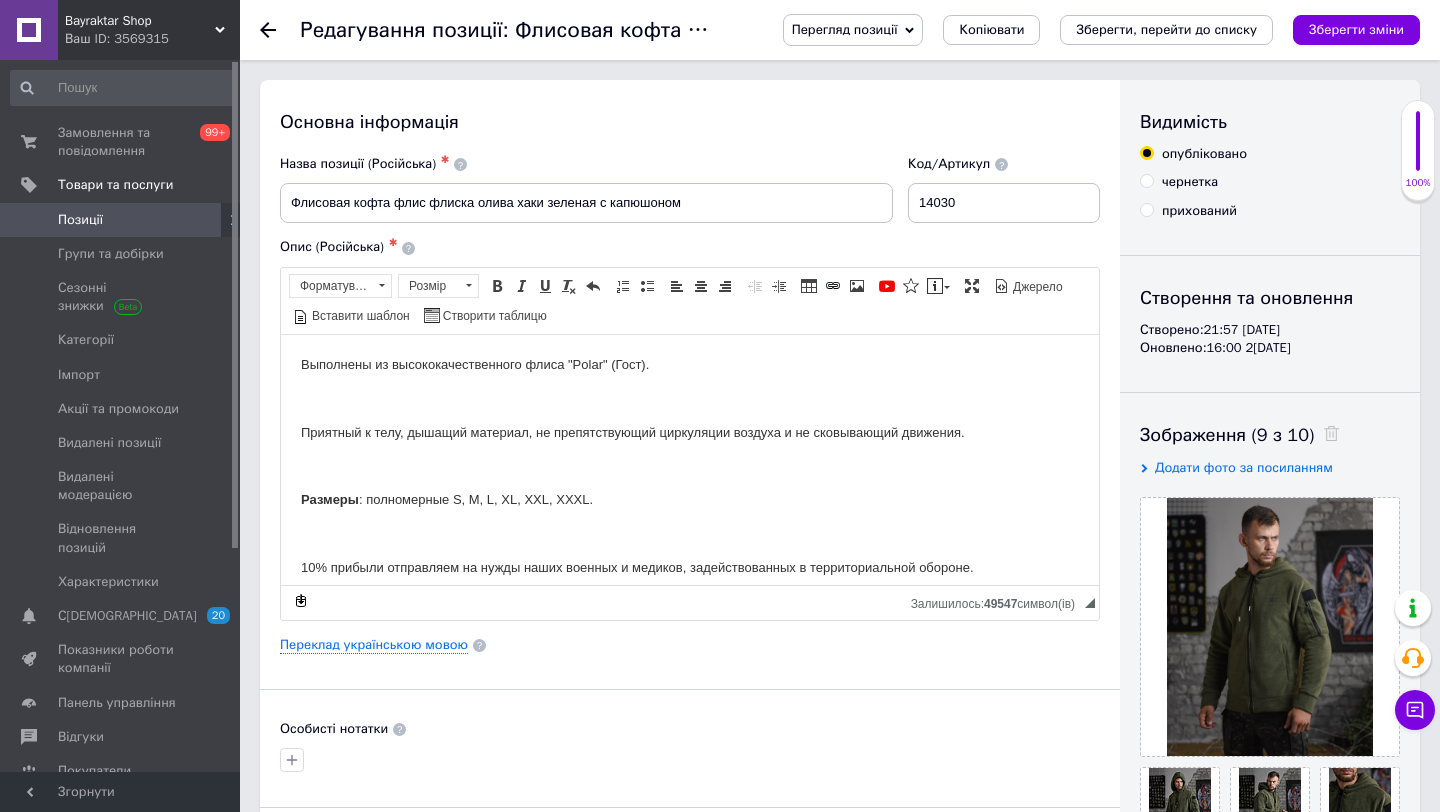 click on "Переклад українською мовою" at bounding box center (690, 645) 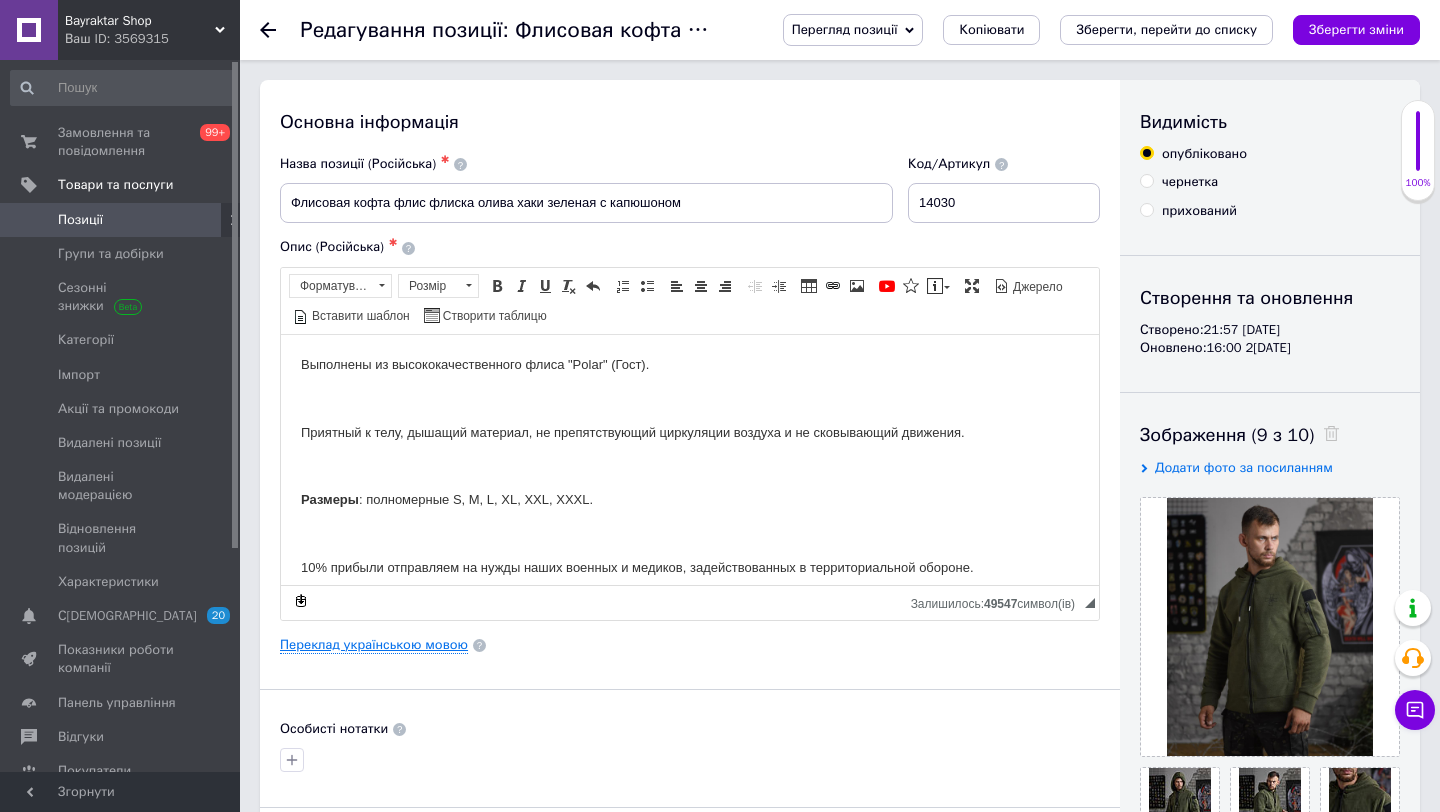 click on "Переклад українською мовою" at bounding box center [374, 645] 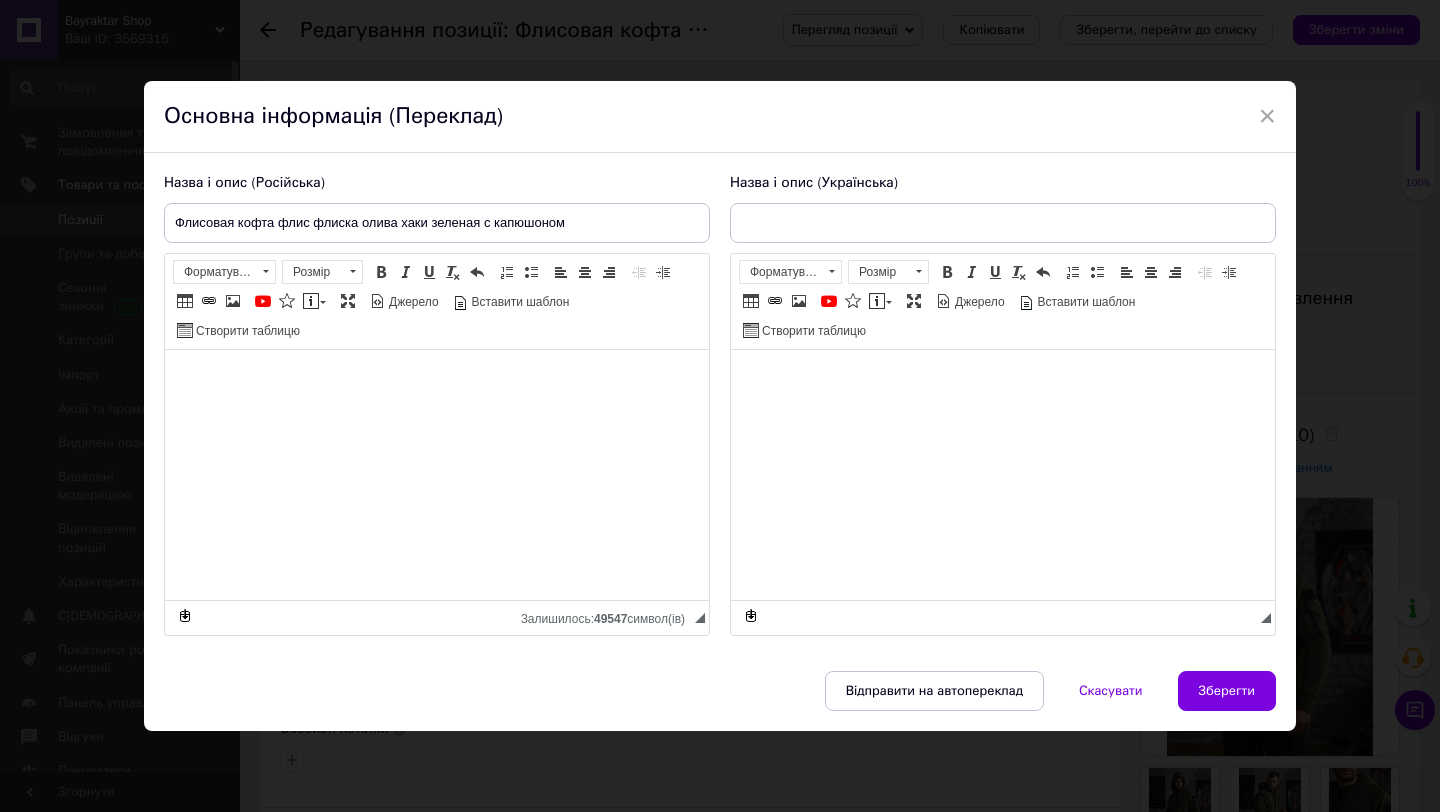 type on "Флісова кофта фліс фліска олива хакі зелена з капюшоном" 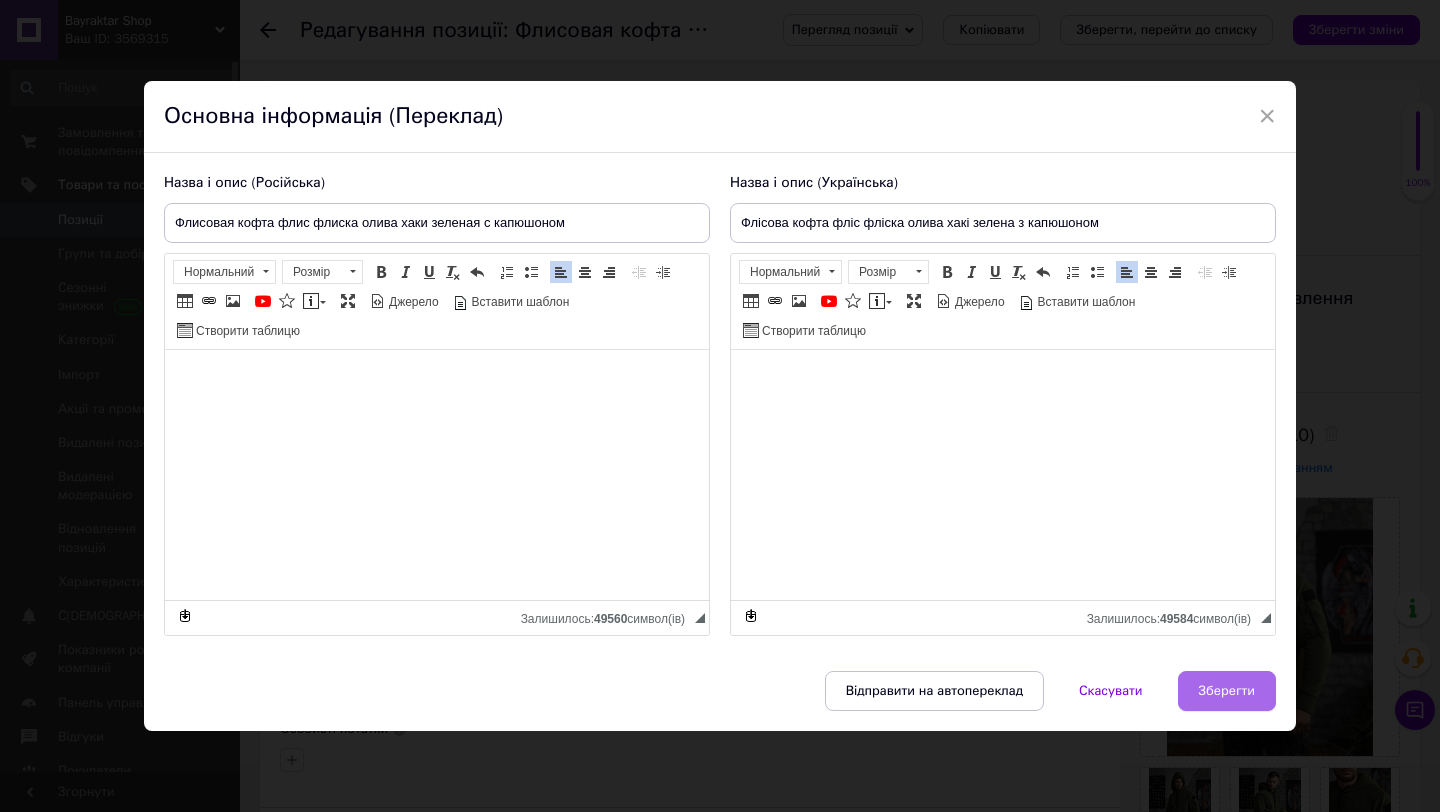 click on "Зберегти" at bounding box center [1227, 691] 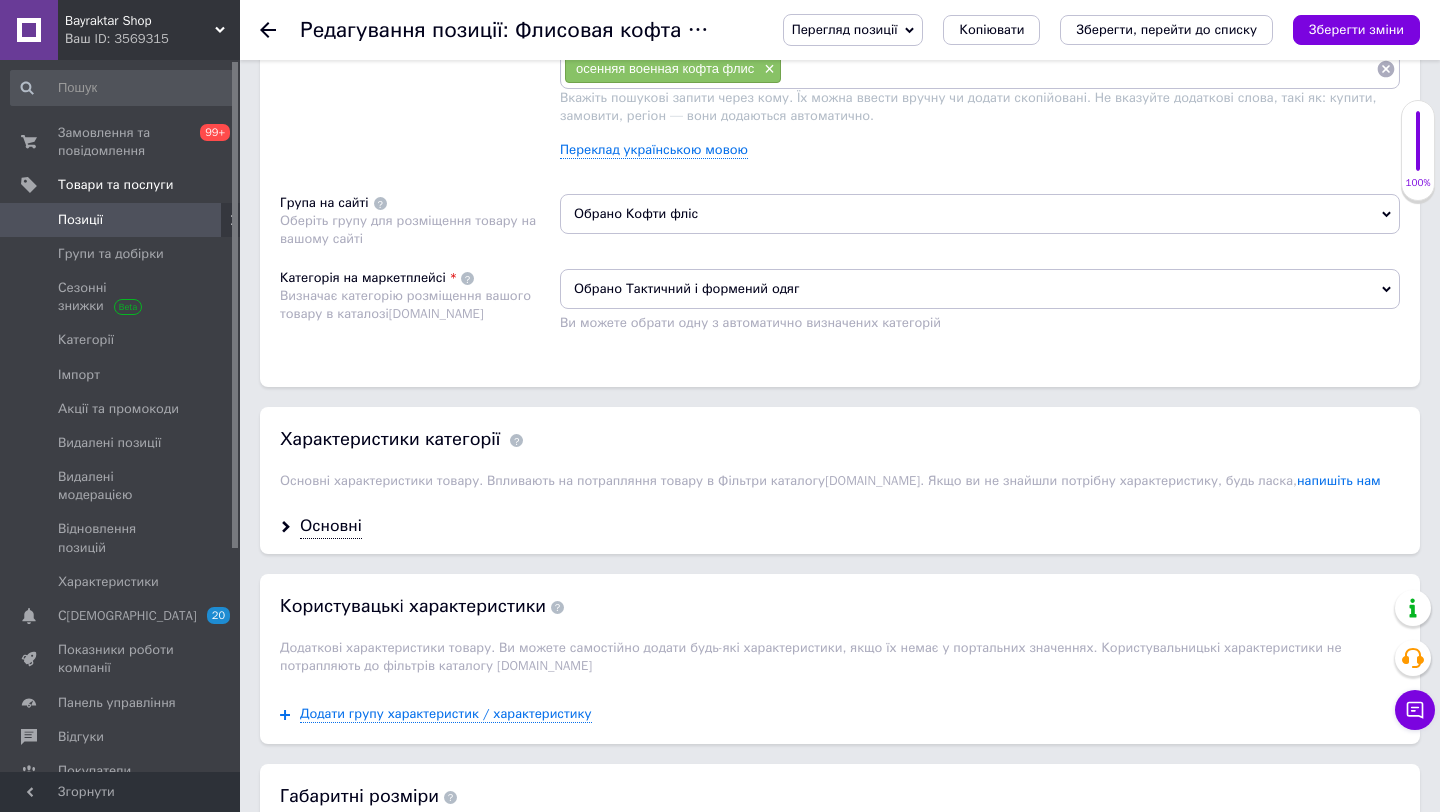 scroll, scrollTop: 1338, scrollLeft: 0, axis: vertical 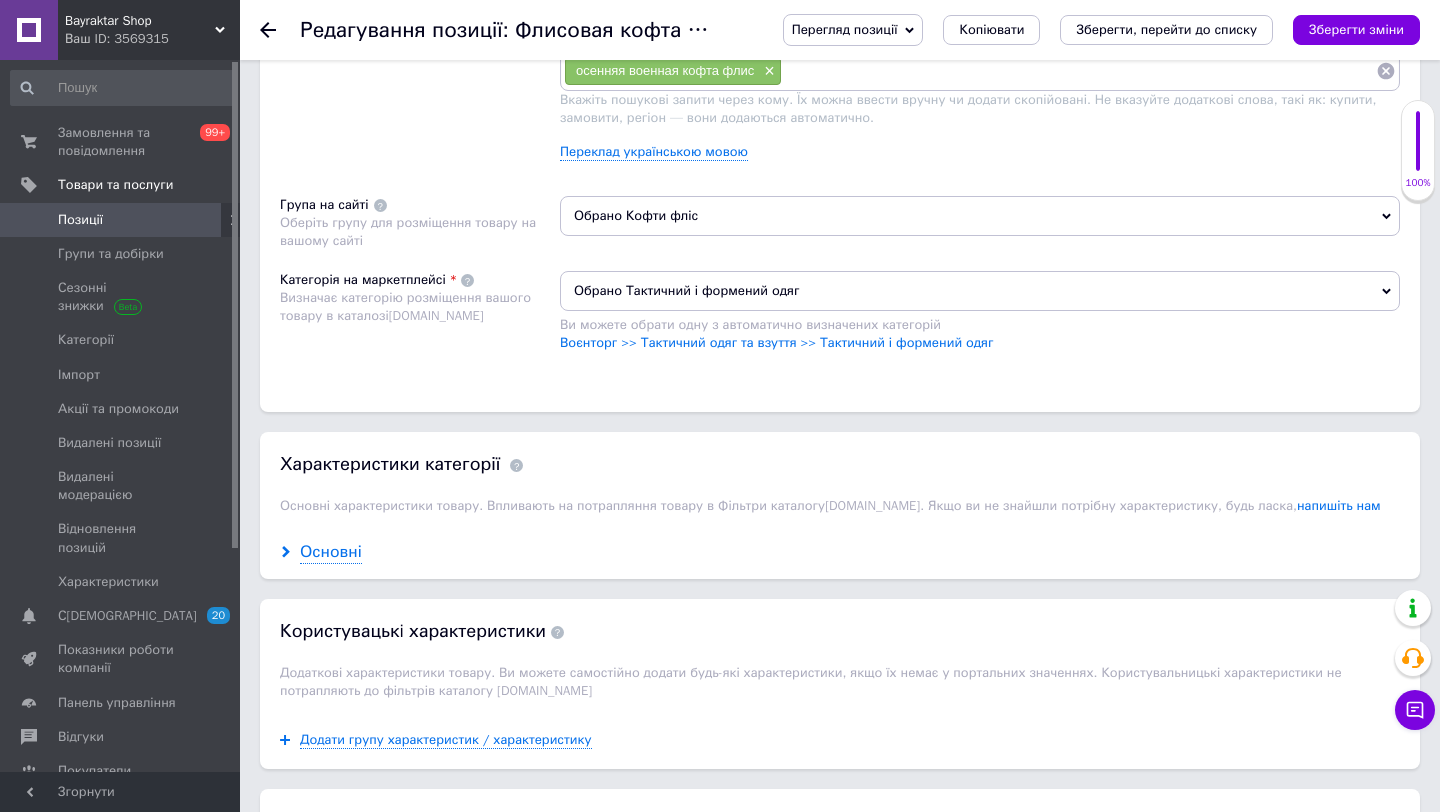 click on "Основні" at bounding box center [331, 552] 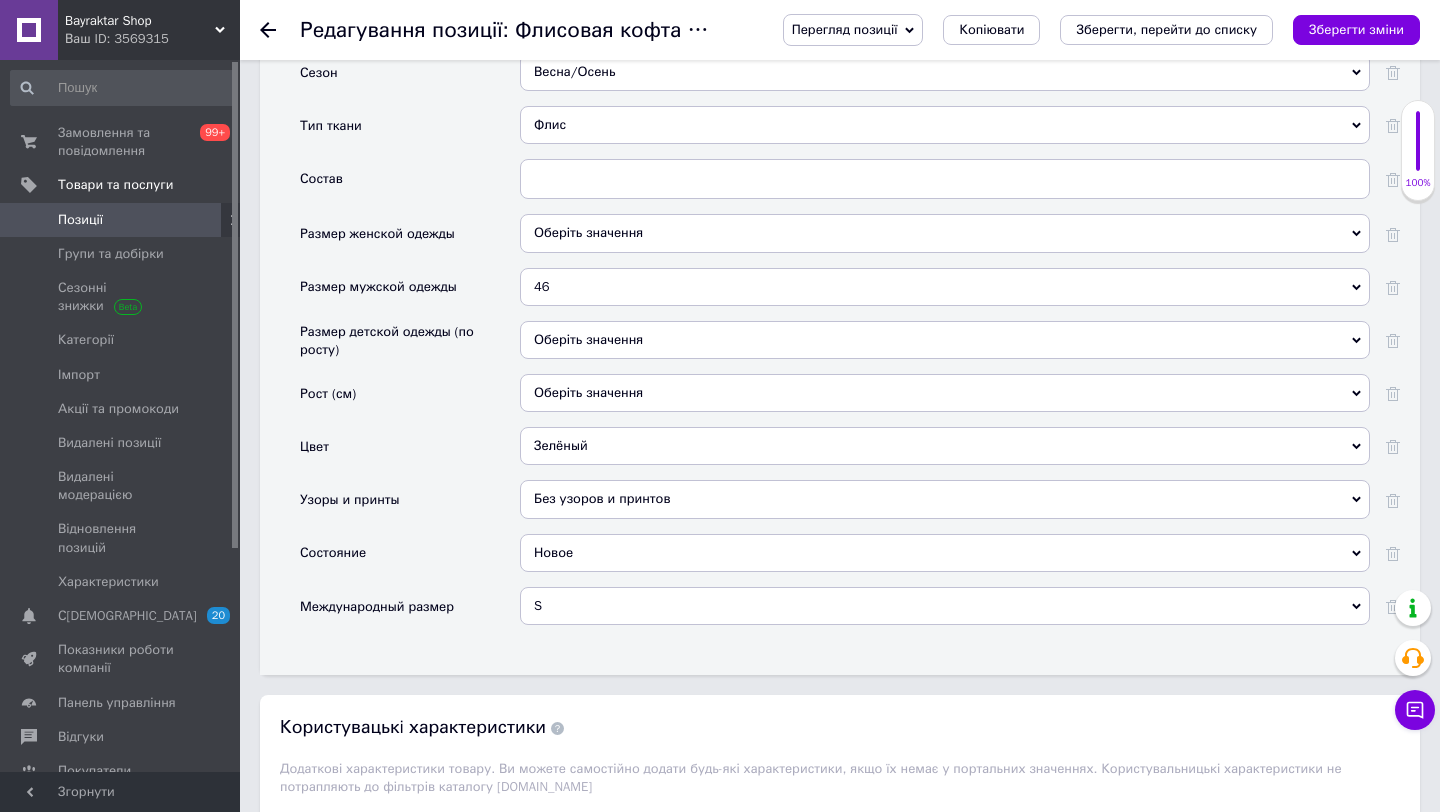 scroll, scrollTop: 2164, scrollLeft: 0, axis: vertical 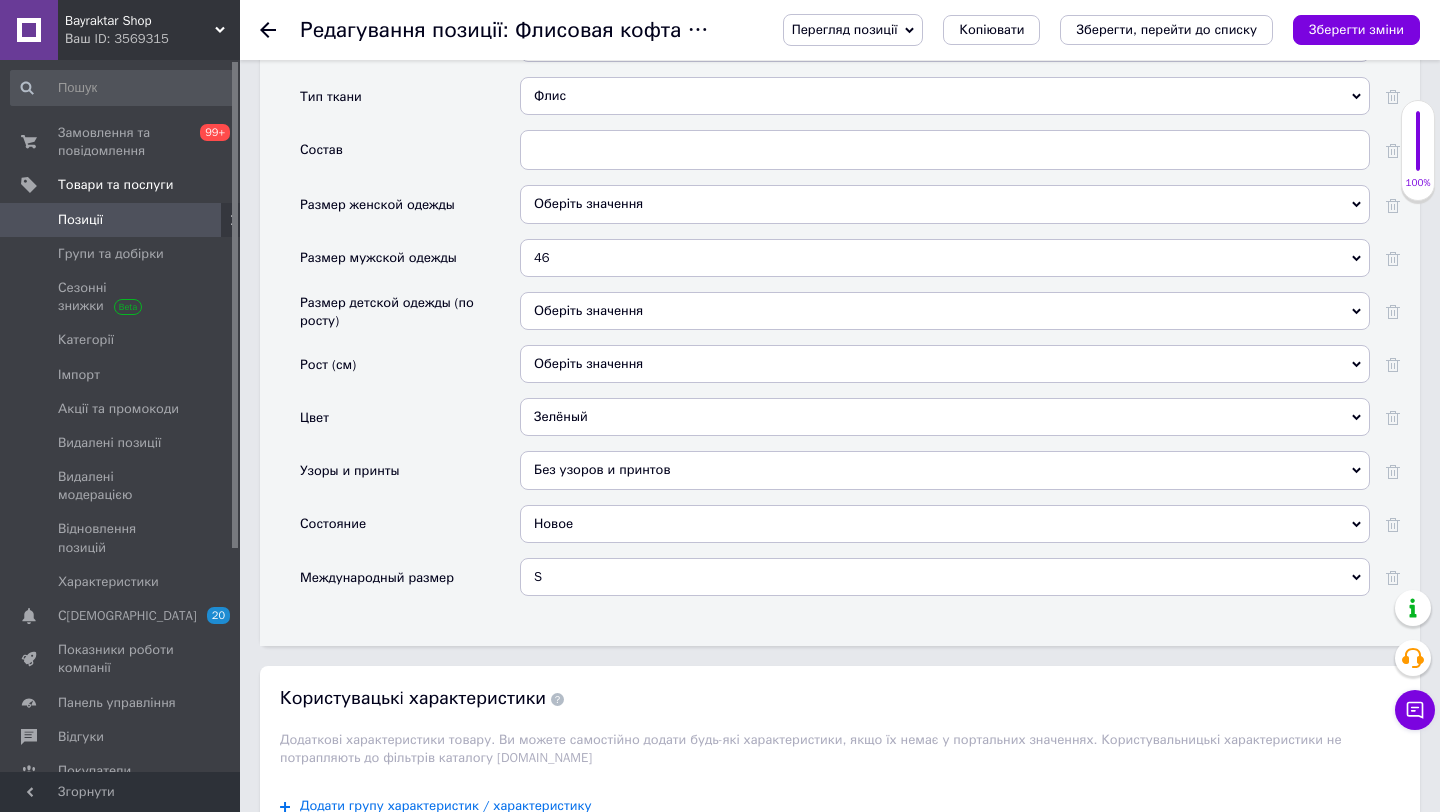 click on "46" at bounding box center [945, 258] 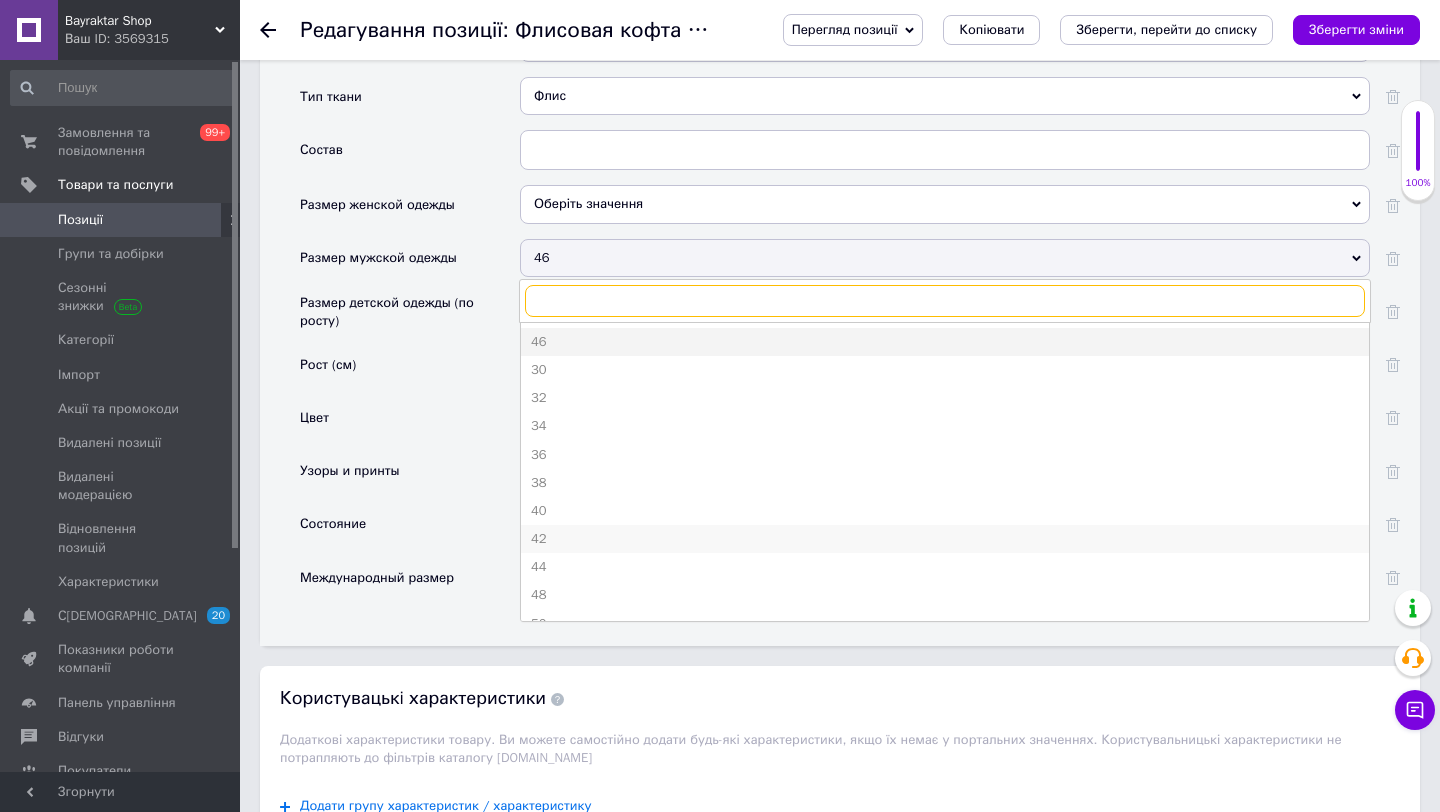 scroll, scrollTop: 131, scrollLeft: 0, axis: vertical 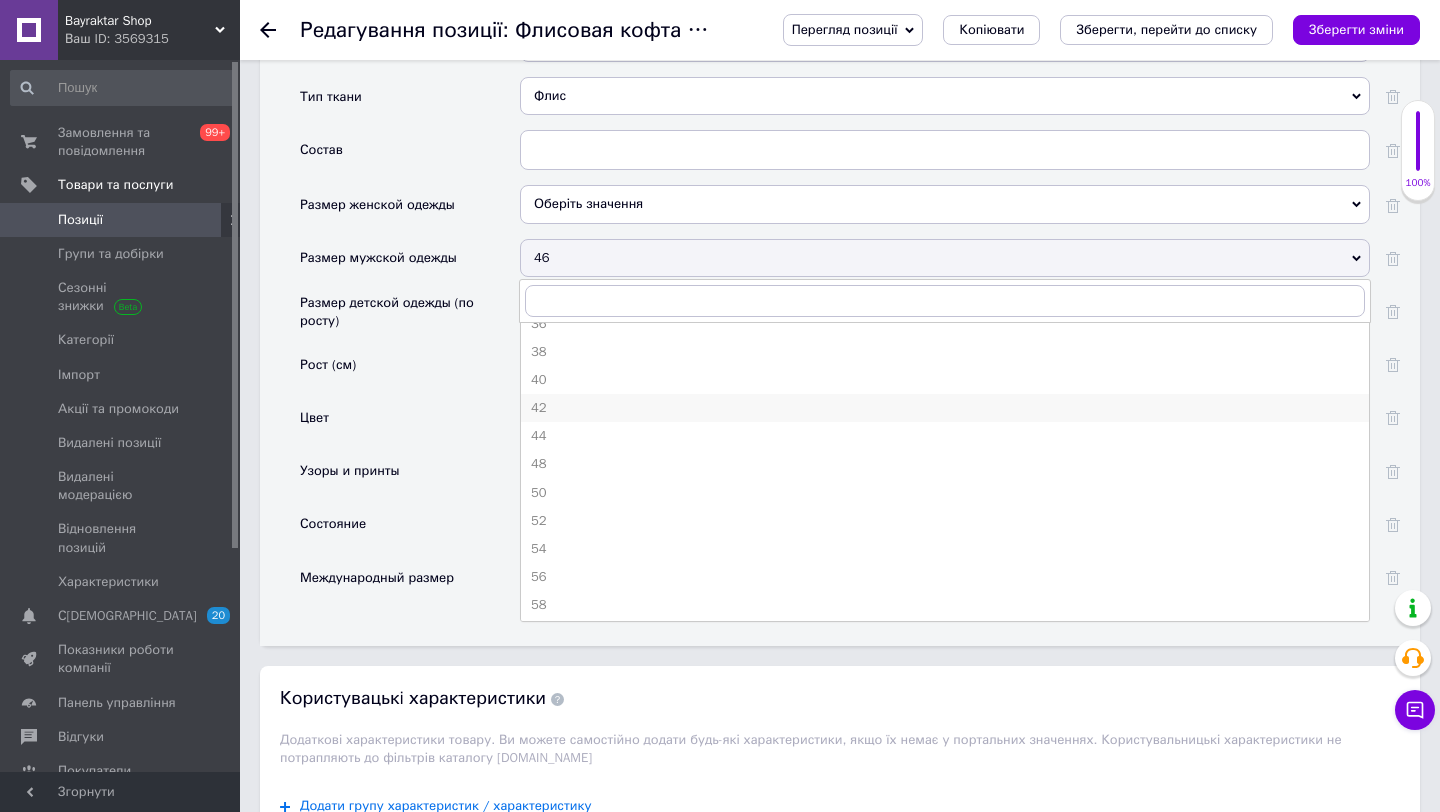 click on "54" at bounding box center [945, 549] 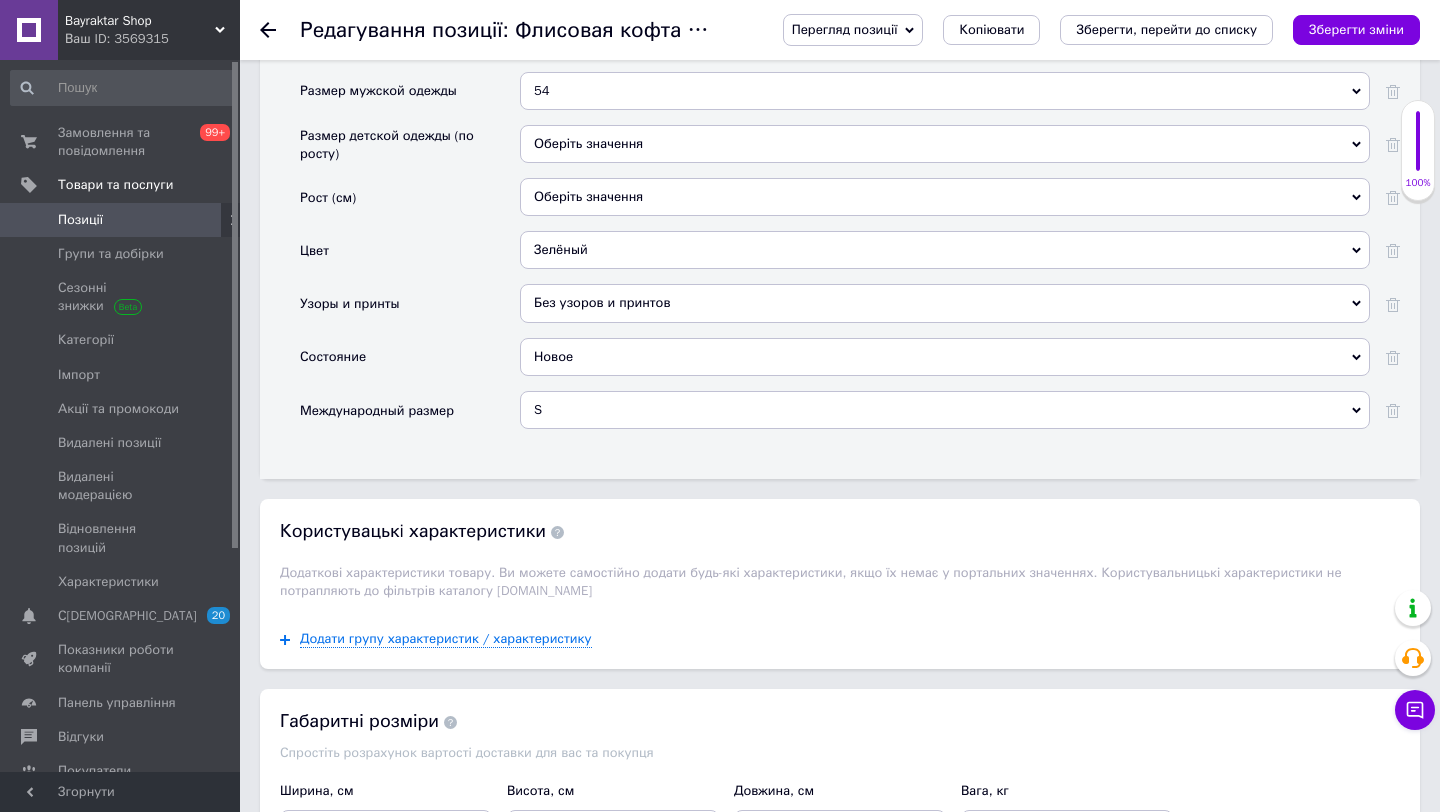 scroll, scrollTop: 2369, scrollLeft: 0, axis: vertical 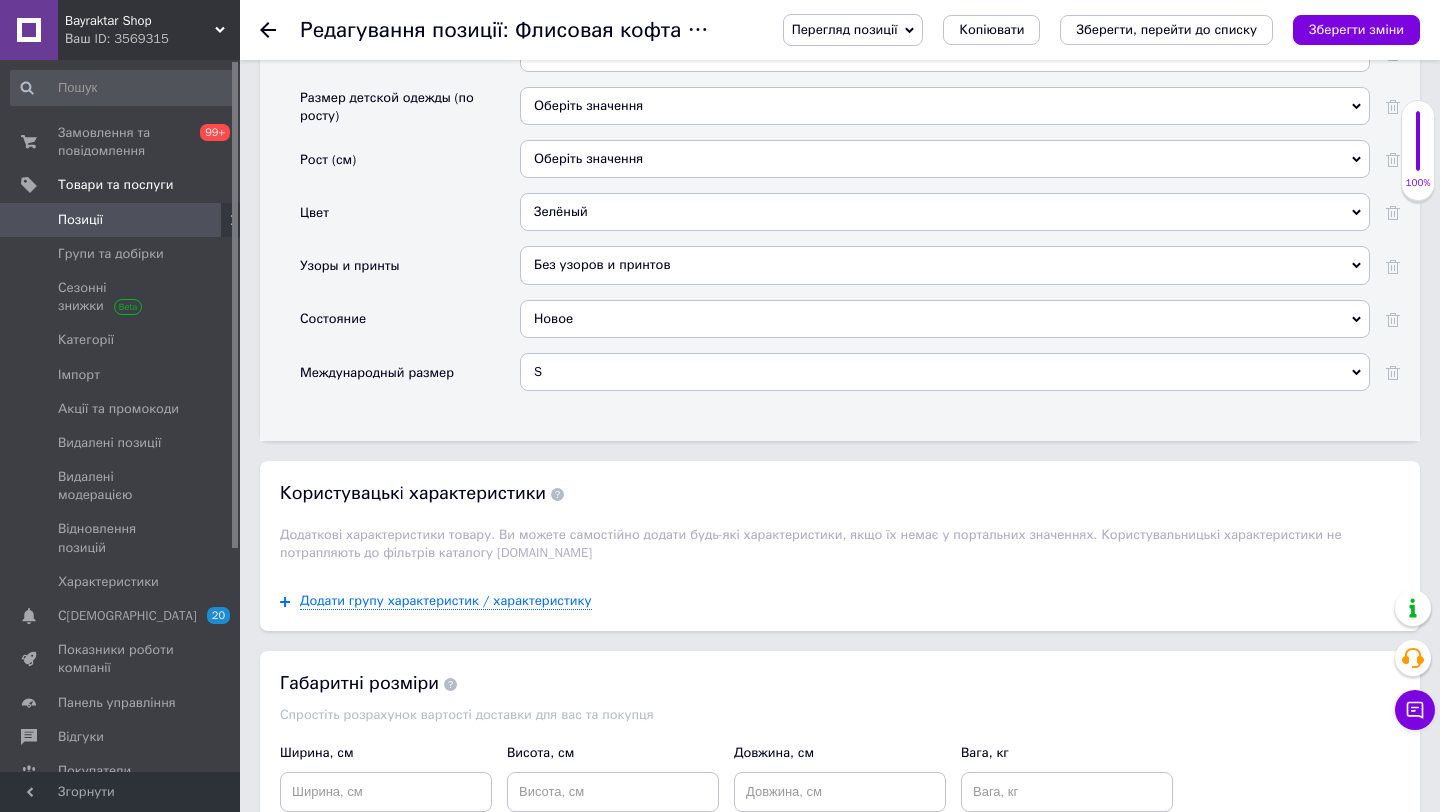 click on "S" at bounding box center [945, 372] 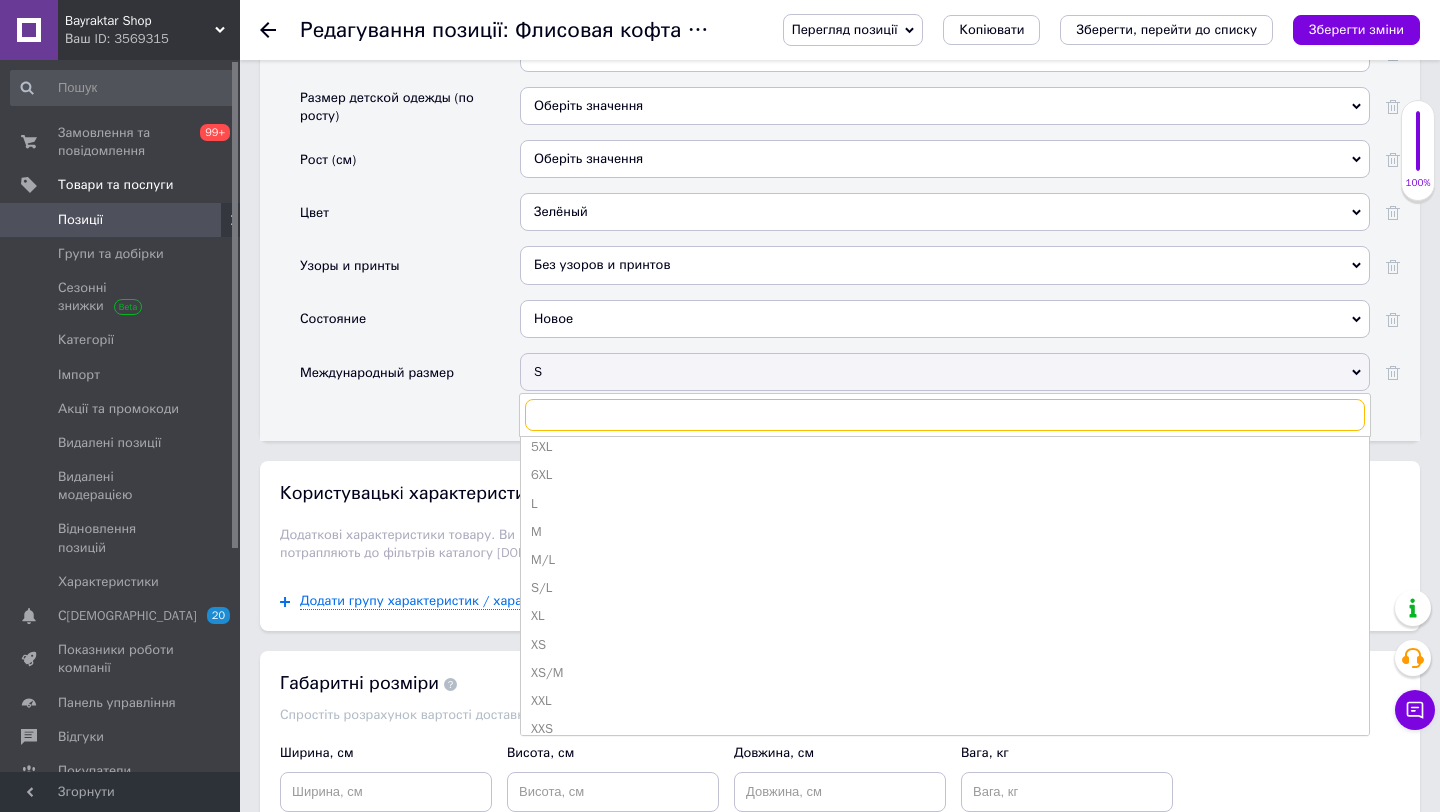 scroll, scrollTop: 219, scrollLeft: 0, axis: vertical 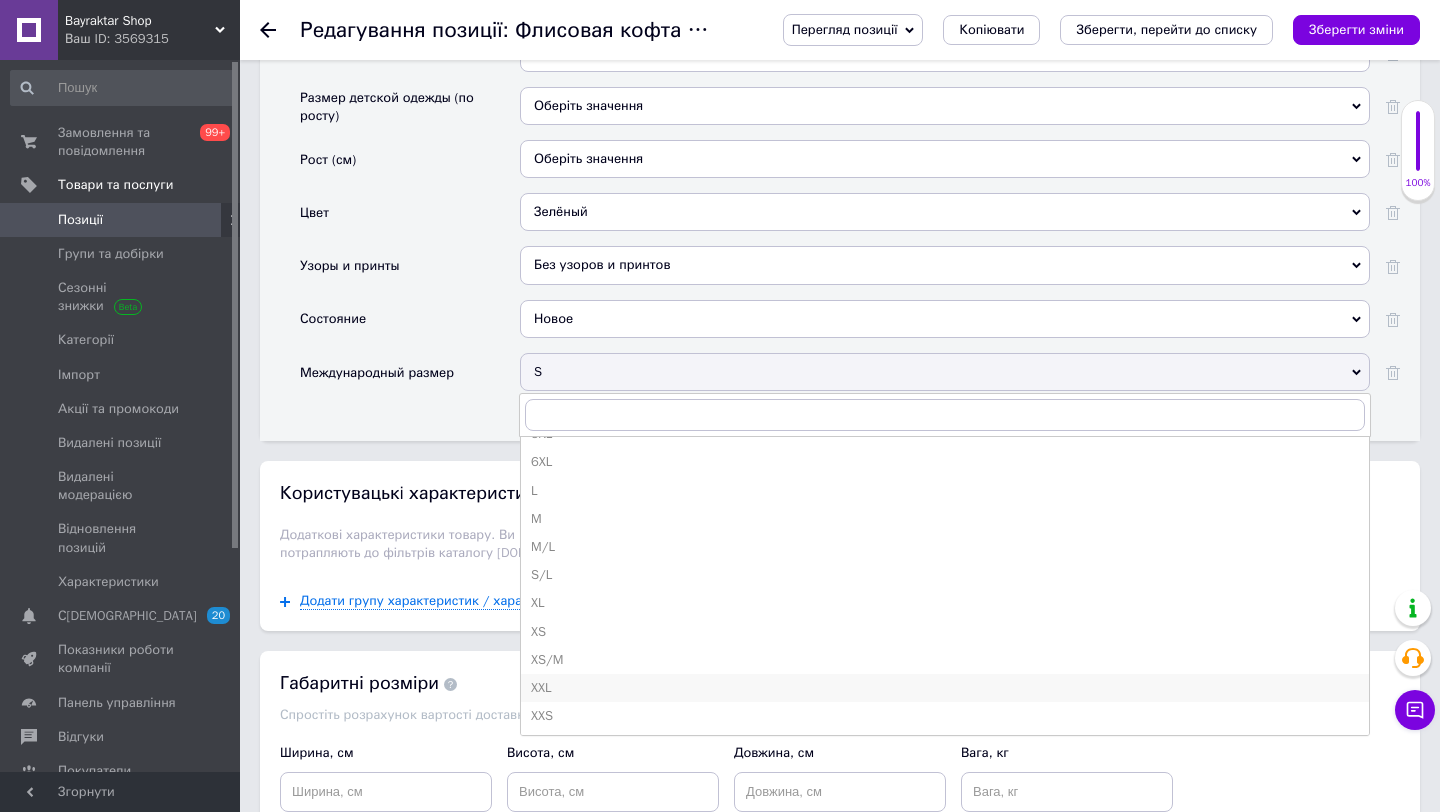 click on "XXL" at bounding box center (945, 688) 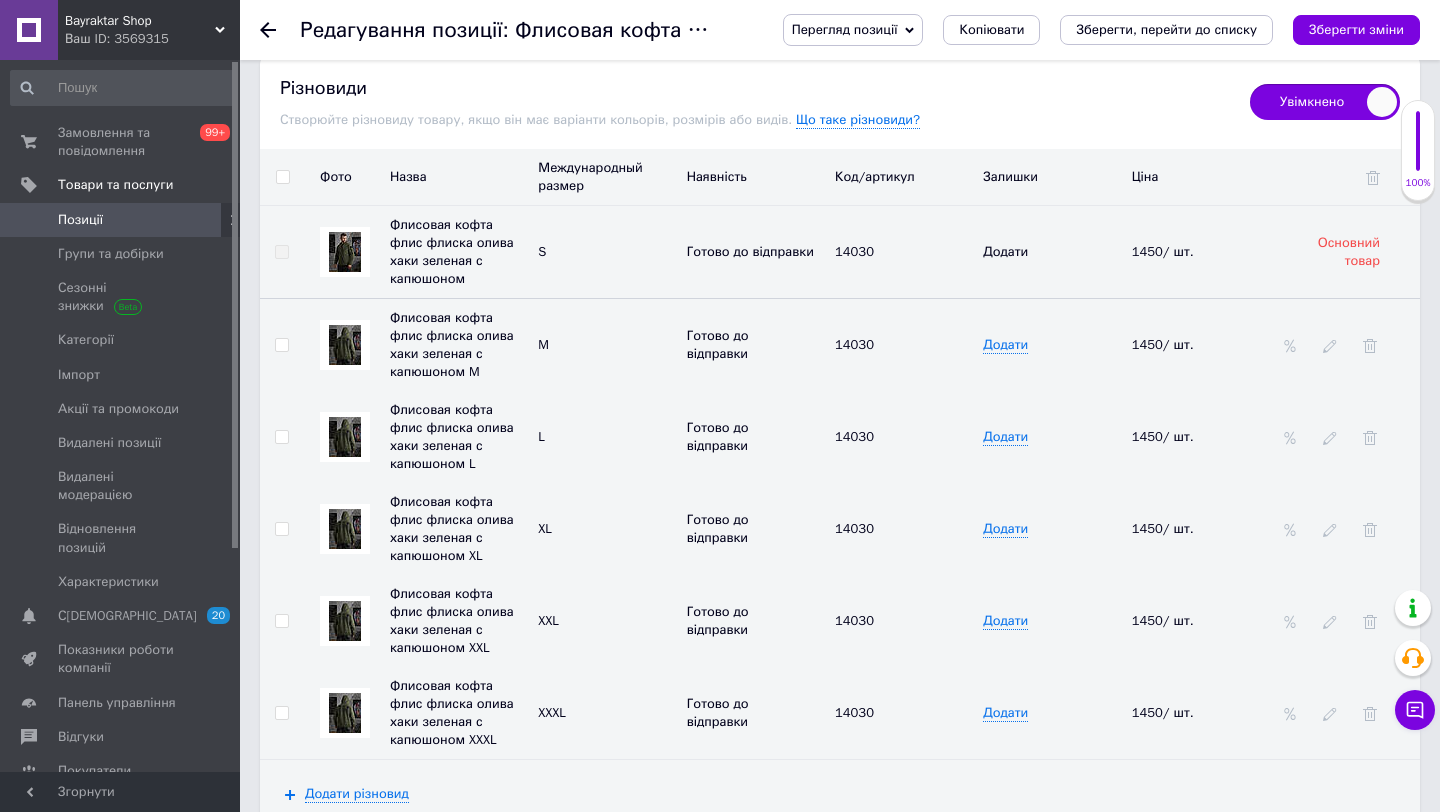 scroll, scrollTop: 3385, scrollLeft: 0, axis: vertical 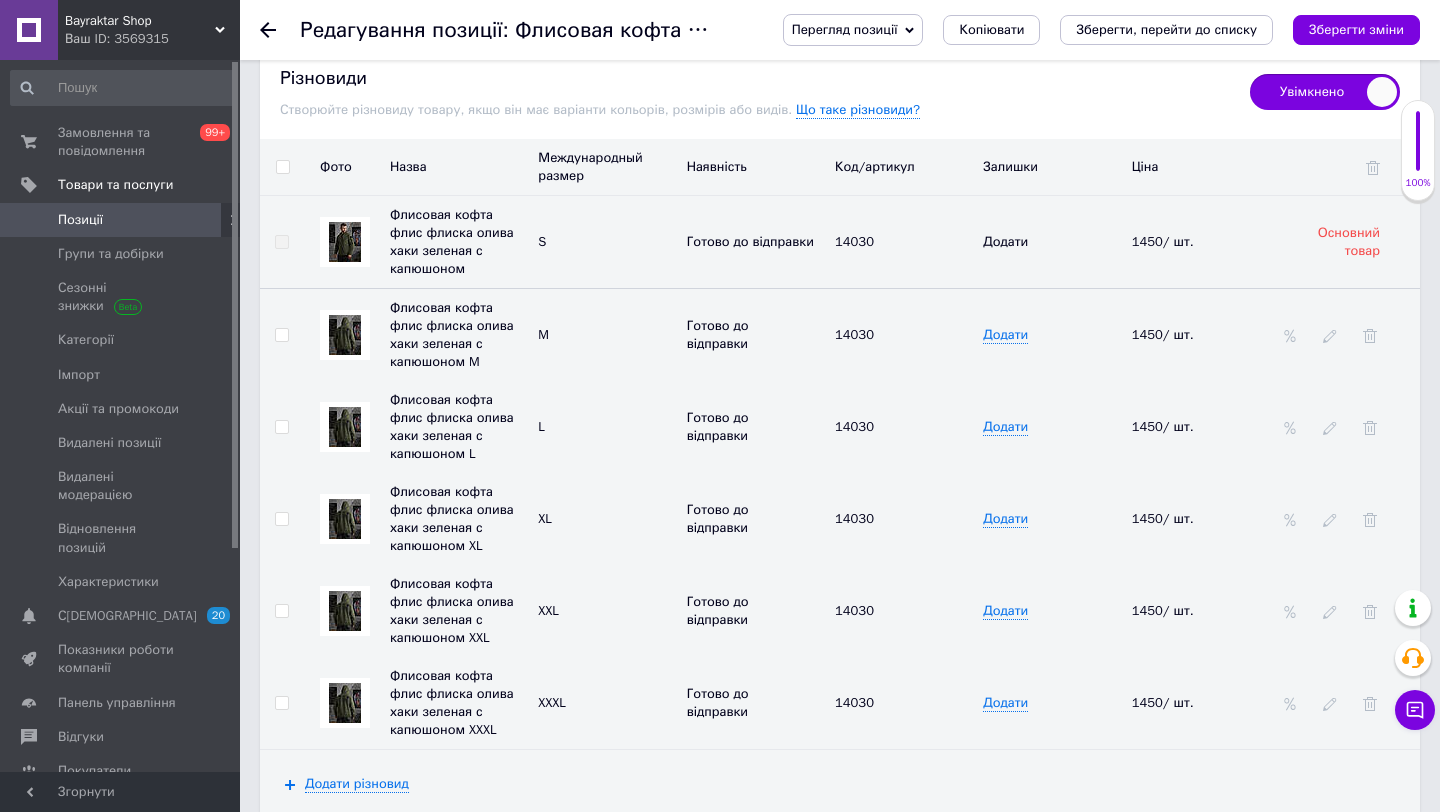 click at bounding box center (1347, 335) 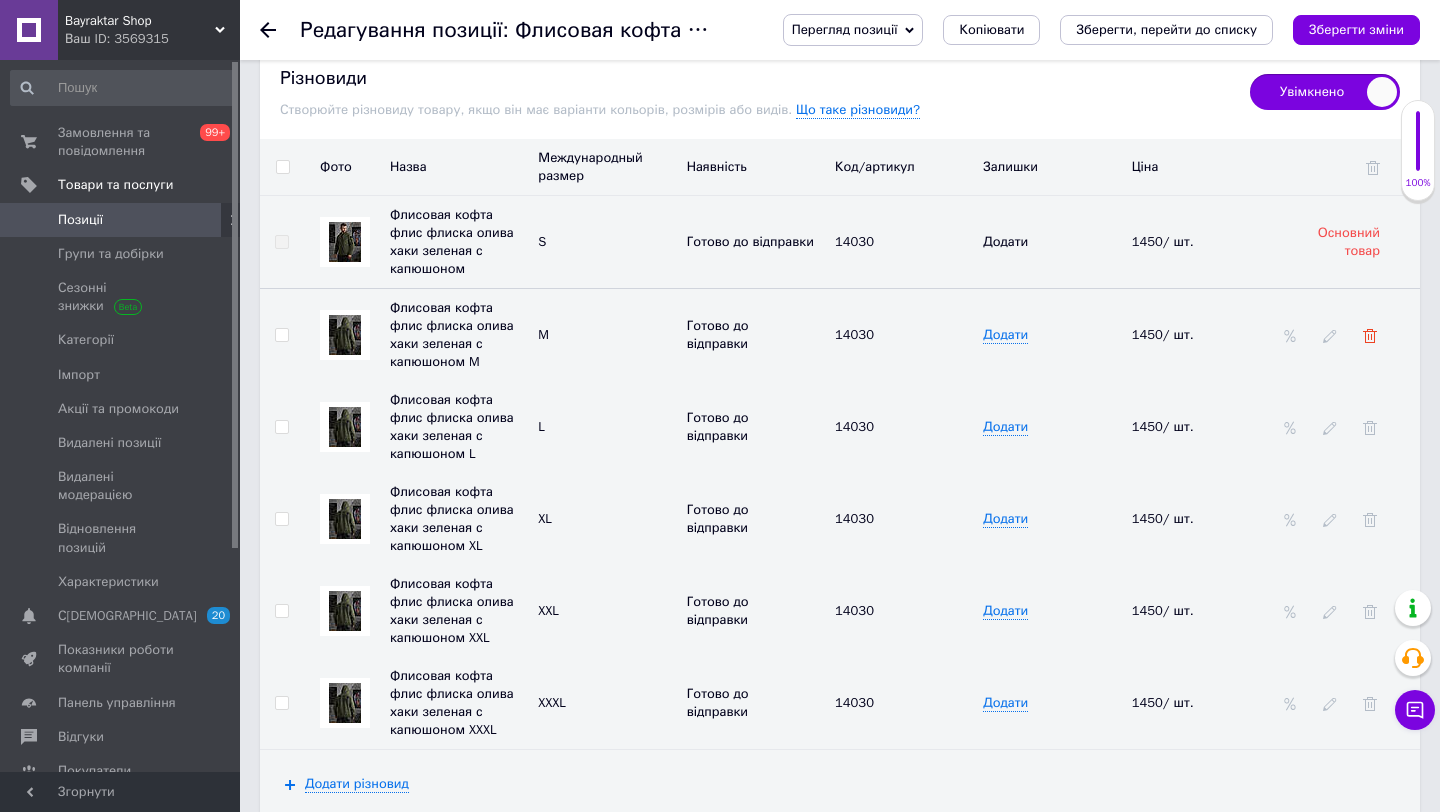 click 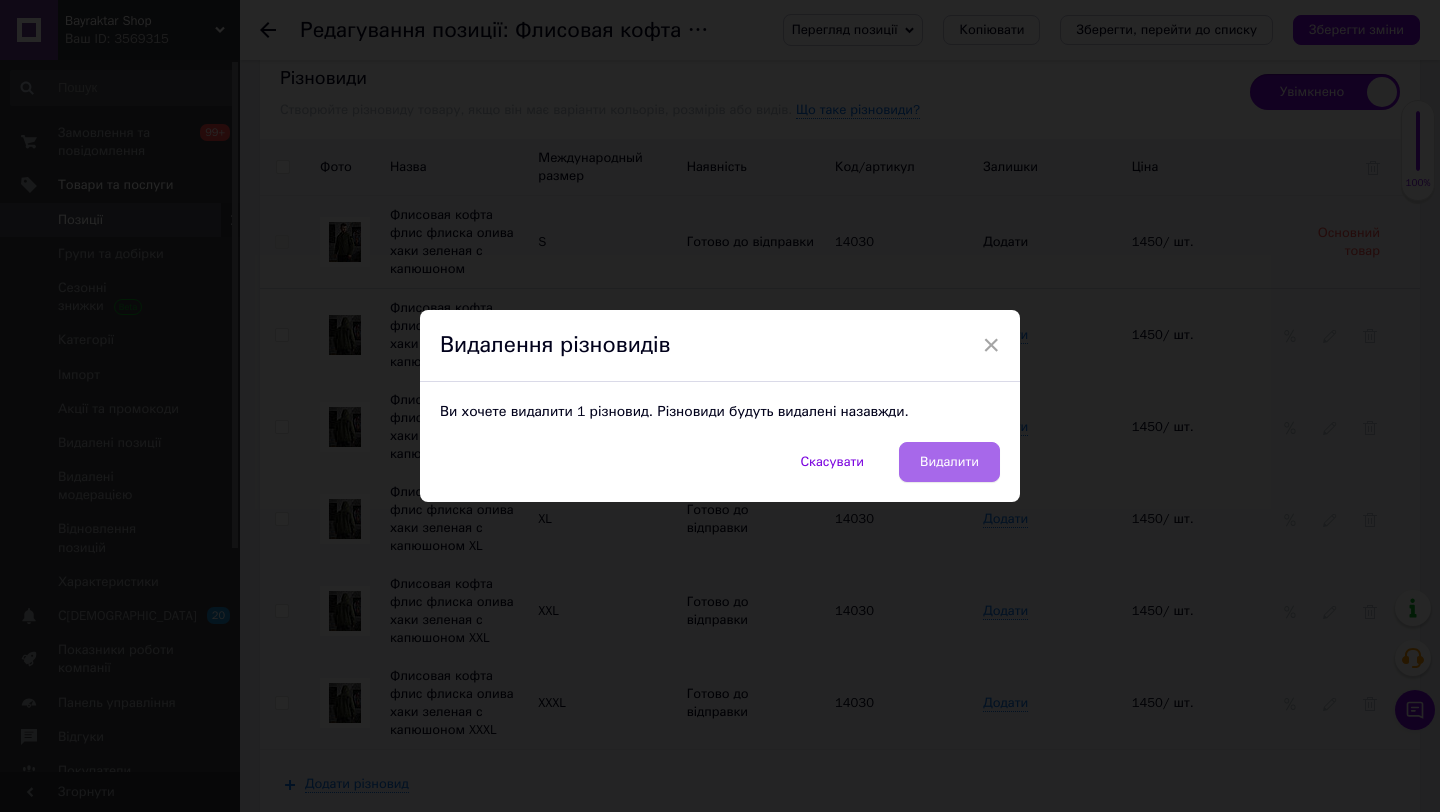 click on "Видалити" at bounding box center [949, 462] 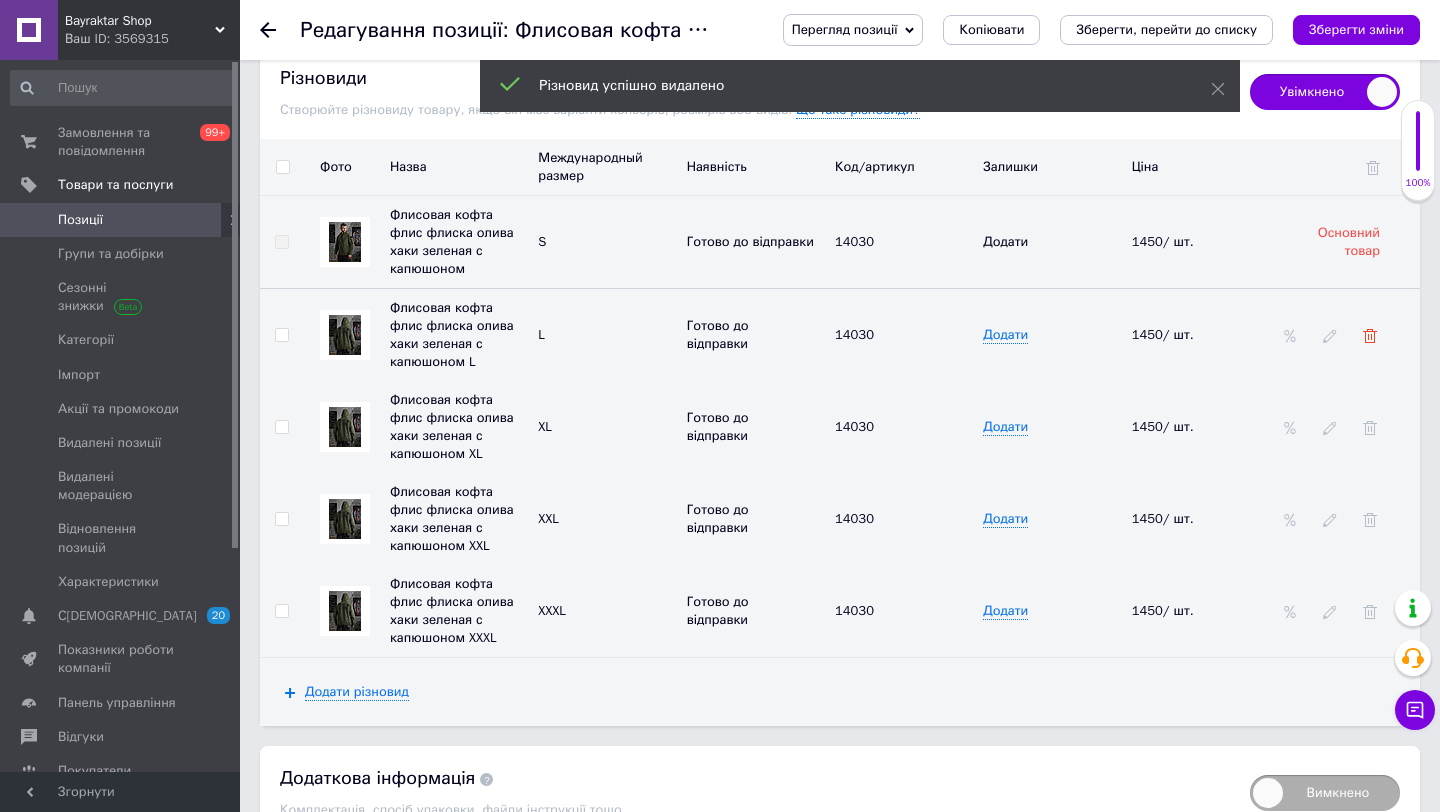 click 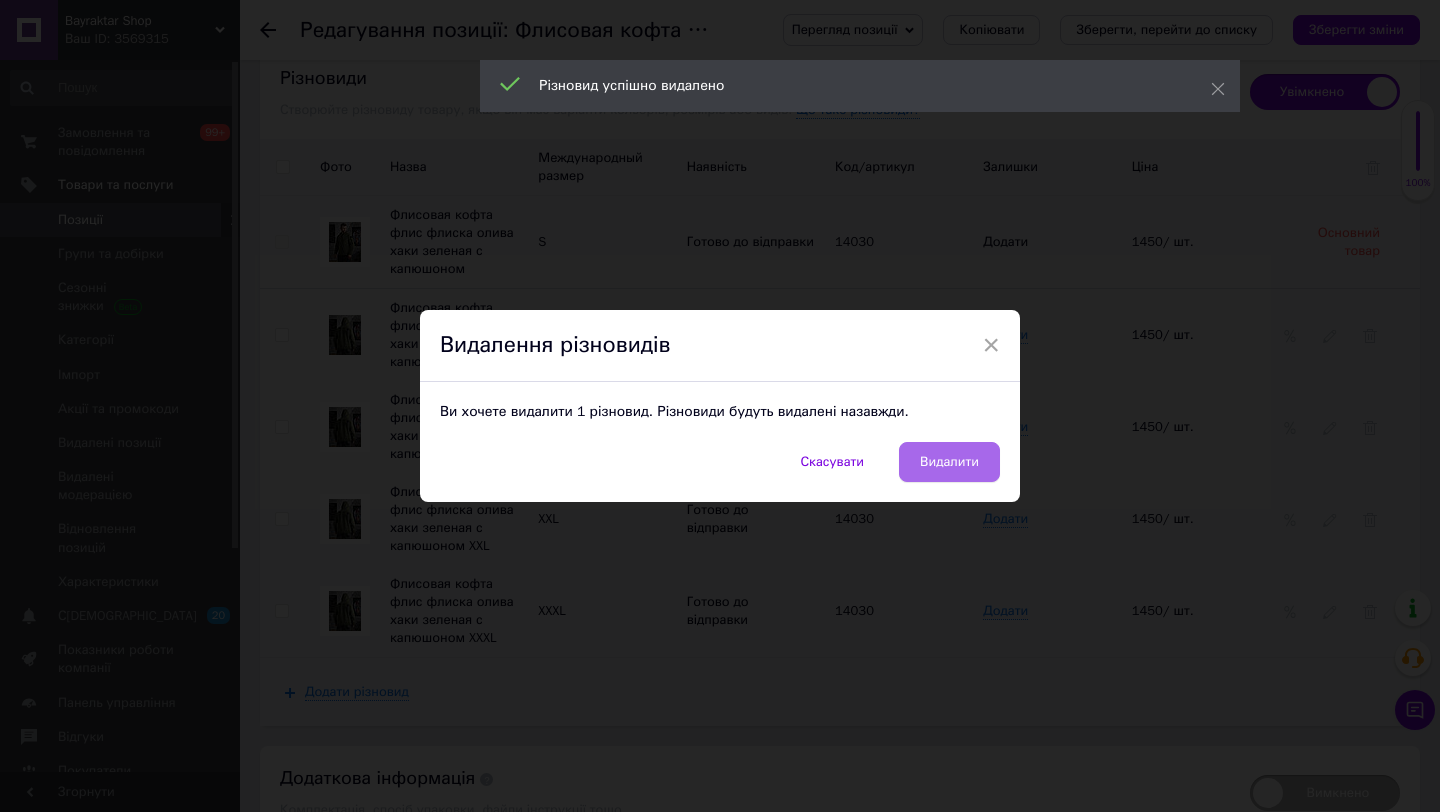 click on "Видалити" at bounding box center [949, 462] 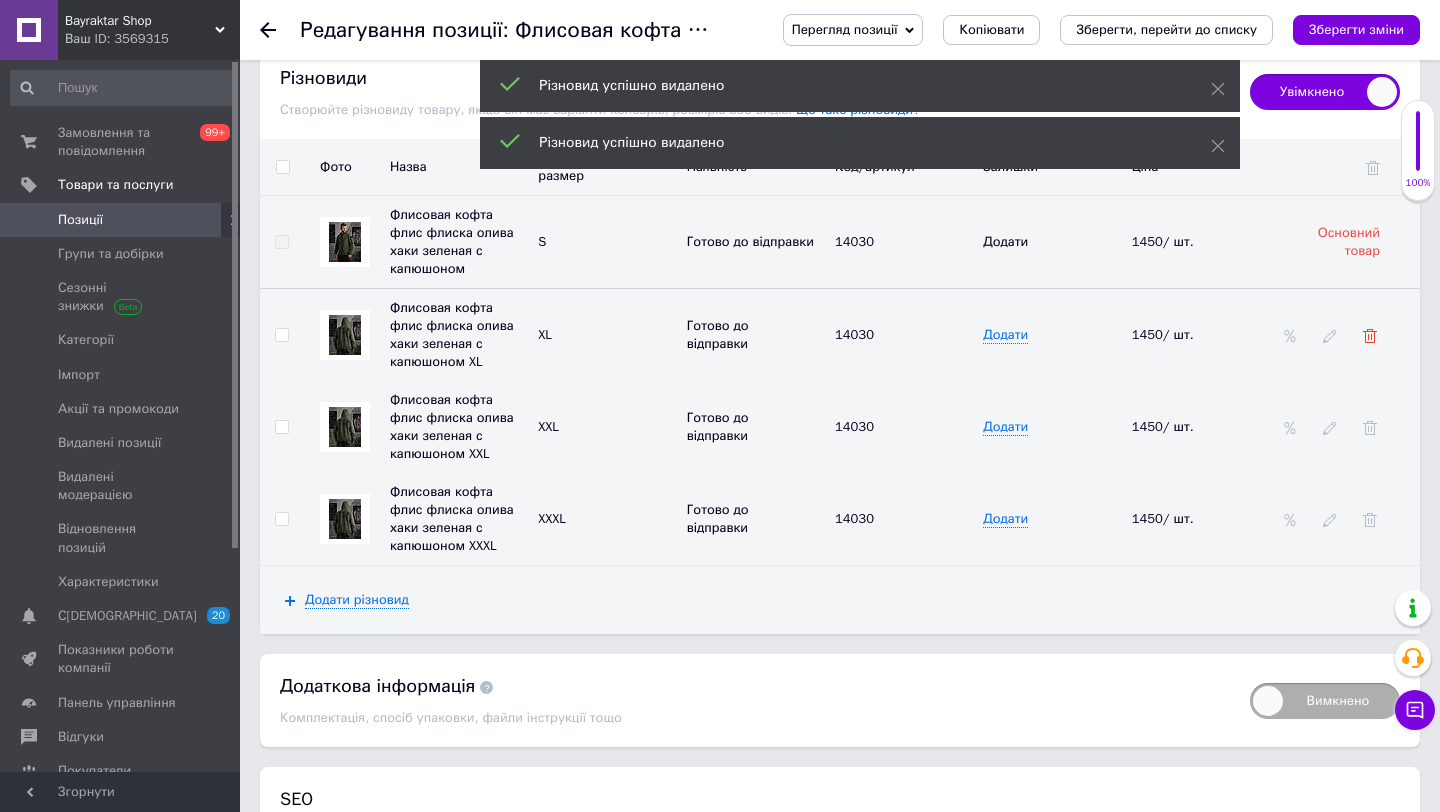 click 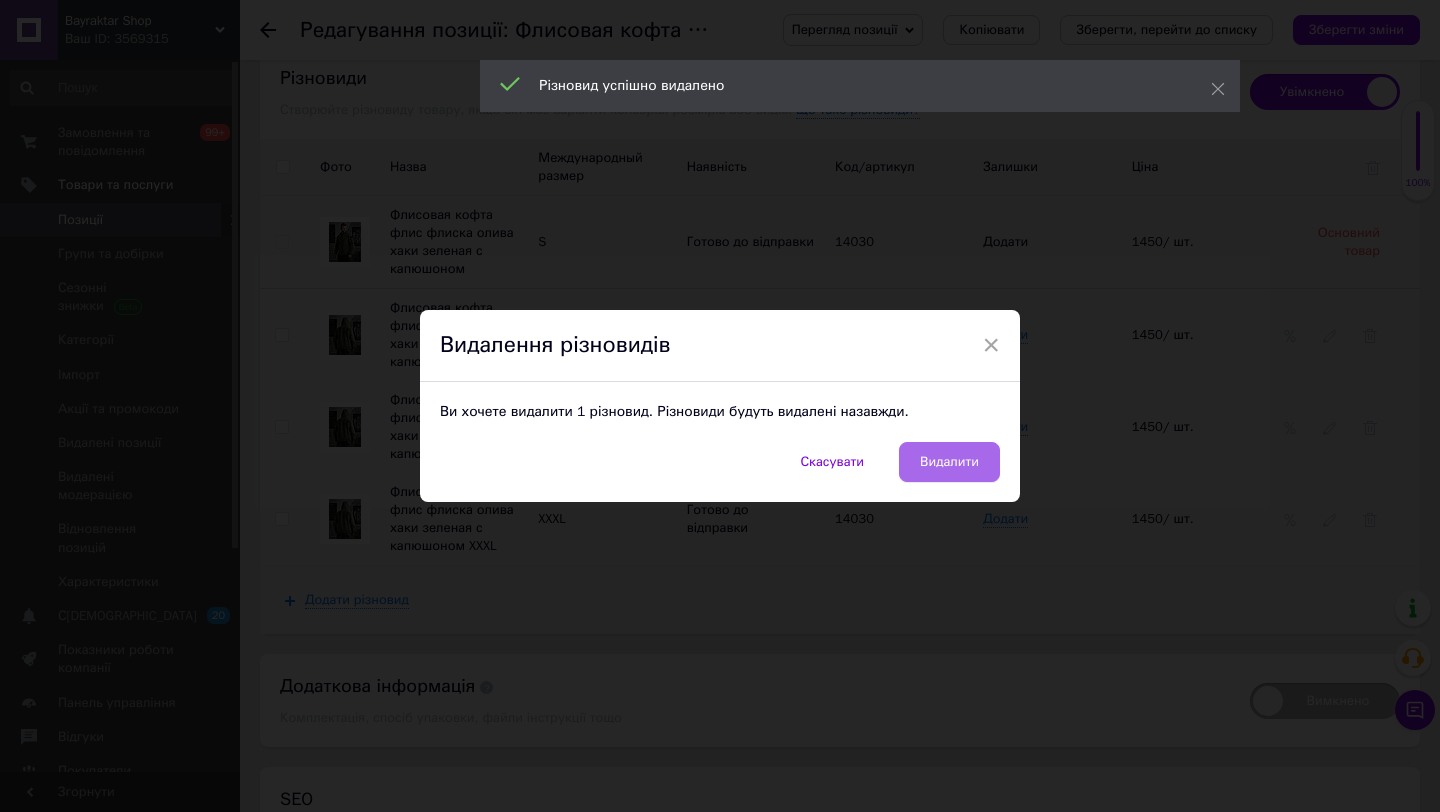 click on "Видалити" at bounding box center [949, 462] 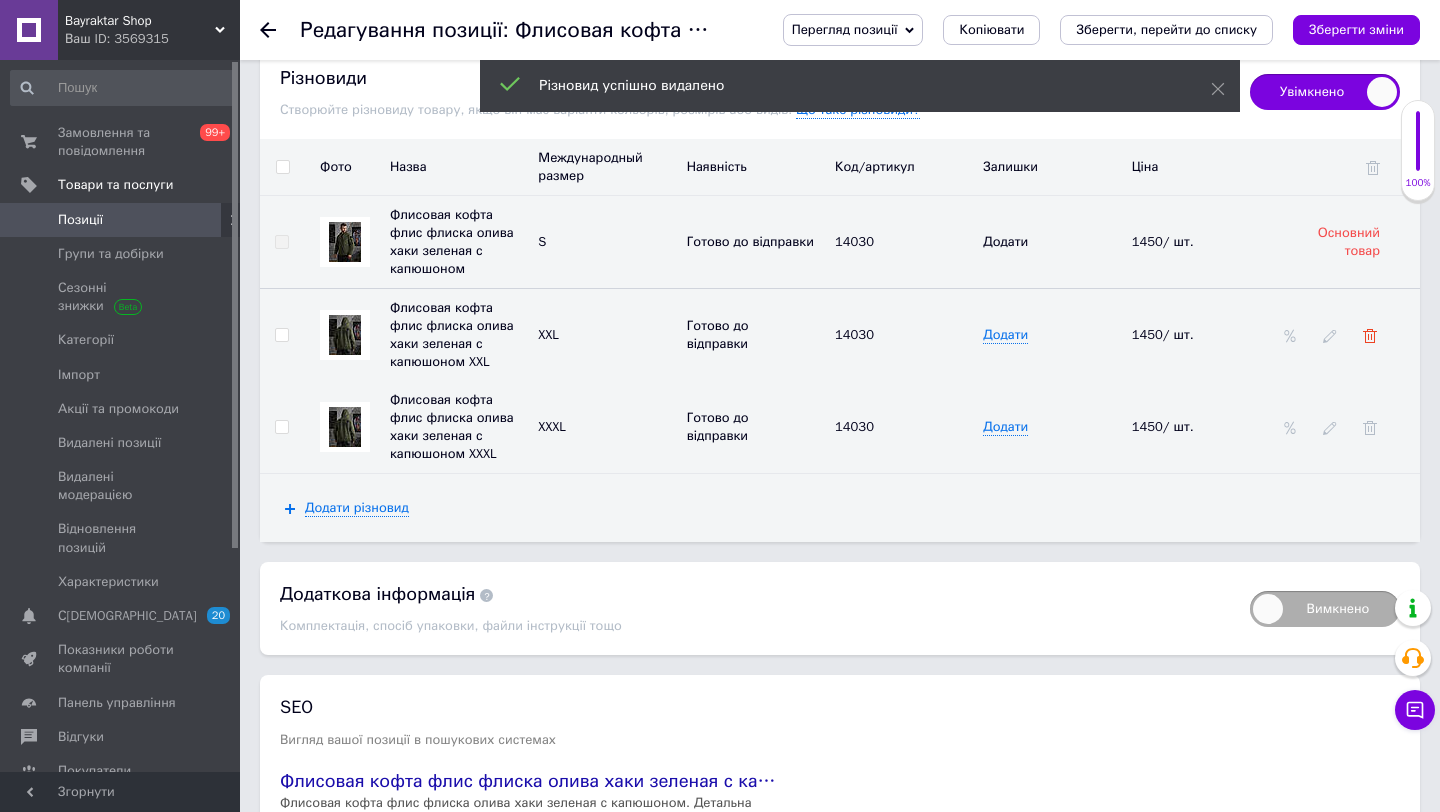click 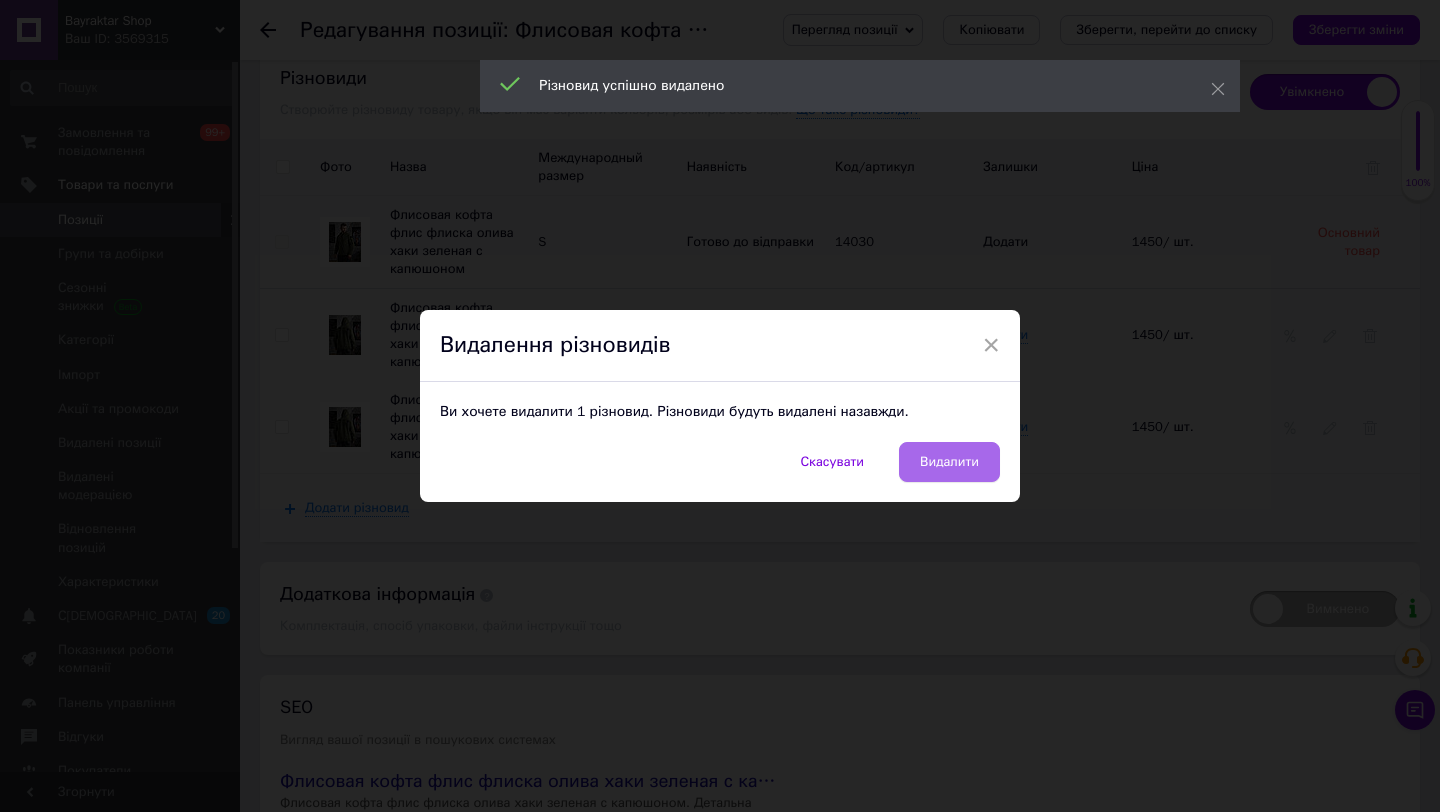 click on "Видалити" at bounding box center (949, 462) 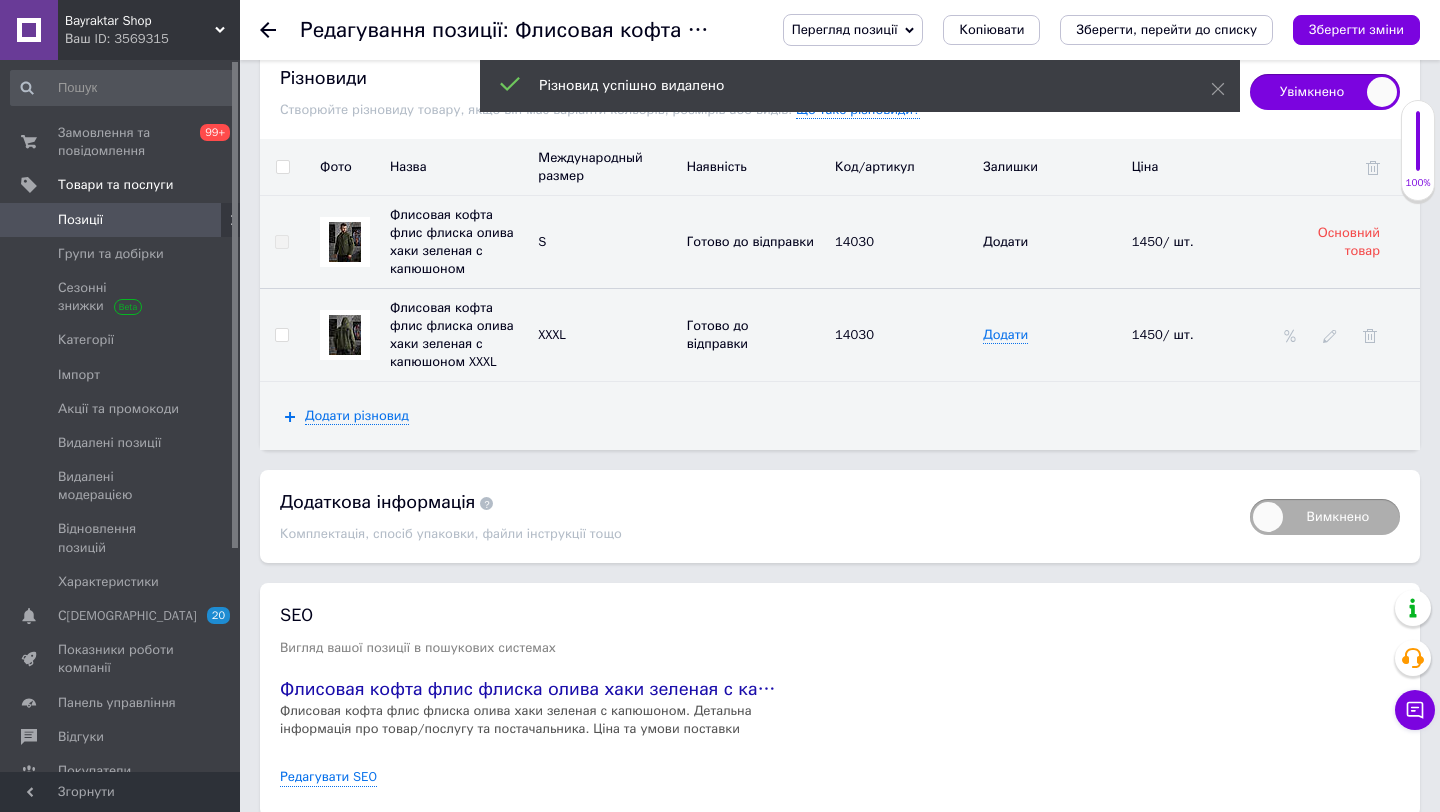 click on "Зберегти зміни" at bounding box center [1356, 29] 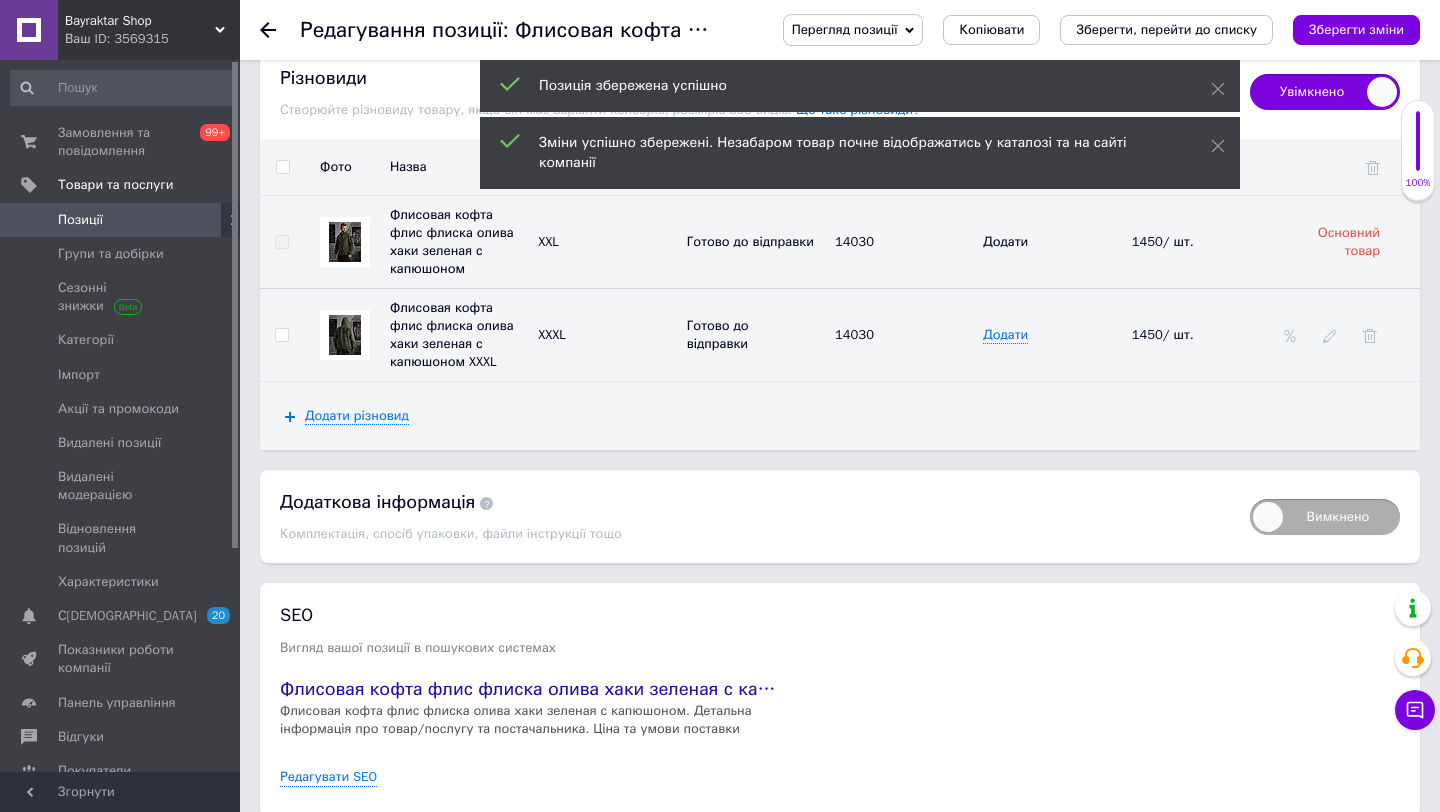 click on "Позиції" at bounding box center (80, 220) 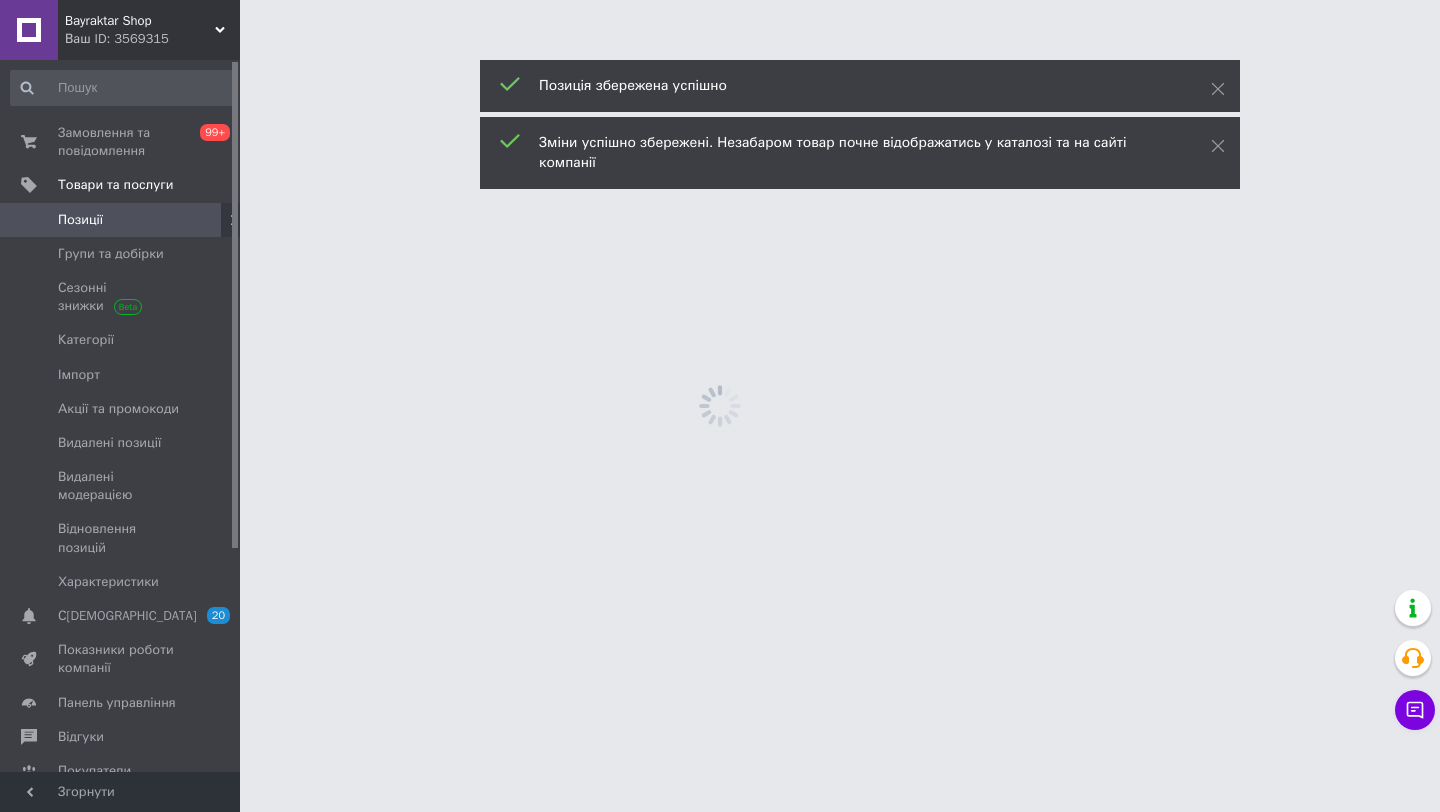 scroll, scrollTop: 0, scrollLeft: 0, axis: both 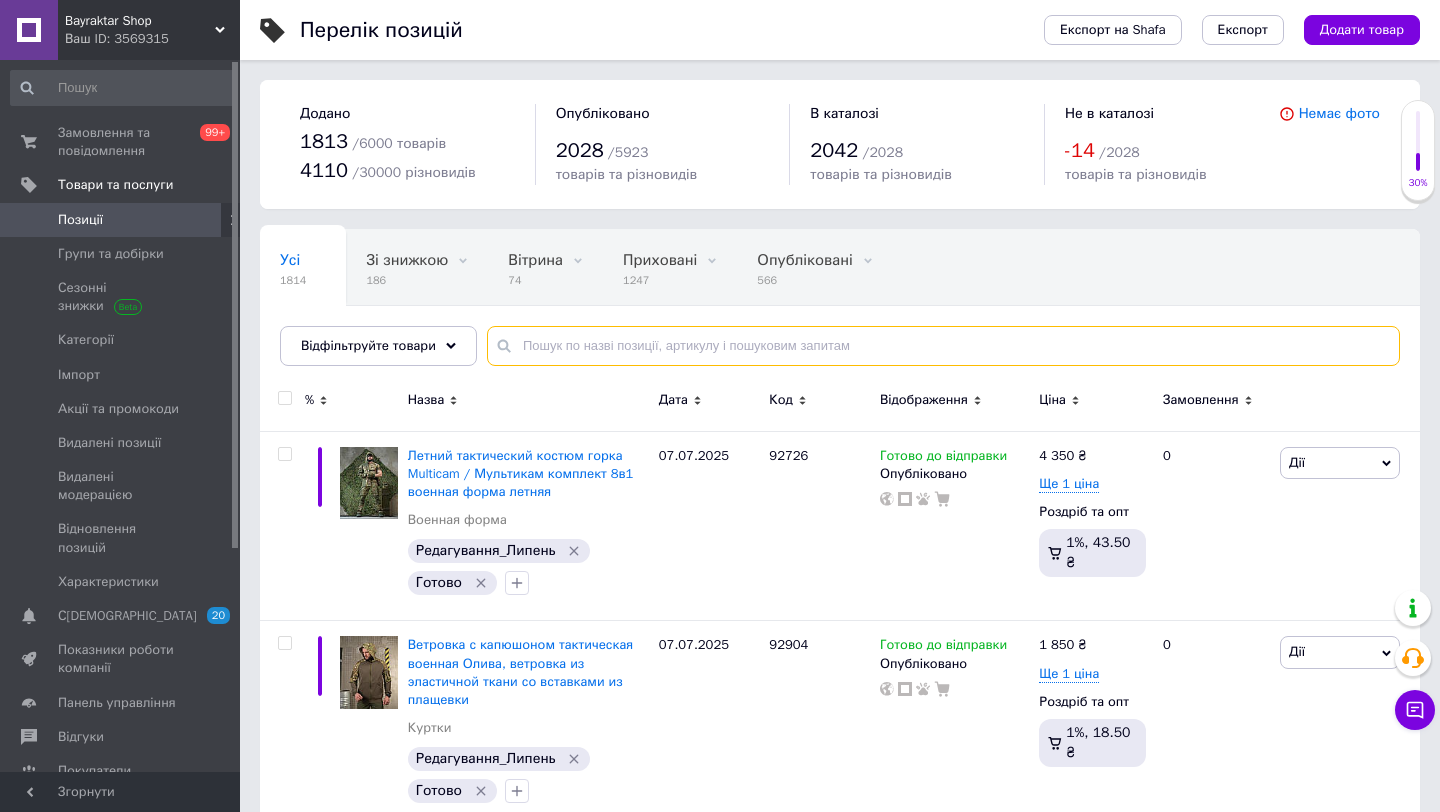 click at bounding box center [943, 346] 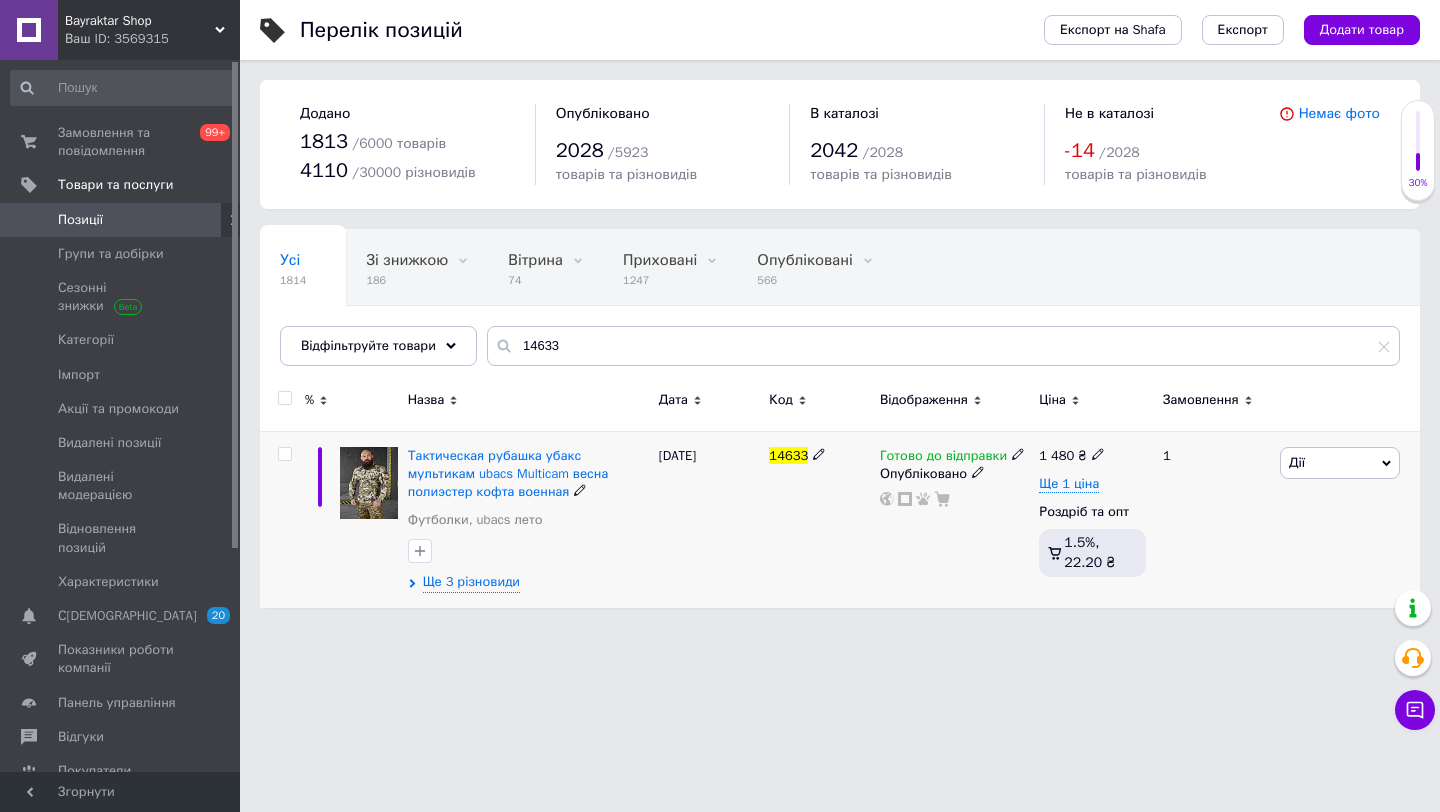 click on "Дії" at bounding box center [1340, 463] 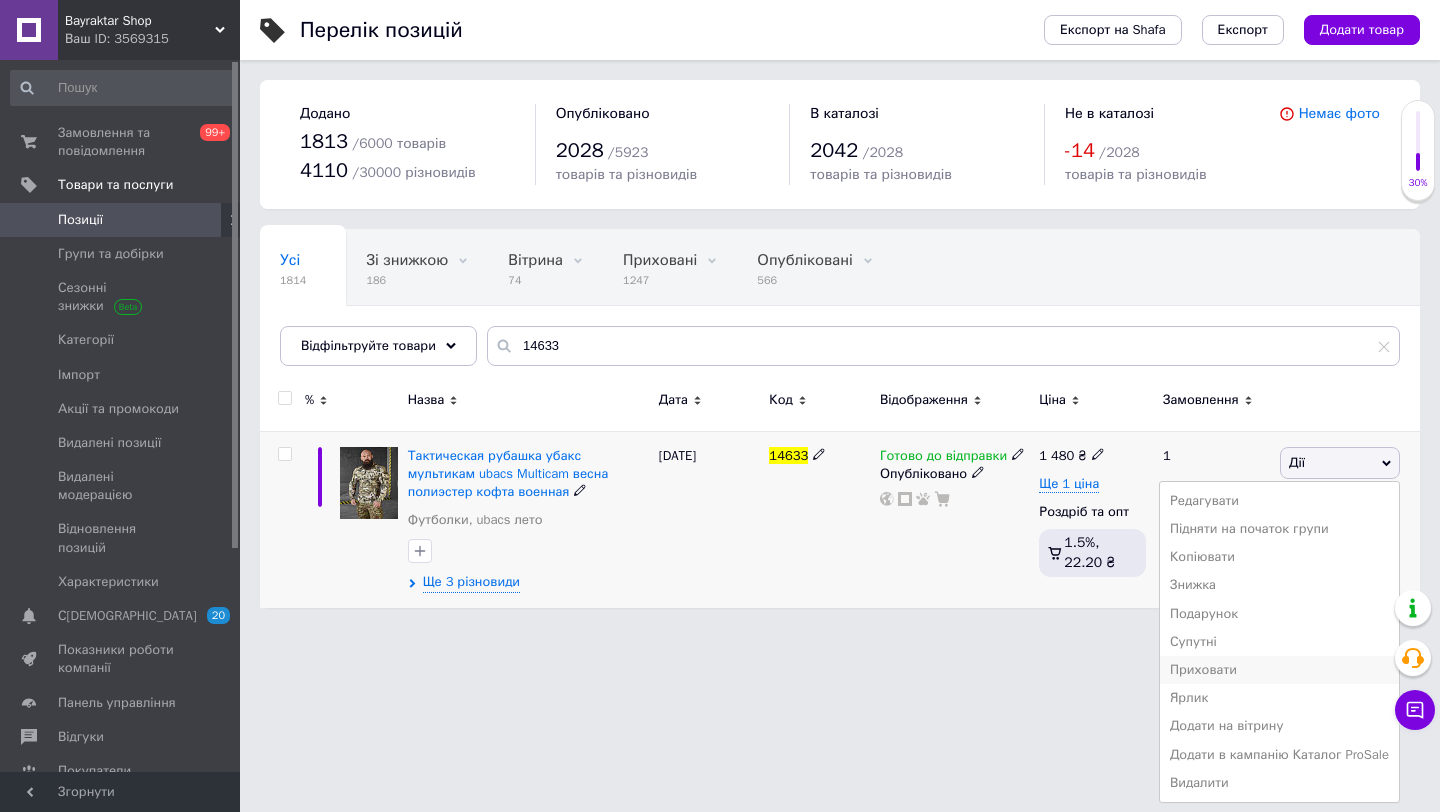 click on "Приховати" at bounding box center (1279, 670) 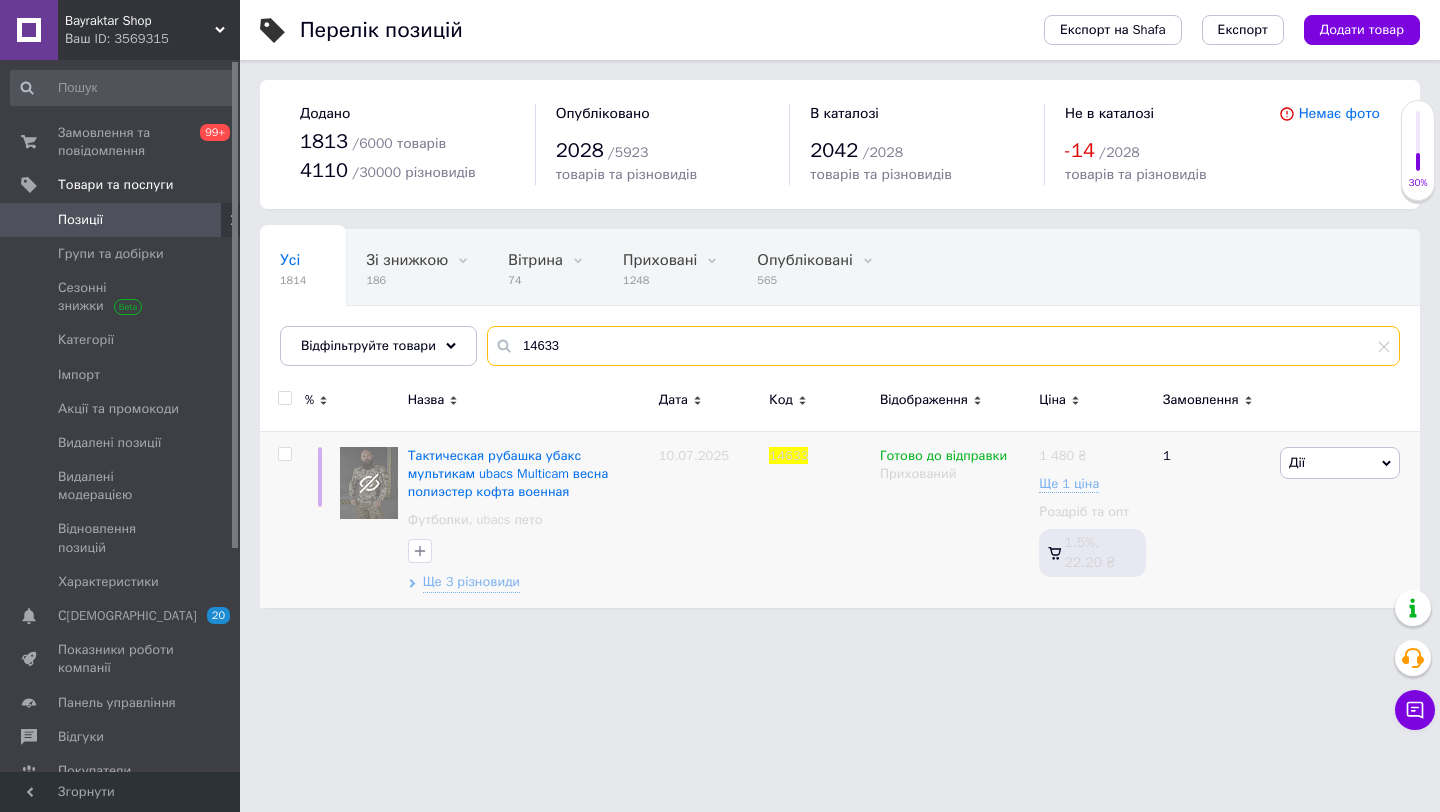 drag, startPoint x: 603, startPoint y: 336, endPoint x: 585, endPoint y: 341, distance: 18.681541 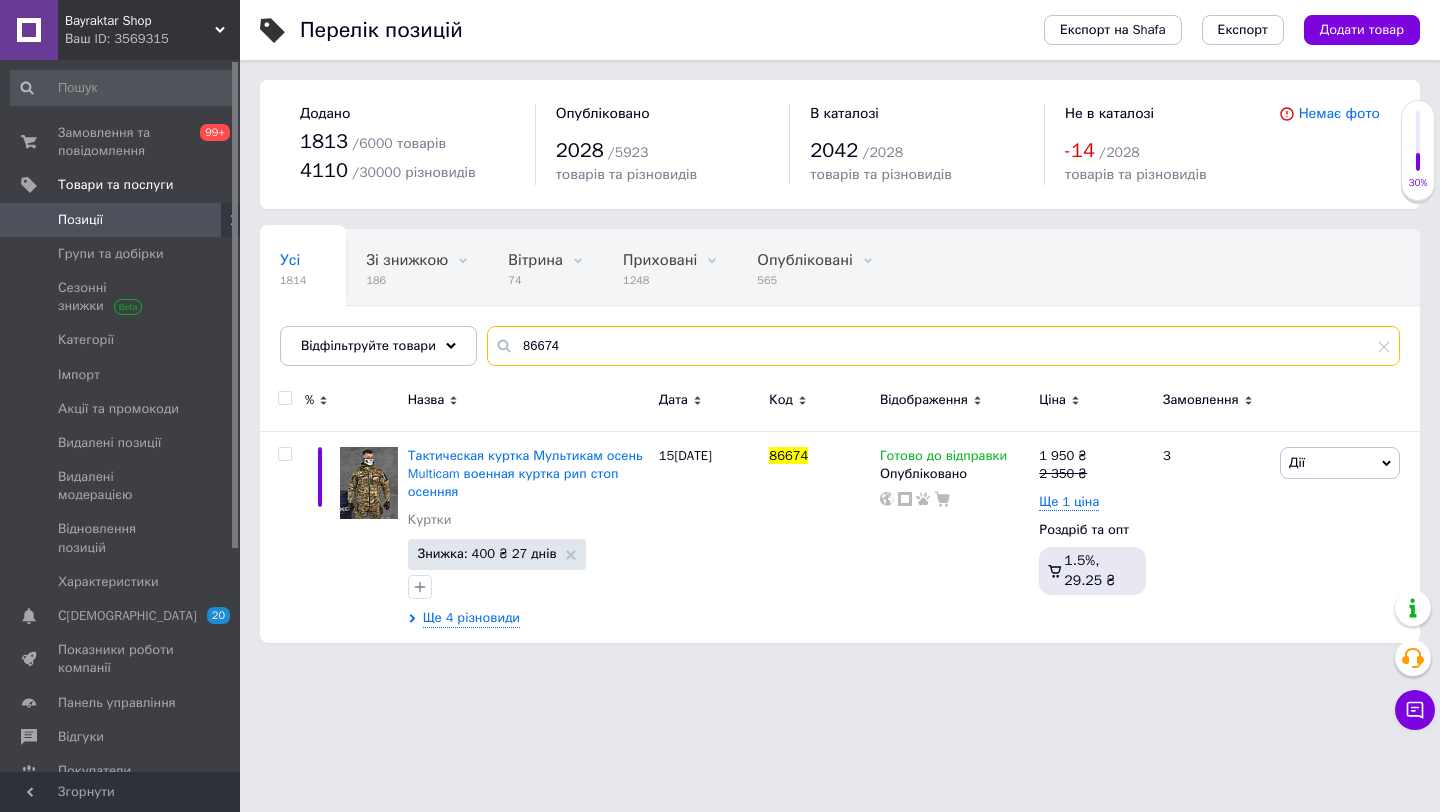type on "86674" 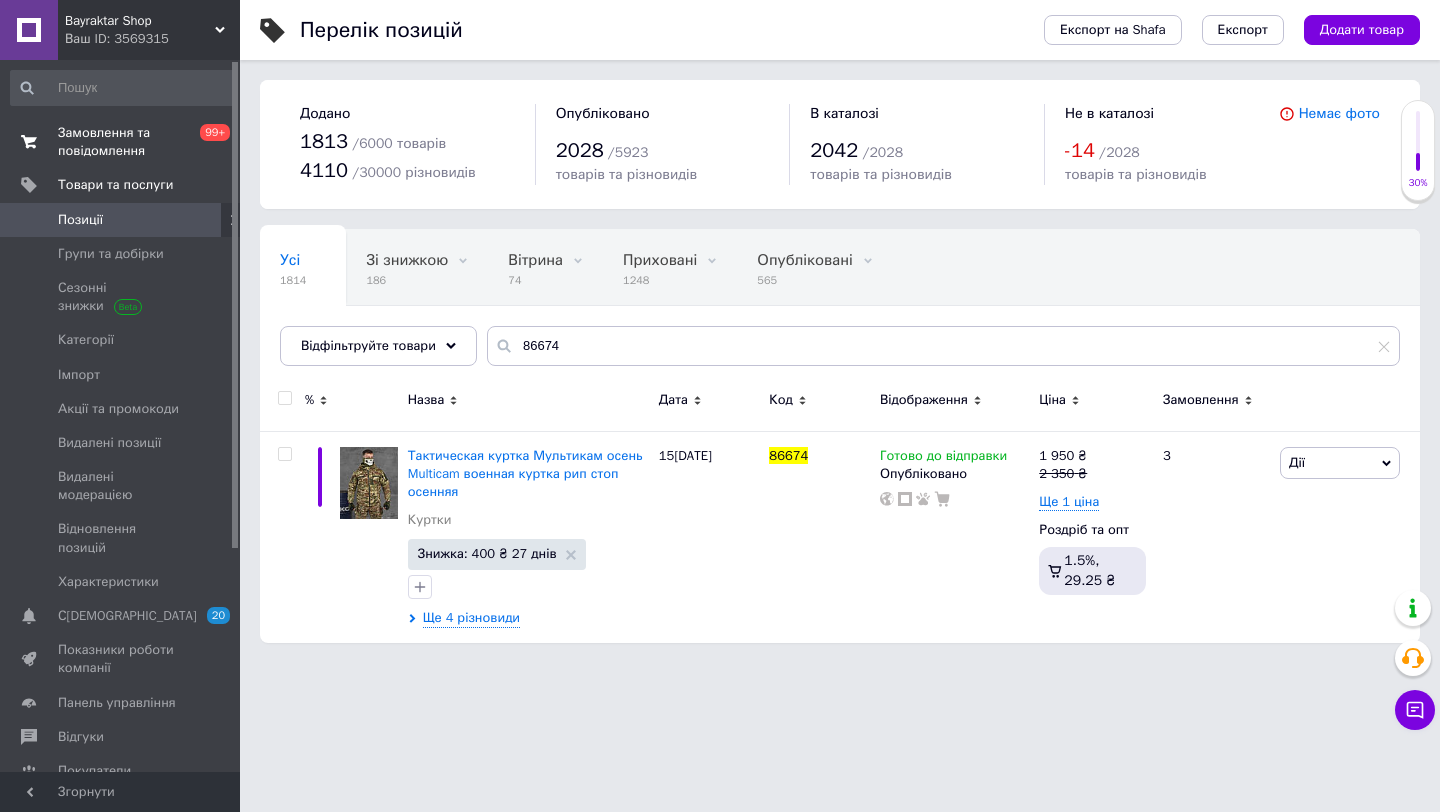 click on "Замовлення та повідомлення" at bounding box center (121, 142) 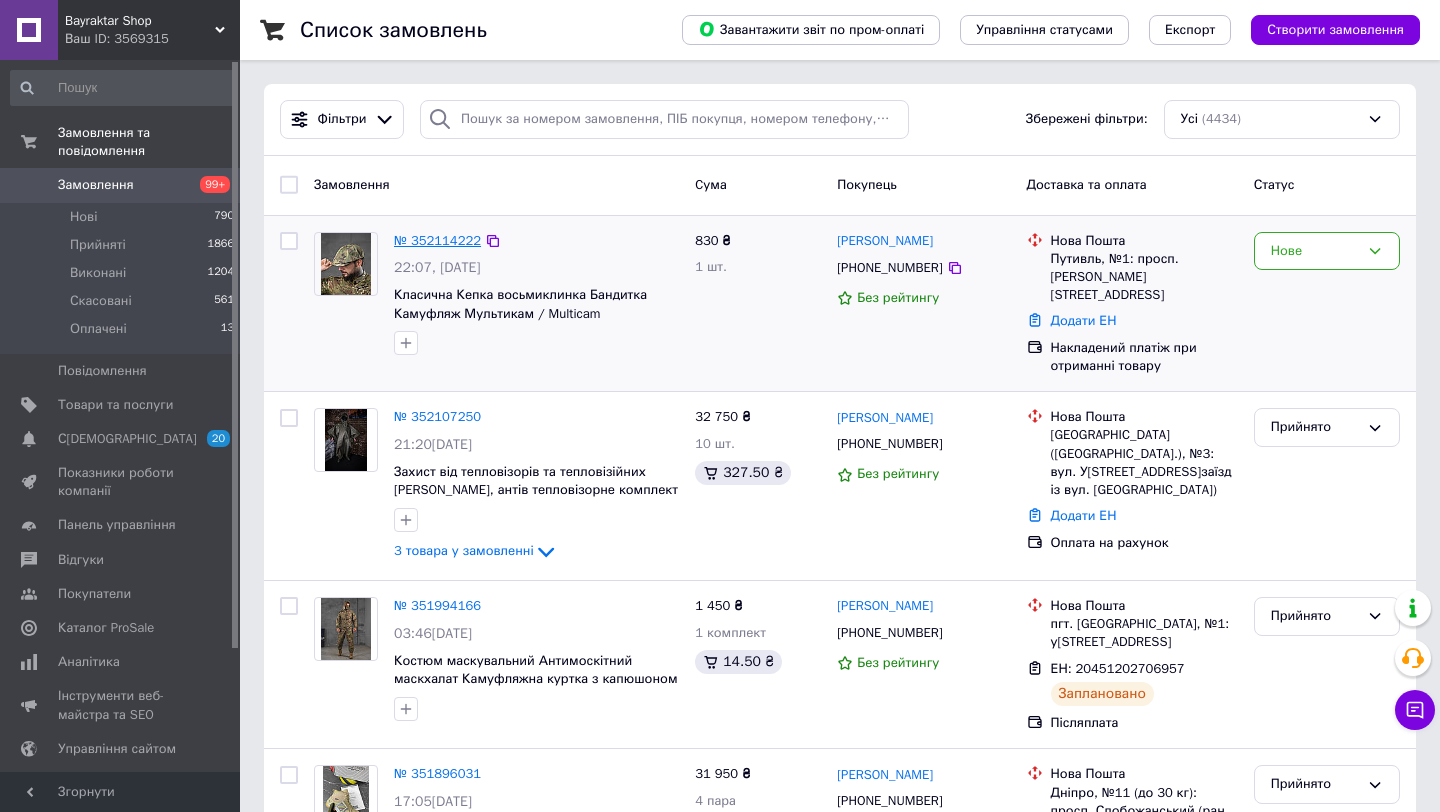 click on "№ 352114222" at bounding box center [437, 240] 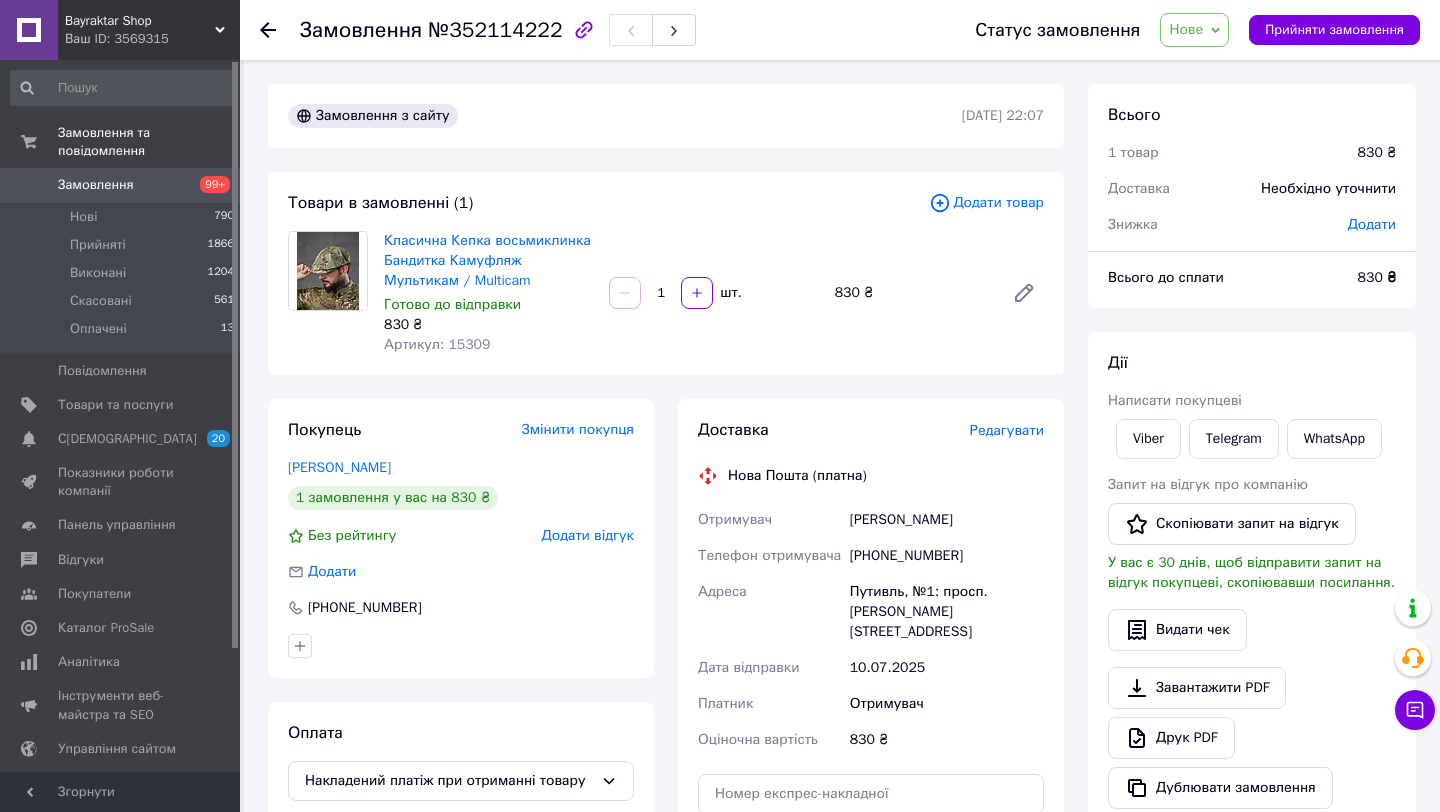 click on "Замовлення" at bounding box center [96, 185] 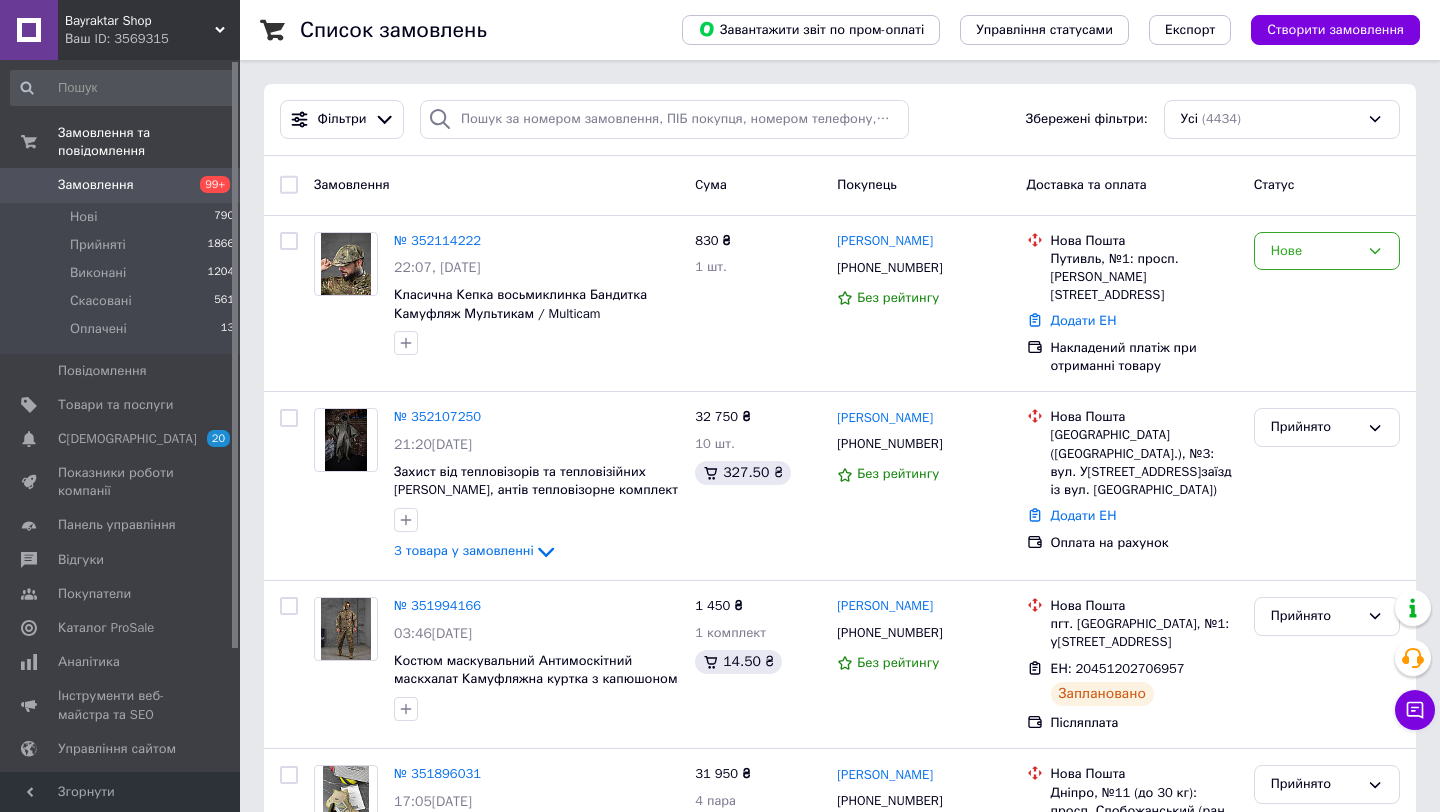 click on "Замовлення" at bounding box center [96, 185] 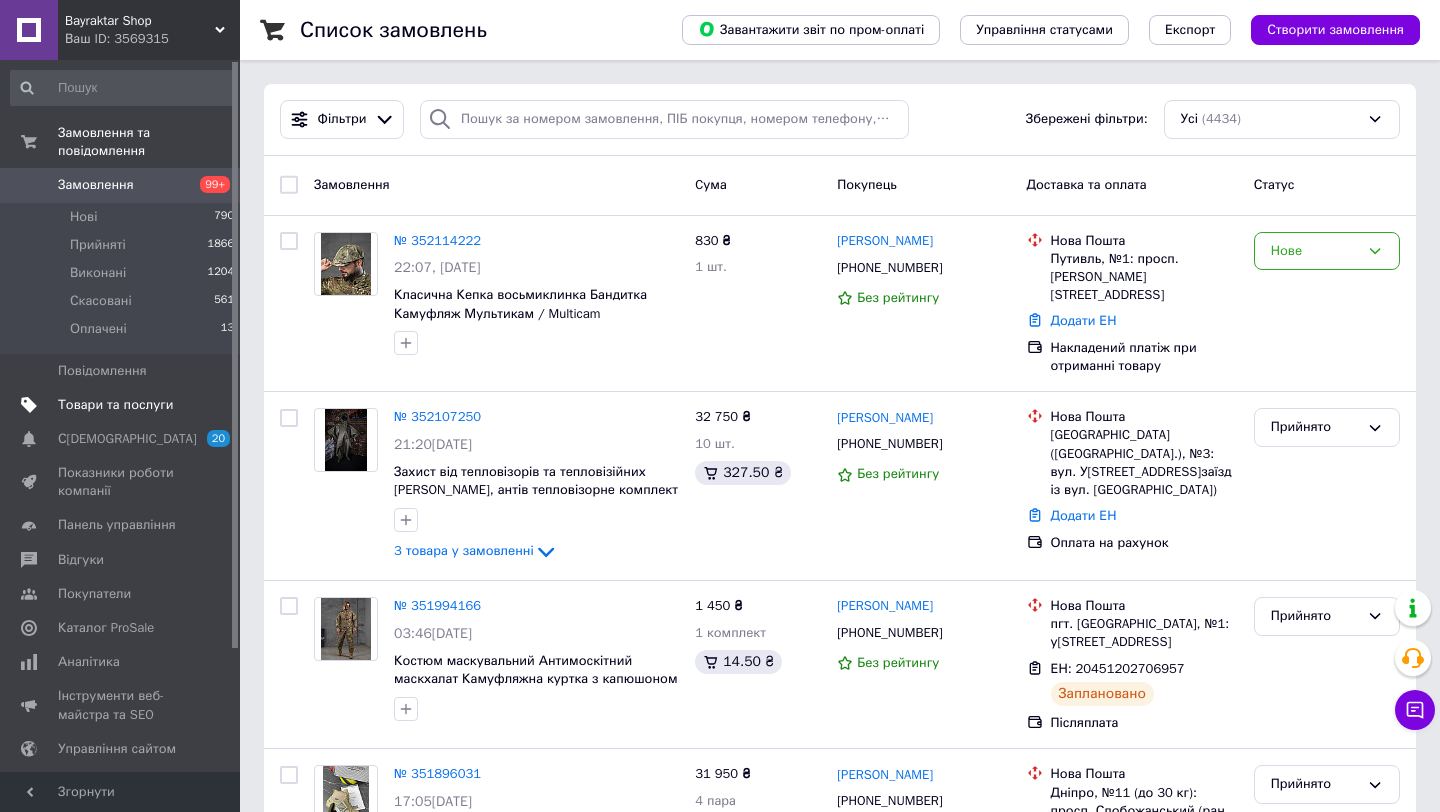 click on "Товари та послуги" at bounding box center [123, 405] 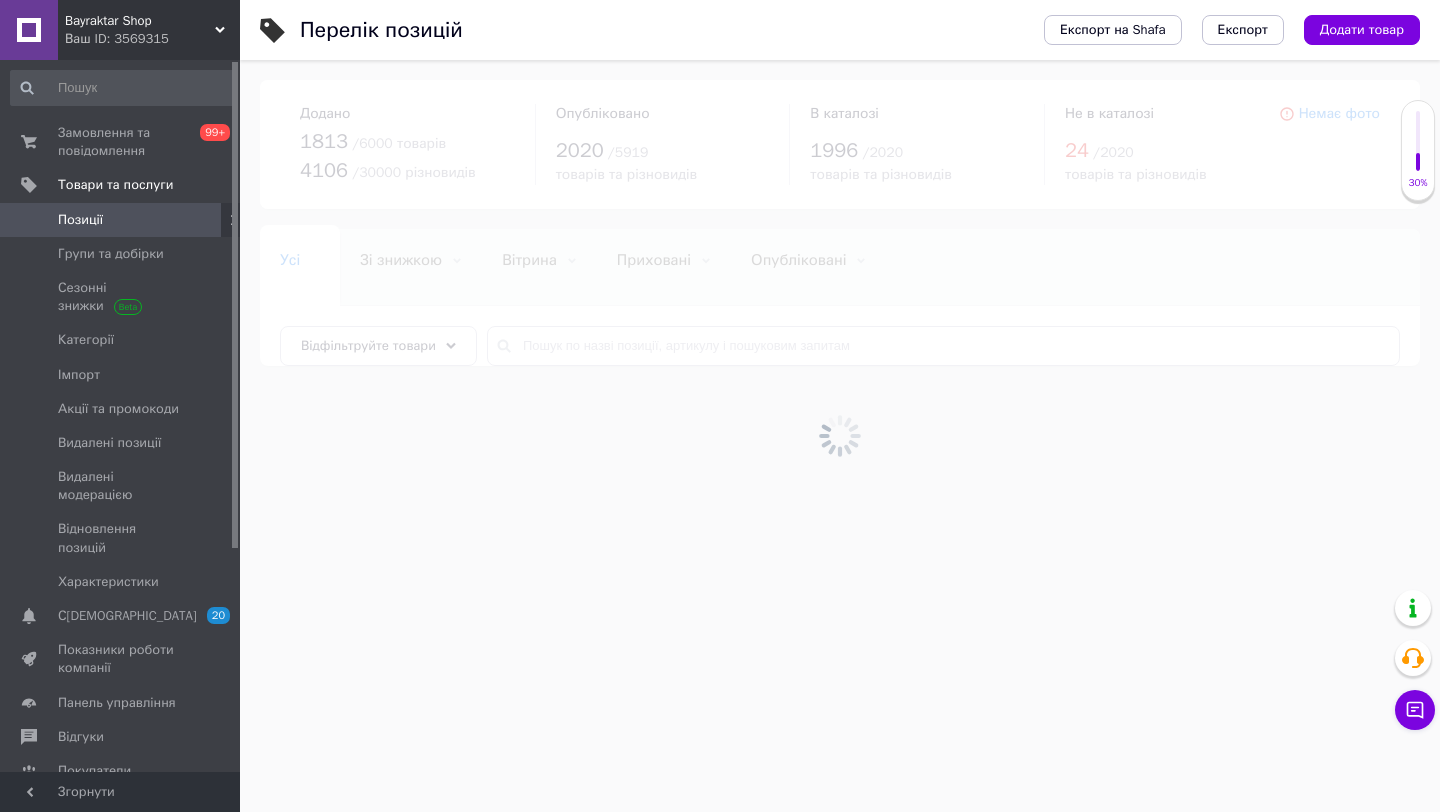 click at bounding box center [840, 436] 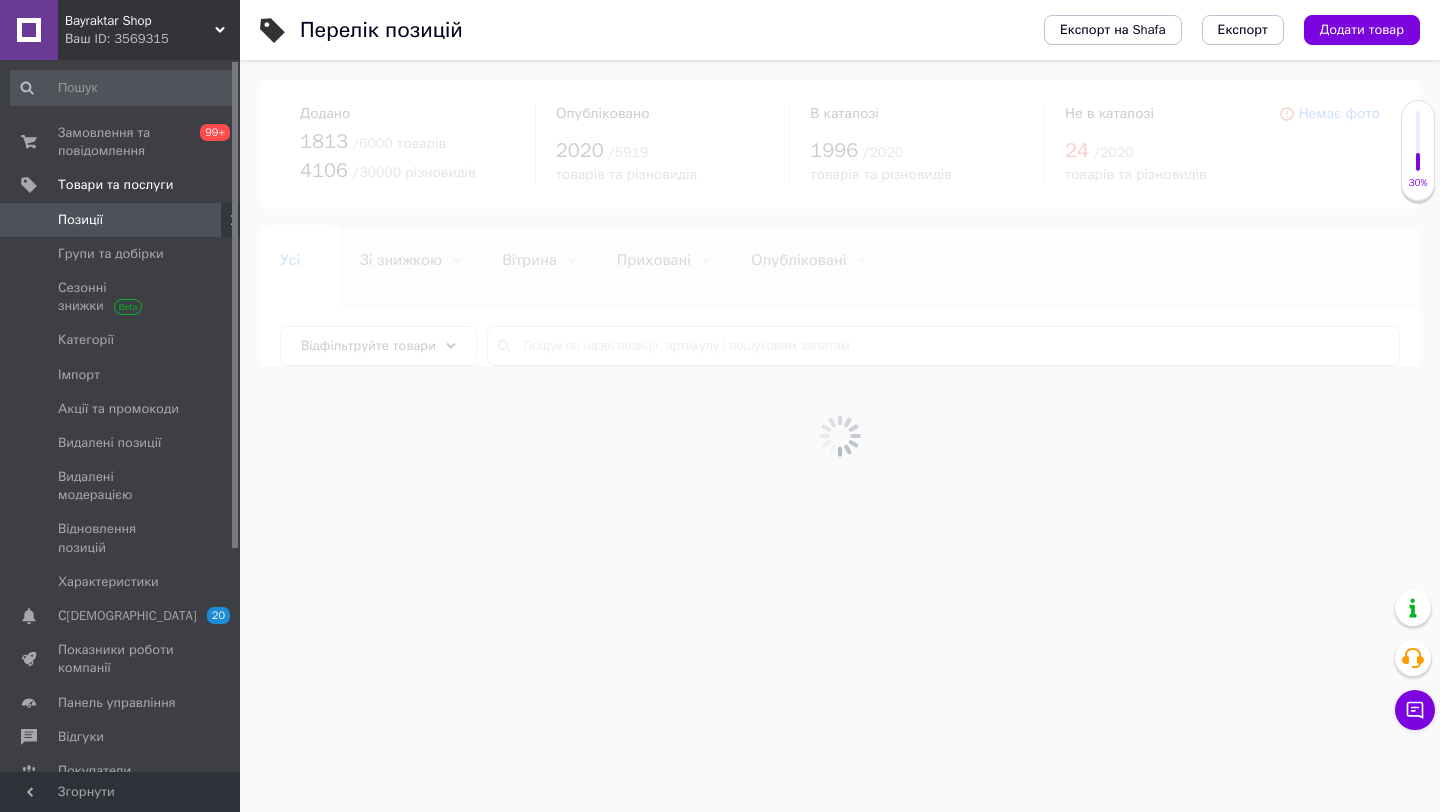 click at bounding box center [840, 436] 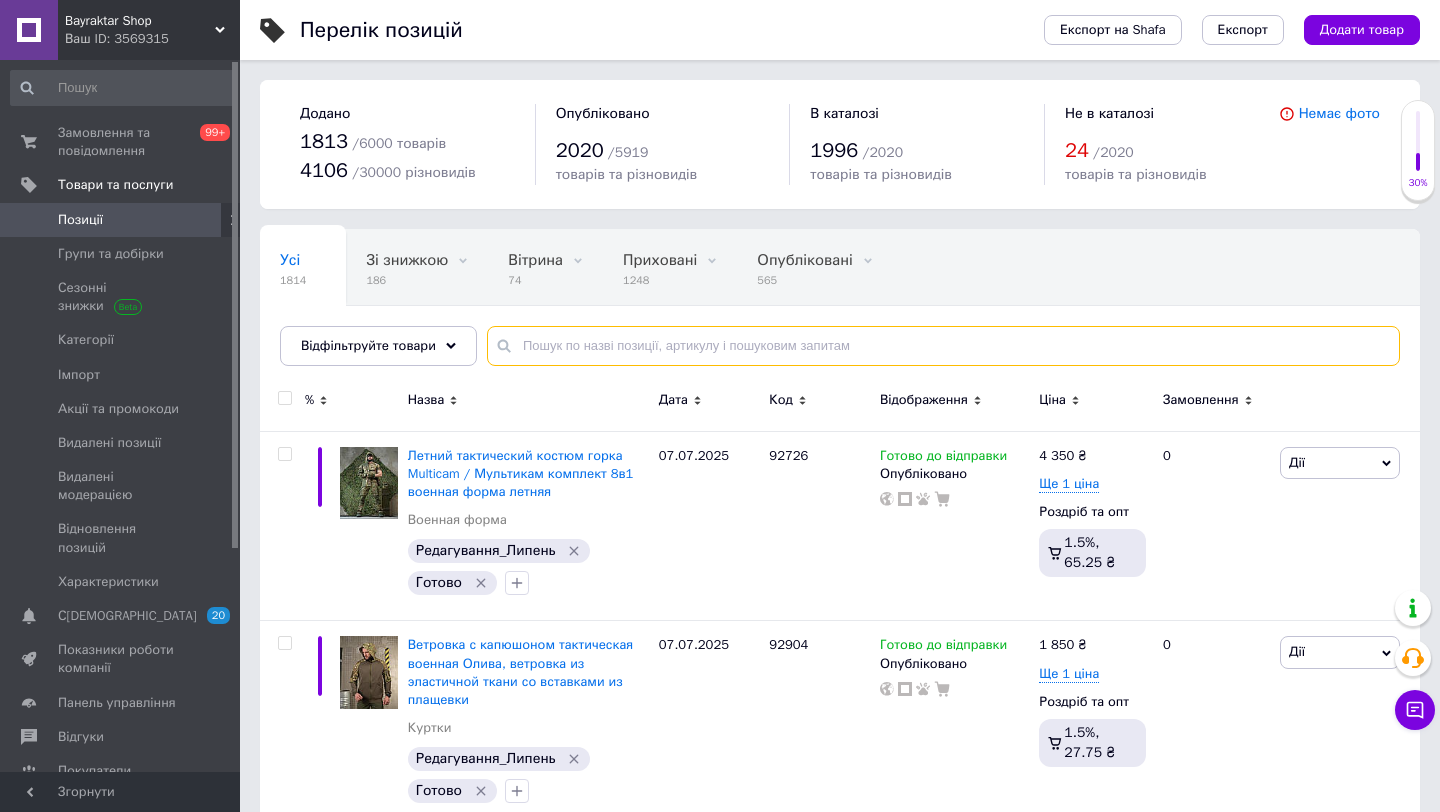 click at bounding box center (943, 346) 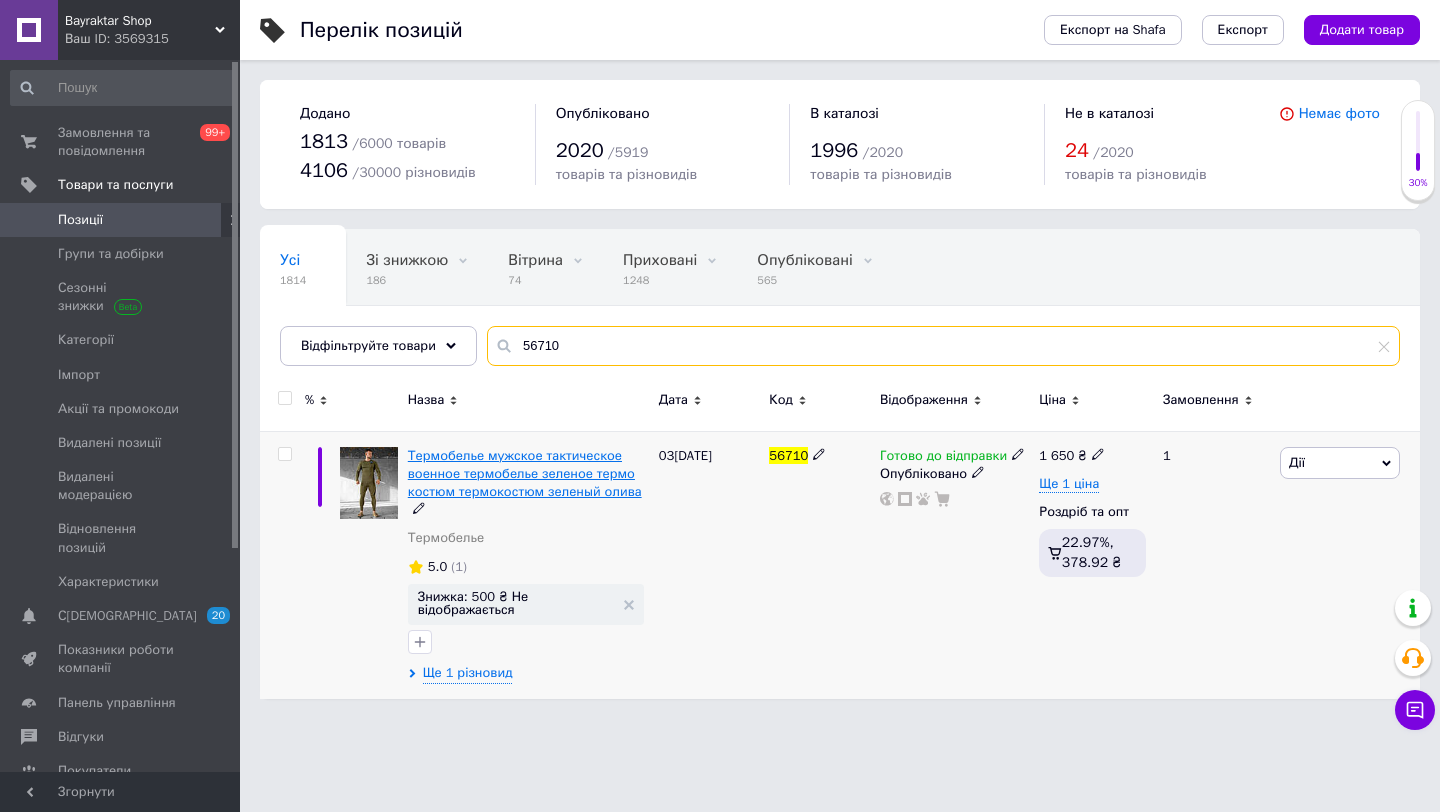type on "56710" 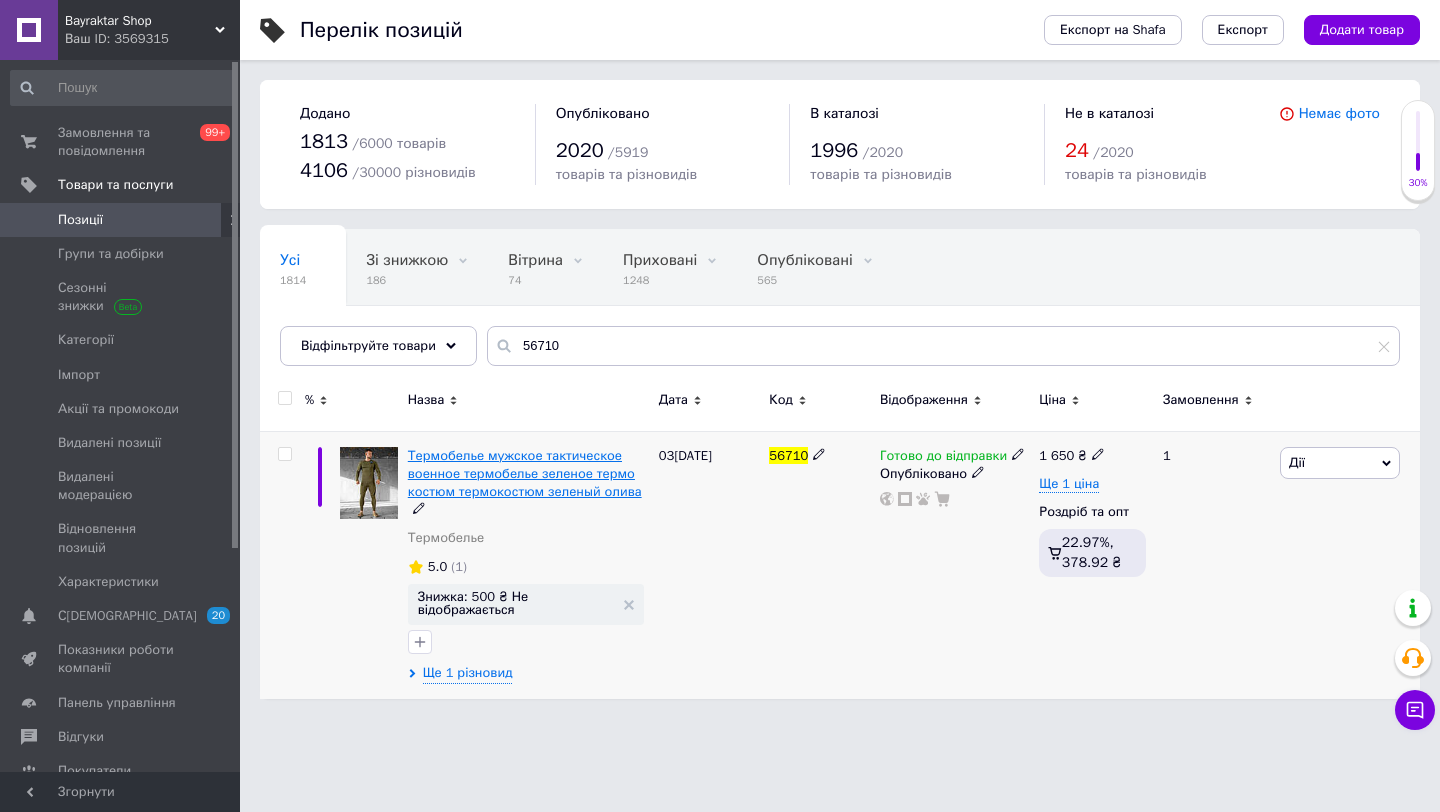 click on "Термобелье мужское тактическое военное термобелье зеленое термо костюм термокостюм зеленый олива" at bounding box center (525, 473) 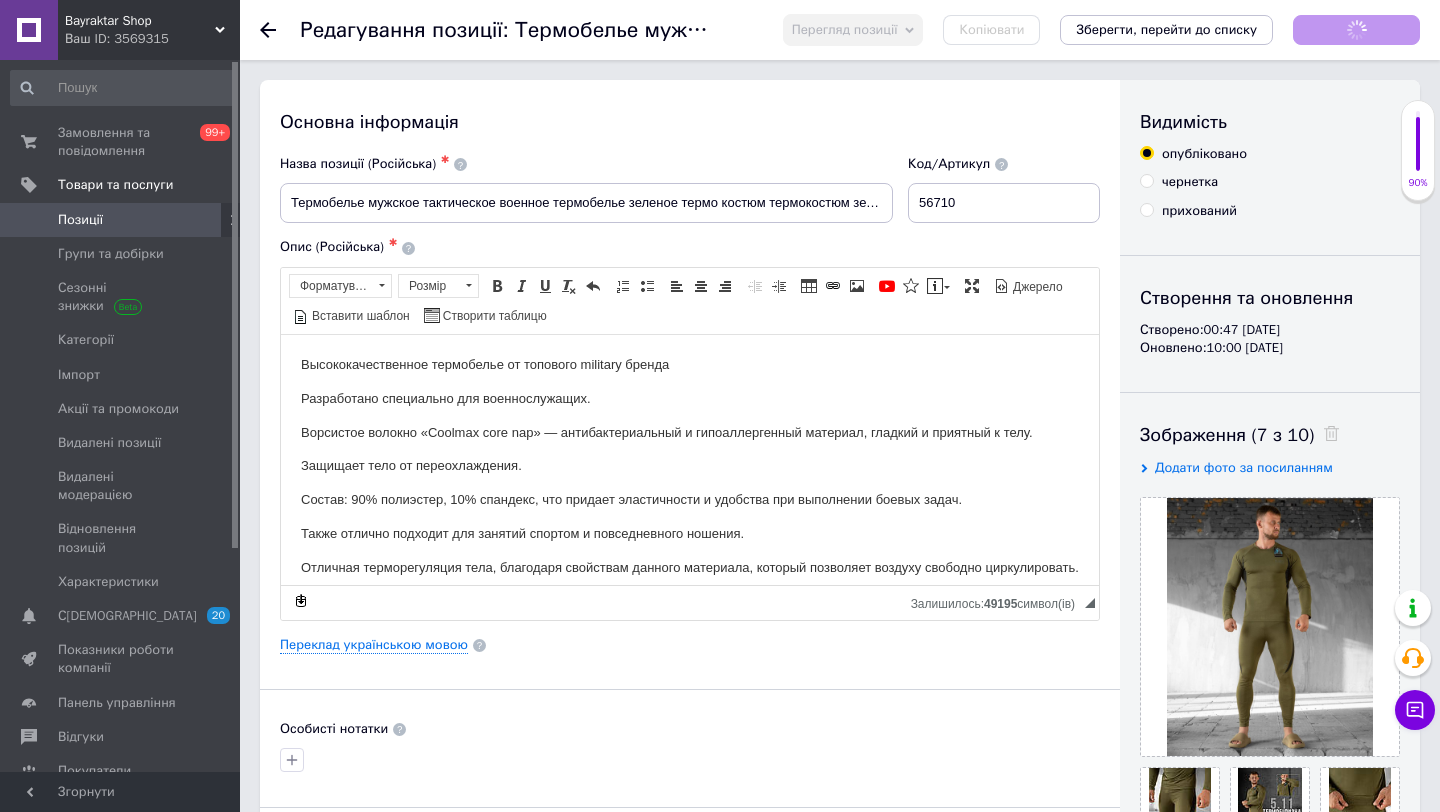 scroll, scrollTop: 0, scrollLeft: 0, axis: both 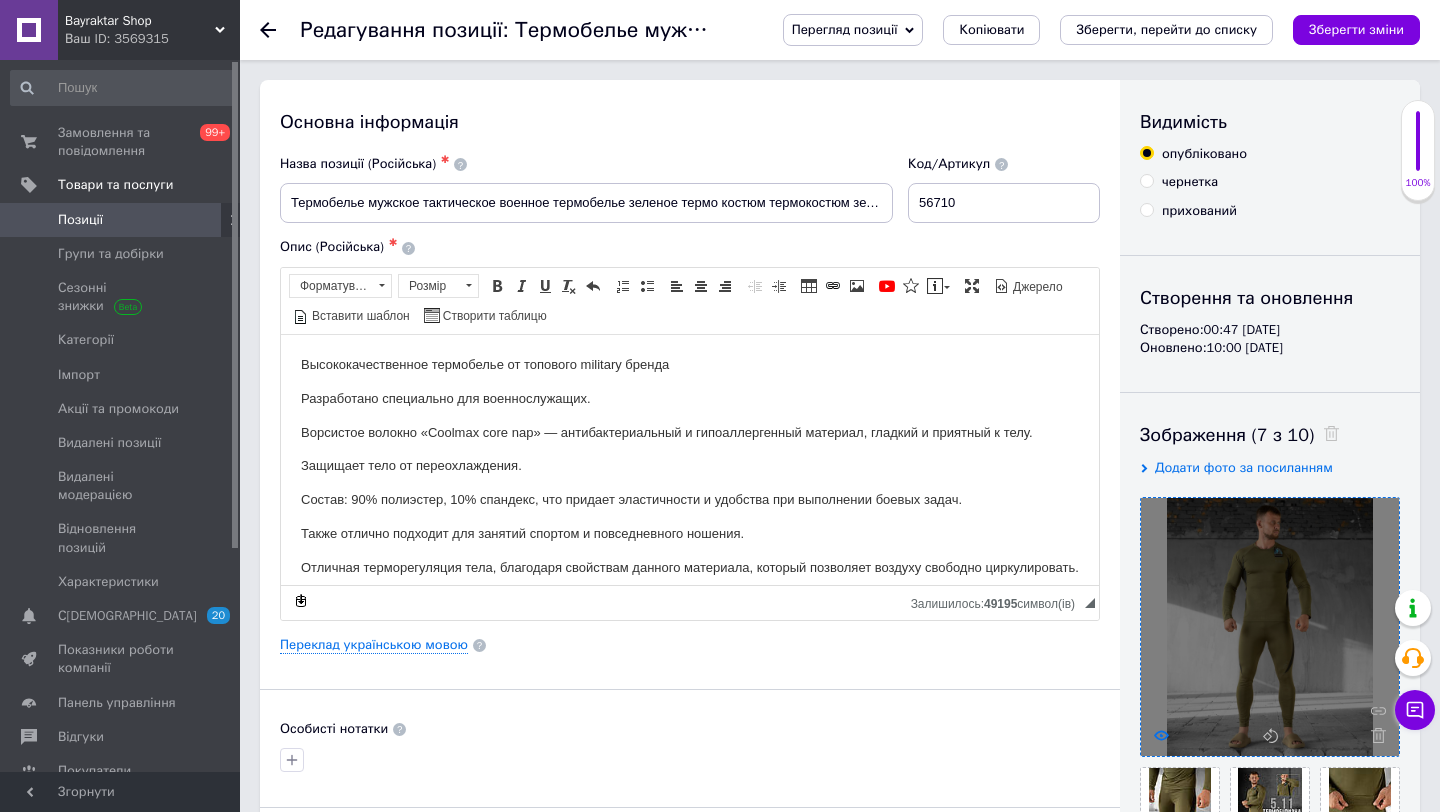 click 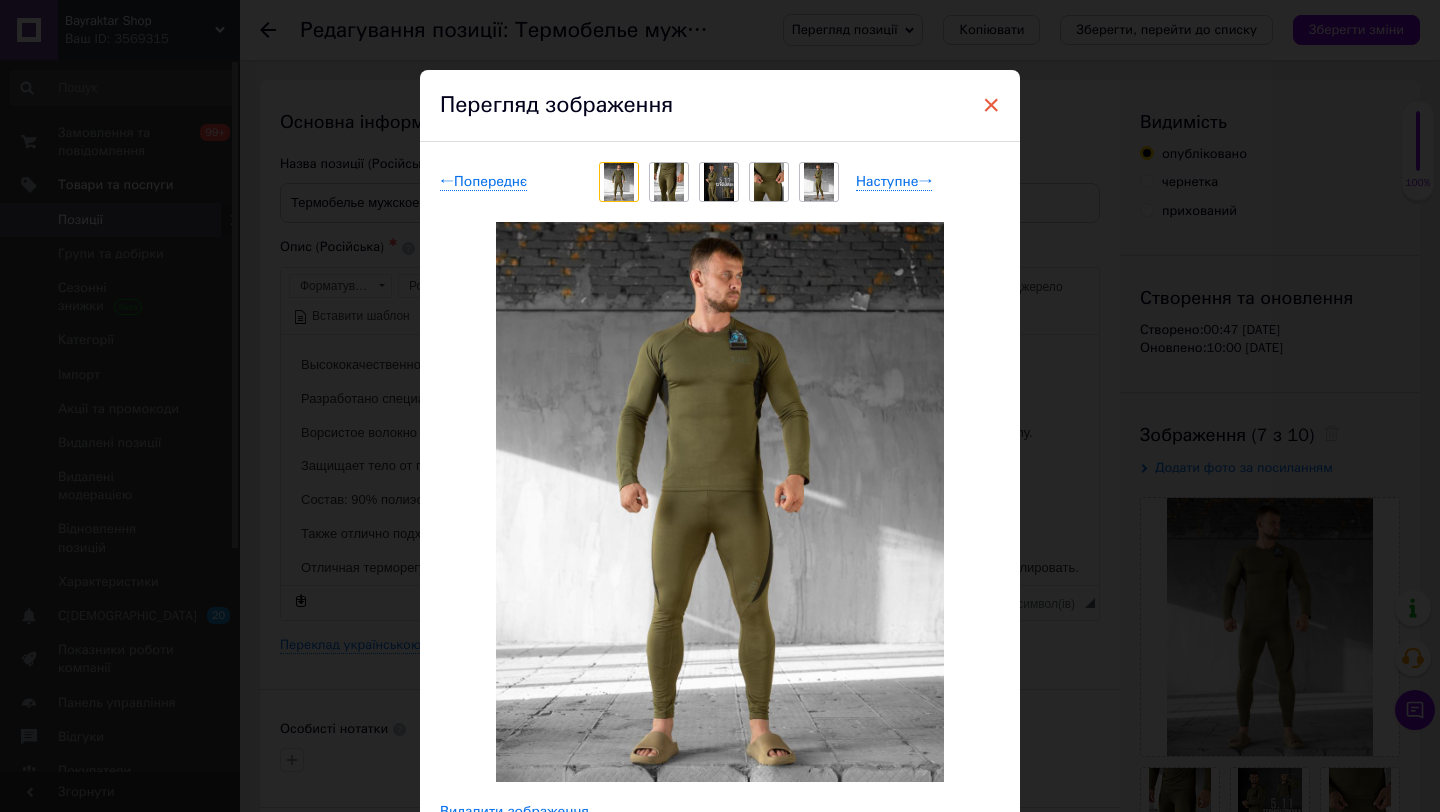 click on "×" at bounding box center (991, 105) 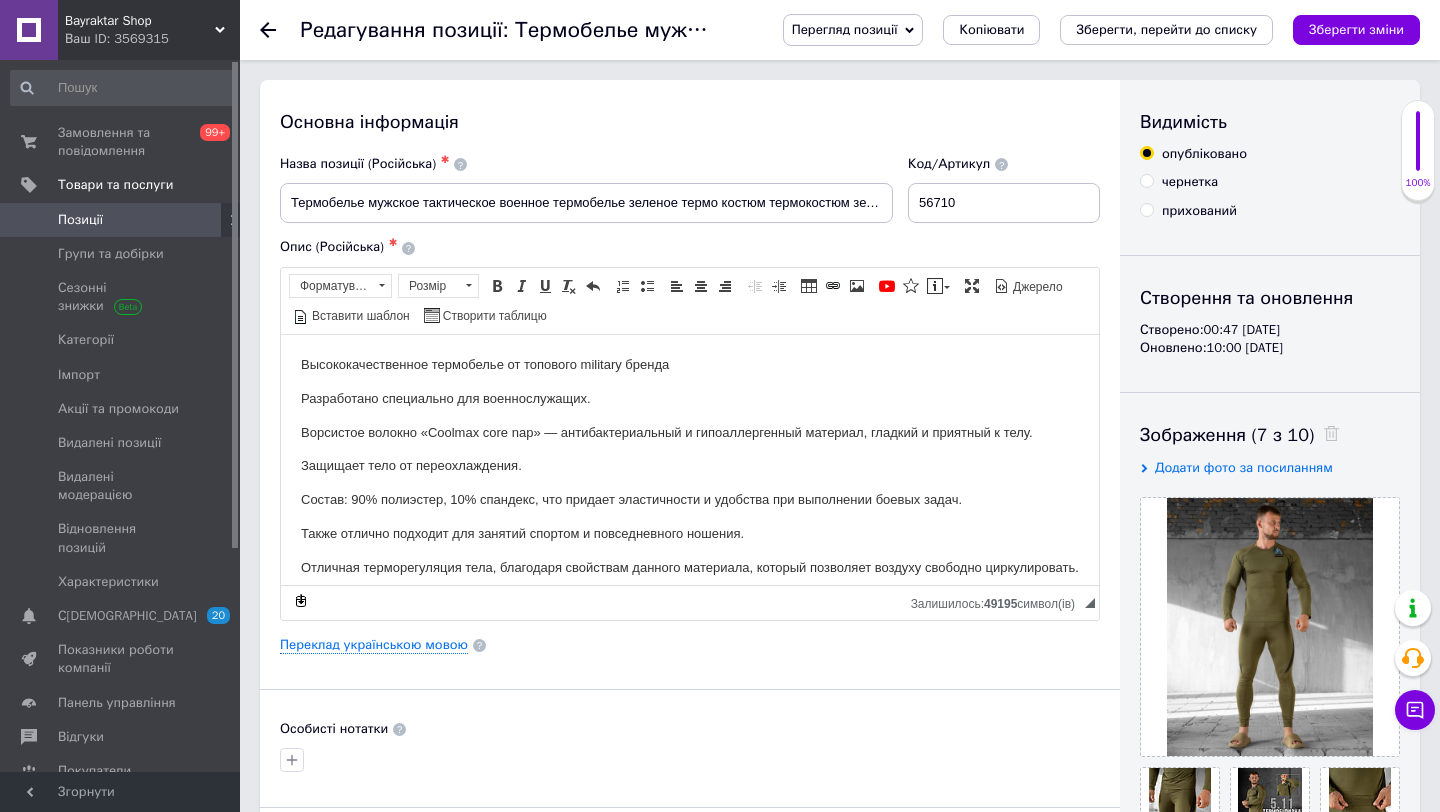 click on "Позиції" at bounding box center [121, 220] 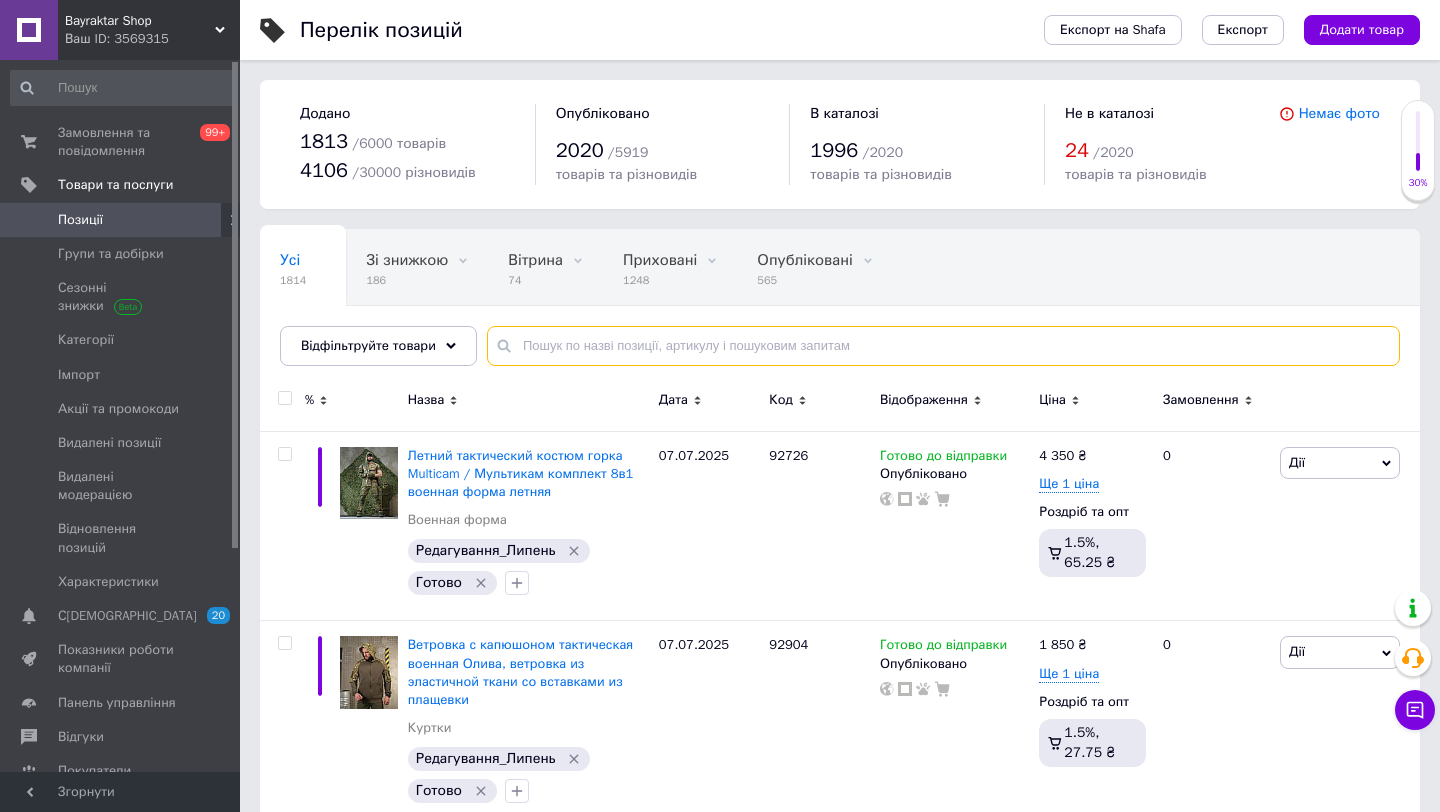 click at bounding box center [943, 346] 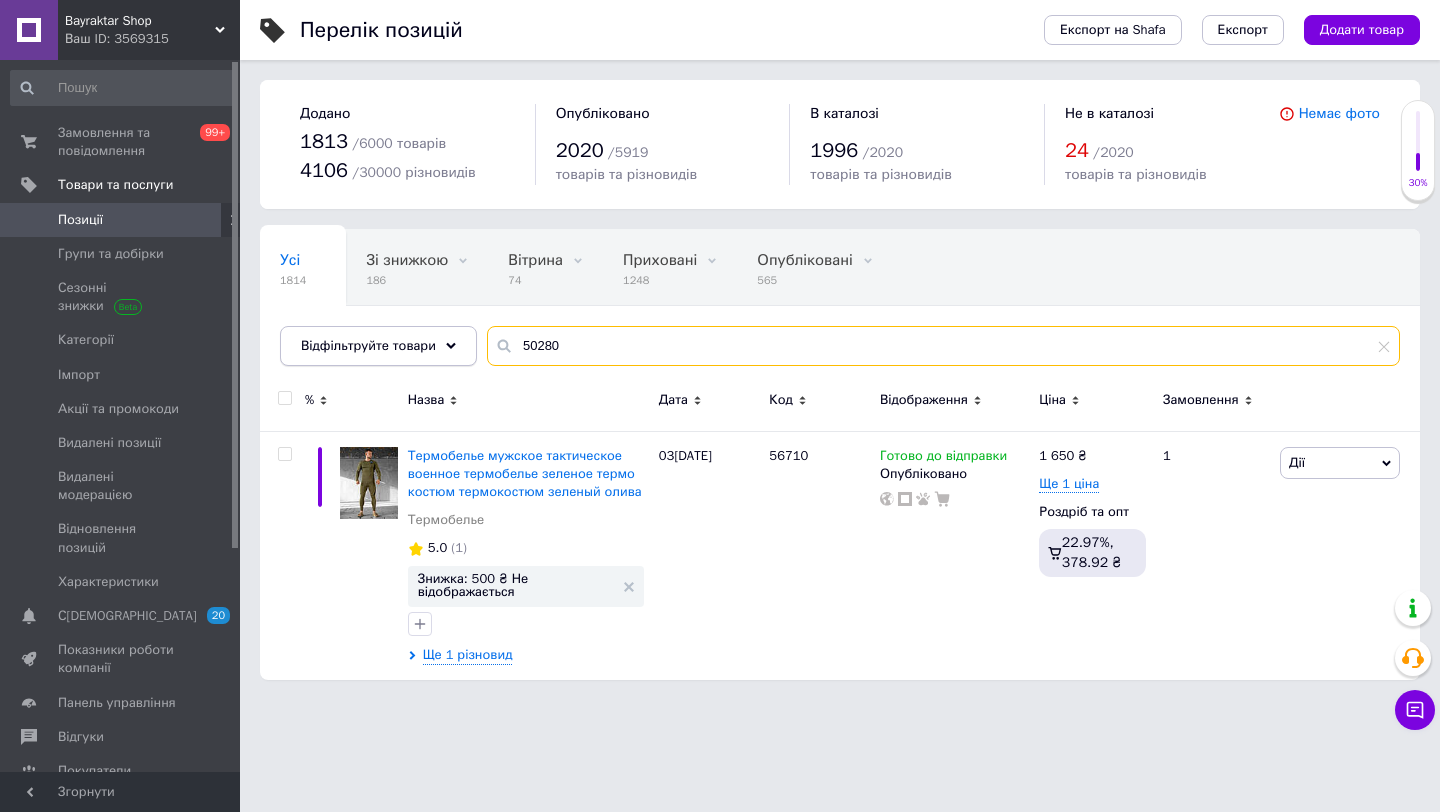 drag, startPoint x: 597, startPoint y: 355, endPoint x: 310, endPoint y: 334, distance: 287.76727 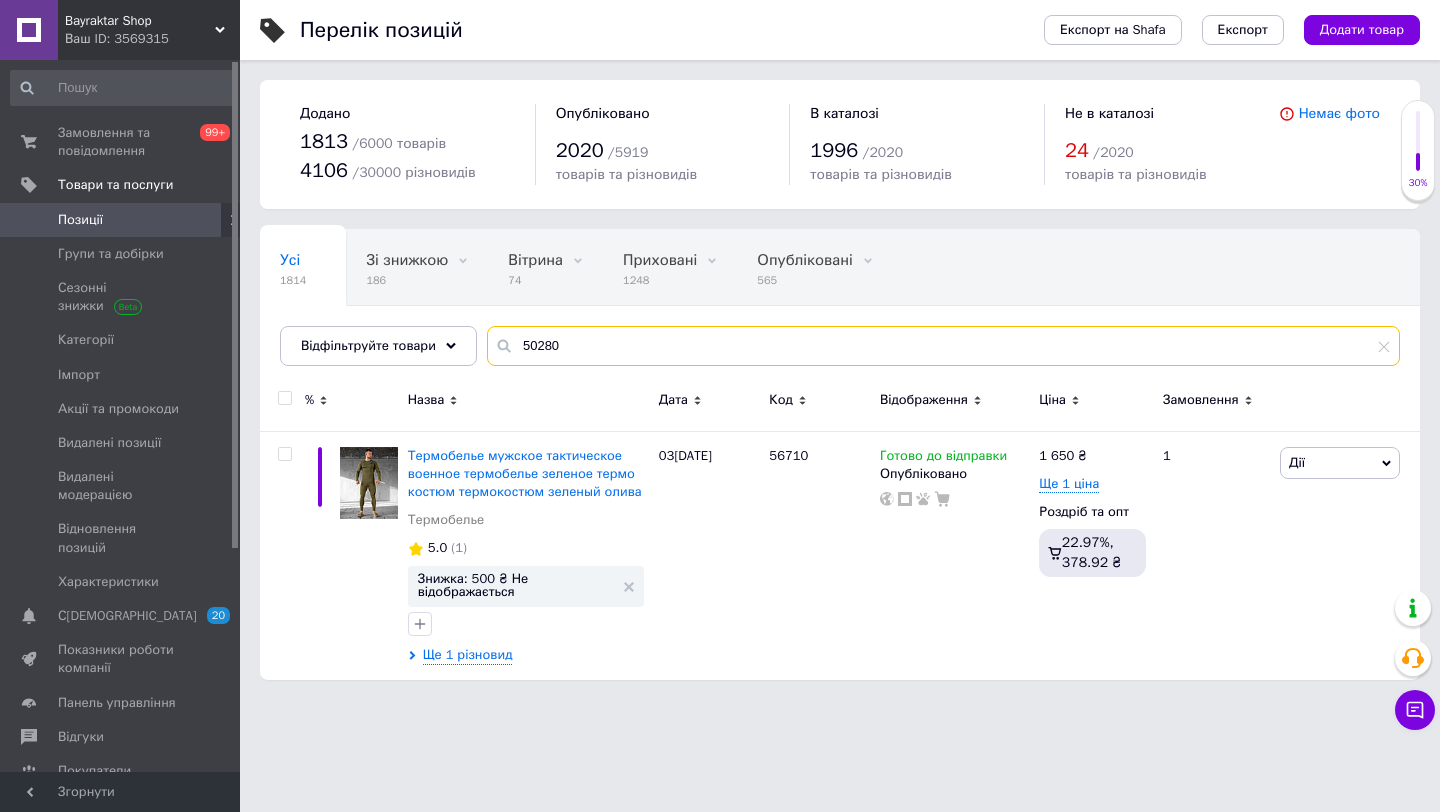 paste on "92026" 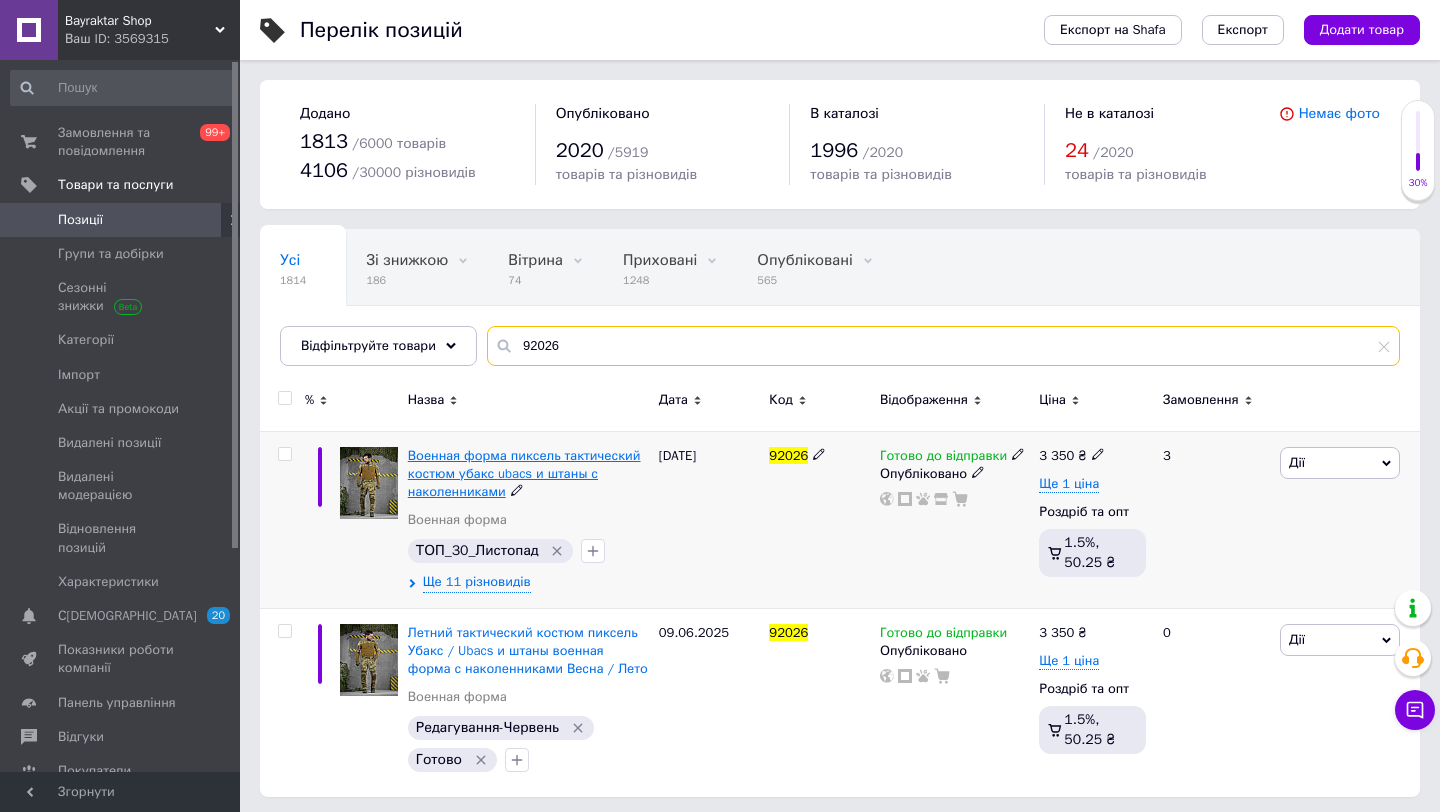 type on "92026" 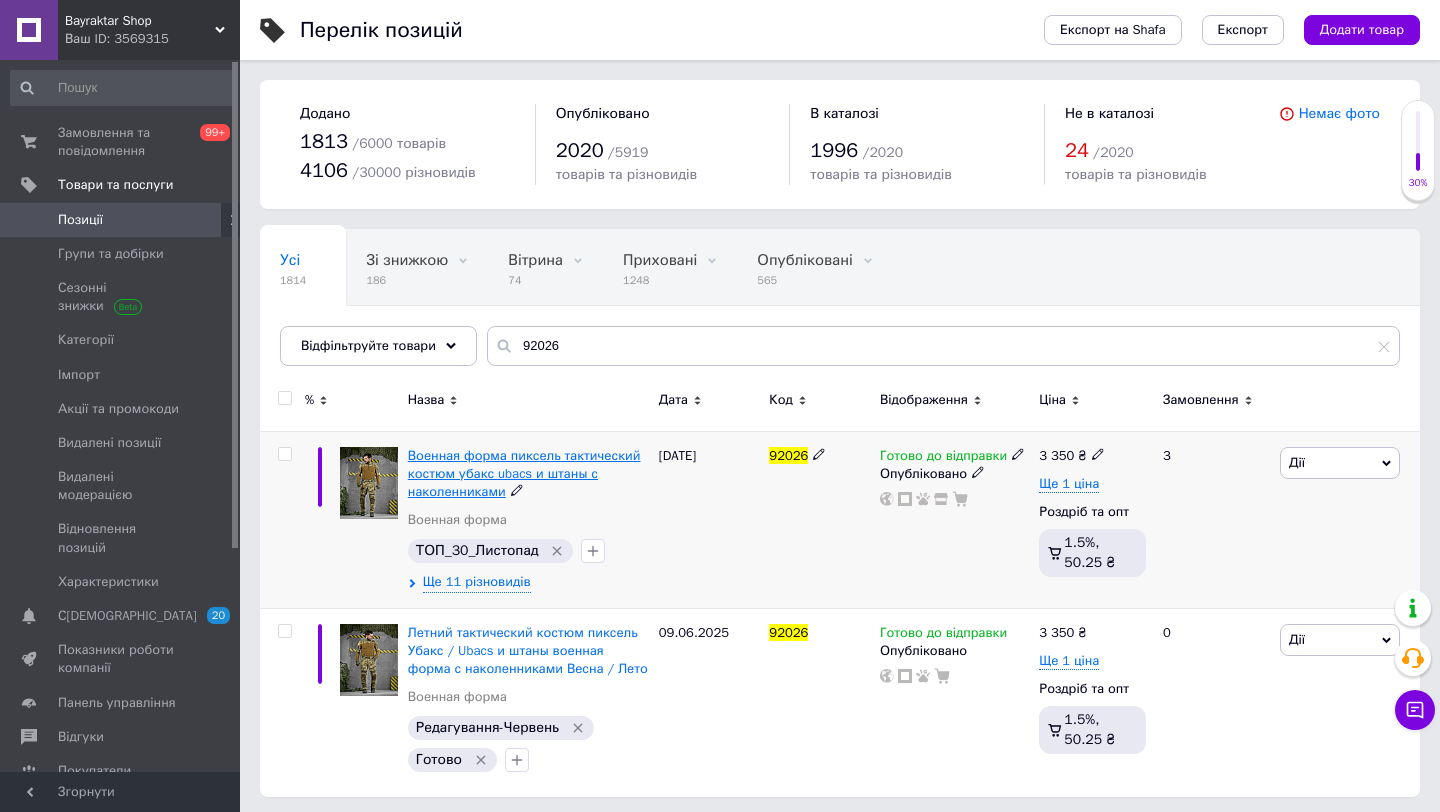 click on "Военная форма пиксель тактический костюм убакс ubacs и штаны с наколенниками" at bounding box center (524, 473) 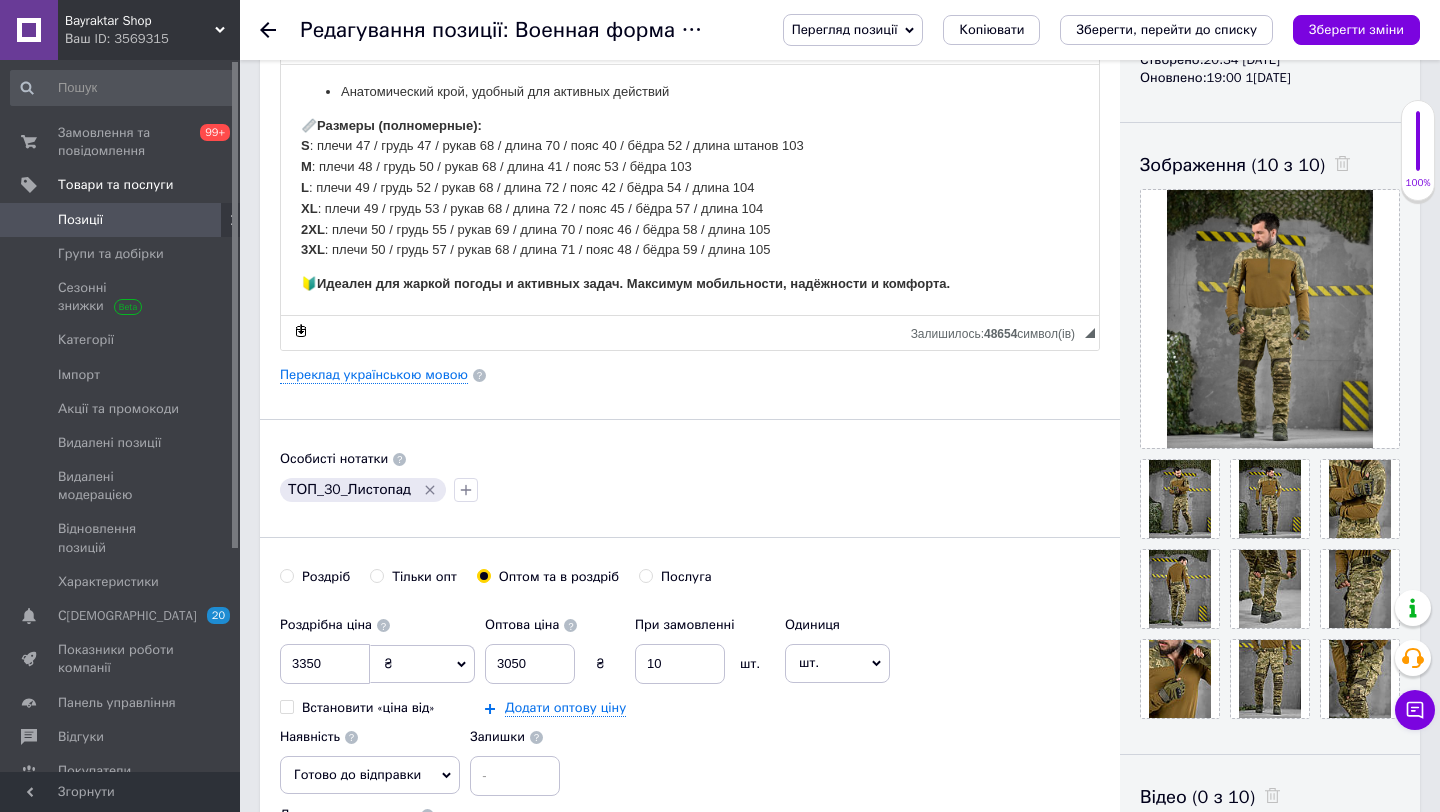 scroll, scrollTop: 0, scrollLeft: 0, axis: both 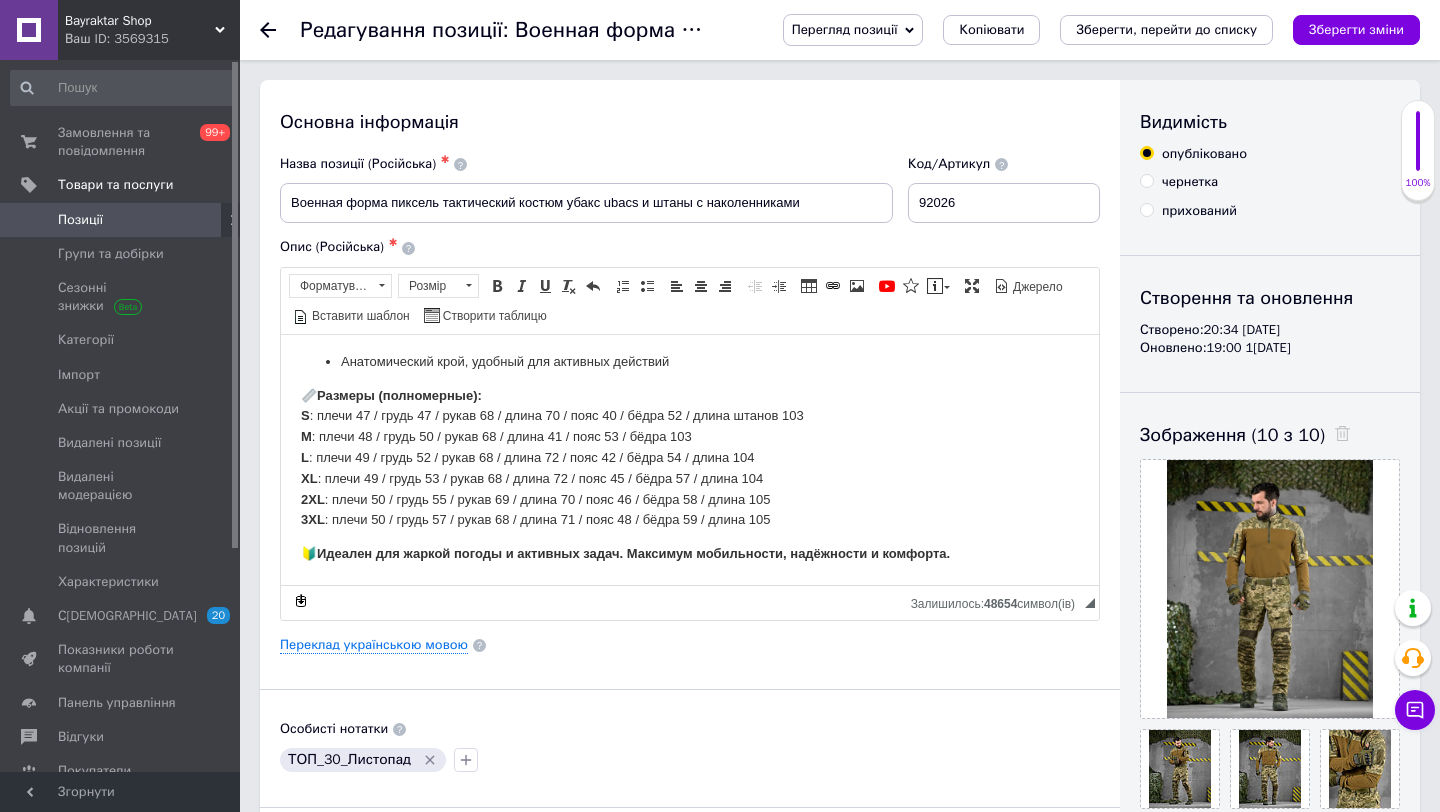 click on "Позиції" at bounding box center (121, 220) 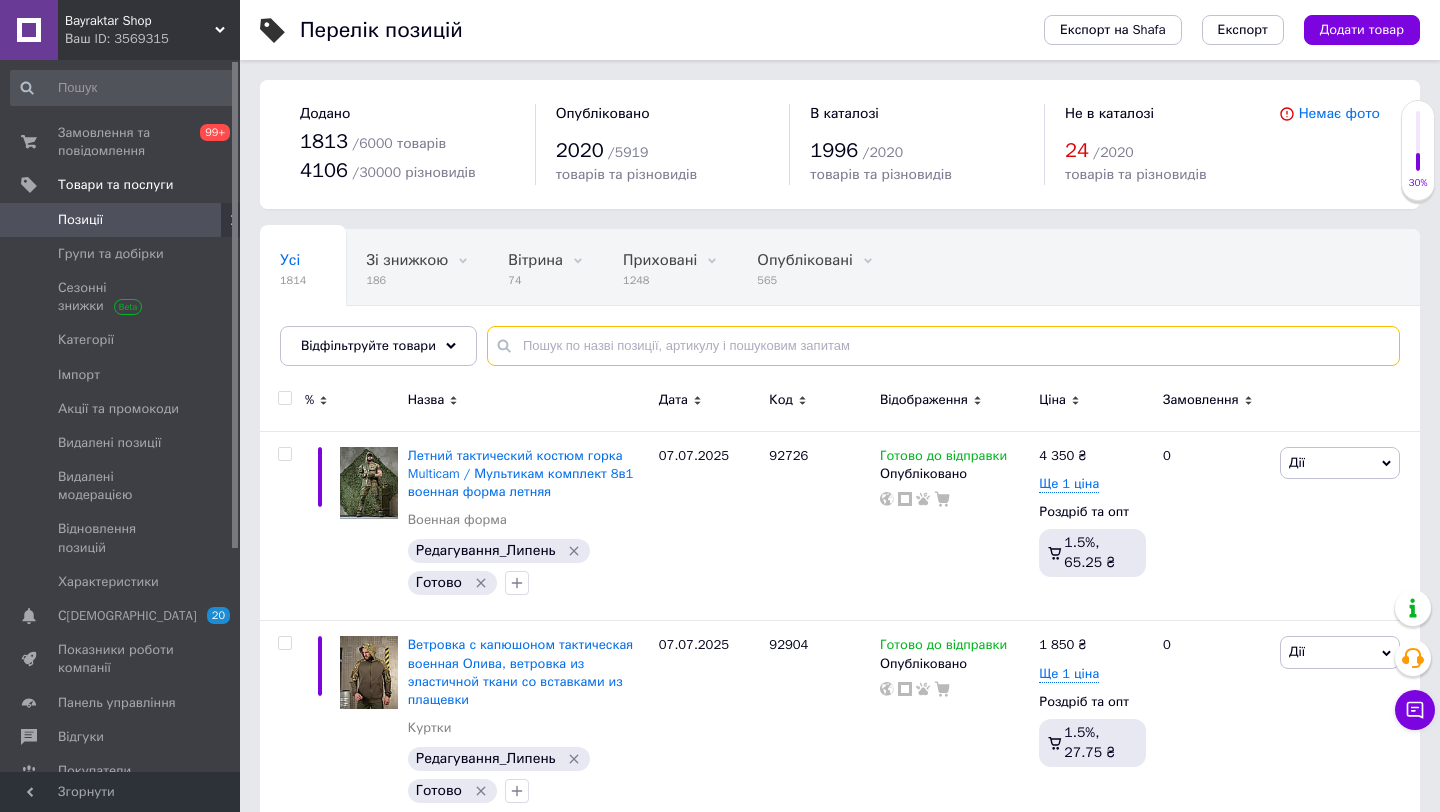 click at bounding box center [943, 346] 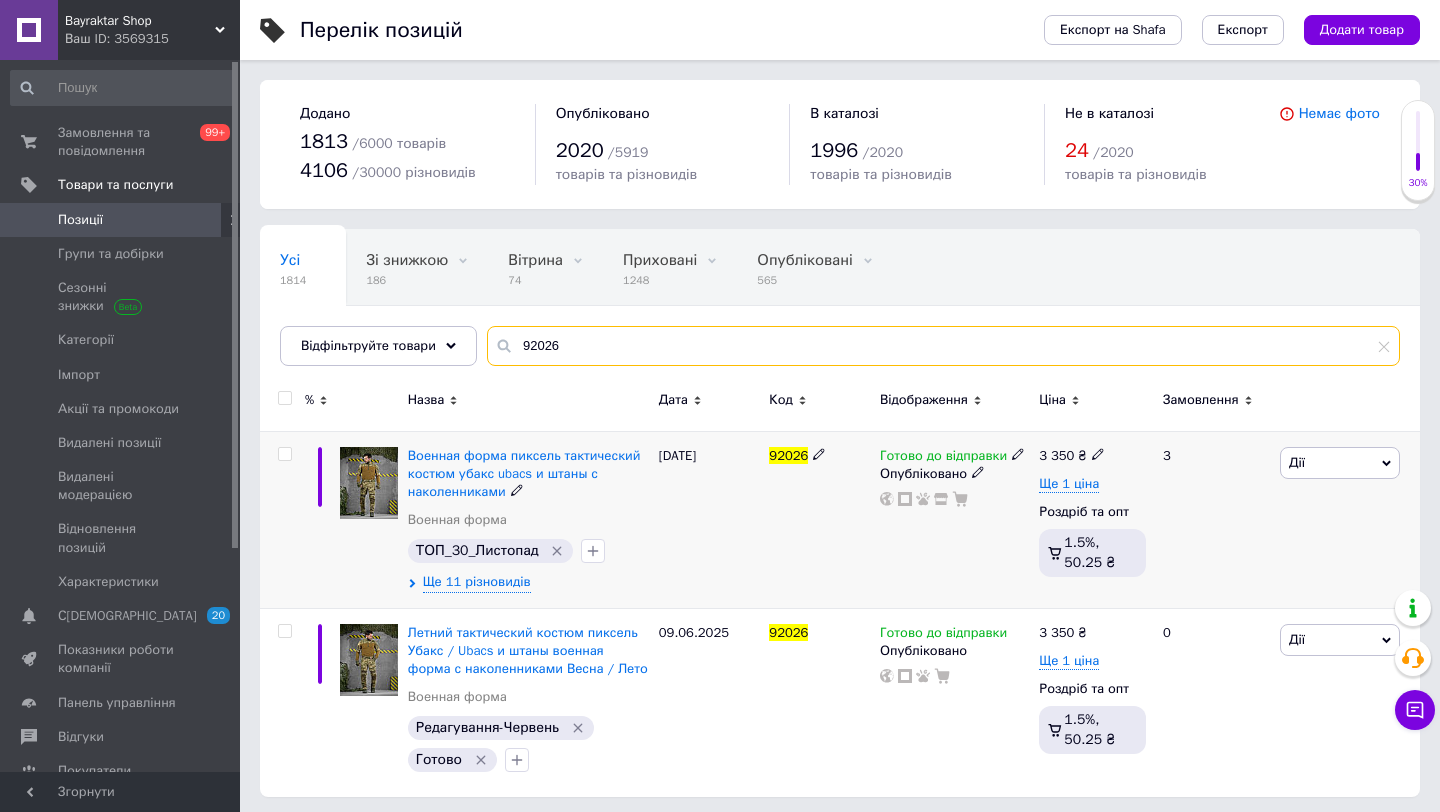 scroll, scrollTop: 5, scrollLeft: 0, axis: vertical 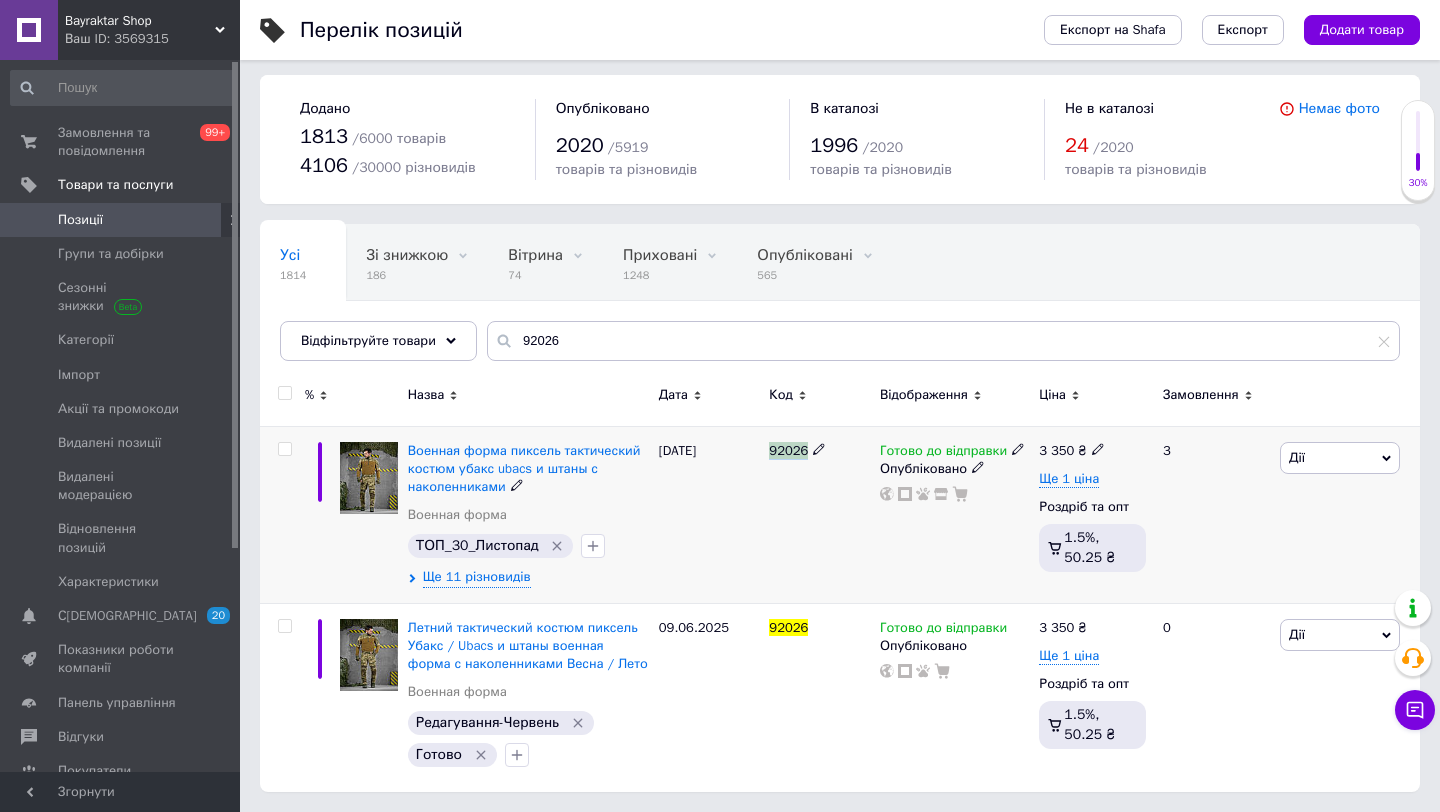 drag, startPoint x: 811, startPoint y: 448, endPoint x: 768, endPoint y: 447, distance: 43.011627 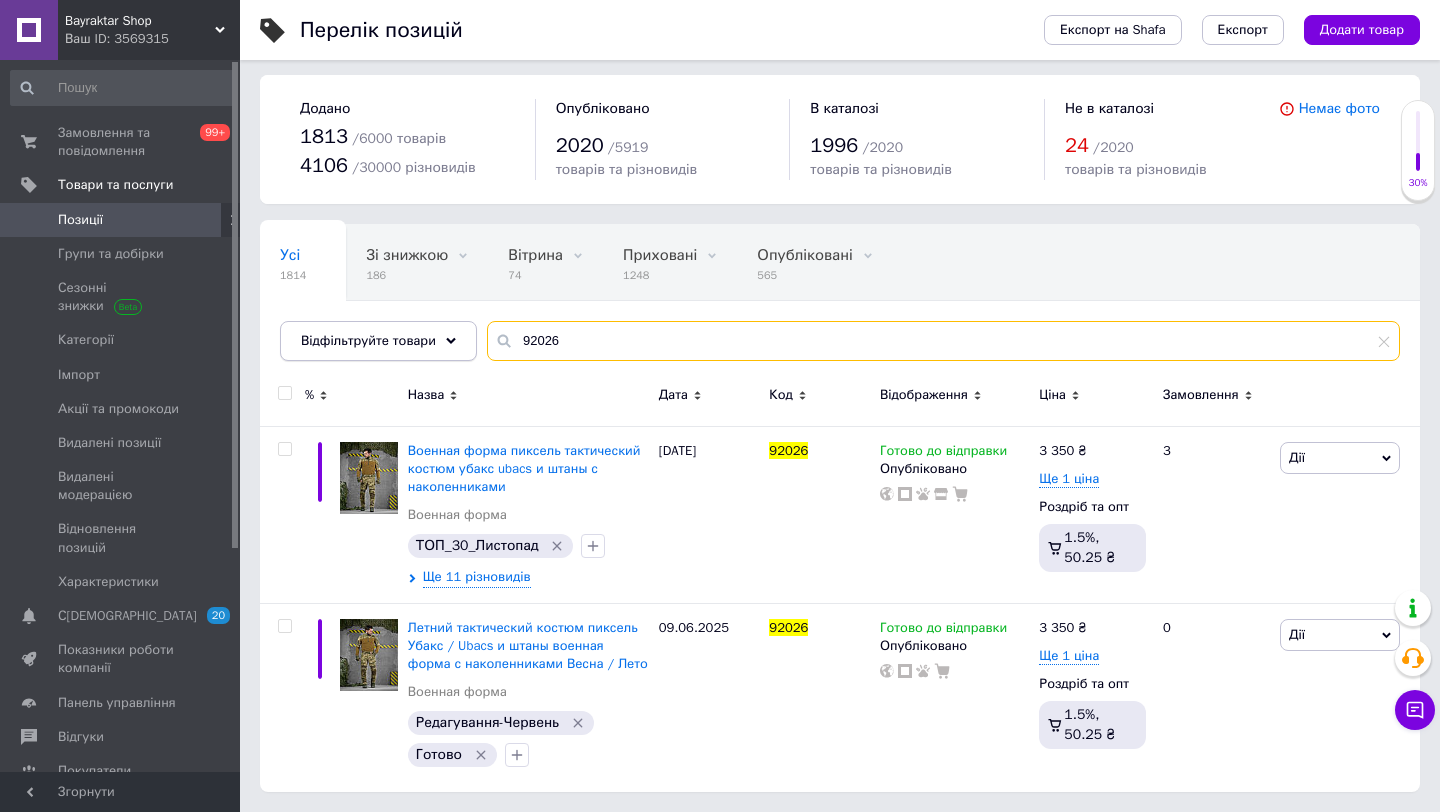 drag, startPoint x: 573, startPoint y: 343, endPoint x: 386, endPoint y: 339, distance: 187.04277 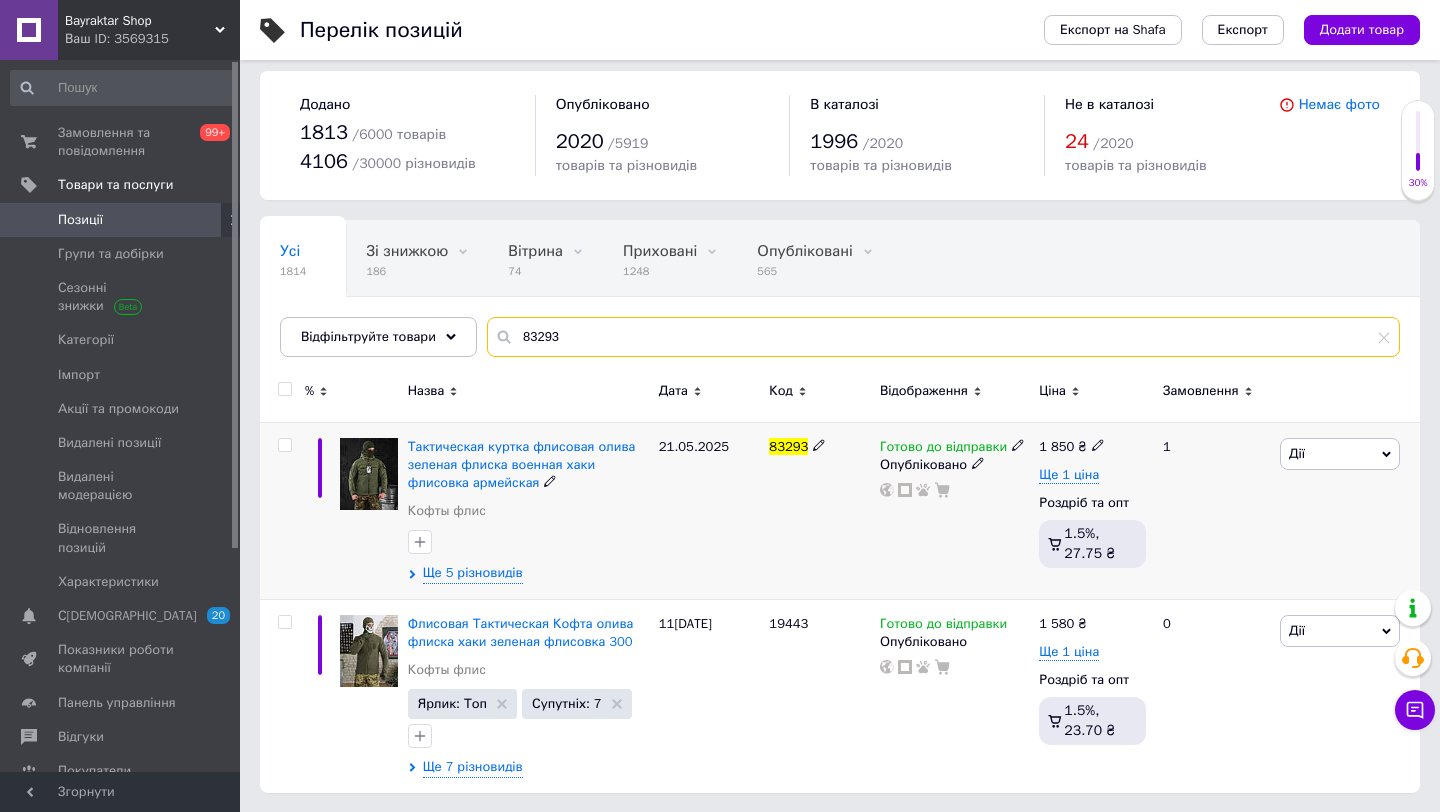 scroll, scrollTop: 0, scrollLeft: 0, axis: both 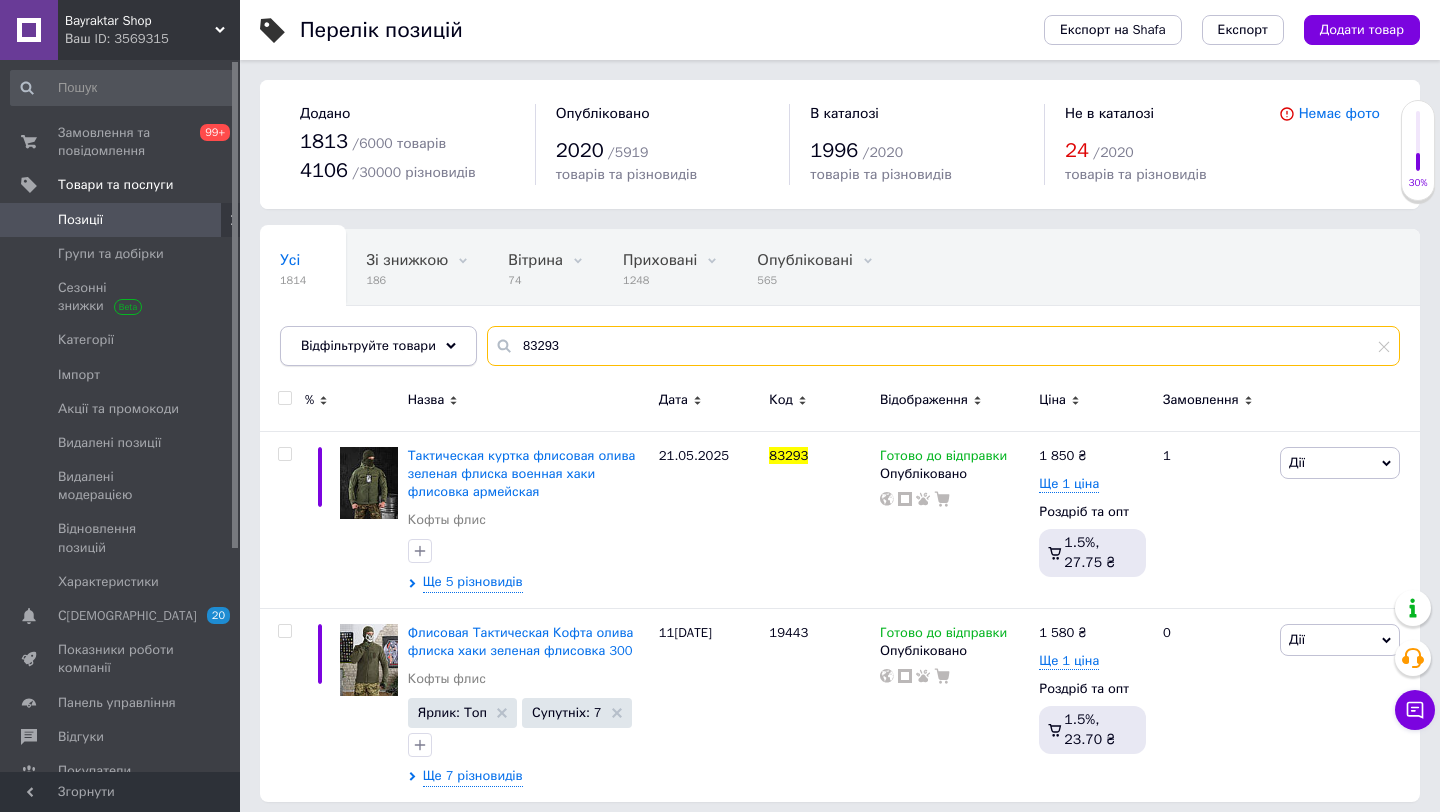 drag, startPoint x: 585, startPoint y: 346, endPoint x: 287, endPoint y: 342, distance: 298.02686 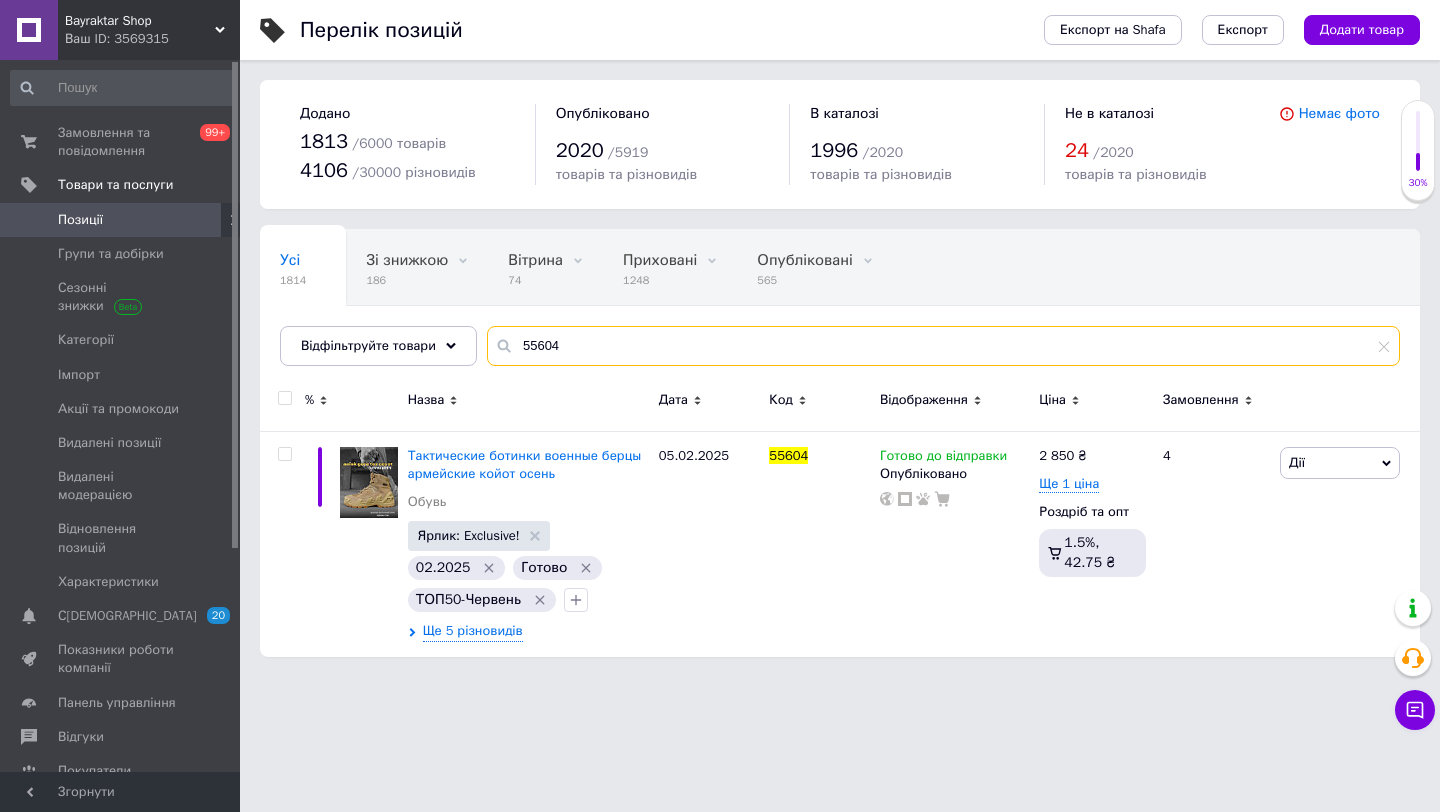 drag, startPoint x: 569, startPoint y: 343, endPoint x: 492, endPoint y: 354, distance: 77.781746 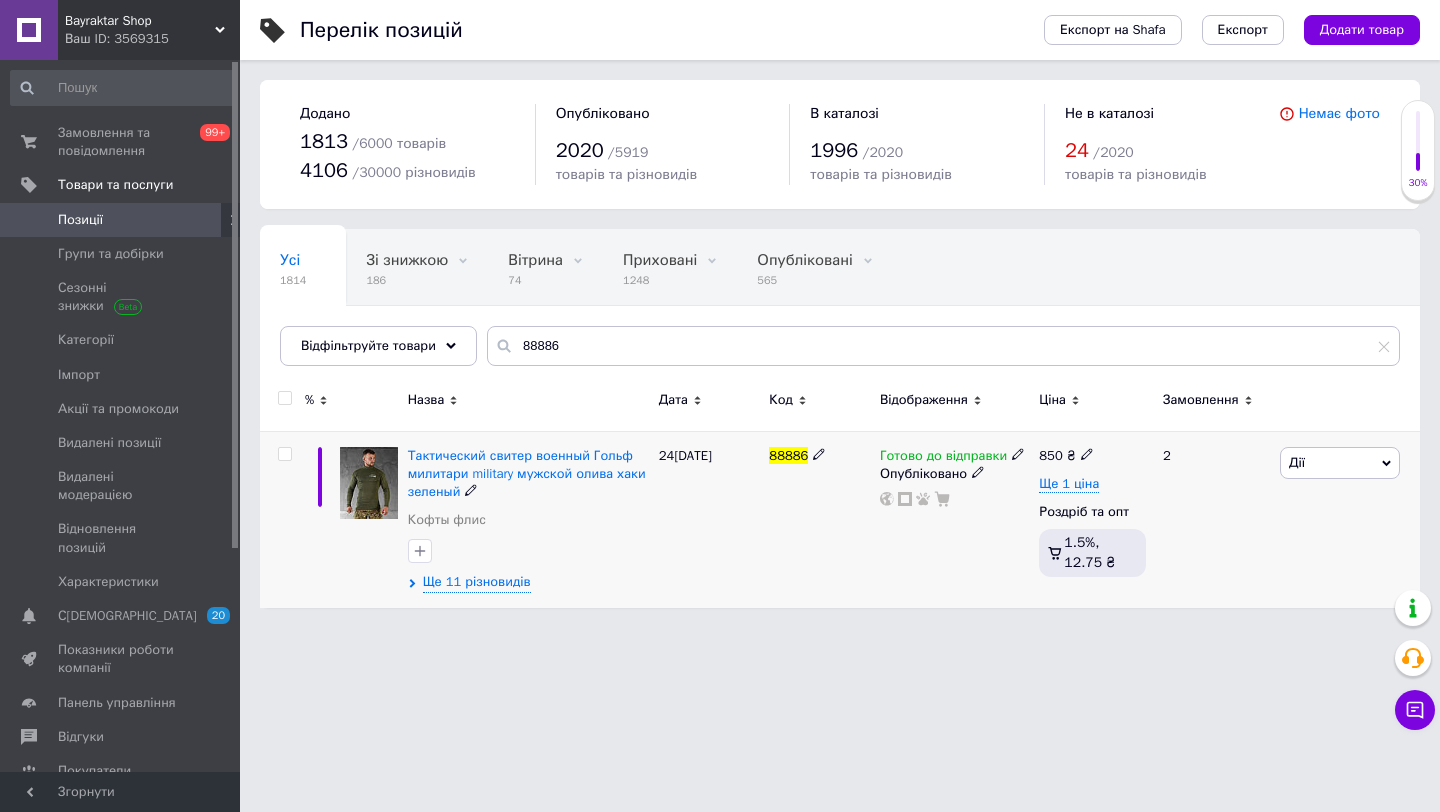 click on "Дії" at bounding box center [1340, 463] 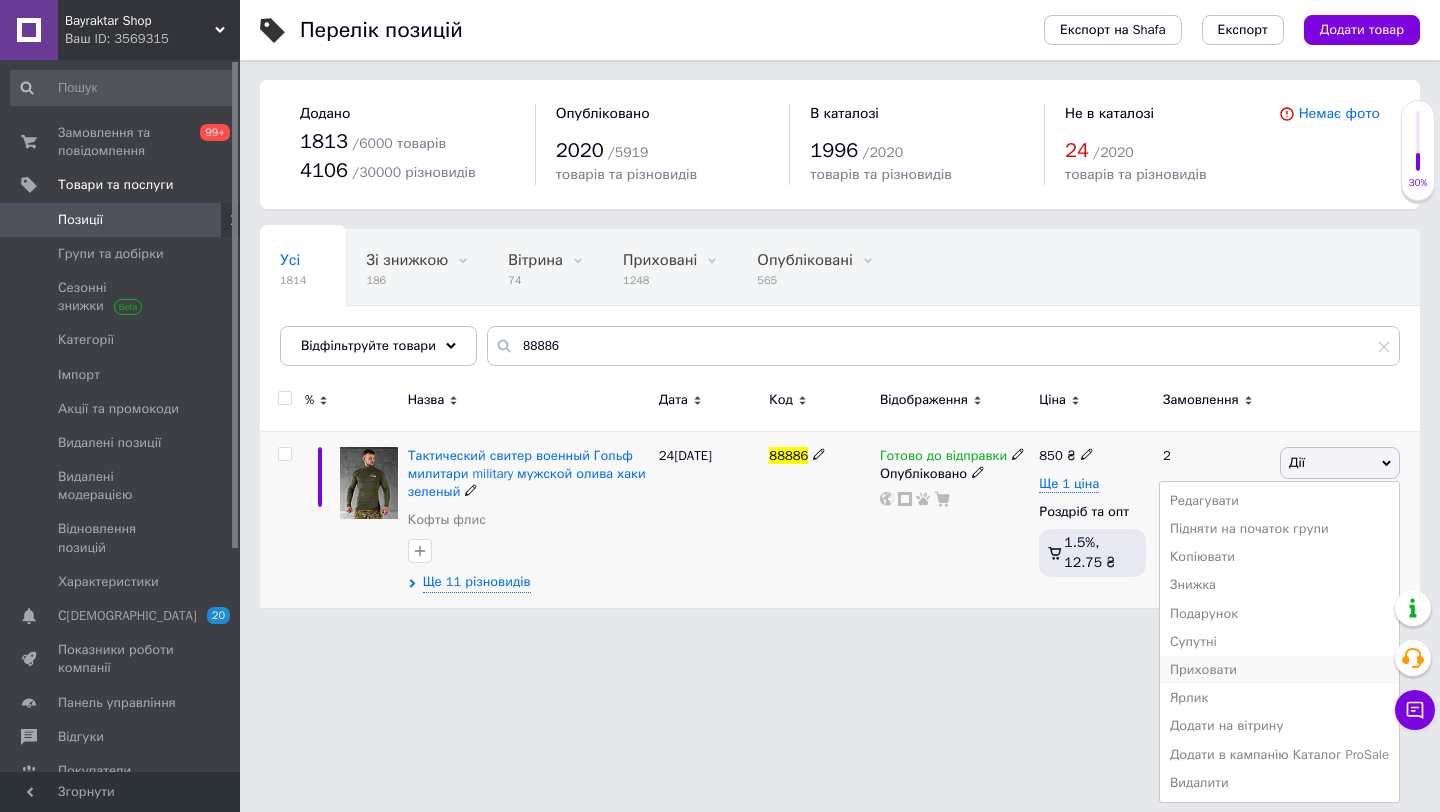 click on "Приховати" at bounding box center (1279, 670) 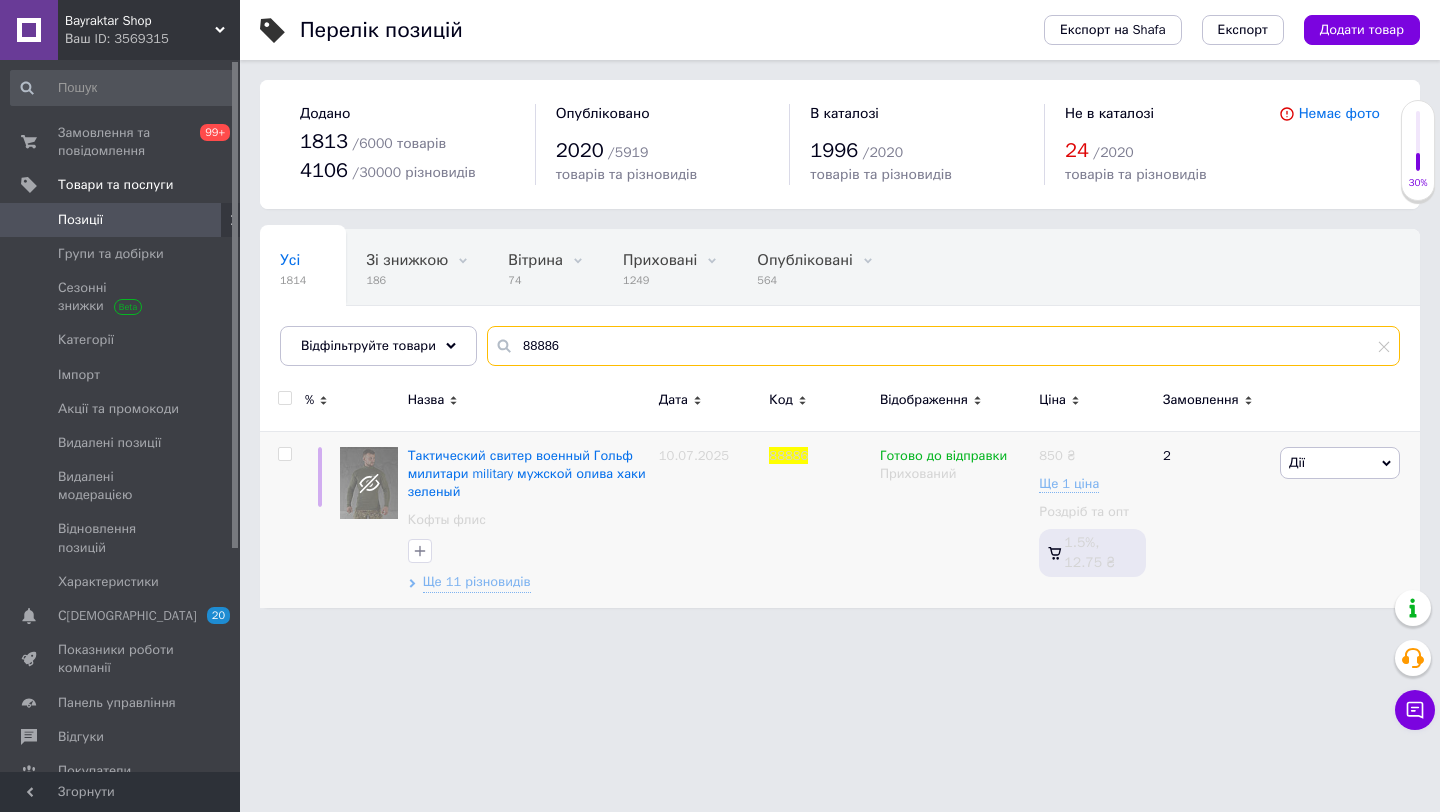 drag, startPoint x: 601, startPoint y: 350, endPoint x: 356, endPoint y: 324, distance: 246.37573 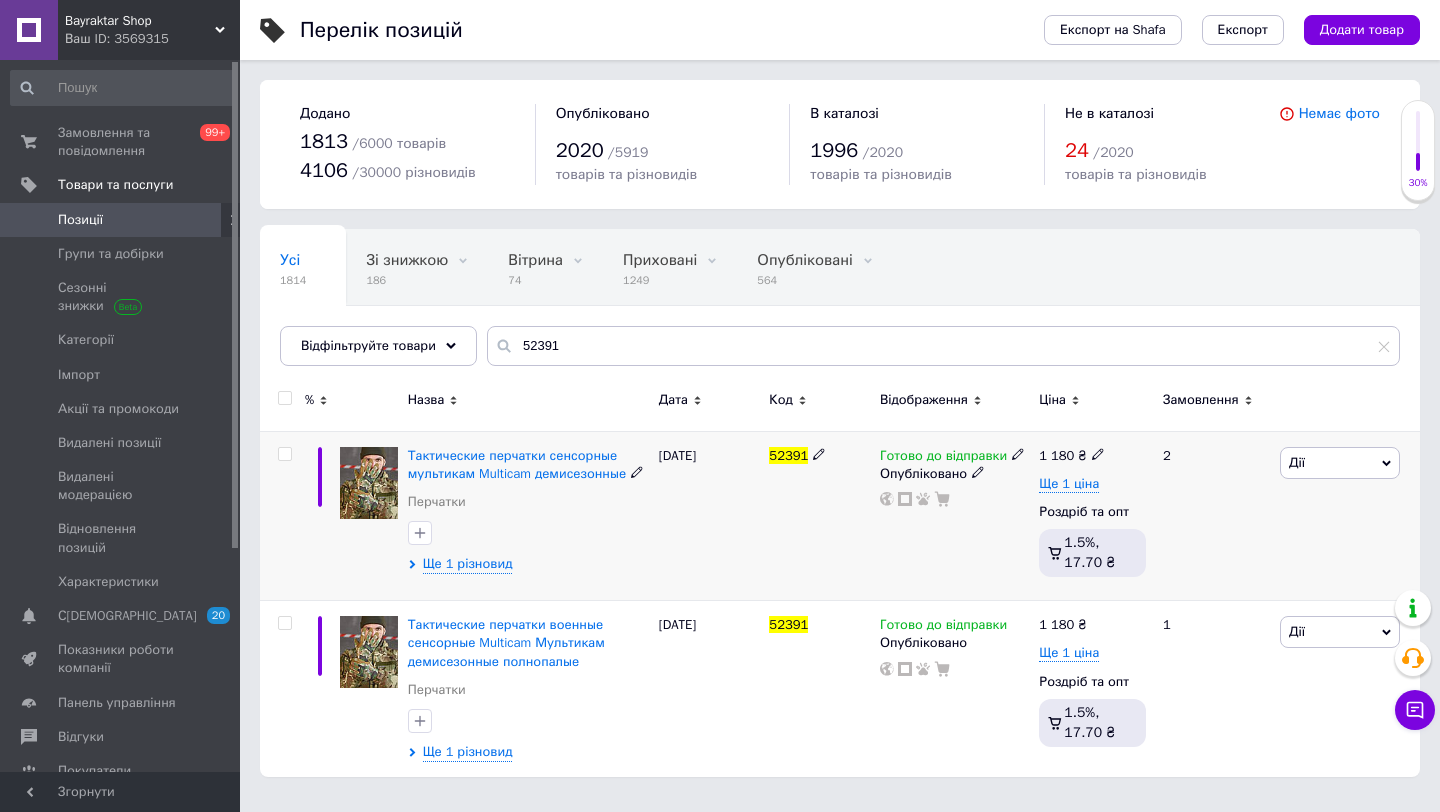 click on "Дії" at bounding box center [1340, 463] 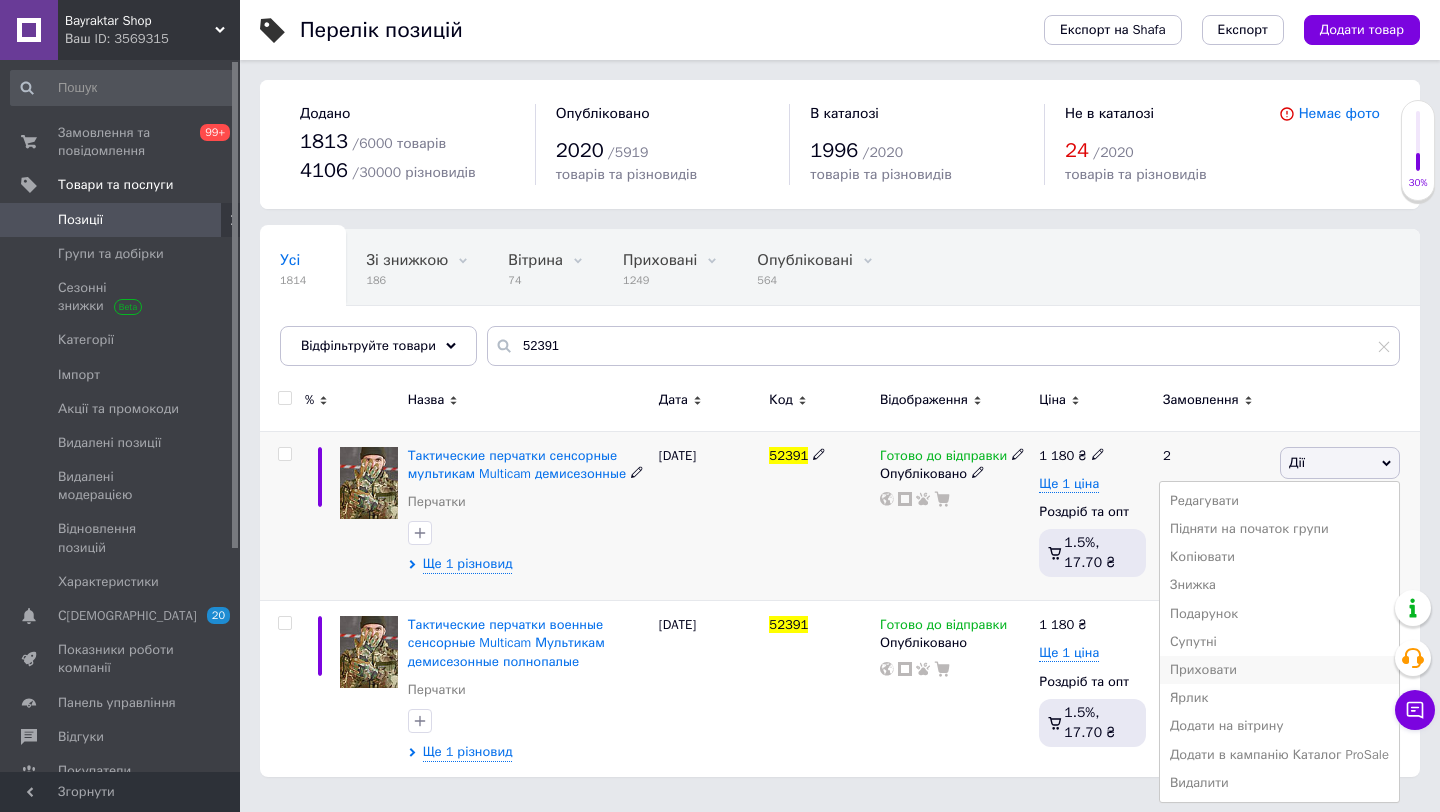 click on "Приховати" at bounding box center [1279, 670] 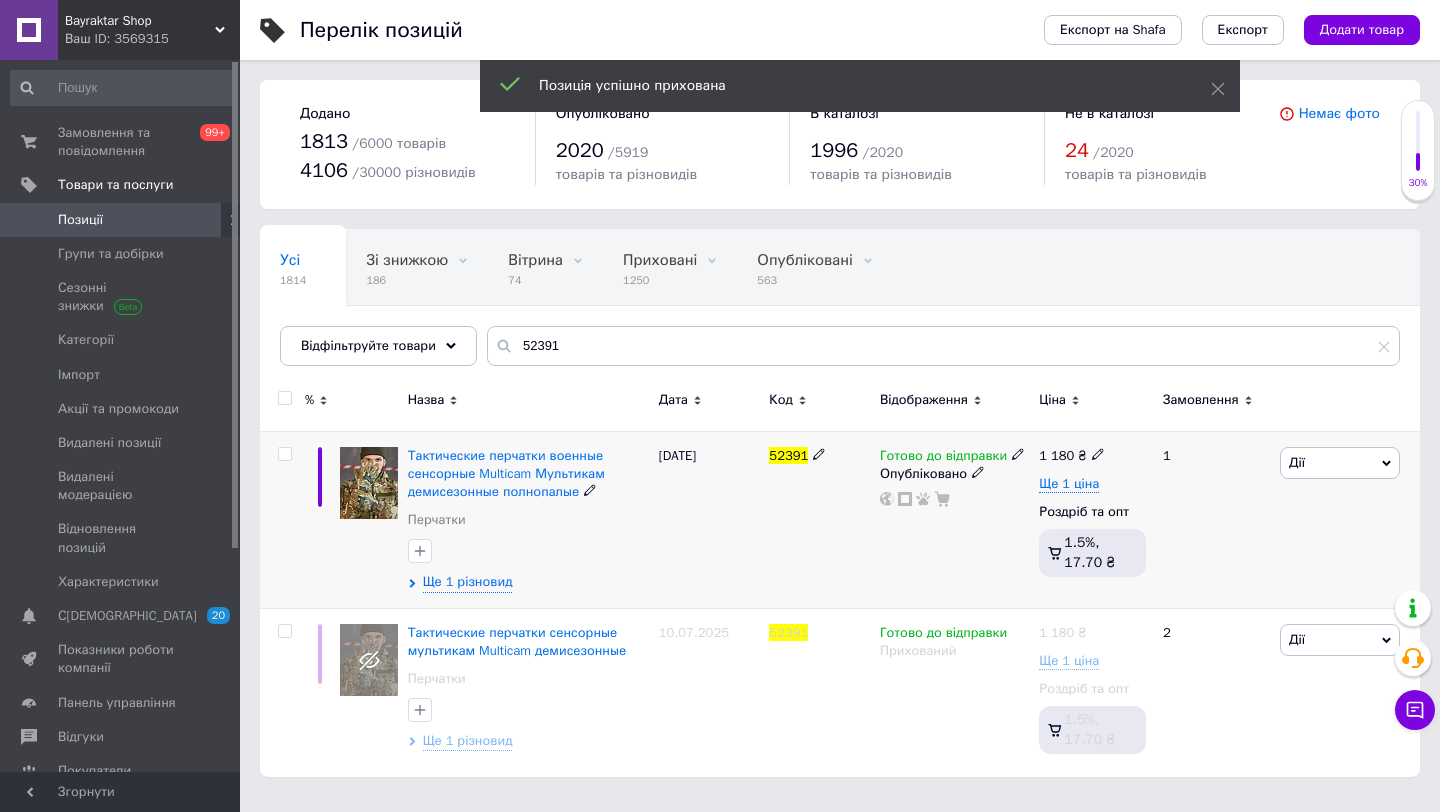 click on "Дії" at bounding box center (1340, 463) 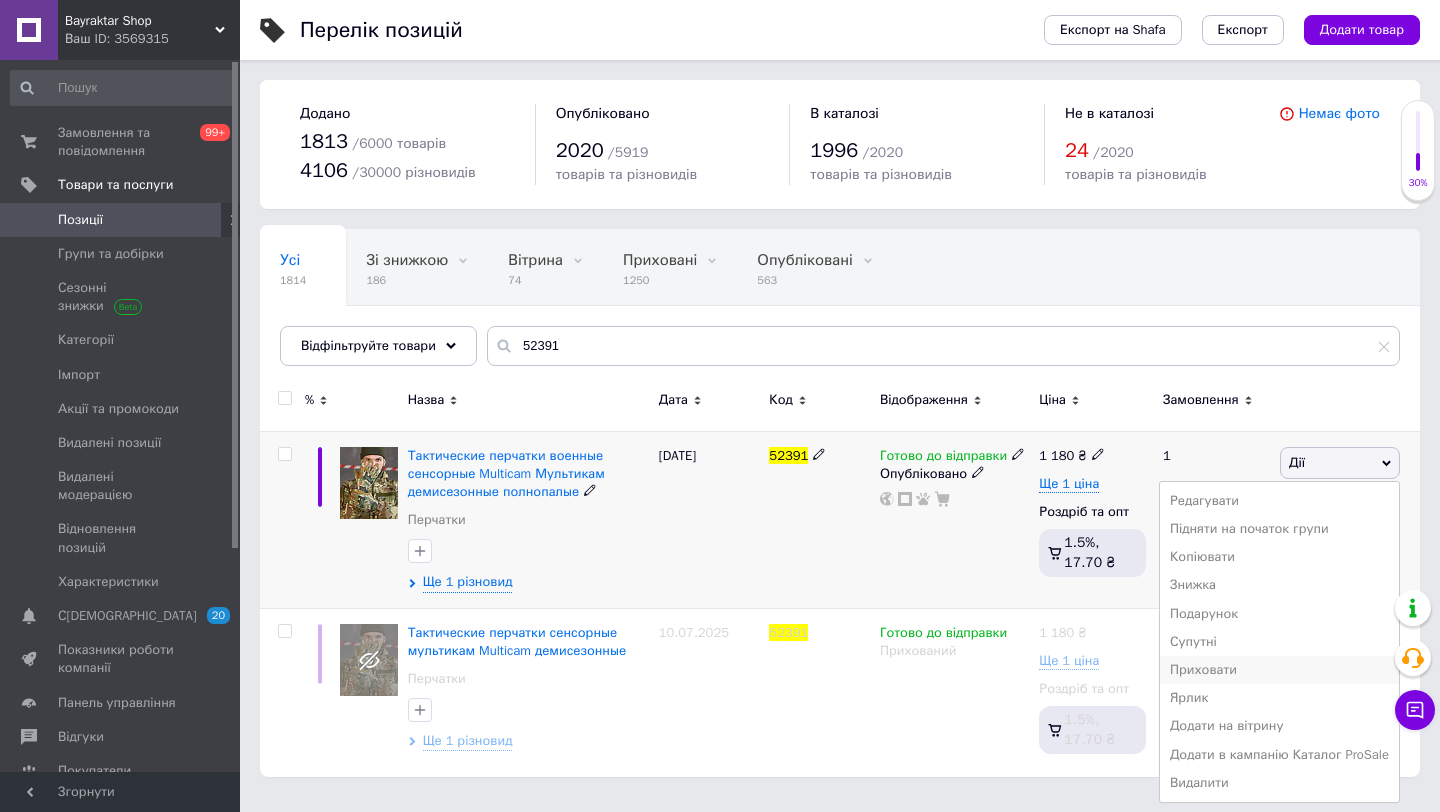 click on "Приховати" at bounding box center (1279, 670) 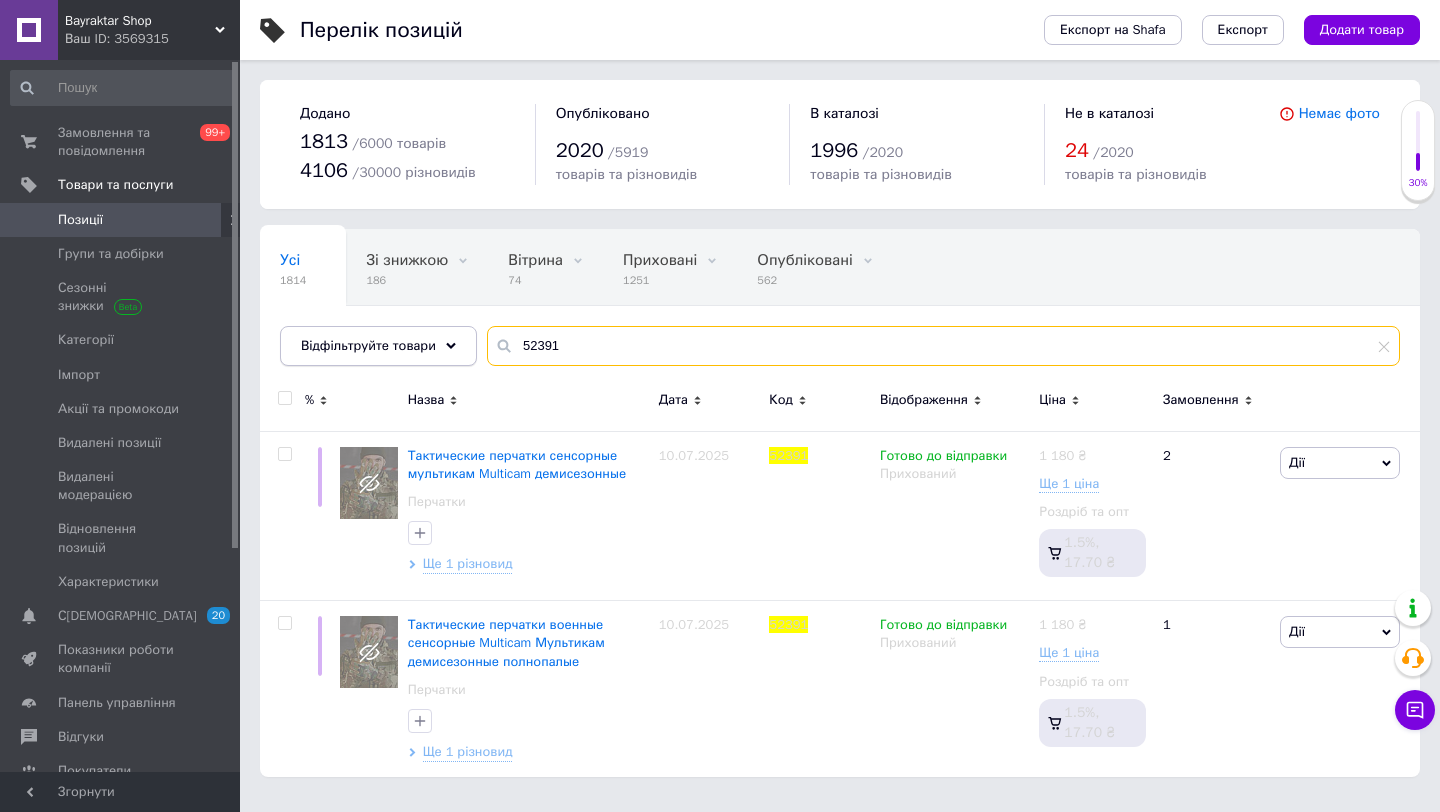 drag, startPoint x: 327, startPoint y: 335, endPoint x: 291, endPoint y: 334, distance: 36.013885 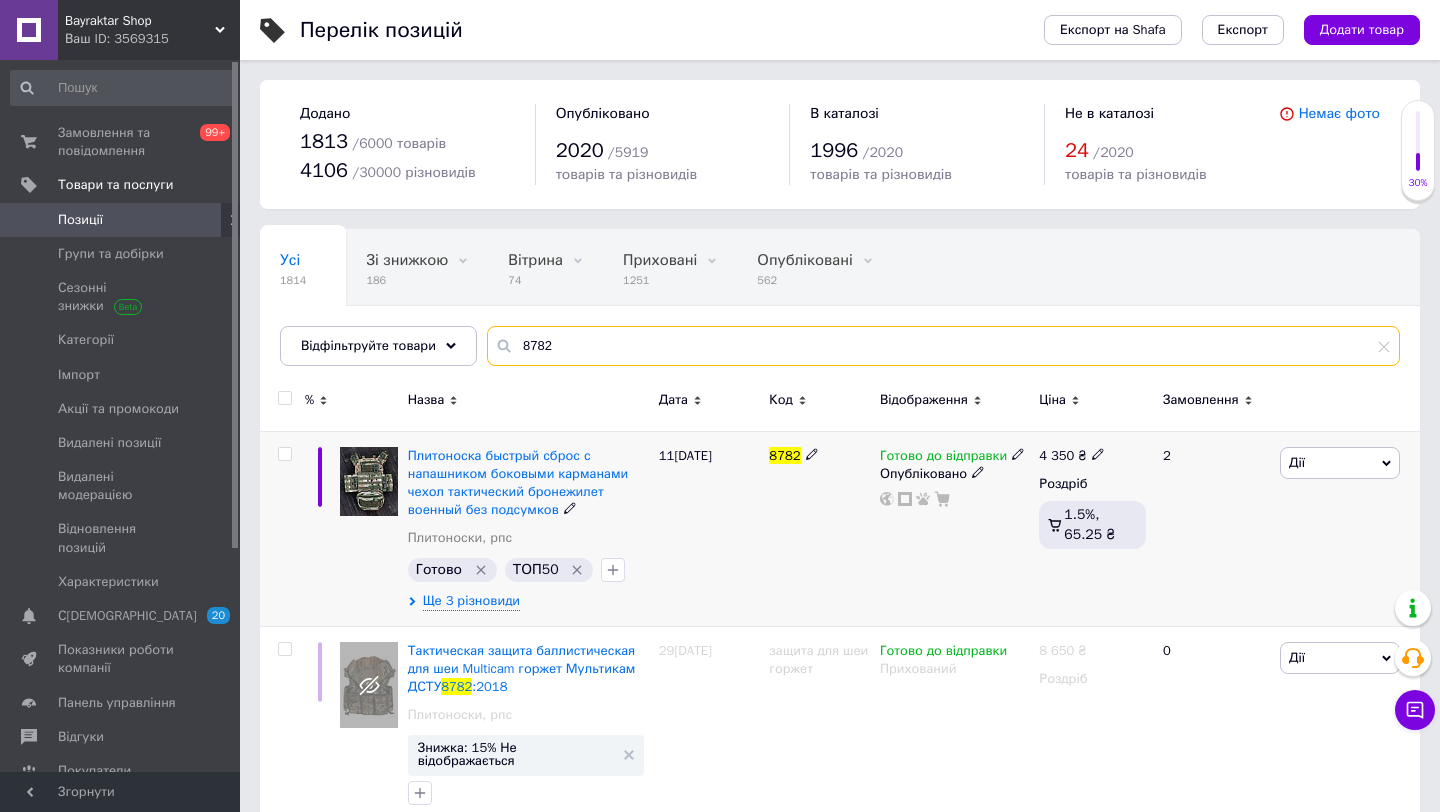 type on "8782" 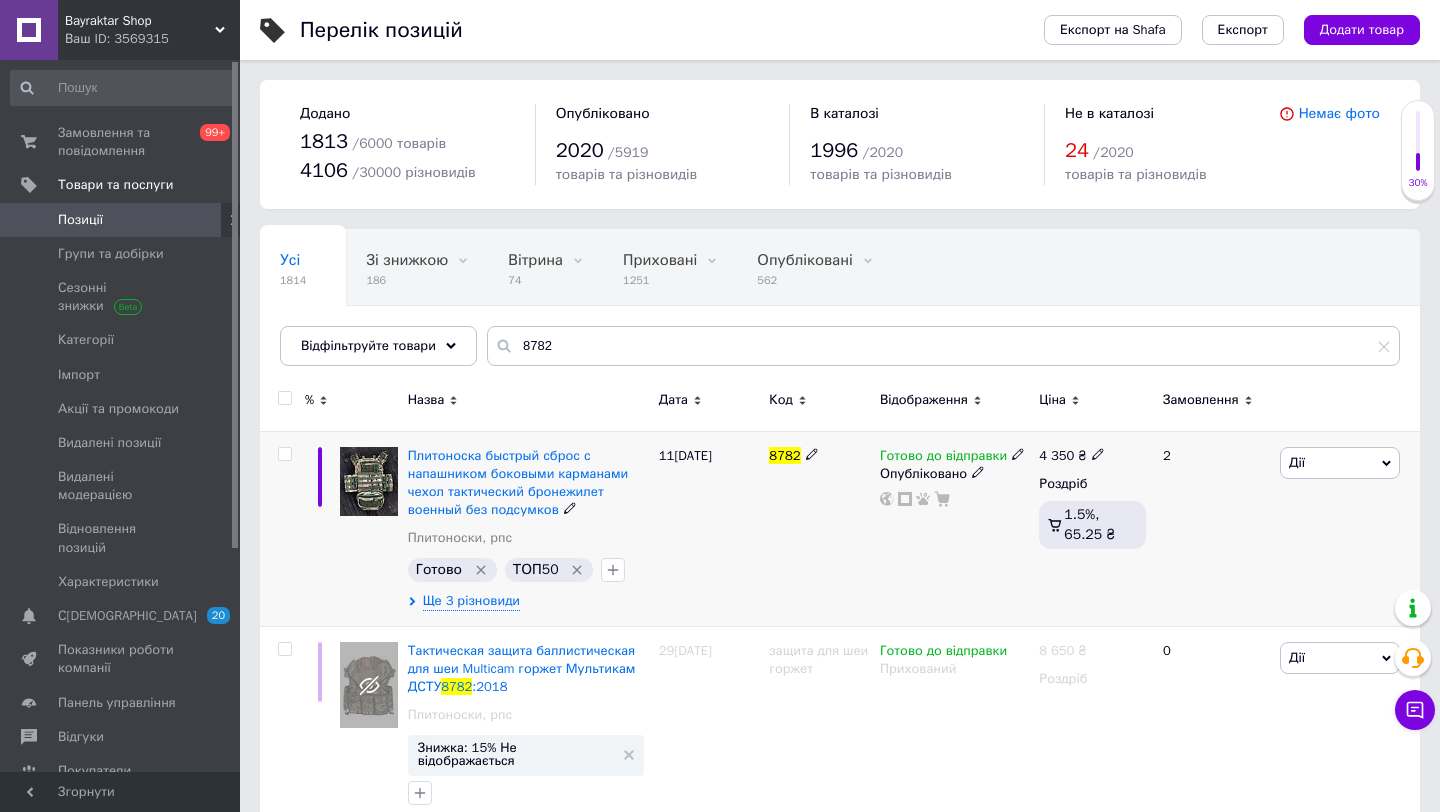 click on "Дії" at bounding box center (1340, 463) 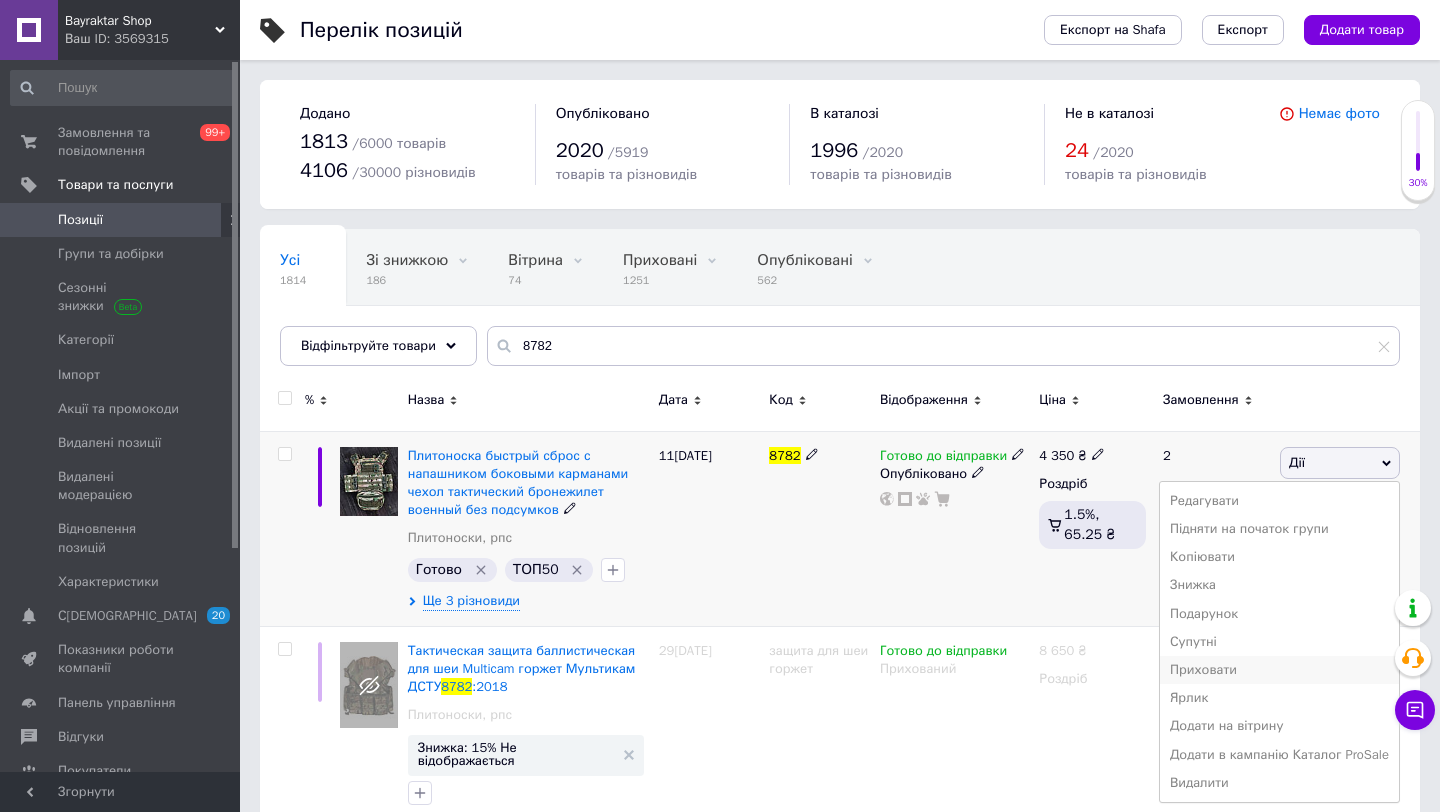 click on "Приховати" at bounding box center (1279, 670) 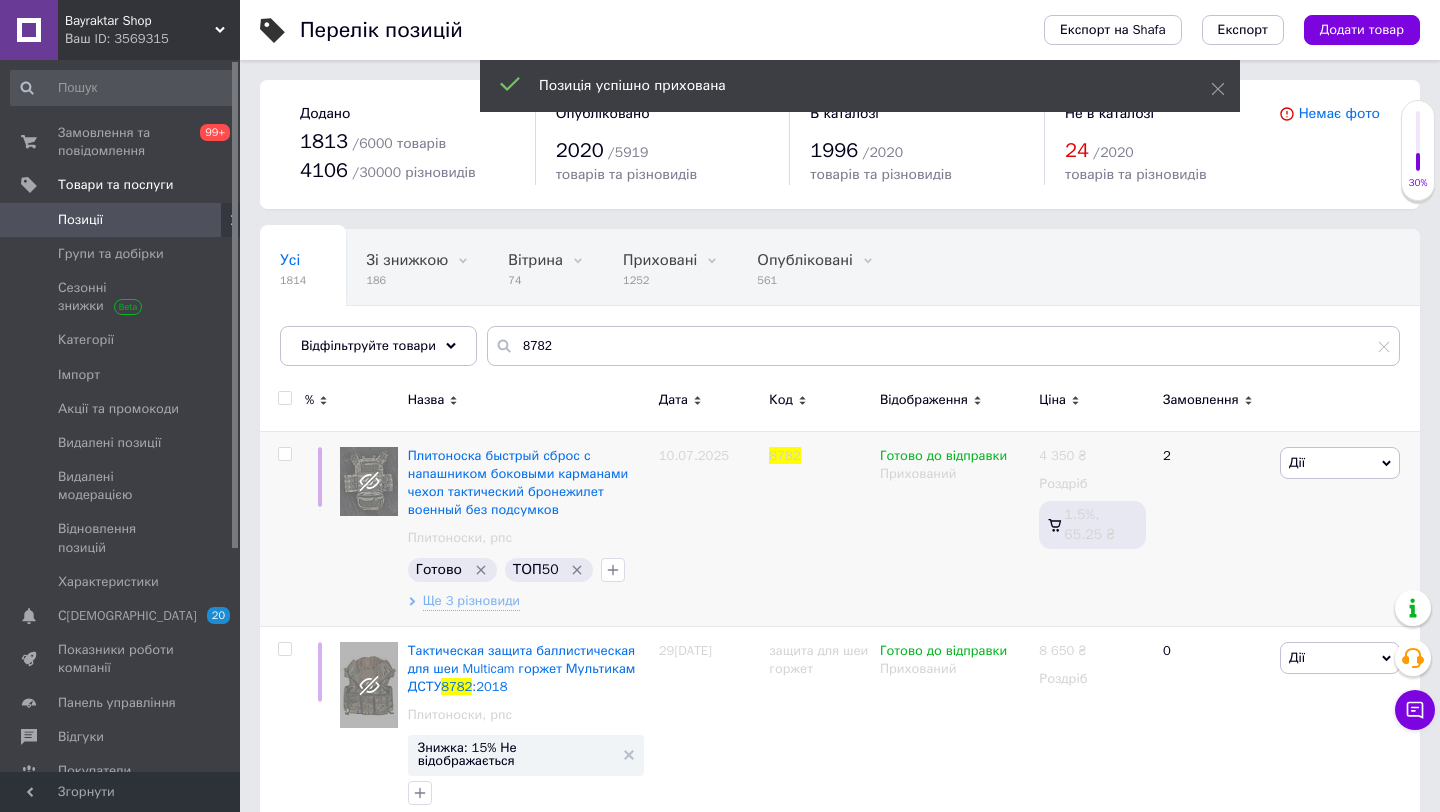 scroll, scrollTop: 37, scrollLeft: 0, axis: vertical 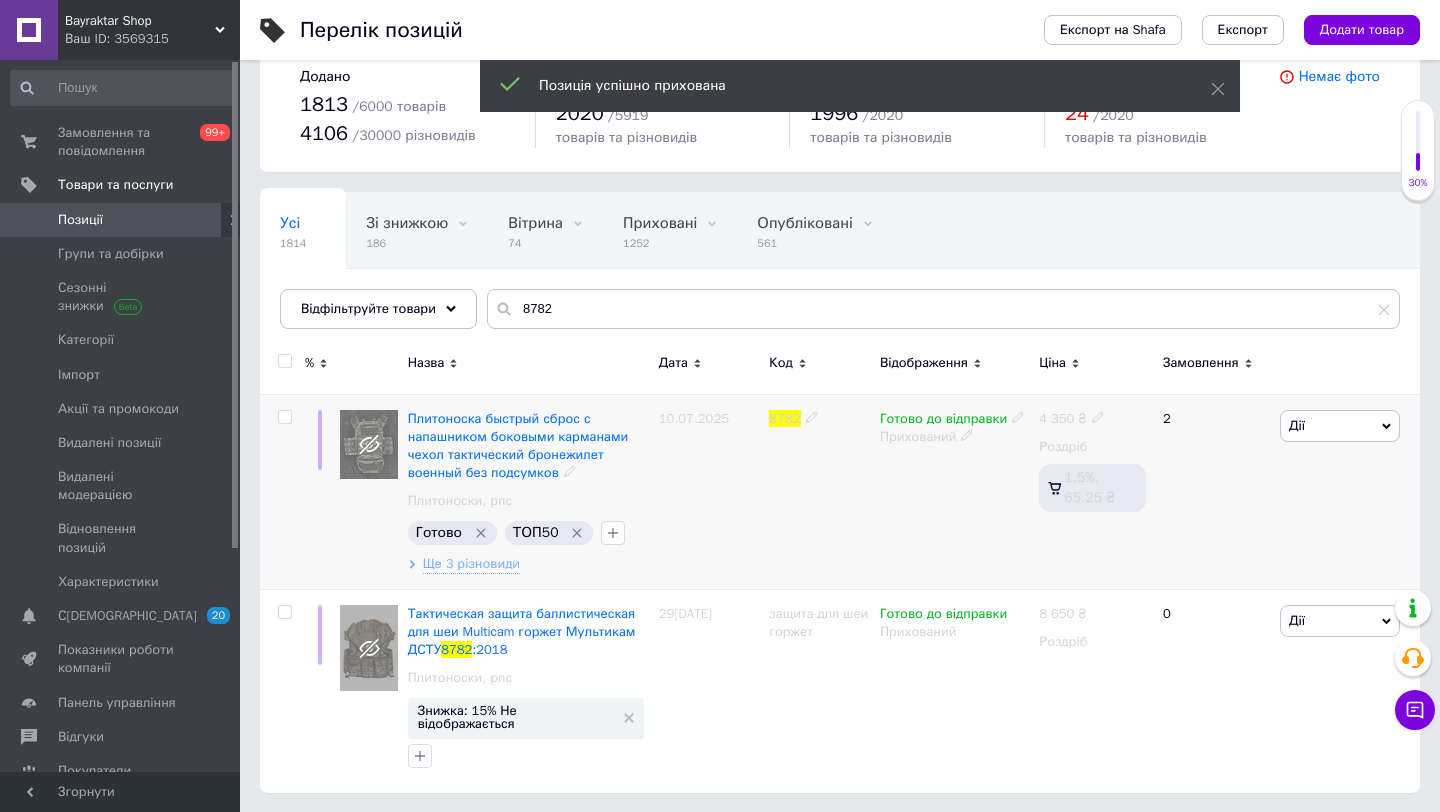 click on "Дії" at bounding box center [1340, 426] 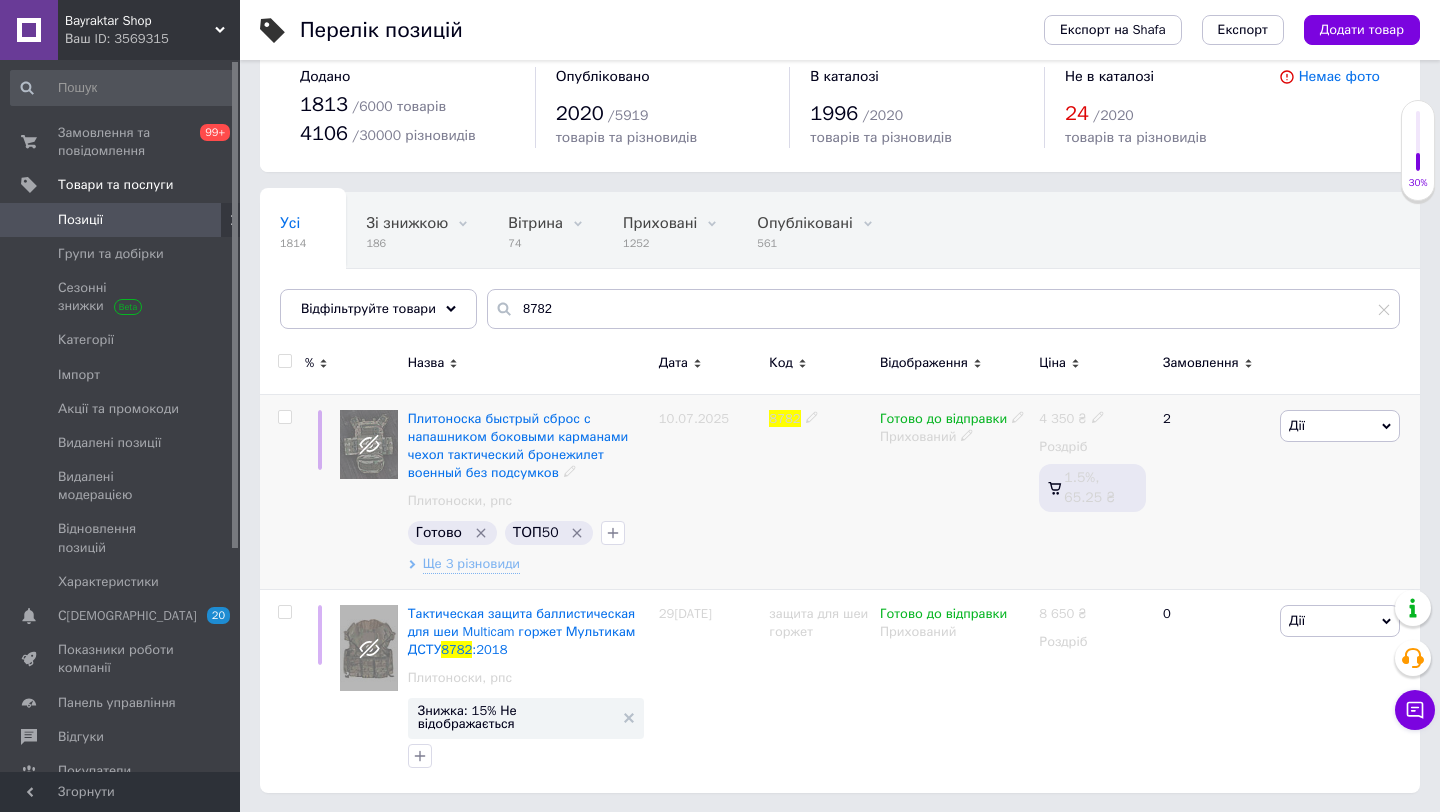 click on "Плитоноска быстрый сброс с напашником боковыми карманами чехол тактический бронежилет военный без подсумков" at bounding box center [528, 446] 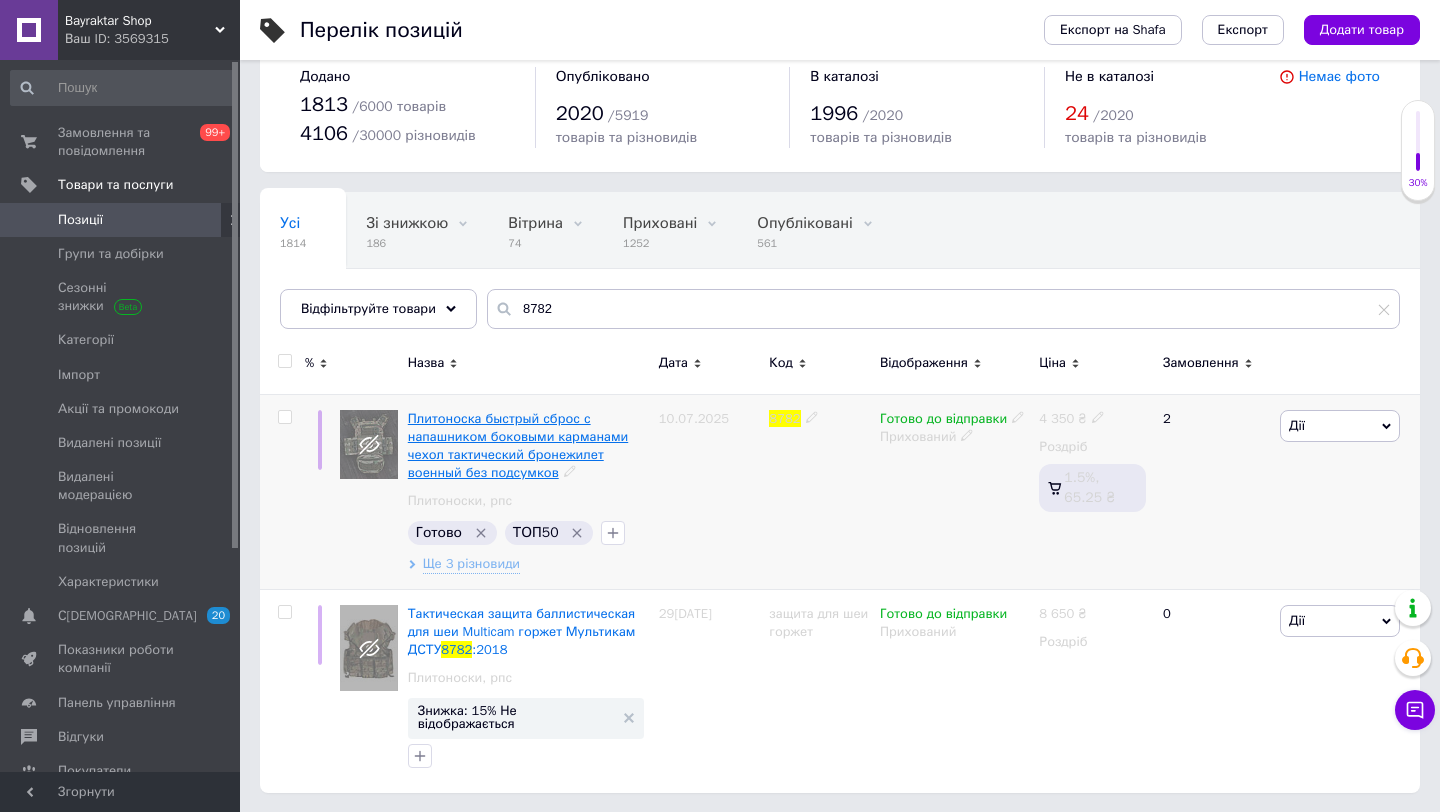 click on "Плитоноска быстрый сброс с напашником боковыми карманами чехол тактический бронежилет военный без подсумков" at bounding box center (518, 446) 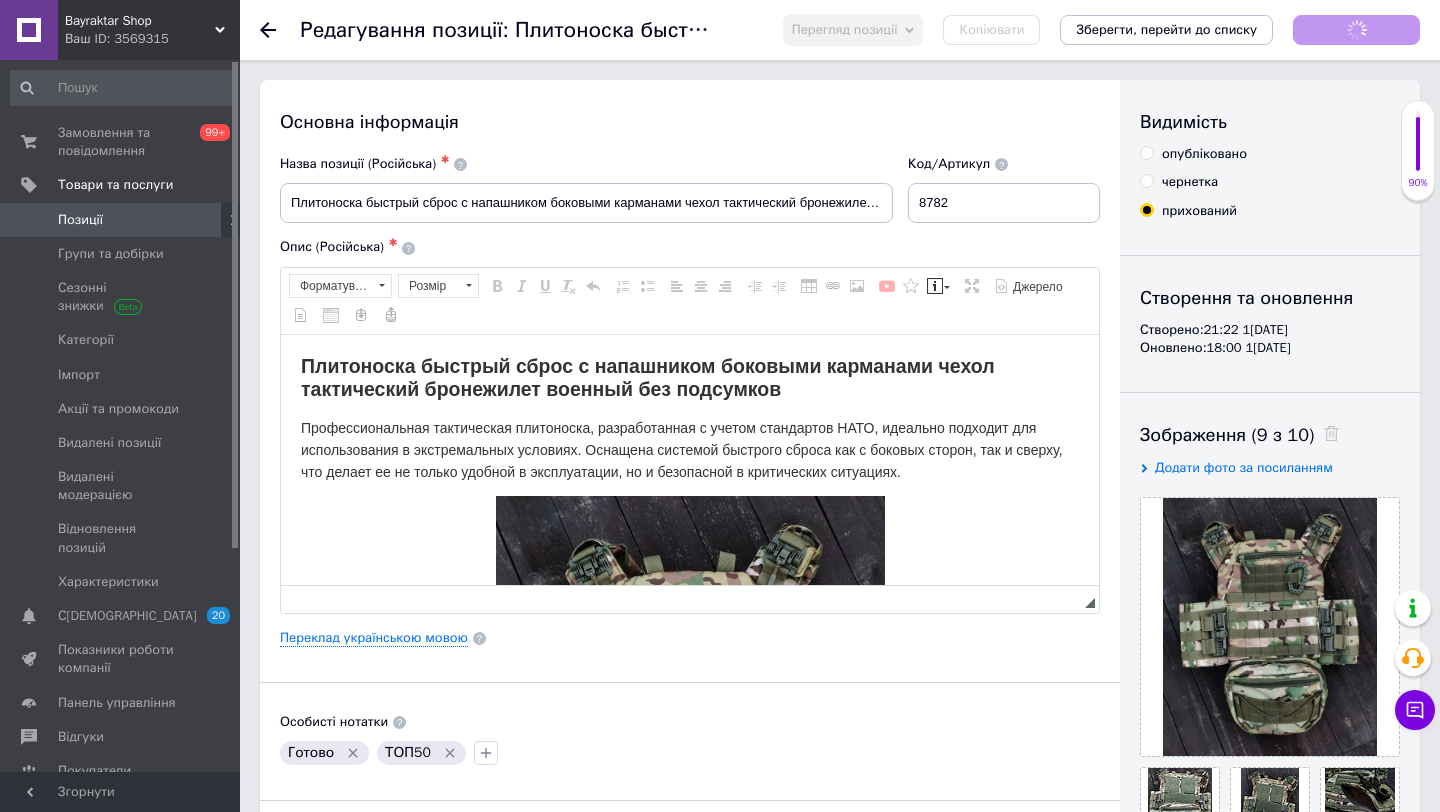 scroll, scrollTop: 0, scrollLeft: 0, axis: both 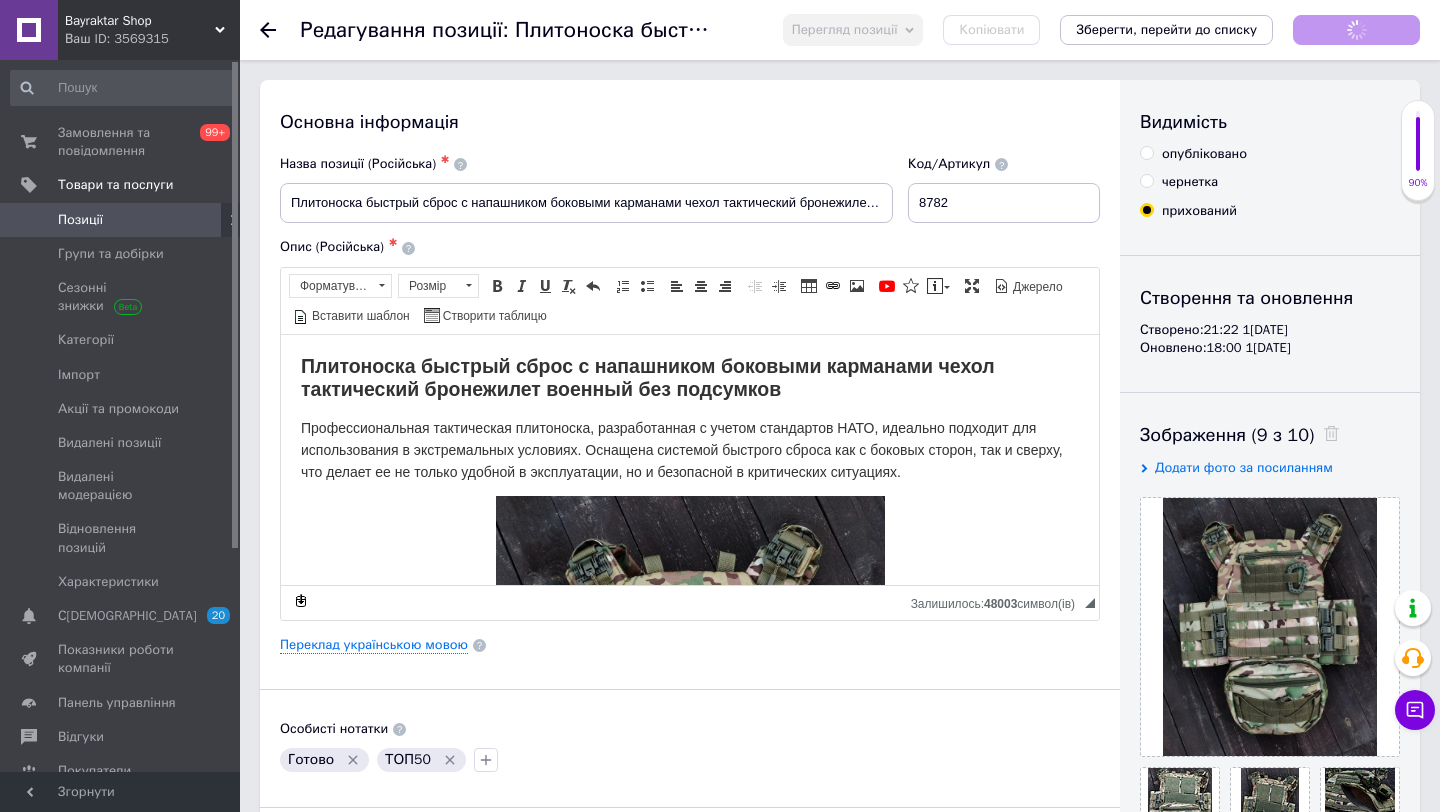 click on "опубліковано" at bounding box center [1146, 152] 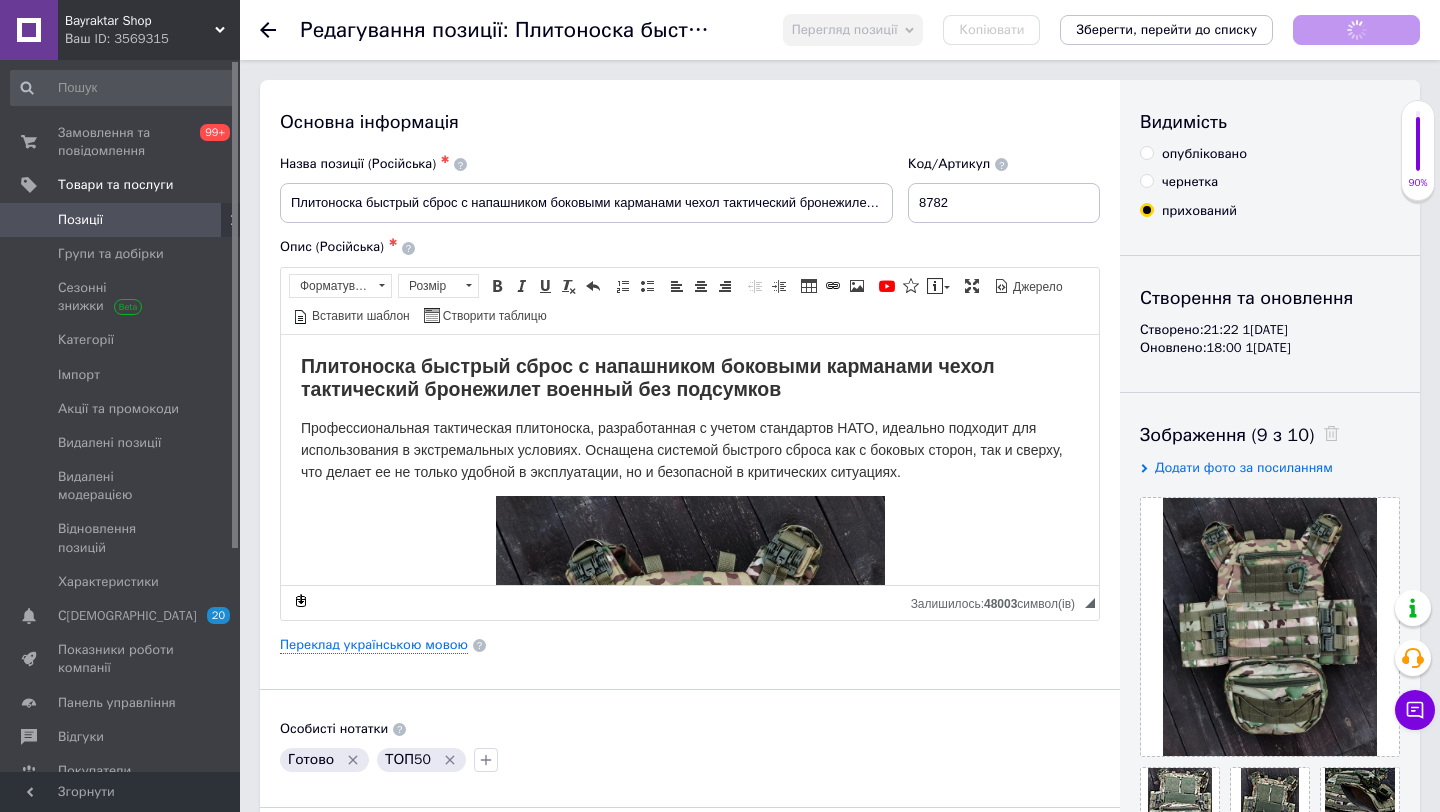 radio on "true" 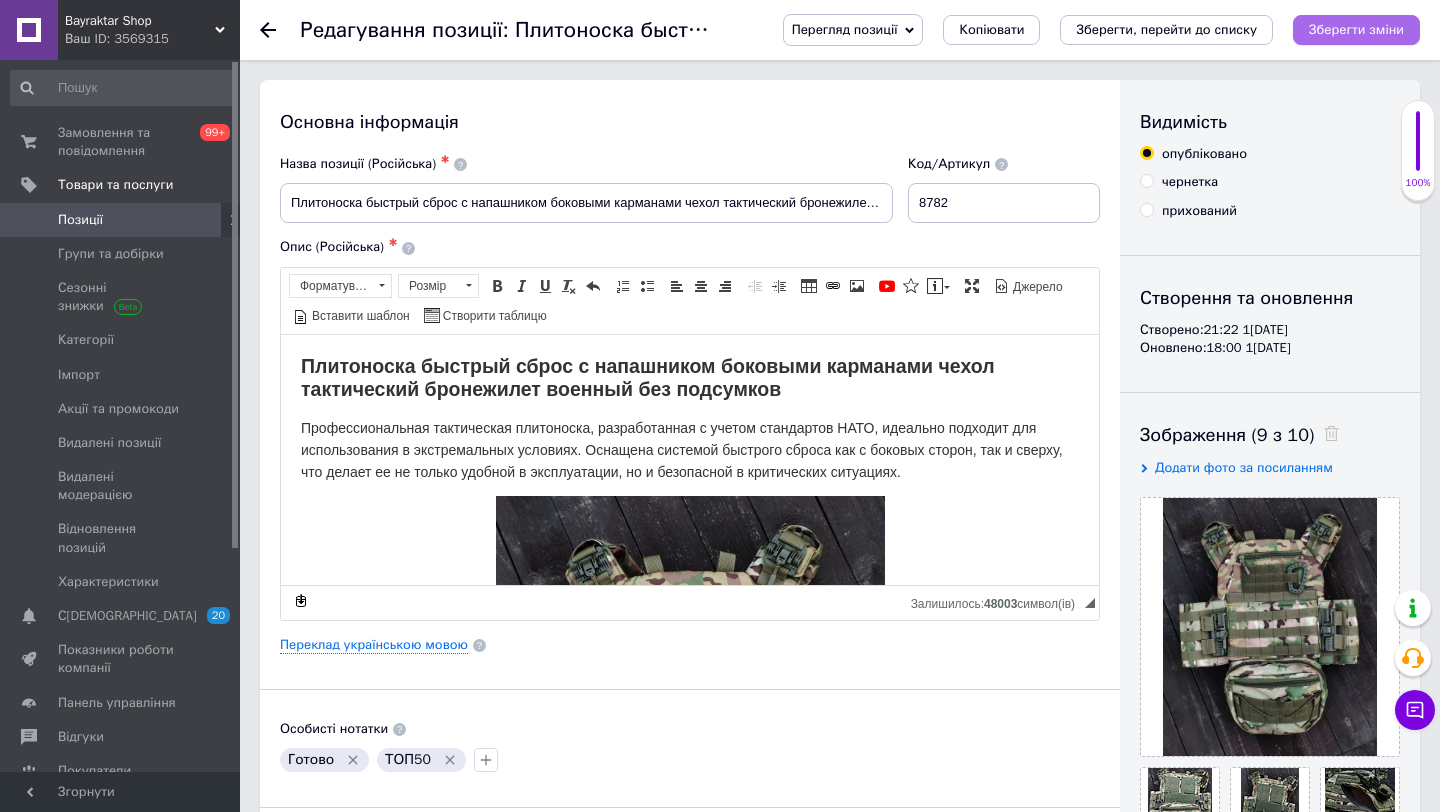 click on "Зберегти зміни" at bounding box center [1356, 29] 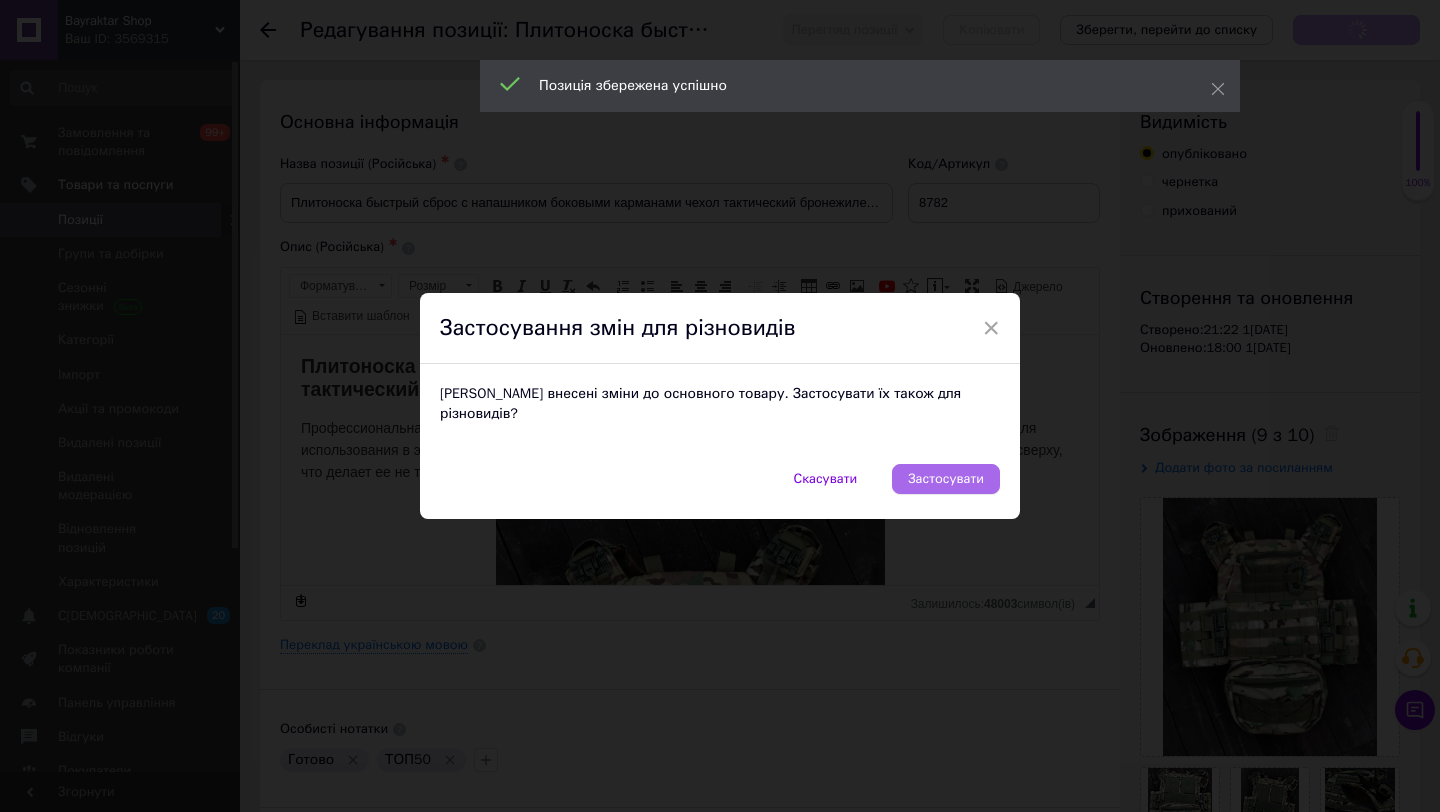 click on "Застосувати" at bounding box center [946, 479] 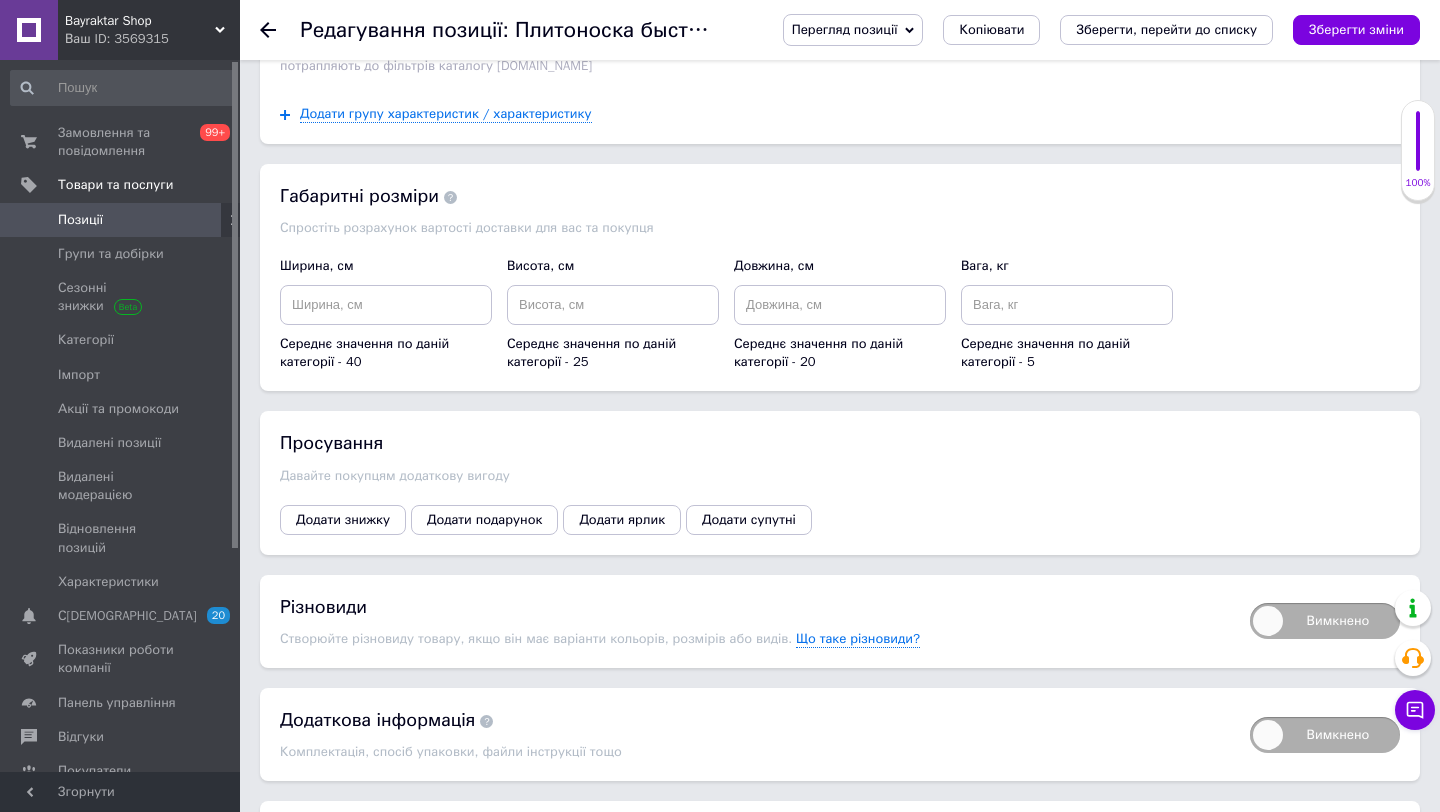 scroll, scrollTop: 2965, scrollLeft: 0, axis: vertical 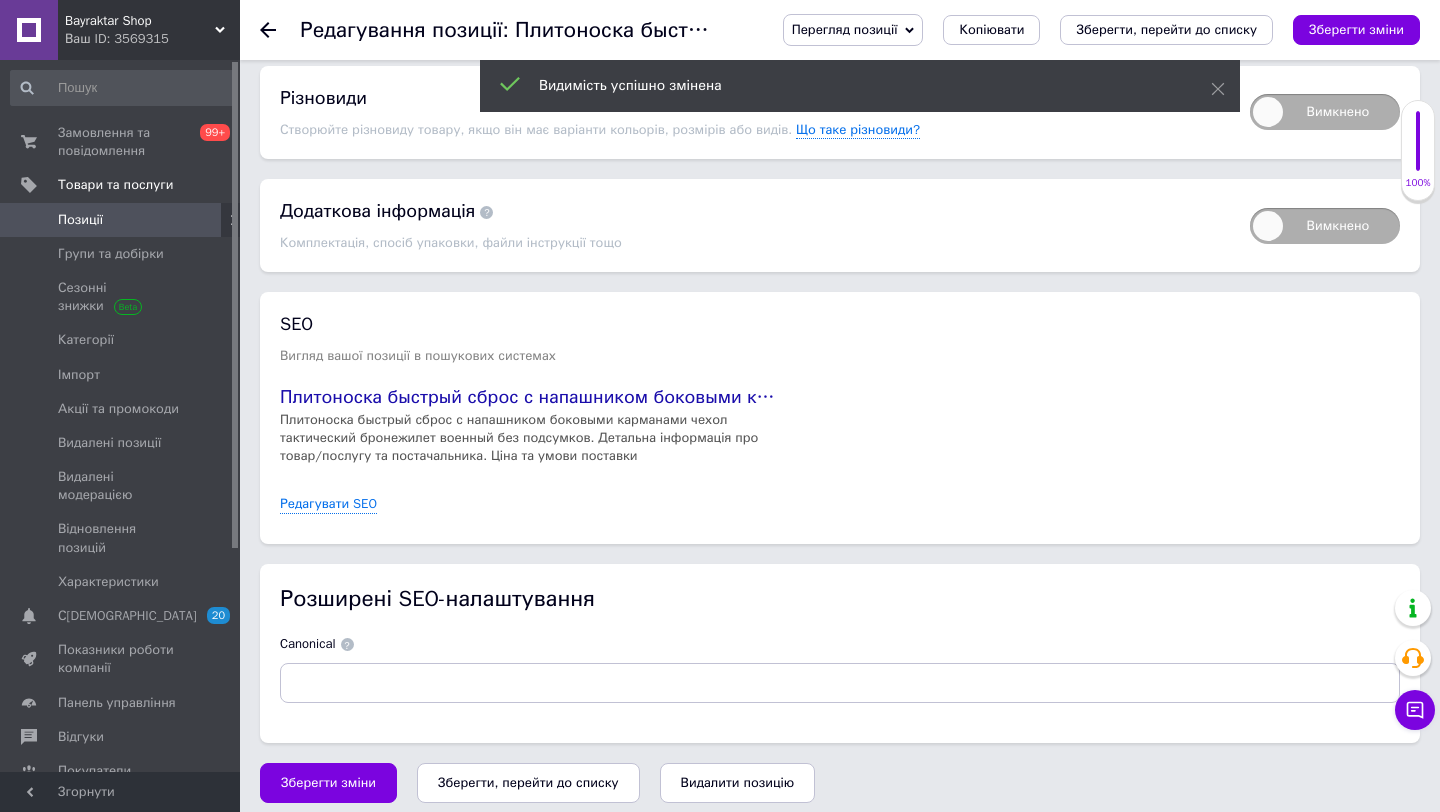 click on "Вимкнено" at bounding box center (1325, 112) 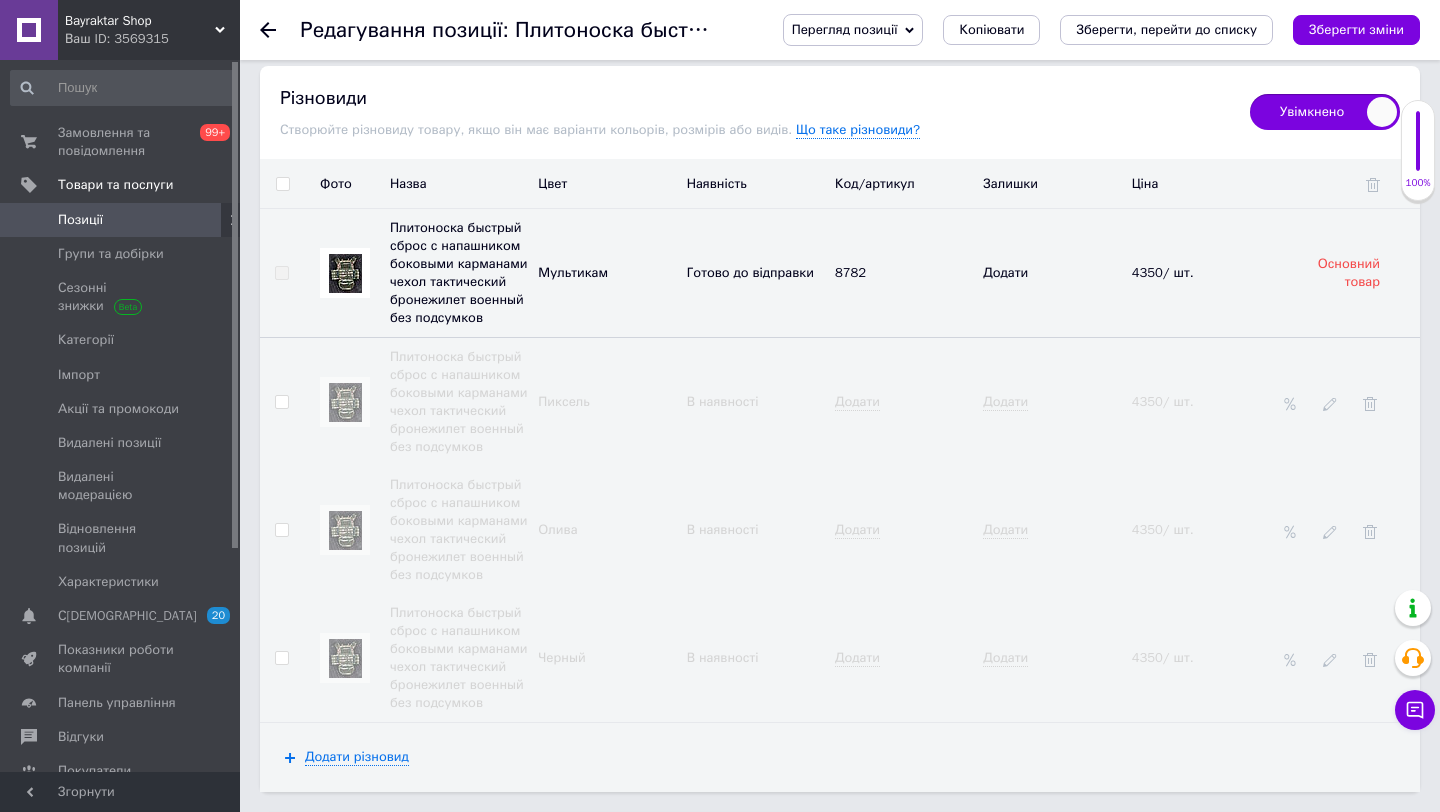 drag, startPoint x: 1320, startPoint y: 36, endPoint x: 1293, endPoint y: 78, distance: 49.92995 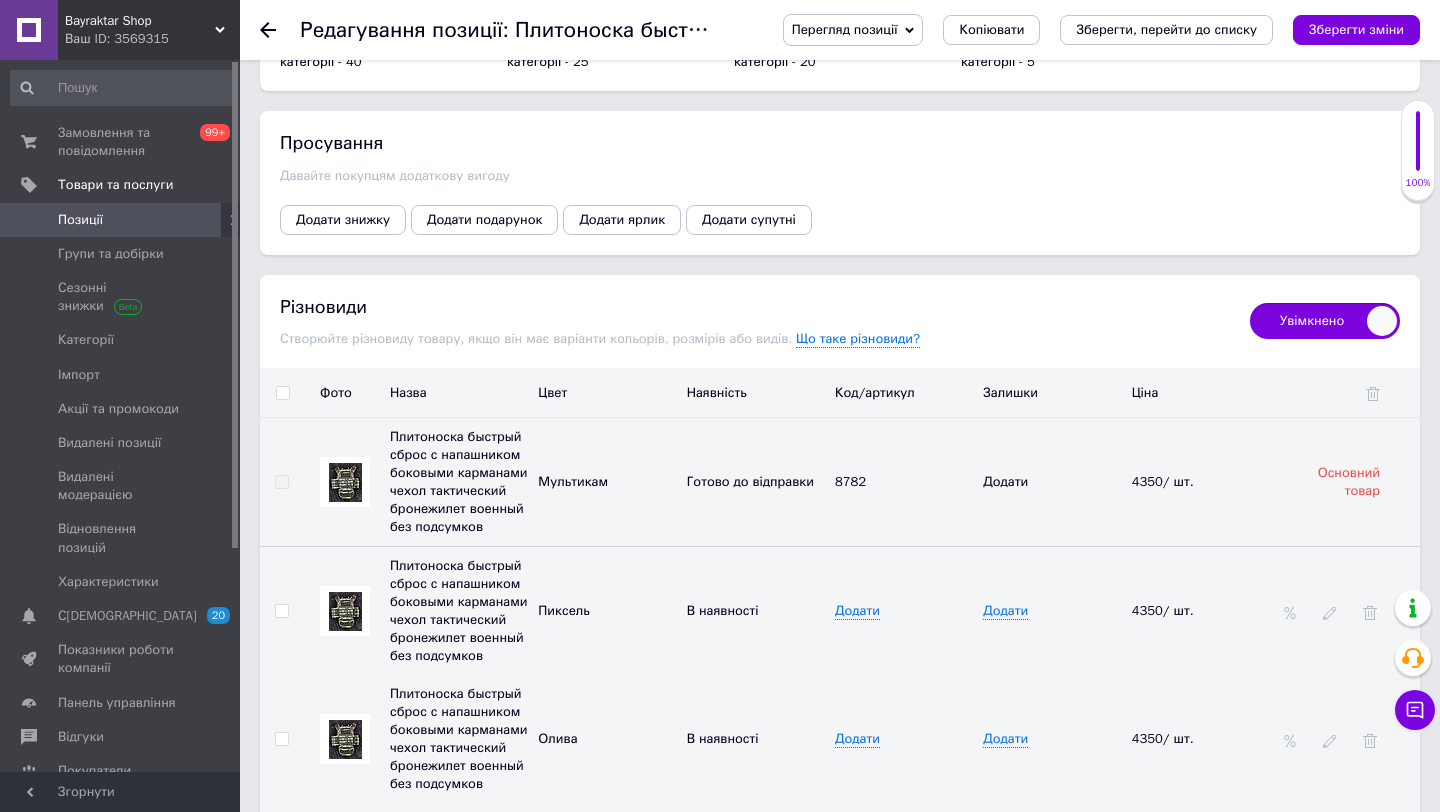 scroll, scrollTop: 2508, scrollLeft: 0, axis: vertical 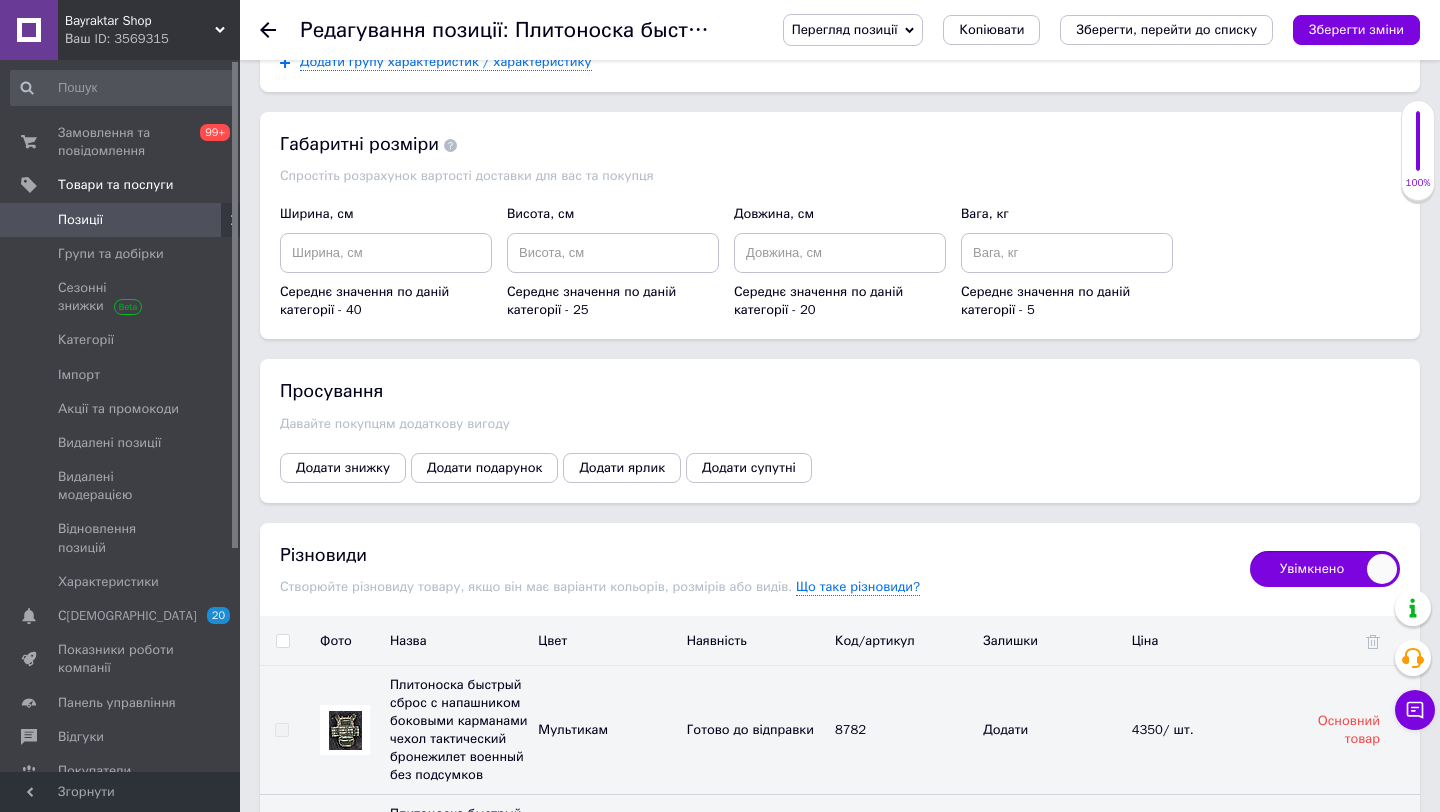 click on "Увімкнено" at bounding box center [1325, 569] 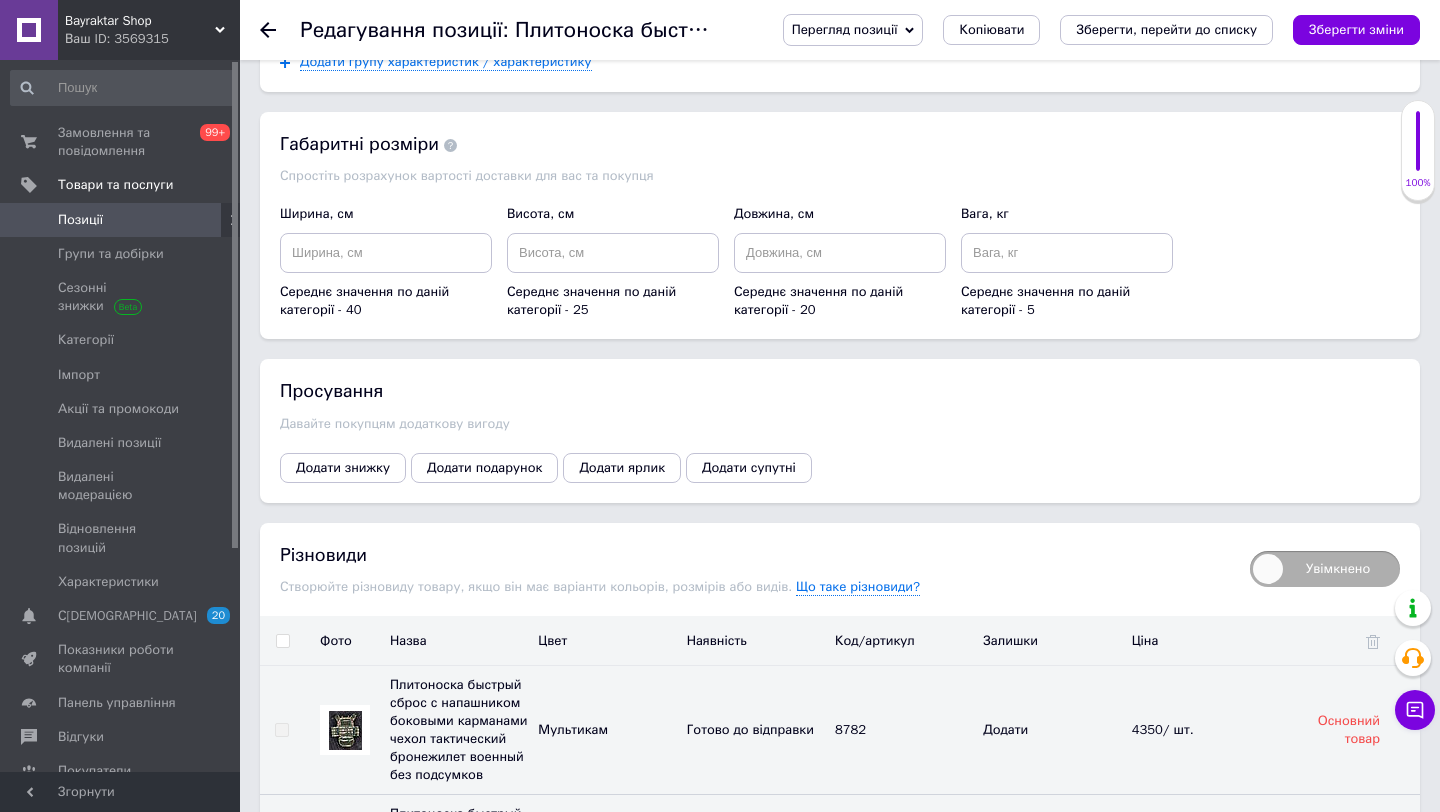 checkbox on "false" 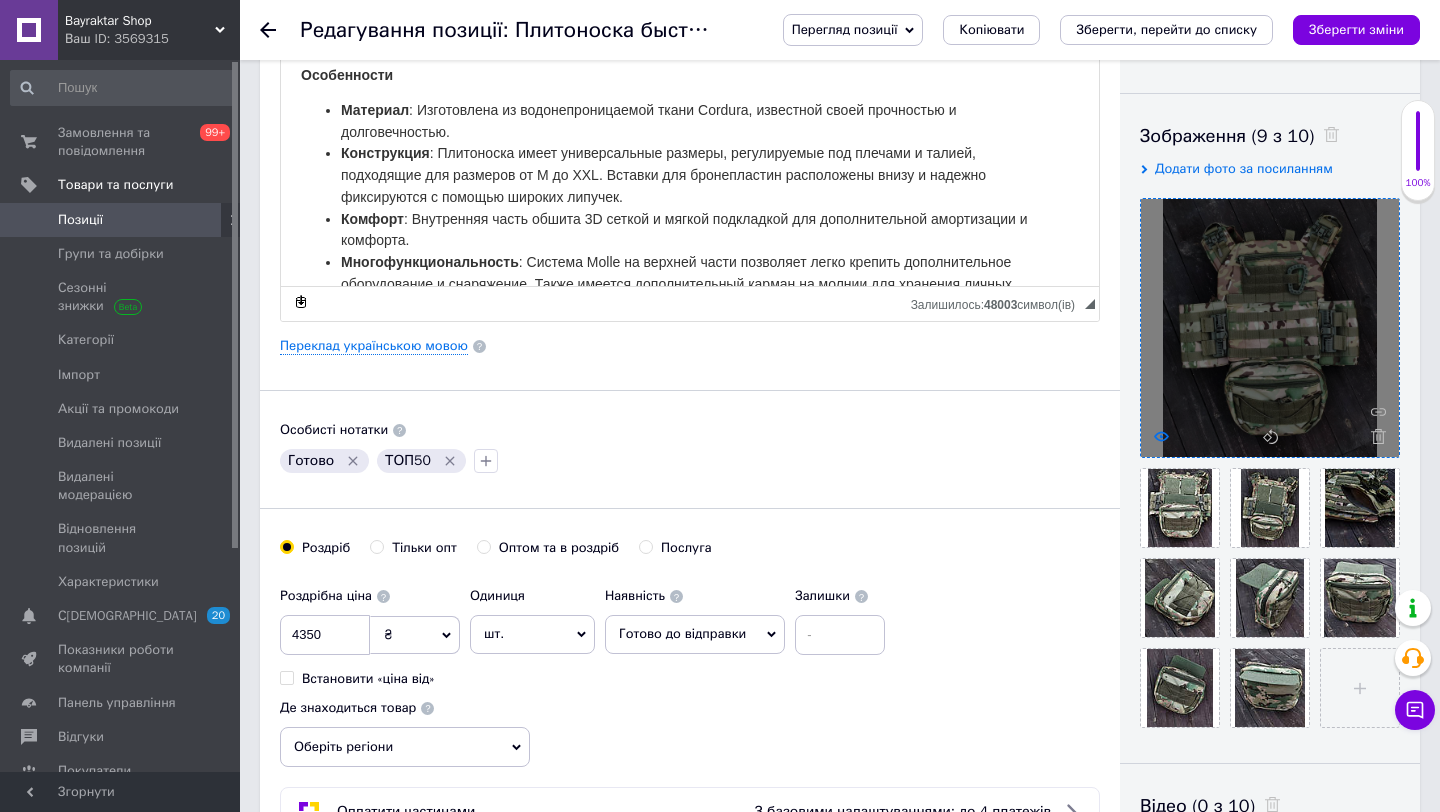 scroll, scrollTop: 300, scrollLeft: 0, axis: vertical 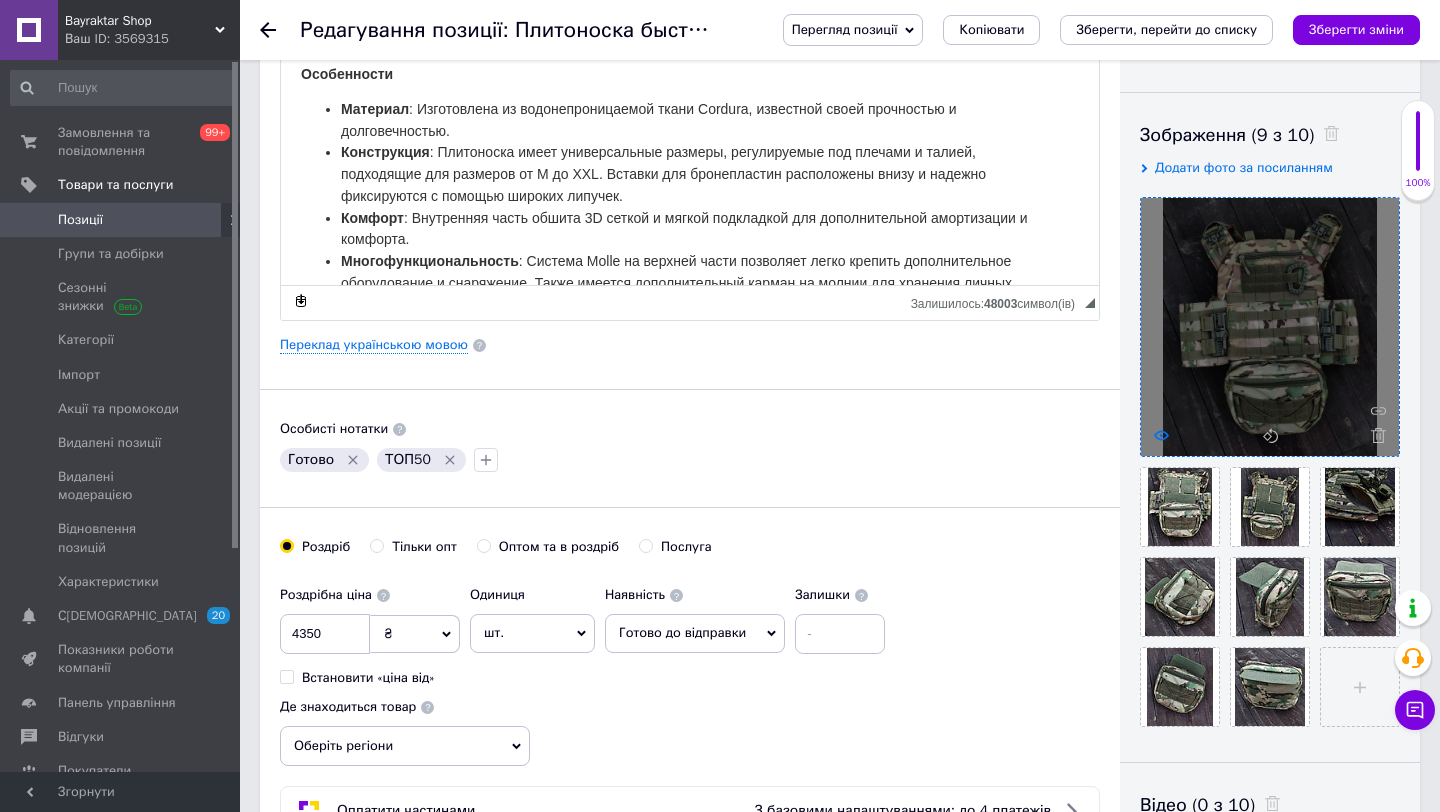 click 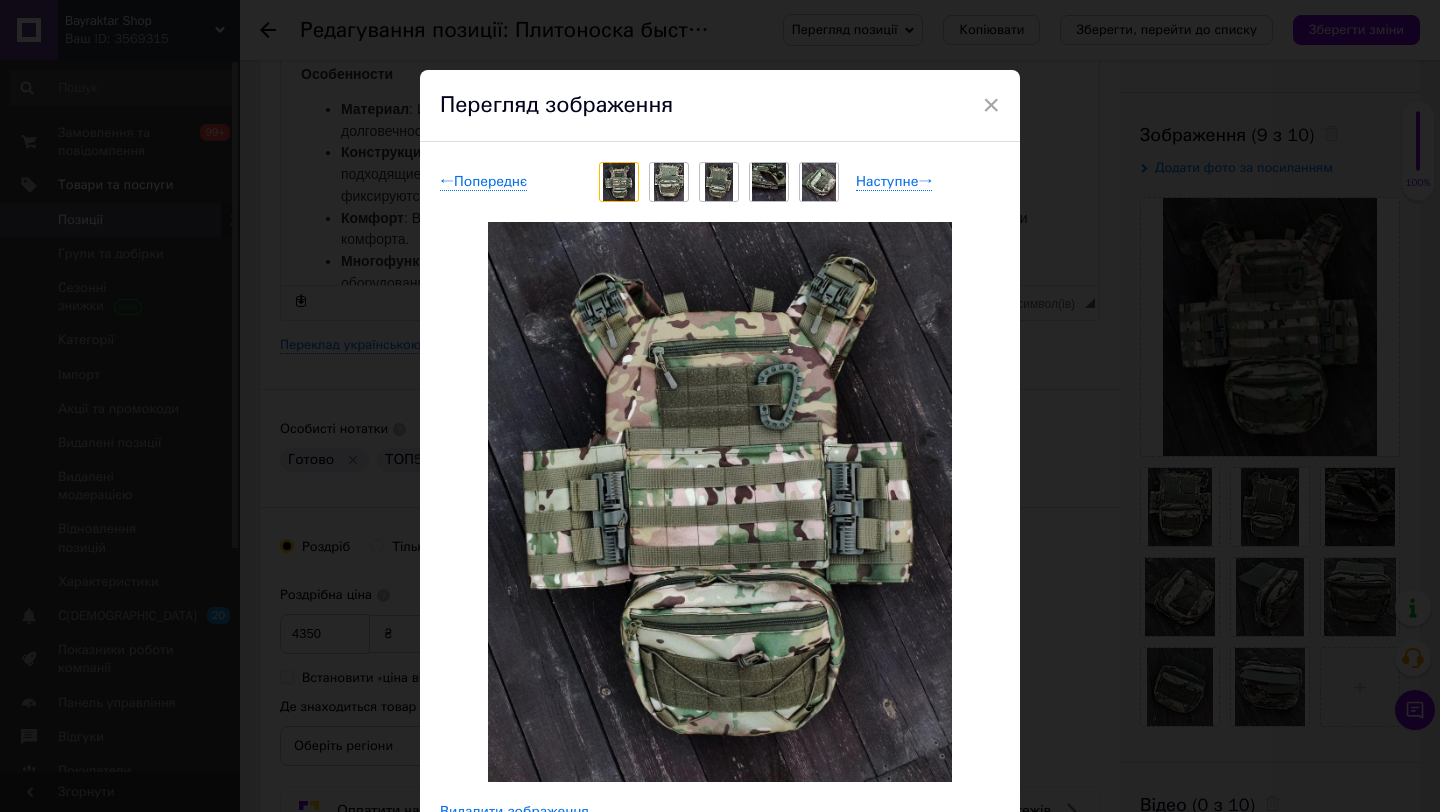 drag, startPoint x: 982, startPoint y: 102, endPoint x: 1158, endPoint y: 190, distance: 196.77399 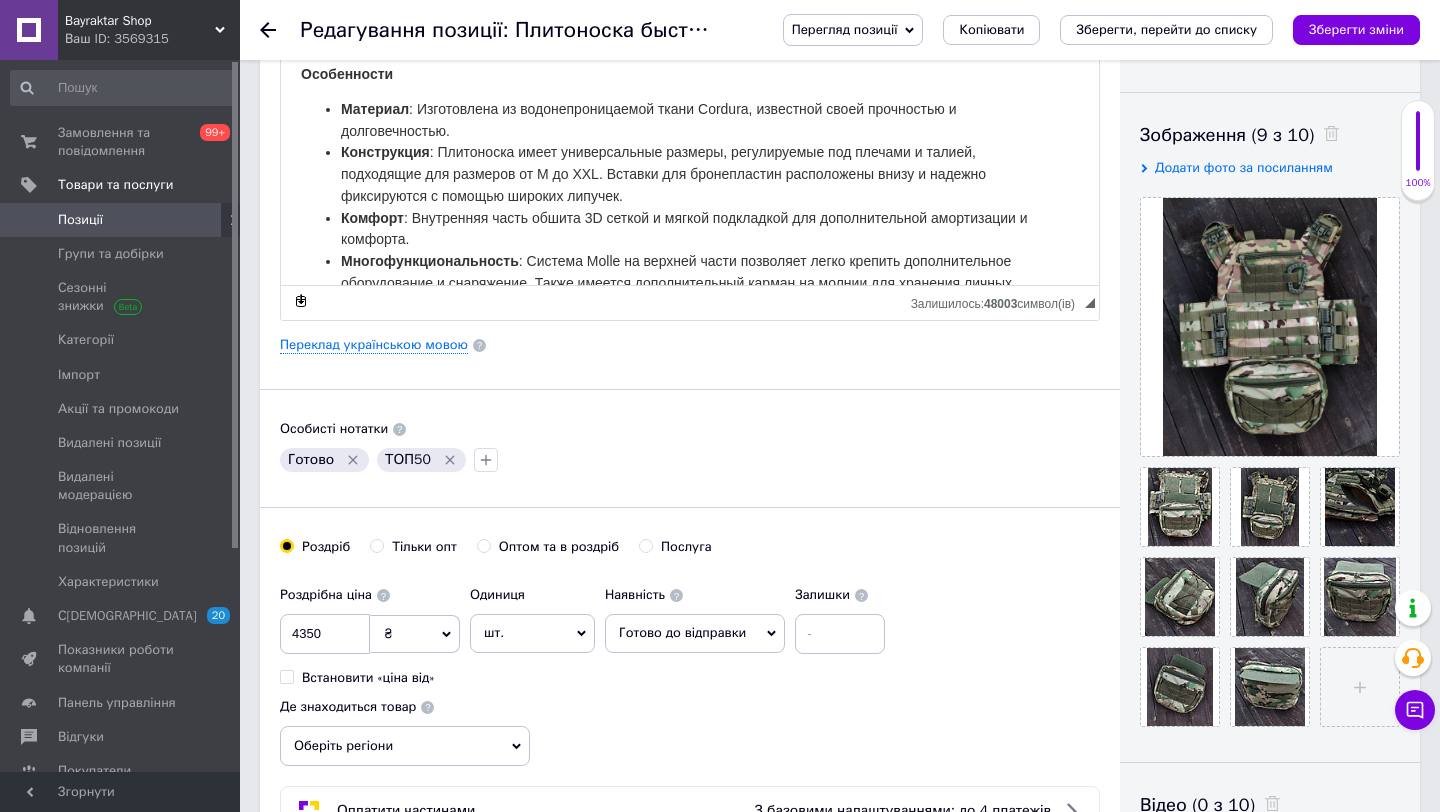 scroll, scrollTop: 0, scrollLeft: 0, axis: both 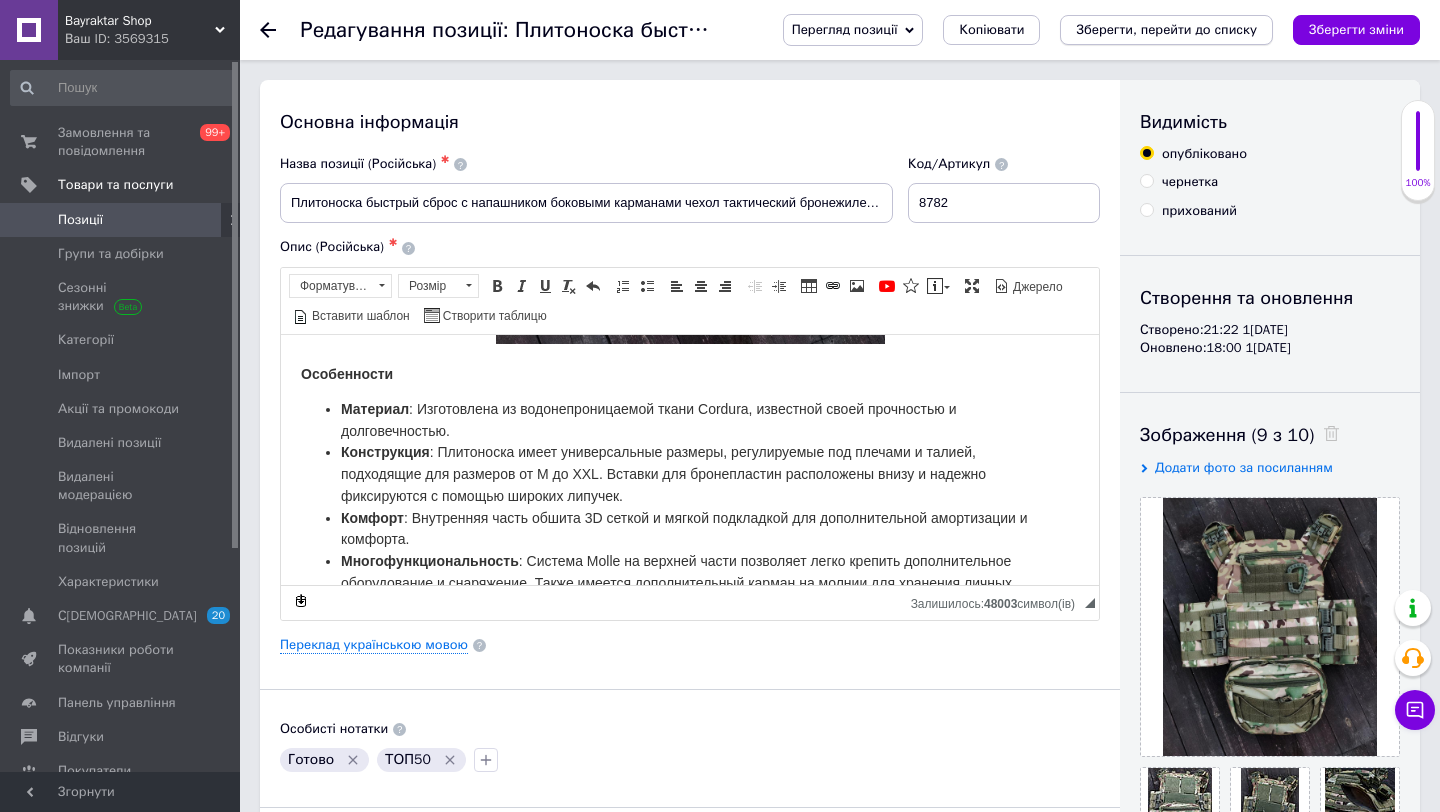 drag, startPoint x: 1371, startPoint y: 24, endPoint x: 1215, endPoint y: 28, distance: 156.05127 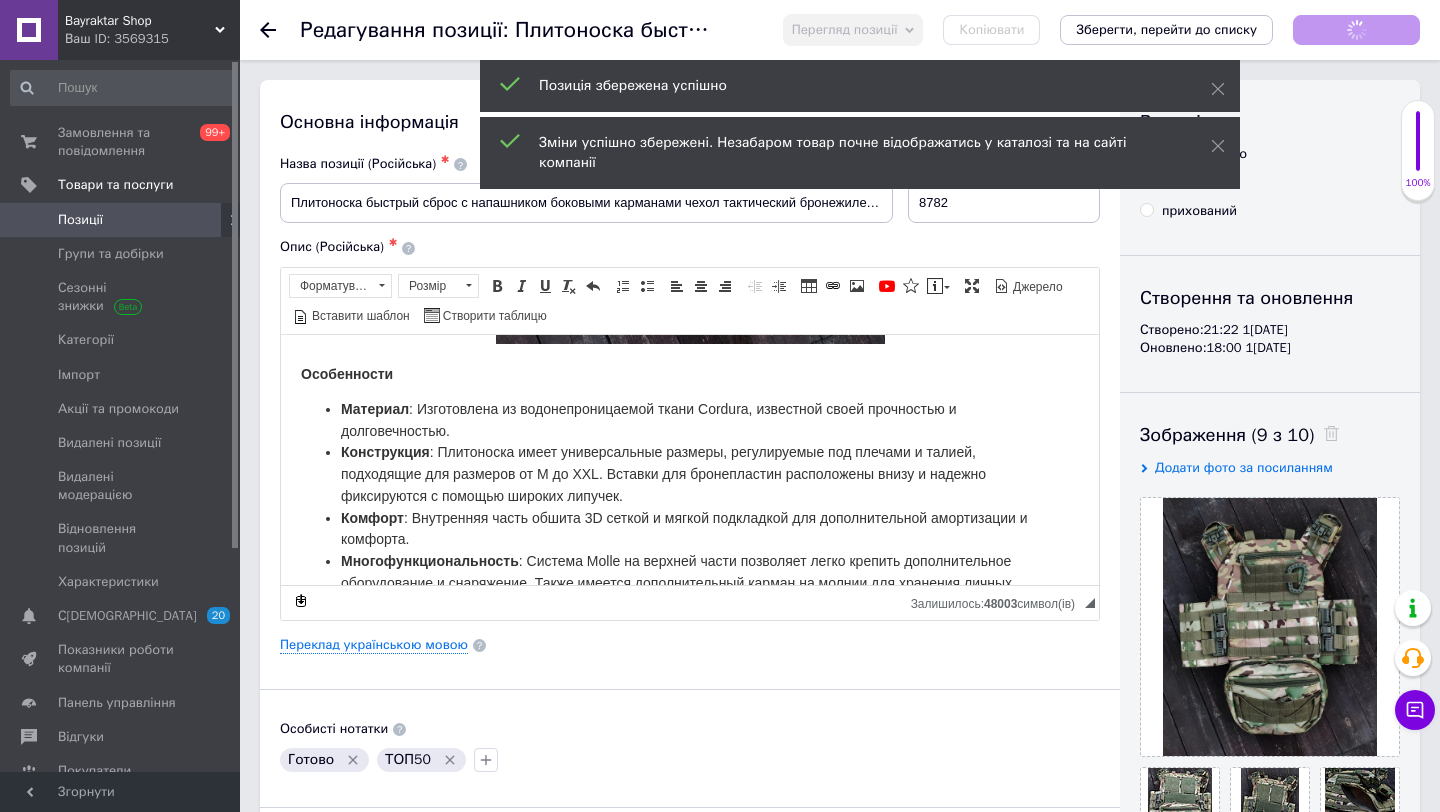 click on "Позиції" at bounding box center (121, 220) 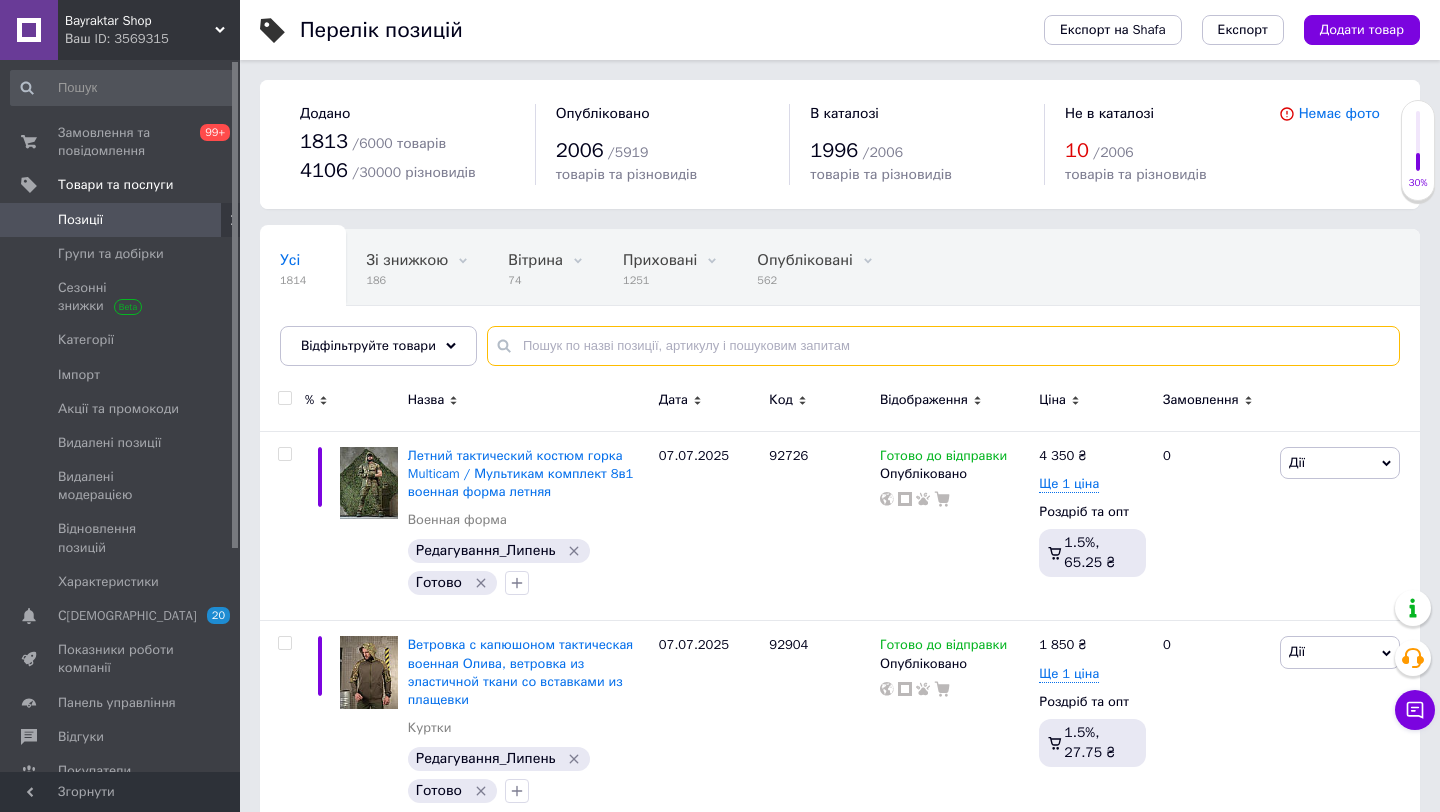 click at bounding box center [943, 346] 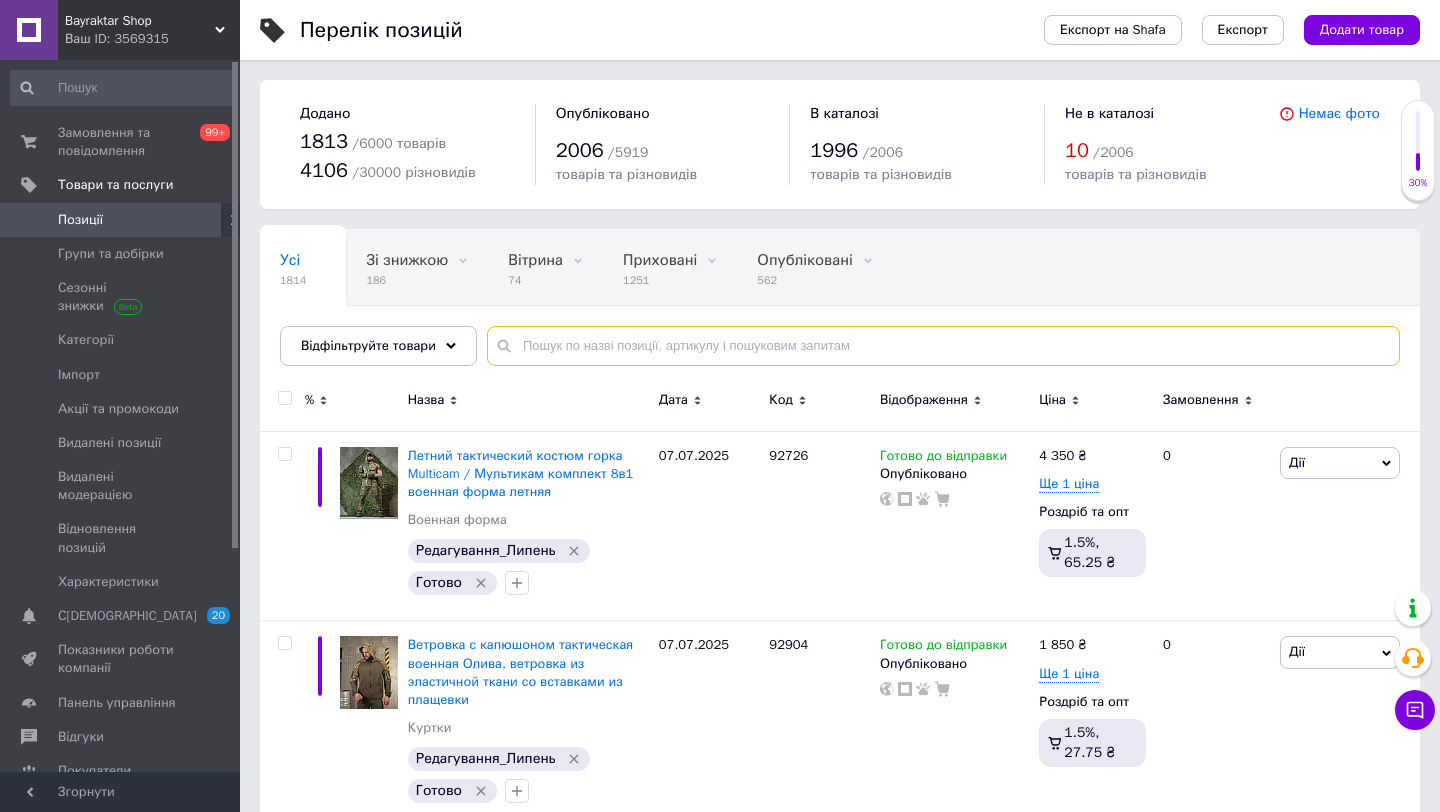 paste on "83818" 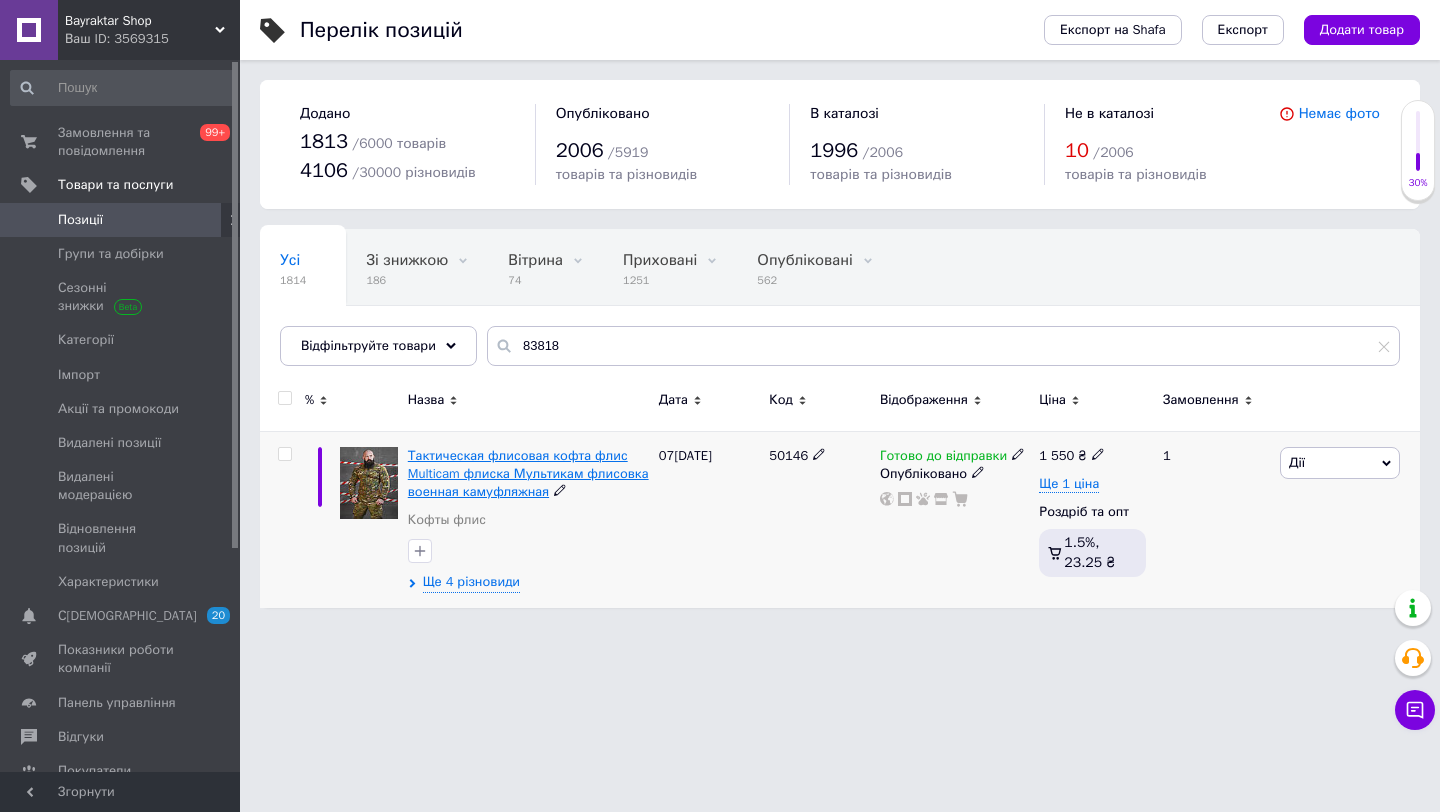 click on "Тактическая флисовая кофта флис Multicam флиска Мультикам флисовка военная камуфляжная" at bounding box center [528, 473] 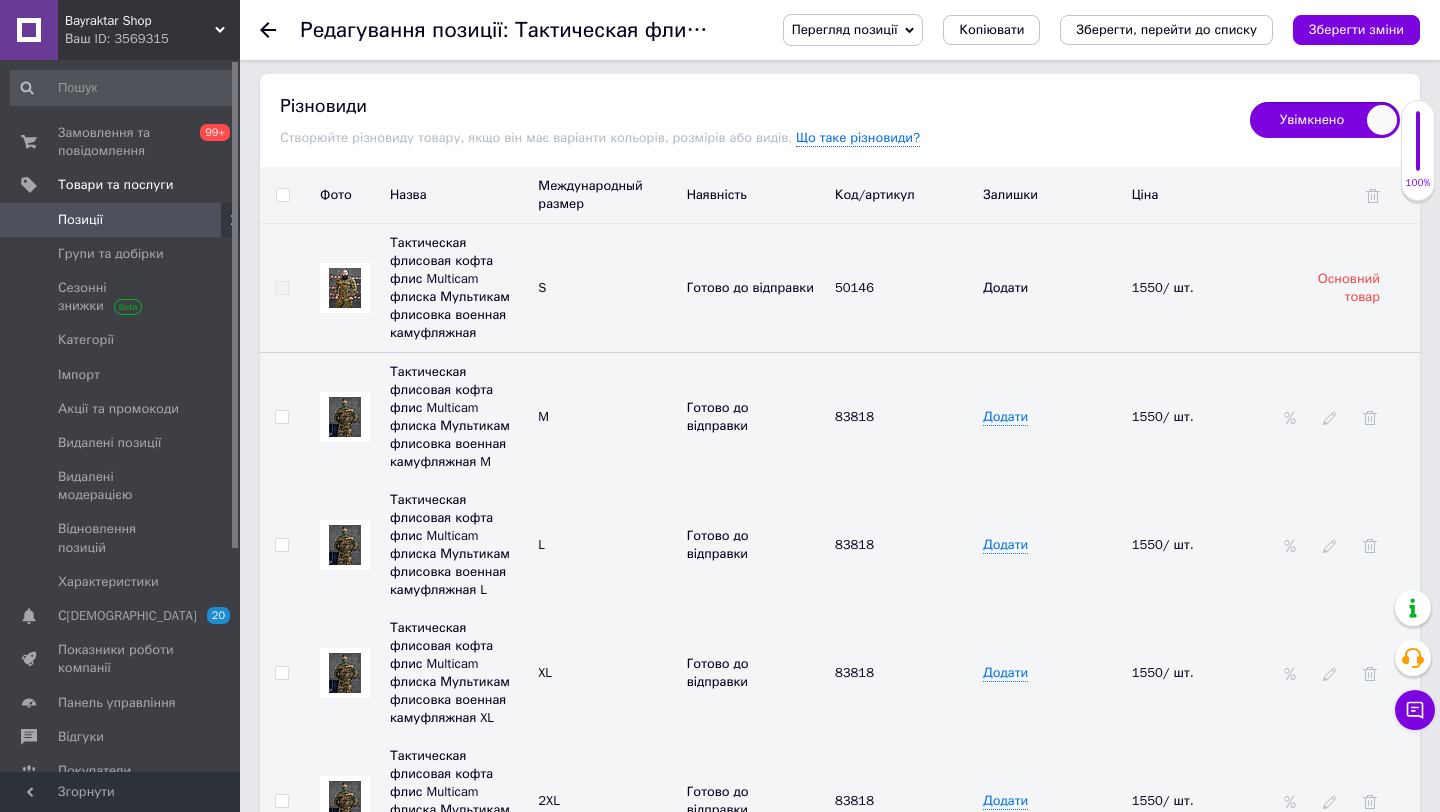 scroll, scrollTop: 2443, scrollLeft: 0, axis: vertical 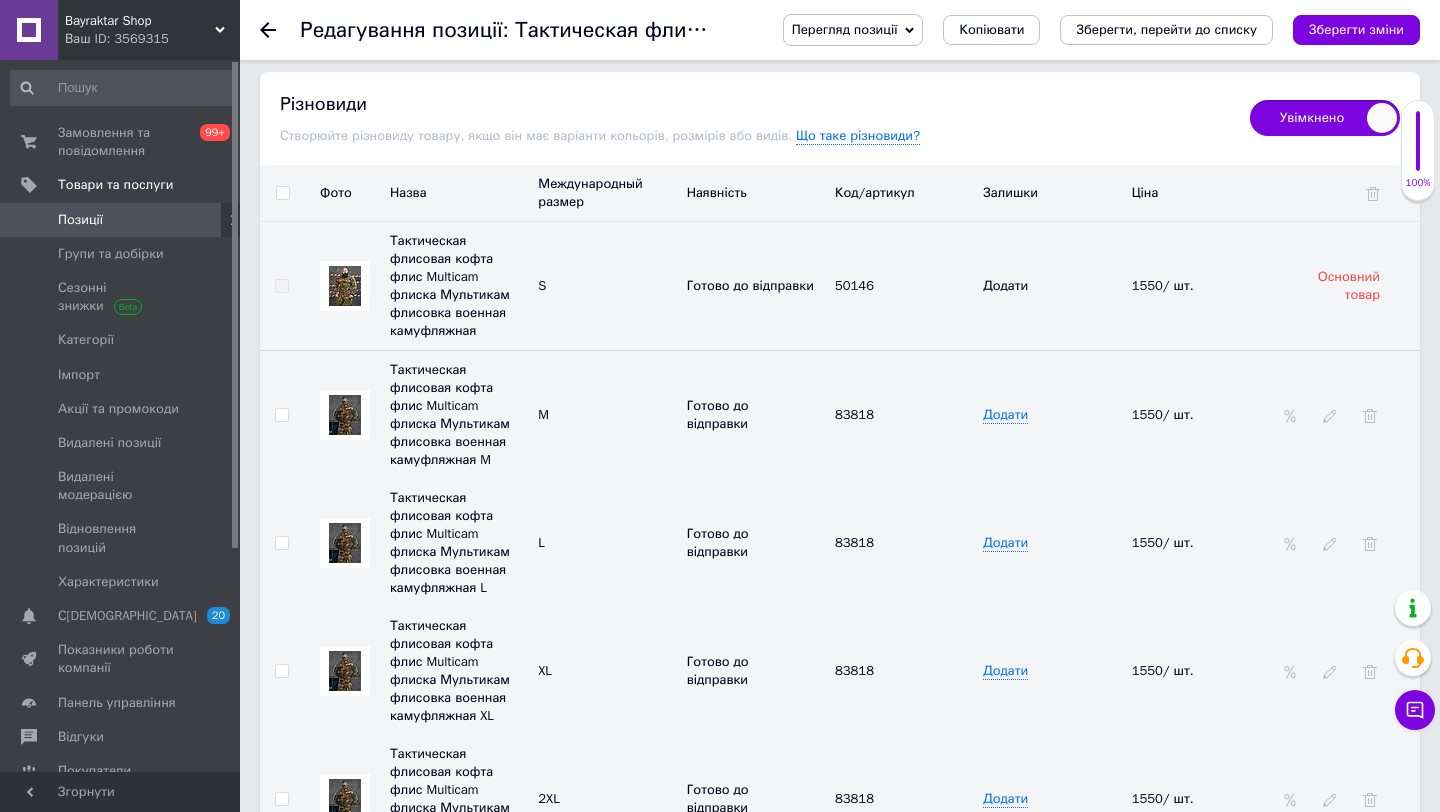 click at bounding box center (345, 415) 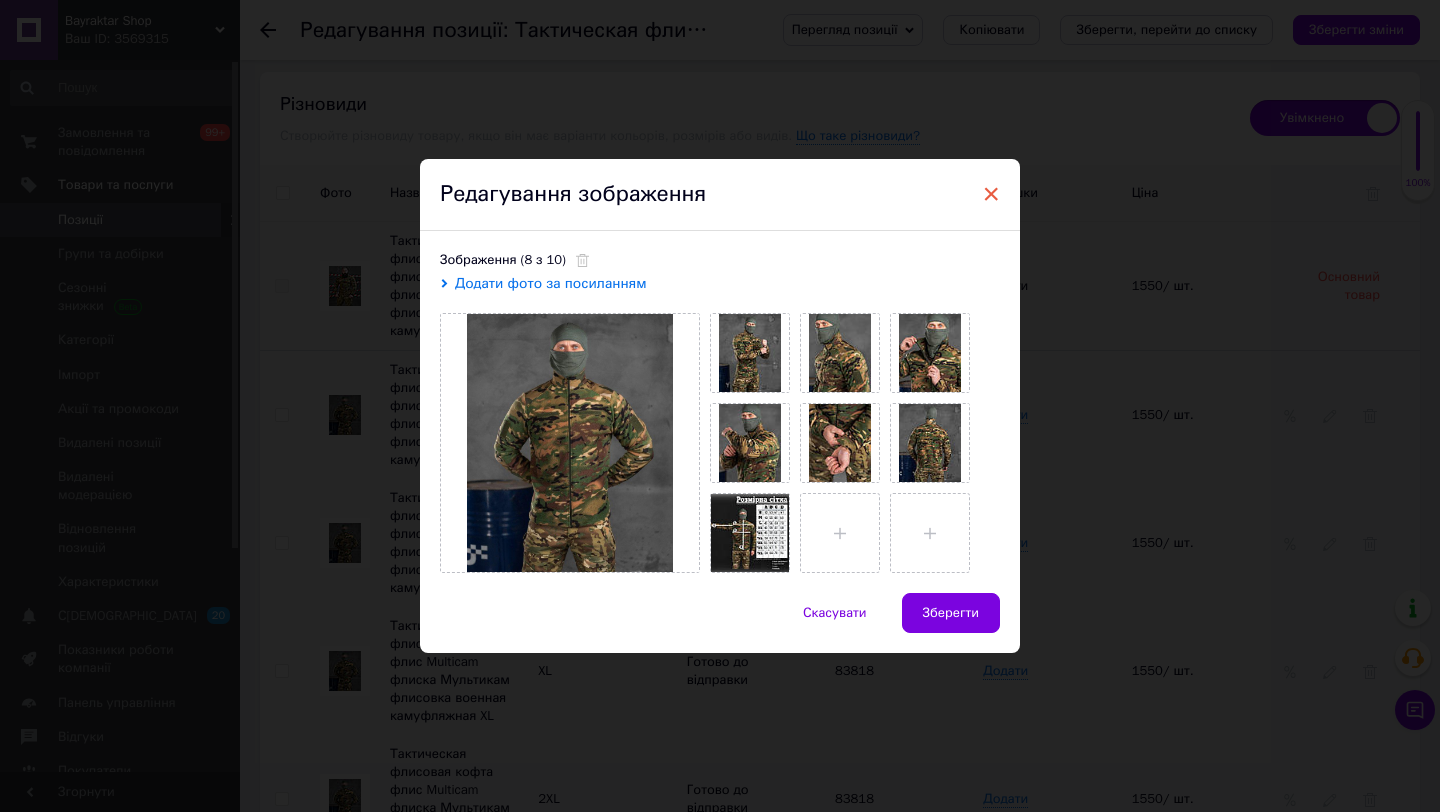 click on "×" at bounding box center [991, 194] 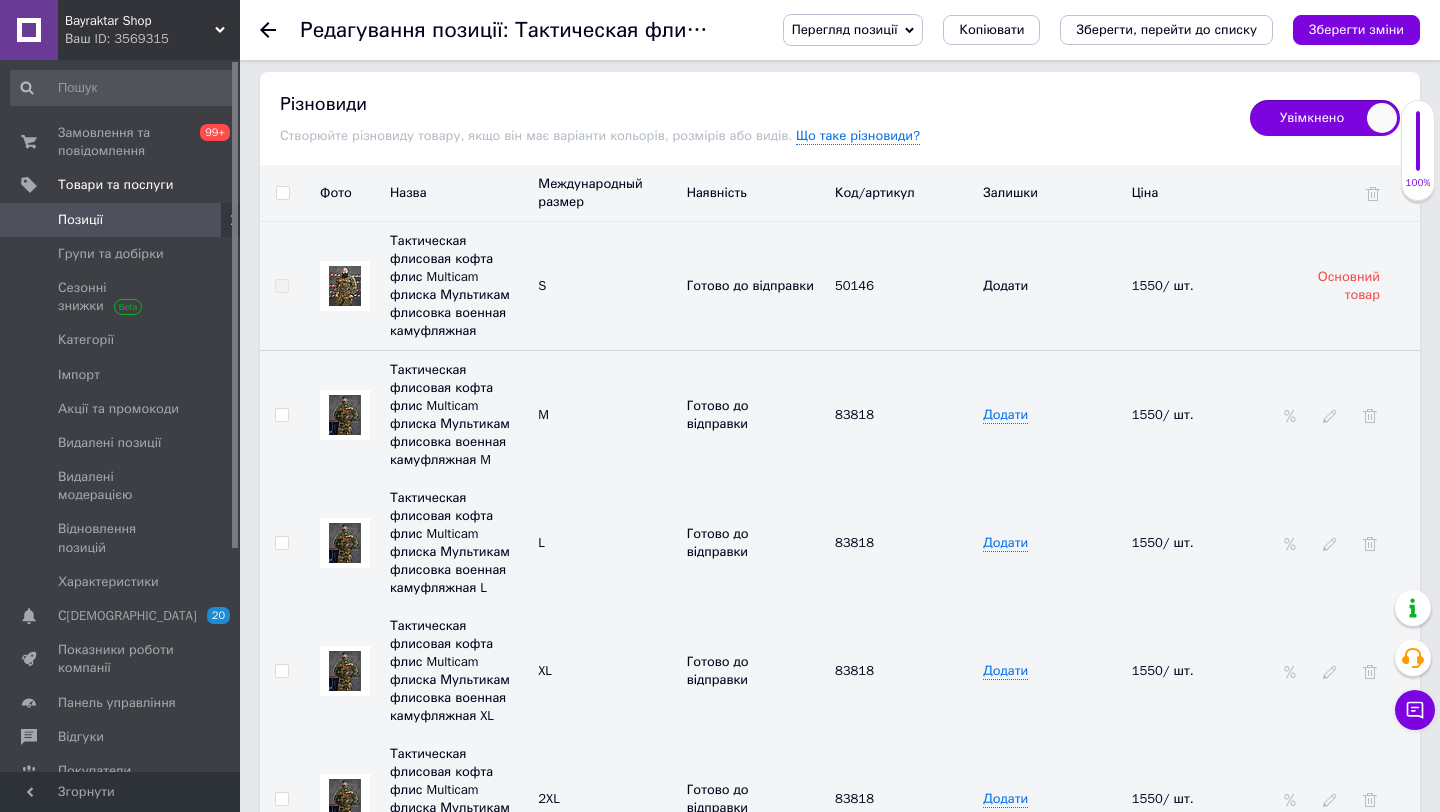 click at bounding box center (345, 286) 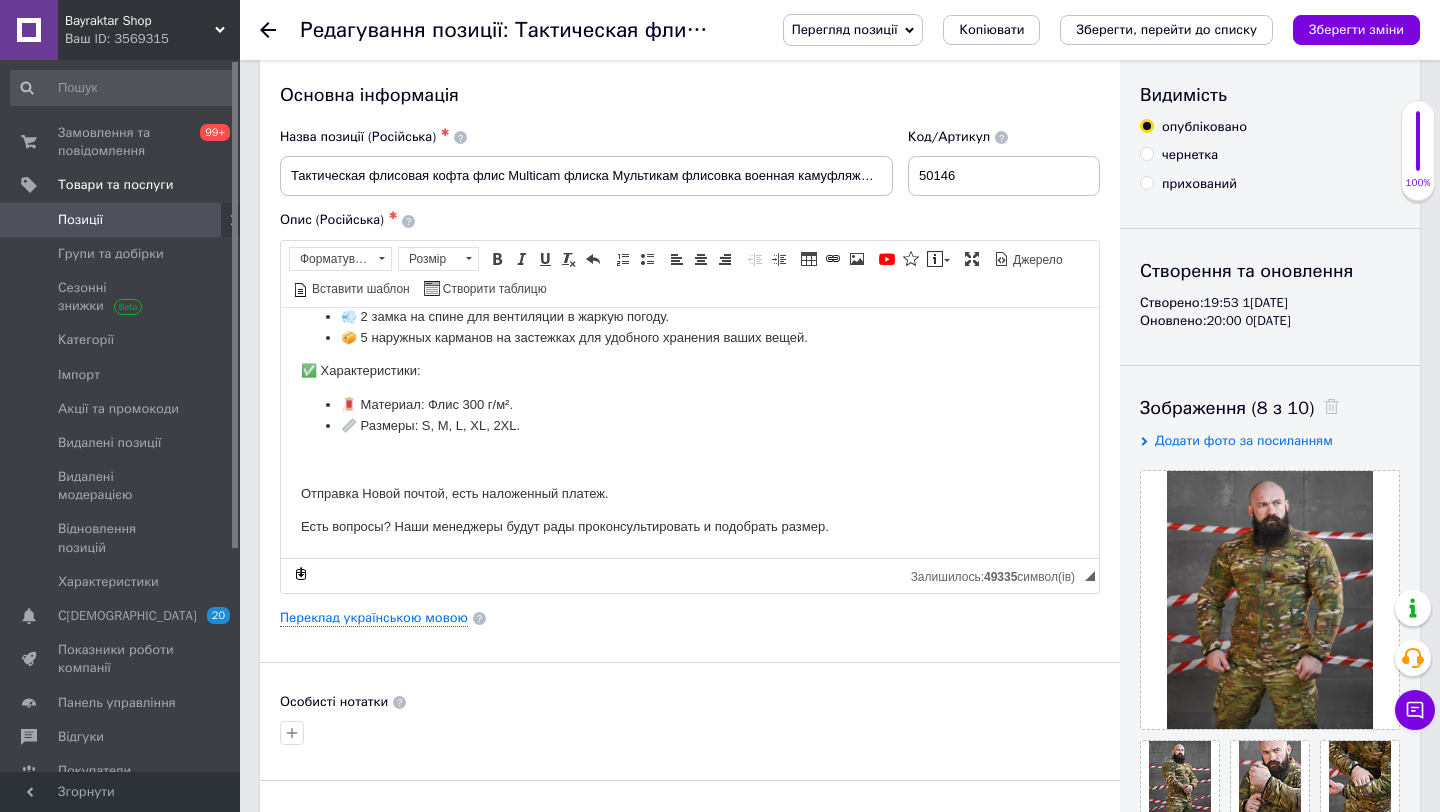 scroll, scrollTop: 0, scrollLeft: 0, axis: both 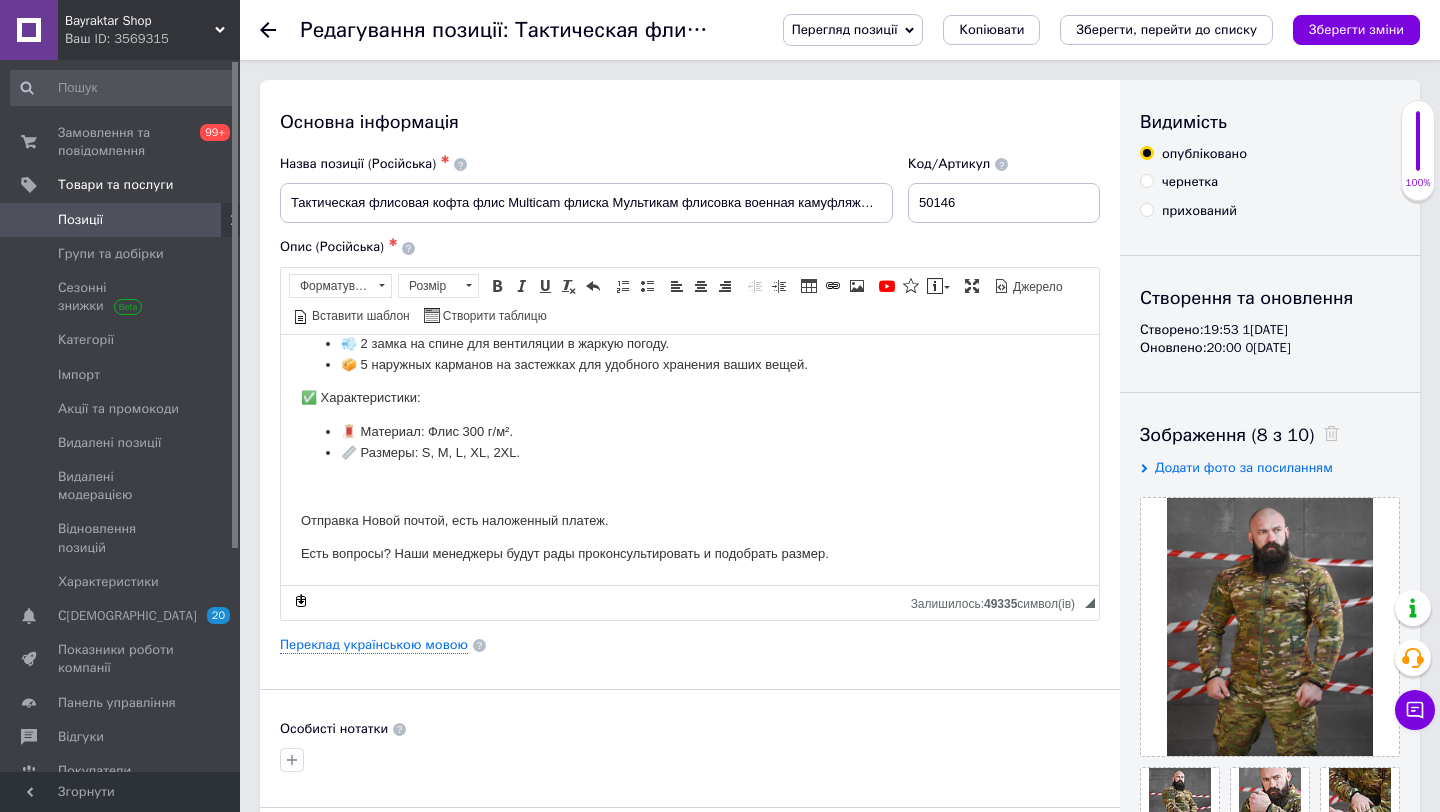 click on "прихований" at bounding box center (1146, 209) 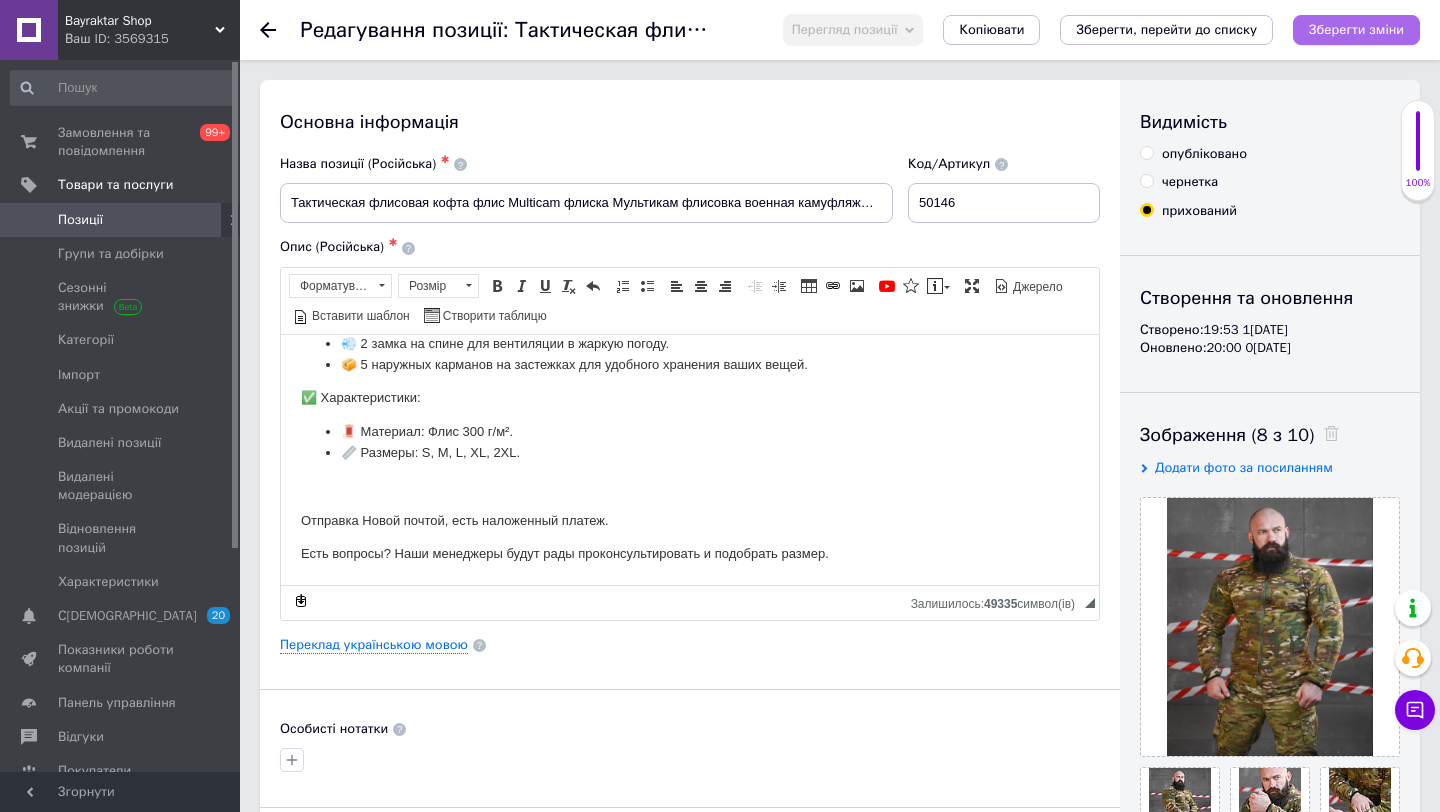 click on "Зберегти зміни" at bounding box center [1356, 29] 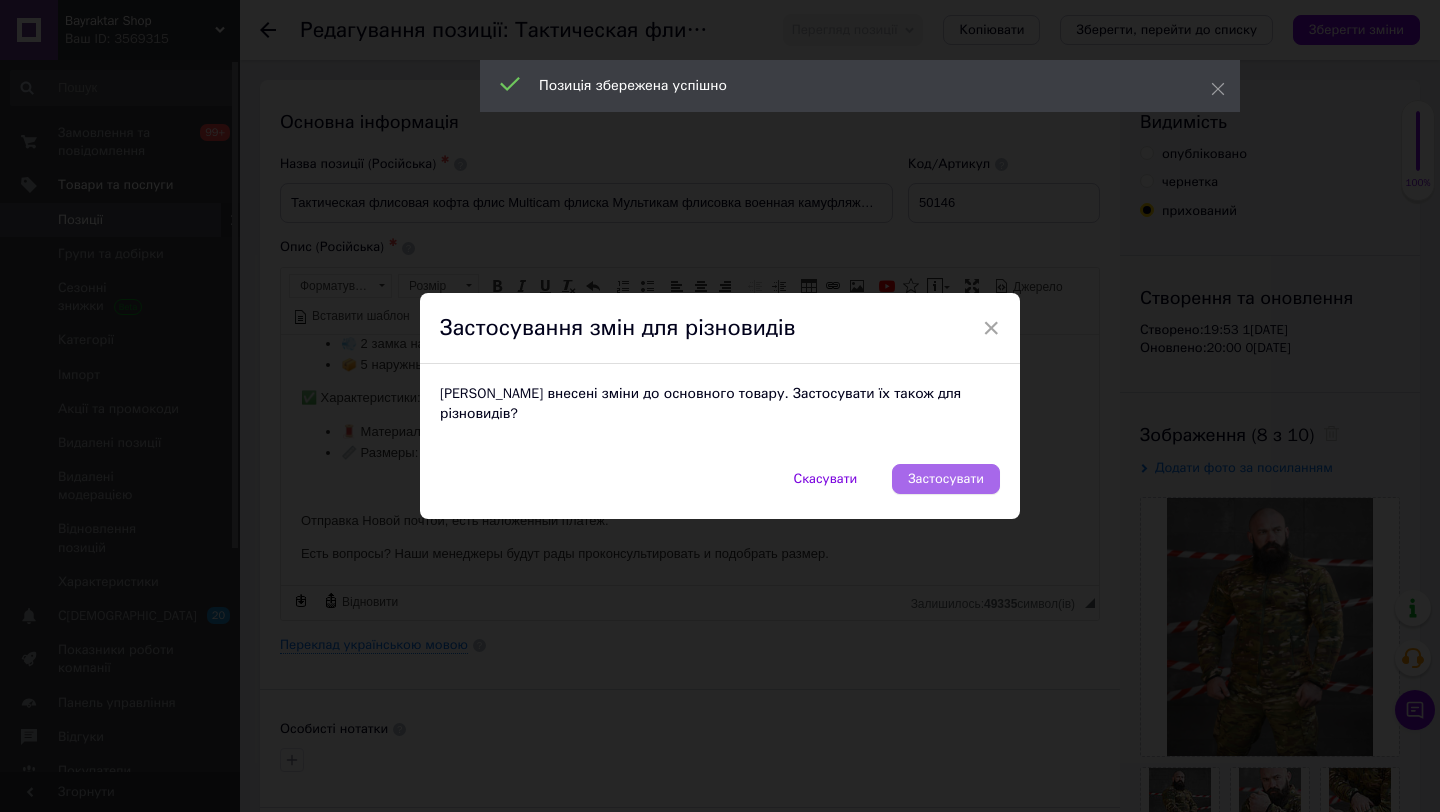 click on "Застосувати" at bounding box center (946, 479) 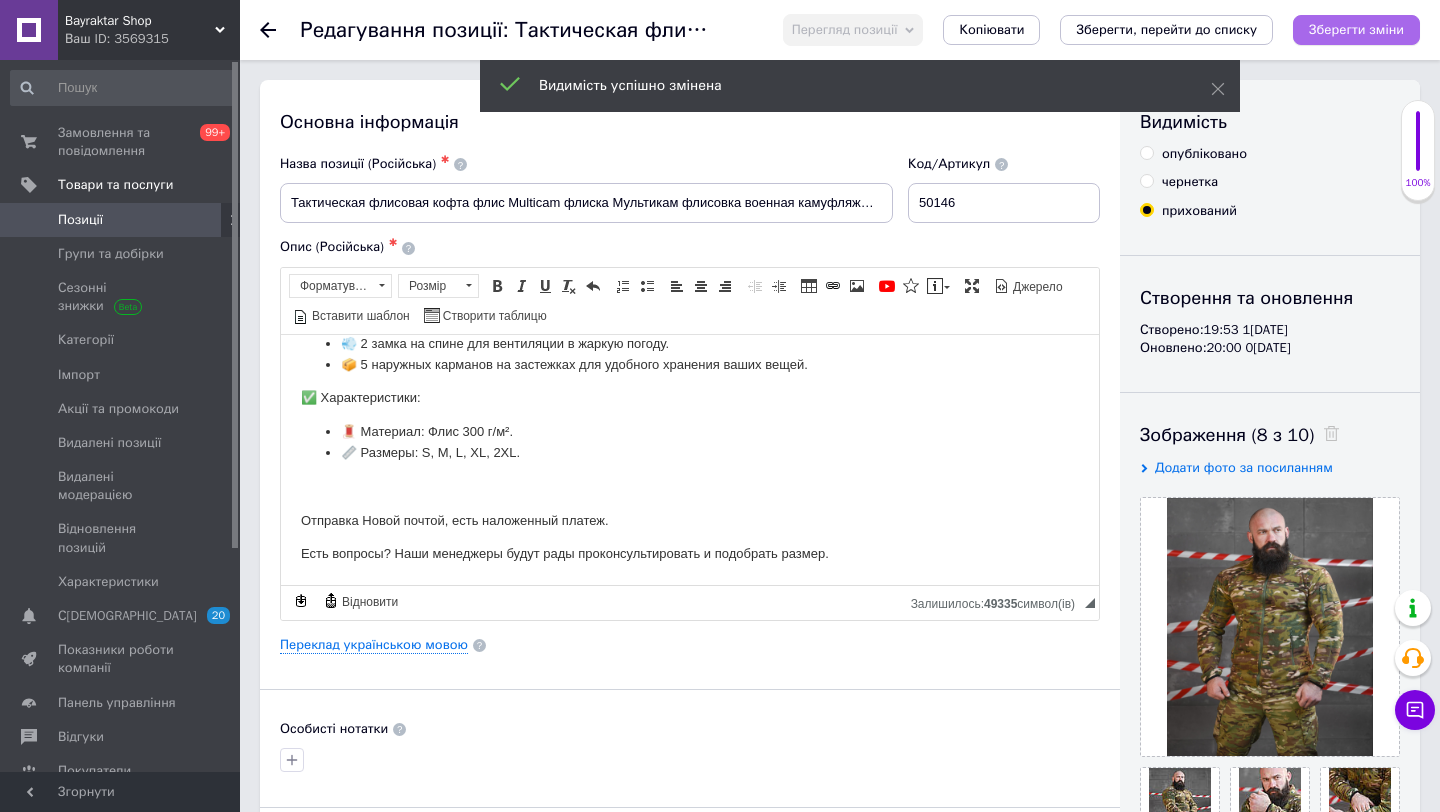 click on "Зберегти зміни" at bounding box center (1356, 30) 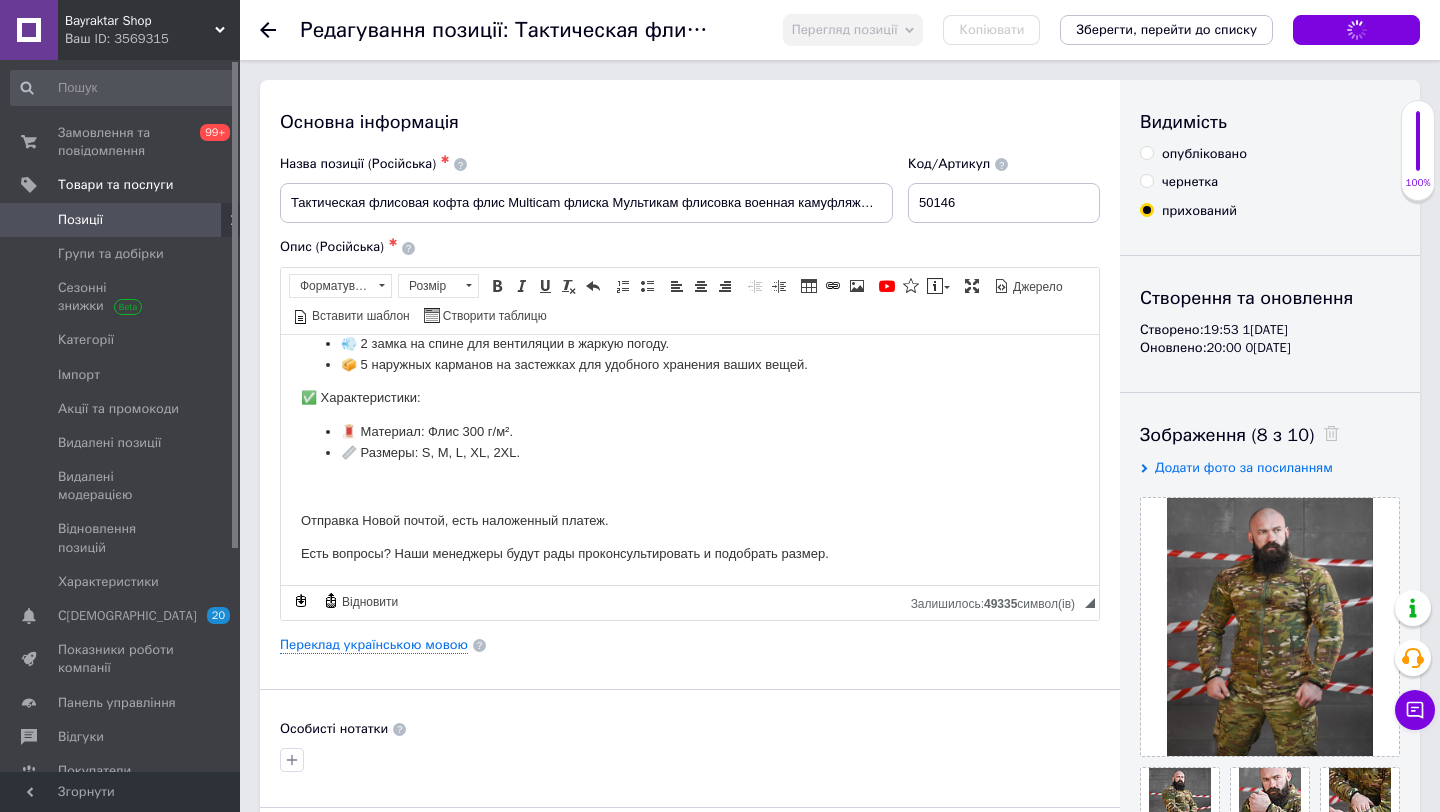 checkbox on "false" 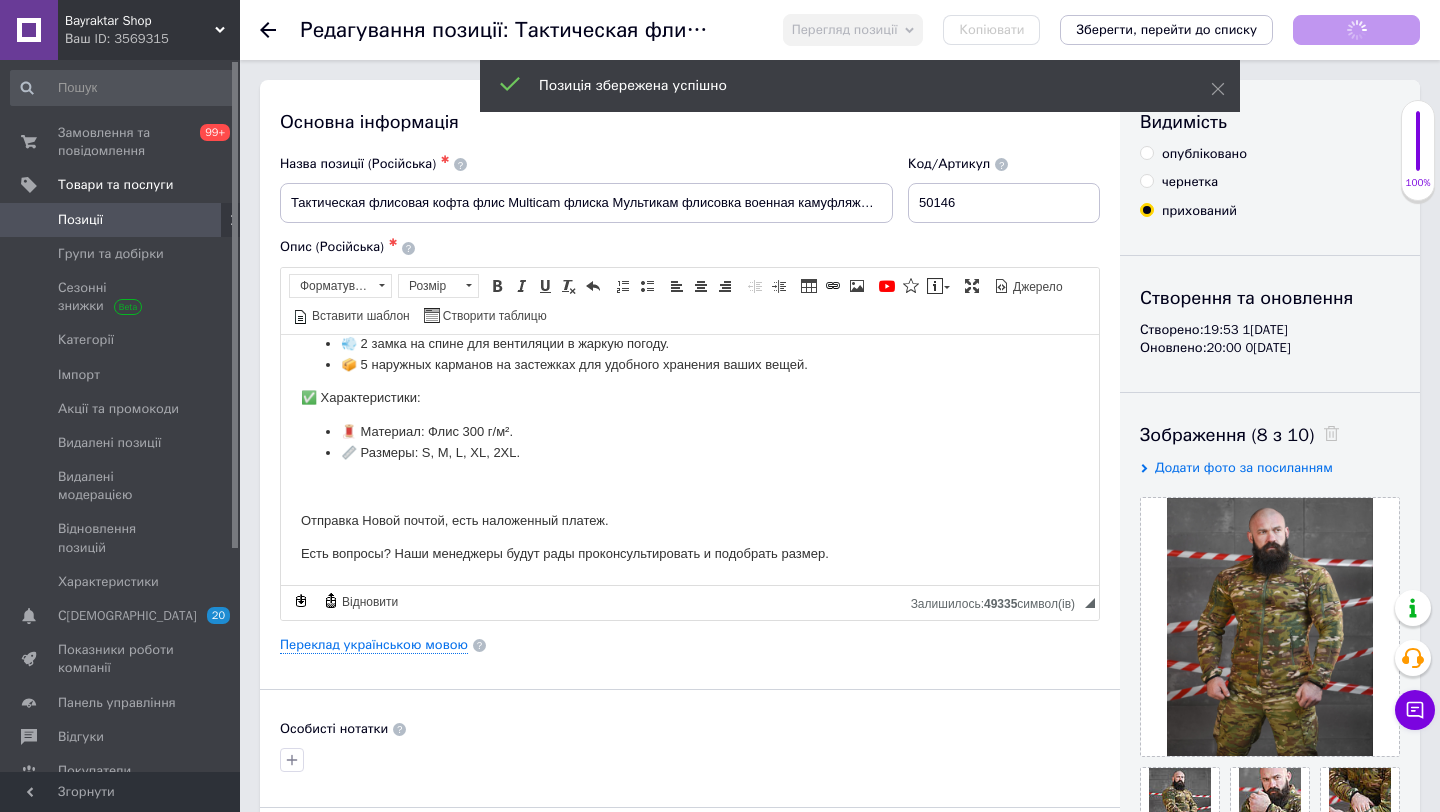 click on "Позиції" at bounding box center (121, 220) 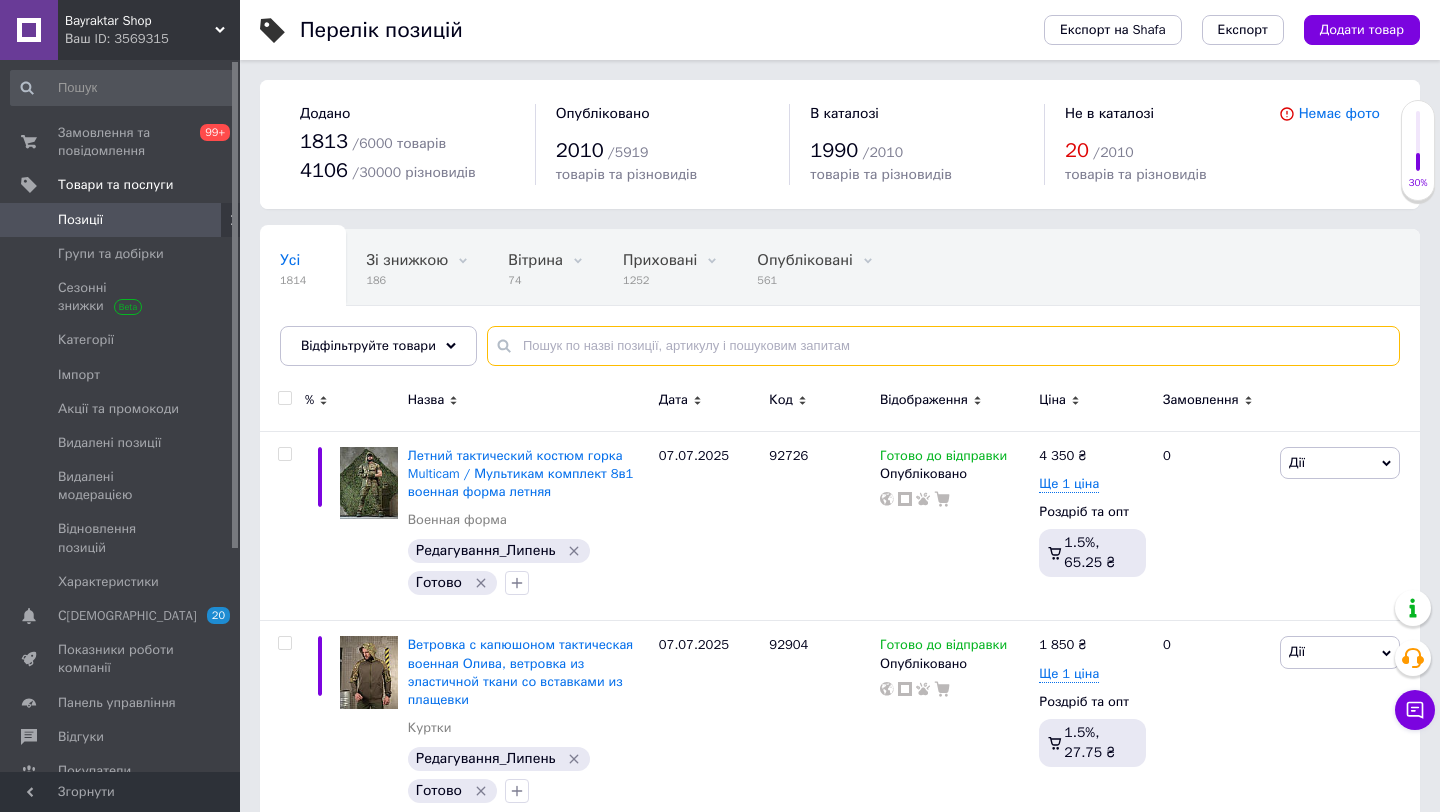 click at bounding box center (943, 346) 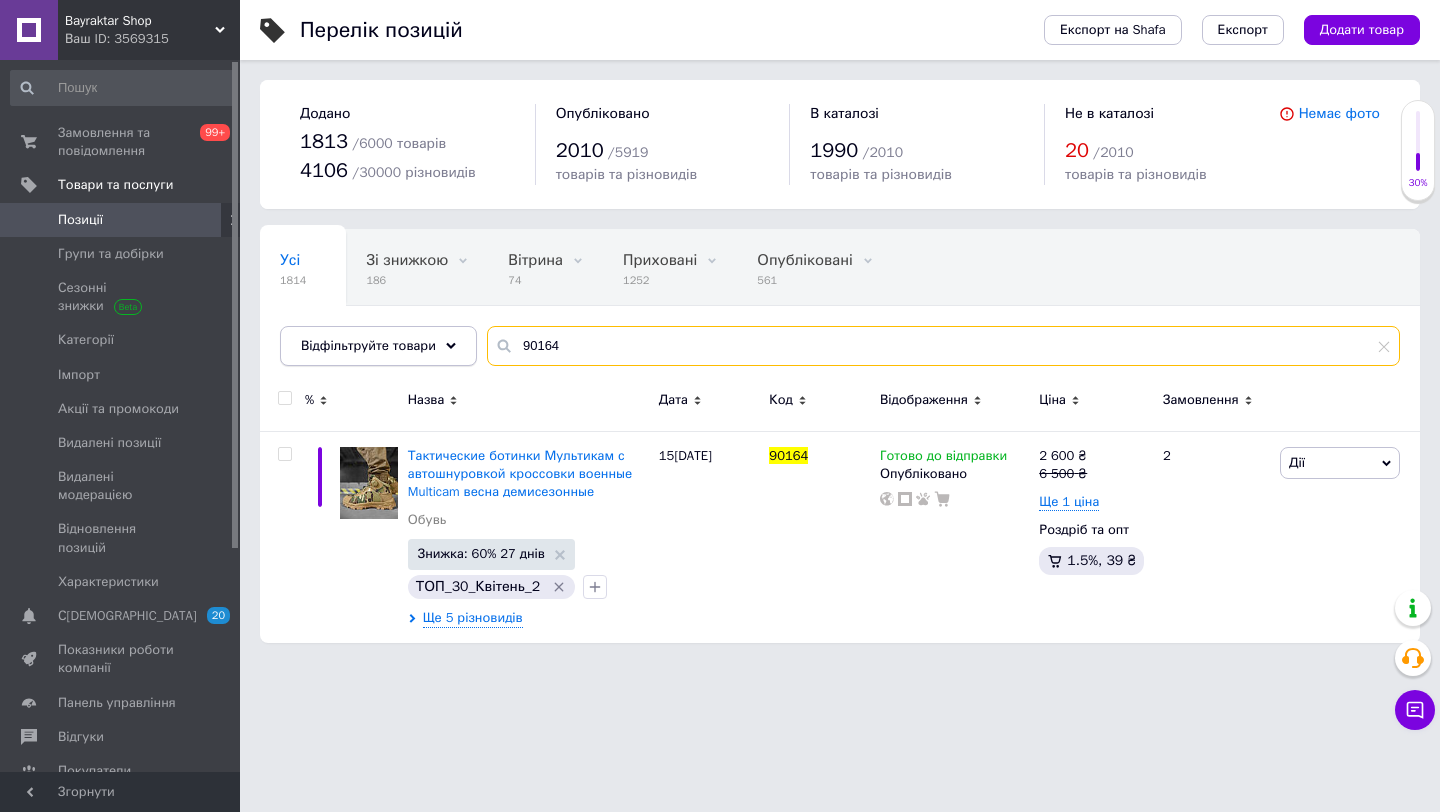 drag, startPoint x: 563, startPoint y: 347, endPoint x: 352, endPoint y: 347, distance: 211 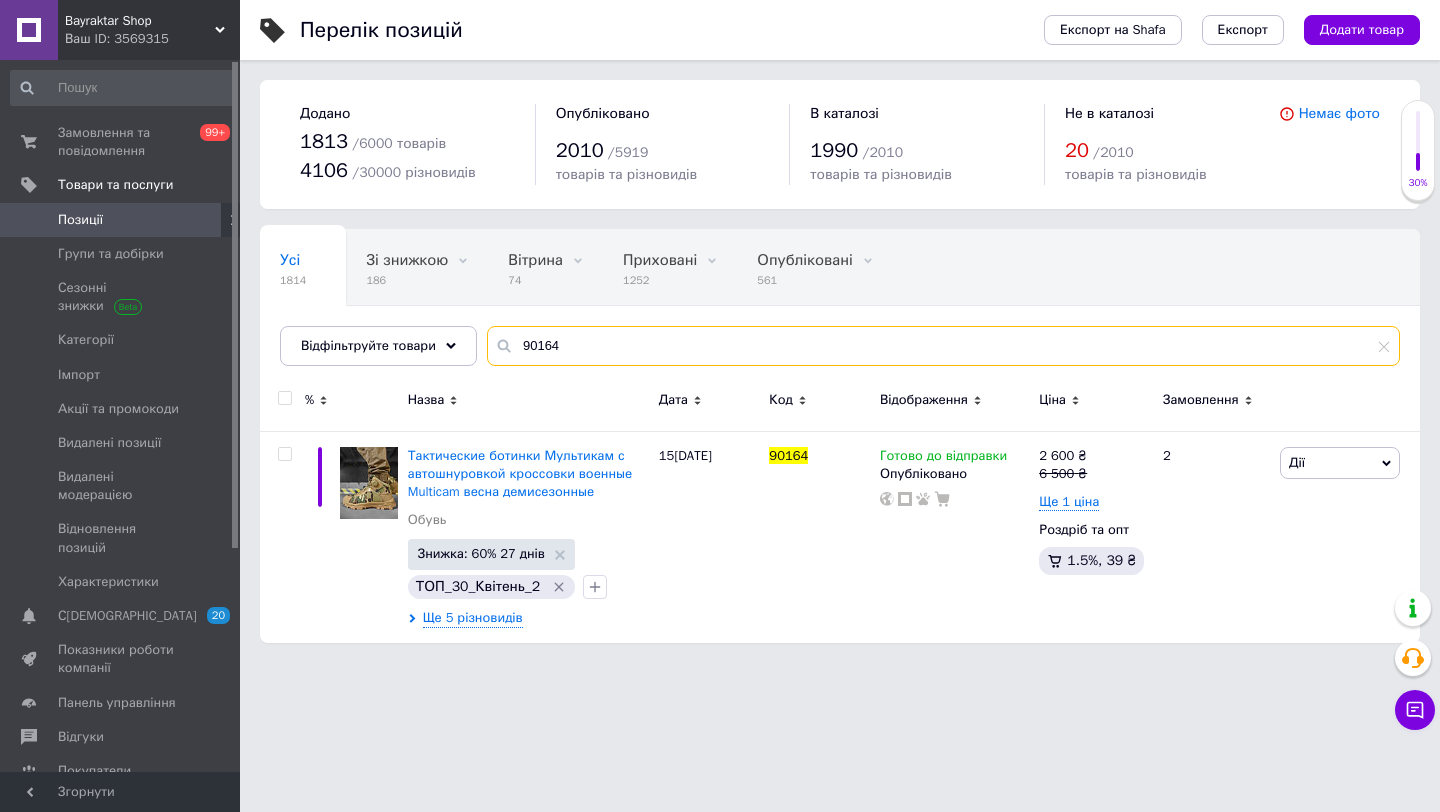 paste on "56681" 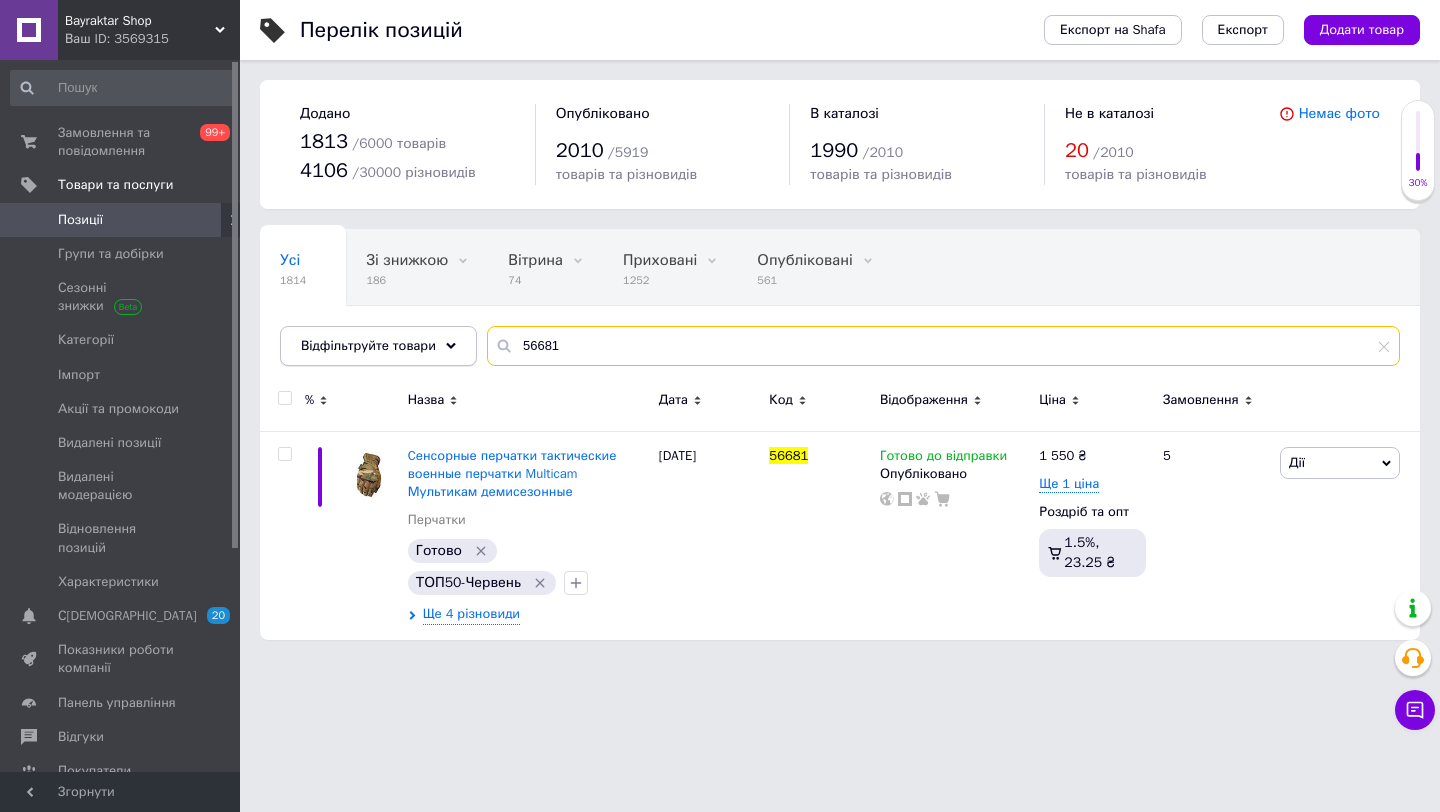 drag, startPoint x: 566, startPoint y: 347, endPoint x: 359, endPoint y: 343, distance: 207.03865 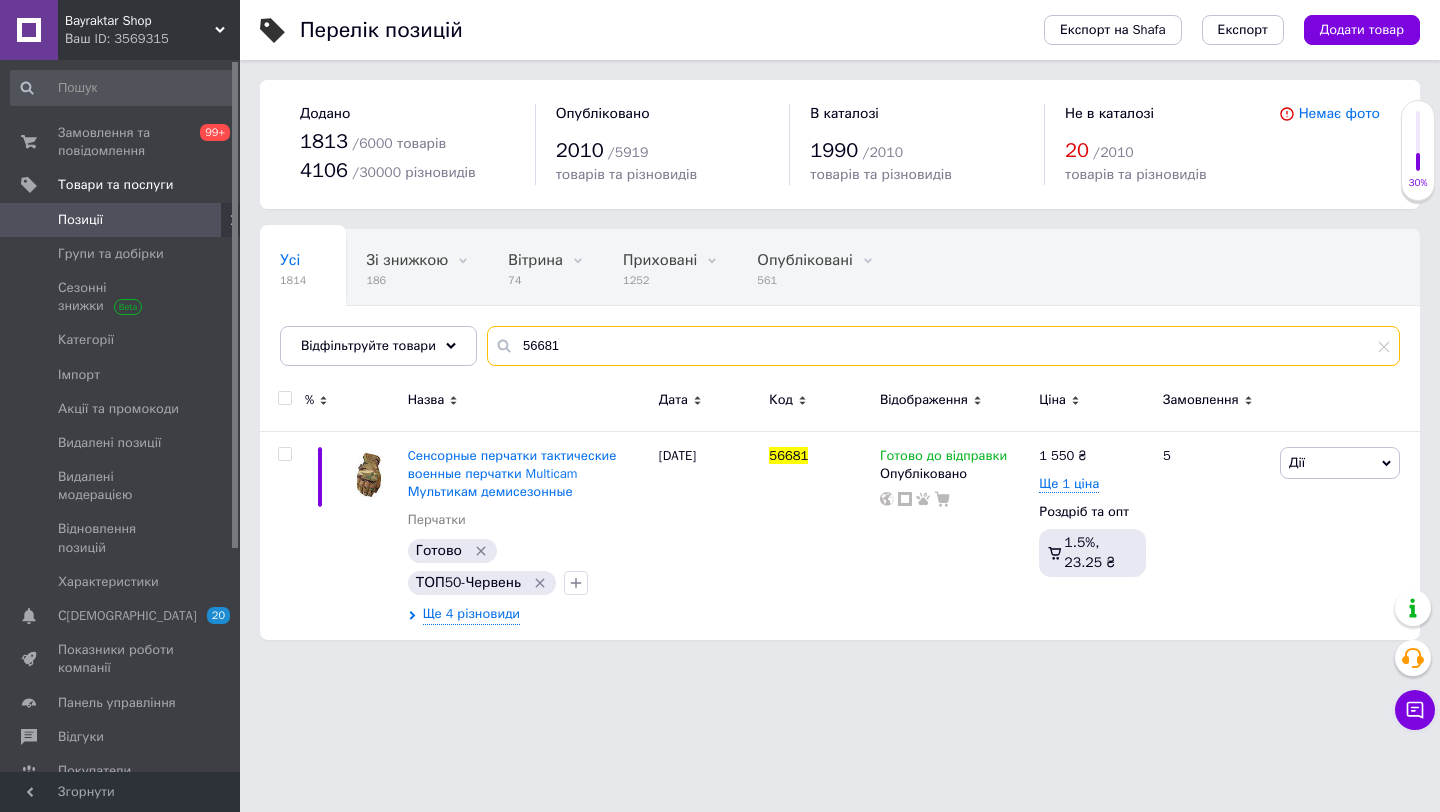 paste on "91167" 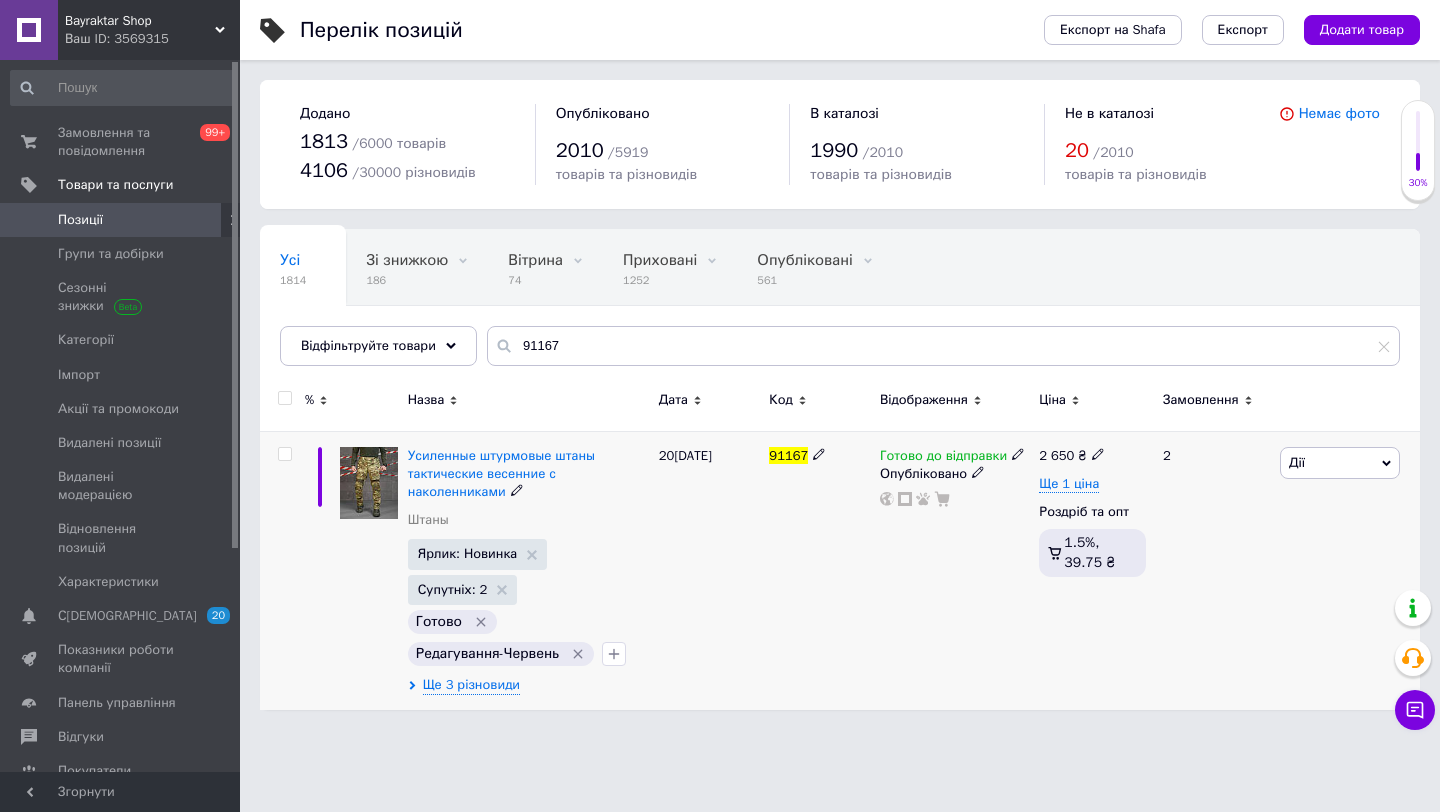 click on "Дії" at bounding box center (1340, 463) 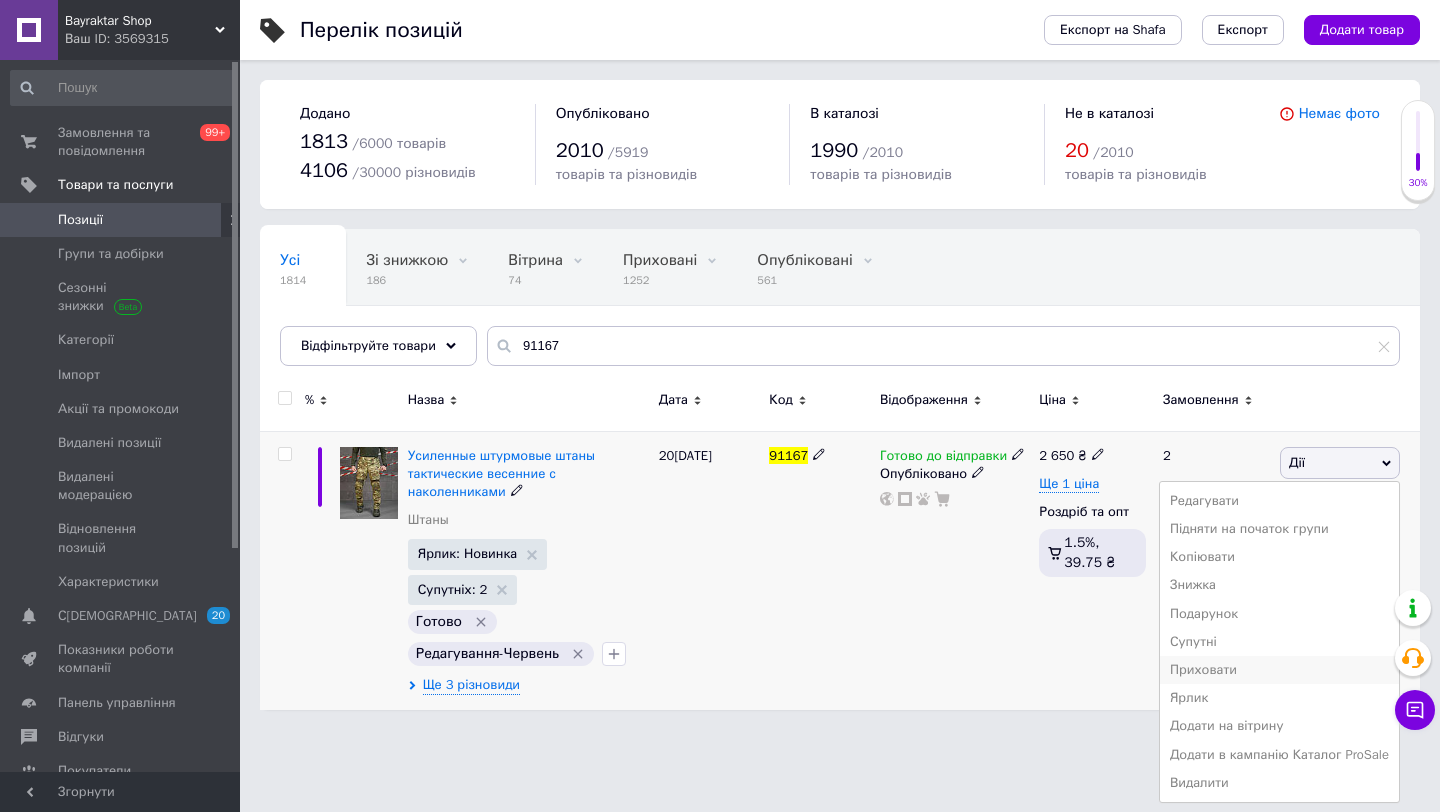 click on "Приховати" at bounding box center (1279, 670) 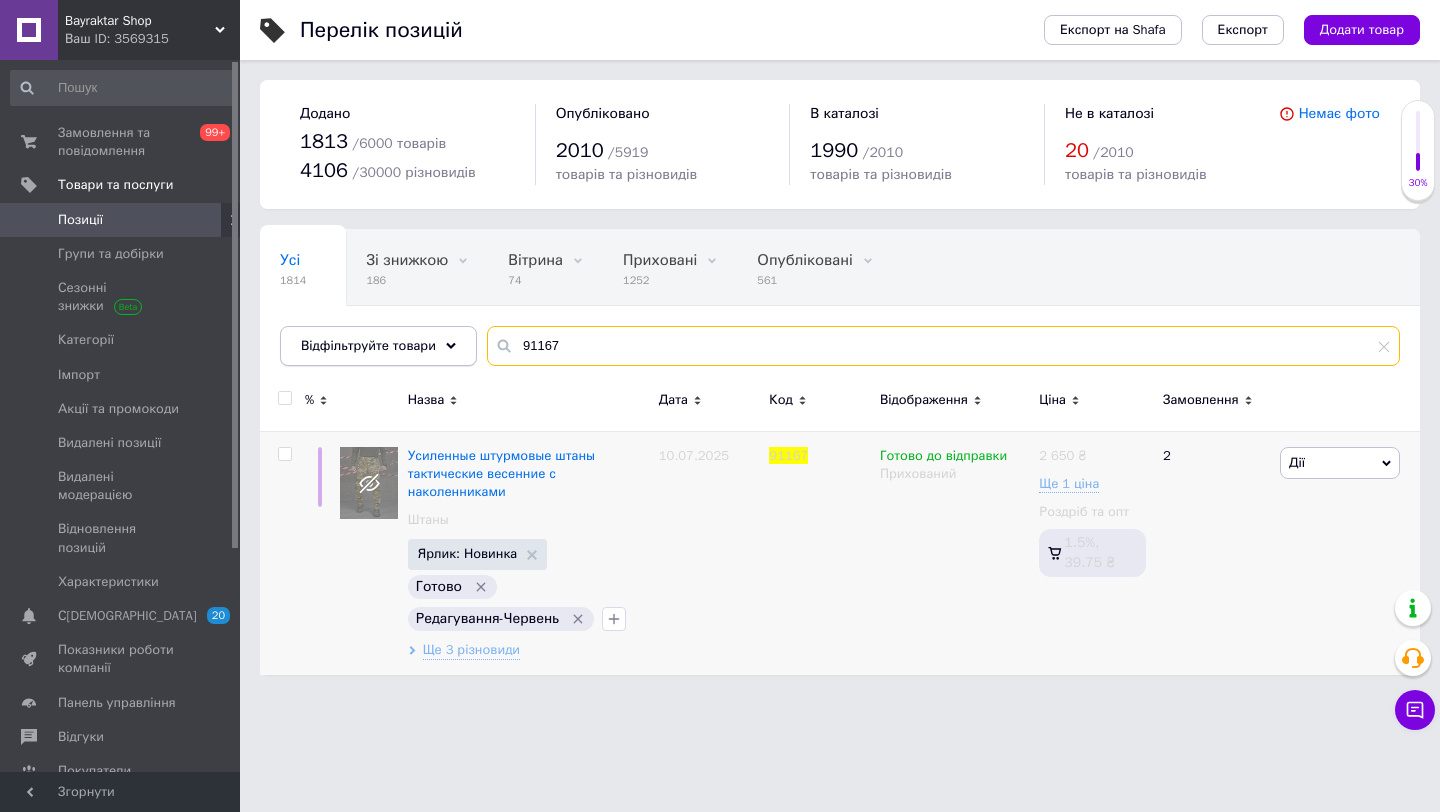 drag, startPoint x: 628, startPoint y: 346, endPoint x: 378, endPoint y: 333, distance: 250.33777 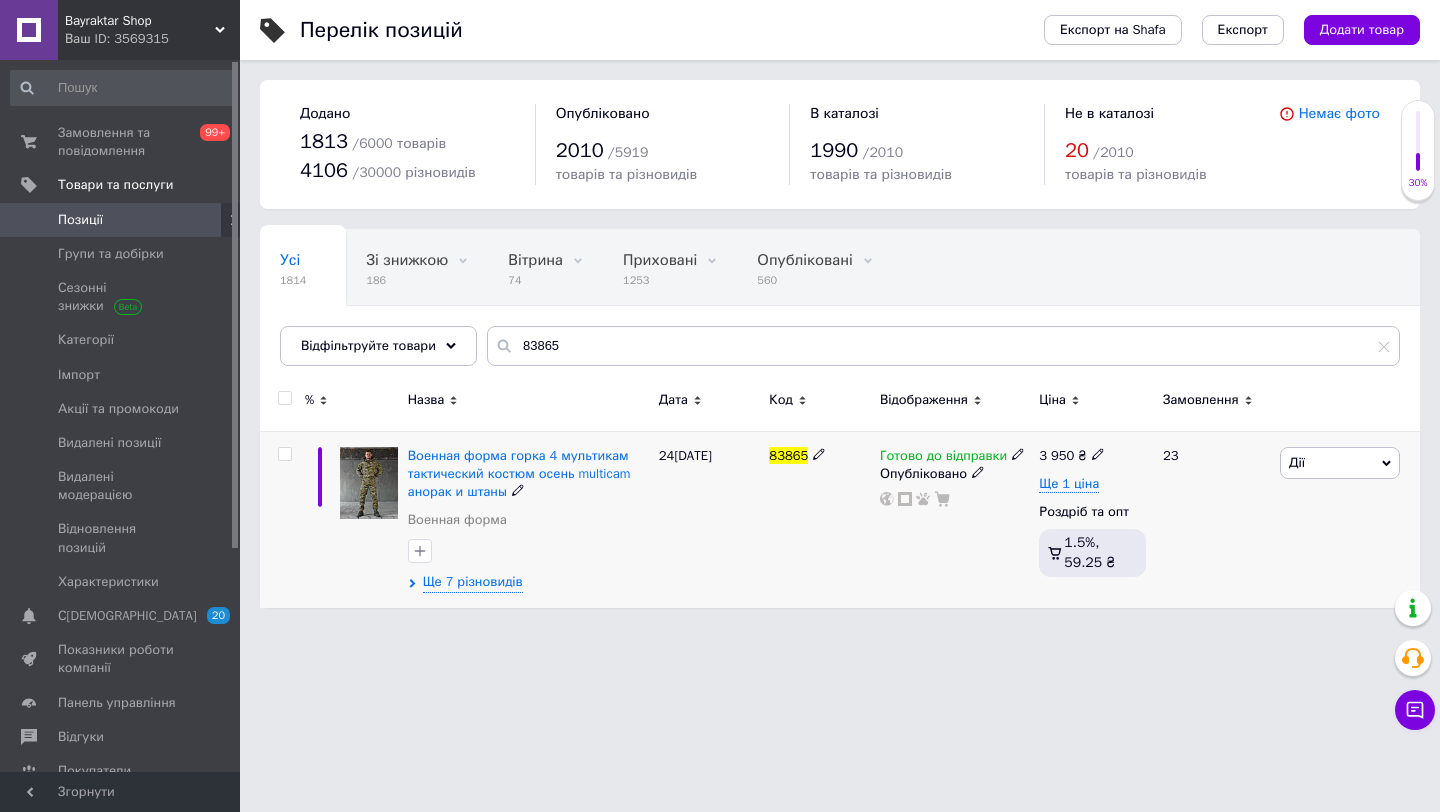 click on "Дії" at bounding box center (1340, 463) 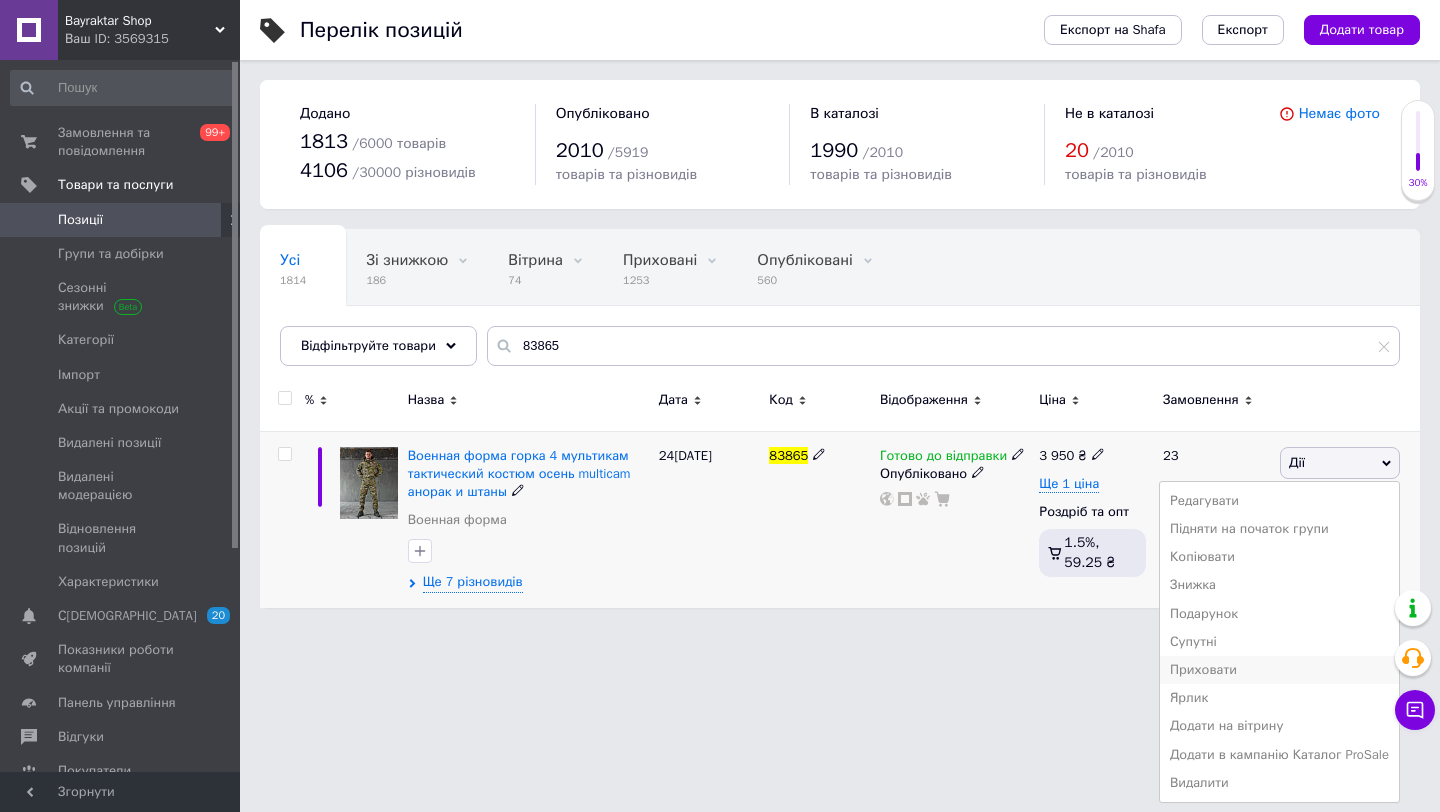 click on "Приховати" at bounding box center [1279, 670] 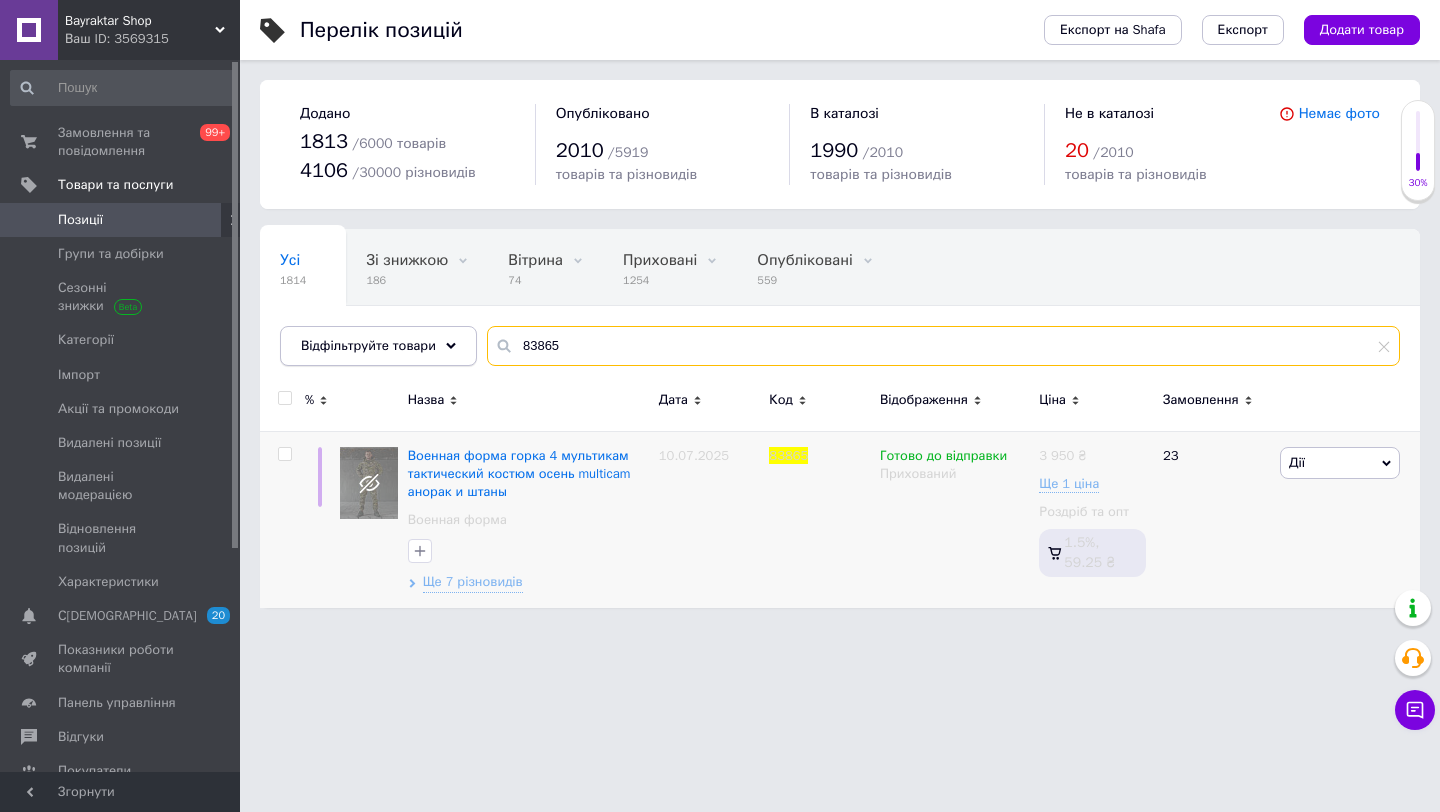 drag, startPoint x: 592, startPoint y: 352, endPoint x: 405, endPoint y: 332, distance: 188.06648 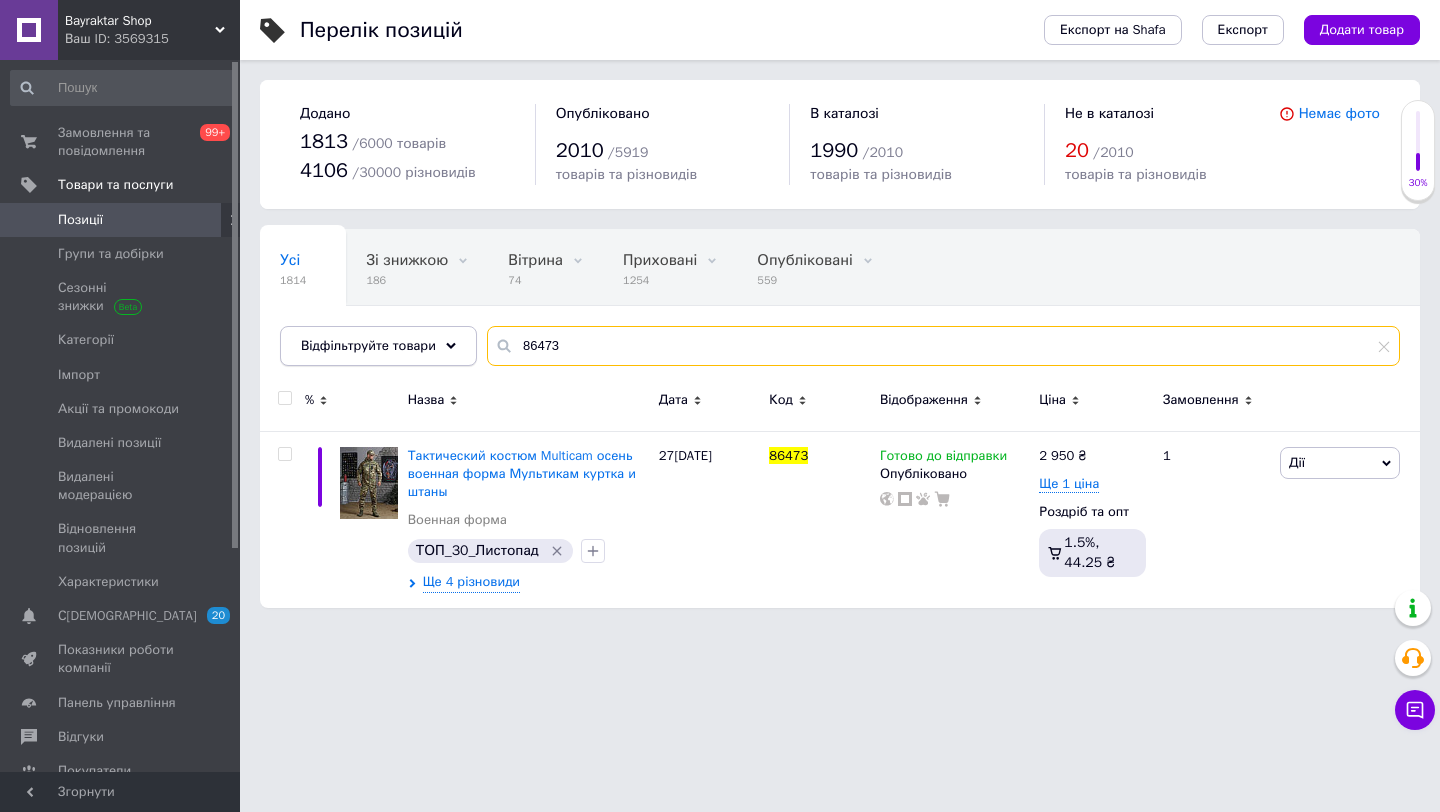 drag, startPoint x: 577, startPoint y: 345, endPoint x: 394, endPoint y: 329, distance: 183.69812 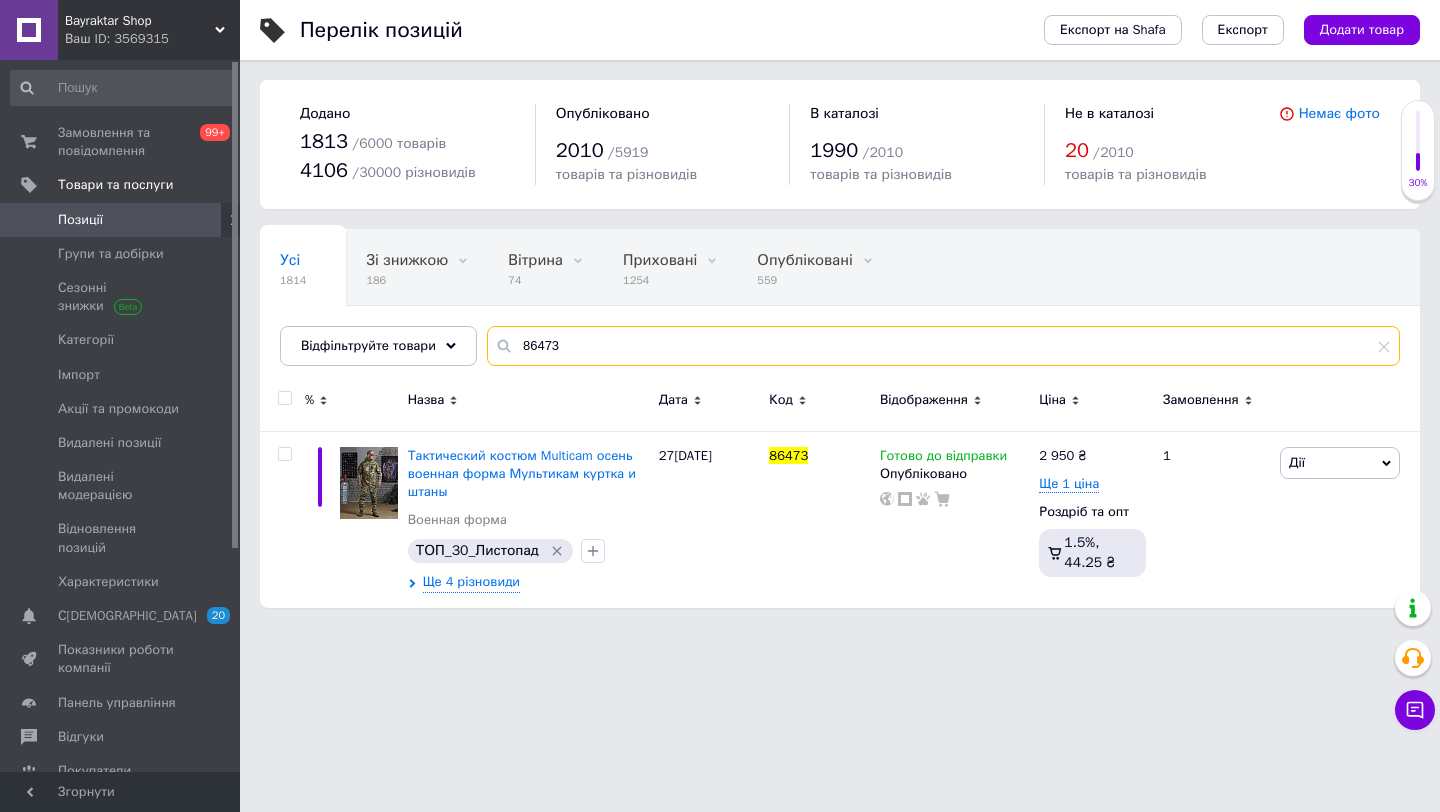 paste on "11576" 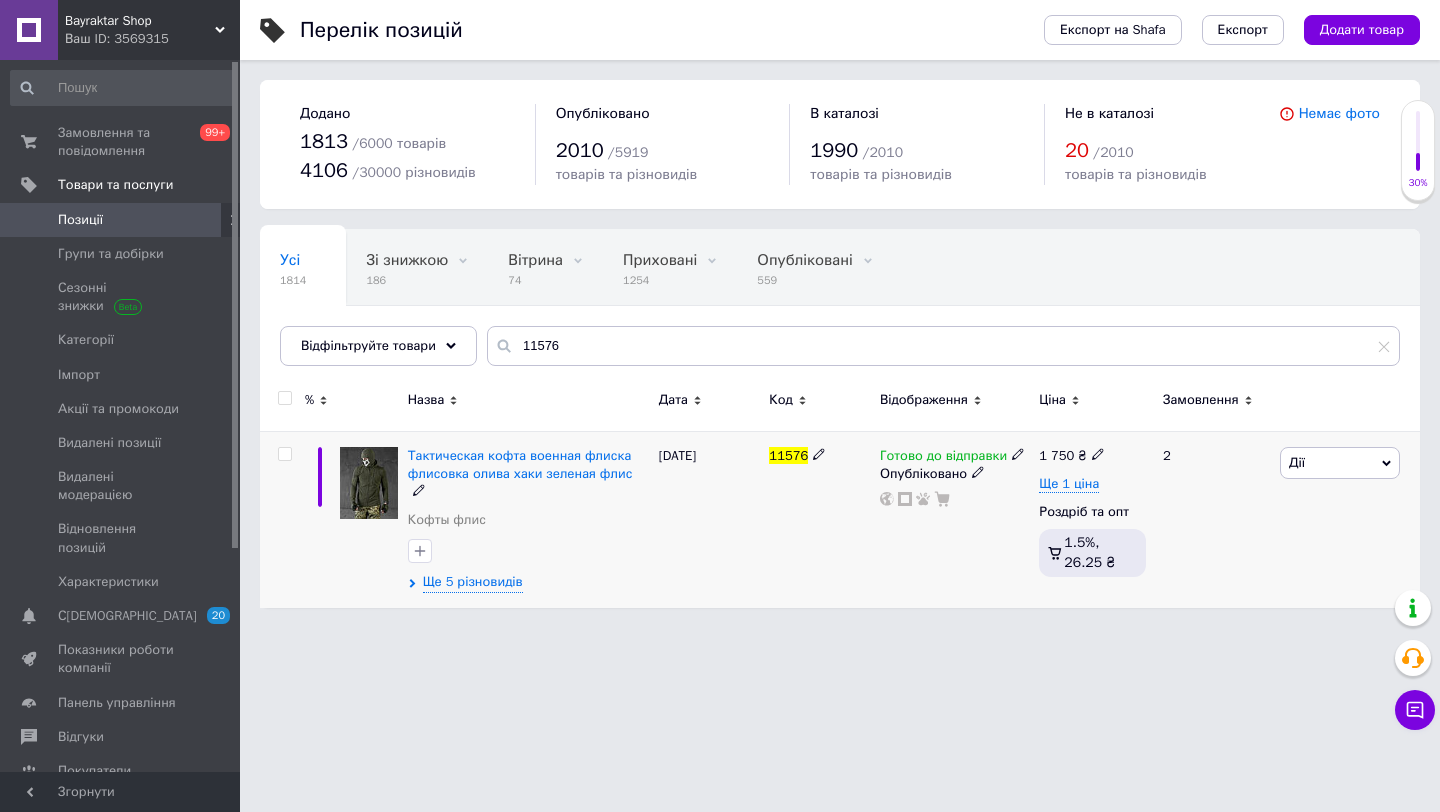 click on "Дії" at bounding box center (1340, 463) 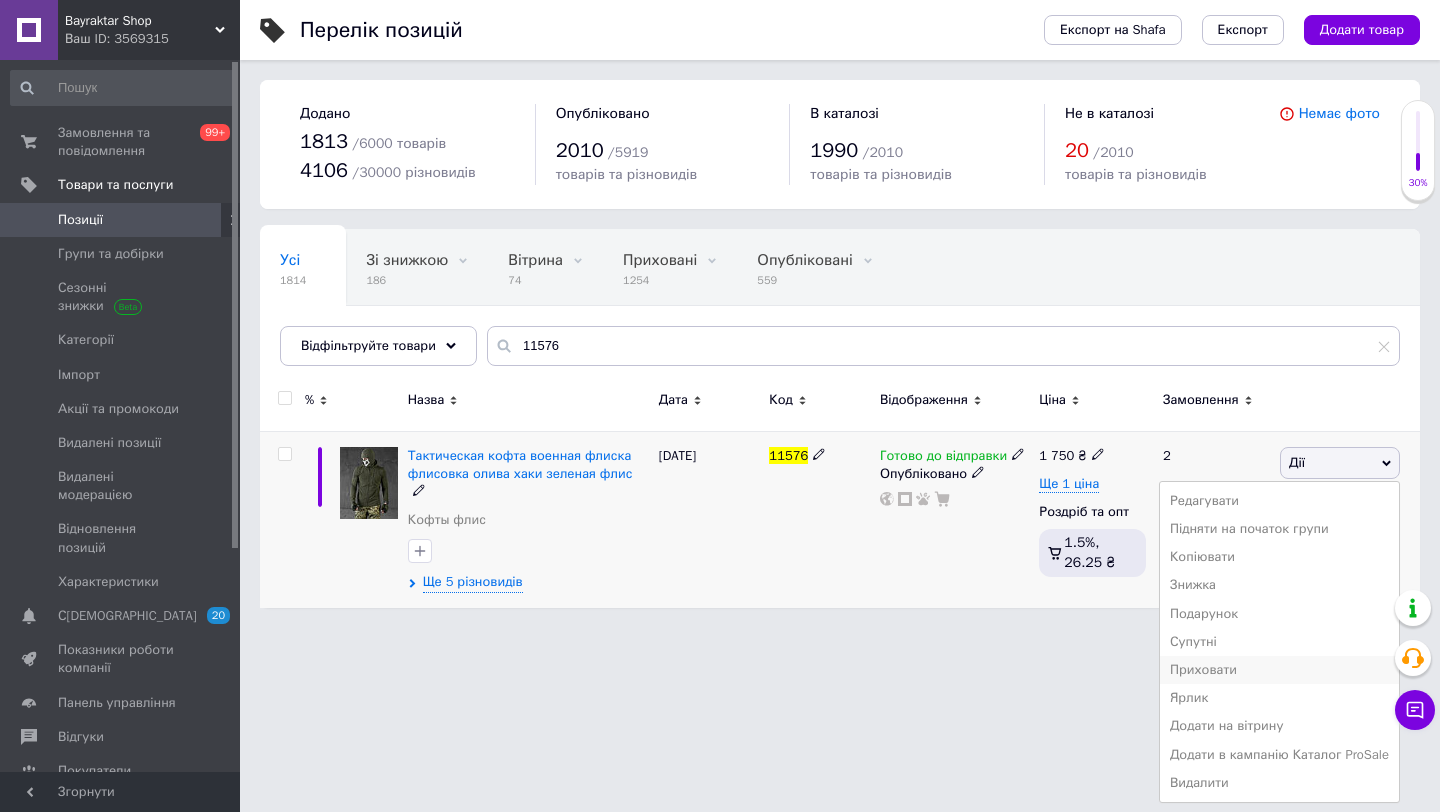 click on "Приховати" at bounding box center (1279, 670) 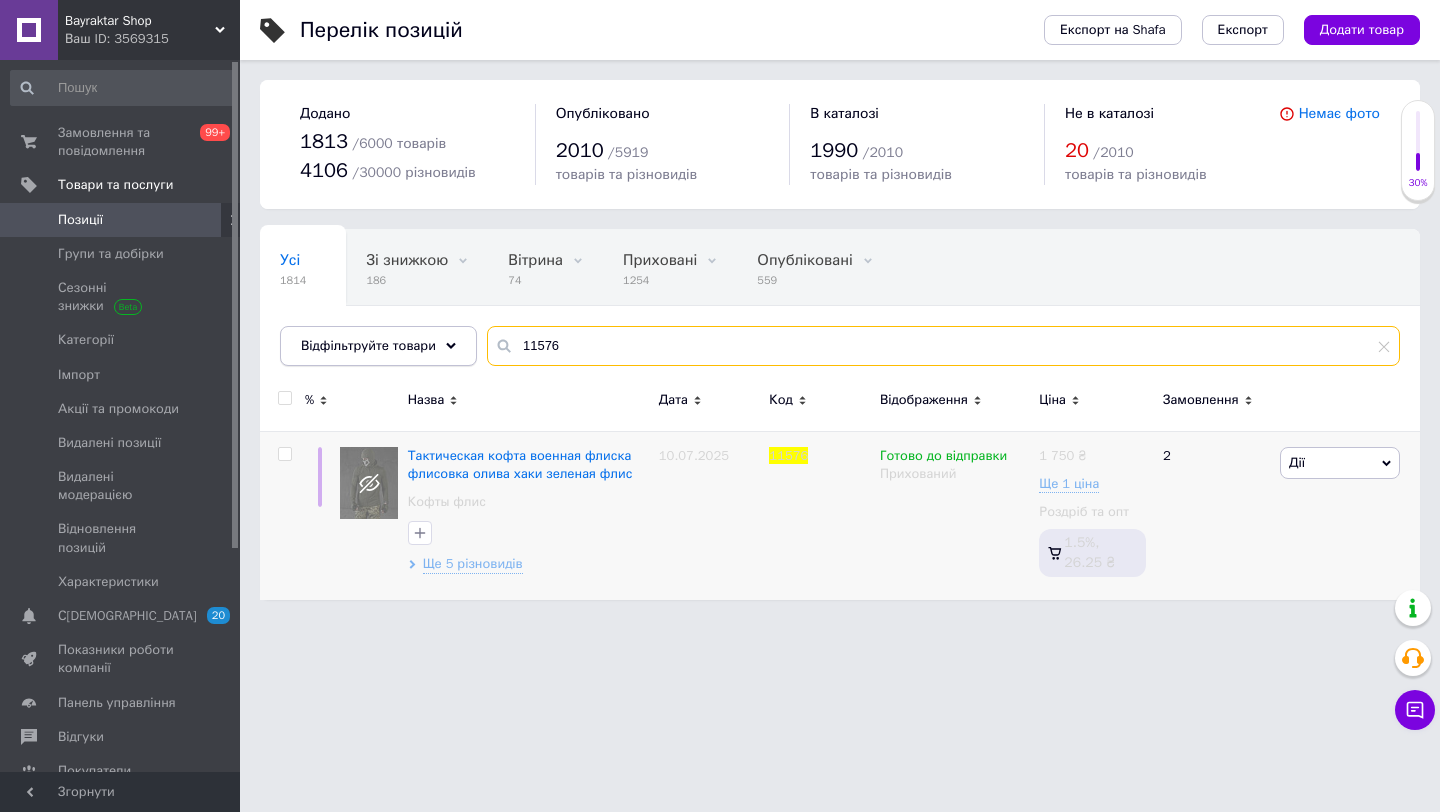 drag, startPoint x: 591, startPoint y: 344, endPoint x: 385, endPoint y: 336, distance: 206.15529 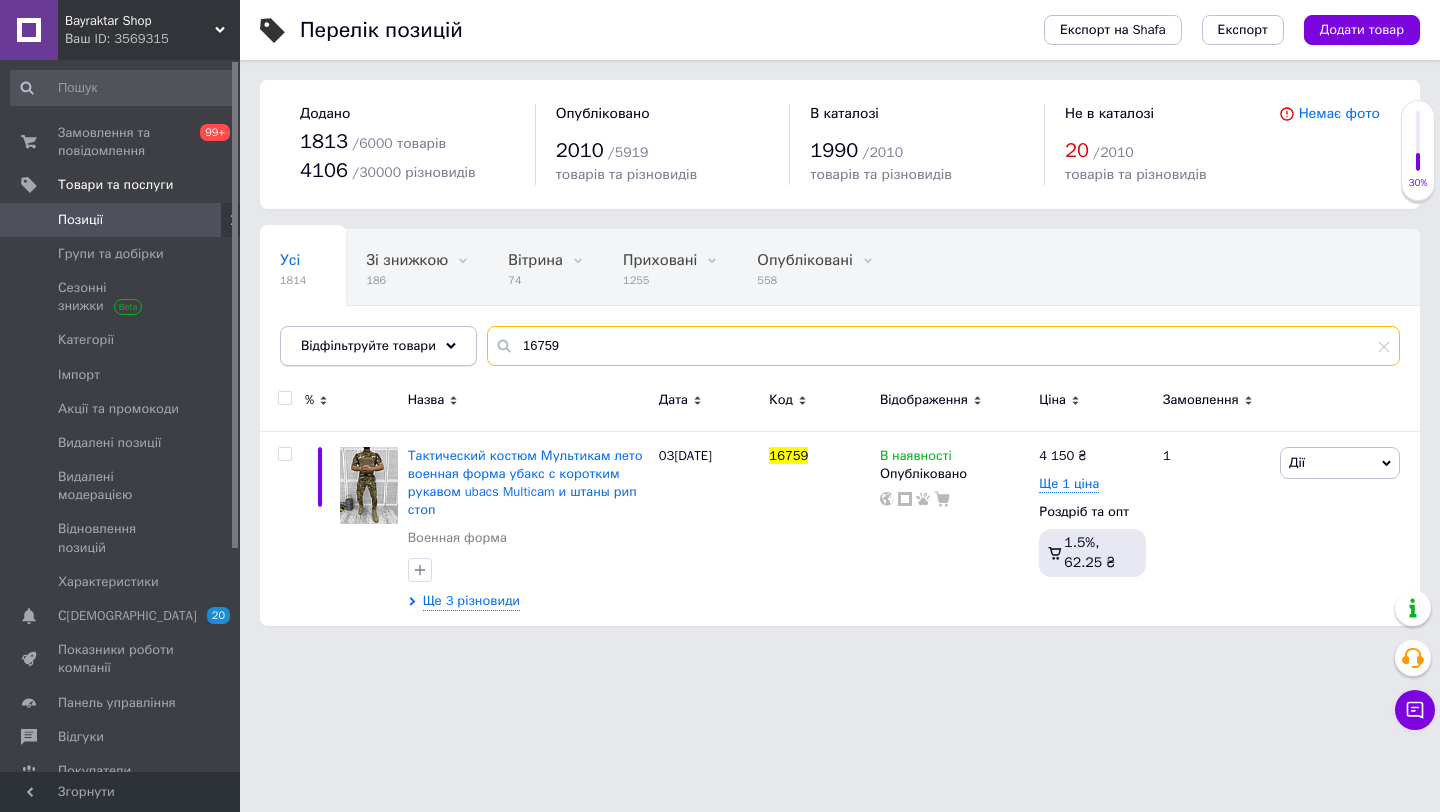 drag, startPoint x: 584, startPoint y: 341, endPoint x: 420, endPoint y: 334, distance: 164.14932 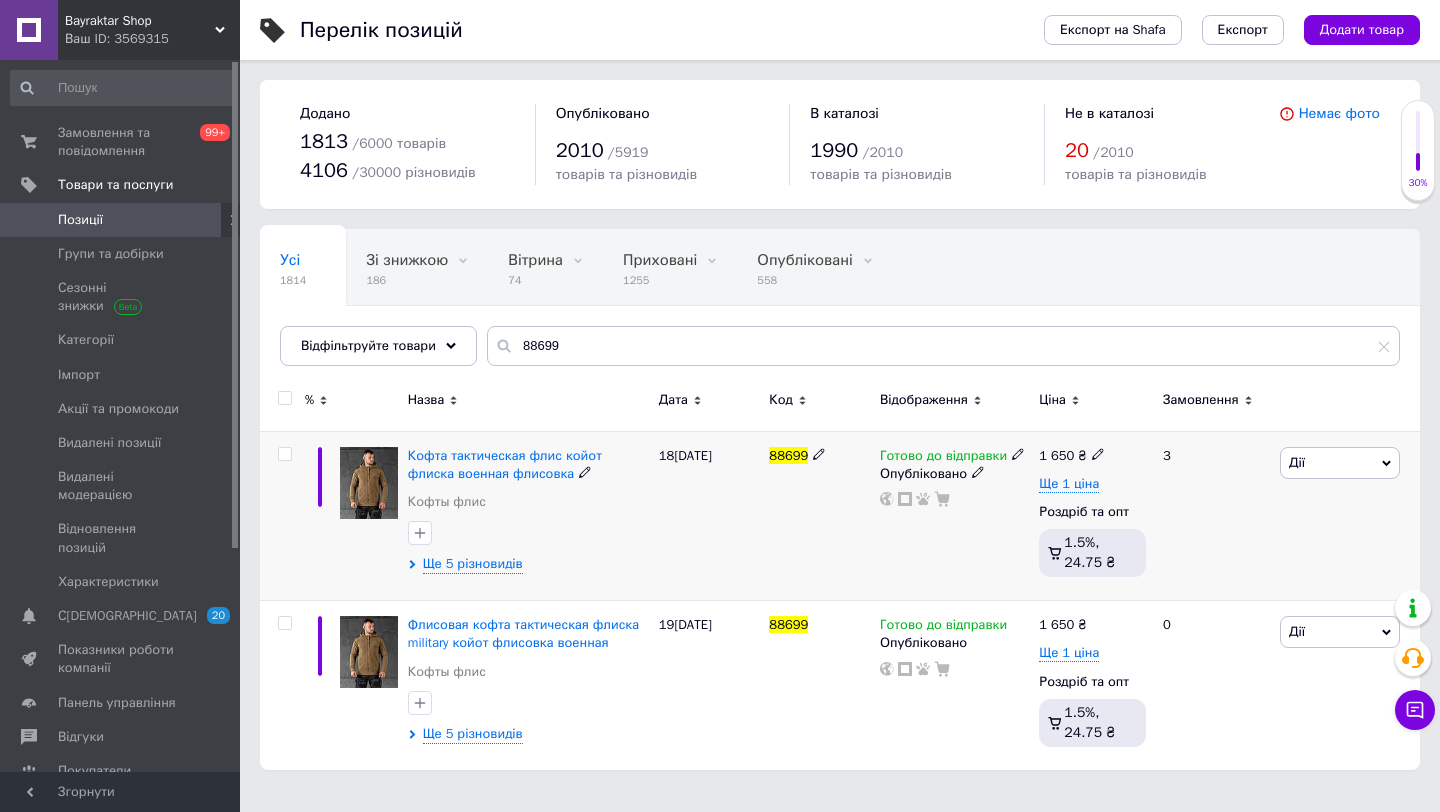 drag, startPoint x: 1327, startPoint y: 460, endPoint x: 1286, endPoint y: 519, distance: 71.84706 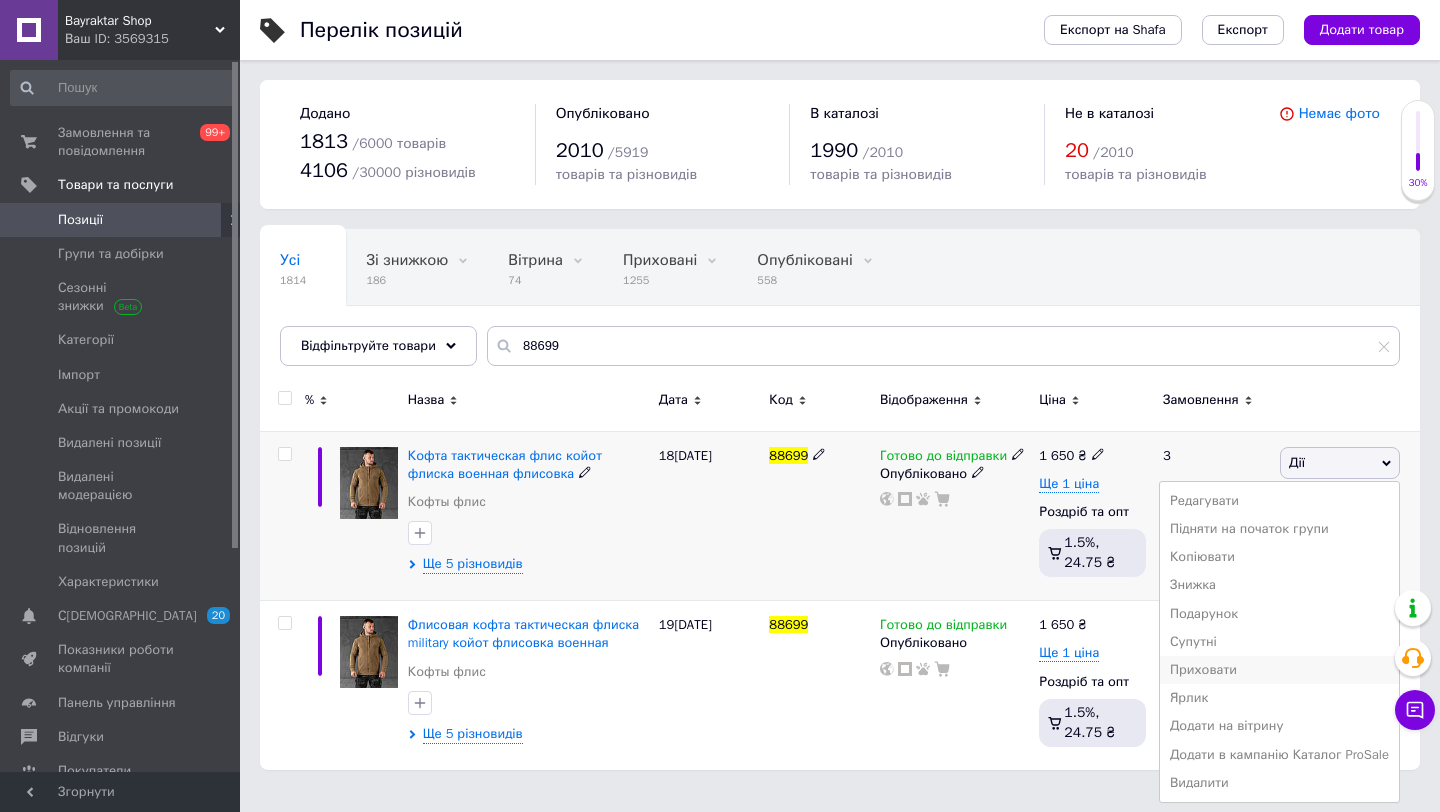 click on "Приховати" at bounding box center [1279, 670] 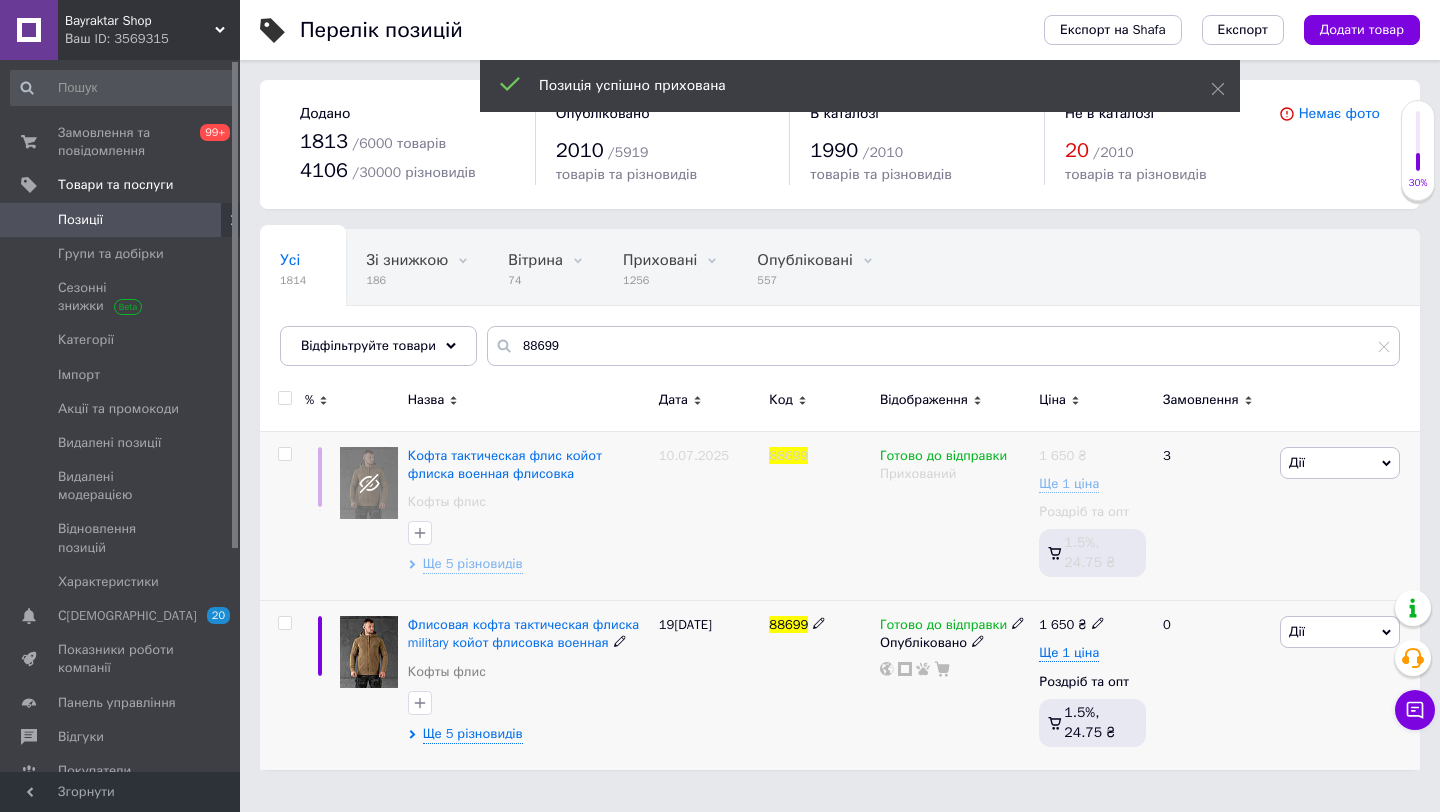 click on "Дії" at bounding box center (1340, 632) 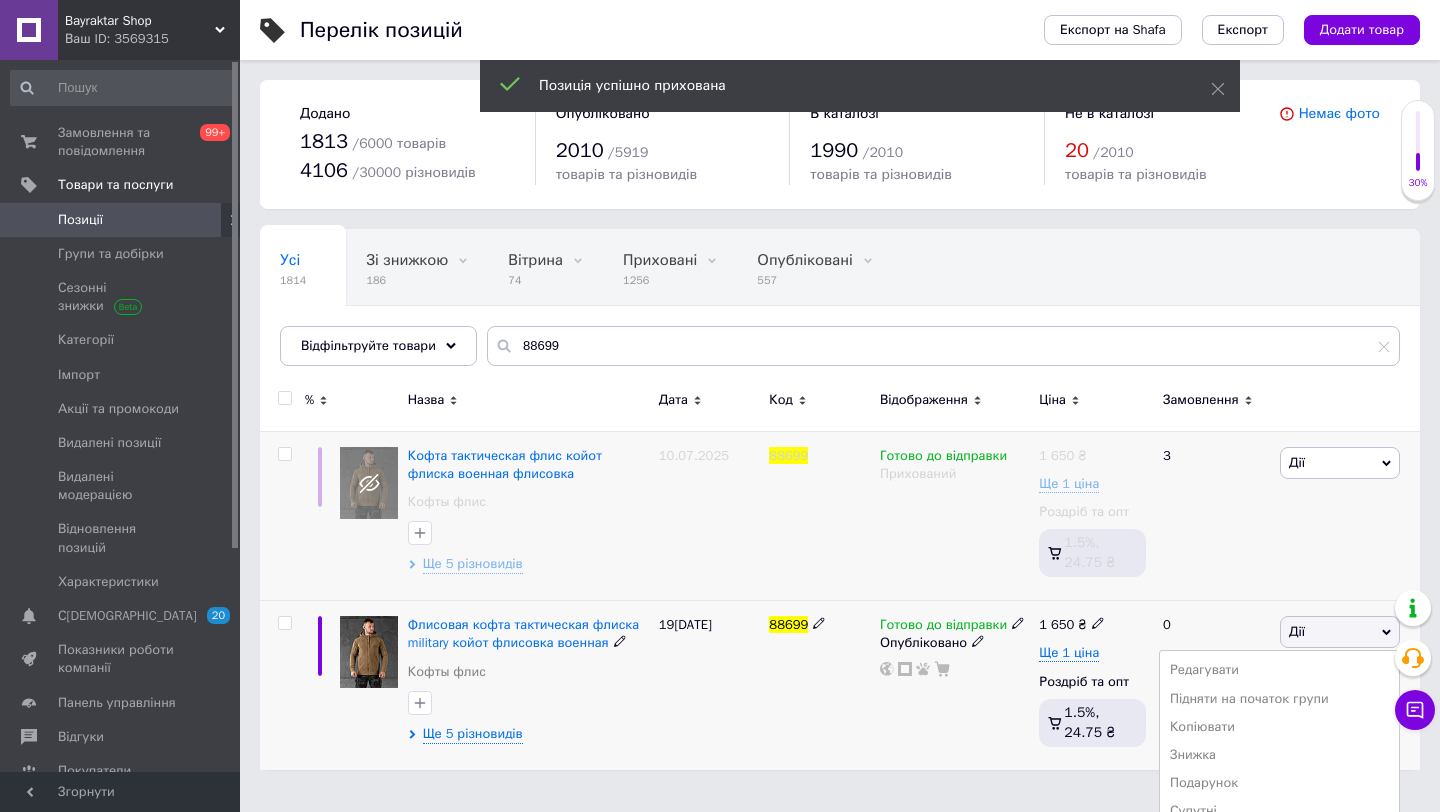scroll, scrollTop: 160, scrollLeft: 0, axis: vertical 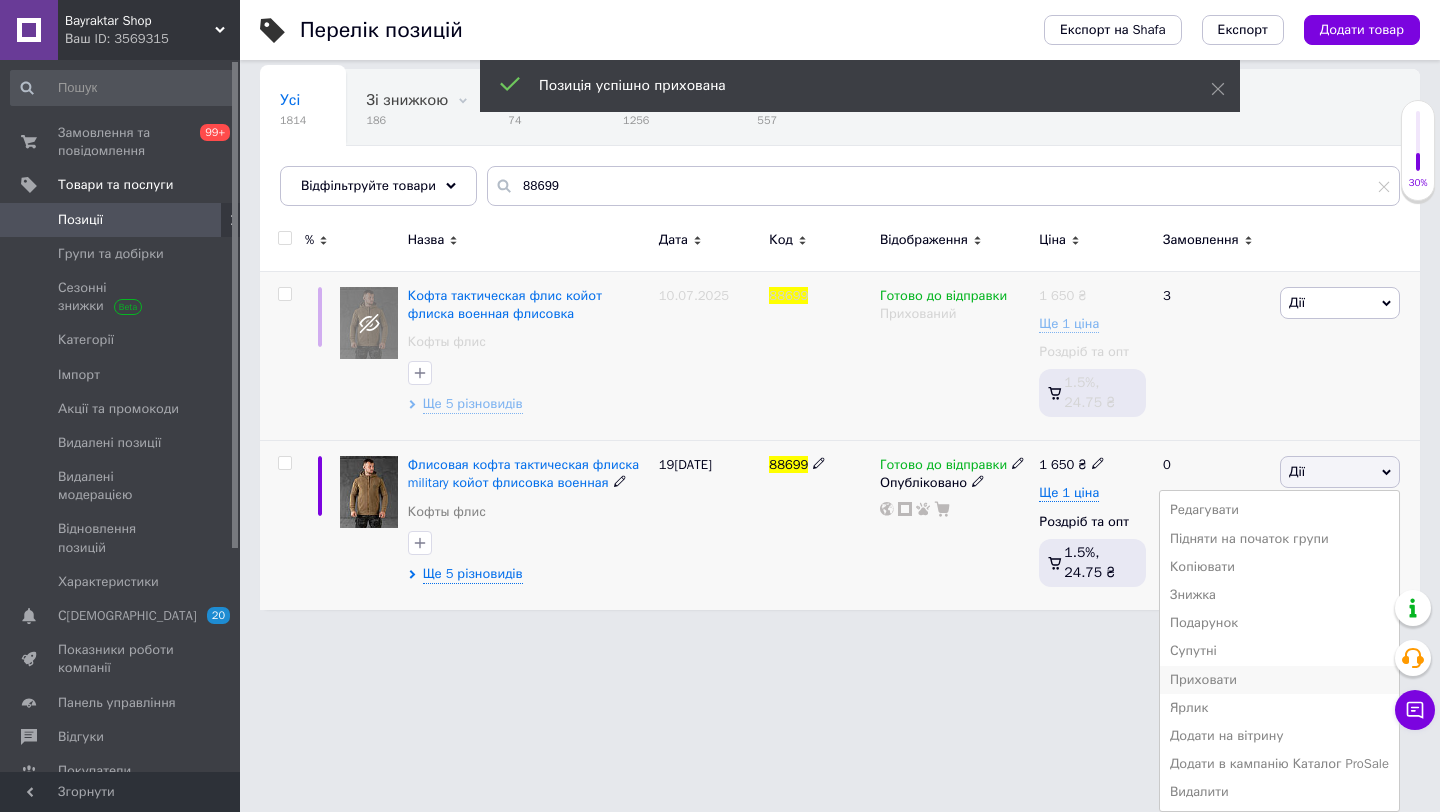 click on "Приховати" at bounding box center (1279, 680) 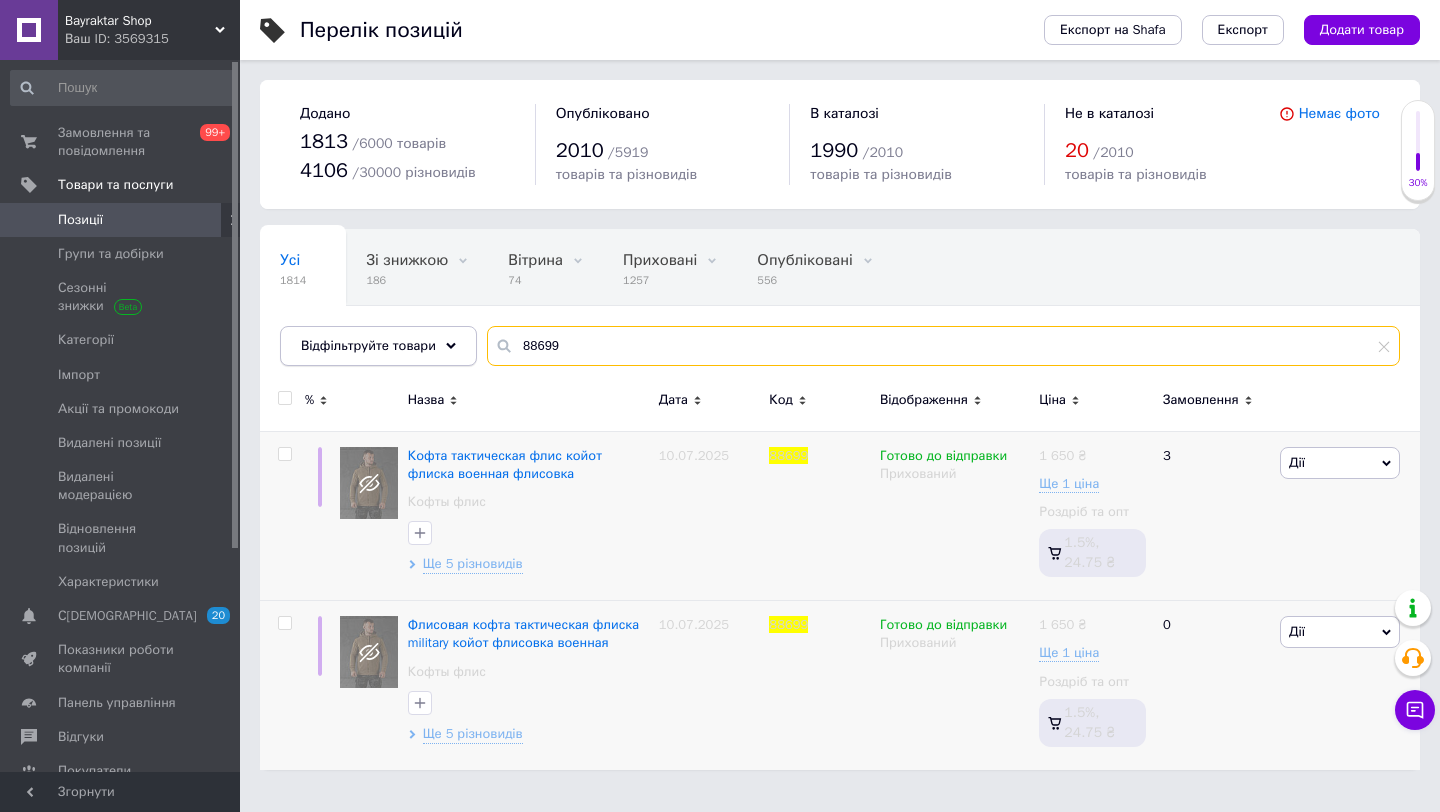 drag, startPoint x: 572, startPoint y: 347, endPoint x: 453, endPoint y: 341, distance: 119.15116 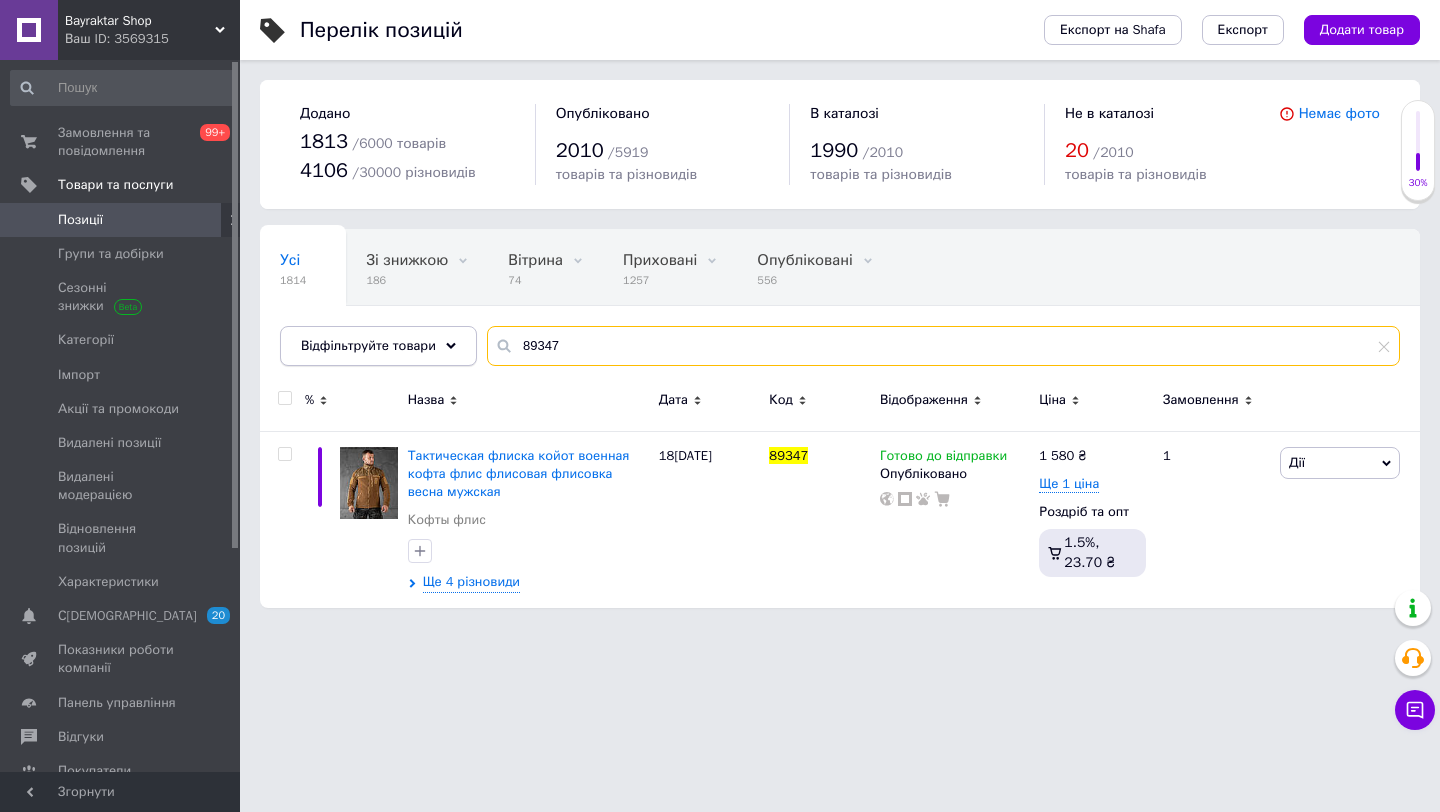 drag, startPoint x: 590, startPoint y: 344, endPoint x: 402, endPoint y: 342, distance: 188.01064 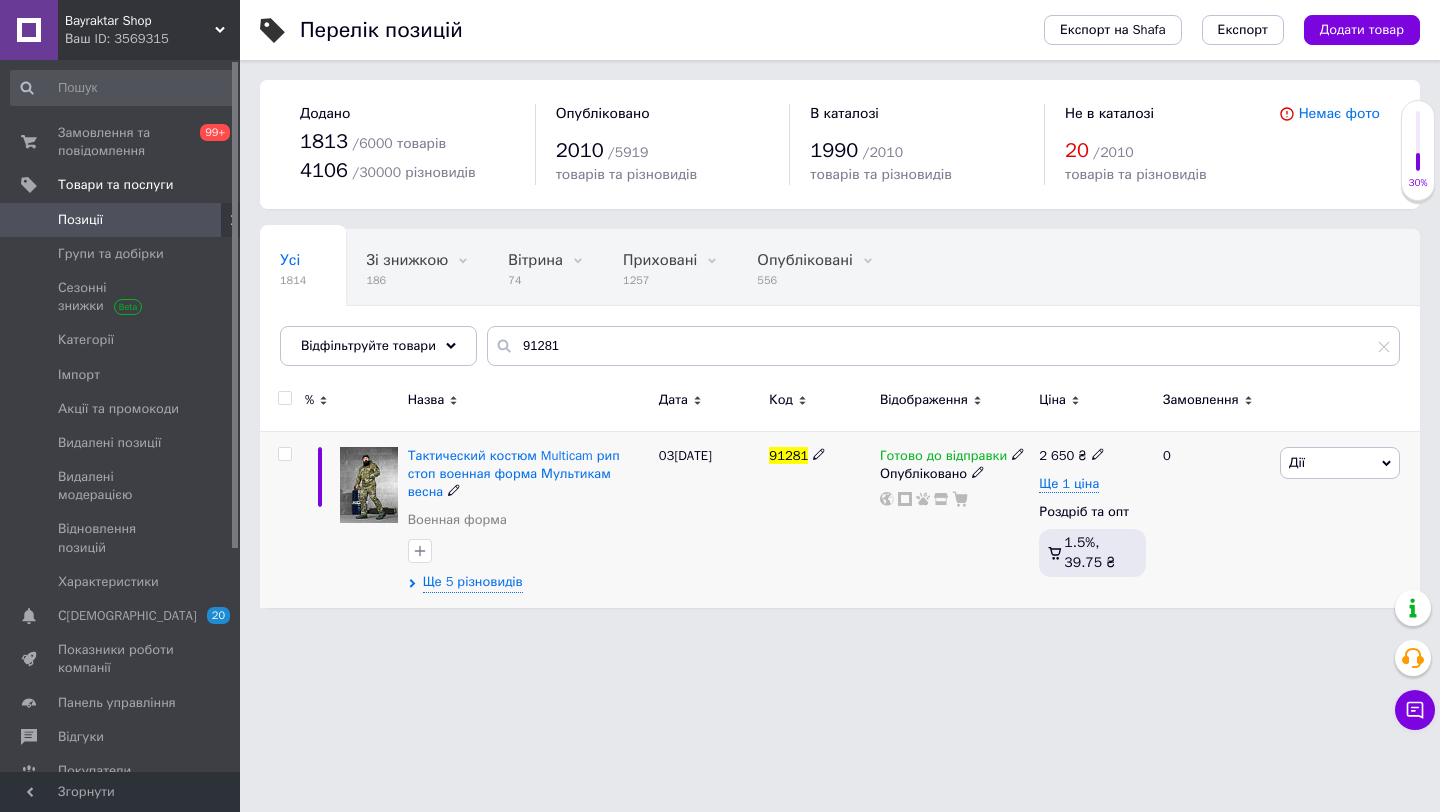 click on "Дії" at bounding box center [1340, 463] 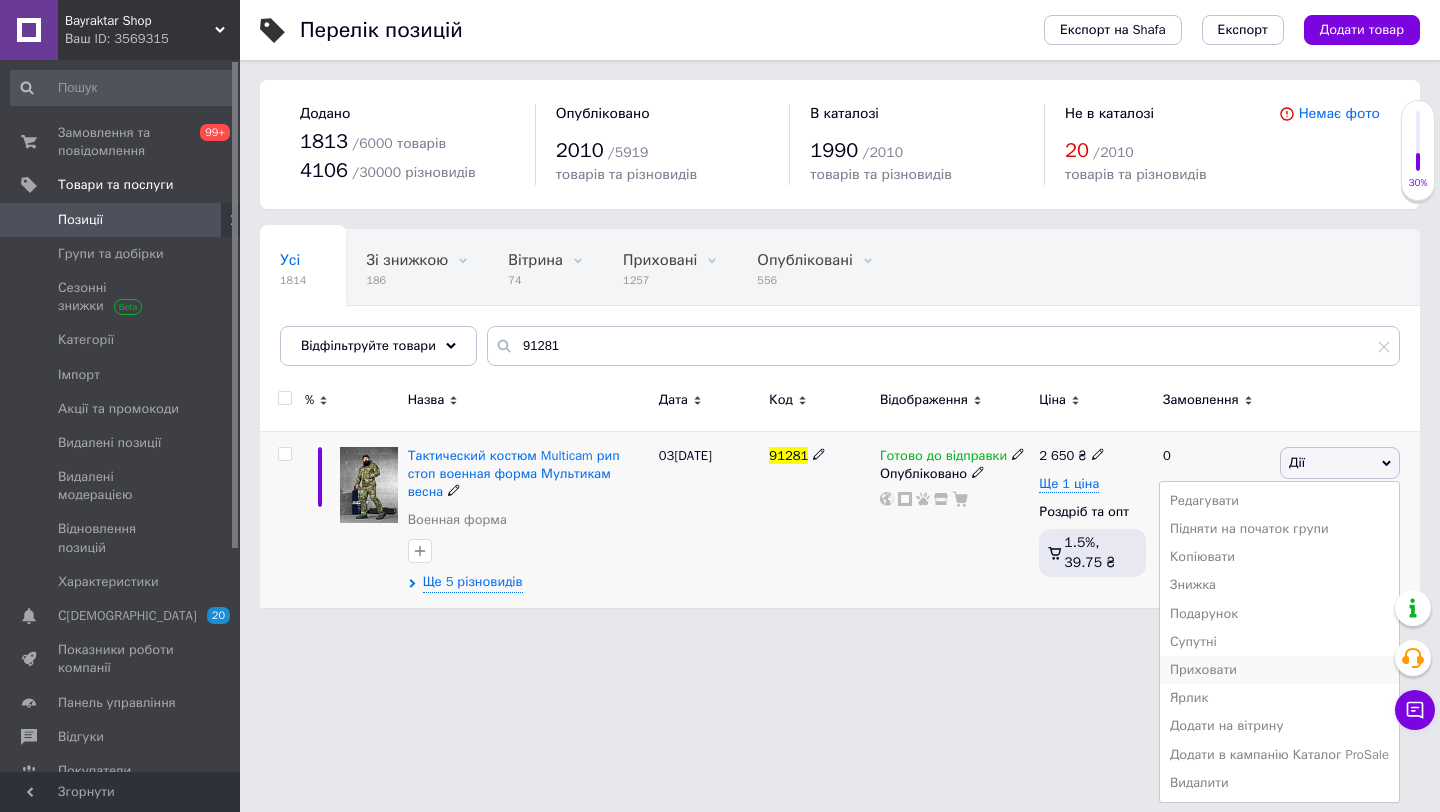 click on "Приховати" at bounding box center [1279, 670] 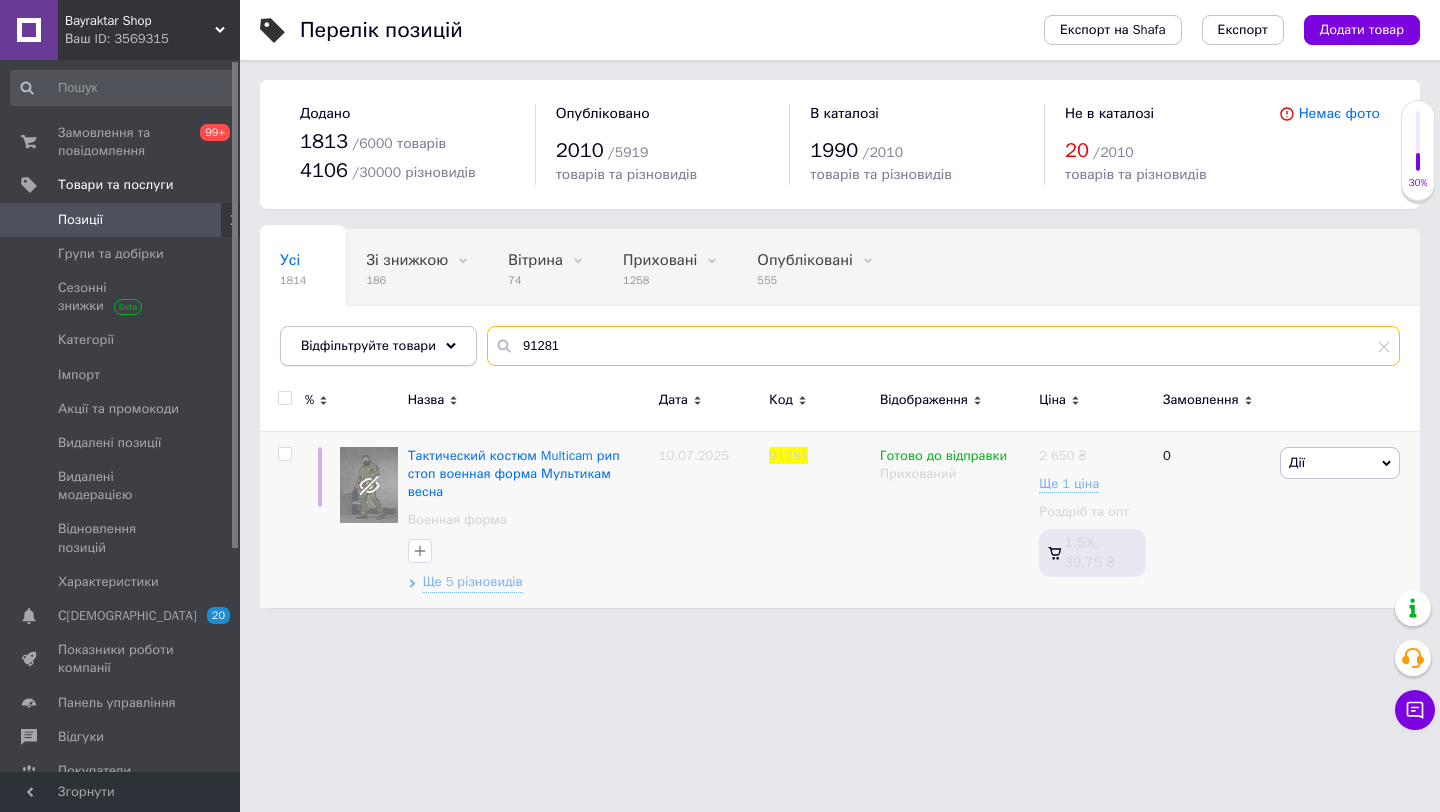 drag, startPoint x: 582, startPoint y: 352, endPoint x: 381, endPoint y: 334, distance: 201.80437 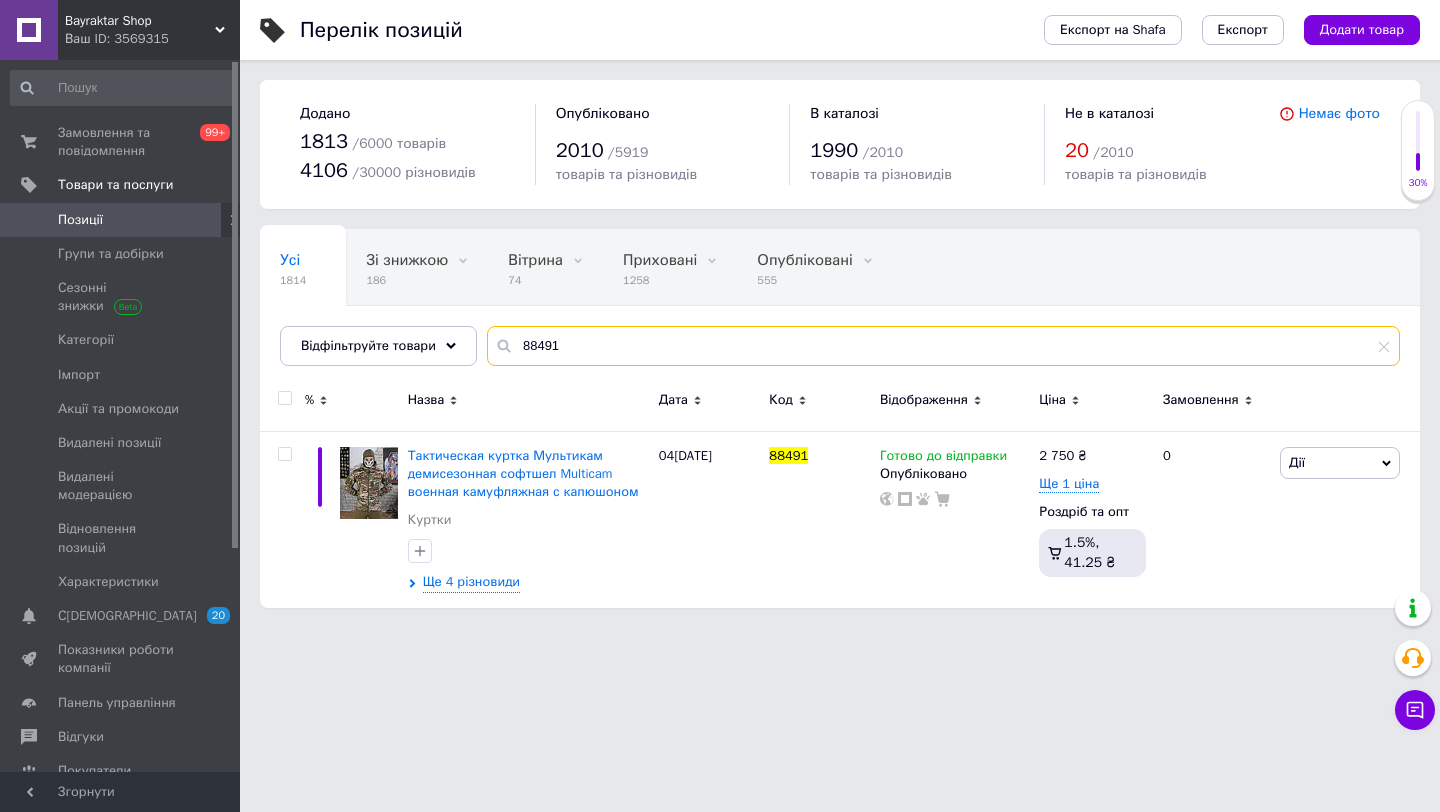 drag, startPoint x: 573, startPoint y: 340, endPoint x: 480, endPoint y: 342, distance: 93.0215 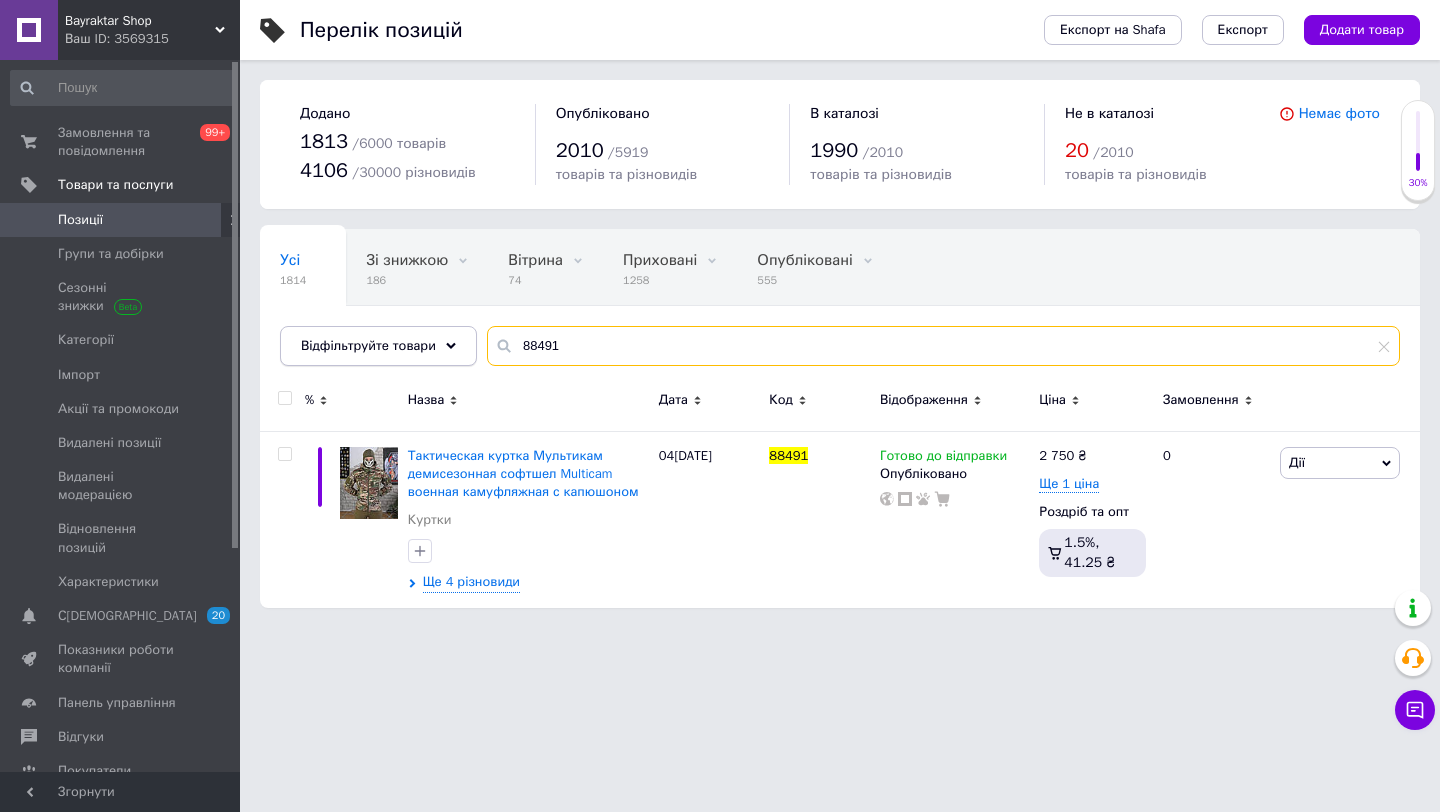 paste on "943" 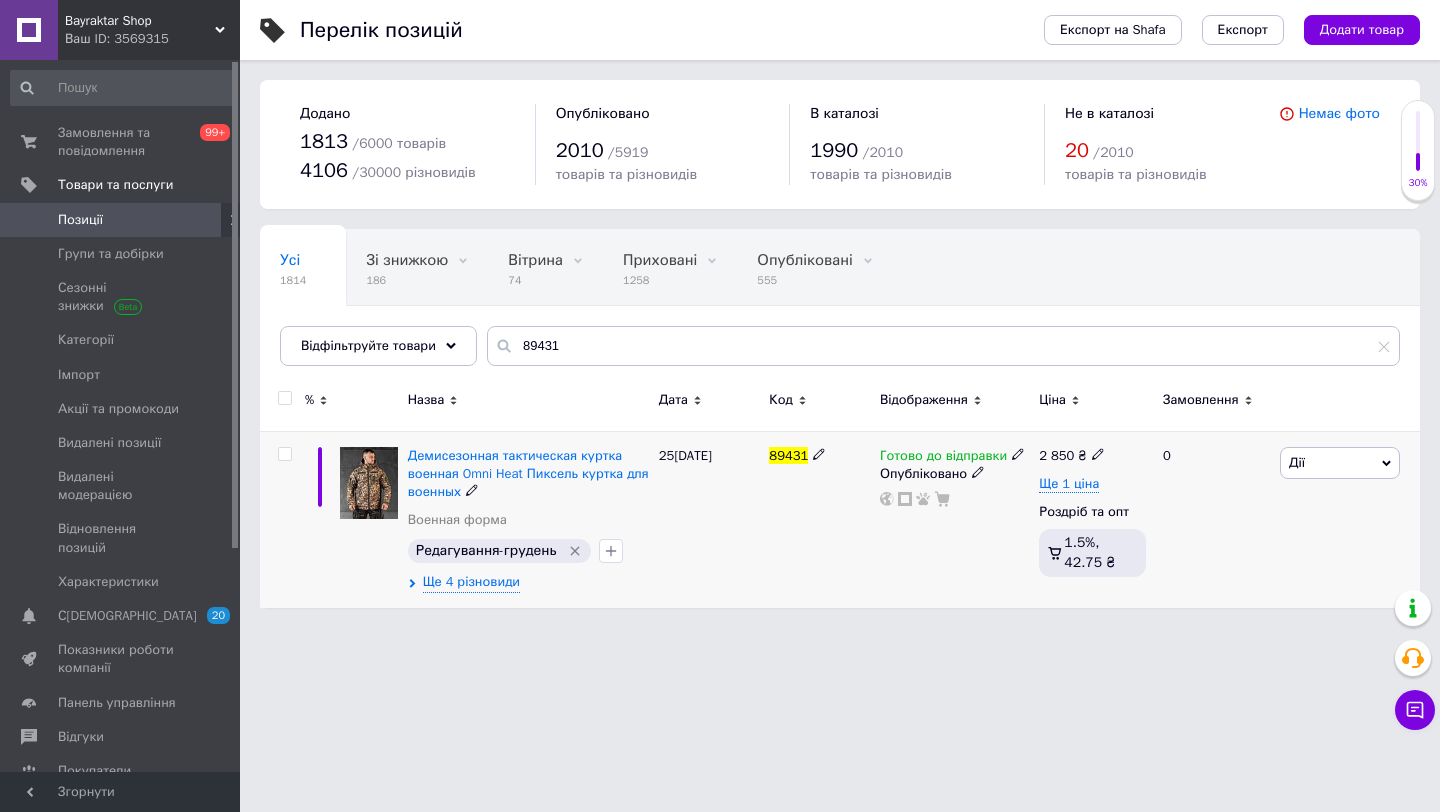 click on "Дії" at bounding box center (1340, 463) 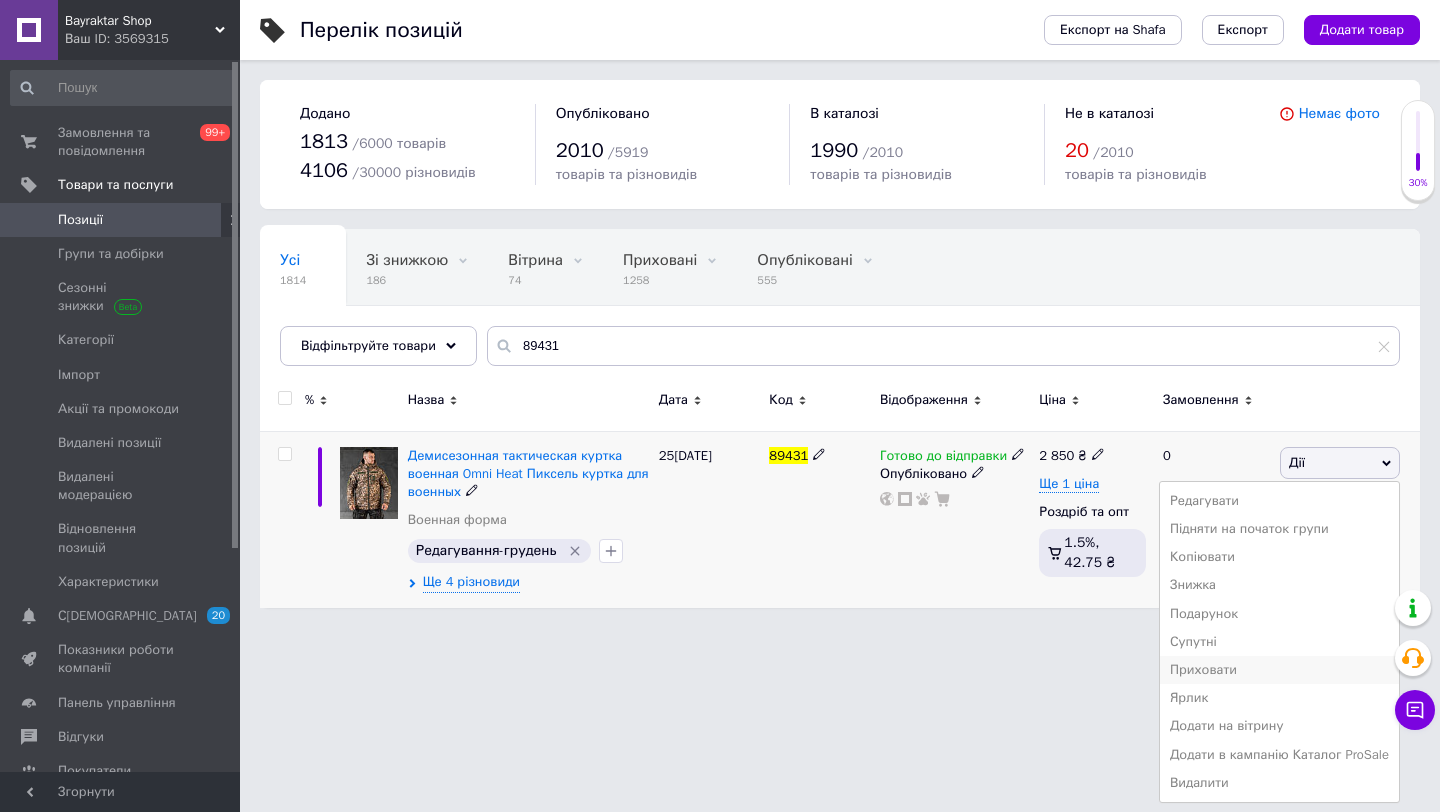 click on "Приховати" at bounding box center (1279, 670) 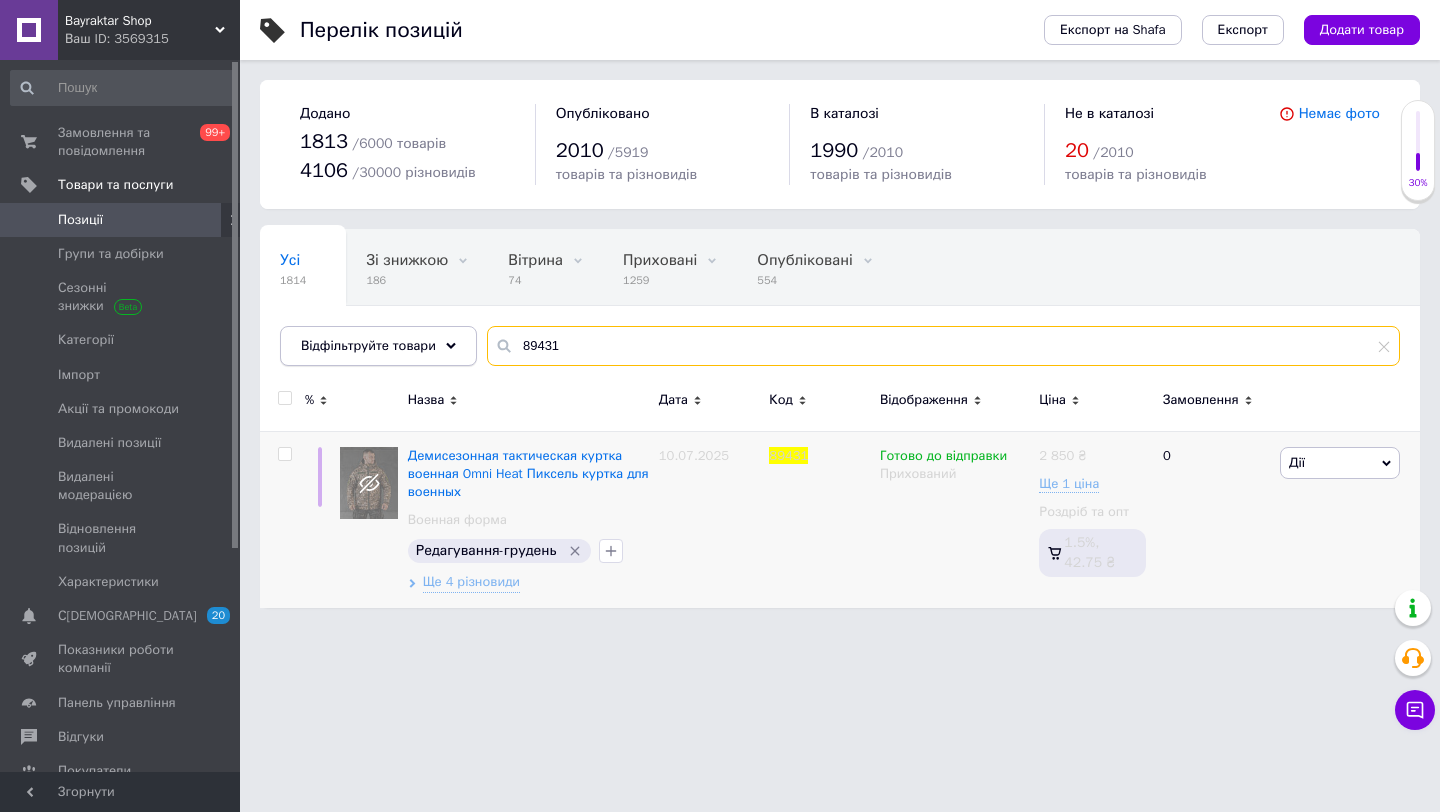 drag, startPoint x: 573, startPoint y: 344, endPoint x: 419, endPoint y: 342, distance: 154.01299 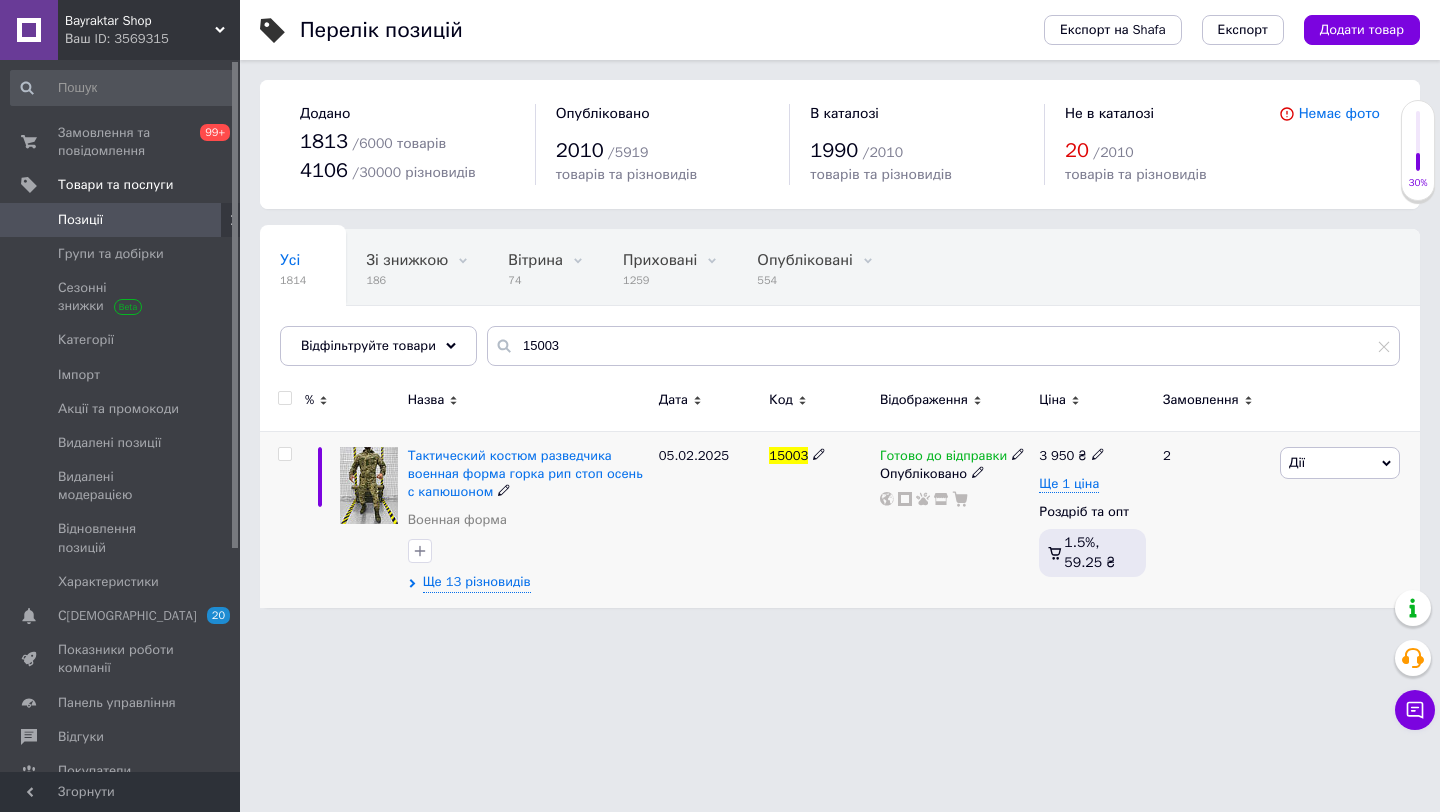 click on "Дії" at bounding box center [1340, 463] 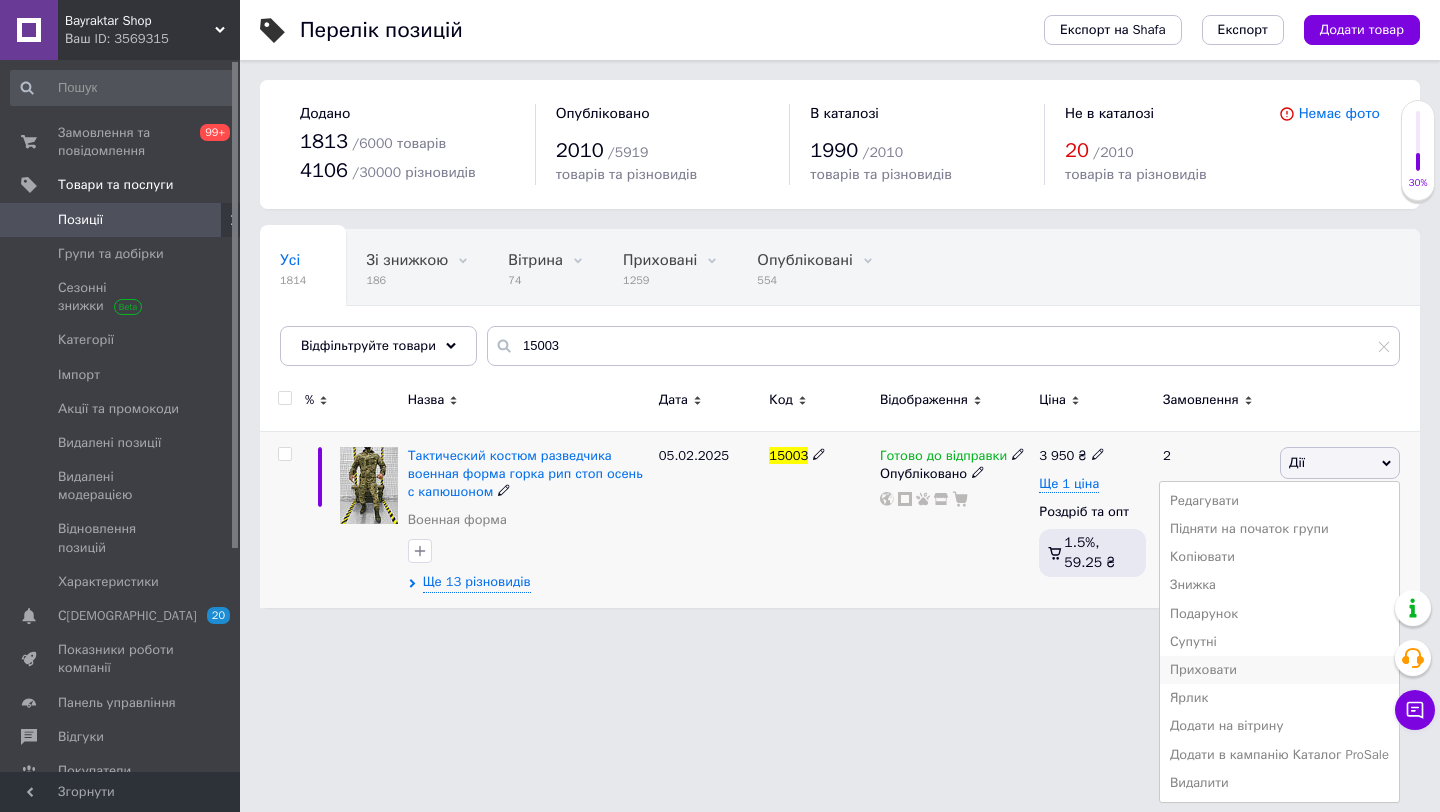 click on "Приховати" at bounding box center [1279, 670] 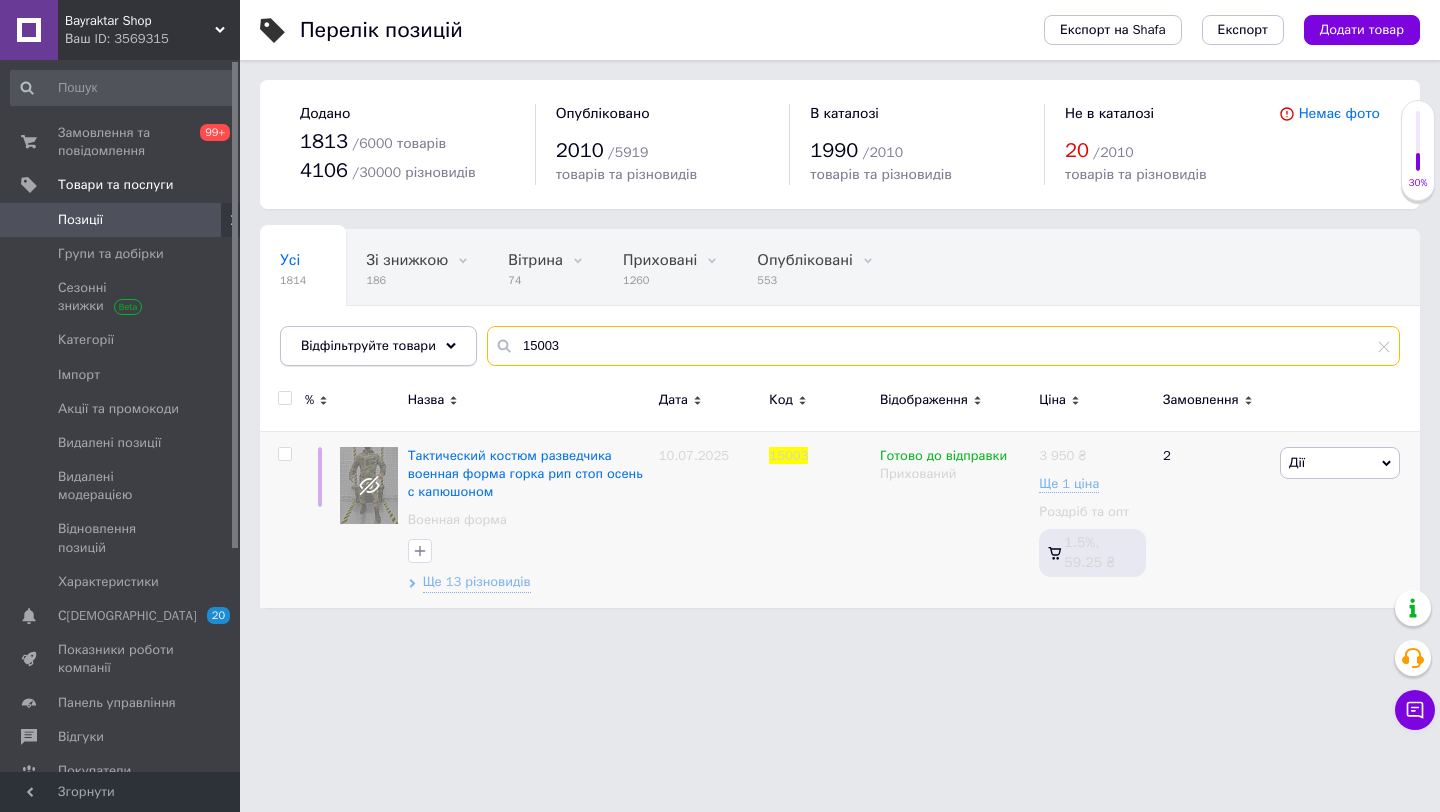 drag, startPoint x: 577, startPoint y: 341, endPoint x: 428, endPoint y: 334, distance: 149.16434 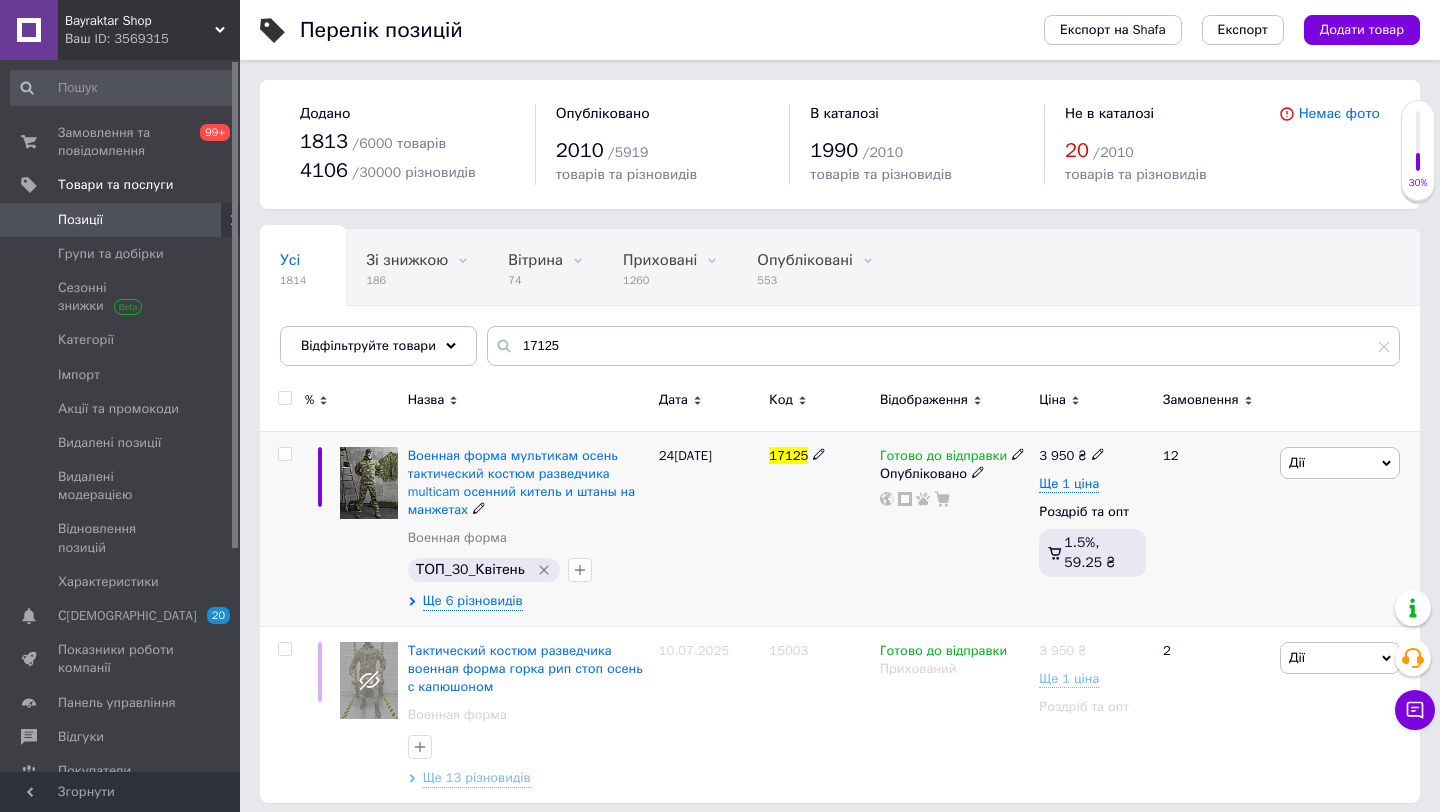 click on "Дії" at bounding box center (1340, 463) 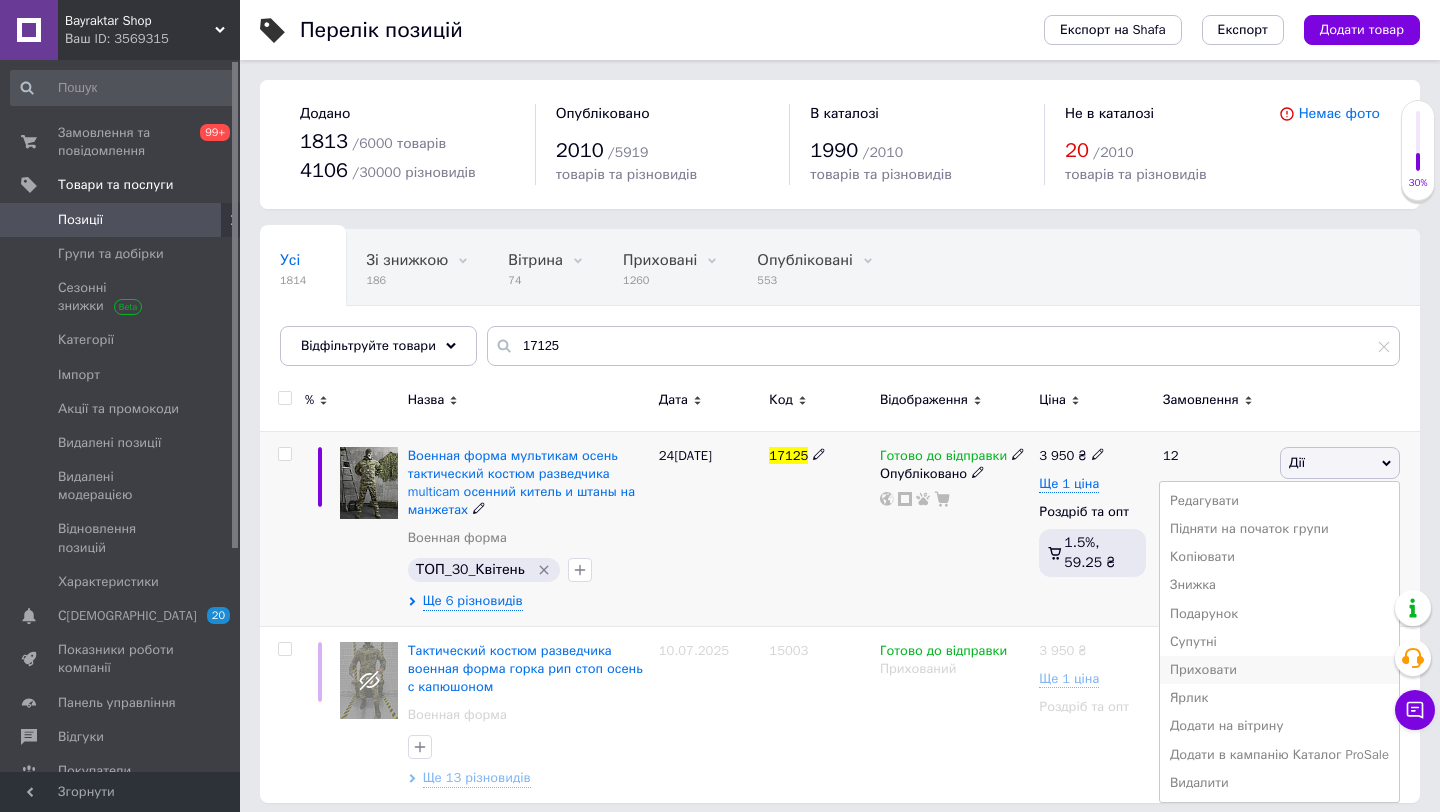 click on "Приховати" at bounding box center (1279, 670) 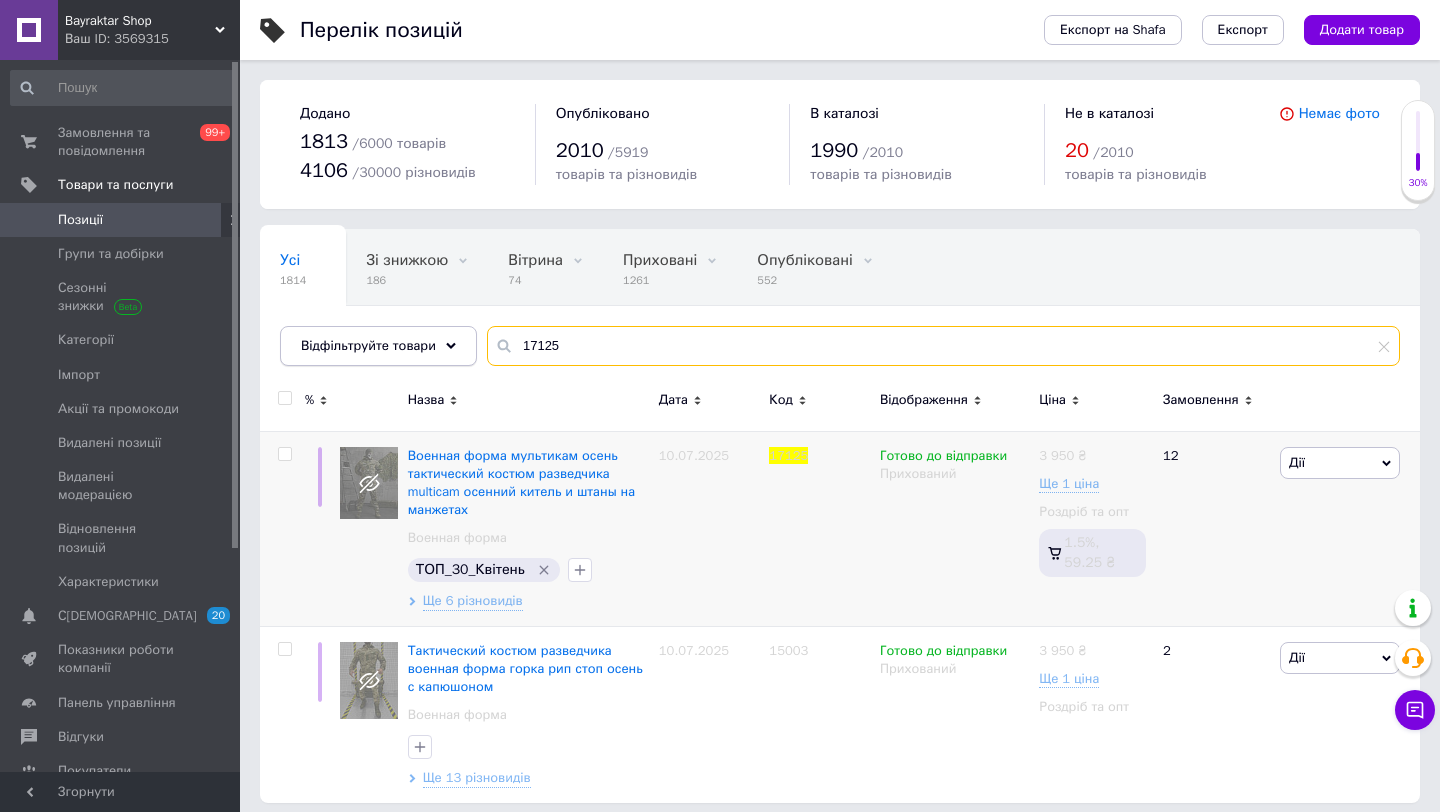 drag, startPoint x: 580, startPoint y: 344, endPoint x: 394, endPoint y: 327, distance: 186.77527 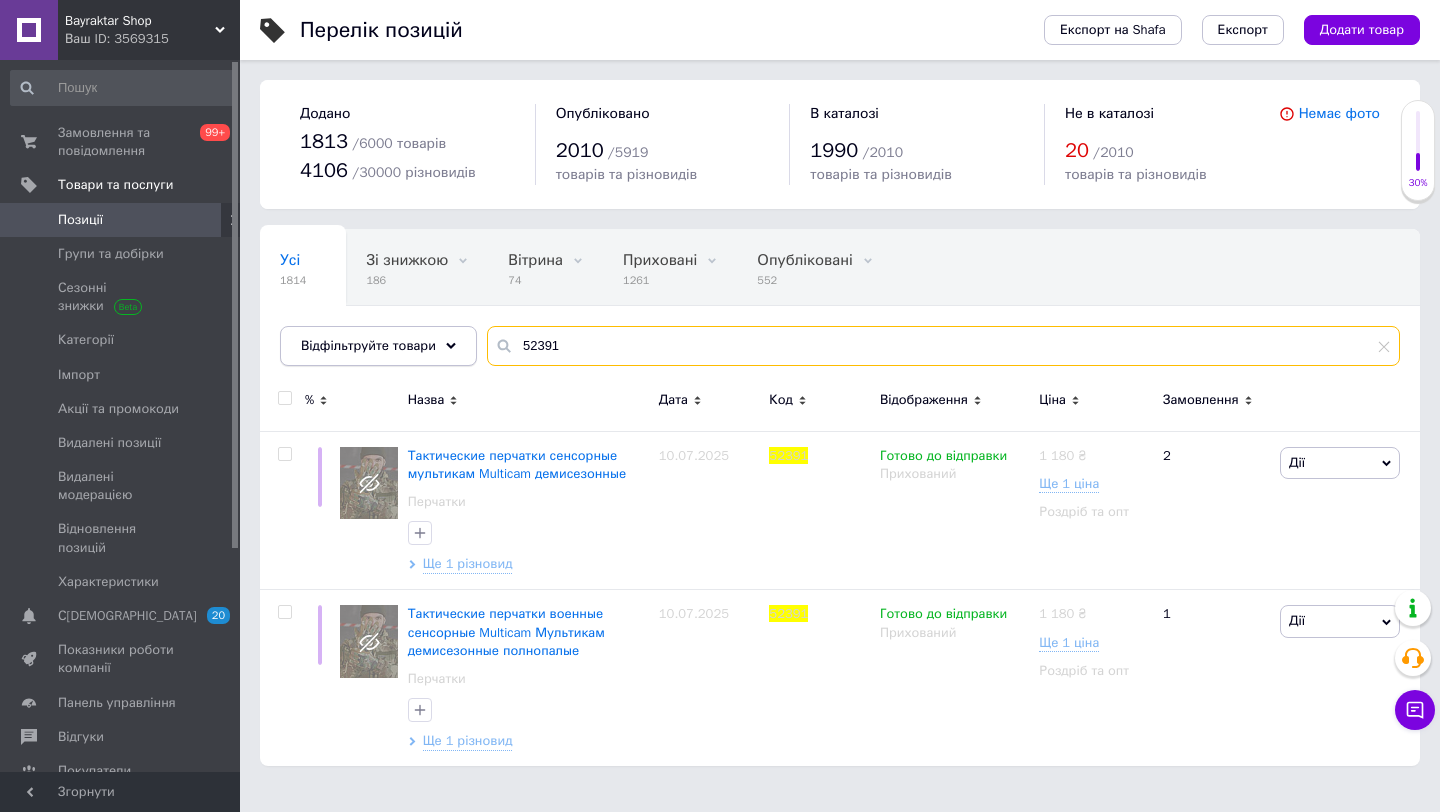 drag, startPoint x: 583, startPoint y: 346, endPoint x: 472, endPoint y: 334, distance: 111.64677 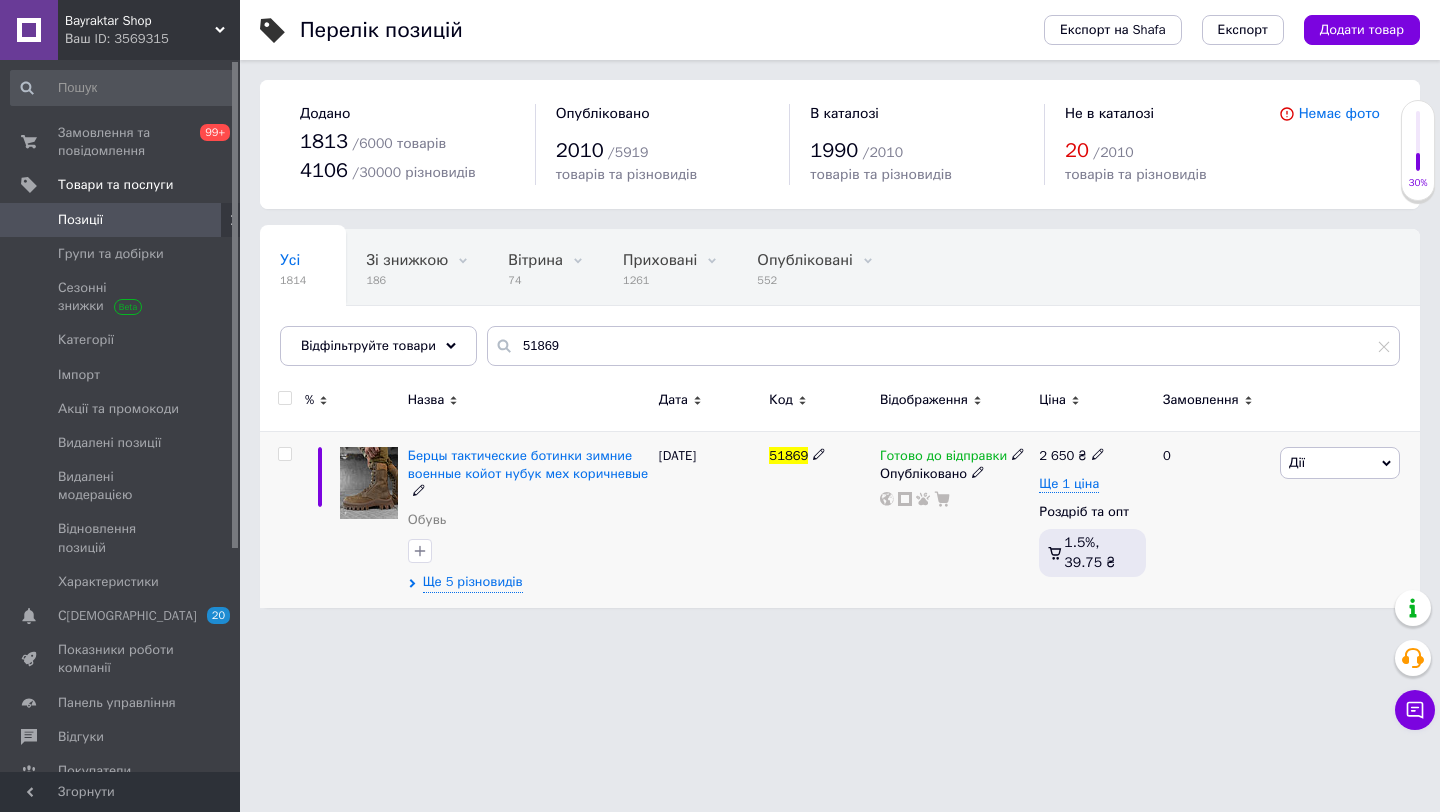 click on "Дії" at bounding box center (1340, 463) 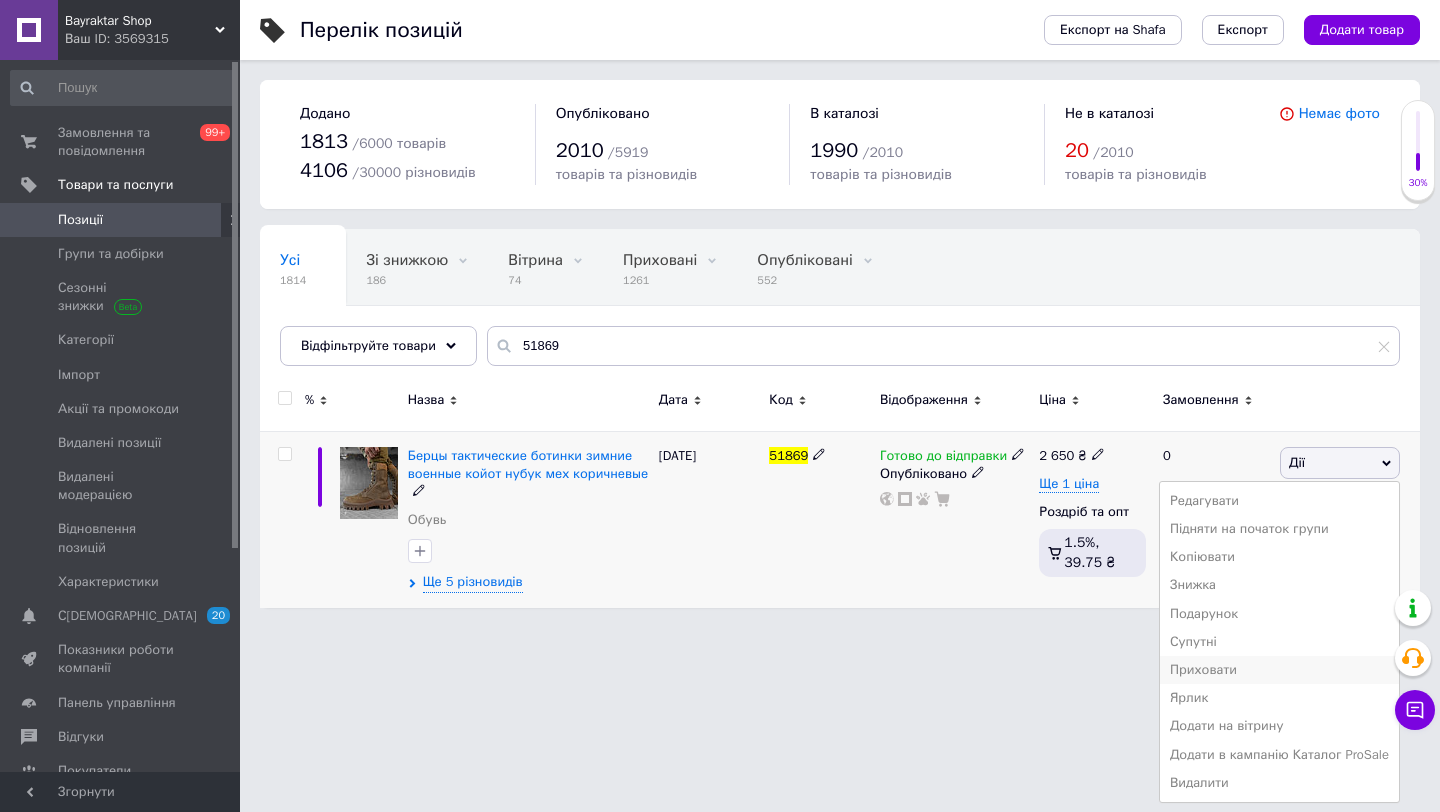 click on "Приховати" at bounding box center [1279, 670] 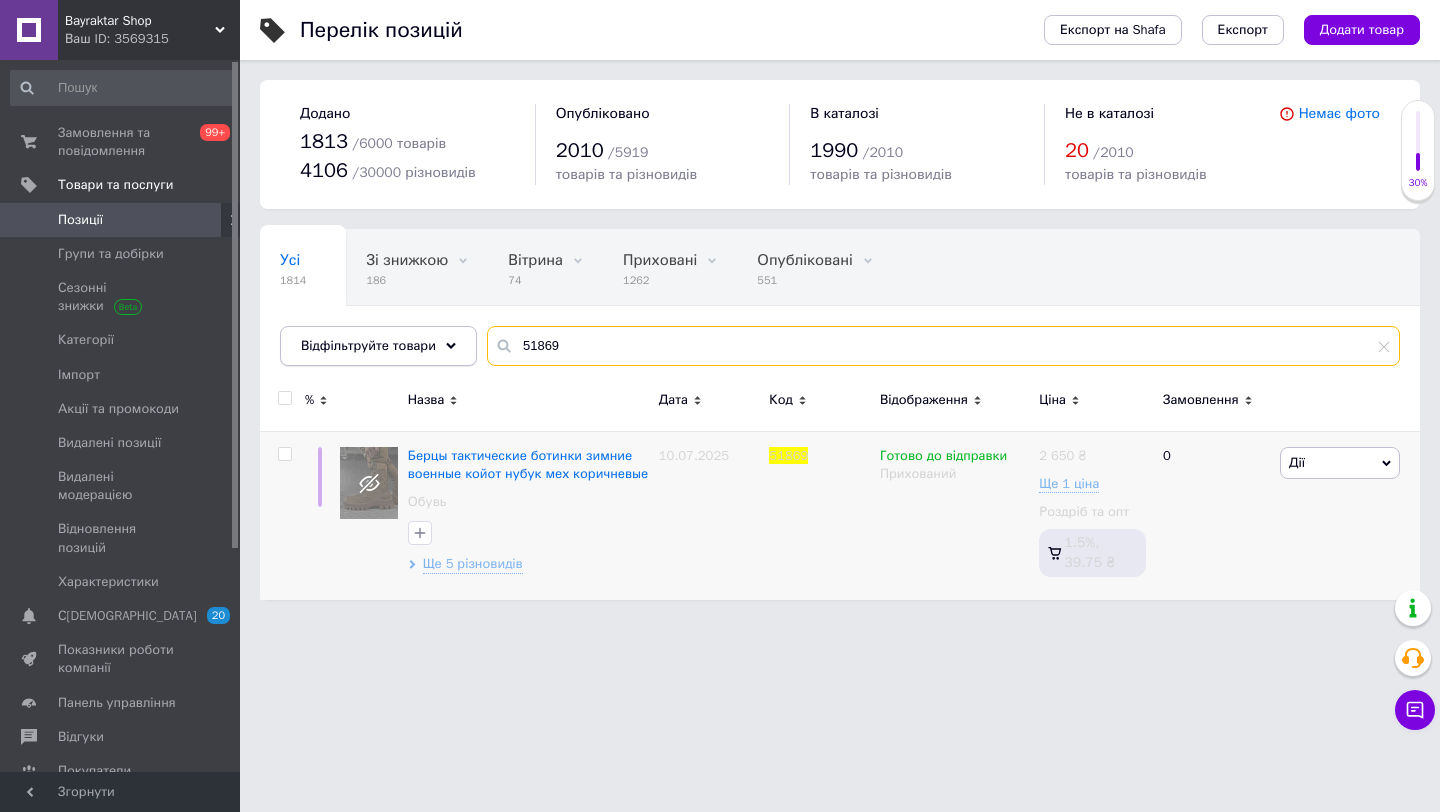 drag, startPoint x: 583, startPoint y: 341, endPoint x: 468, endPoint y: 337, distance: 115.06954 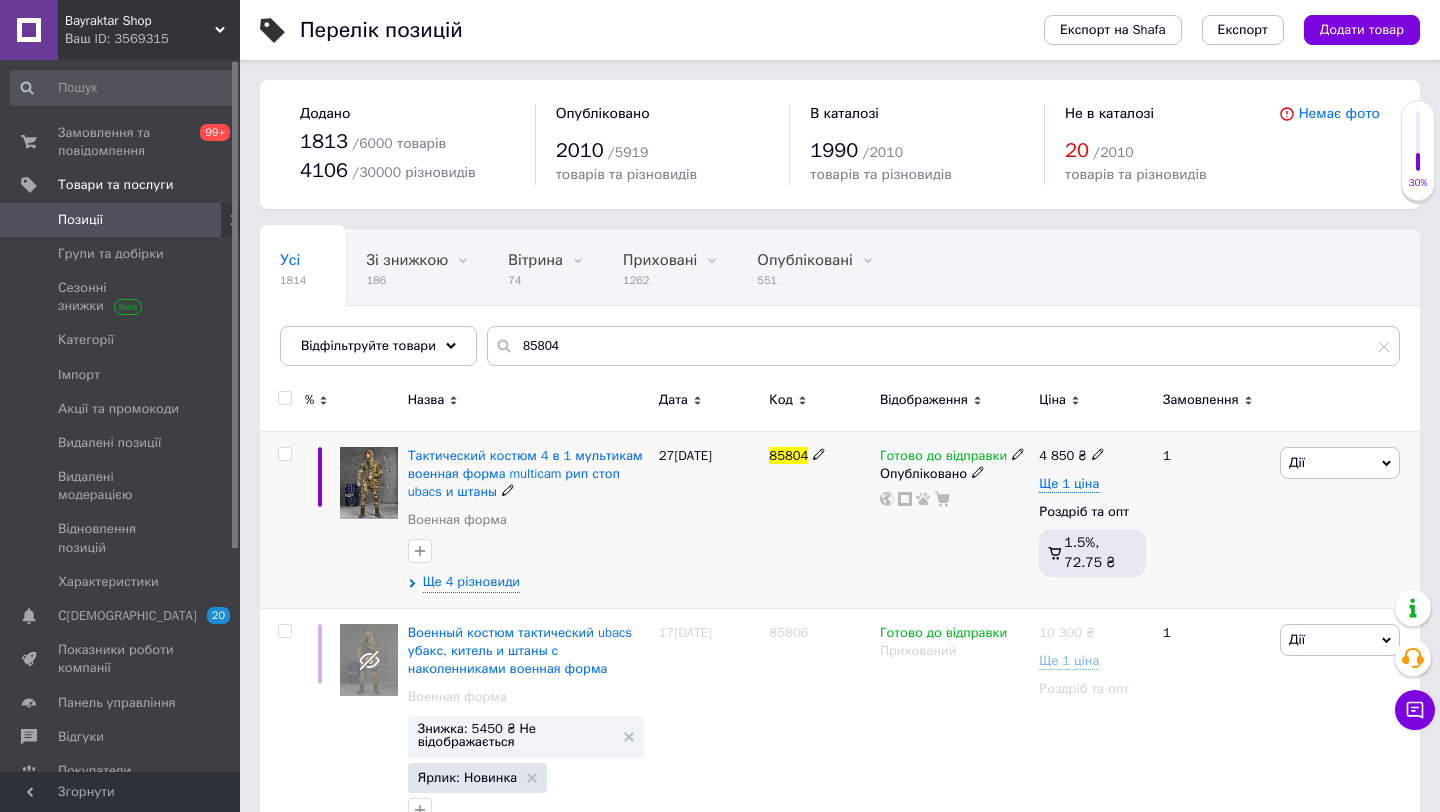 click on "Дії" at bounding box center (1340, 463) 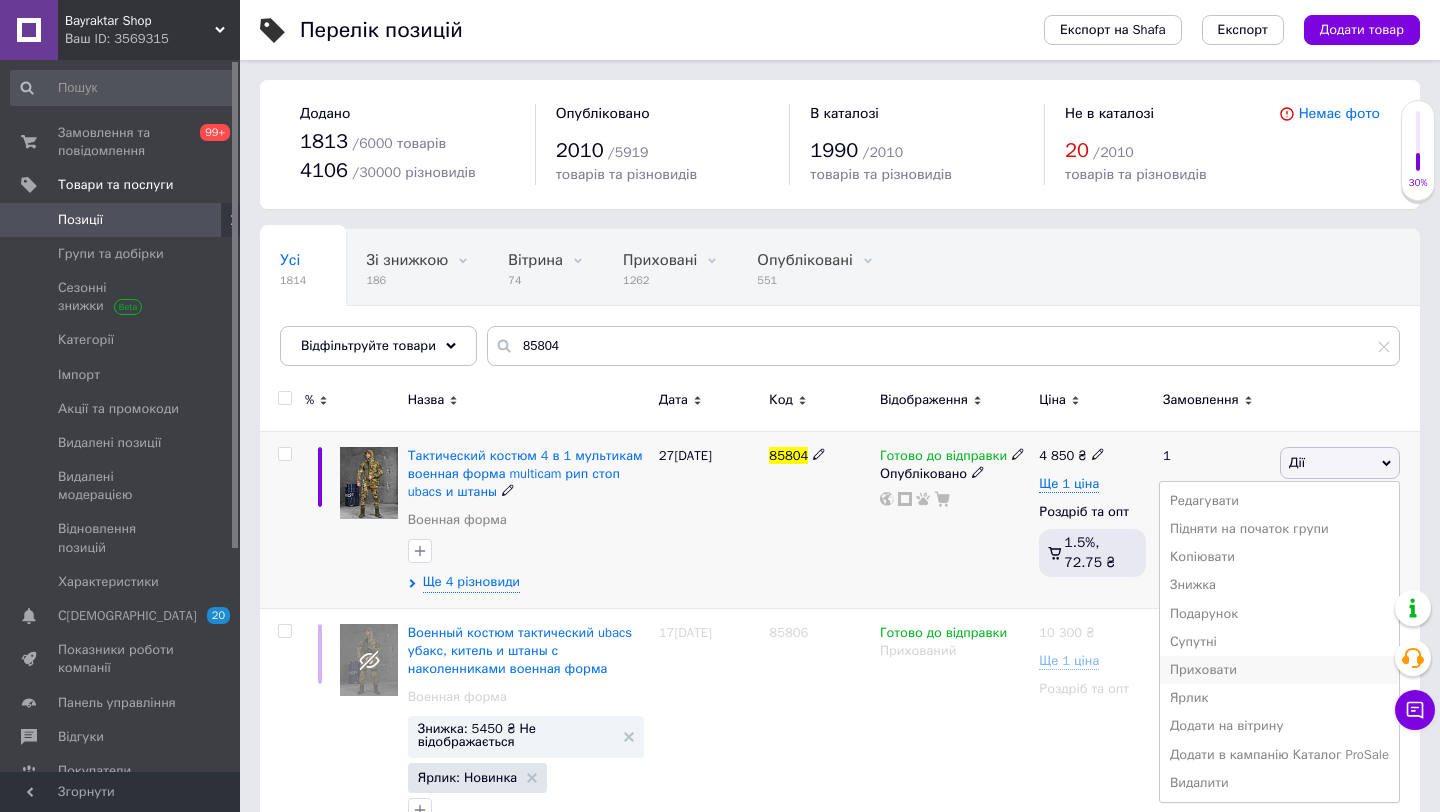 click on "Приховати" at bounding box center [1279, 670] 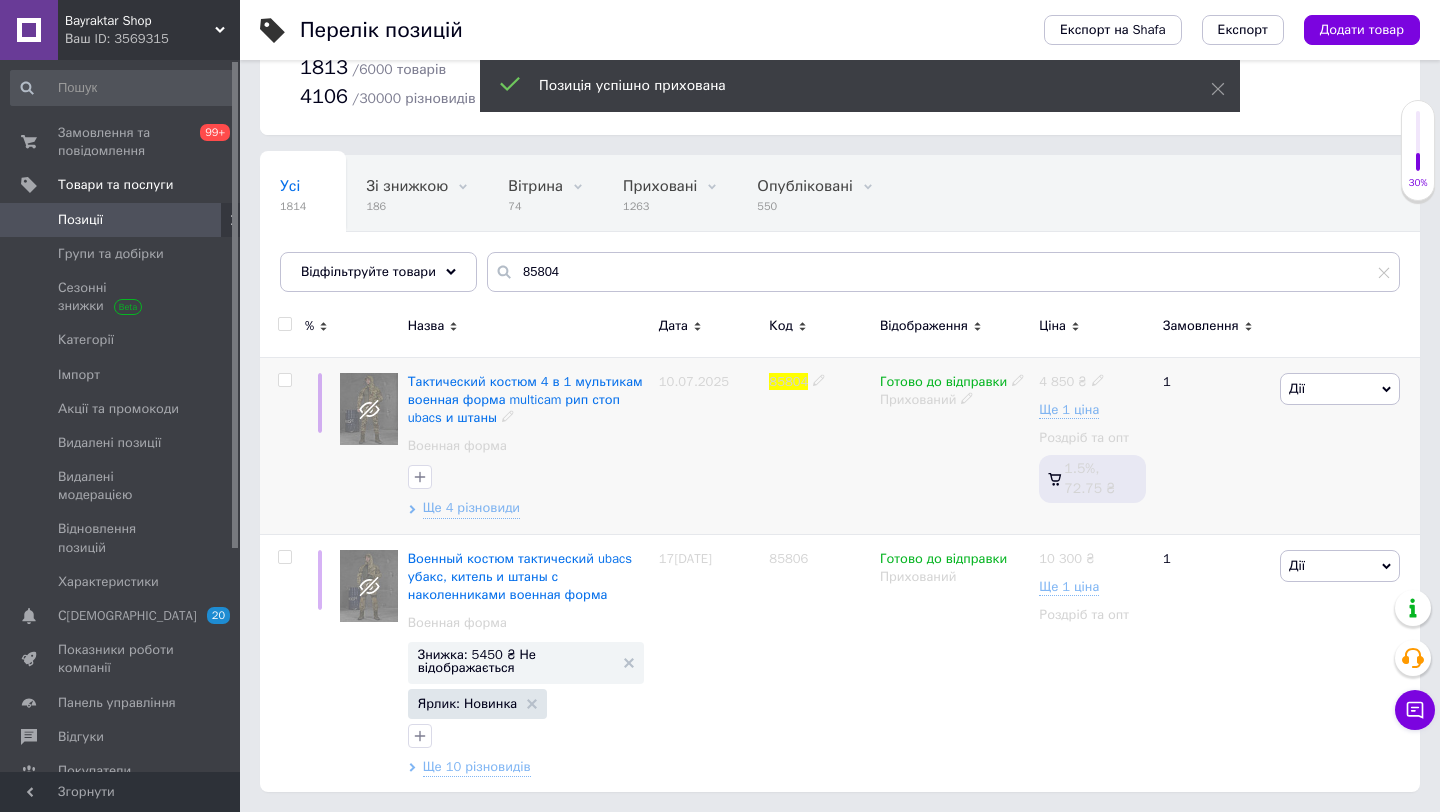 scroll, scrollTop: 73, scrollLeft: 0, axis: vertical 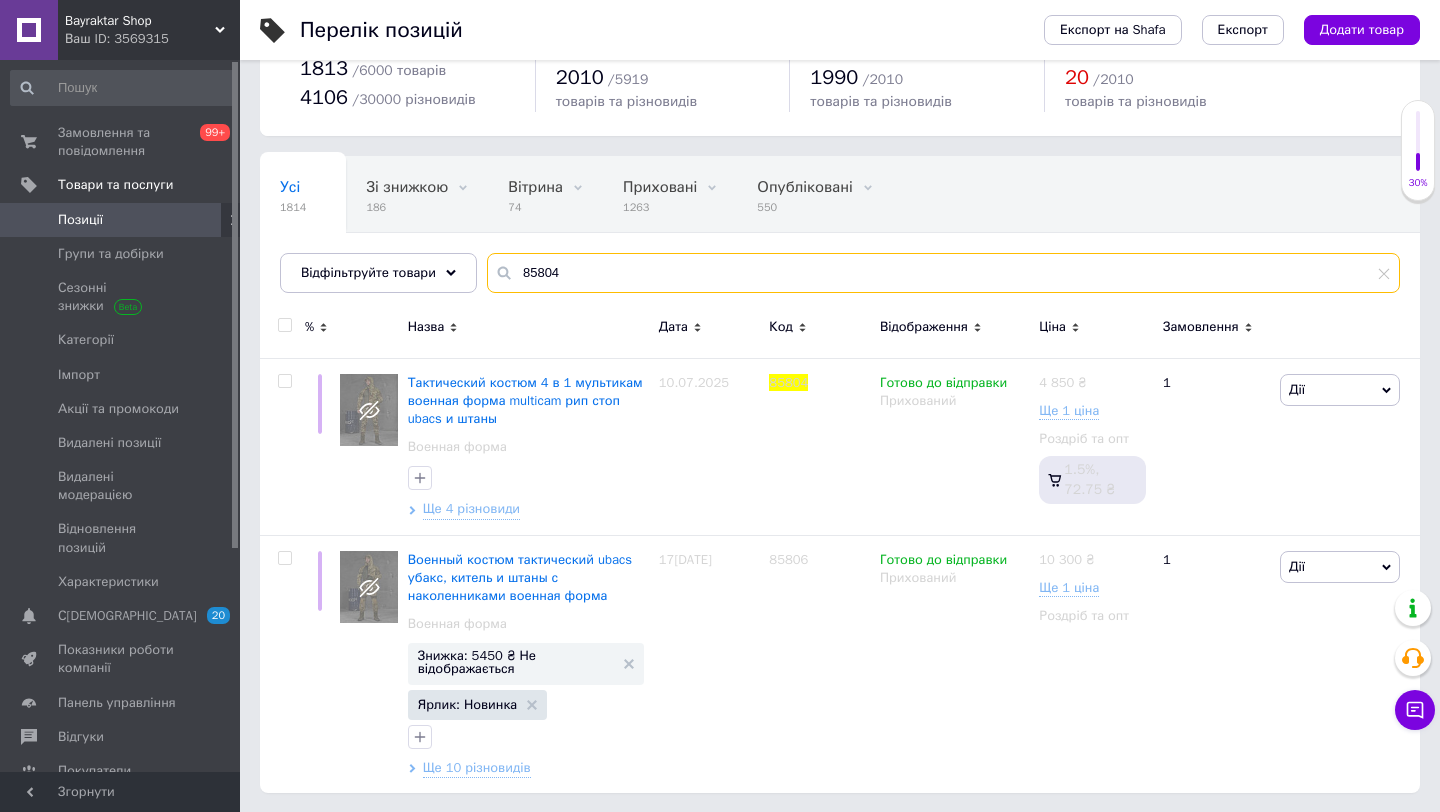 drag, startPoint x: 585, startPoint y: 276, endPoint x: 384, endPoint y: 252, distance: 202.42776 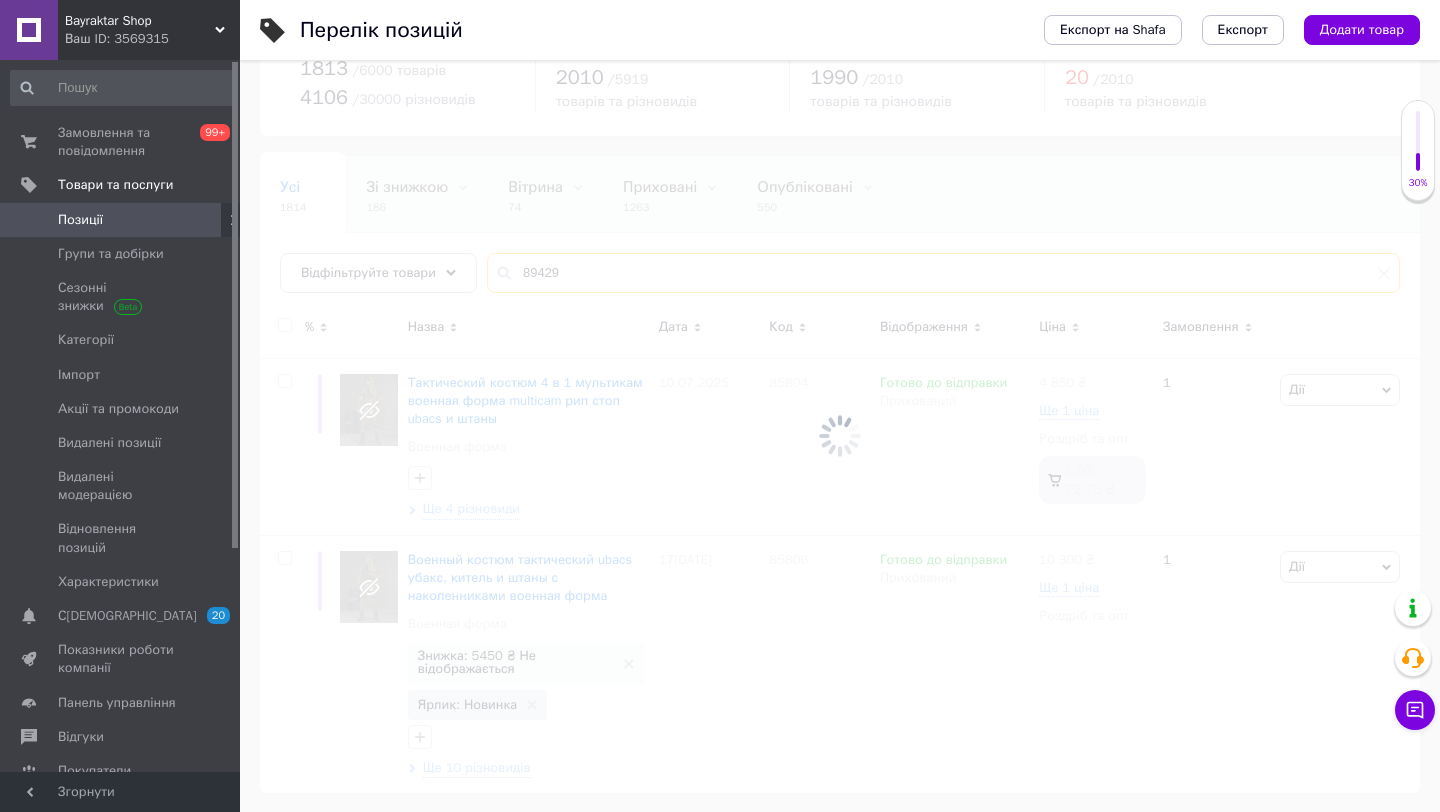 scroll, scrollTop: 0, scrollLeft: 0, axis: both 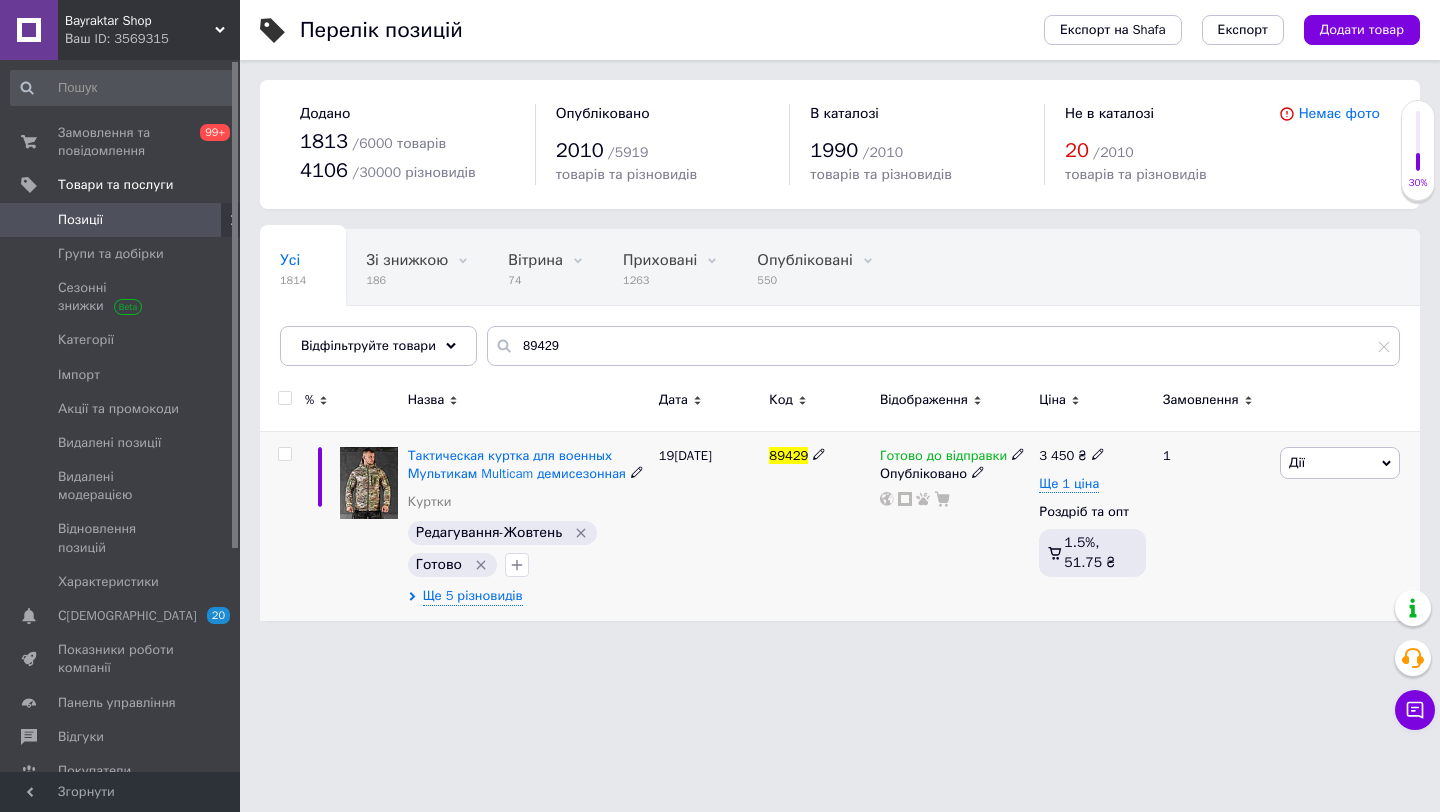 drag, startPoint x: 1328, startPoint y: 471, endPoint x: 1310, endPoint y: 532, distance: 63.600315 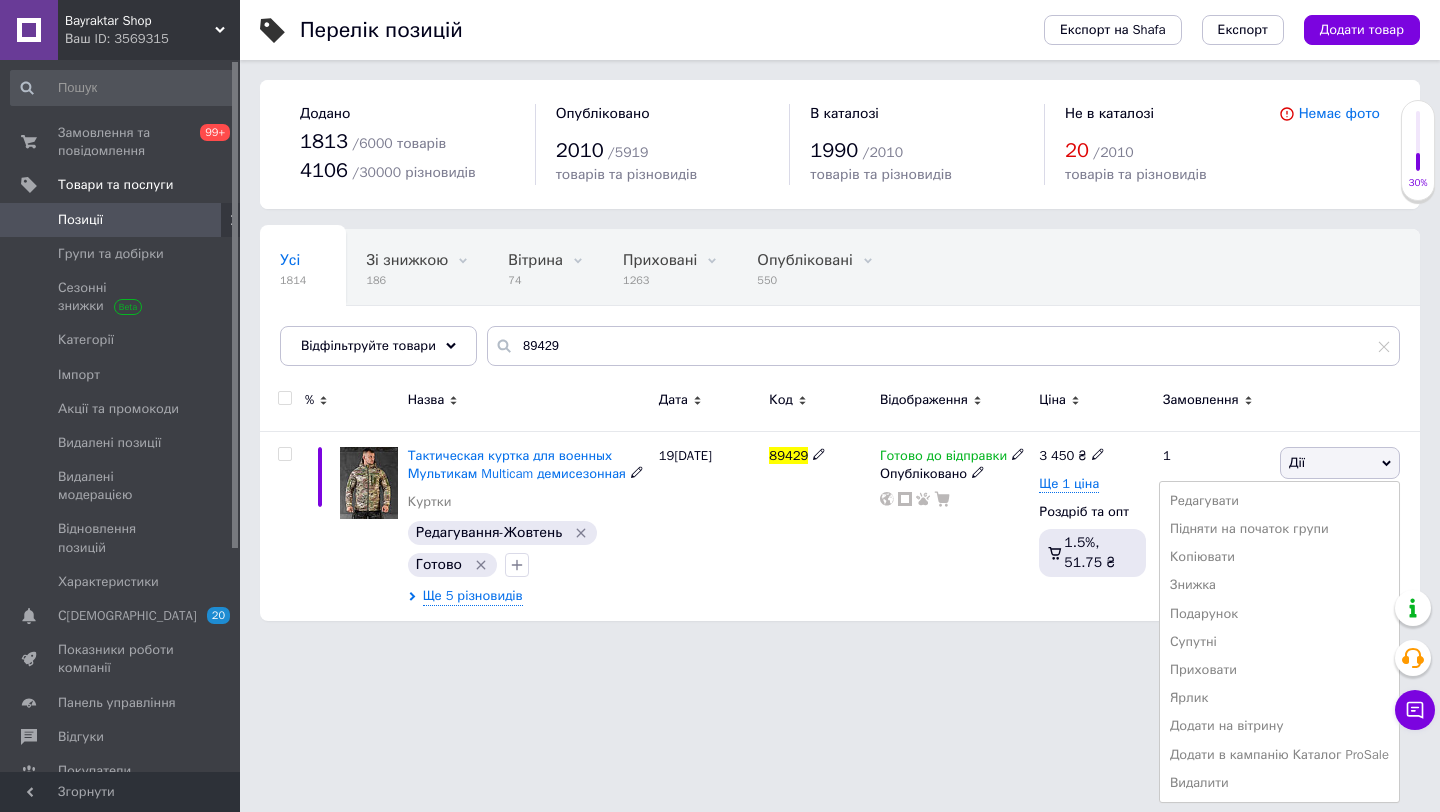 click on "Приховати" at bounding box center [1279, 670] 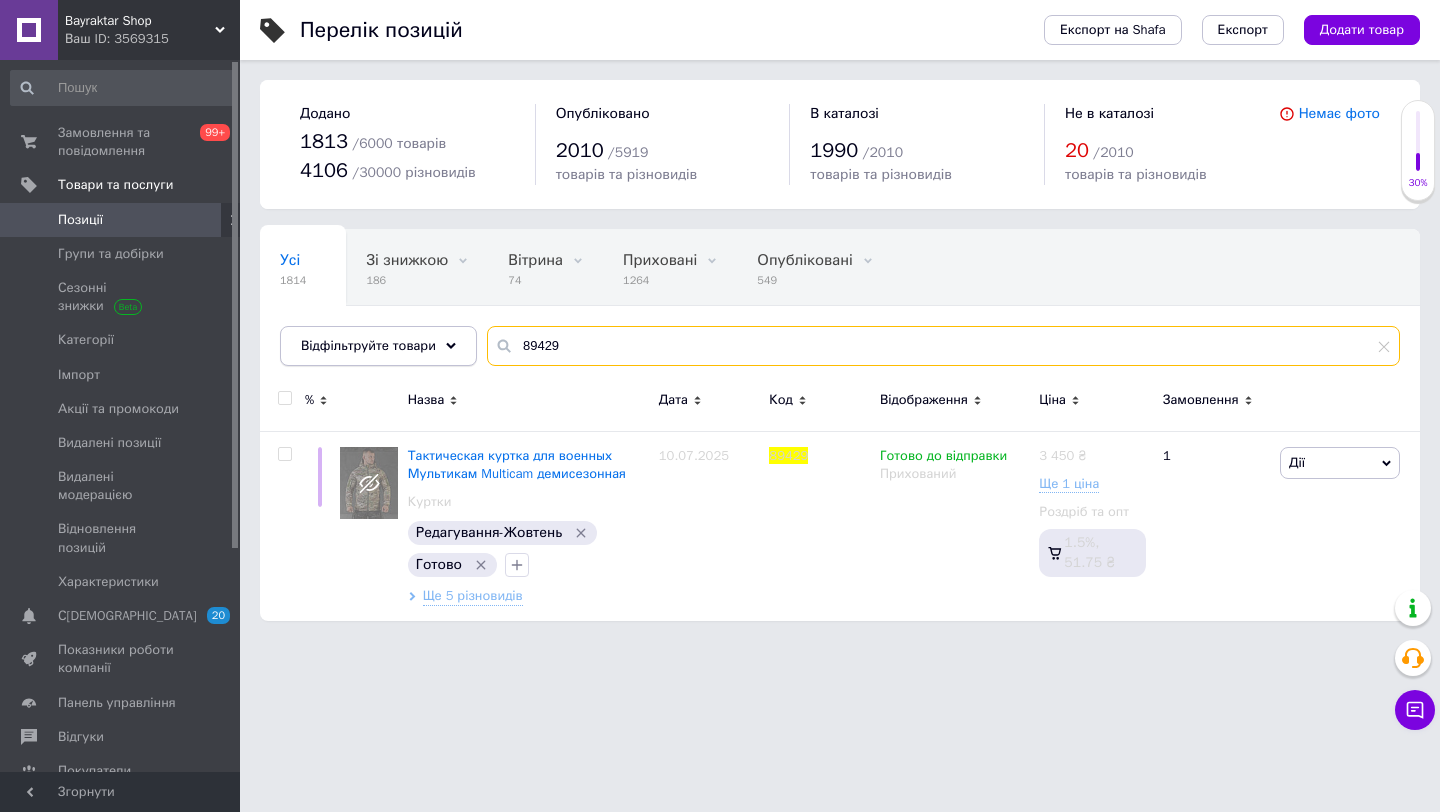 drag, startPoint x: 597, startPoint y: 335, endPoint x: 379, endPoint y: 338, distance: 218.02065 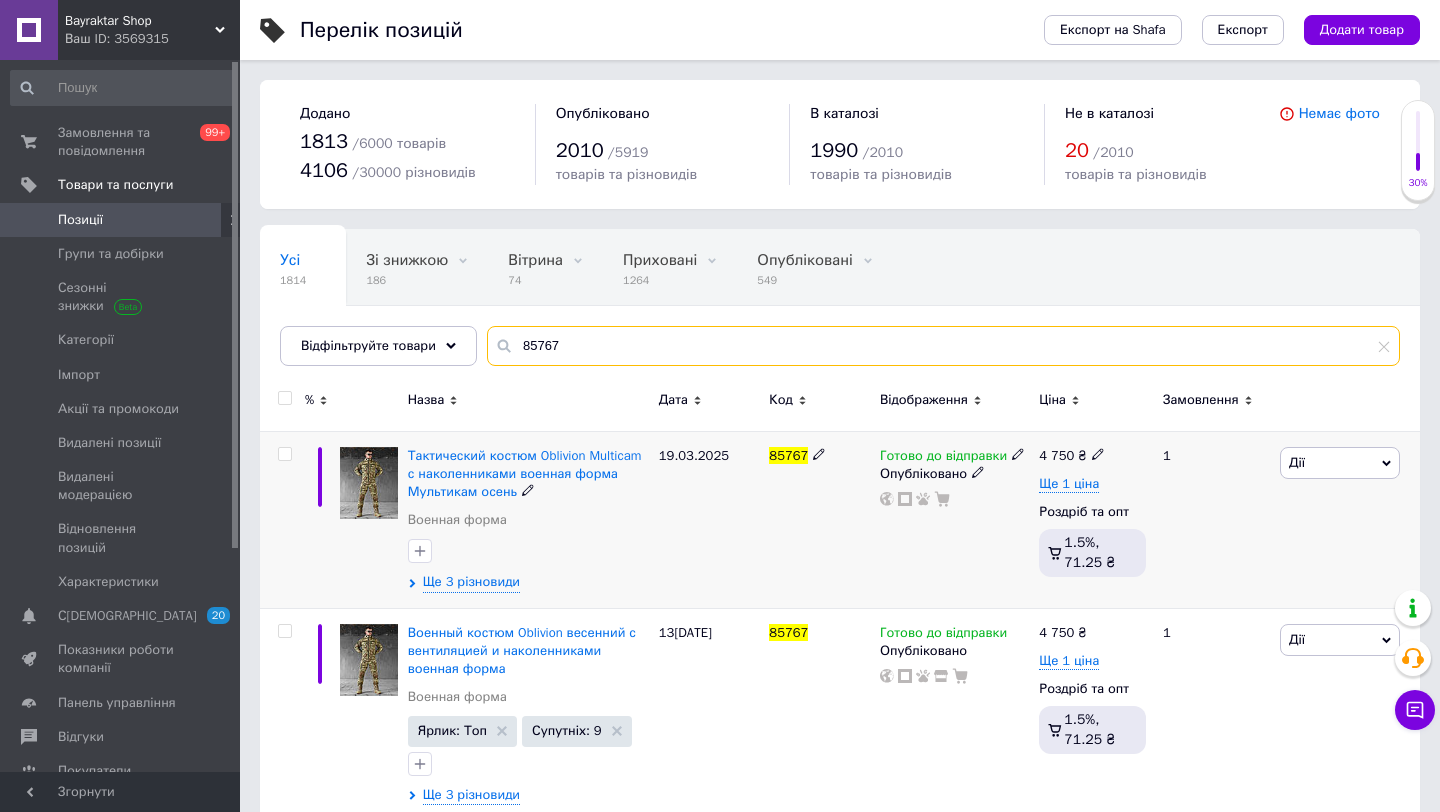 scroll, scrollTop: 28, scrollLeft: 0, axis: vertical 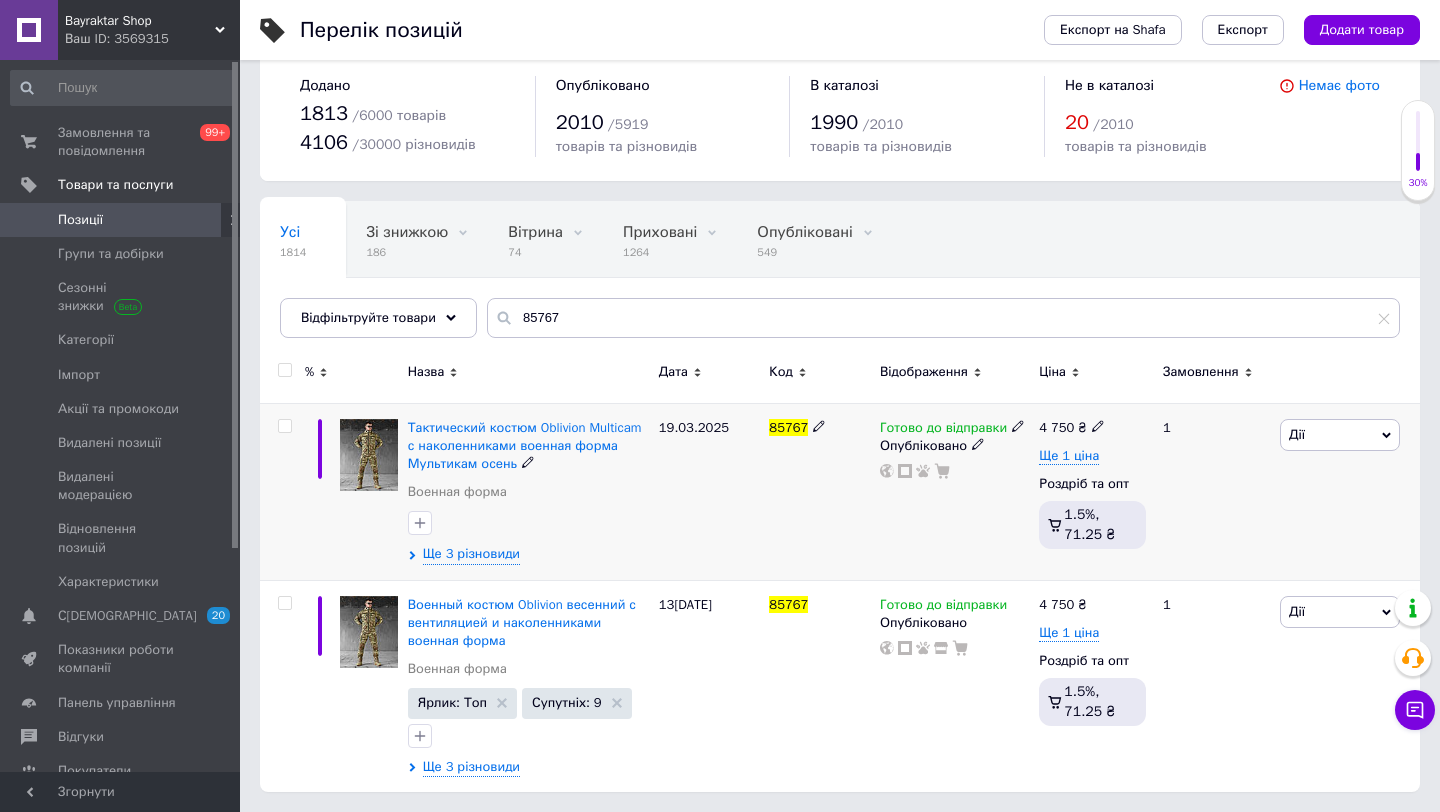 click on "Дії" at bounding box center [1340, 435] 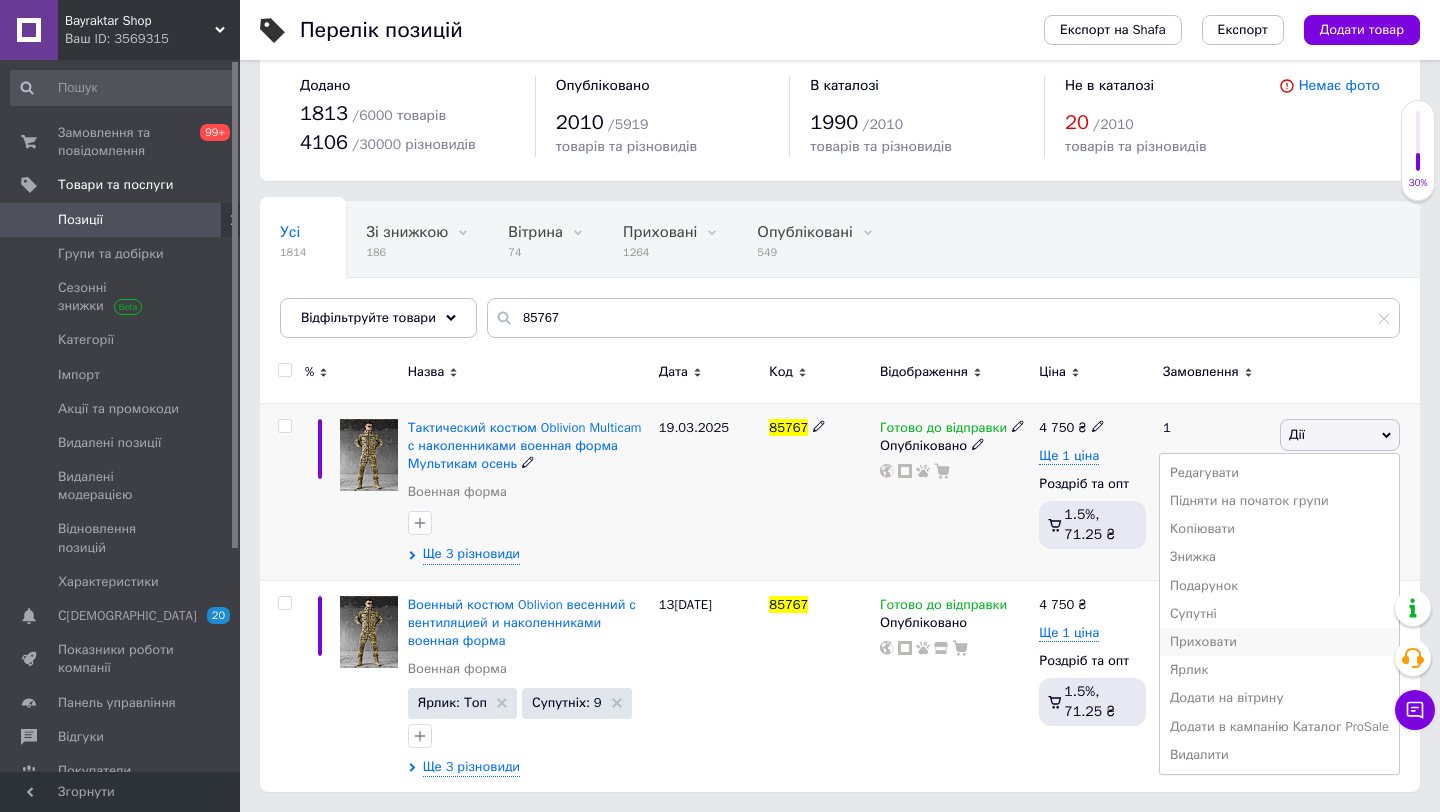 click on "Приховати" at bounding box center (1279, 642) 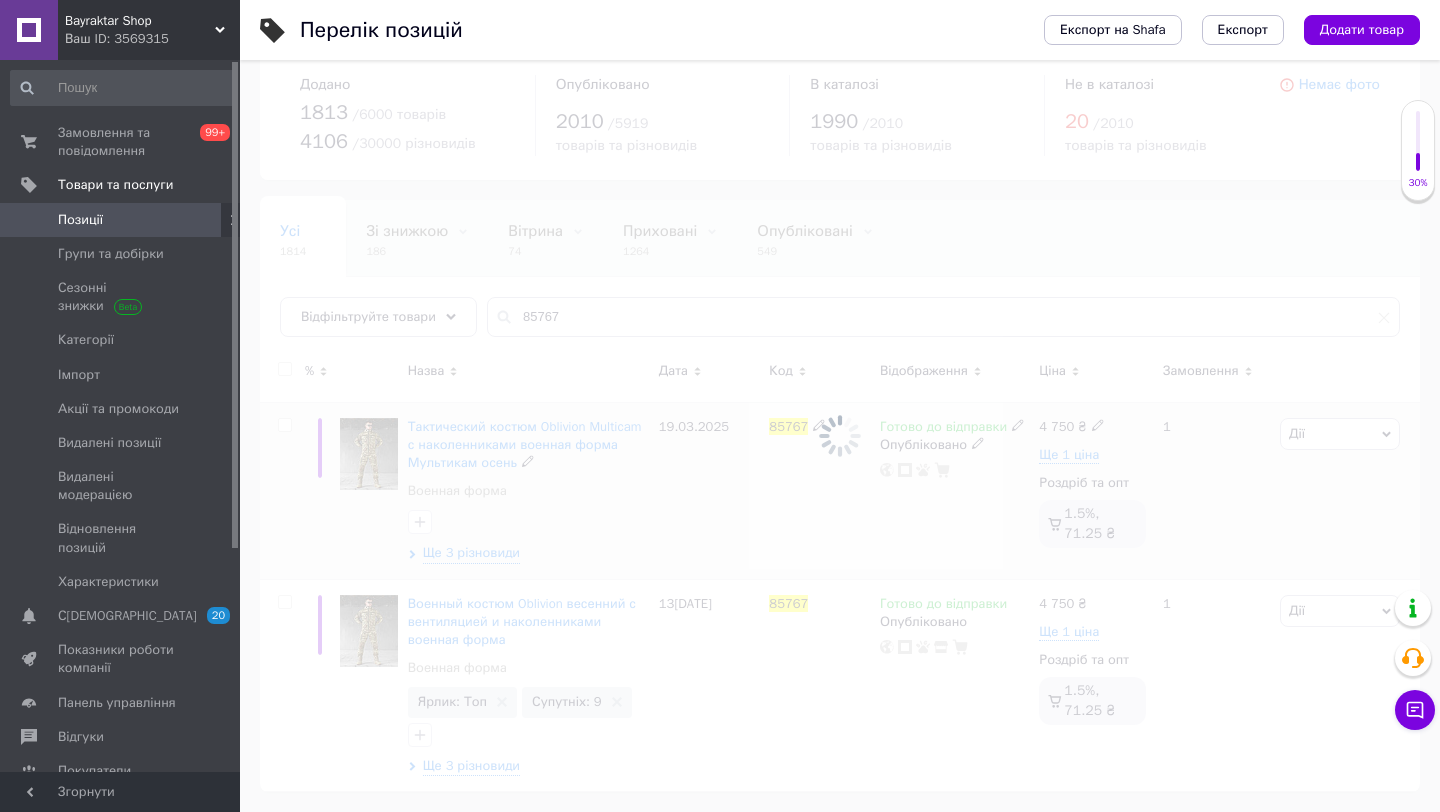 scroll, scrollTop: 28, scrollLeft: 0, axis: vertical 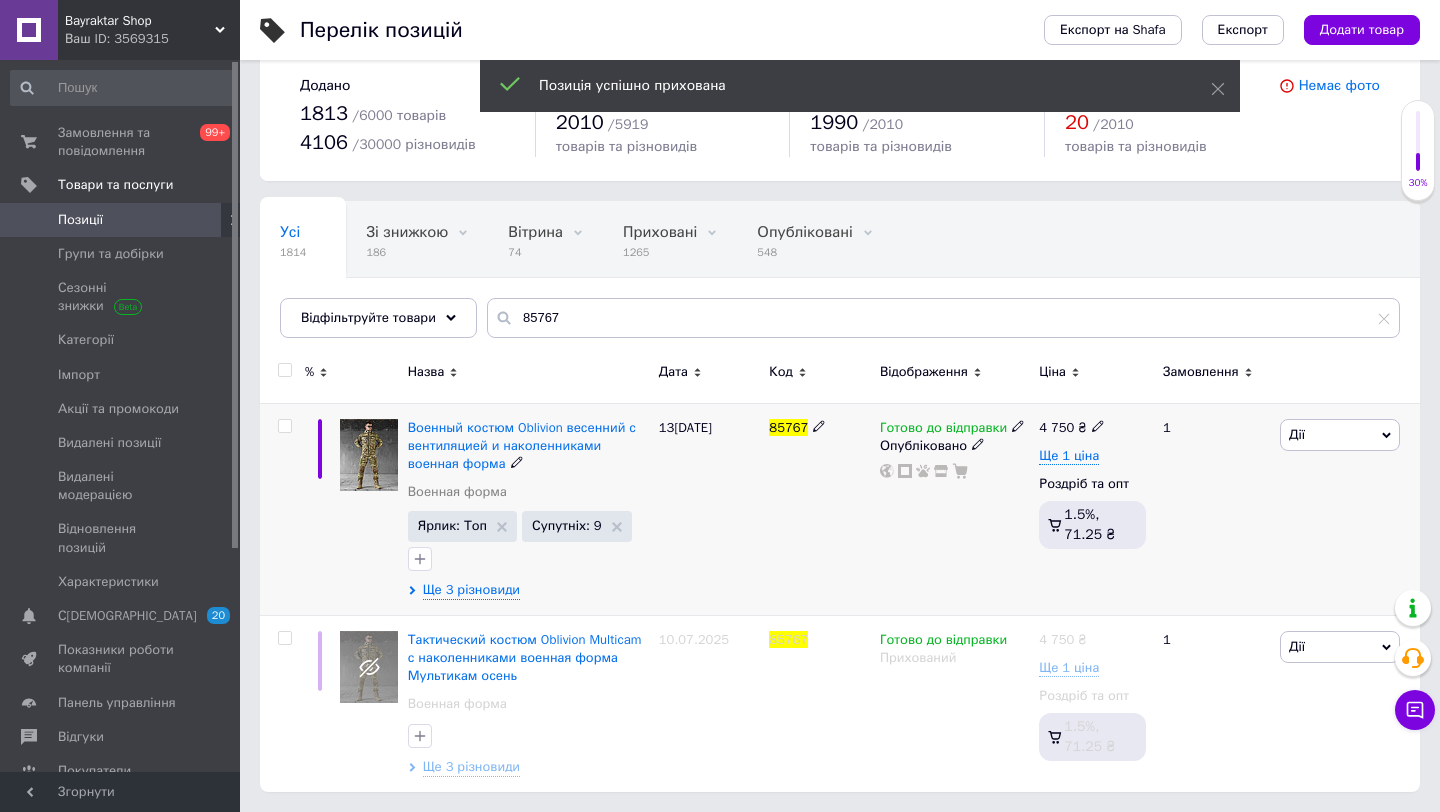 click on "Дії" at bounding box center [1340, 435] 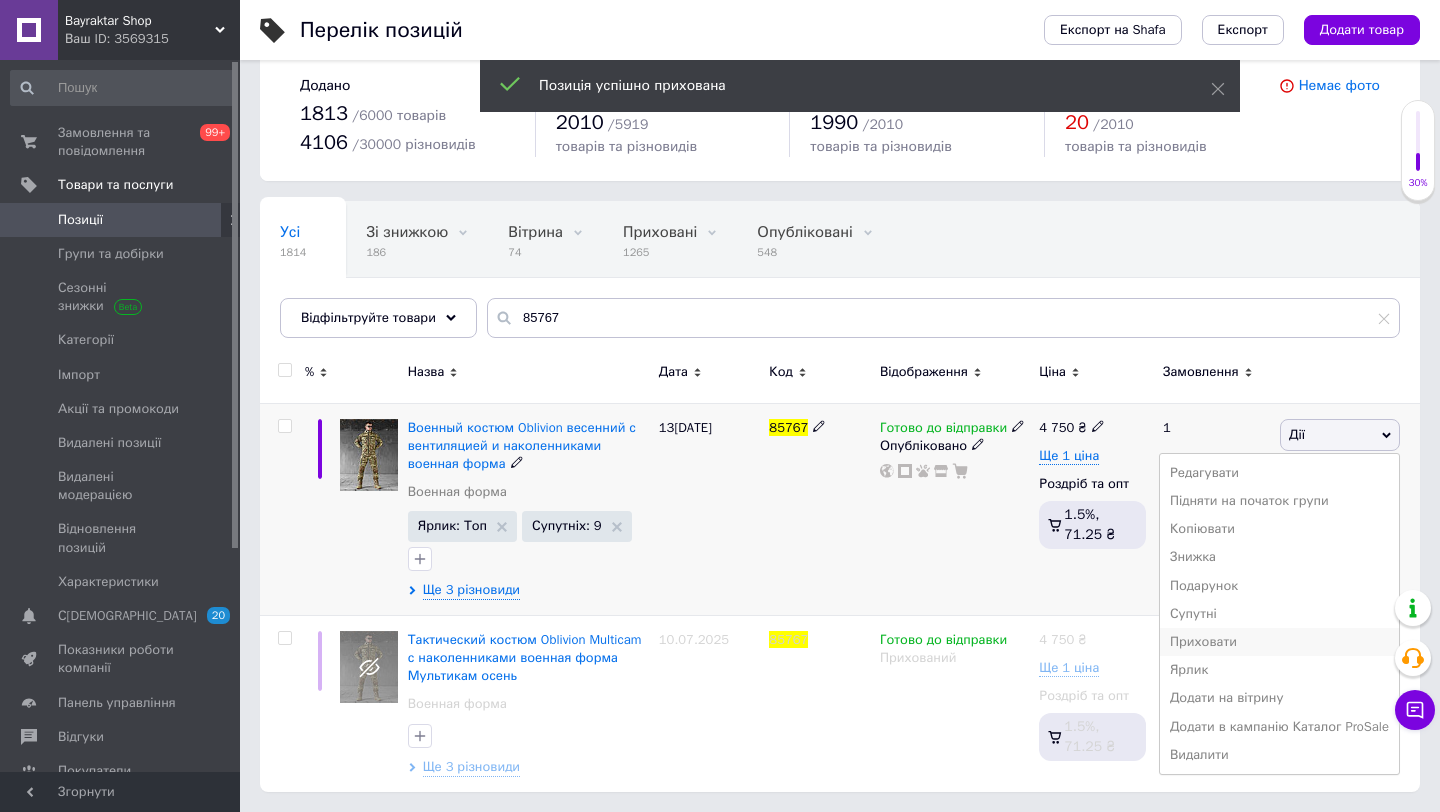click on "Приховати" at bounding box center [1279, 642] 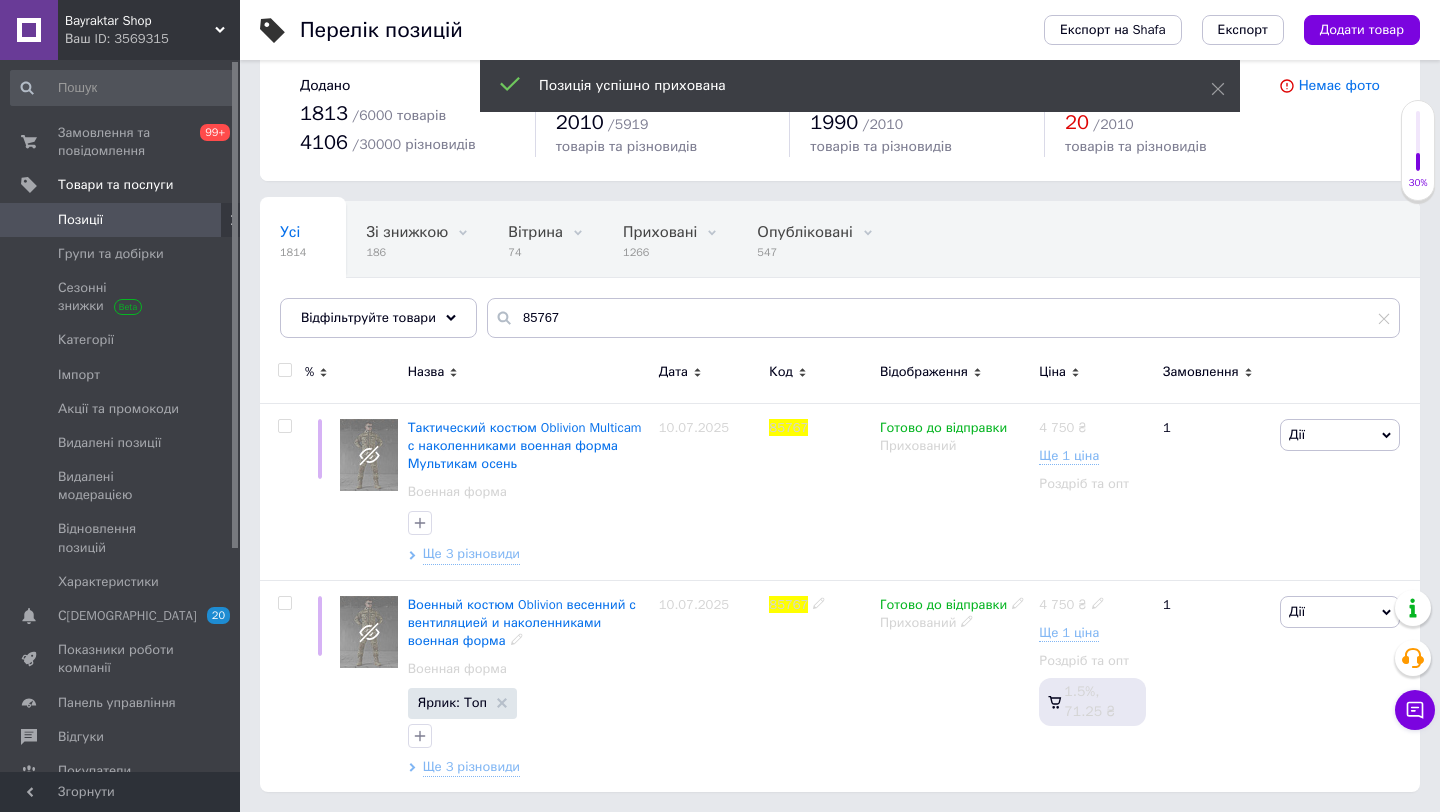 scroll, scrollTop: 28, scrollLeft: 0, axis: vertical 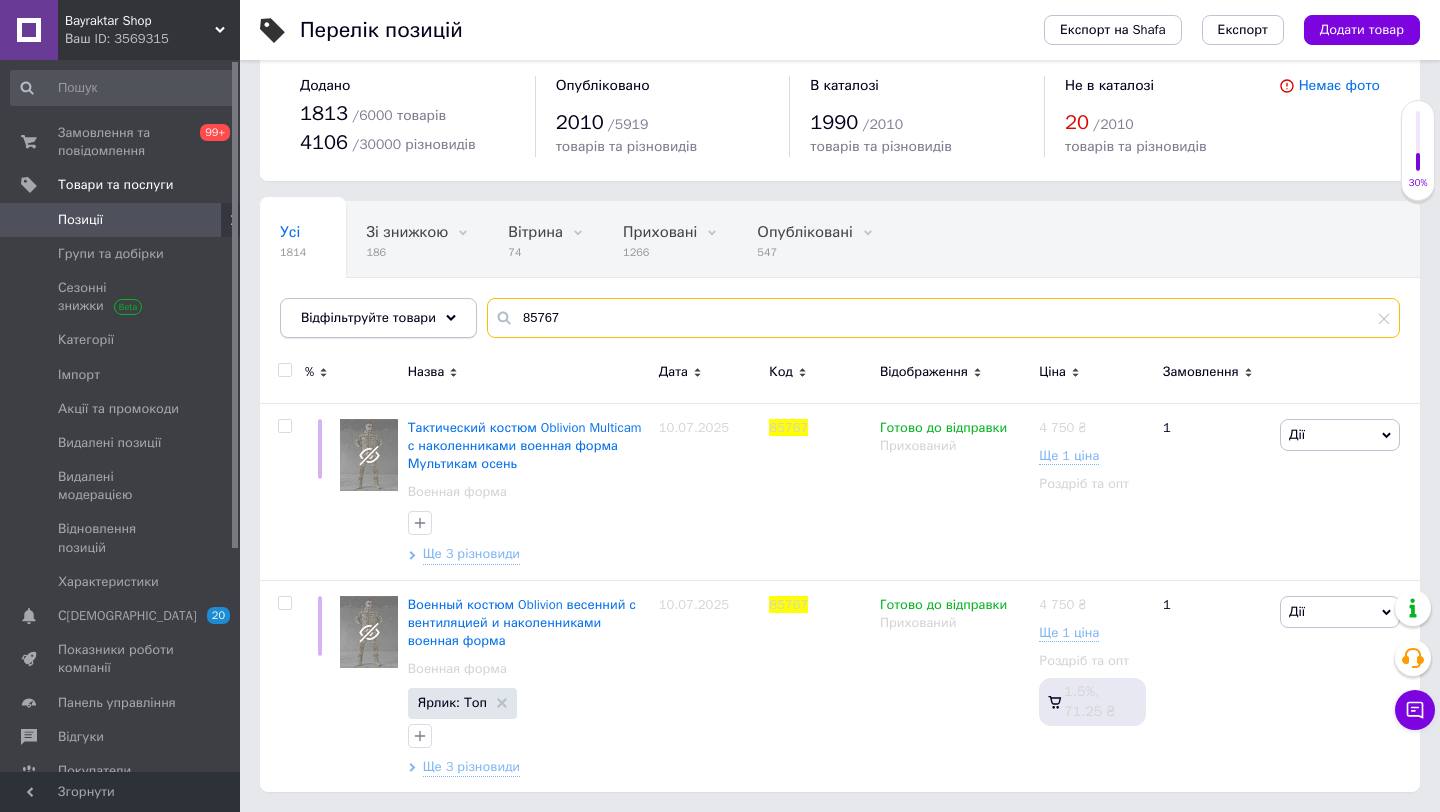drag, startPoint x: 622, startPoint y: 305, endPoint x: 464, endPoint y: 307, distance: 158.01266 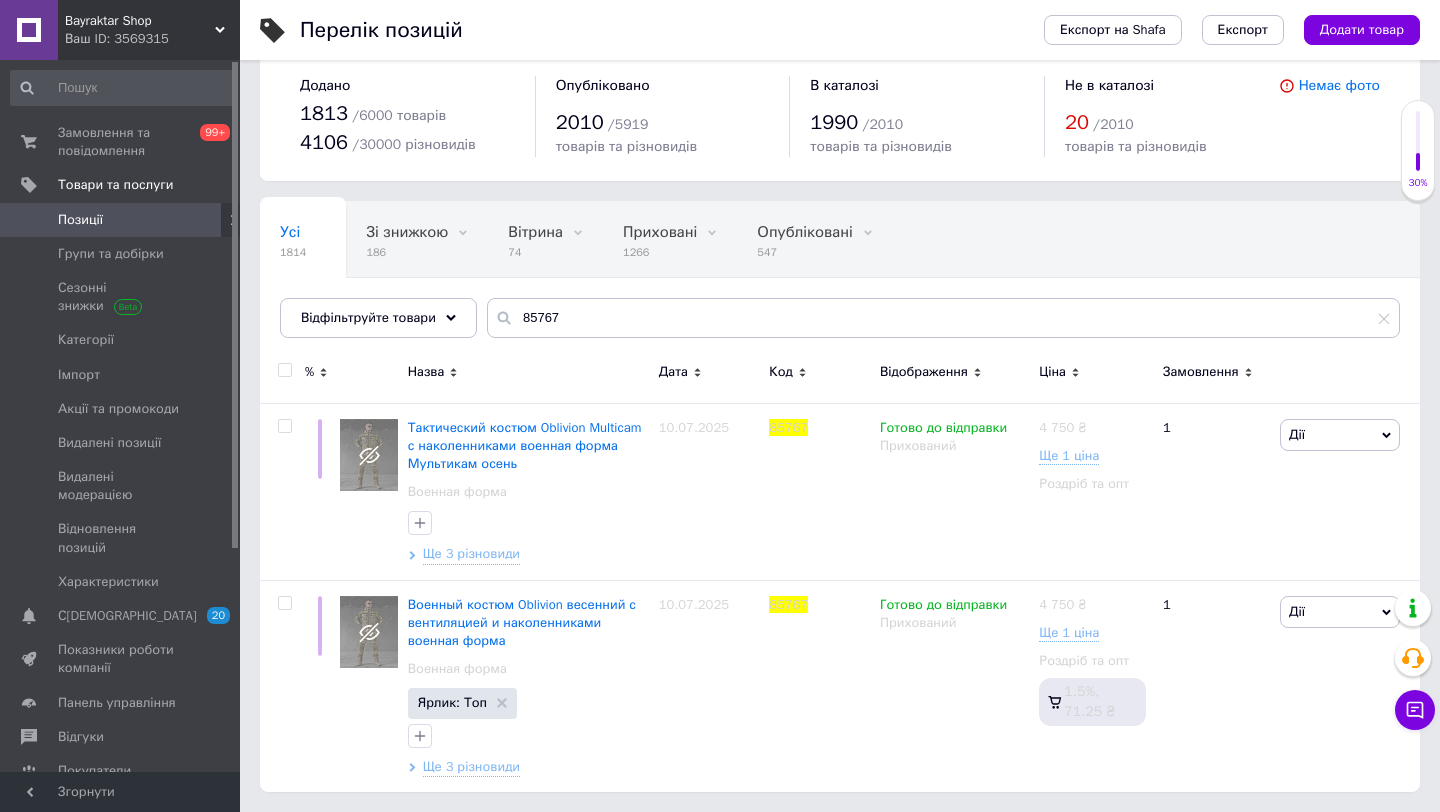 drag, startPoint x: 461, startPoint y: 307, endPoint x: 557, endPoint y: 318, distance: 96.62815 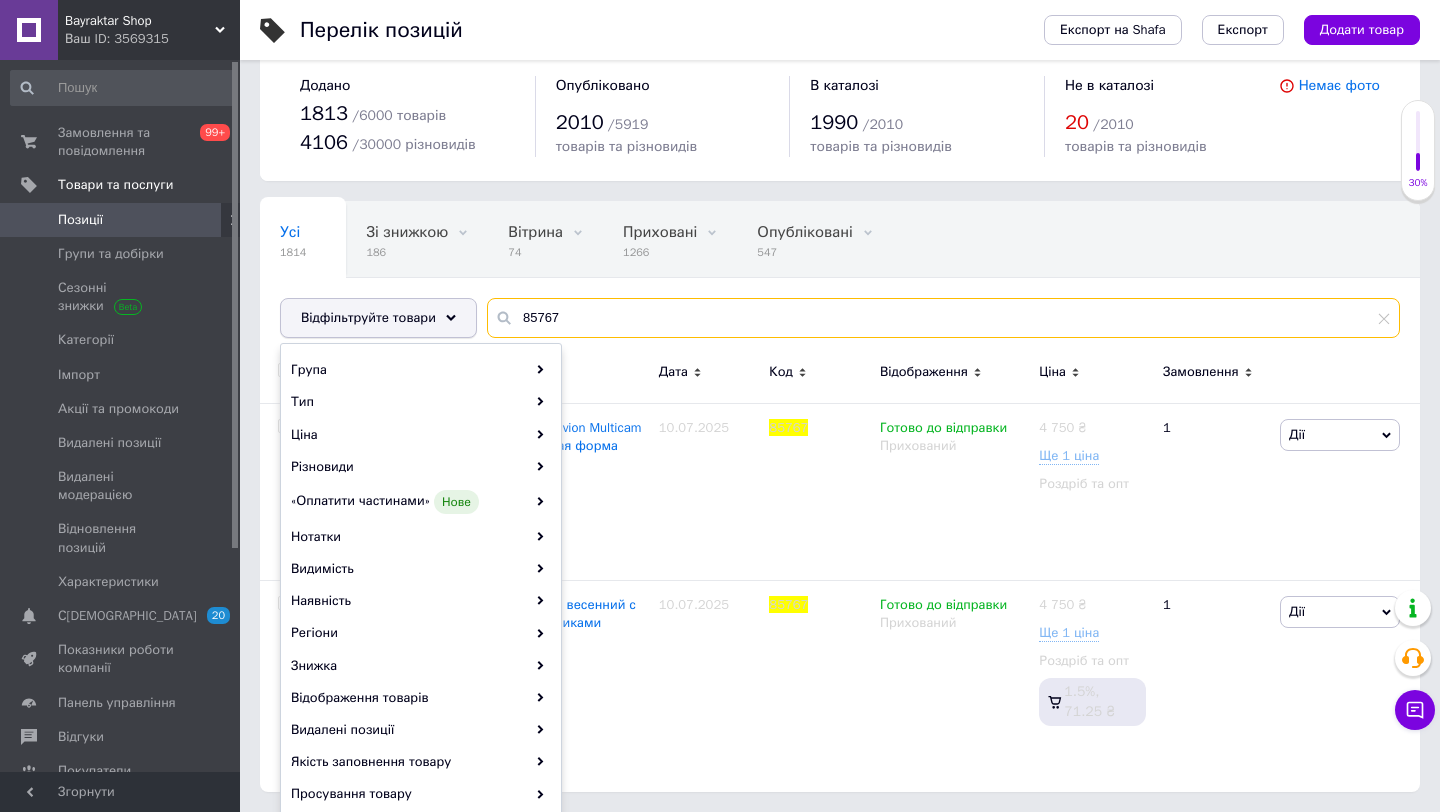 drag, startPoint x: 576, startPoint y: 318, endPoint x: 444, endPoint y: 312, distance: 132.13629 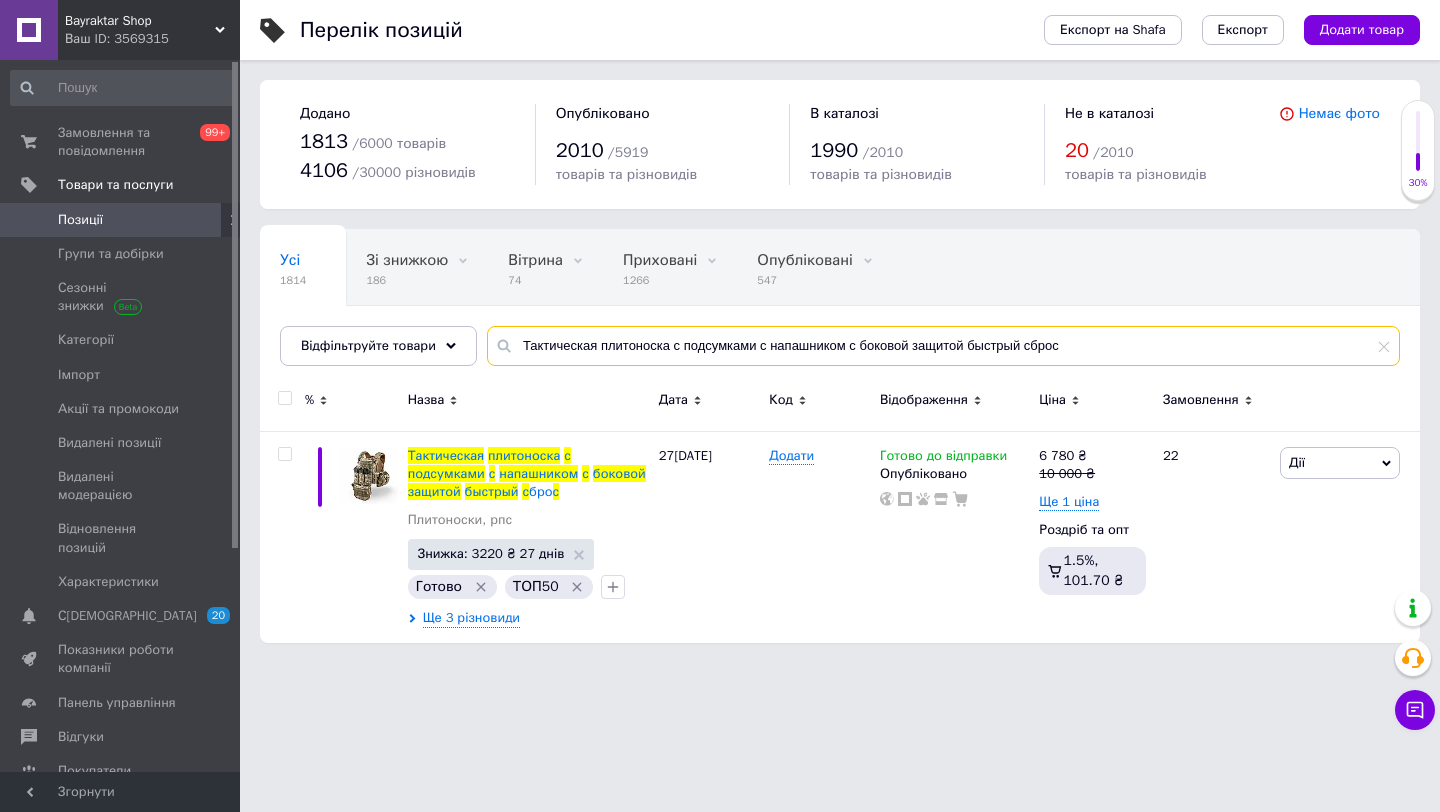 scroll, scrollTop: 0, scrollLeft: 0, axis: both 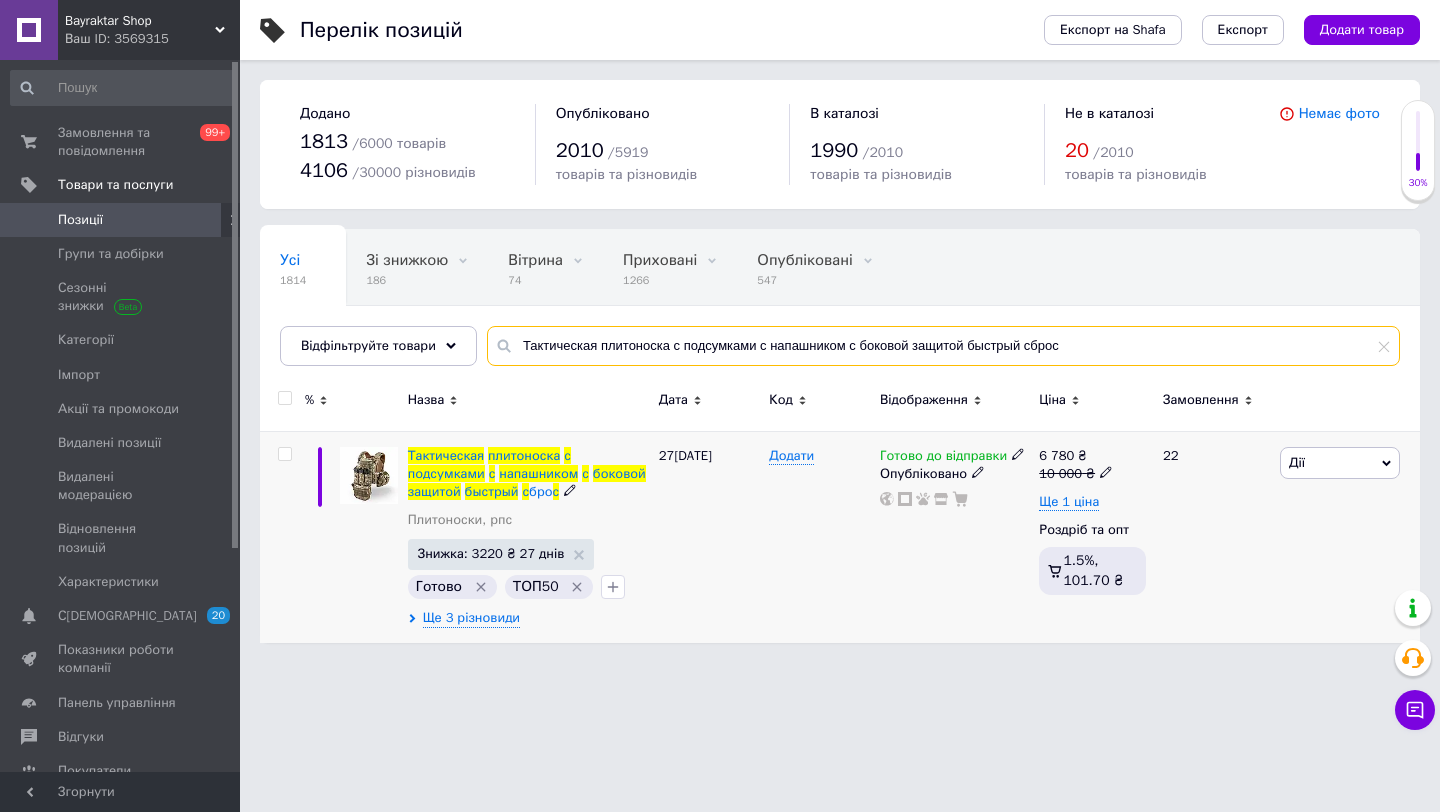 type on "Тактическая плитоноска с подсумками с напашником с боковой защитой быстрый сброс" 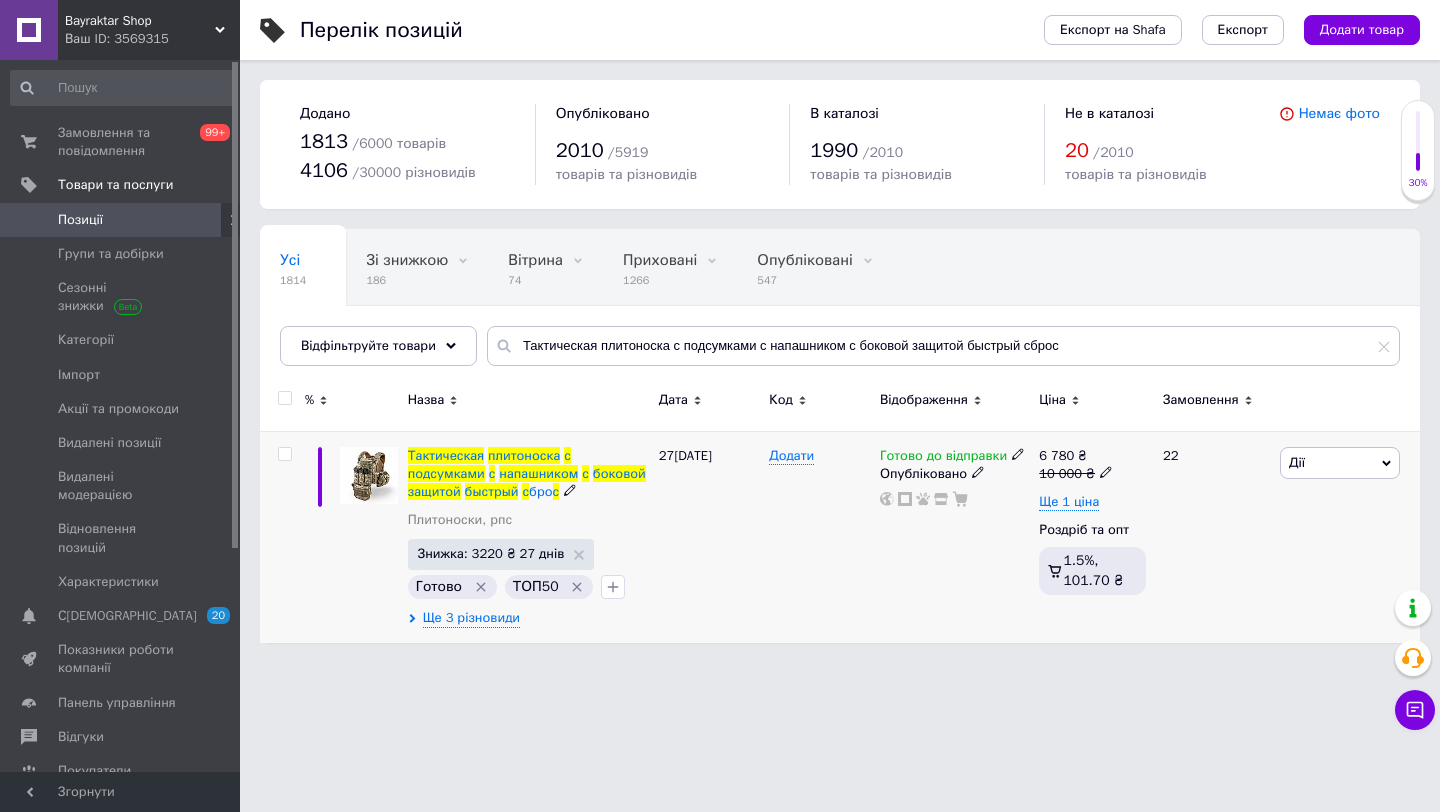 click on "Тактическая   плитоноска   с   подсумками   с   напашником   с   боковой   защитой   быстрый   с бро с" at bounding box center (528, 474) 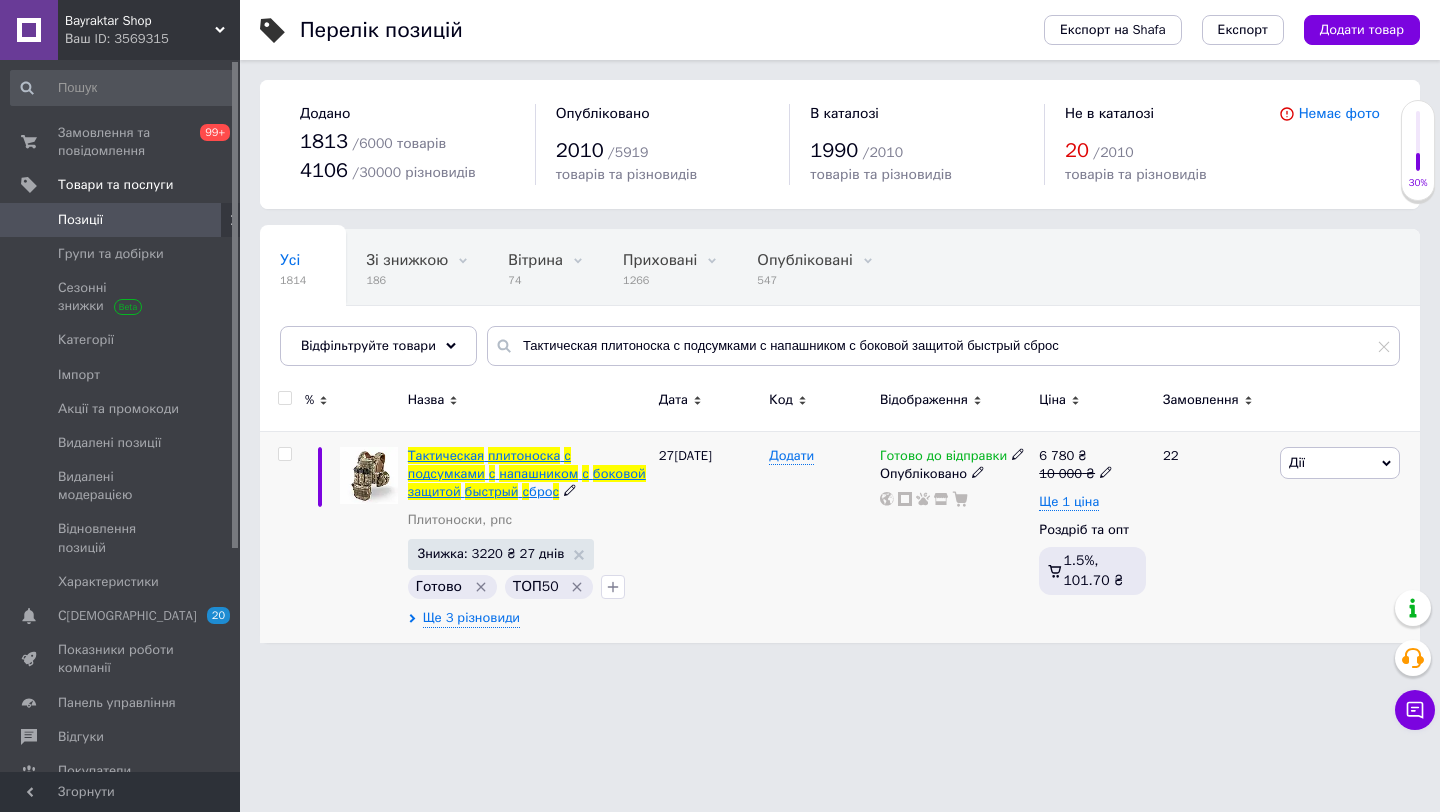 click on "подсумками" at bounding box center (446, 473) 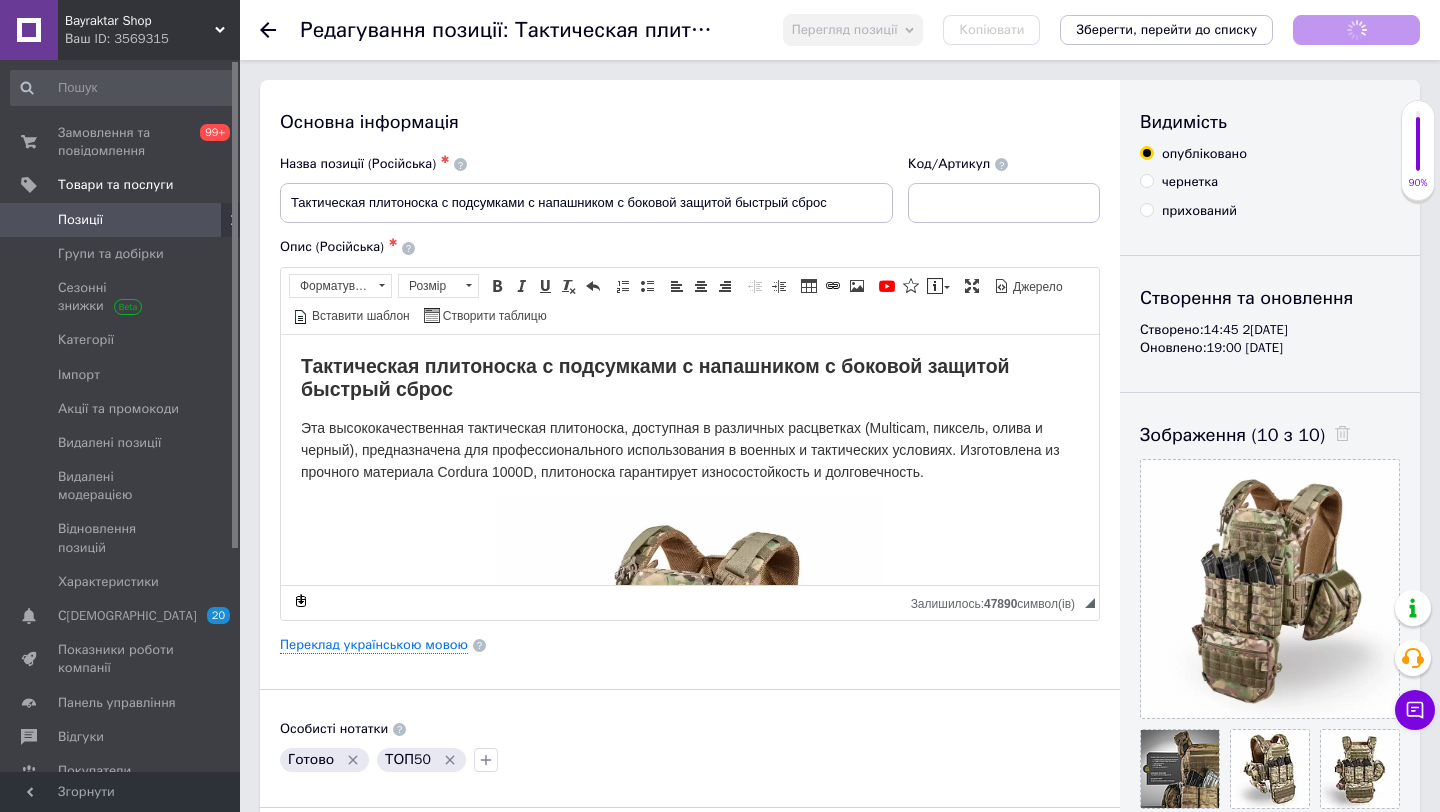 scroll, scrollTop: 0, scrollLeft: 0, axis: both 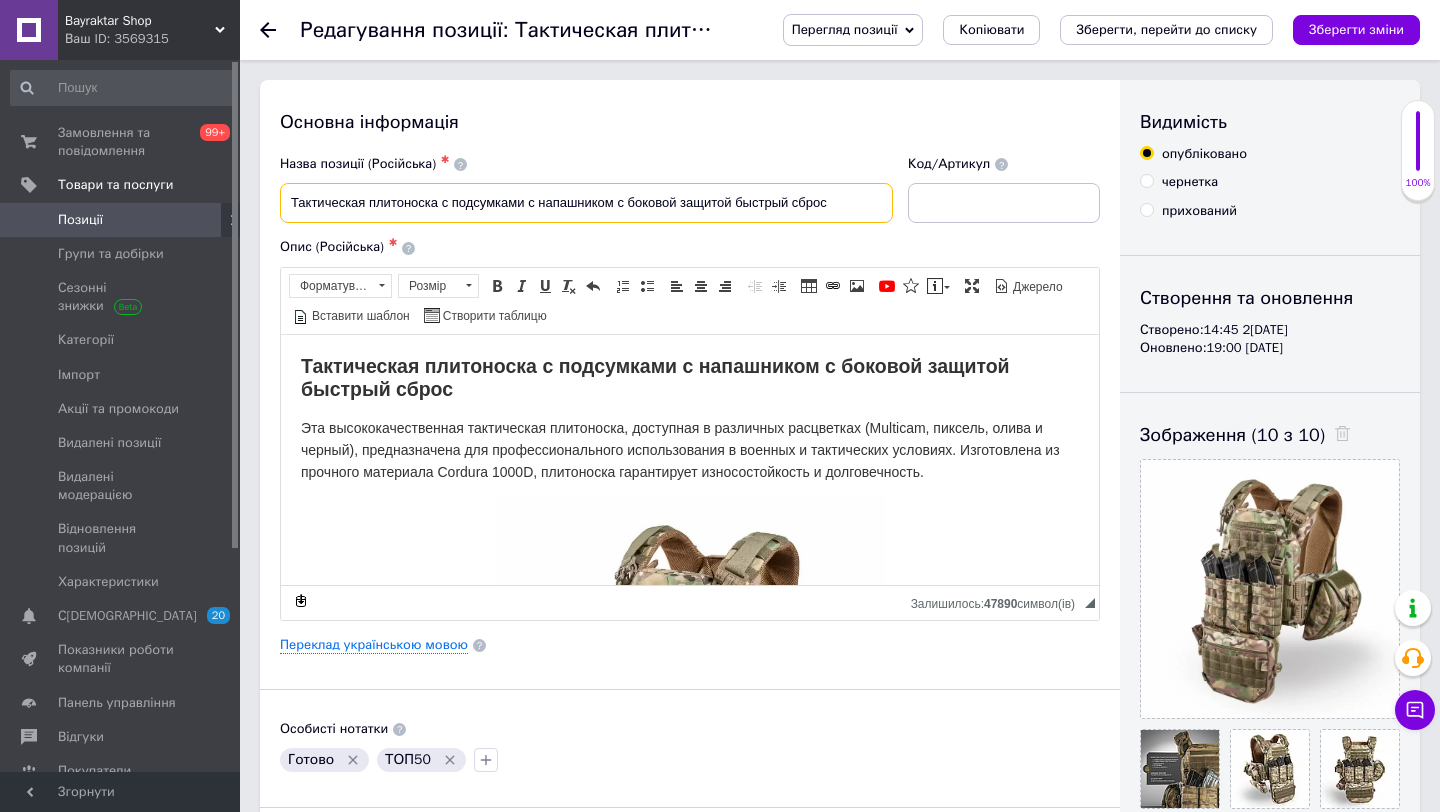 drag, startPoint x: 289, startPoint y: 203, endPoint x: 588, endPoint y: 208, distance: 299.0418 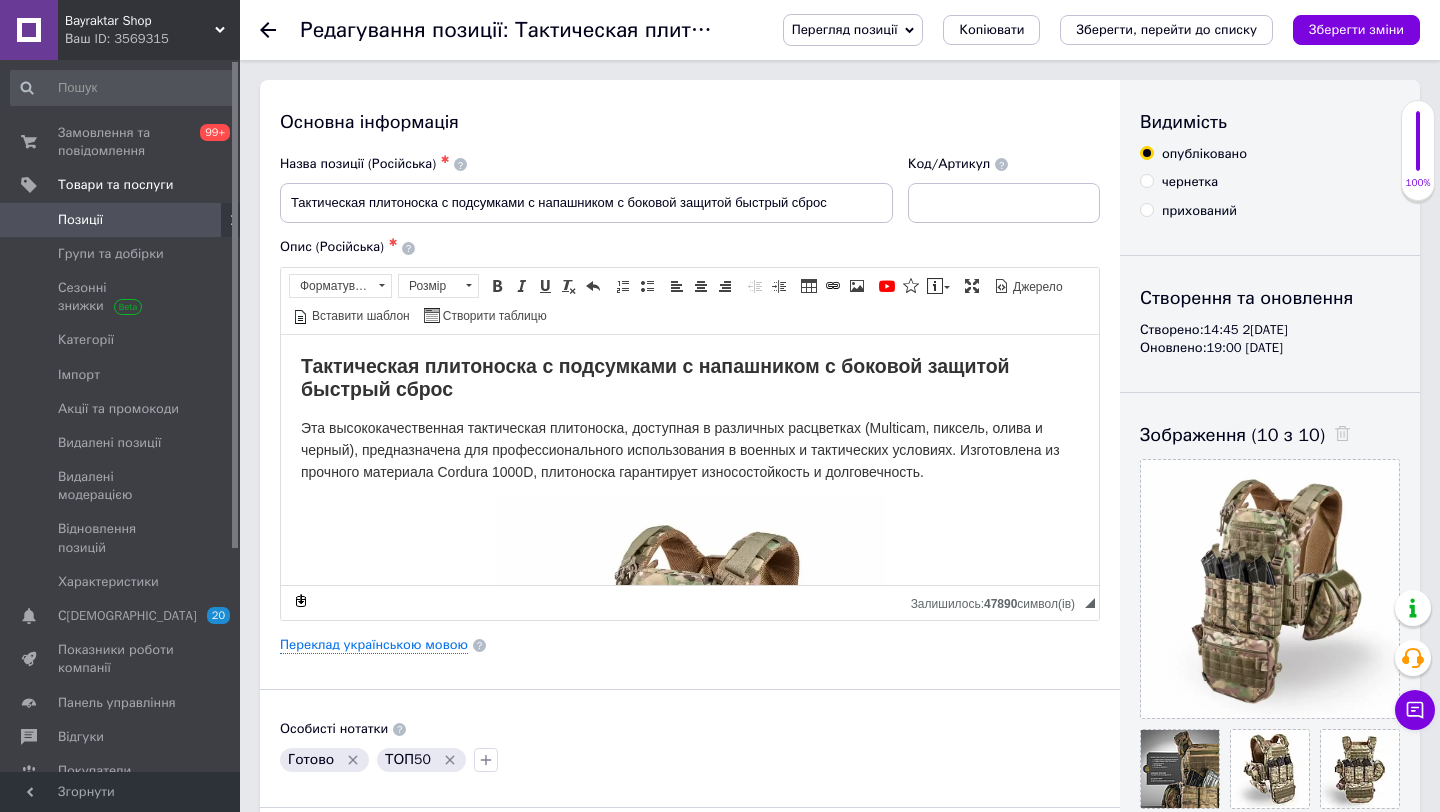 drag, startPoint x: 822, startPoint y: 149, endPoint x: 861, endPoint y: 136, distance: 41.109608 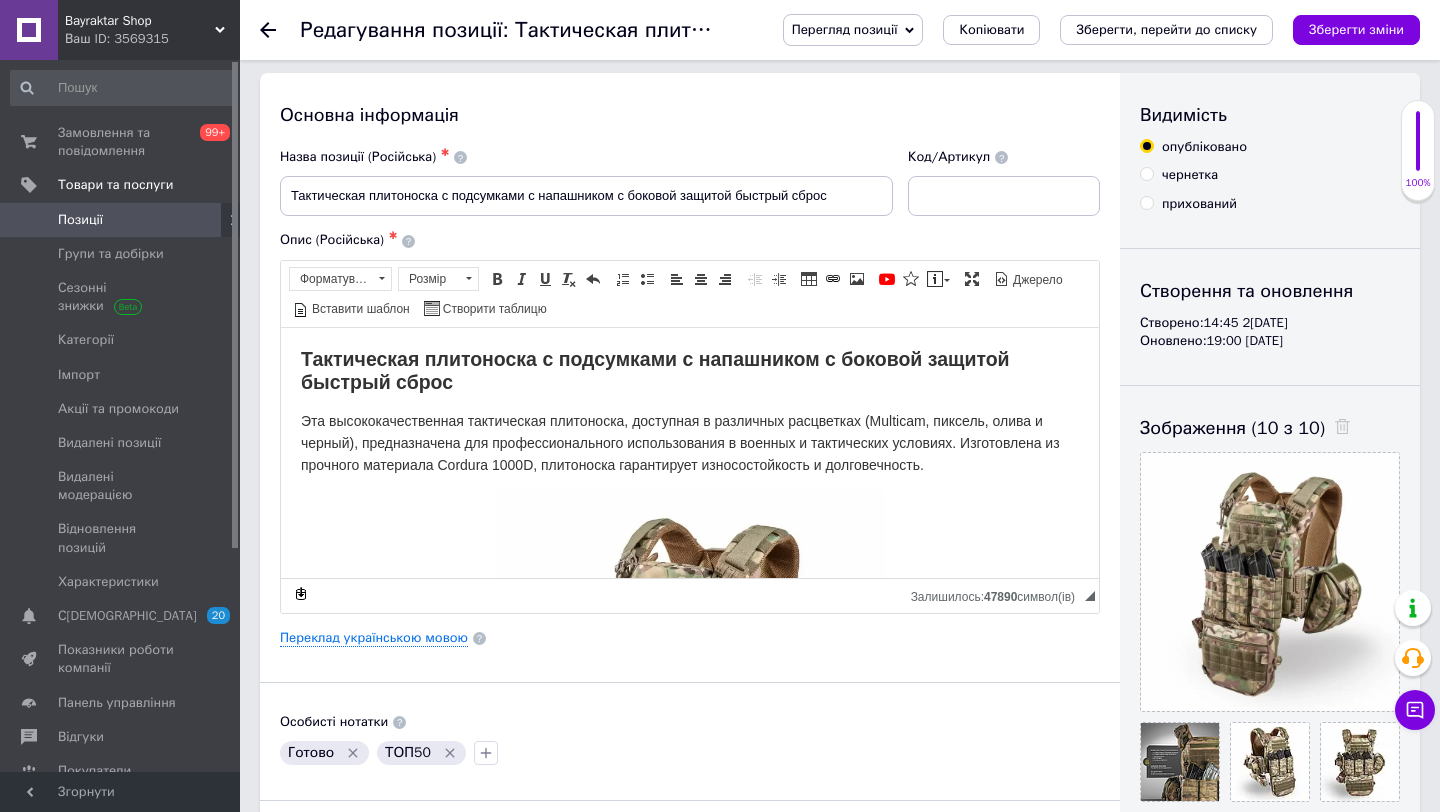 scroll, scrollTop: 0, scrollLeft: 0, axis: both 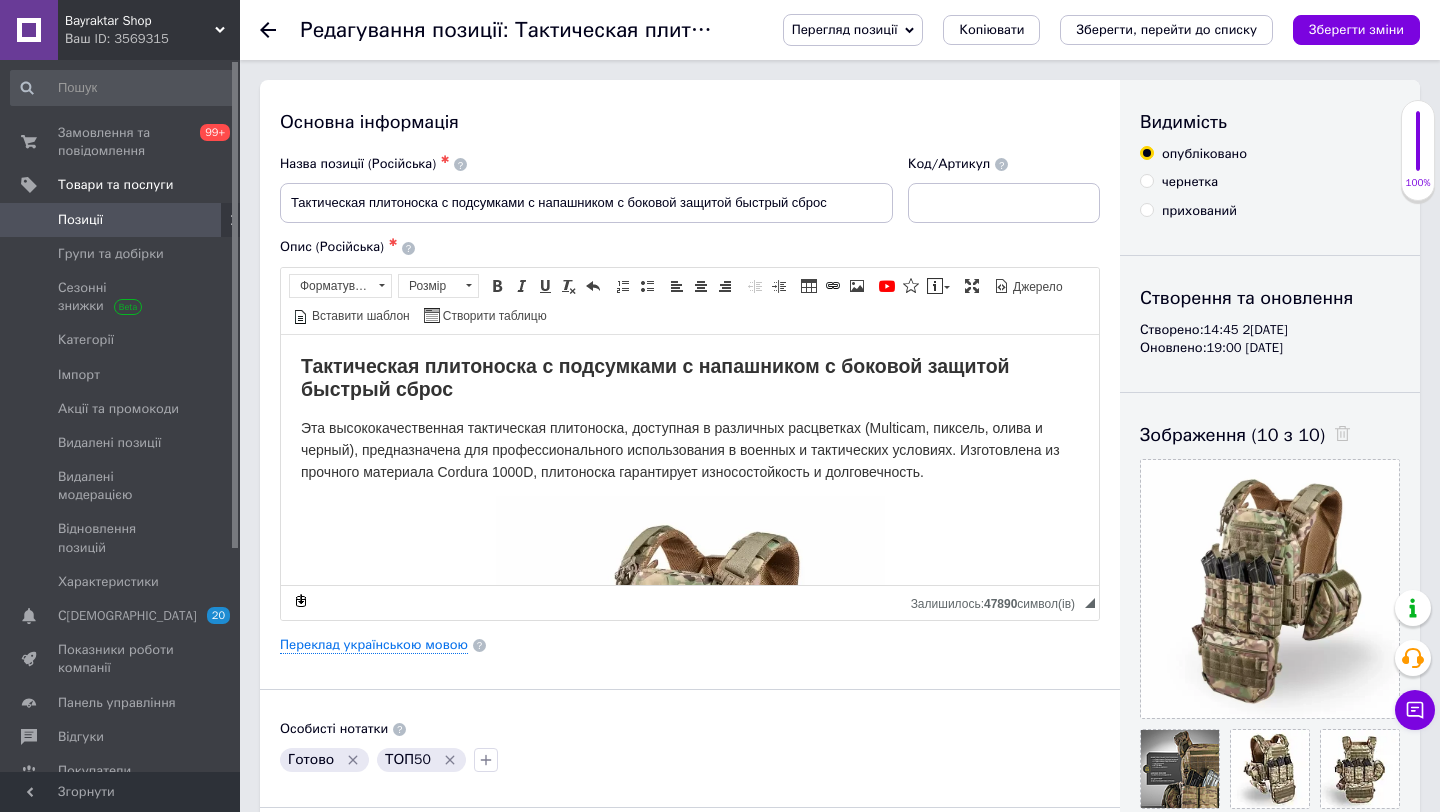 click on "Перегляд позиції" at bounding box center [845, 29] 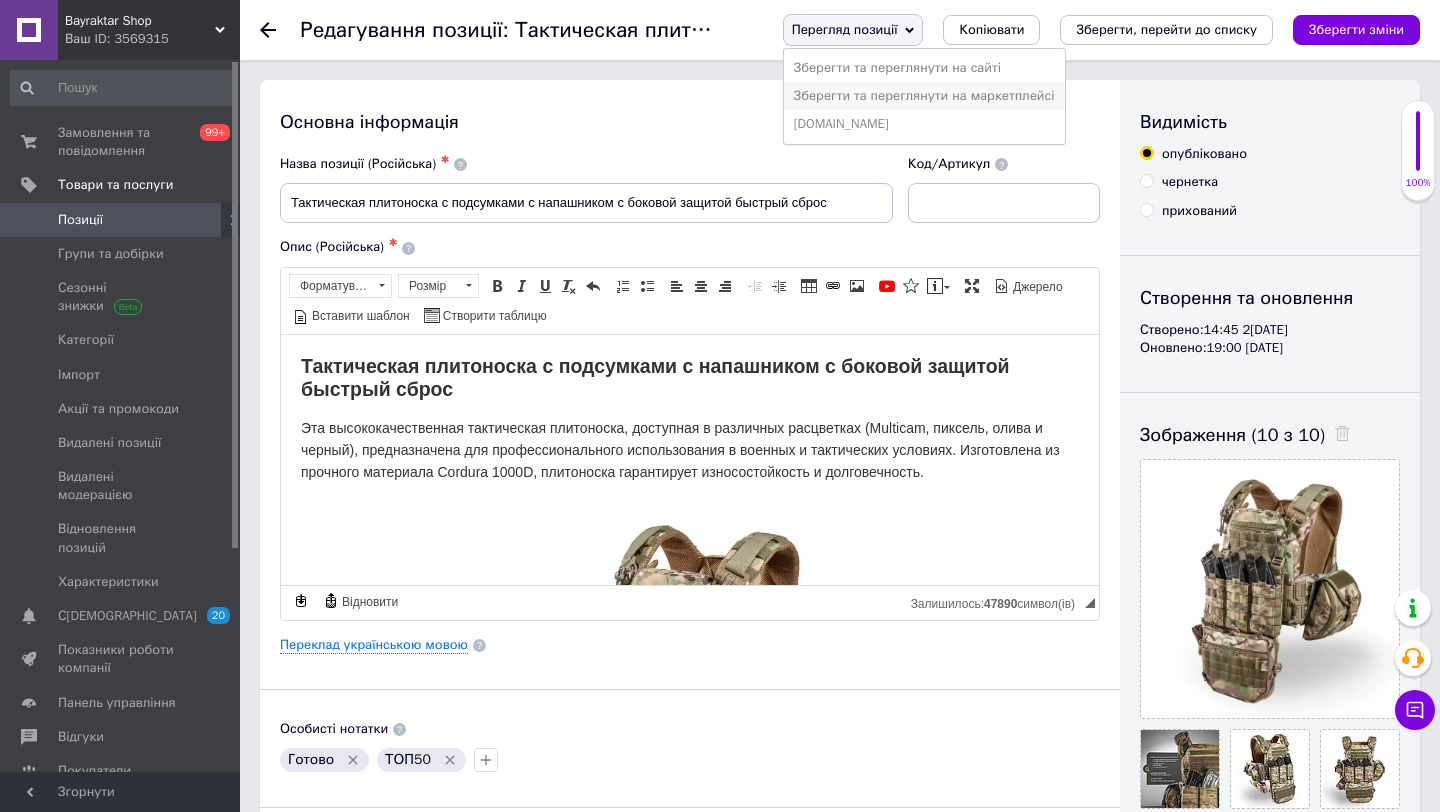 click on "Зберегти та переглянути на маркетплейсі" at bounding box center [924, 96] 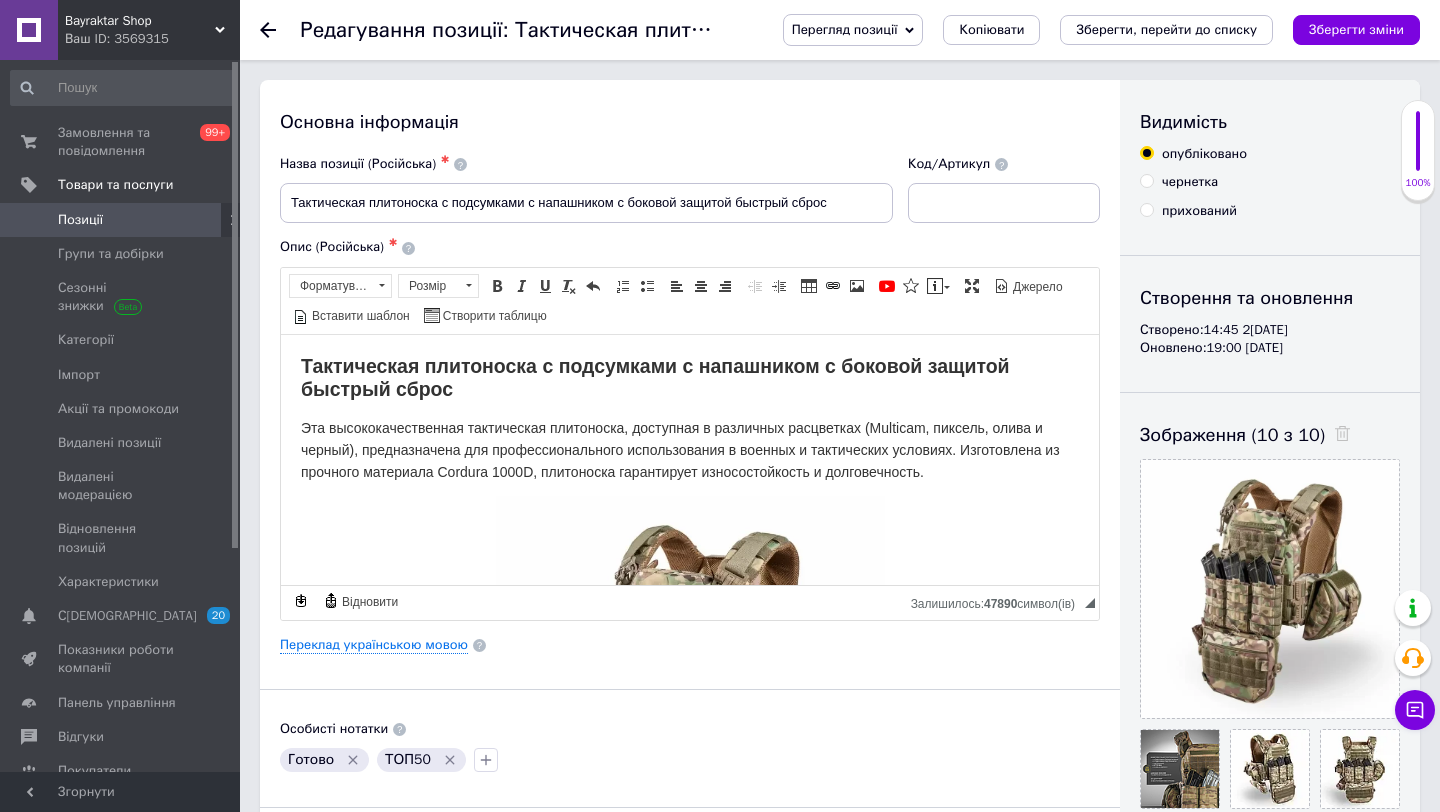 click on "Позиції" at bounding box center (80, 220) 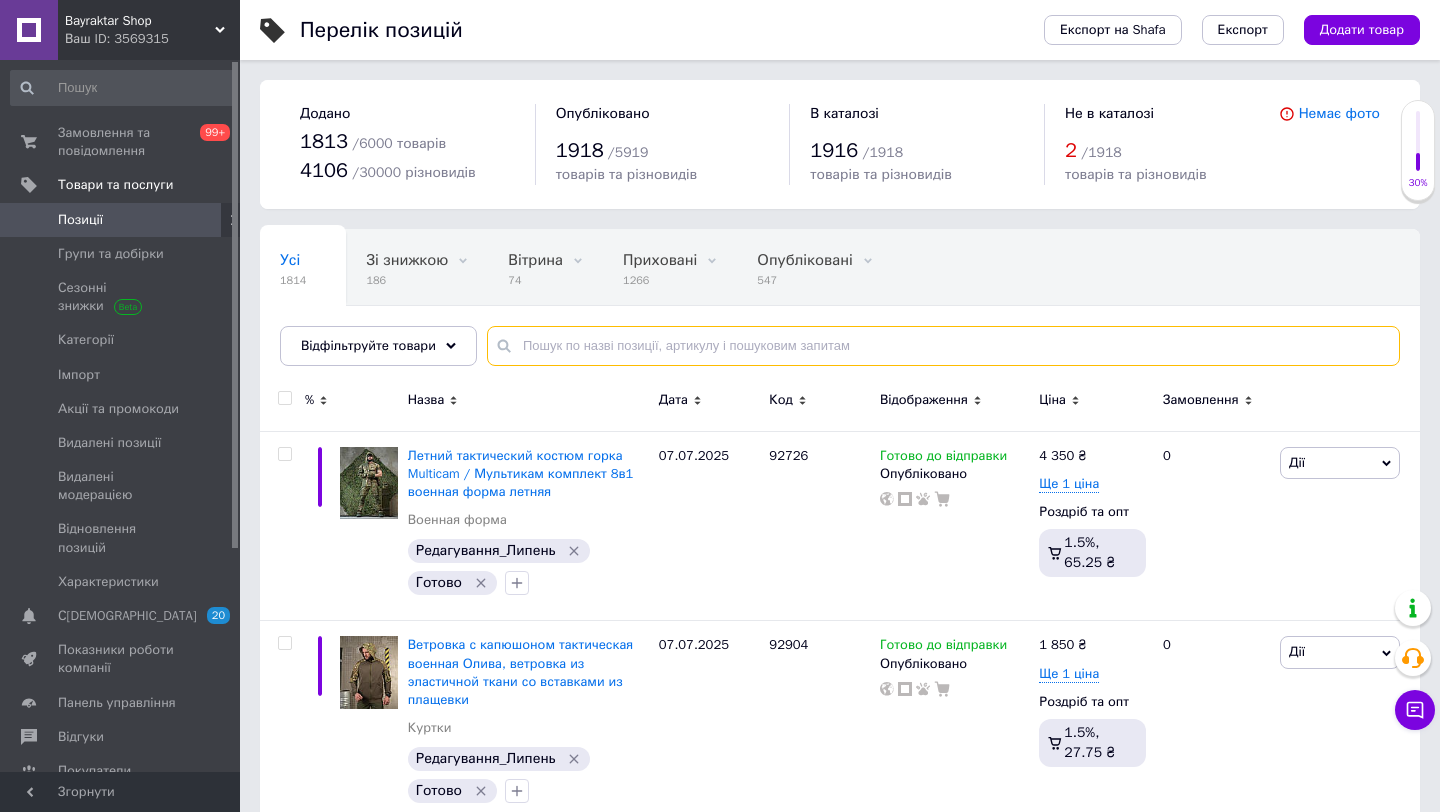 click at bounding box center (943, 346) 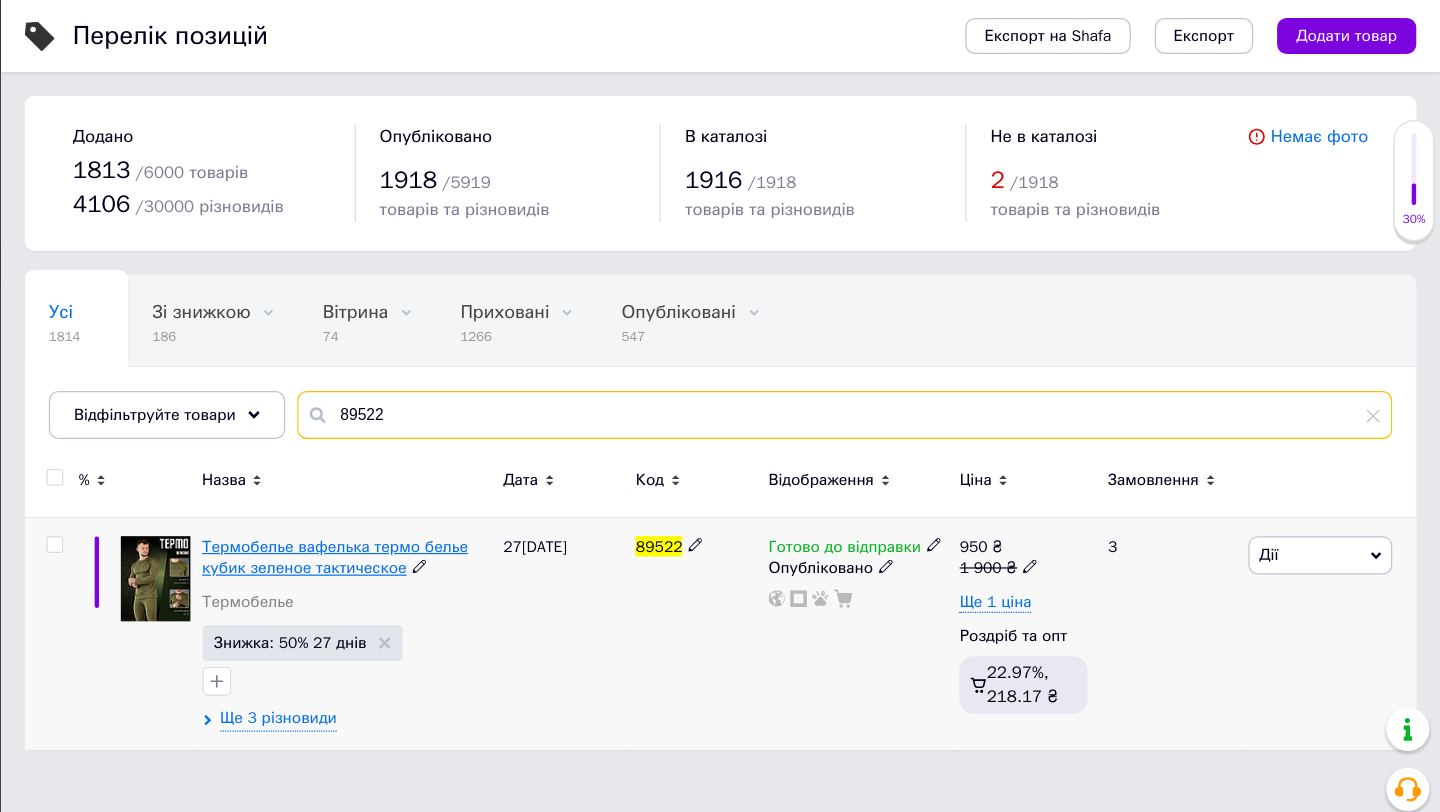 type on "89522" 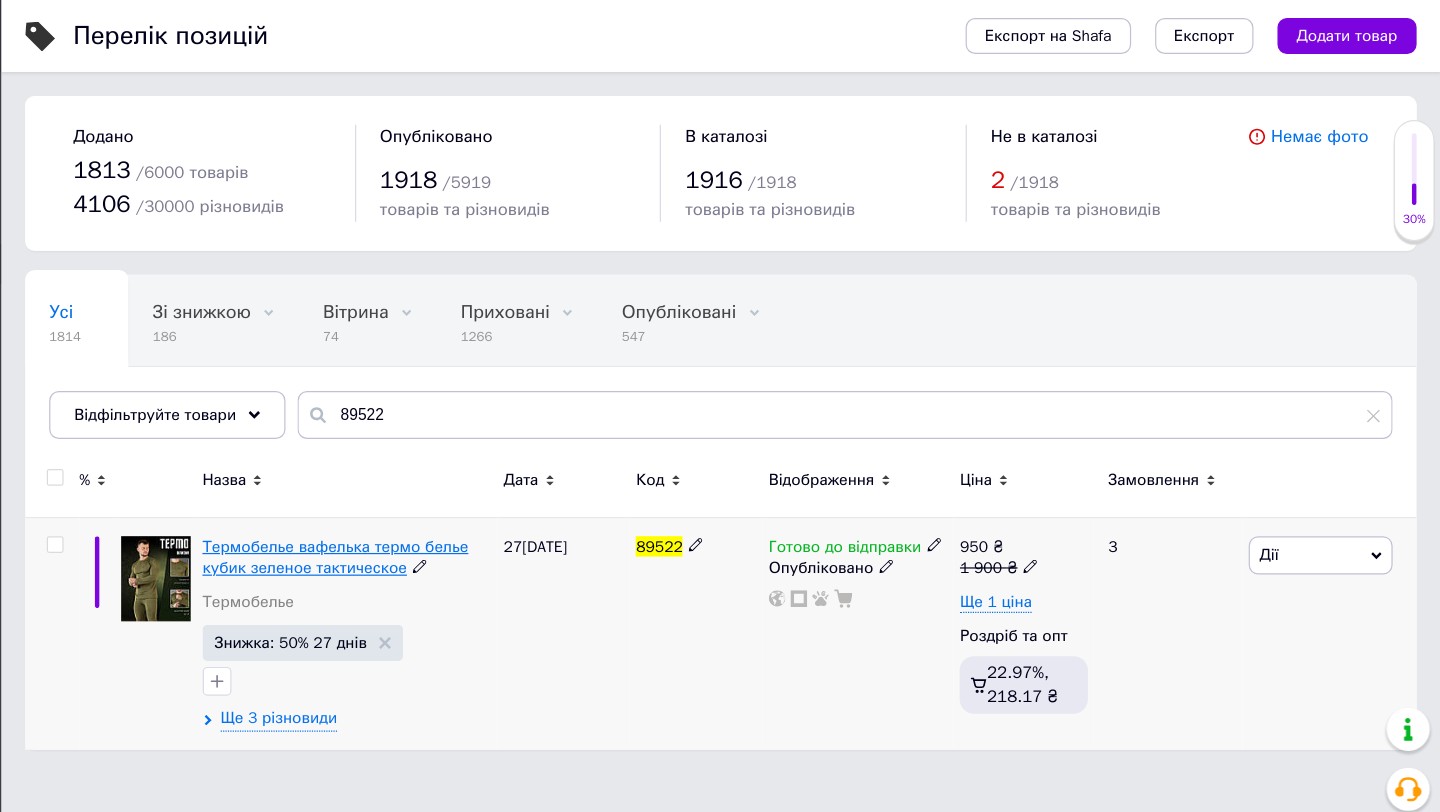 click on "Термобелье вафелька термо белье кубик зеленое тактическое" at bounding box center (519, 464) 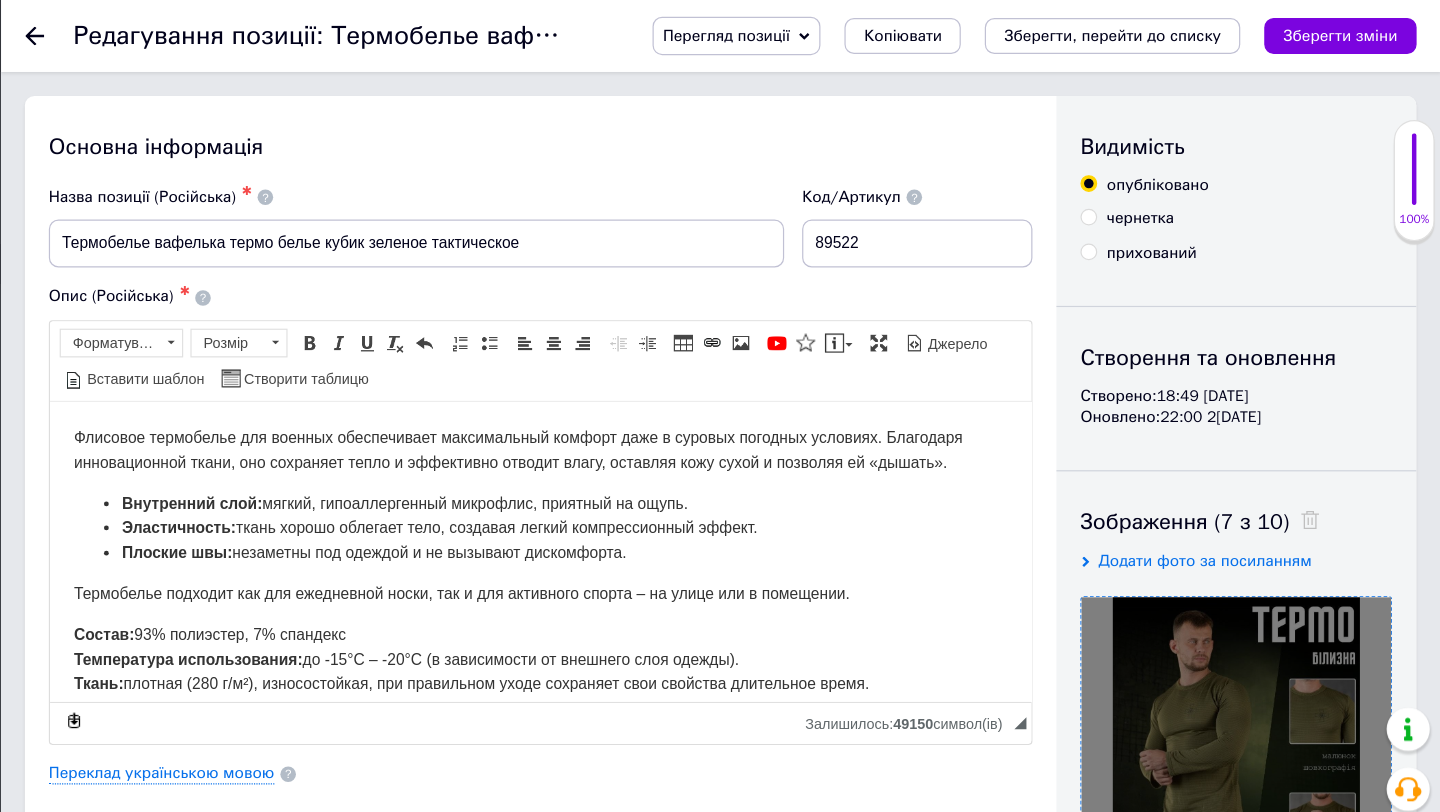 scroll, scrollTop: 0, scrollLeft: 0, axis: both 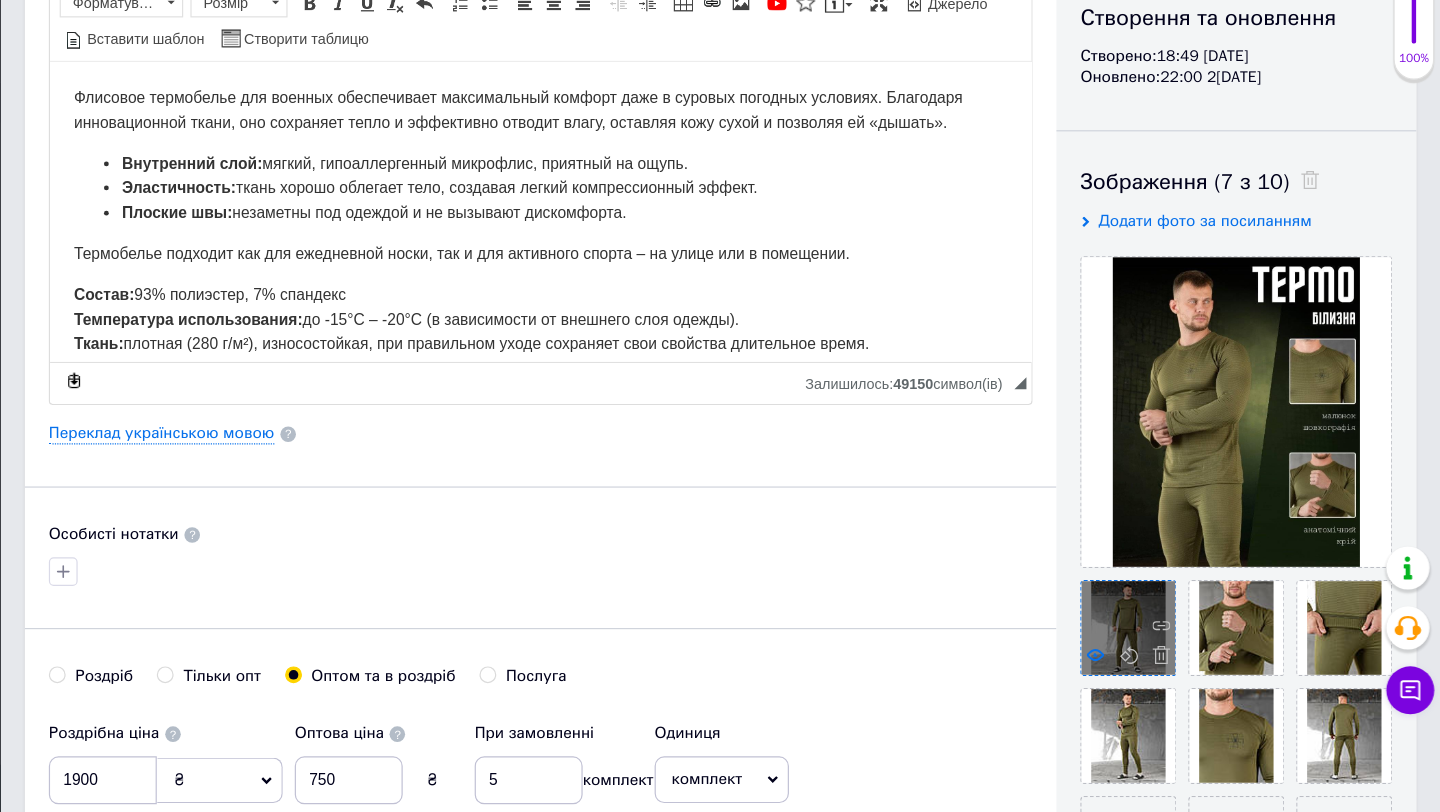 click 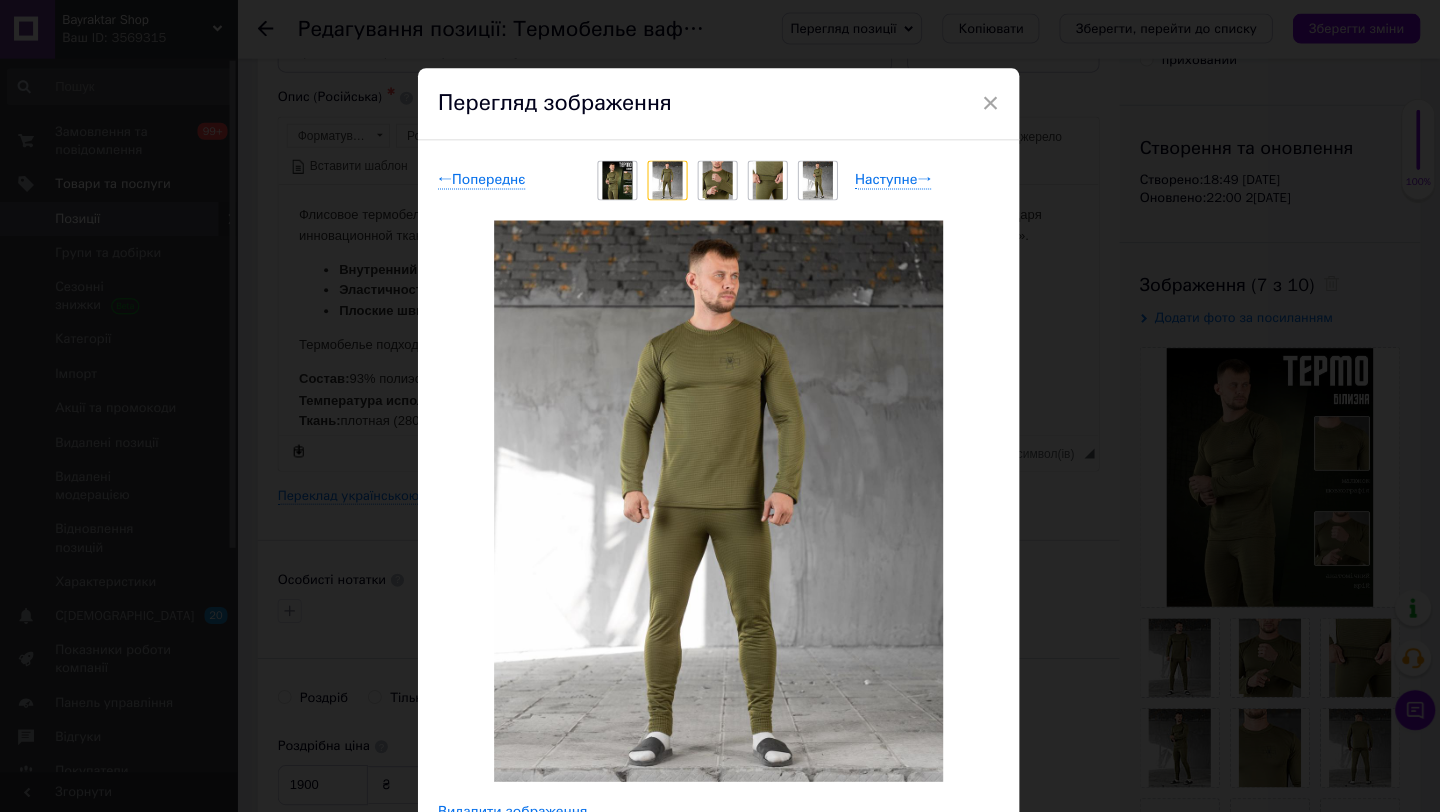 scroll, scrollTop: 149, scrollLeft: 0, axis: vertical 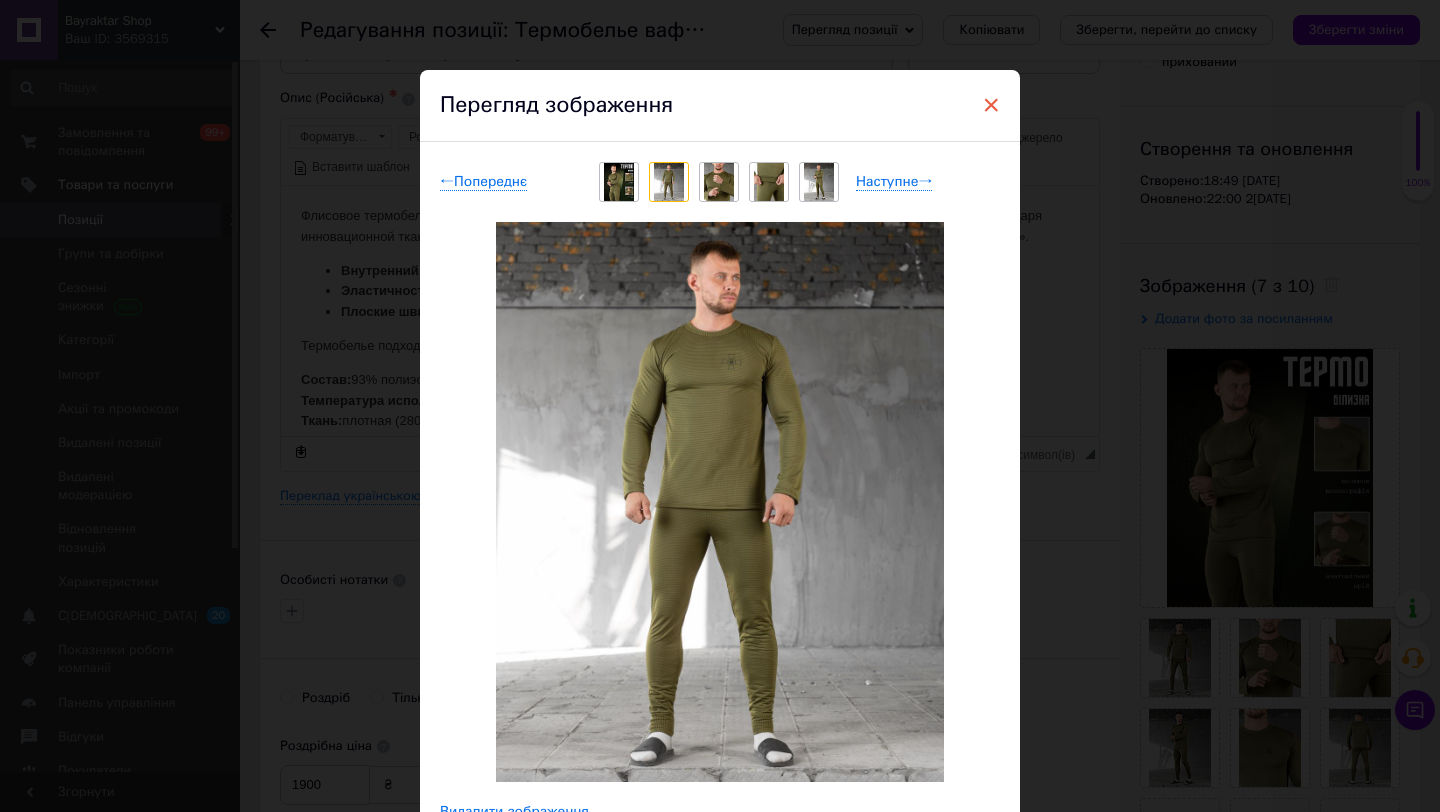 click on "×" at bounding box center [991, 105] 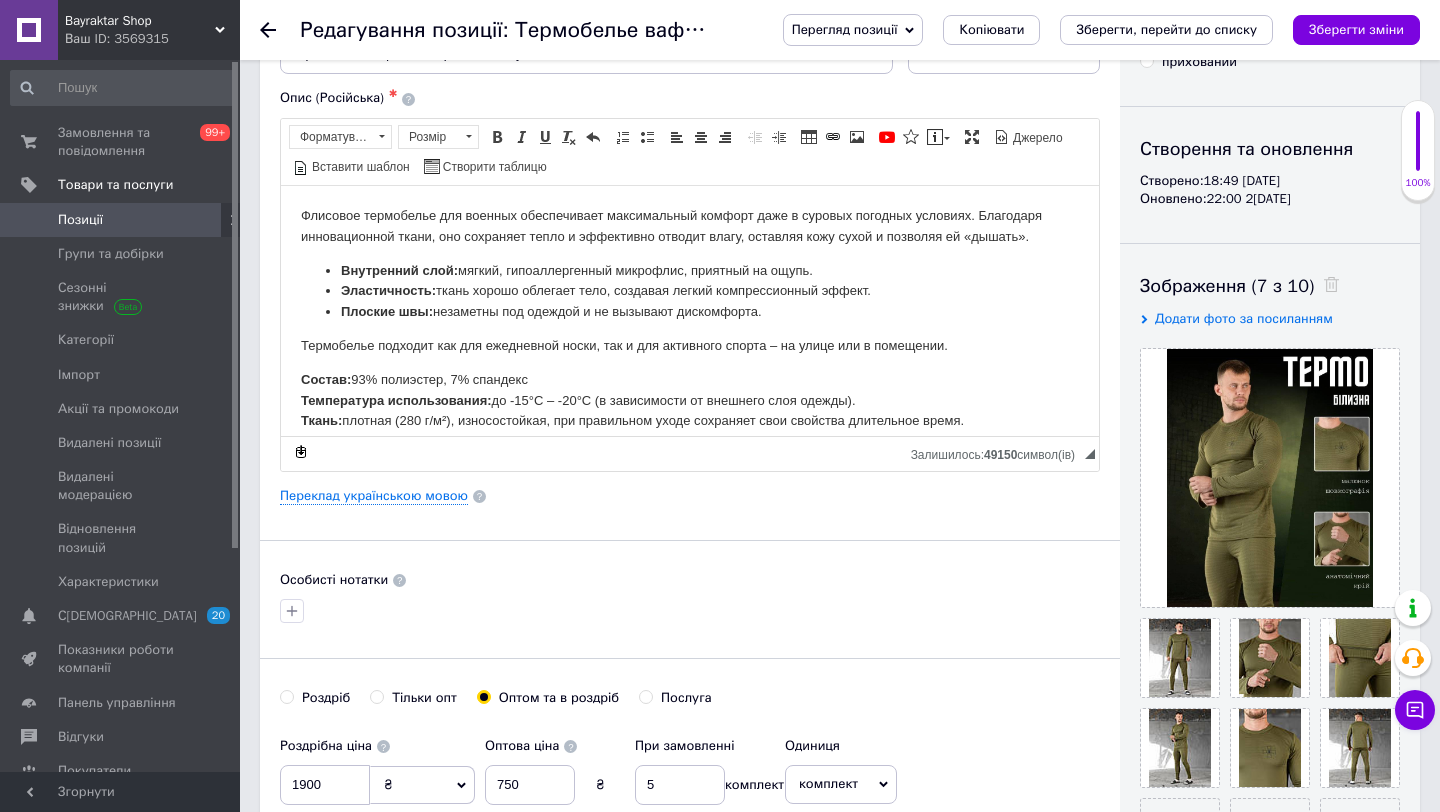 scroll, scrollTop: 0, scrollLeft: 0, axis: both 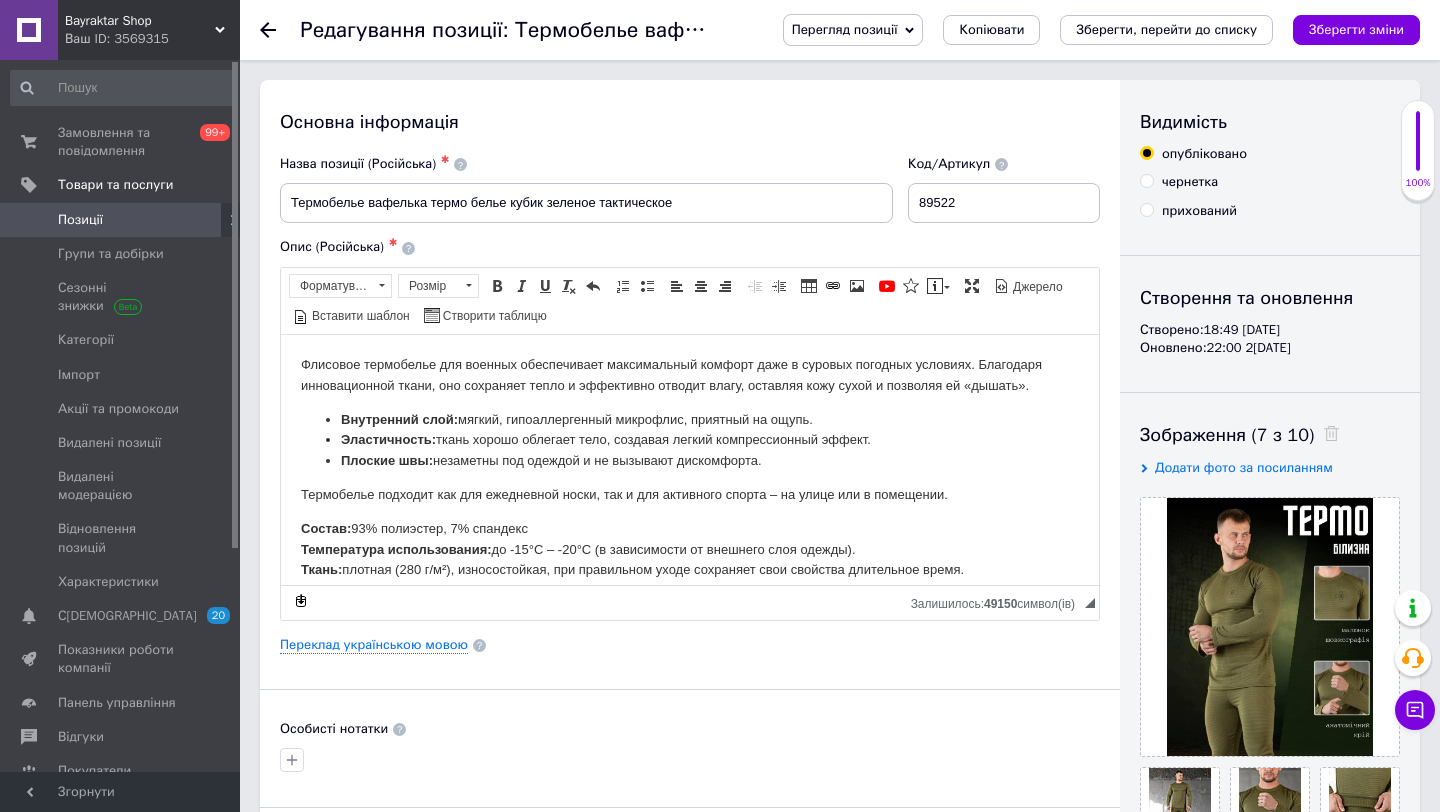 click on "прихований" at bounding box center [1146, 209] 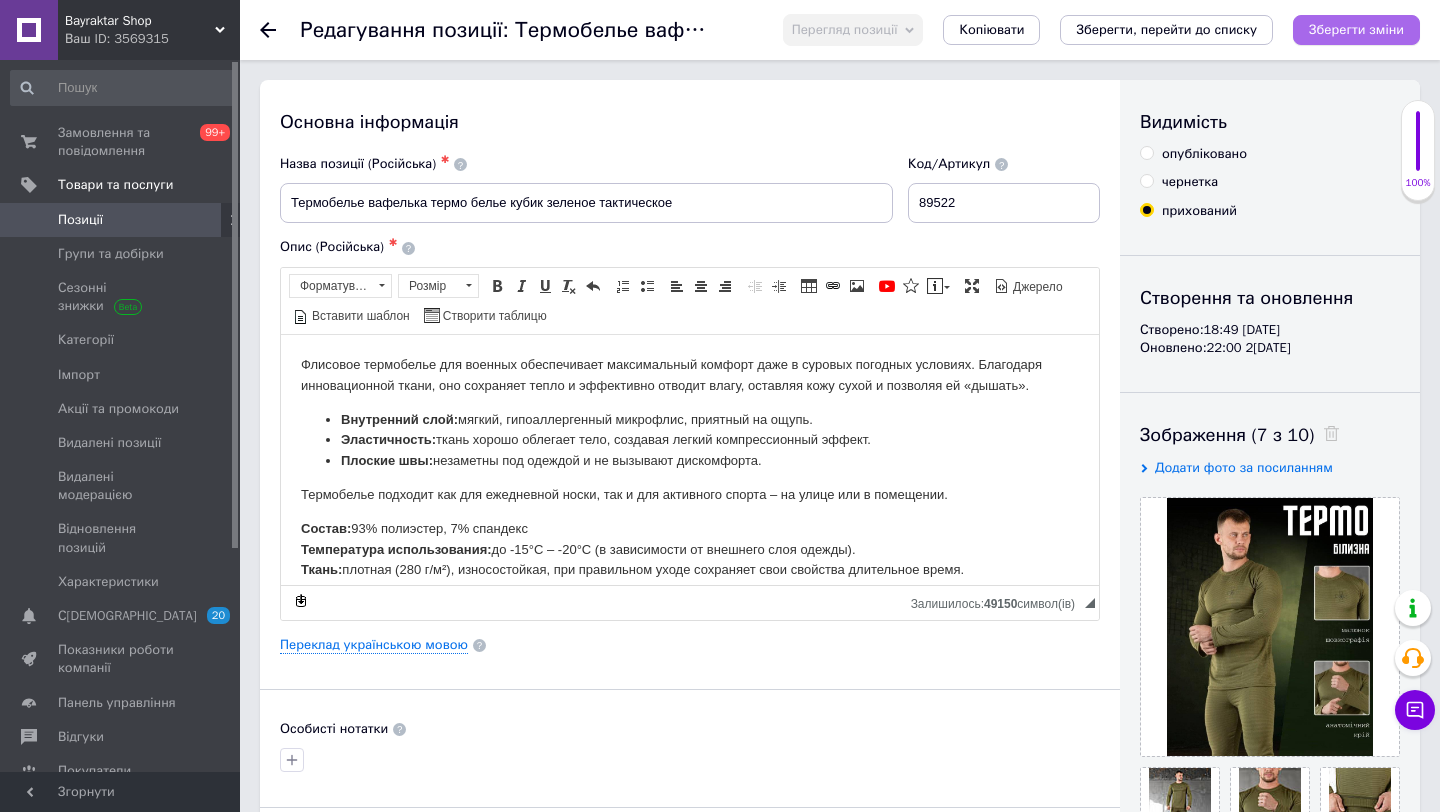 click on "Зберегти зміни" at bounding box center [1356, 30] 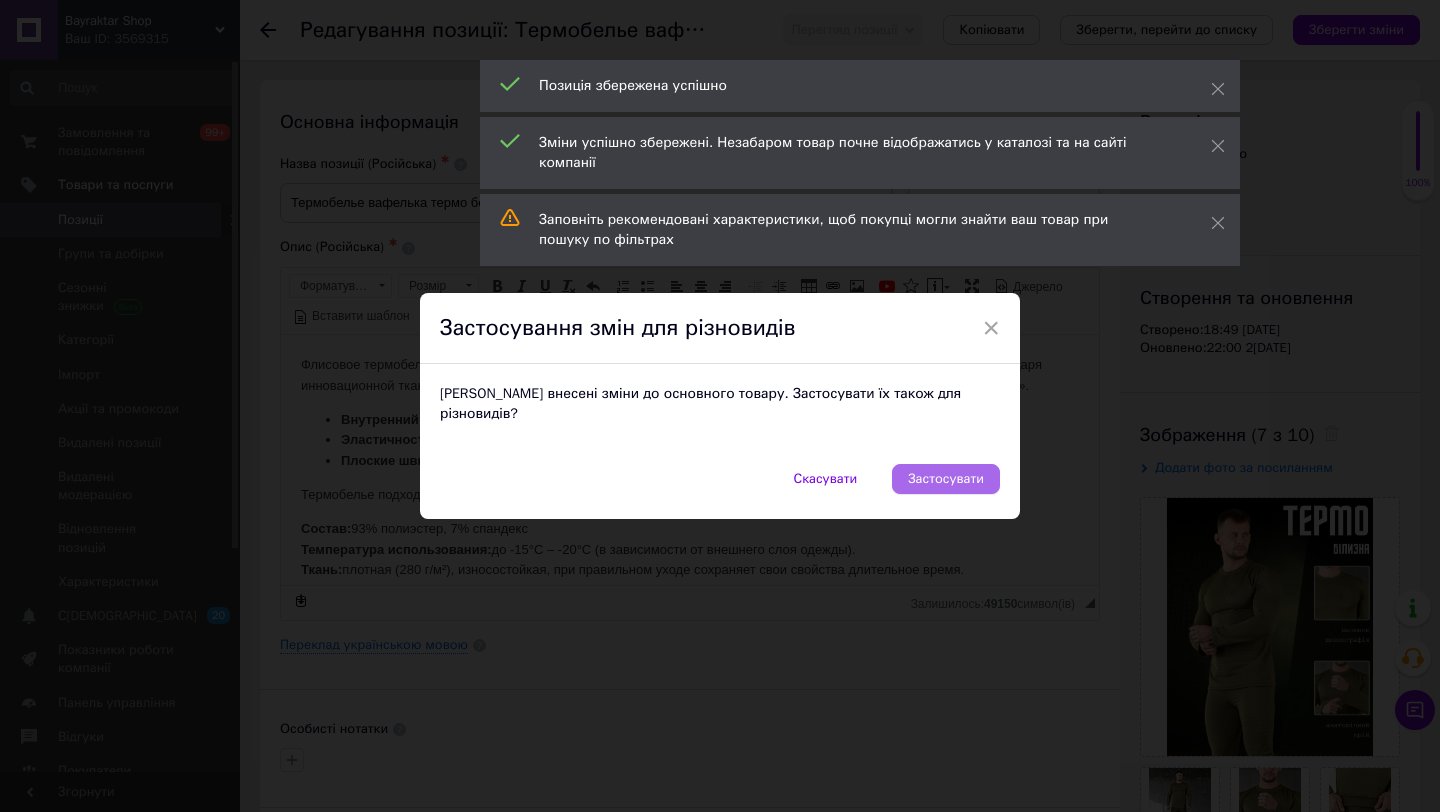 click on "Застосувати" at bounding box center [946, 479] 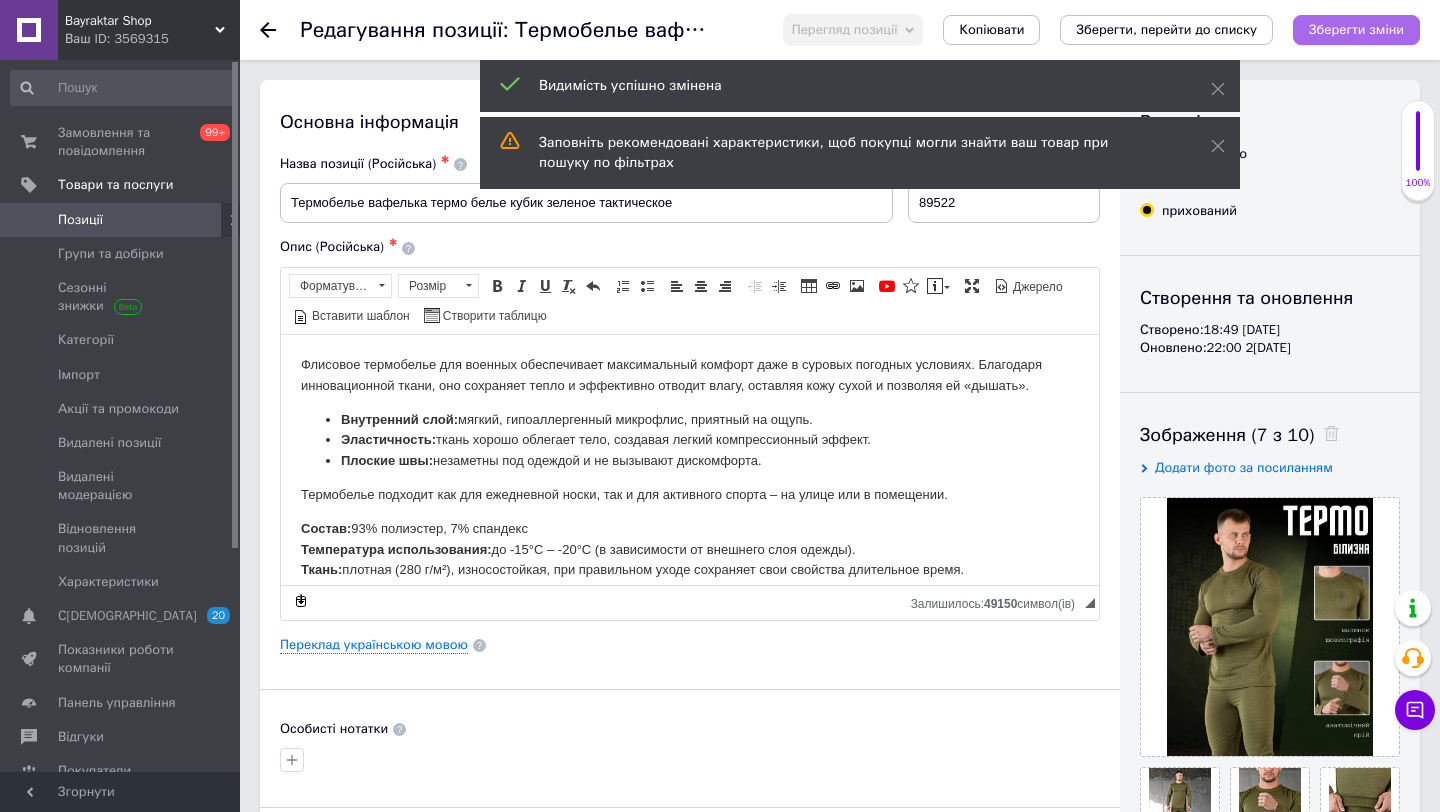 click on "Зберегти зміни" at bounding box center [1356, 29] 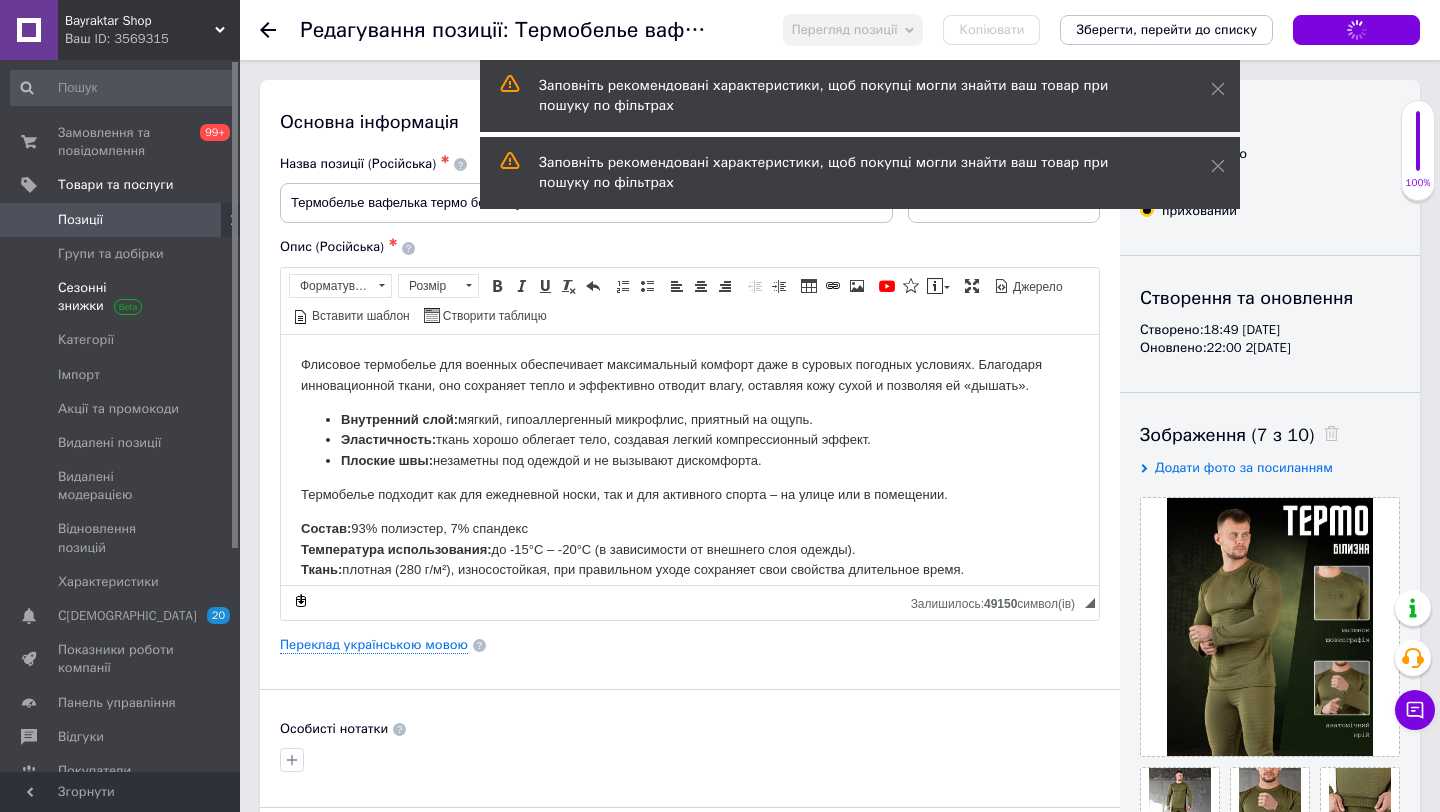 checkbox on "false" 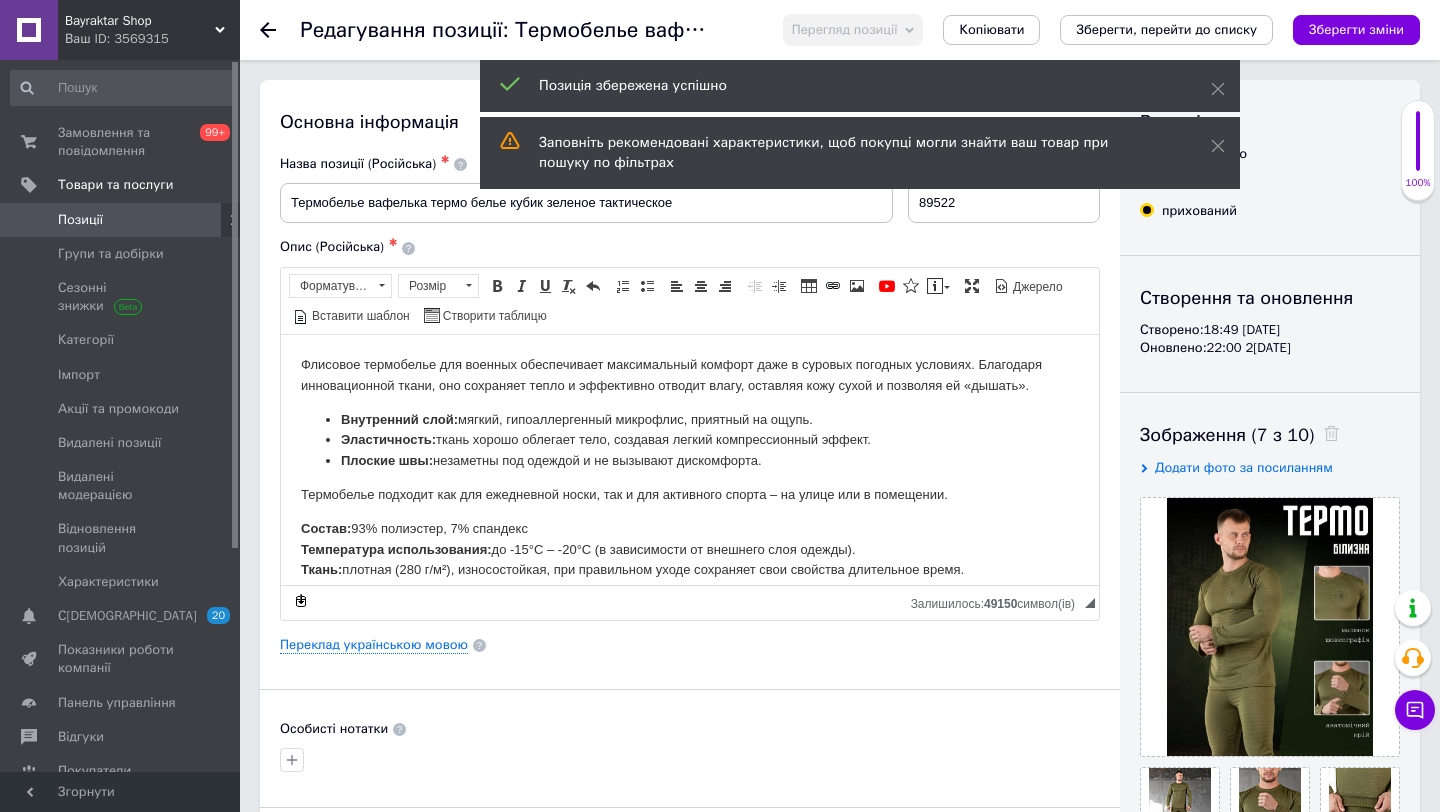 click on "Позиції" at bounding box center [121, 220] 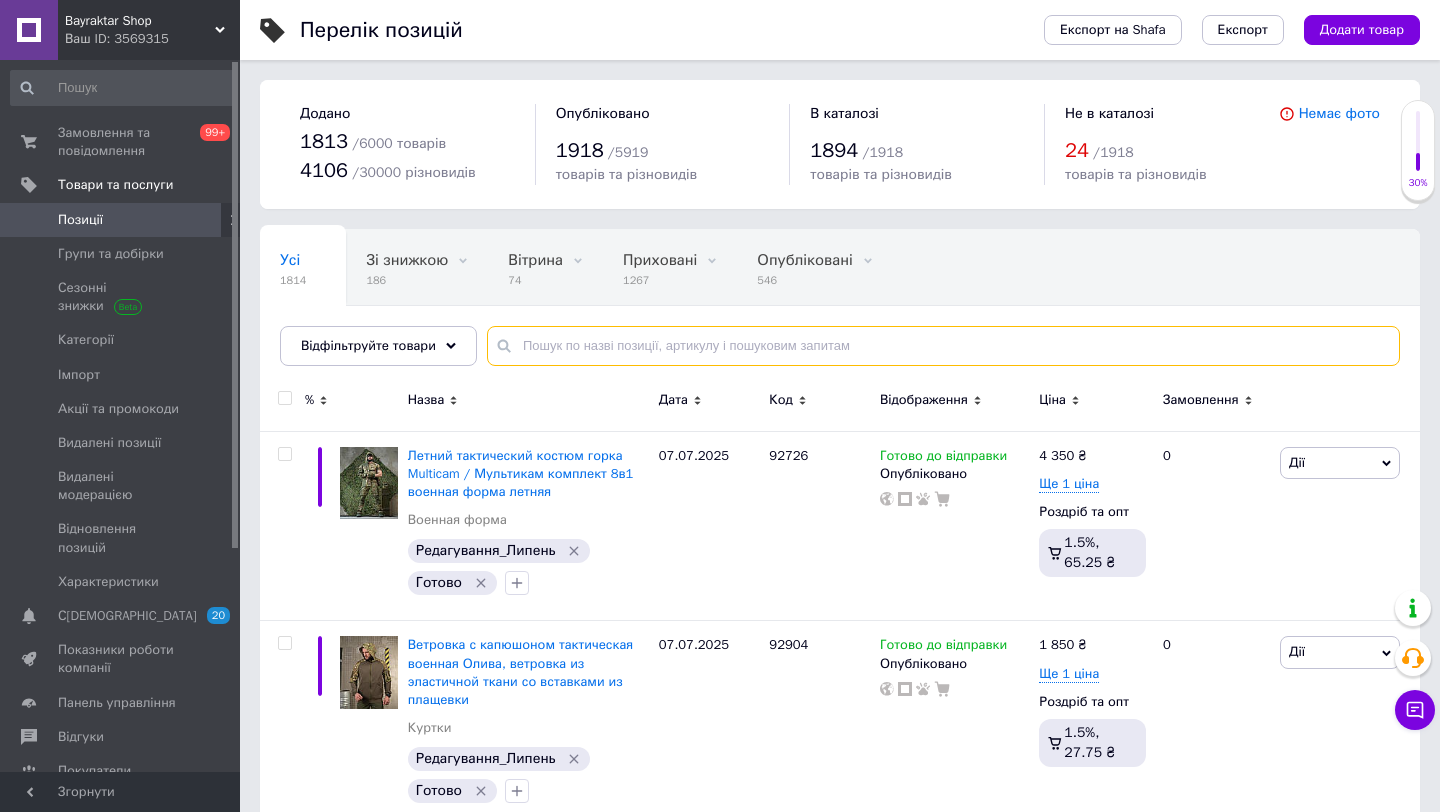click at bounding box center (943, 346) 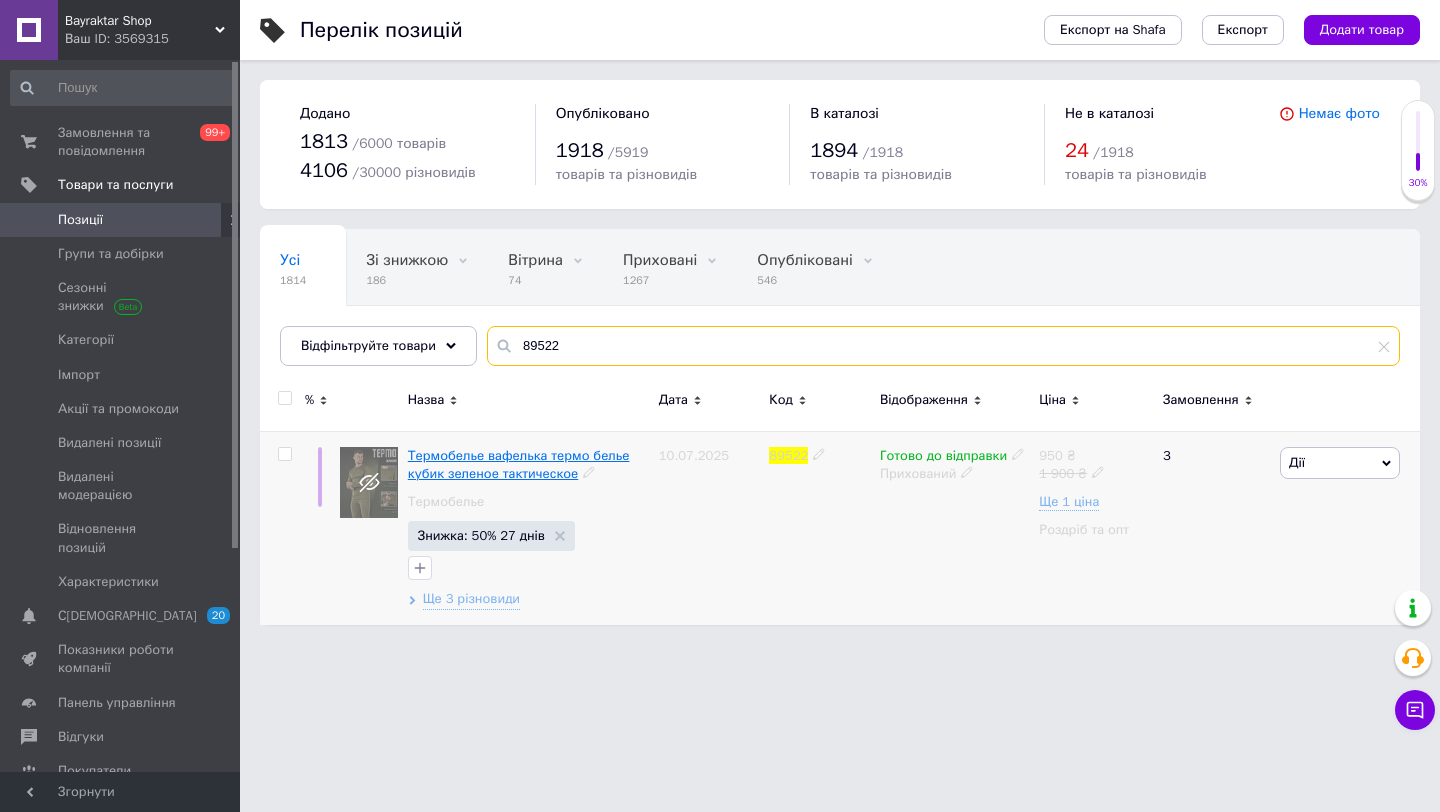 type on "89522" 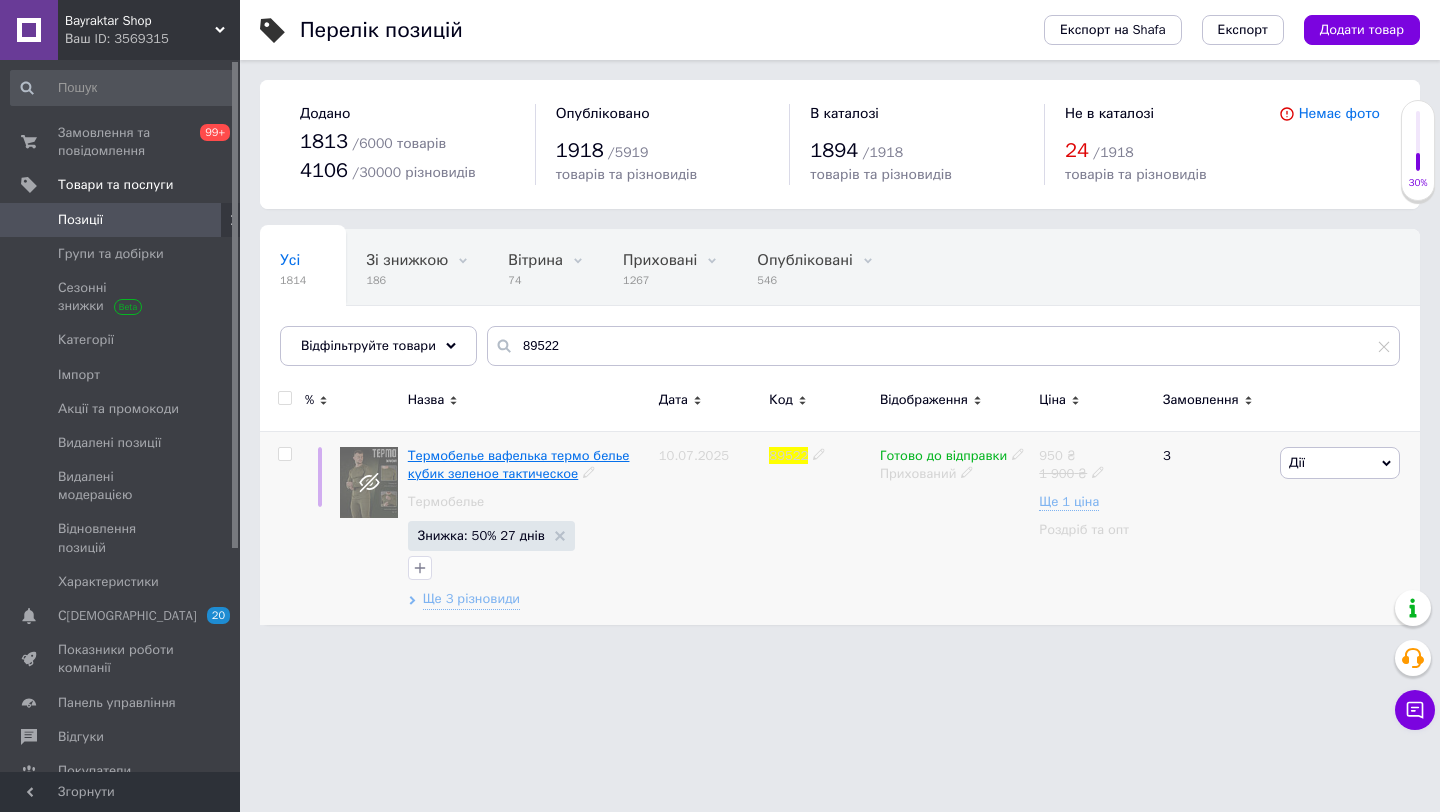 click on "Термобелье вафелька термо белье кубик зеленое тактическое" at bounding box center [519, 464] 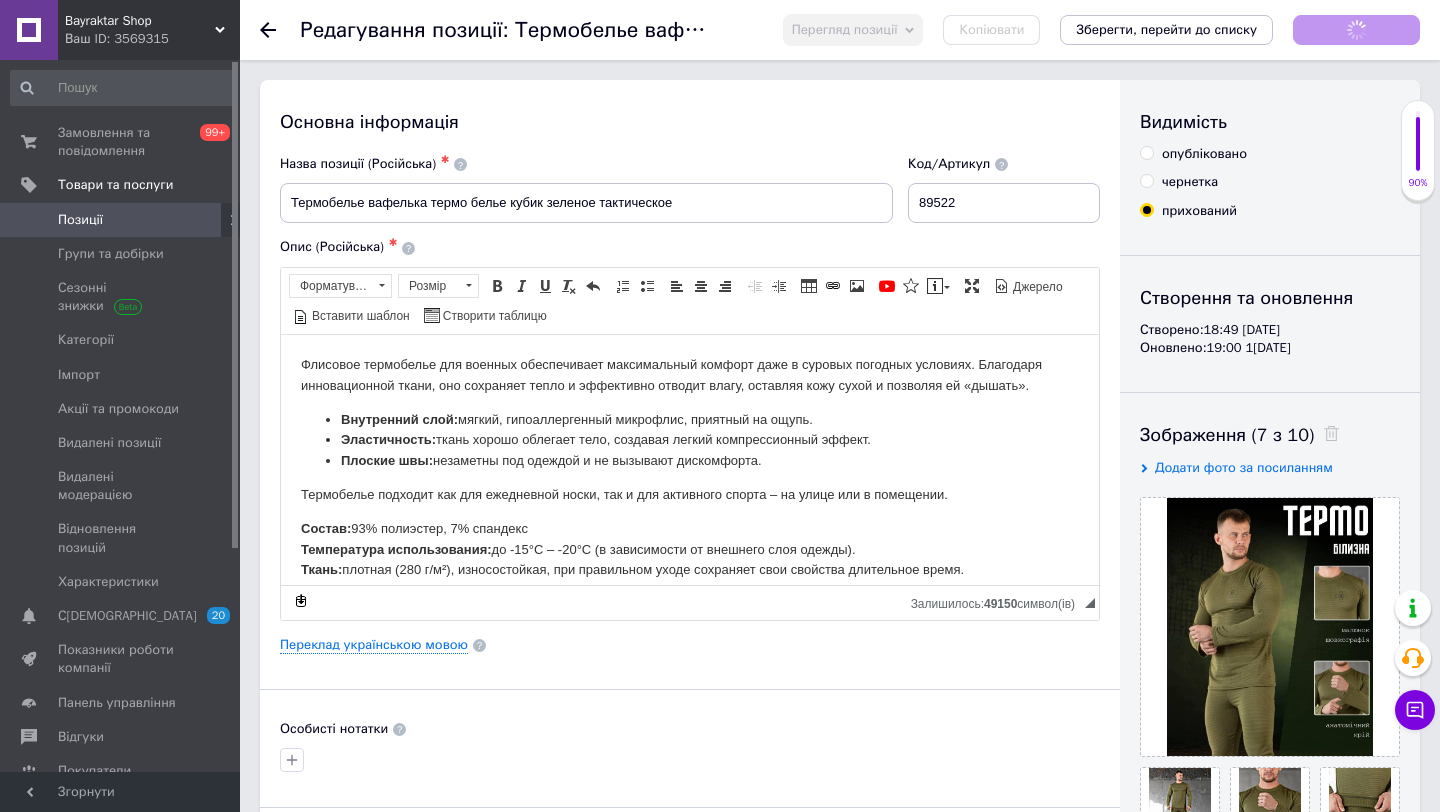 scroll, scrollTop: 0, scrollLeft: 0, axis: both 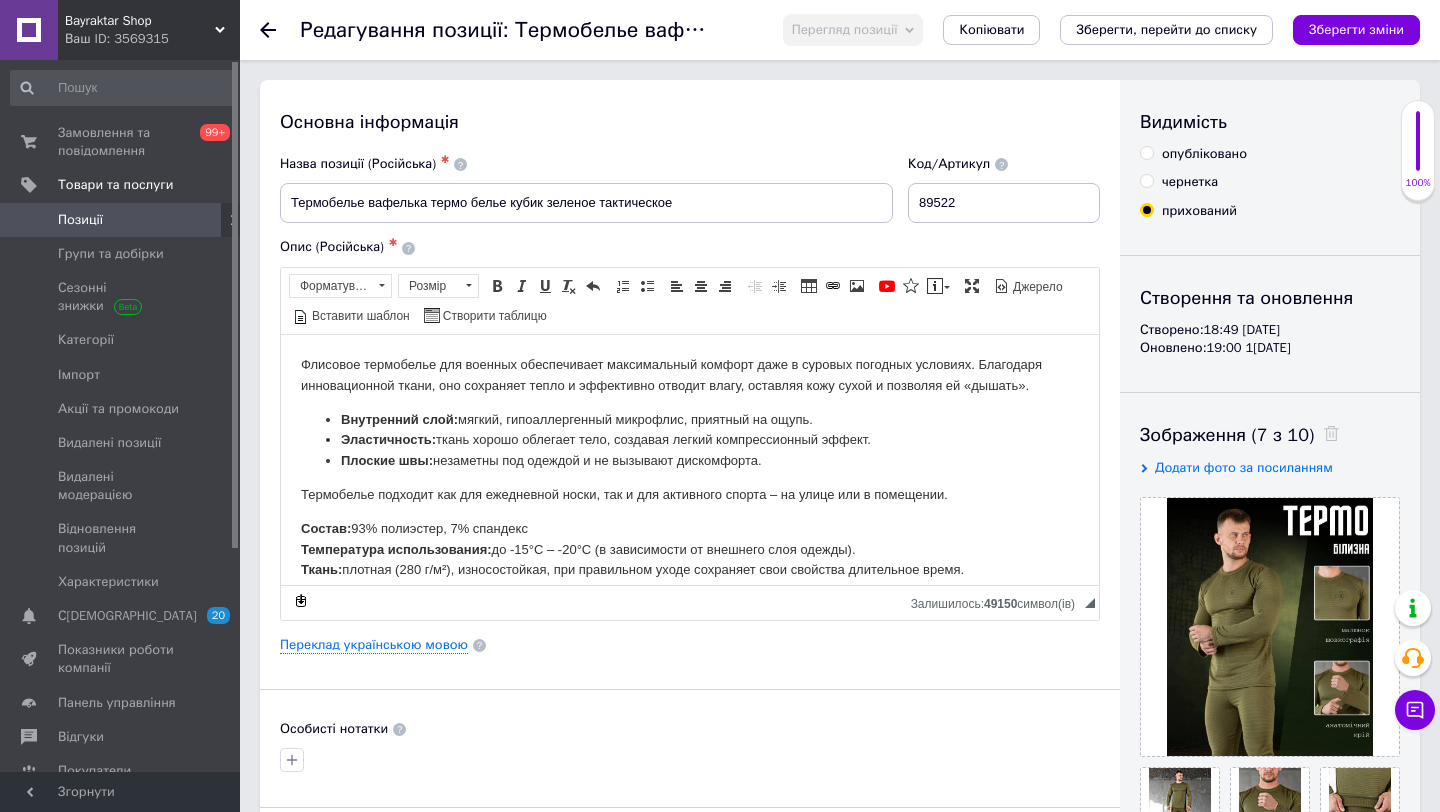 drag, startPoint x: 1148, startPoint y: 150, endPoint x: 1273, endPoint y: 114, distance: 130.08075 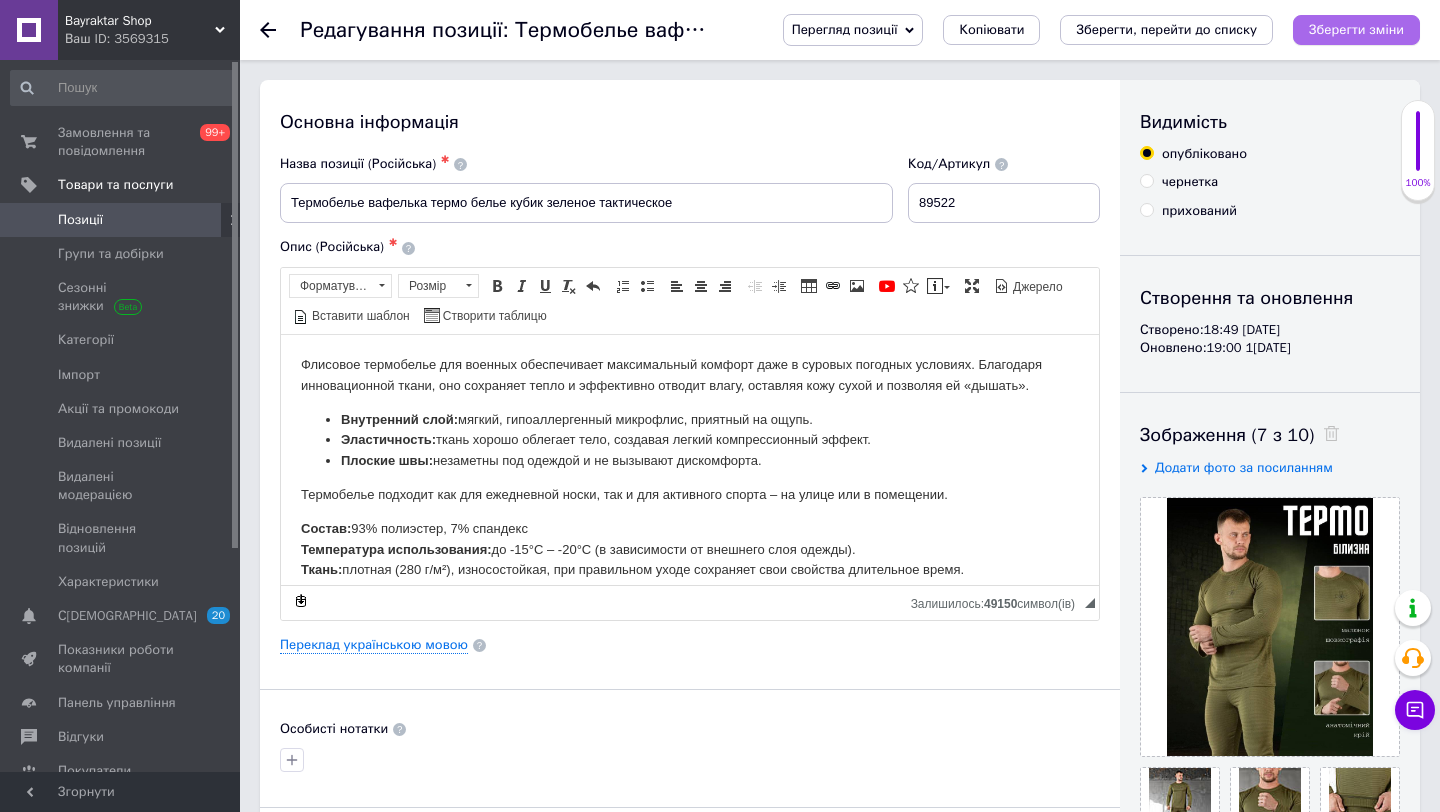 click on "Зберегти зміни" at bounding box center (1356, 30) 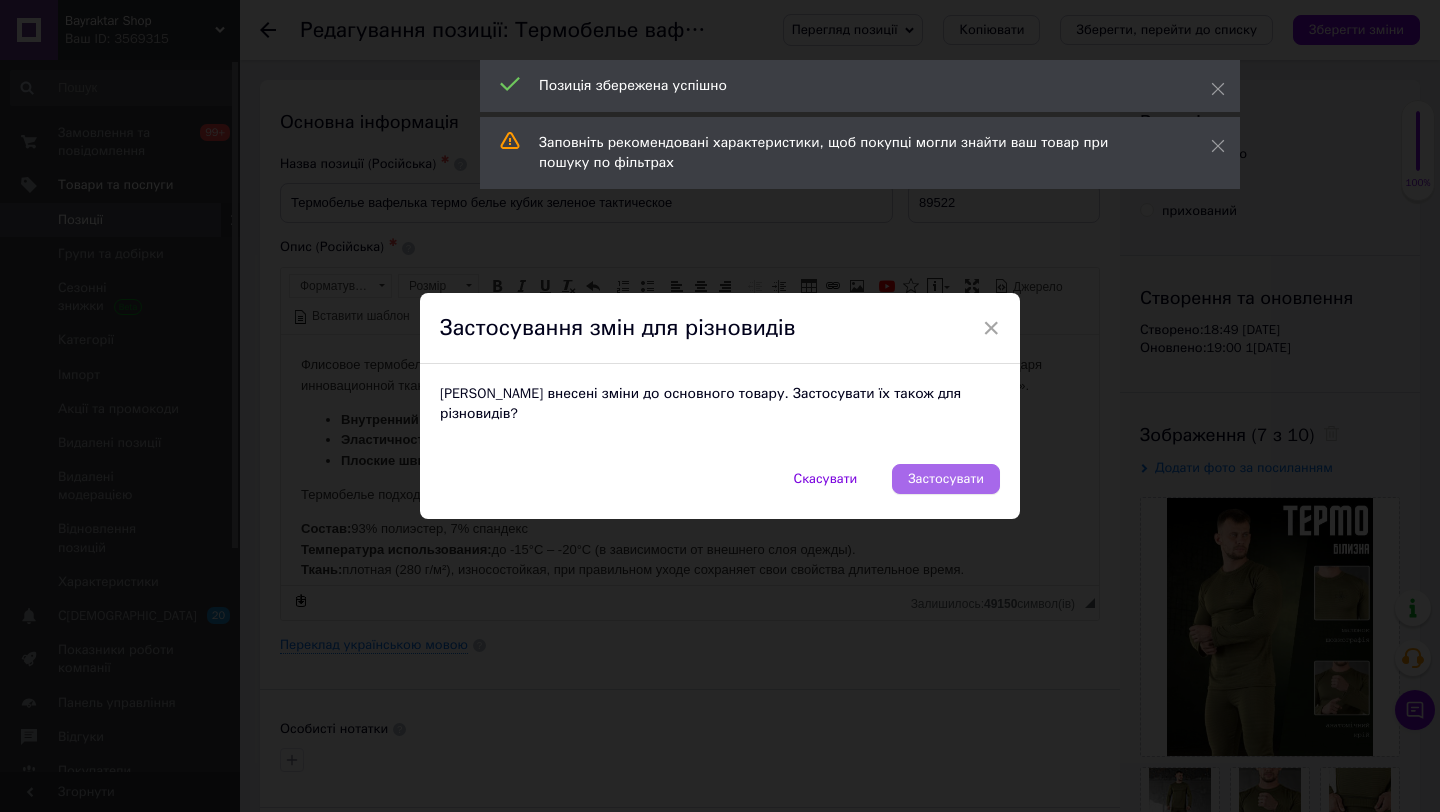 drag, startPoint x: 940, startPoint y: 480, endPoint x: 668, endPoint y: 152, distance: 426.10797 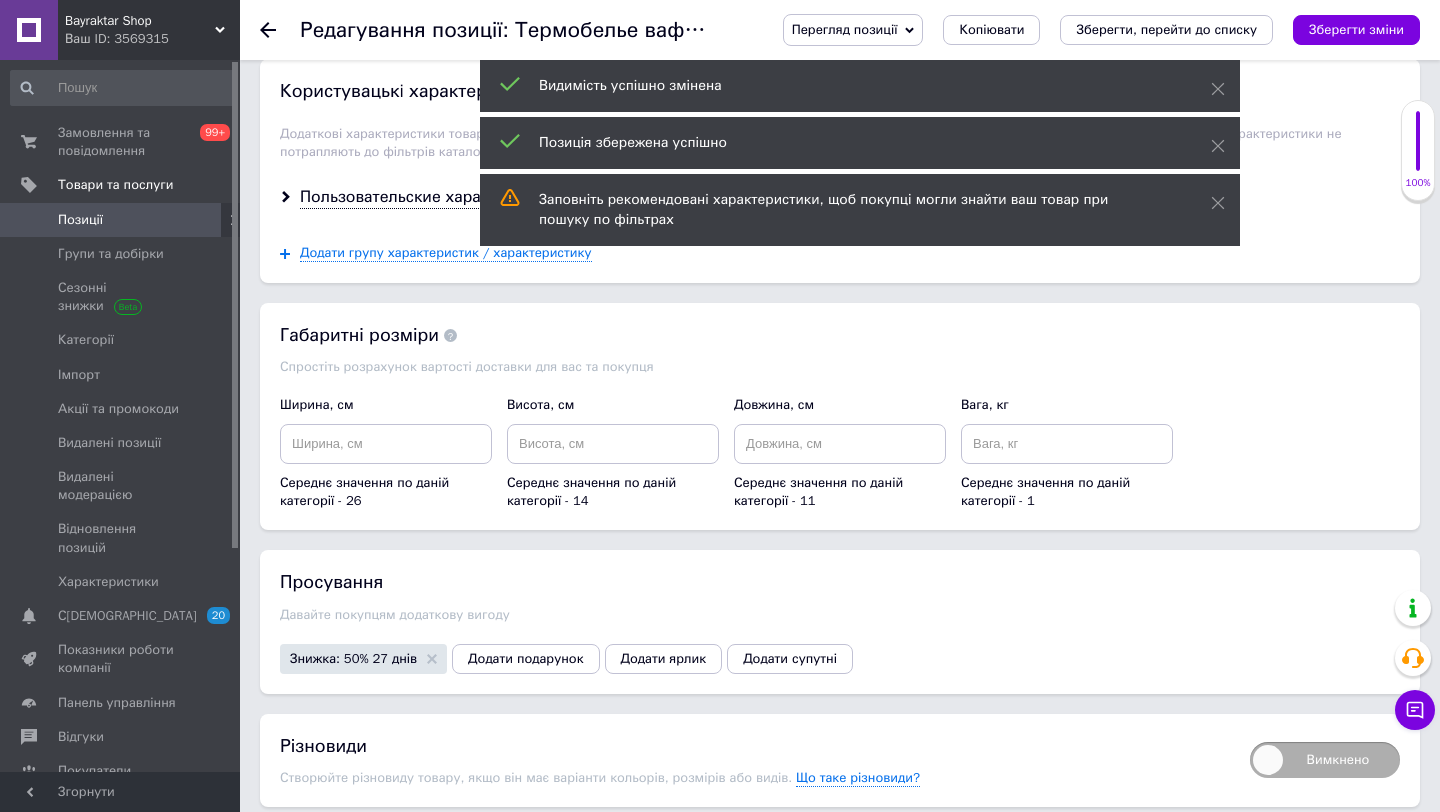 scroll, scrollTop: 2886, scrollLeft: 0, axis: vertical 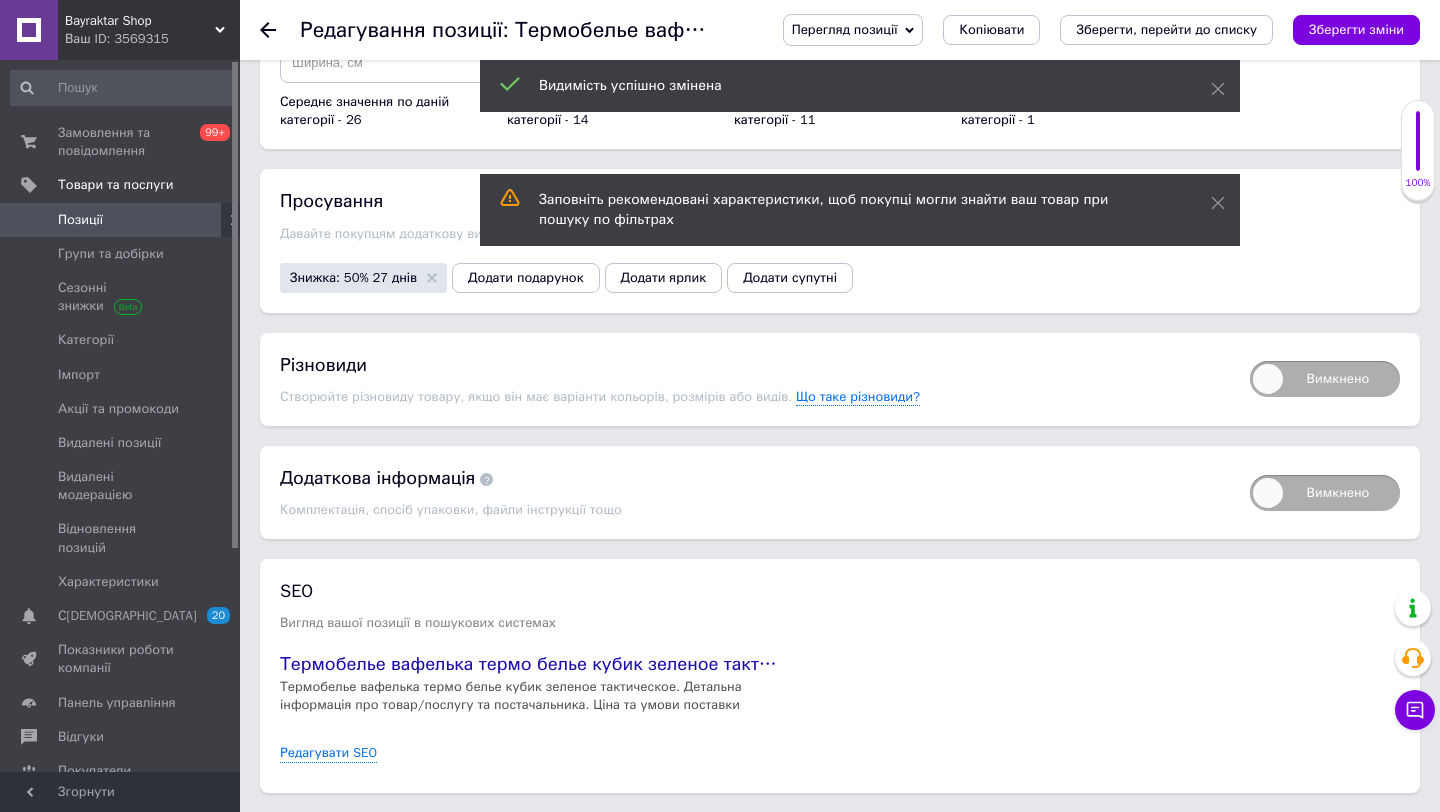 click on "Вимкнено" at bounding box center [1325, 379] 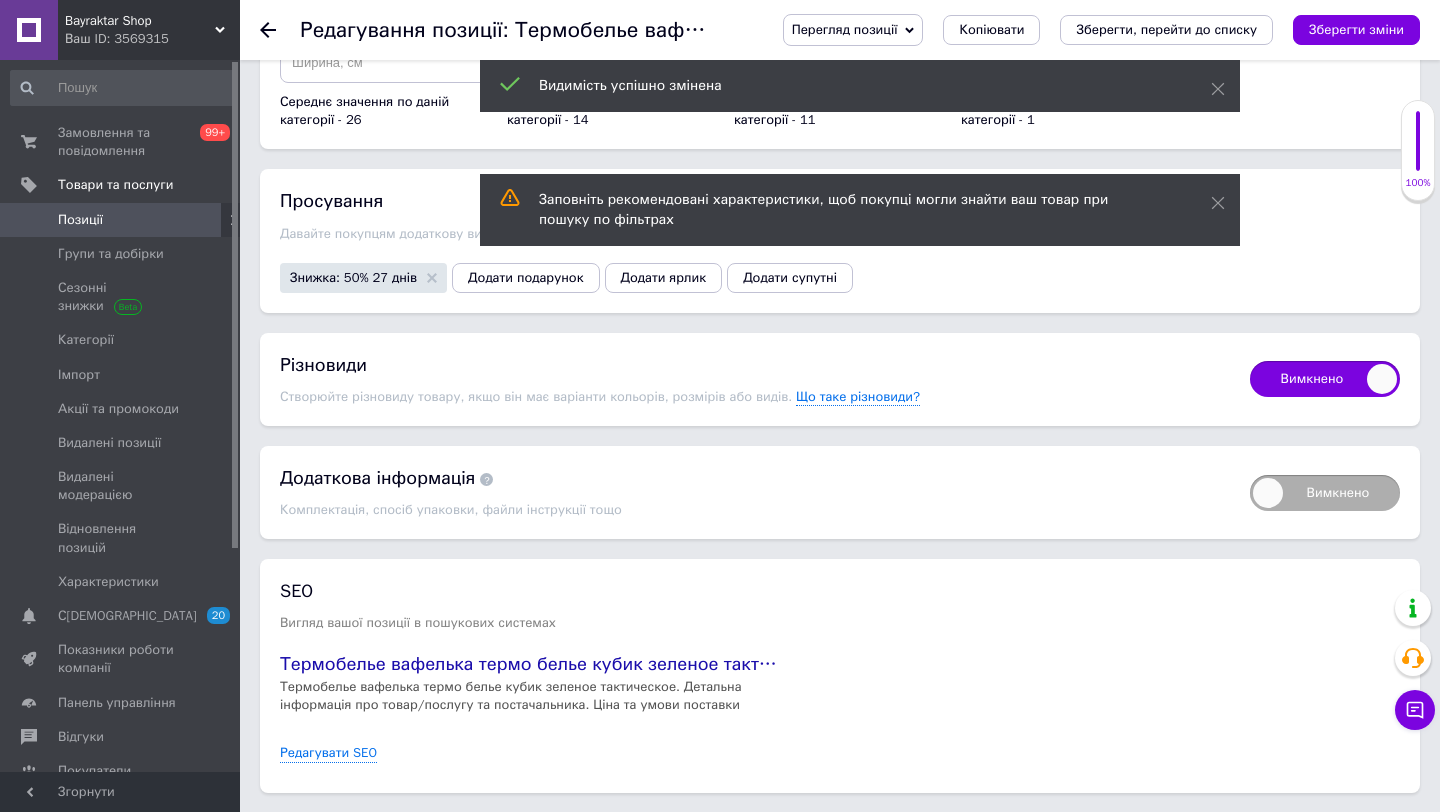 checkbox on "true" 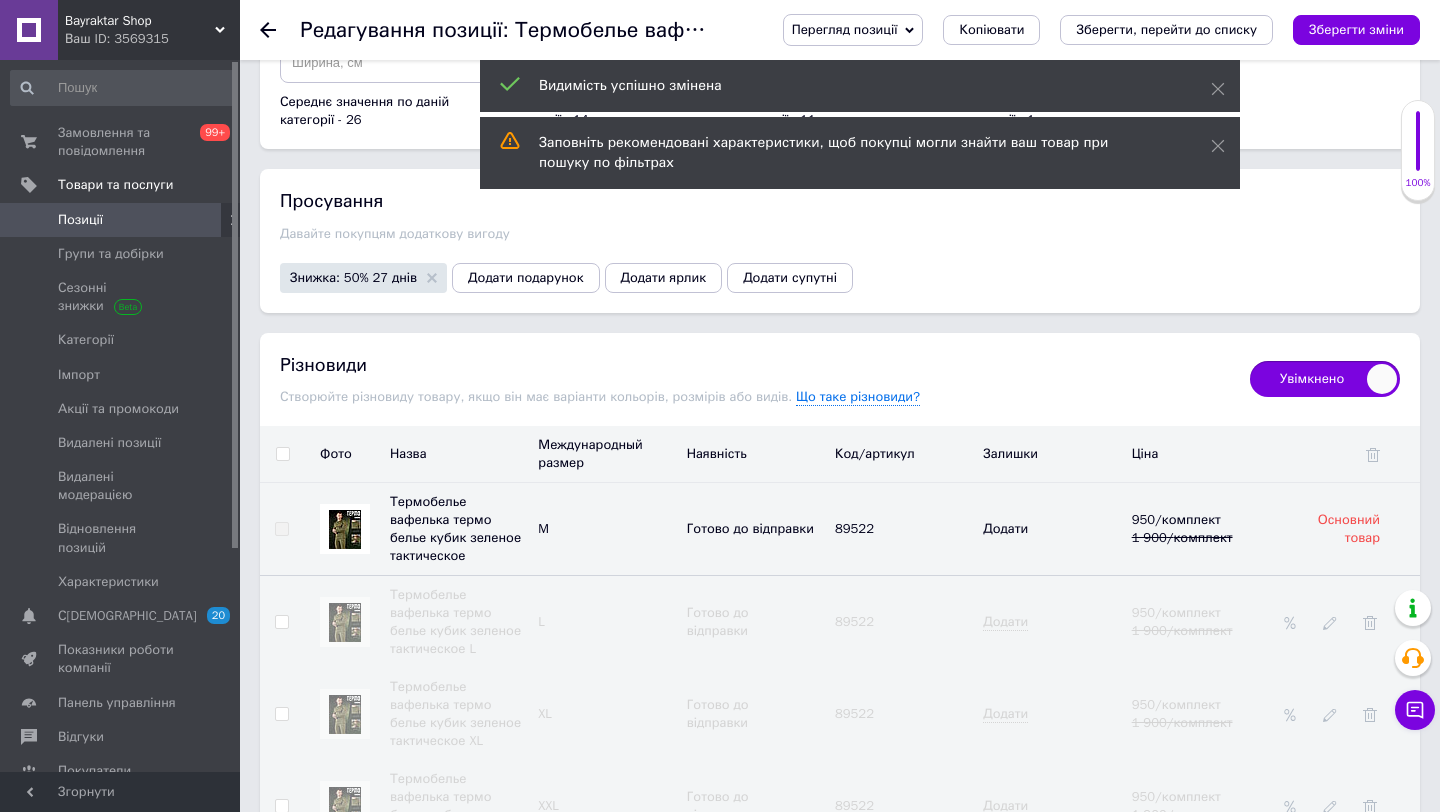 drag, startPoint x: 1345, startPoint y: 27, endPoint x: 1278, endPoint y: 46, distance: 69.641945 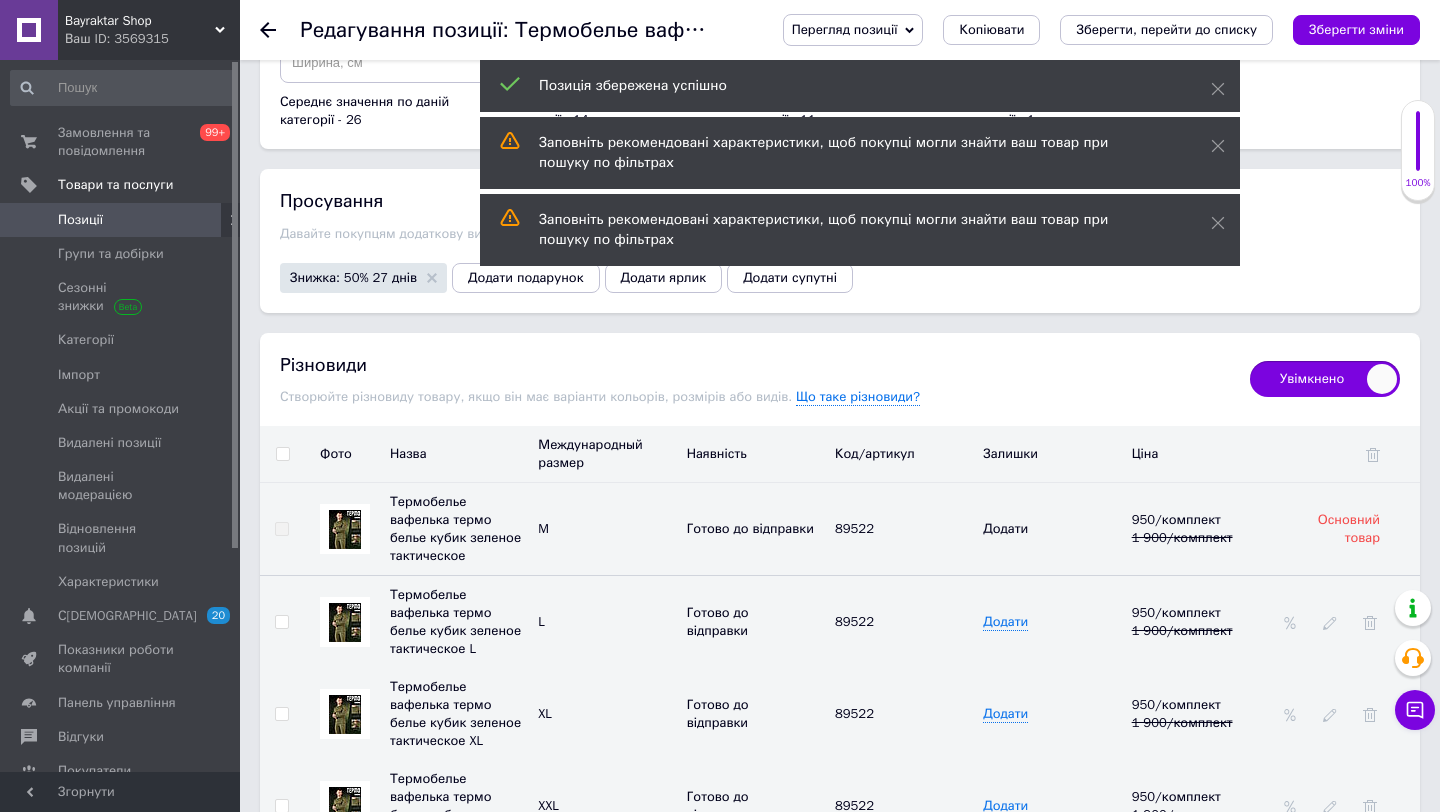 click on "Позиції" at bounding box center [121, 220] 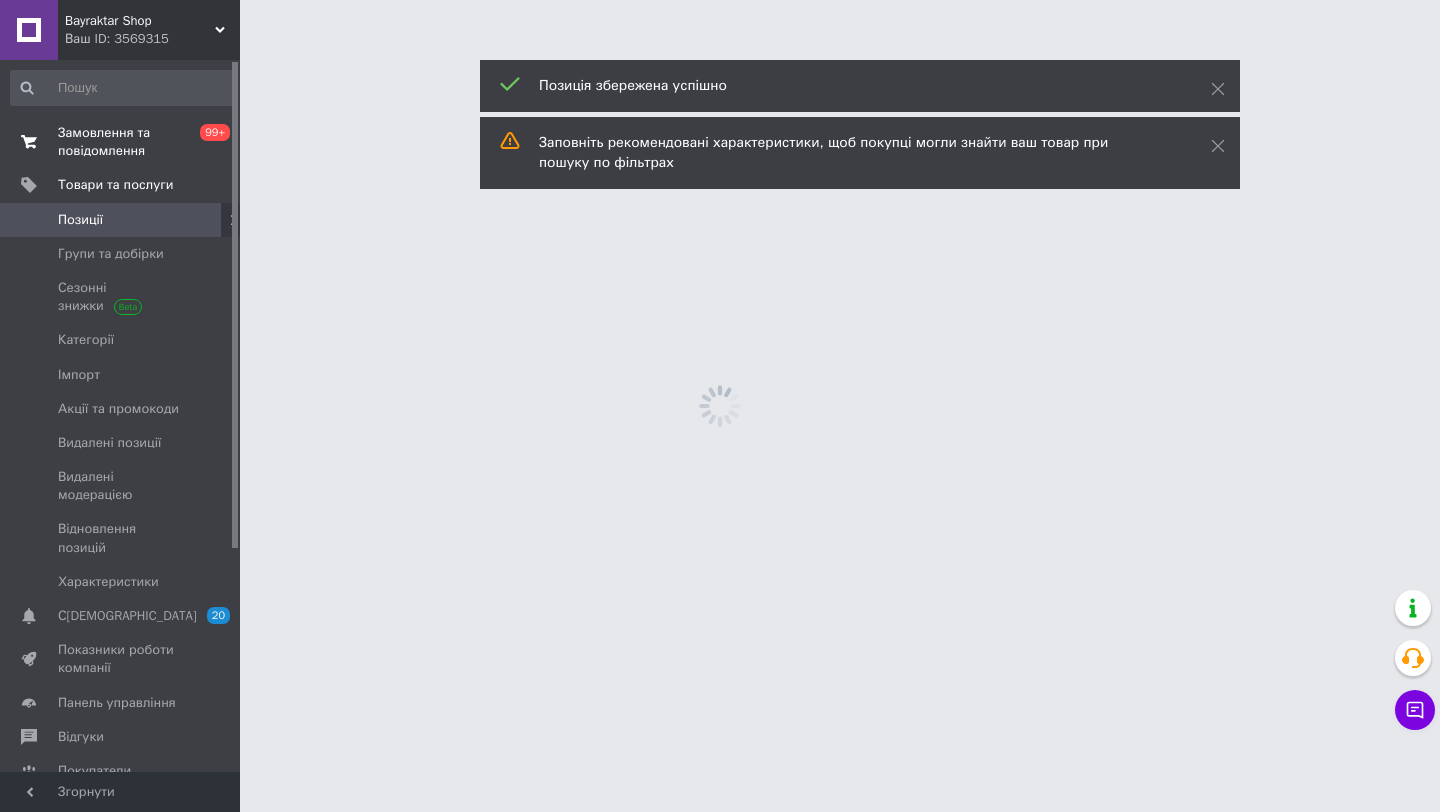 scroll, scrollTop: 0, scrollLeft: 0, axis: both 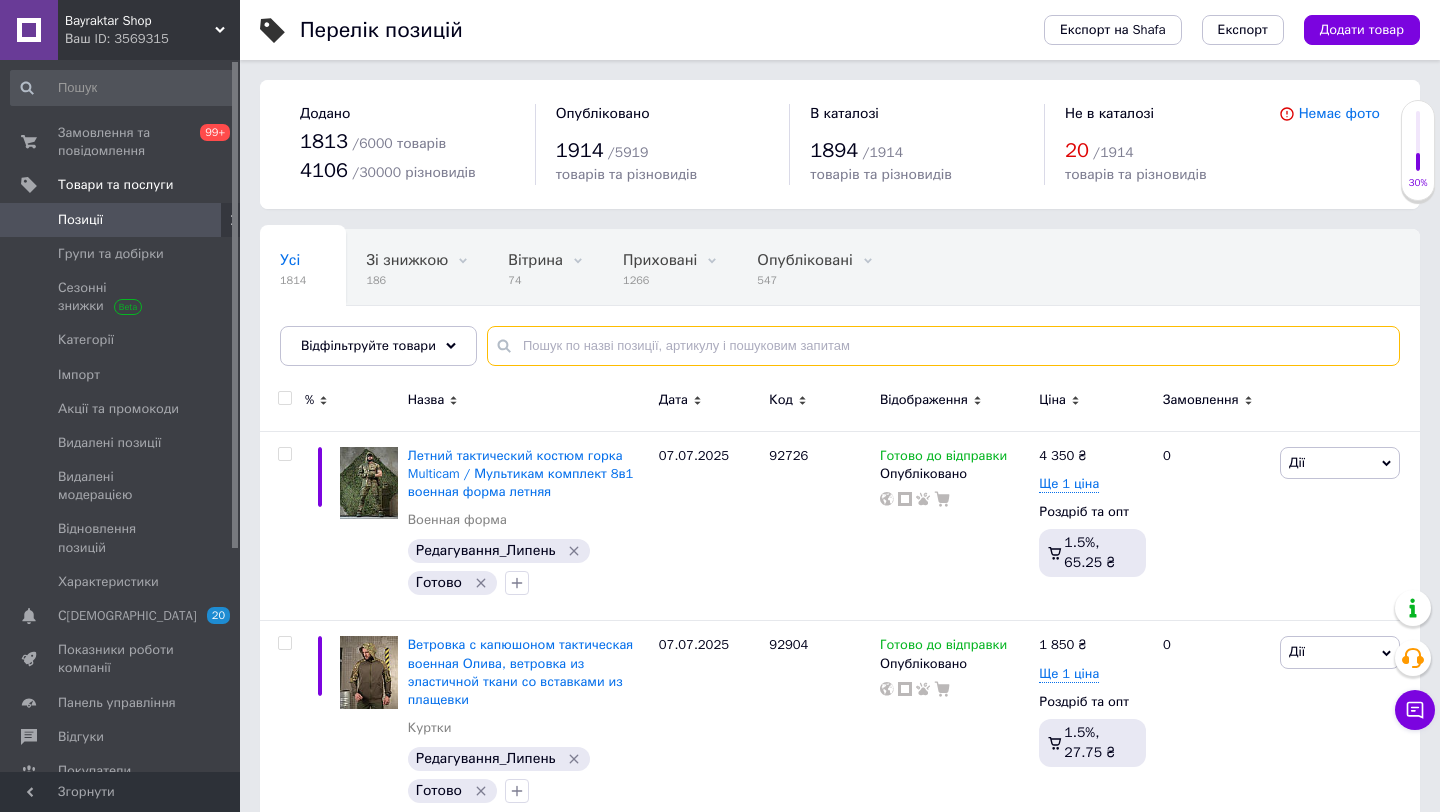 click at bounding box center [943, 346] 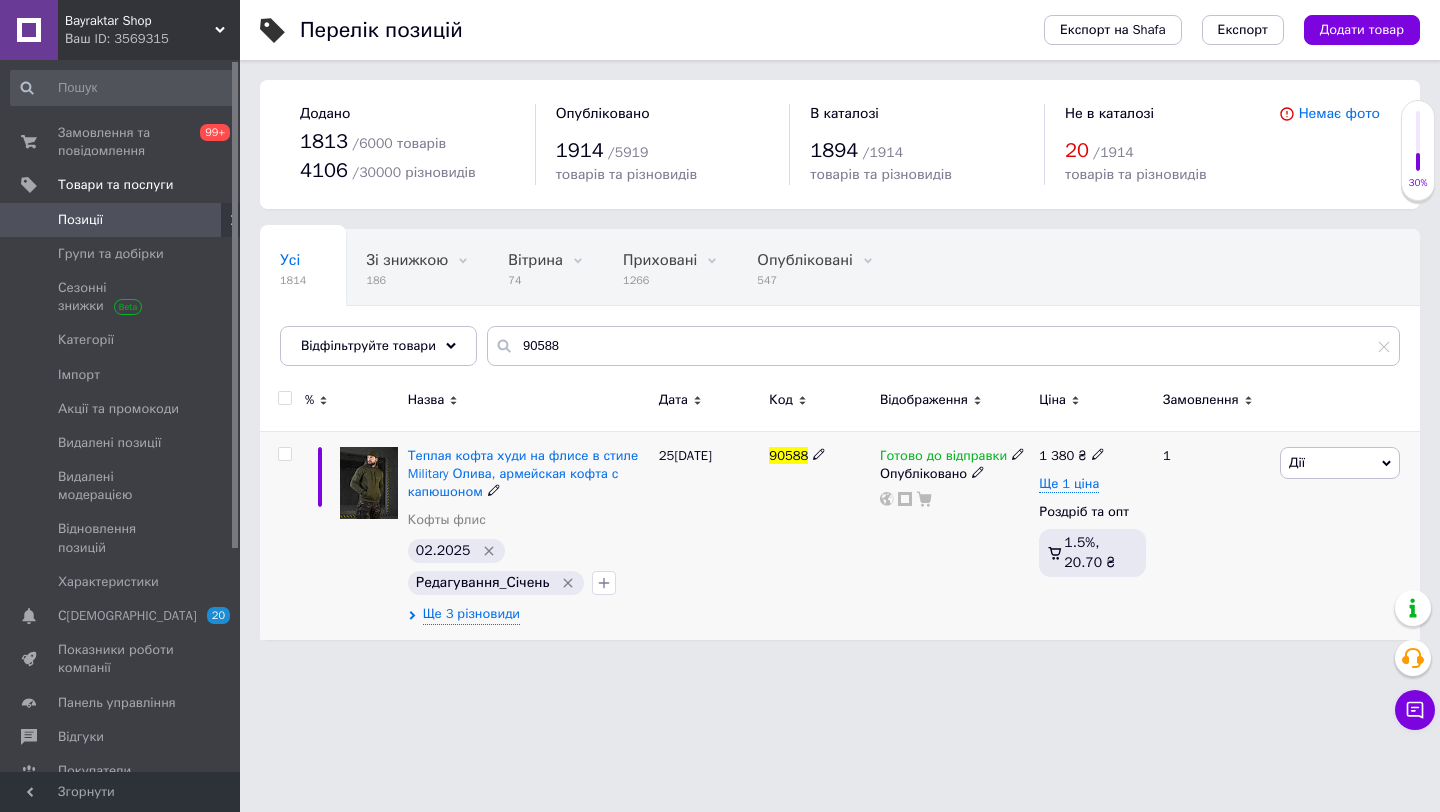 click on "Дії" at bounding box center [1340, 463] 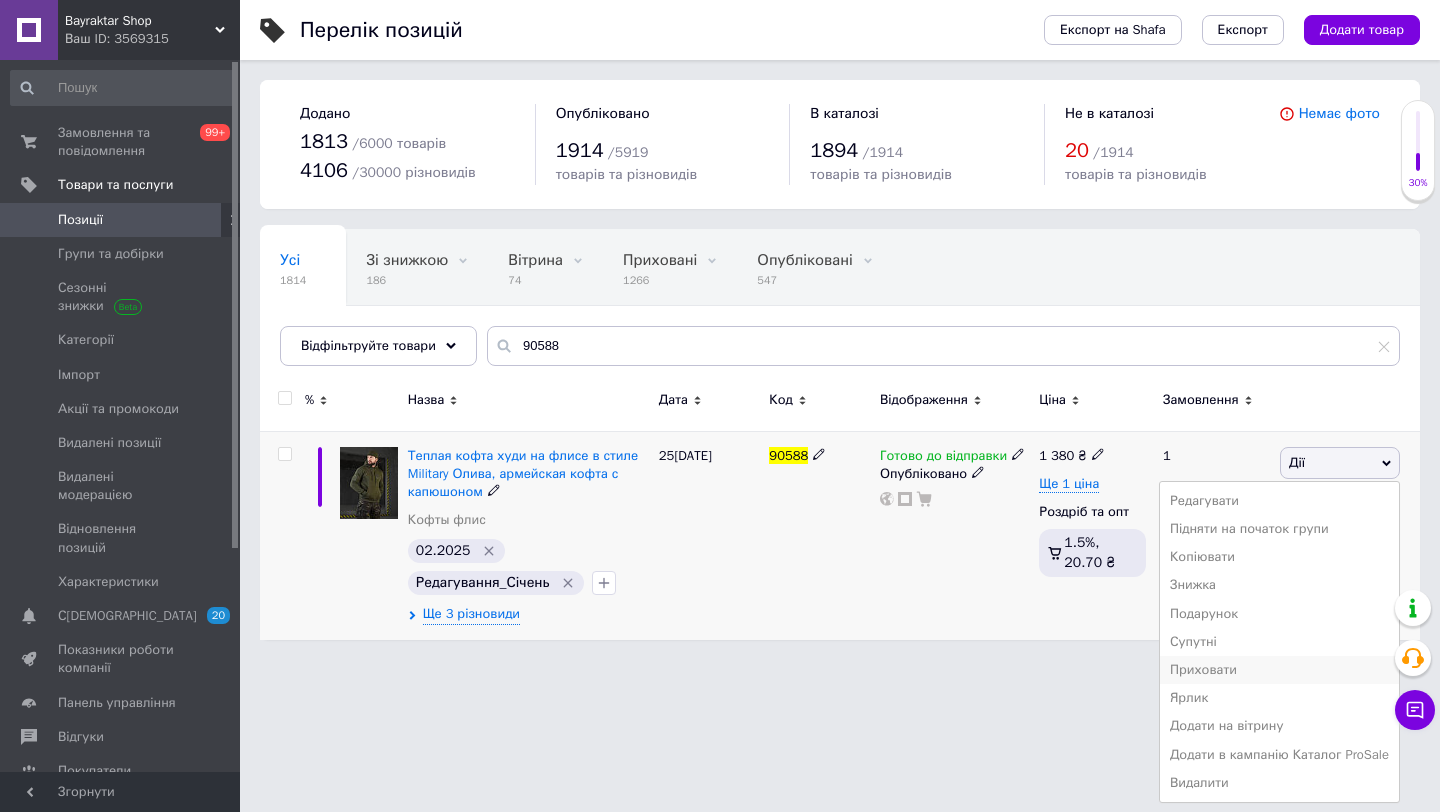 click on "Приховати" at bounding box center (1279, 670) 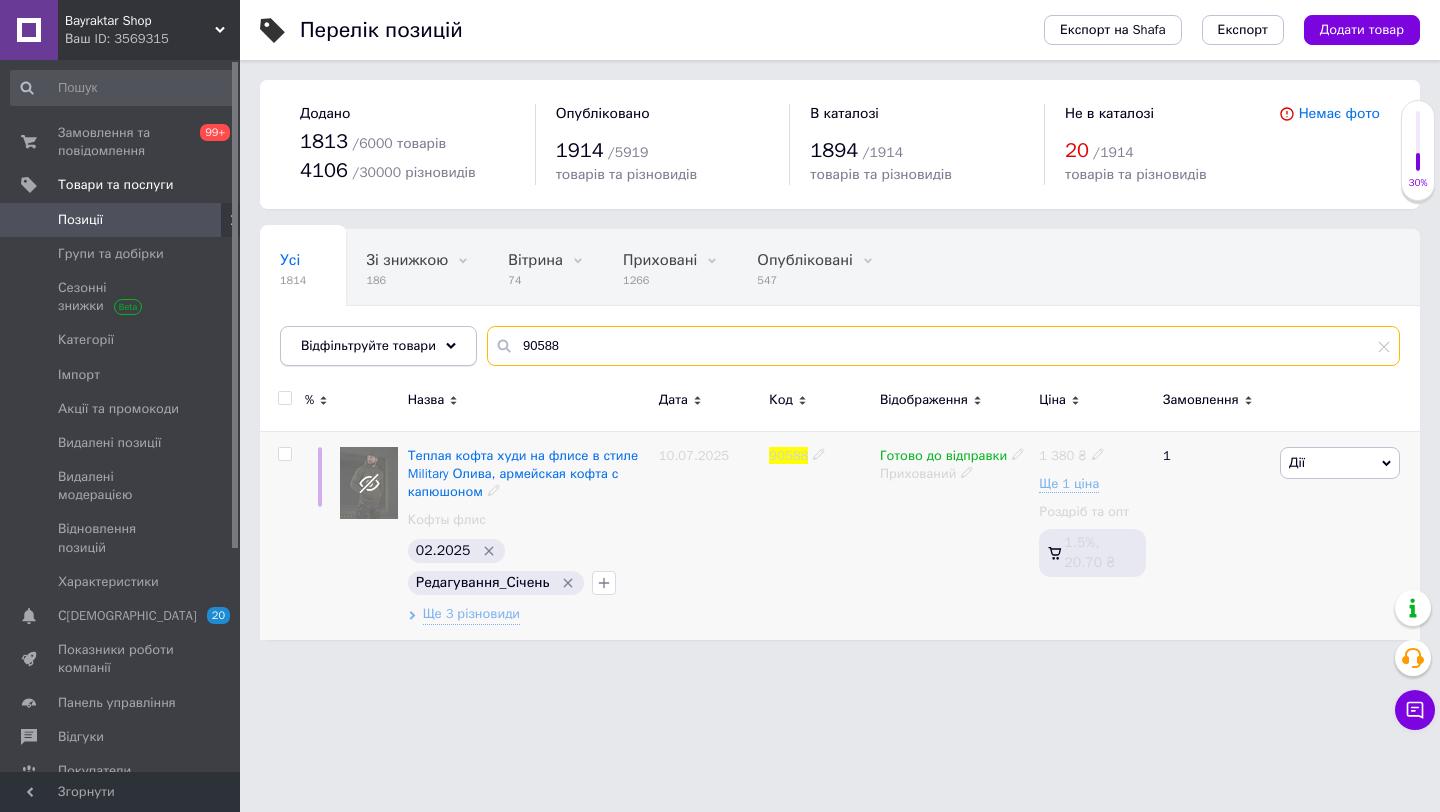 drag, startPoint x: 574, startPoint y: 346, endPoint x: 367, endPoint y: 336, distance: 207.24141 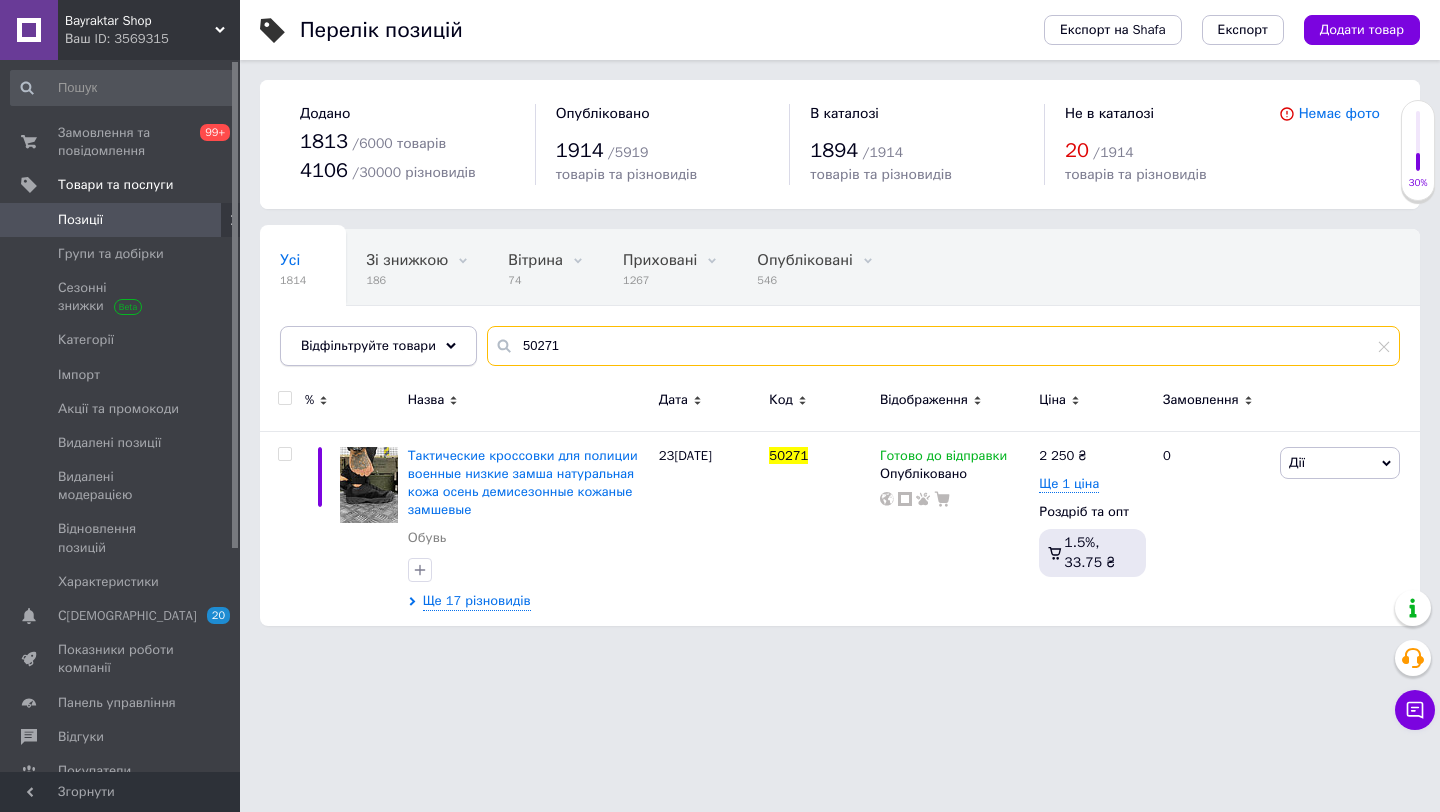 drag, startPoint x: 595, startPoint y: 346, endPoint x: 373, endPoint y: 340, distance: 222.08107 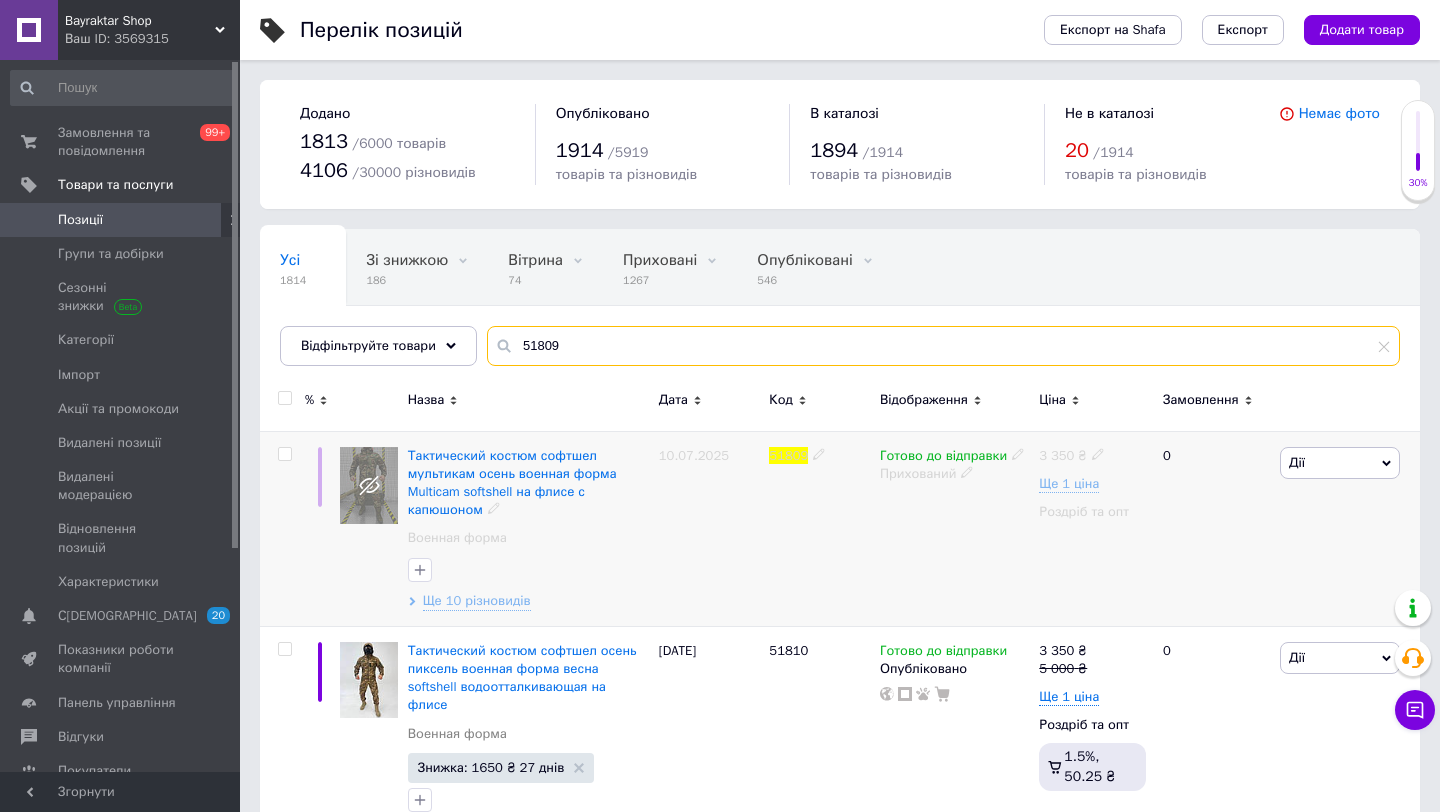 scroll, scrollTop: 64, scrollLeft: 0, axis: vertical 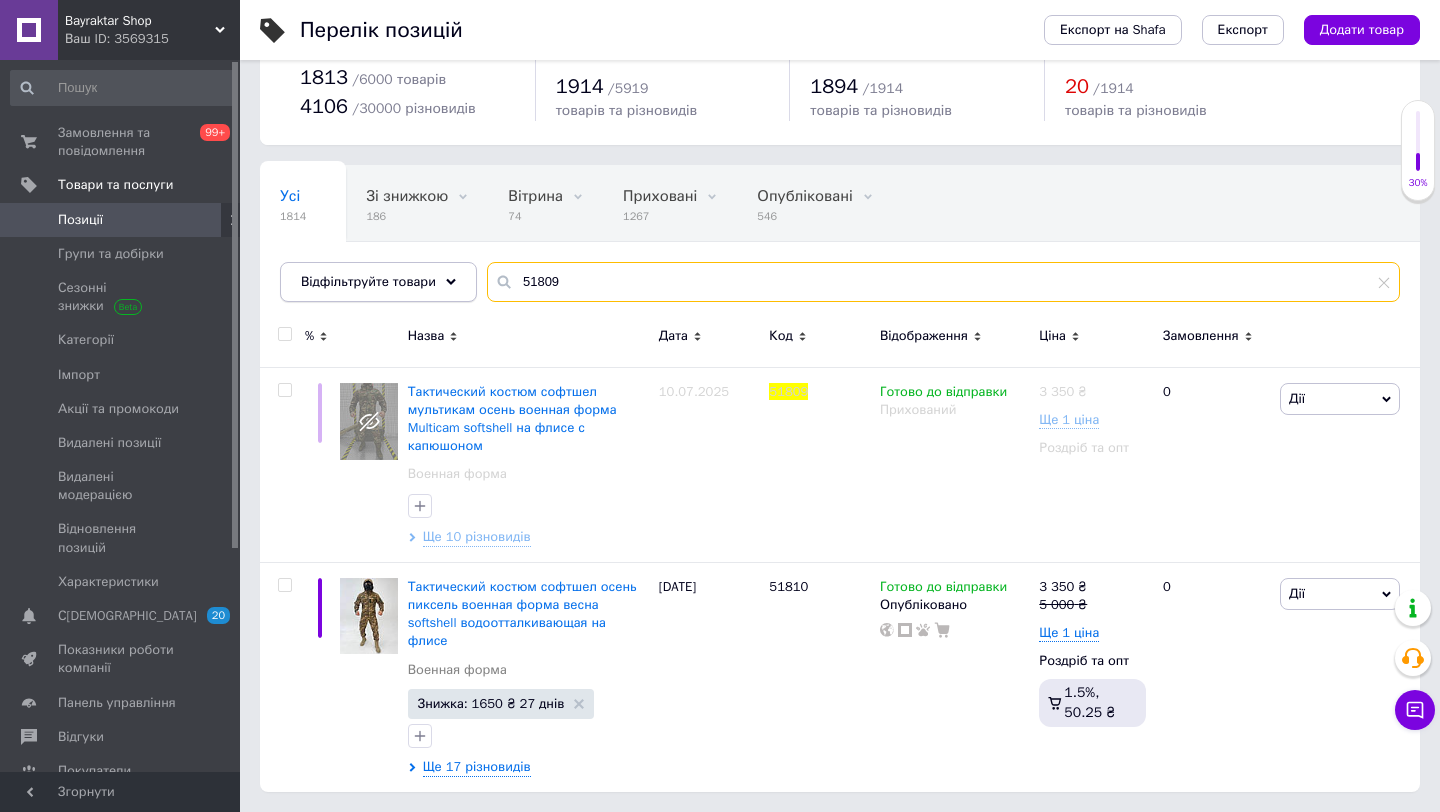 drag, startPoint x: 577, startPoint y: 284, endPoint x: 409, endPoint y: 263, distance: 169.30742 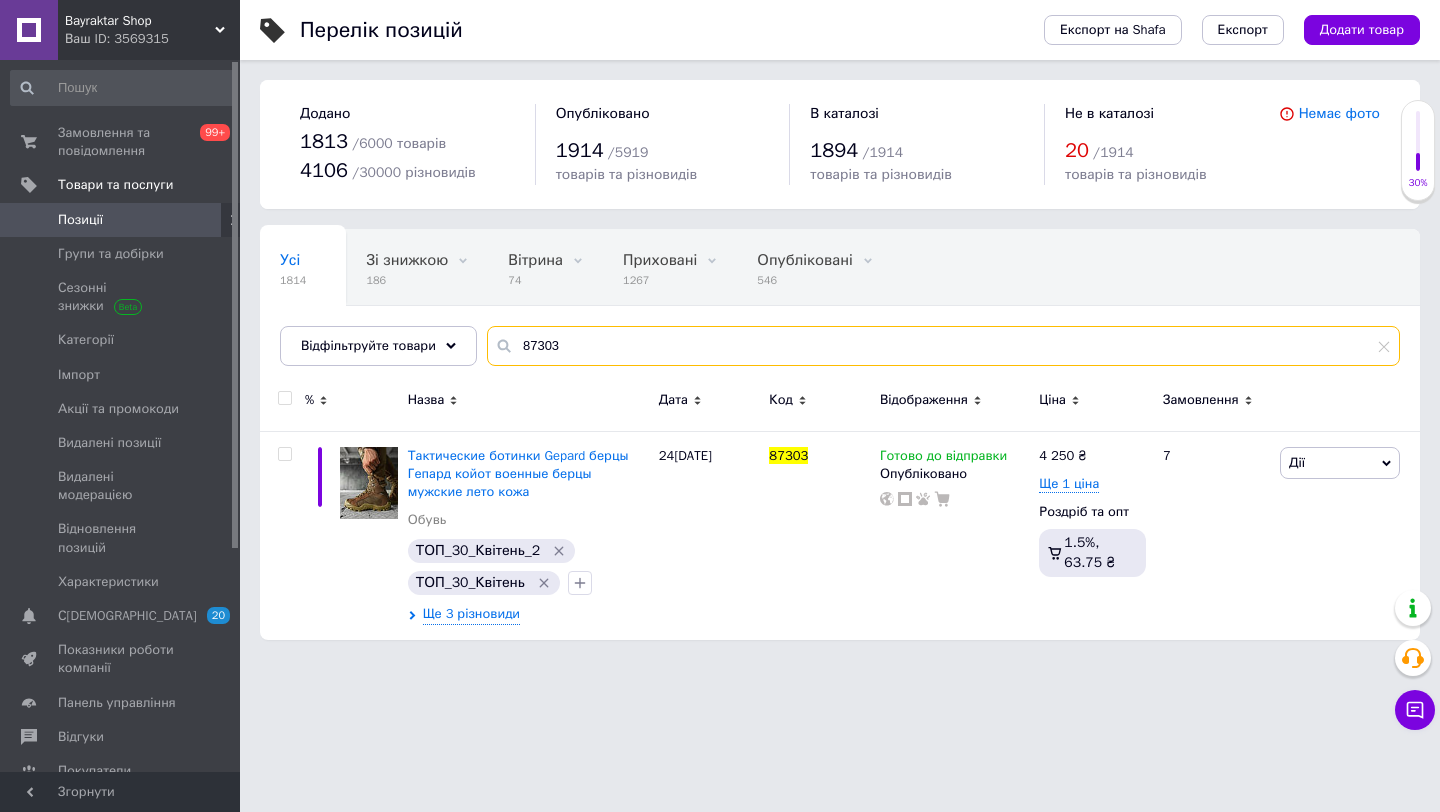 scroll, scrollTop: 0, scrollLeft: 0, axis: both 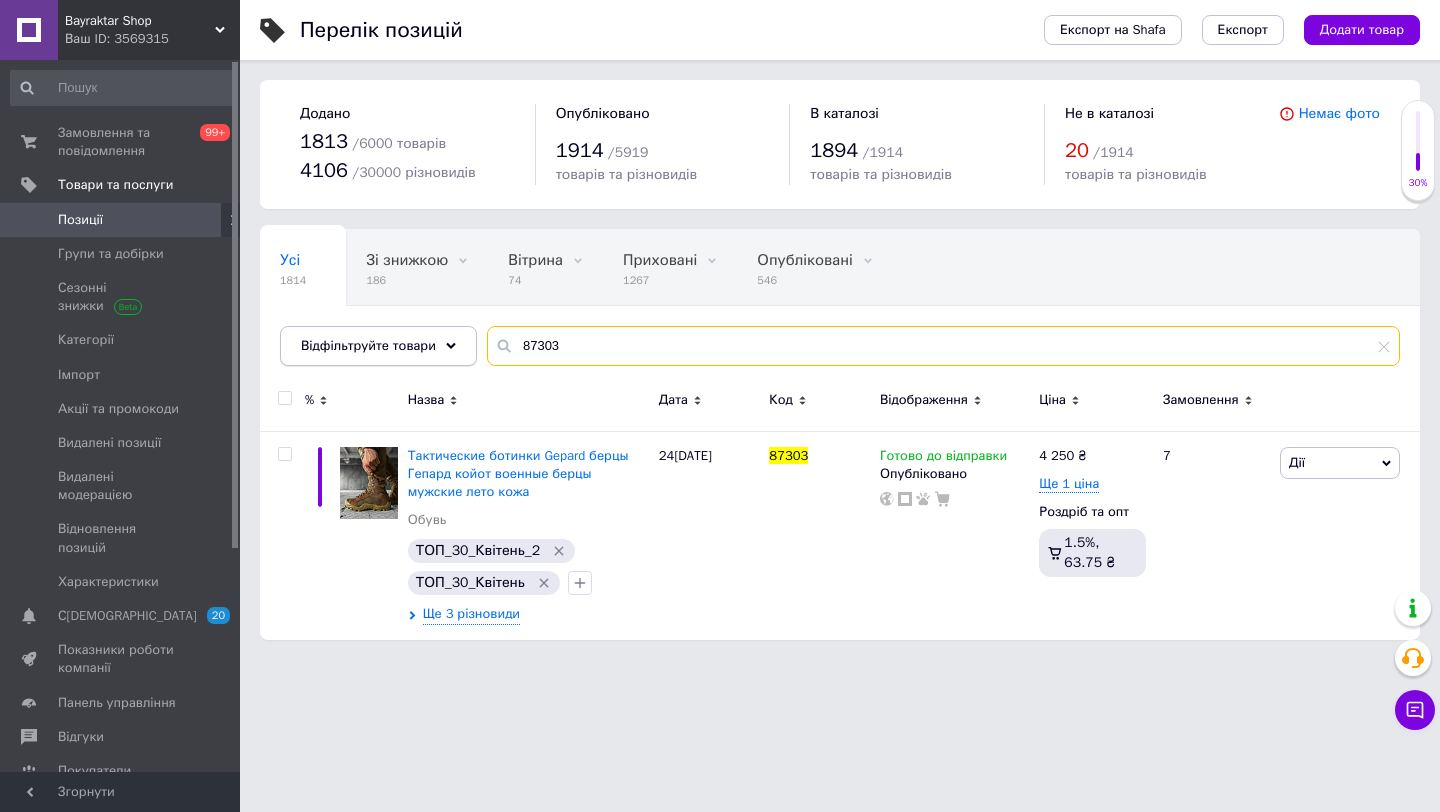 drag, startPoint x: 612, startPoint y: 346, endPoint x: 333, endPoint y: 329, distance: 279.51746 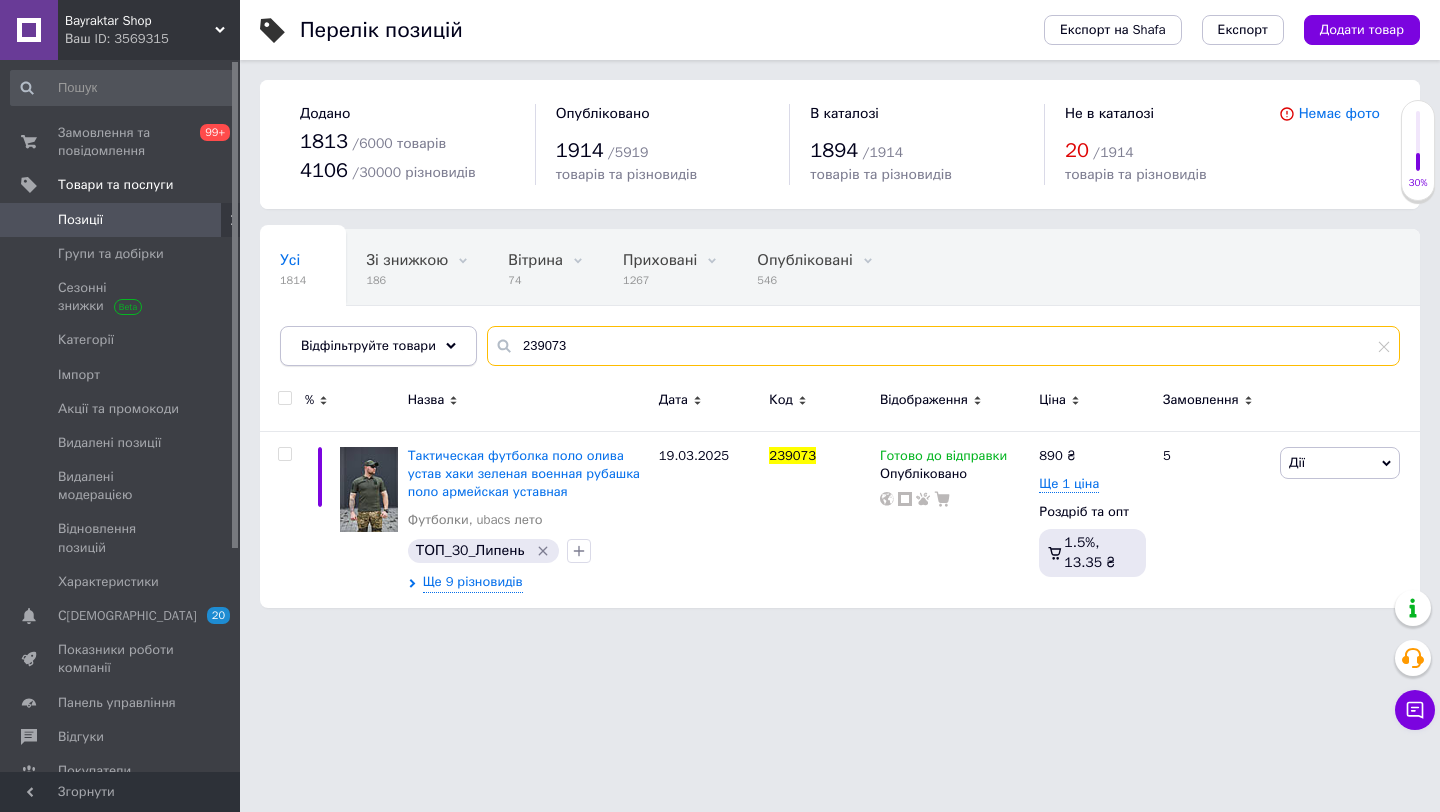 drag, startPoint x: 565, startPoint y: 349, endPoint x: 418, endPoint y: 336, distance: 147.57372 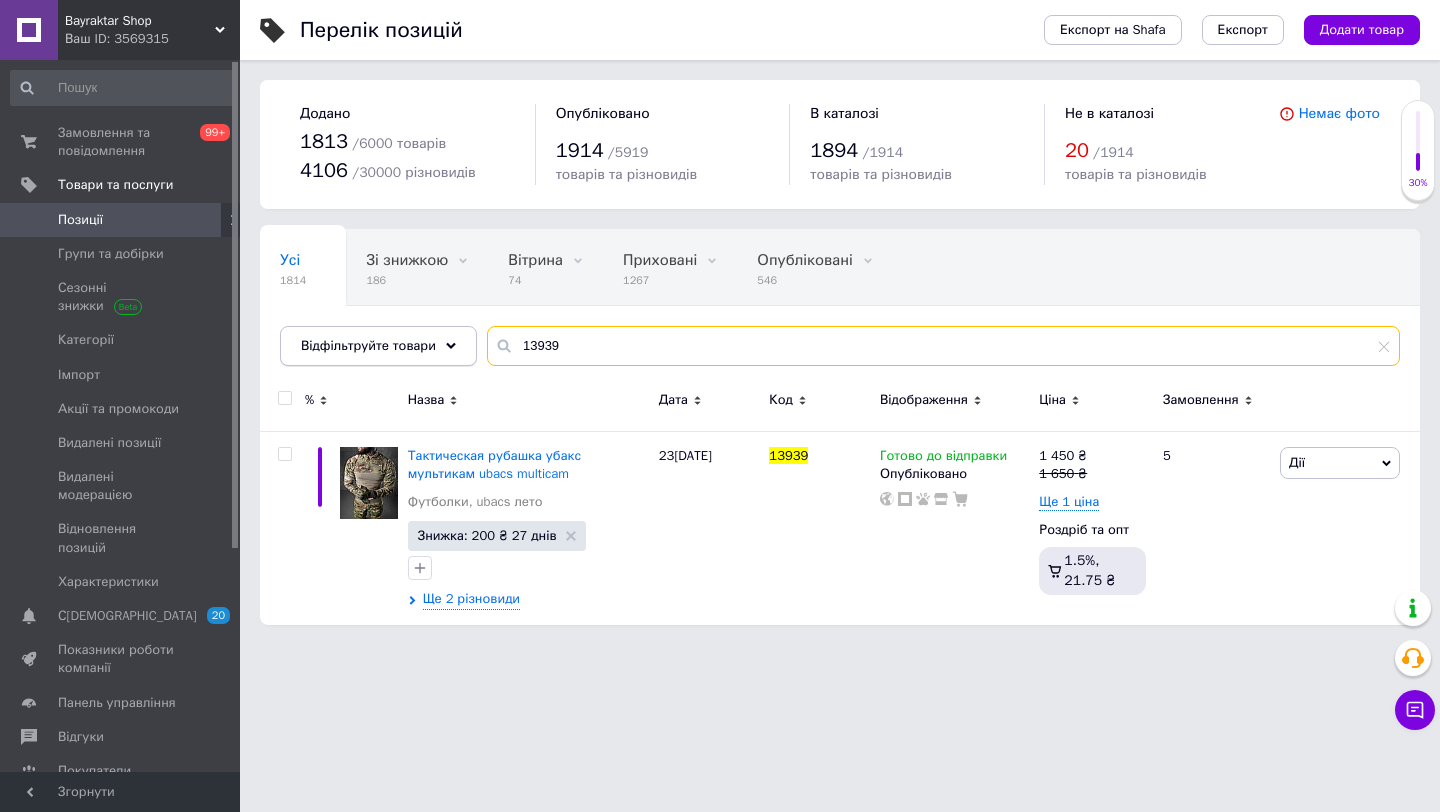 drag, startPoint x: 577, startPoint y: 345, endPoint x: 338, endPoint y: 332, distance: 239.3533 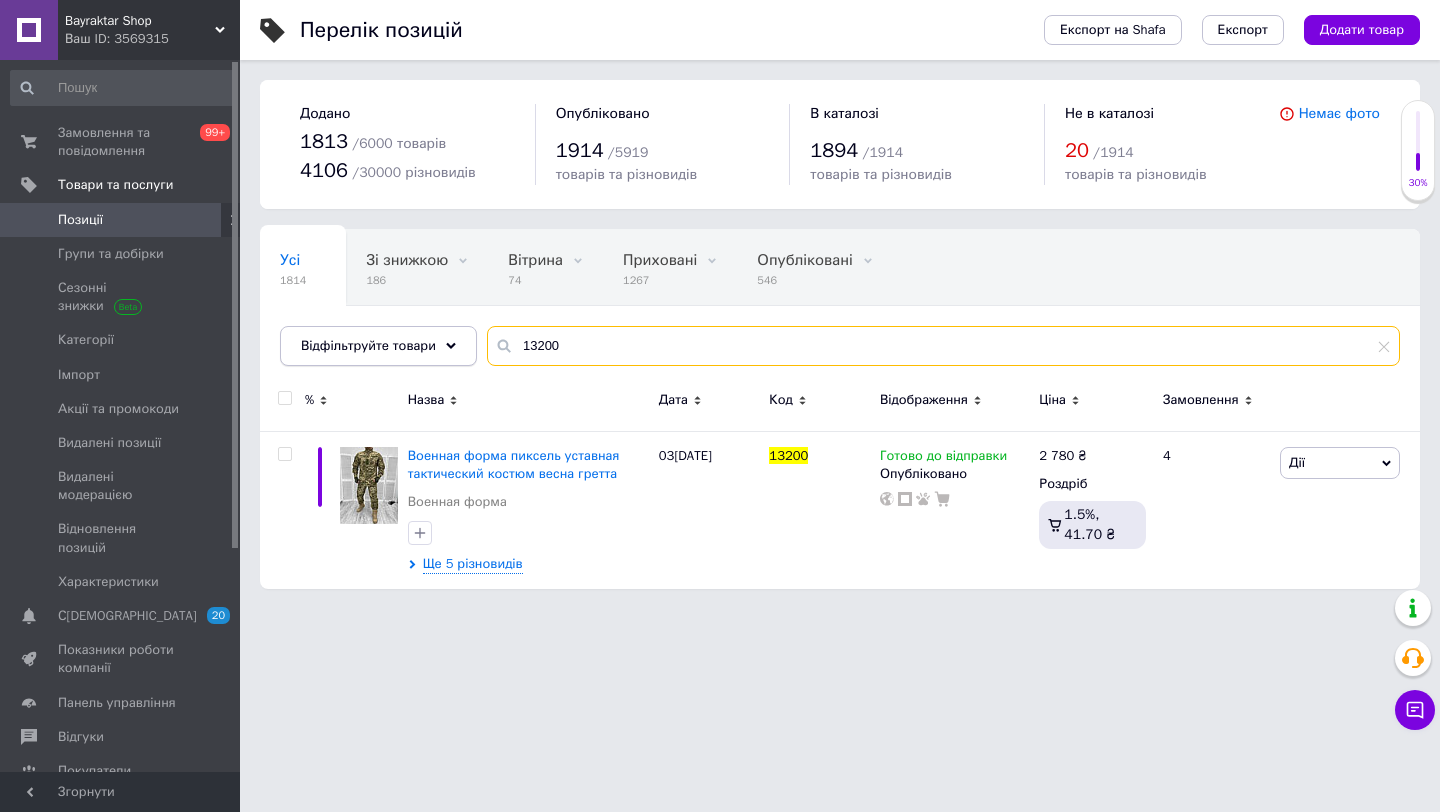 drag, startPoint x: 582, startPoint y: 351, endPoint x: 398, endPoint y: 334, distance: 184.78366 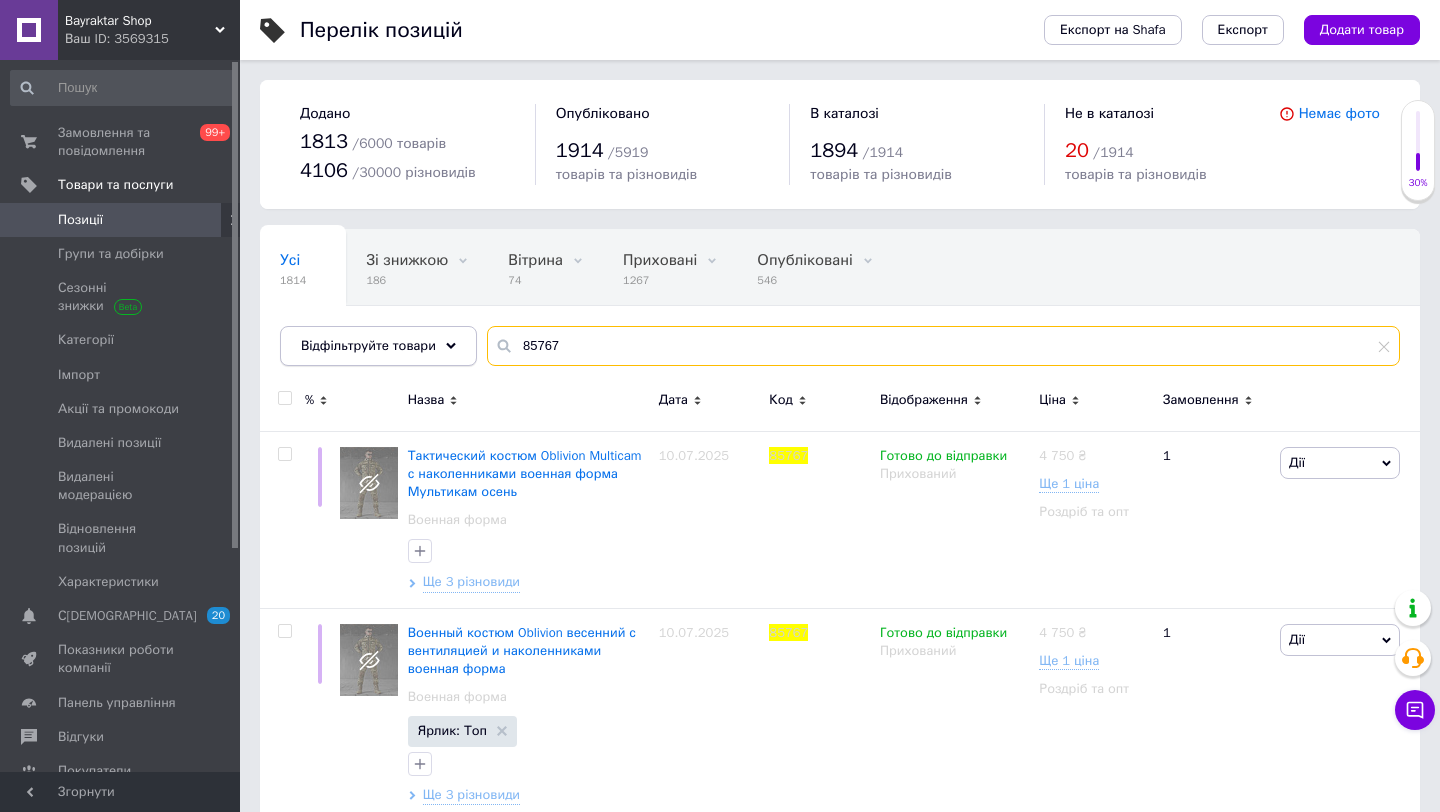 scroll, scrollTop: 28, scrollLeft: 0, axis: vertical 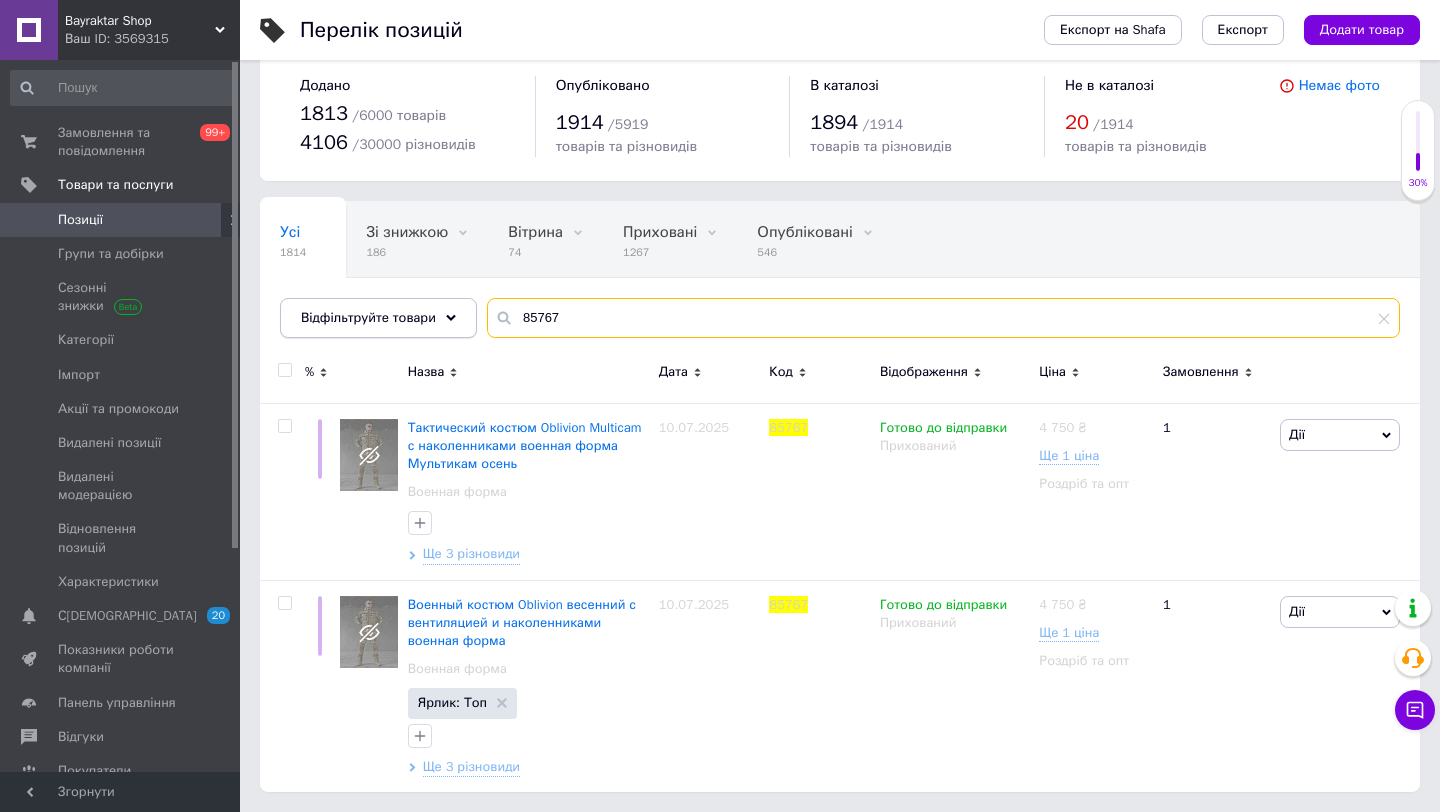 drag, startPoint x: 583, startPoint y: 322, endPoint x: 407, endPoint y: 311, distance: 176.34341 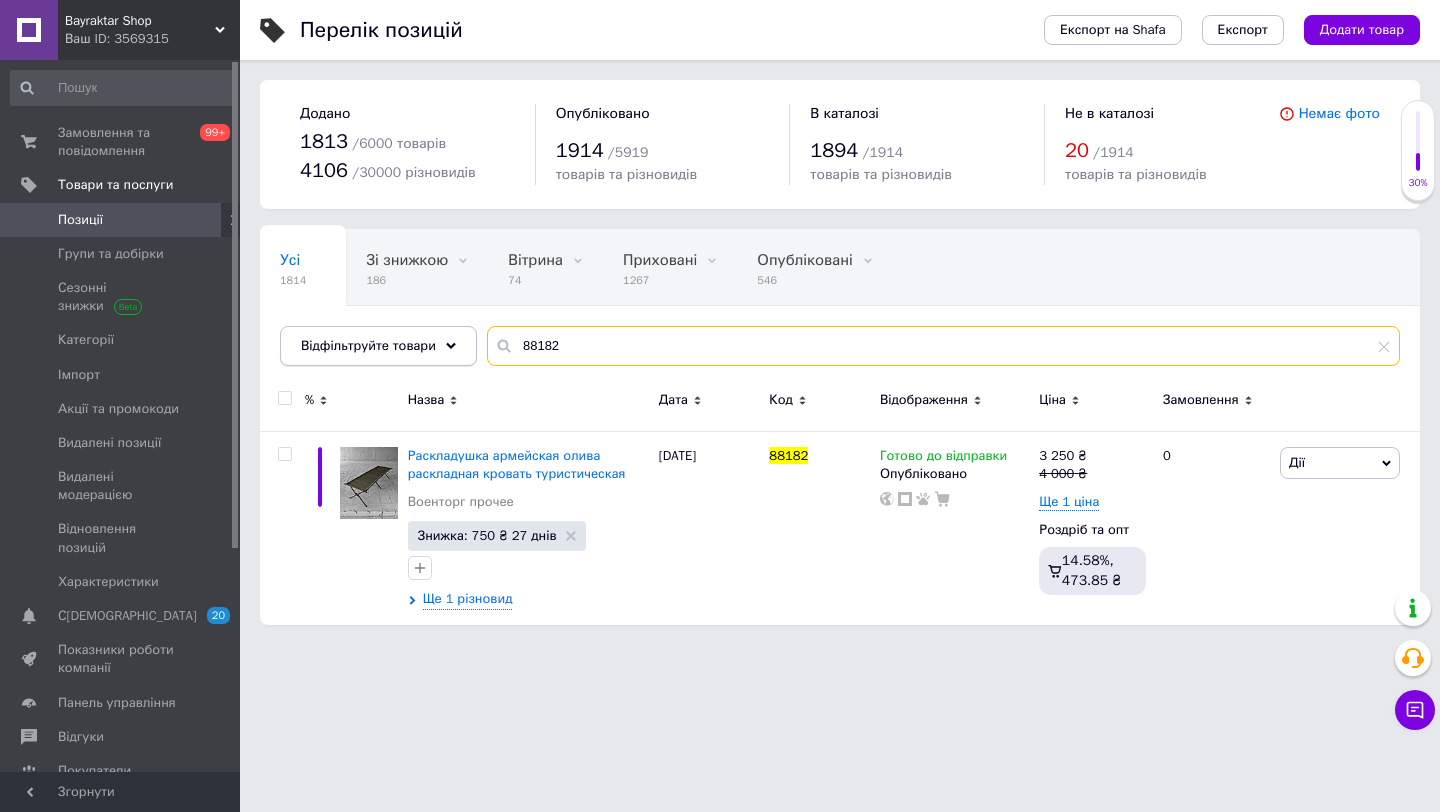 scroll, scrollTop: 0, scrollLeft: 0, axis: both 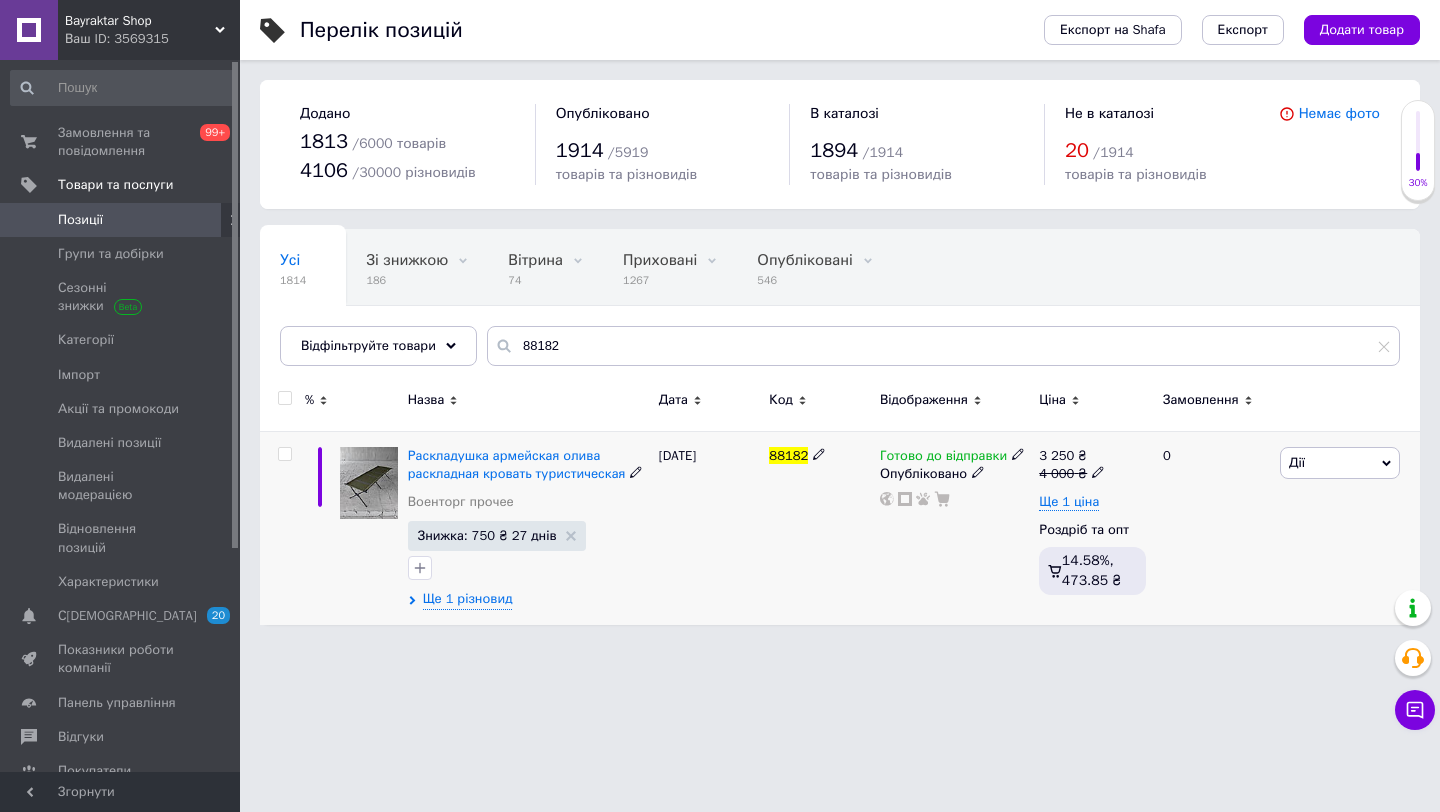 click on "Дії" at bounding box center (1340, 463) 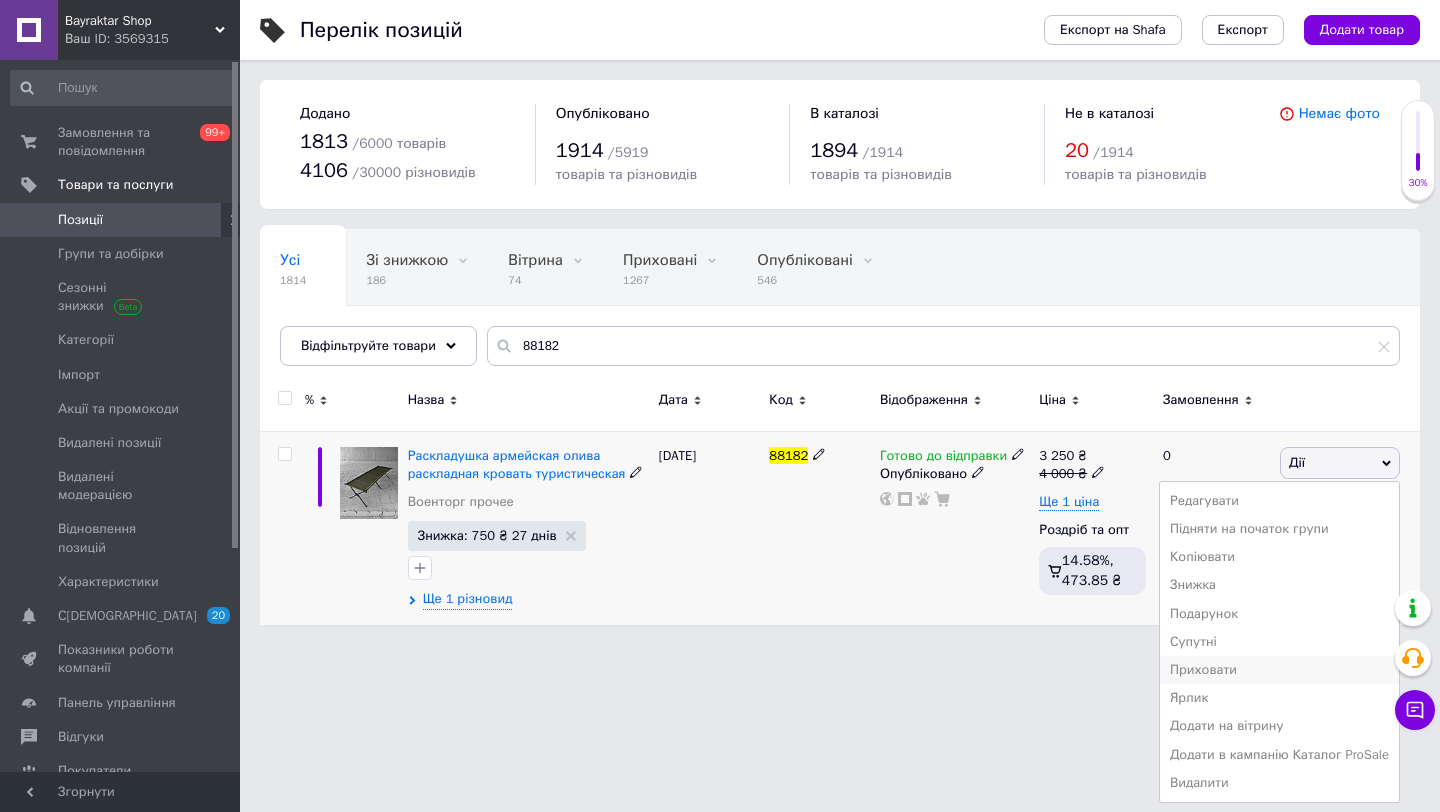 click on "Приховати" at bounding box center (1279, 670) 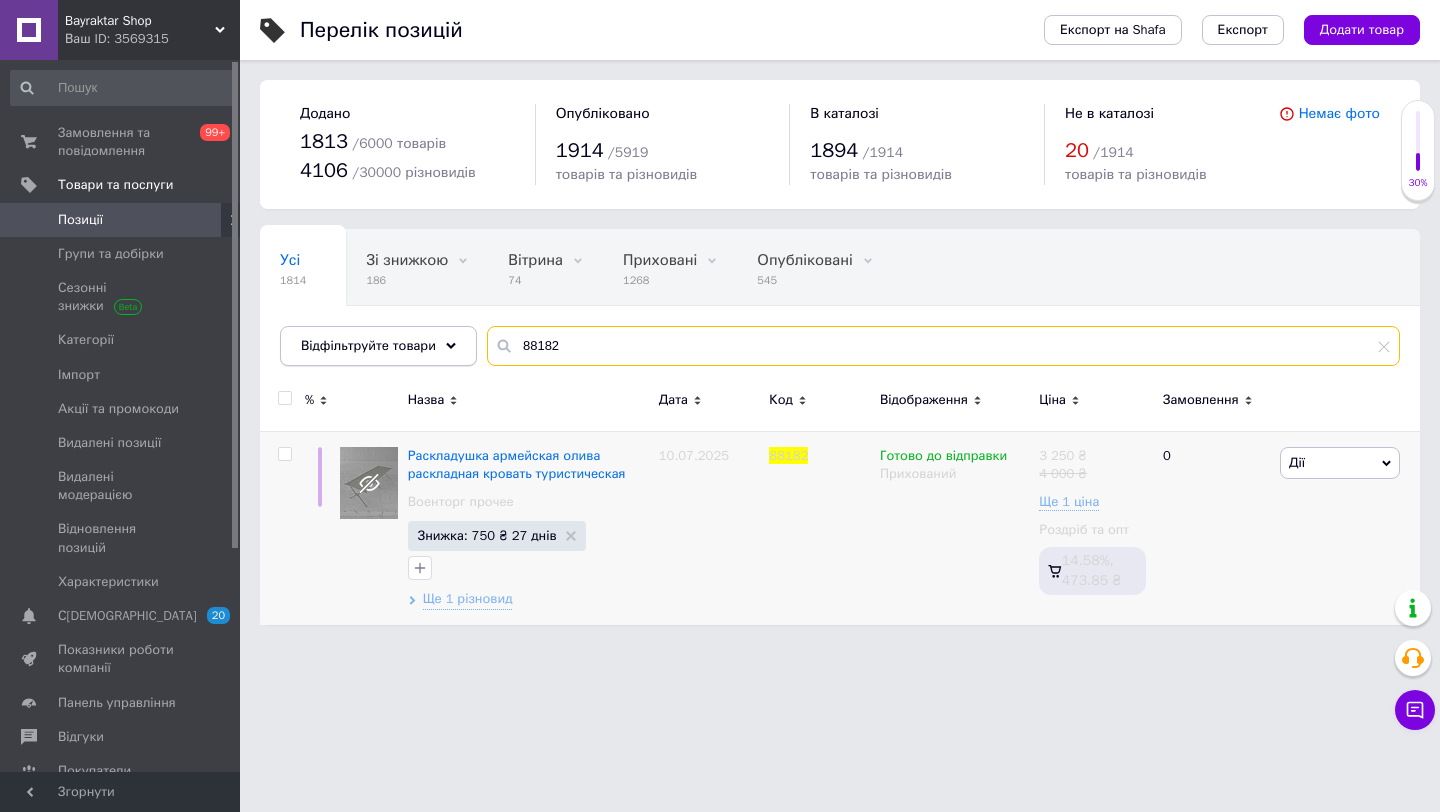 drag, startPoint x: 577, startPoint y: 341, endPoint x: 446, endPoint y: 347, distance: 131.13733 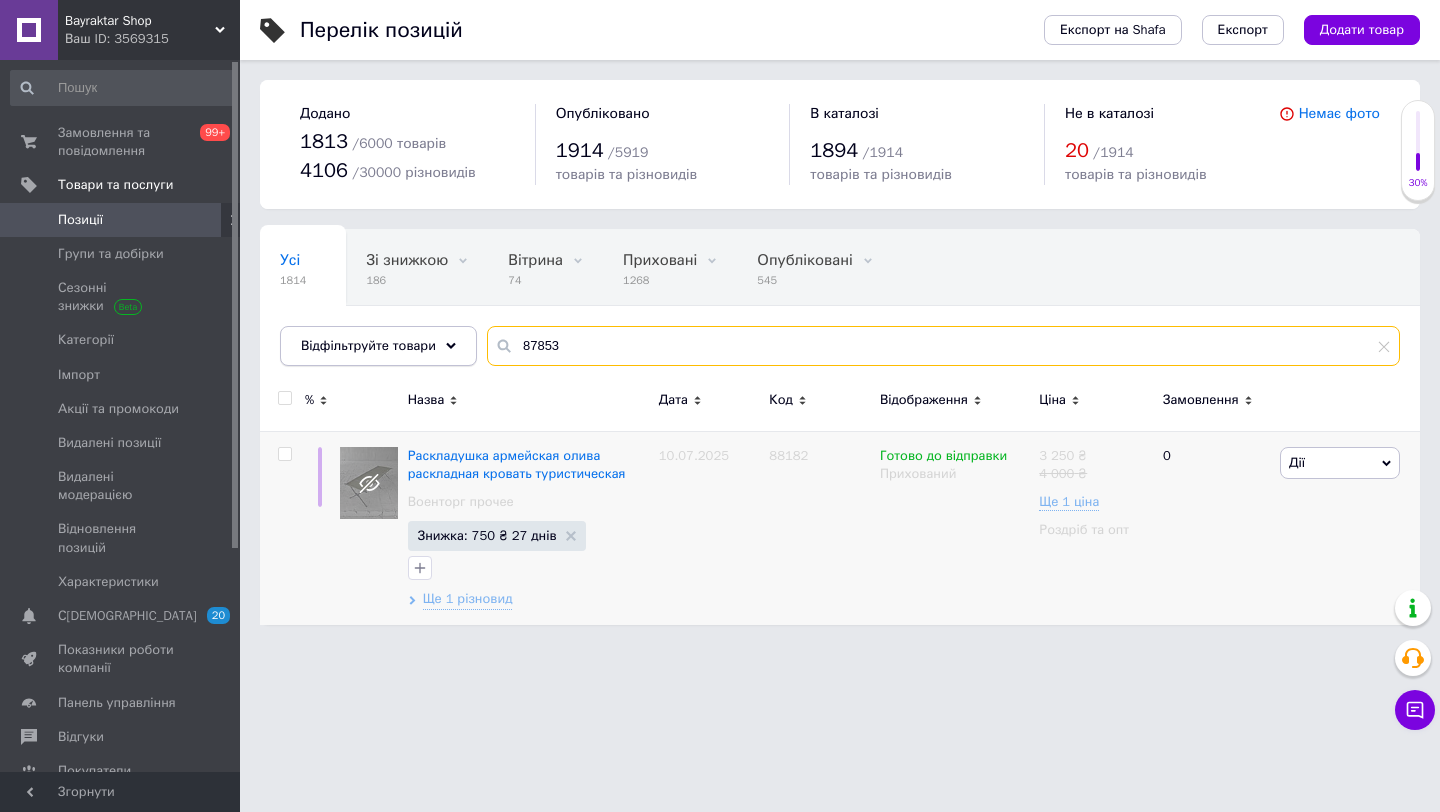 drag, startPoint x: 585, startPoint y: 341, endPoint x: 416, endPoint y: 335, distance: 169.10648 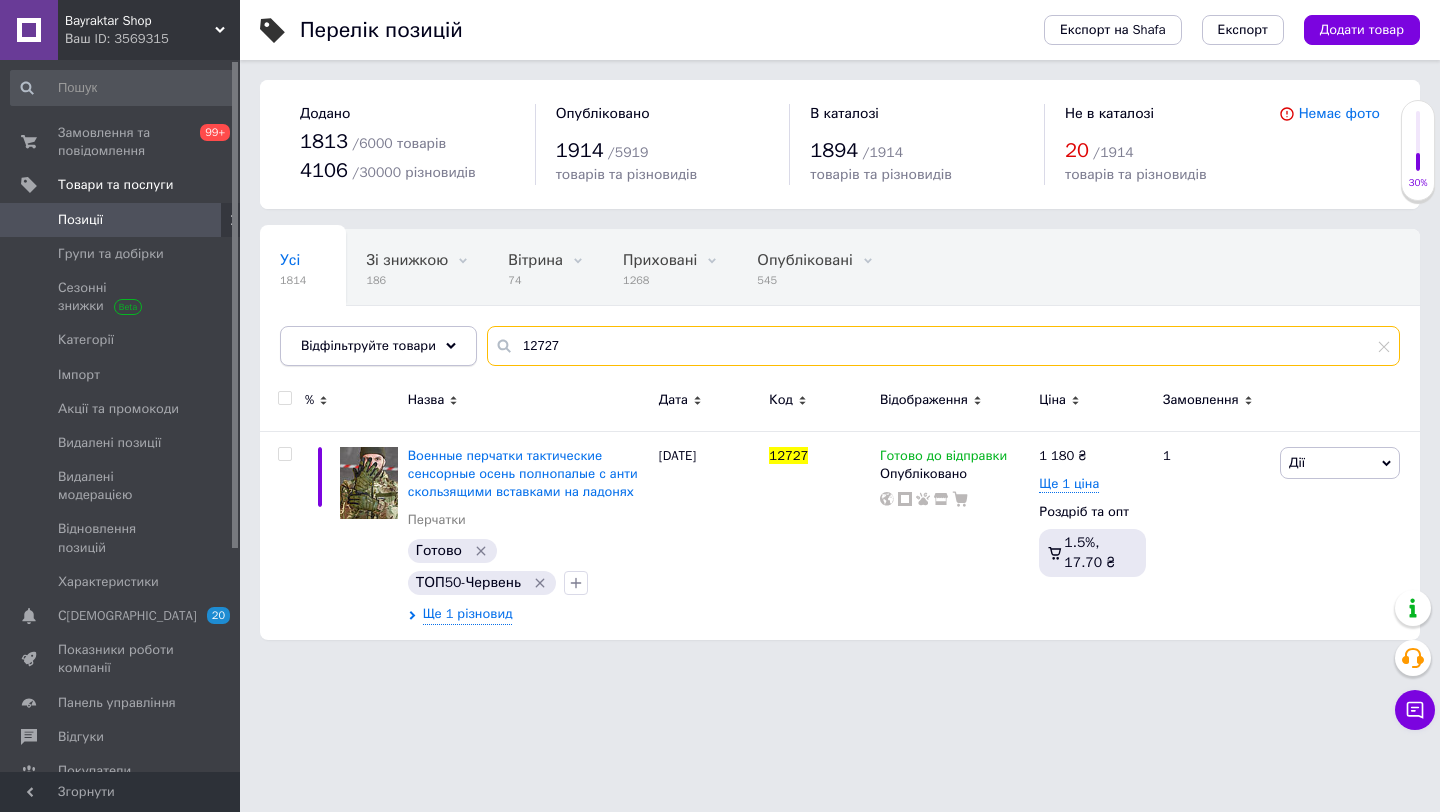 drag, startPoint x: 574, startPoint y: 339, endPoint x: 455, endPoint y: 340, distance: 119.0042 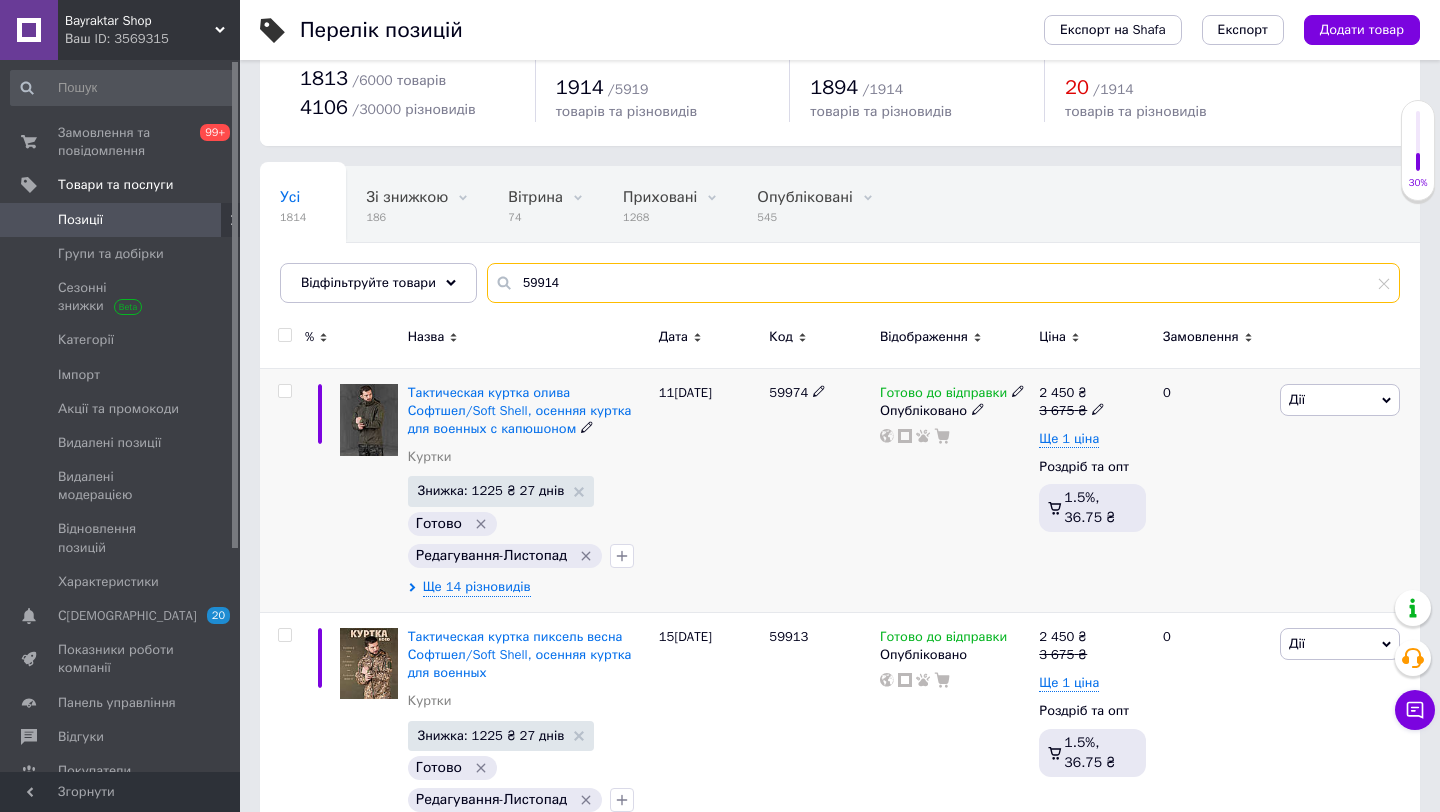 scroll, scrollTop: 127, scrollLeft: 0, axis: vertical 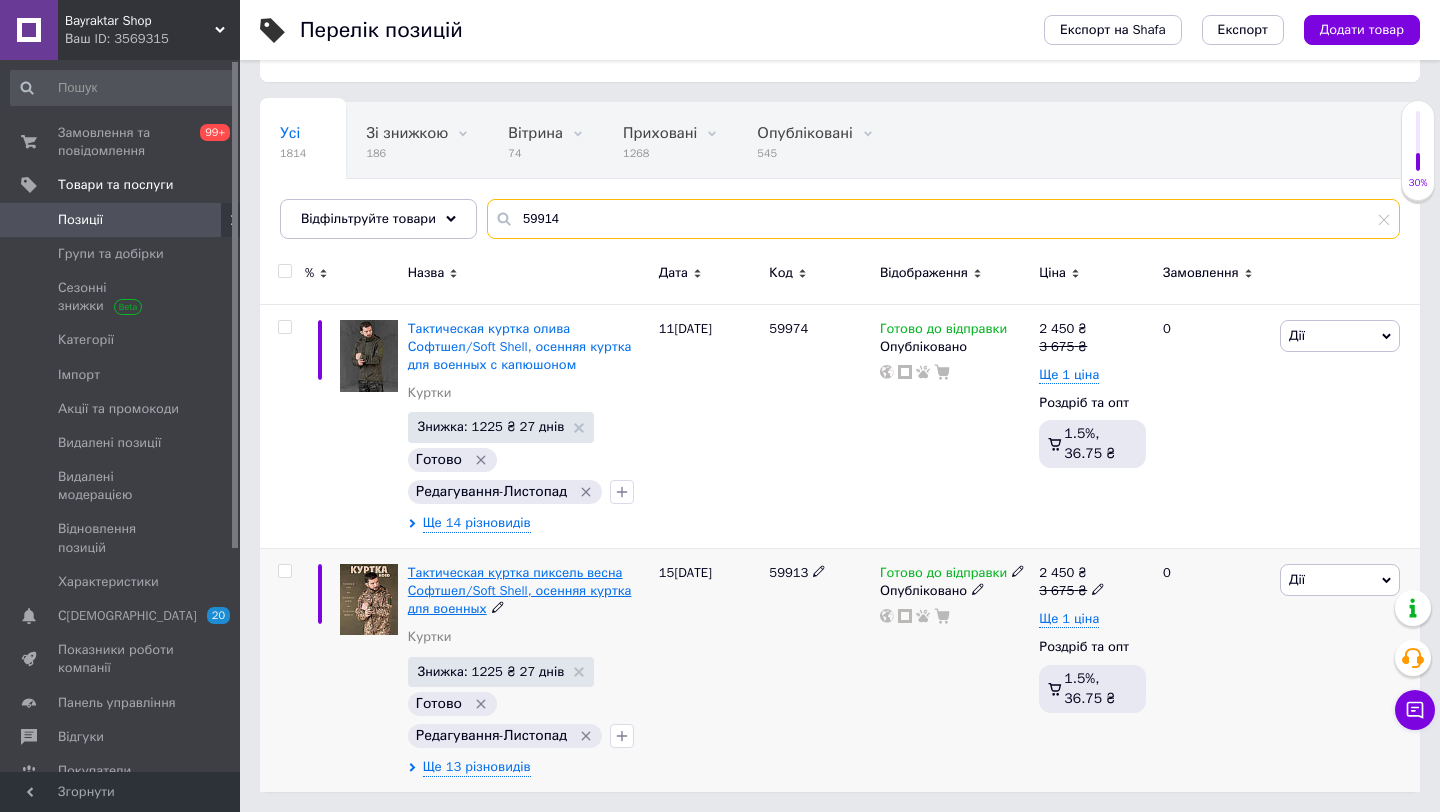 type on "59914" 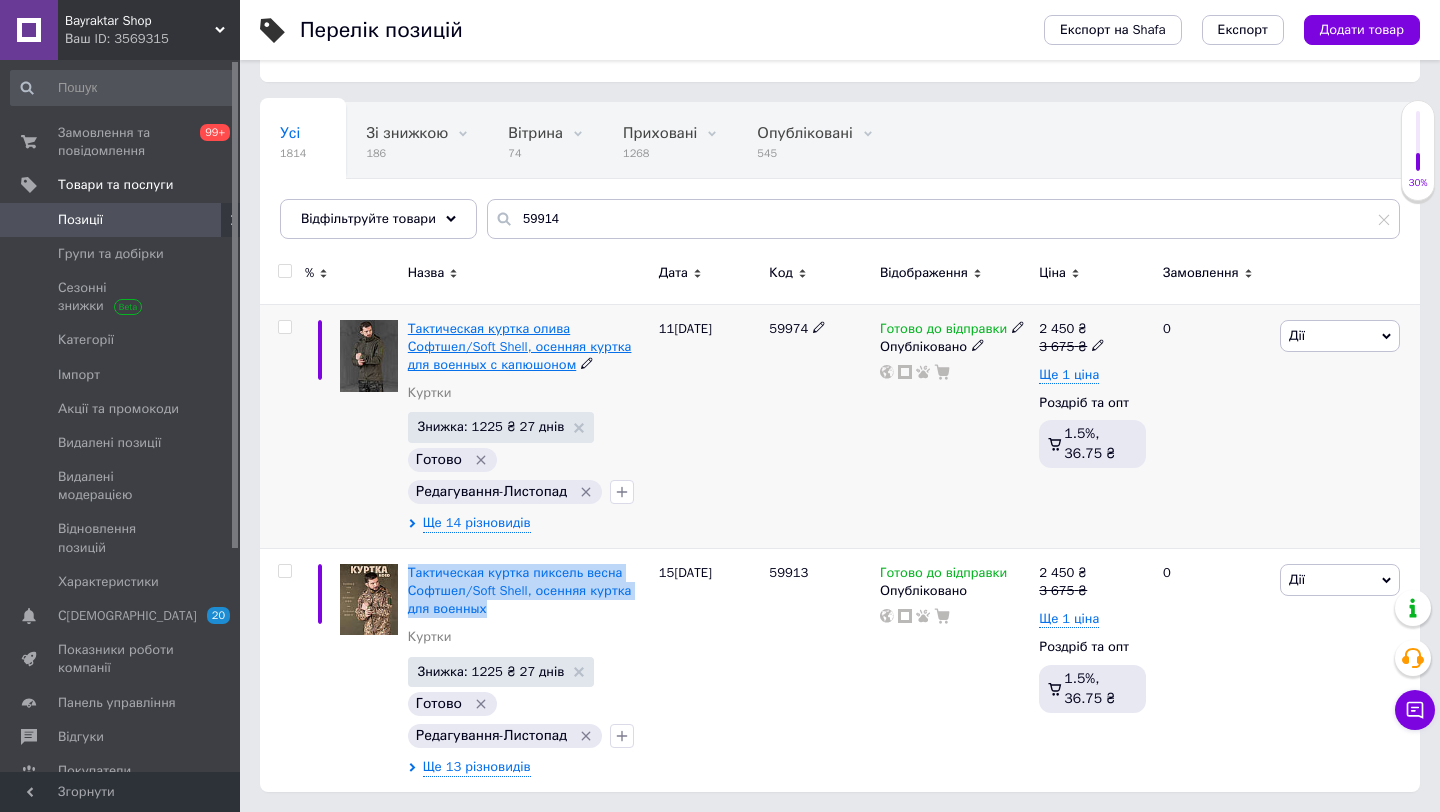 click on "Тактическая куртка олива Софтшел/Soft Shell, осенняя куртка для военных с капюшоном" at bounding box center [520, 346] 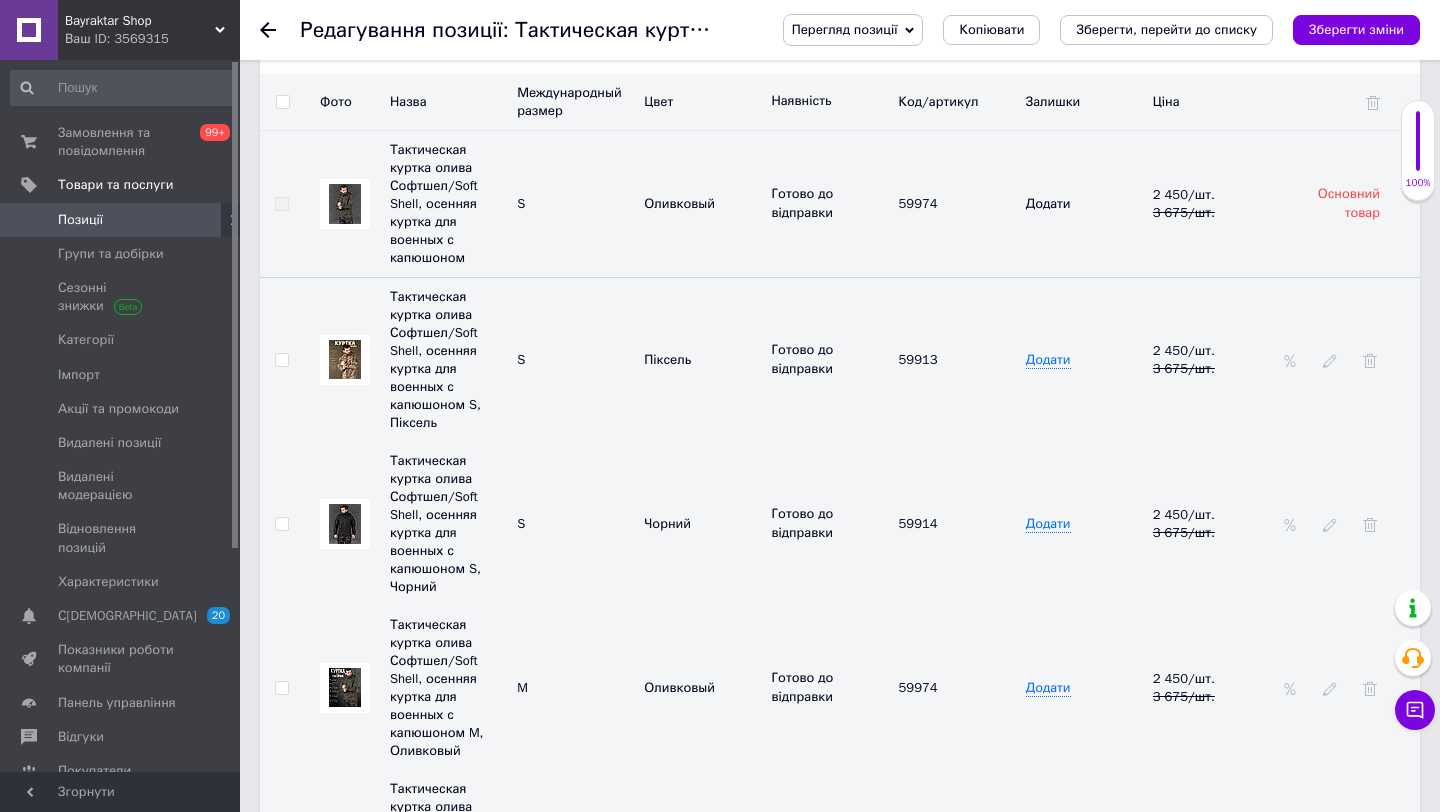 scroll, scrollTop: 2740, scrollLeft: 0, axis: vertical 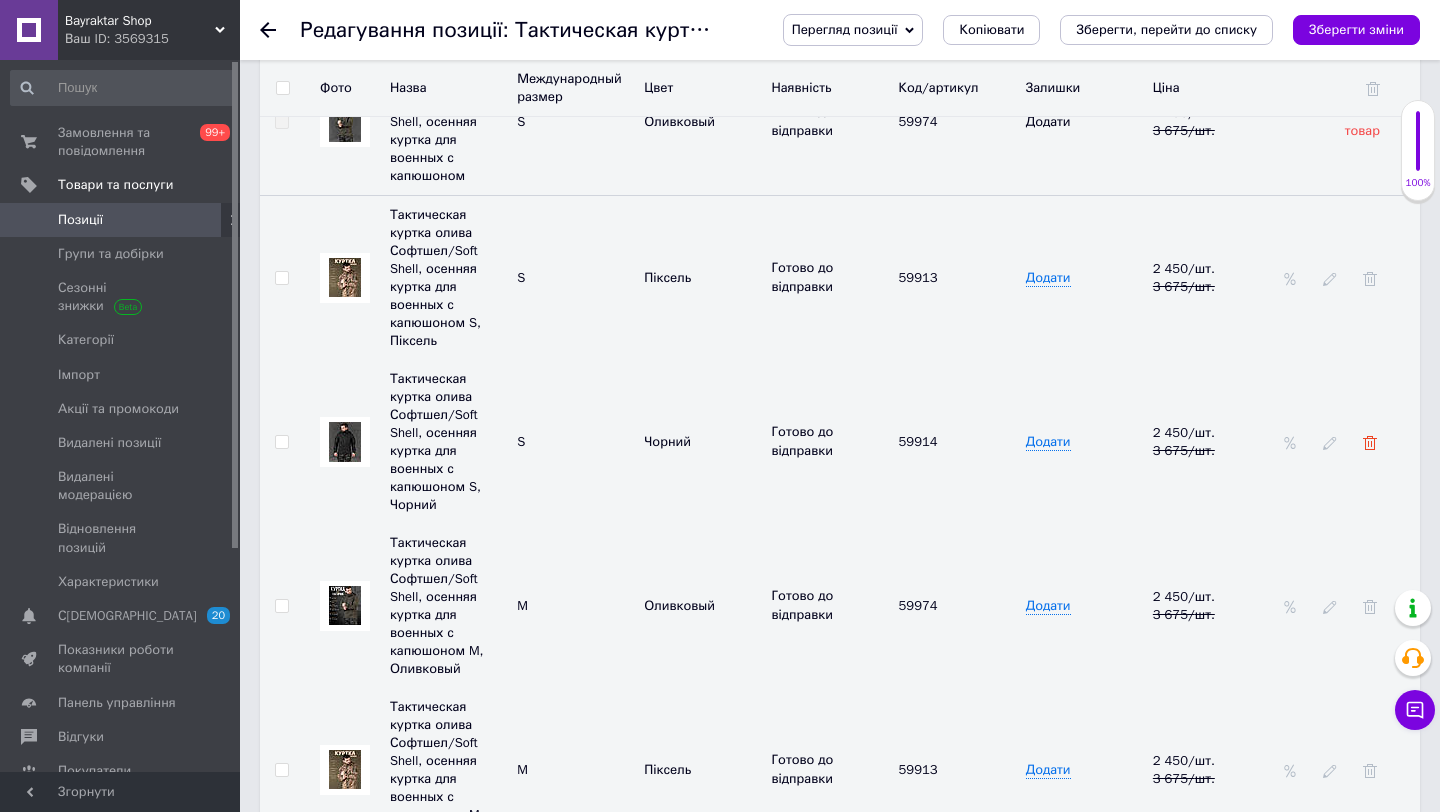 click 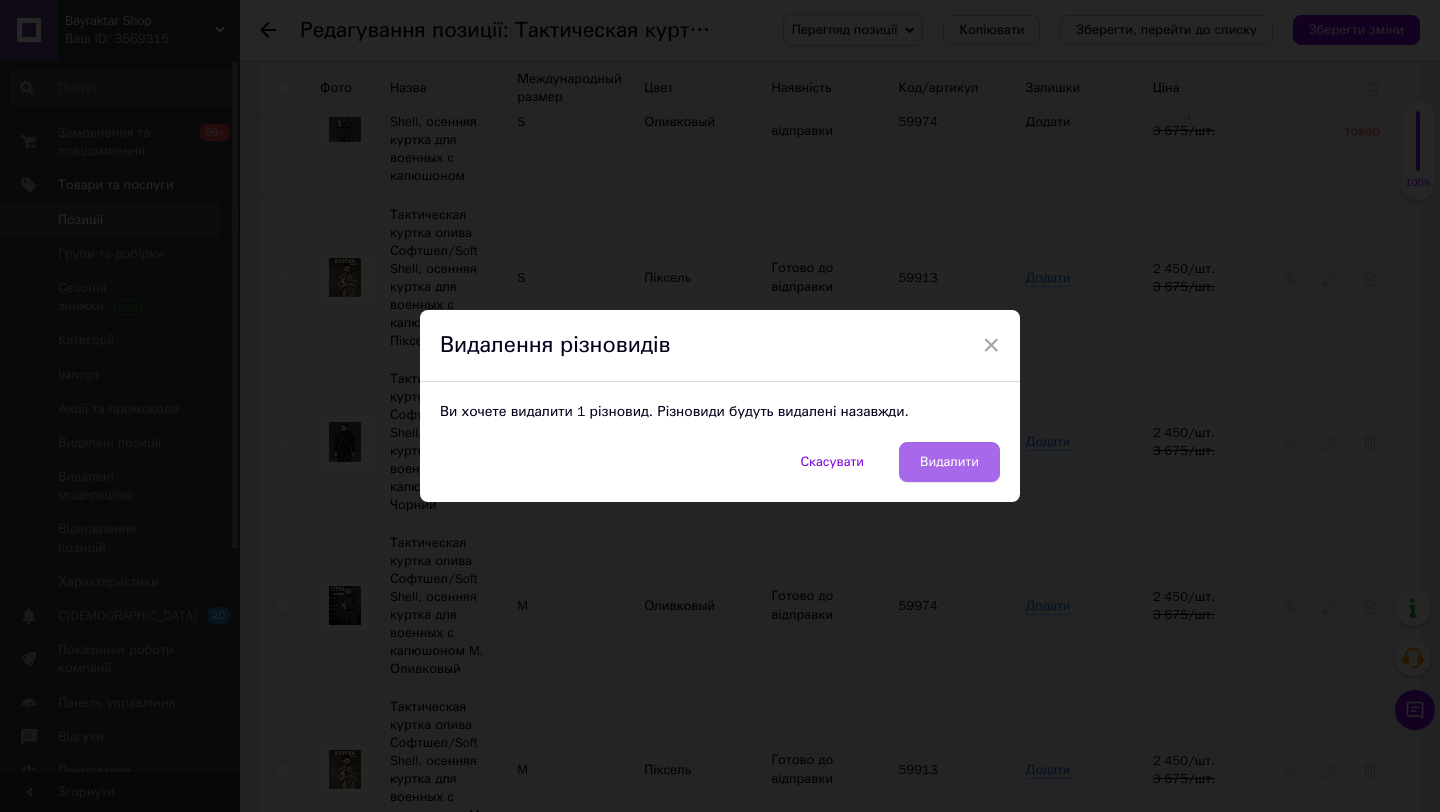 click on "Видалити" at bounding box center [949, 462] 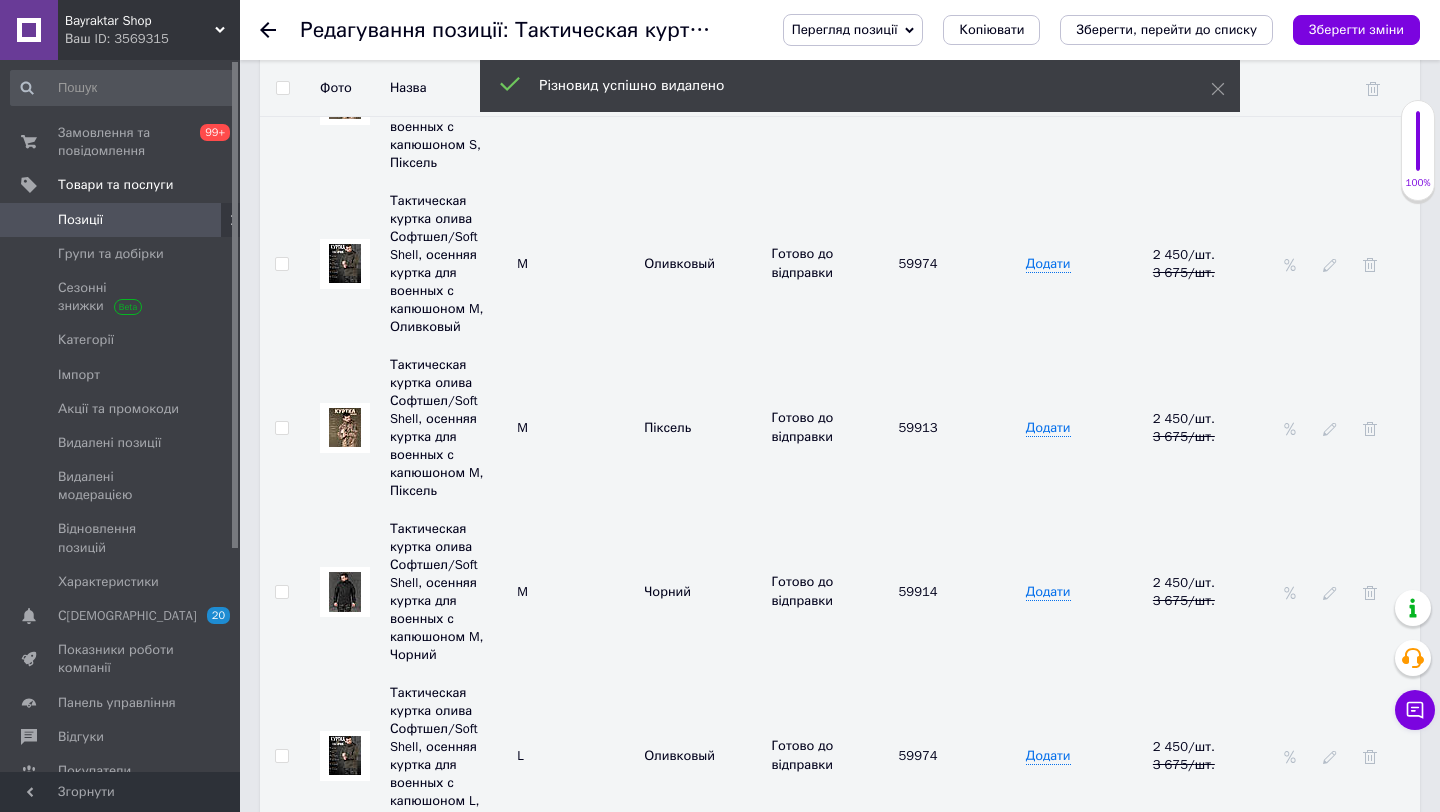 scroll, scrollTop: 2933, scrollLeft: 0, axis: vertical 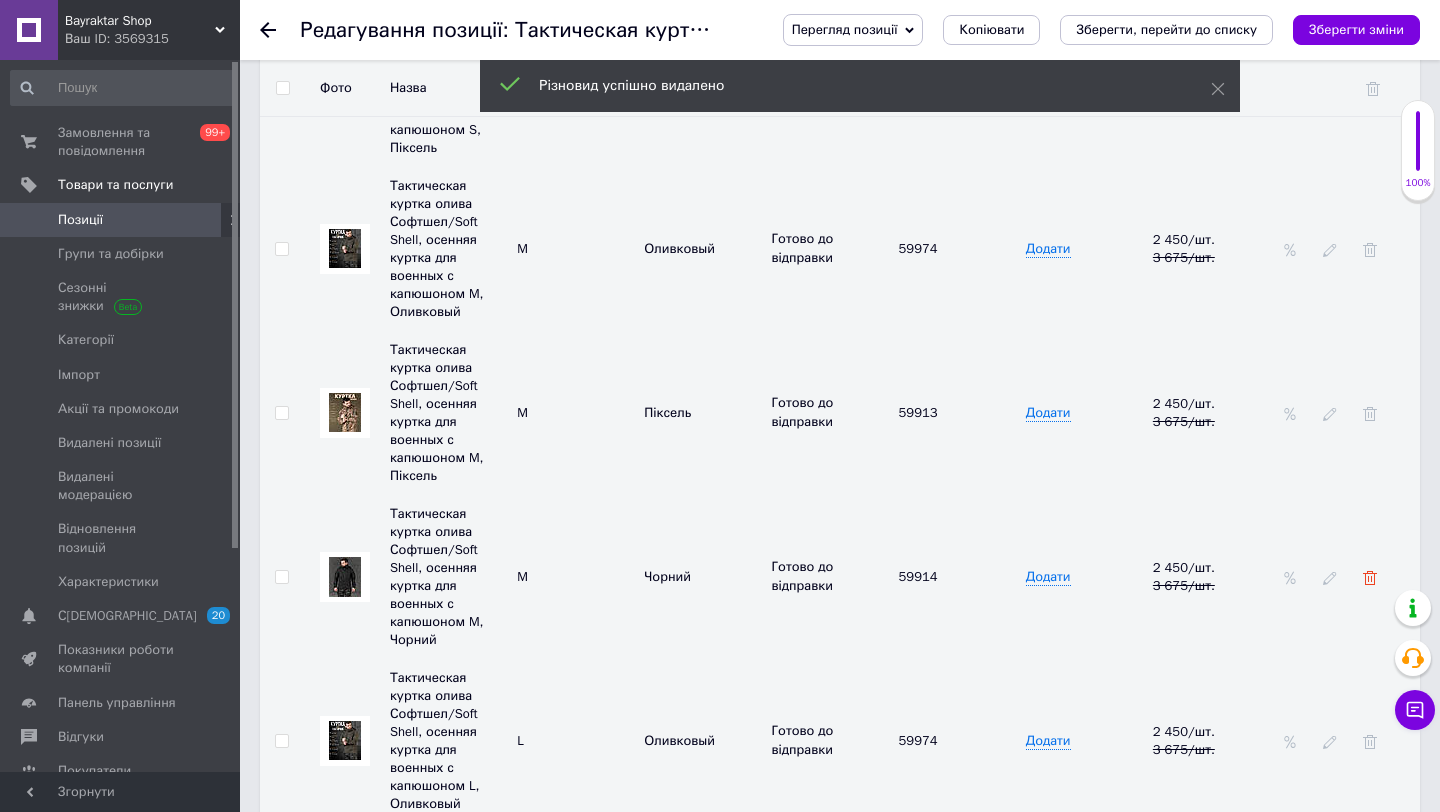 click 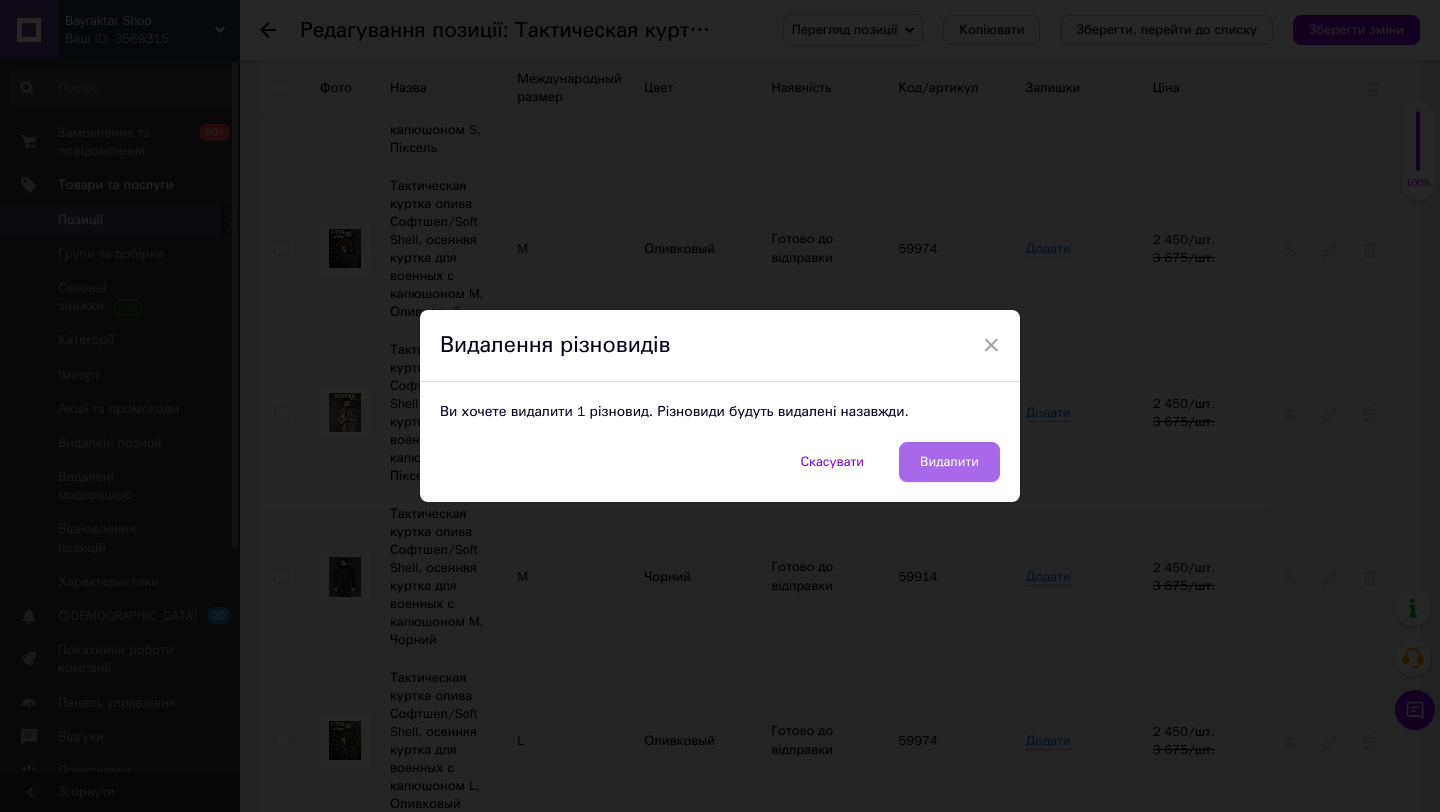 click on "Видалити" at bounding box center (949, 462) 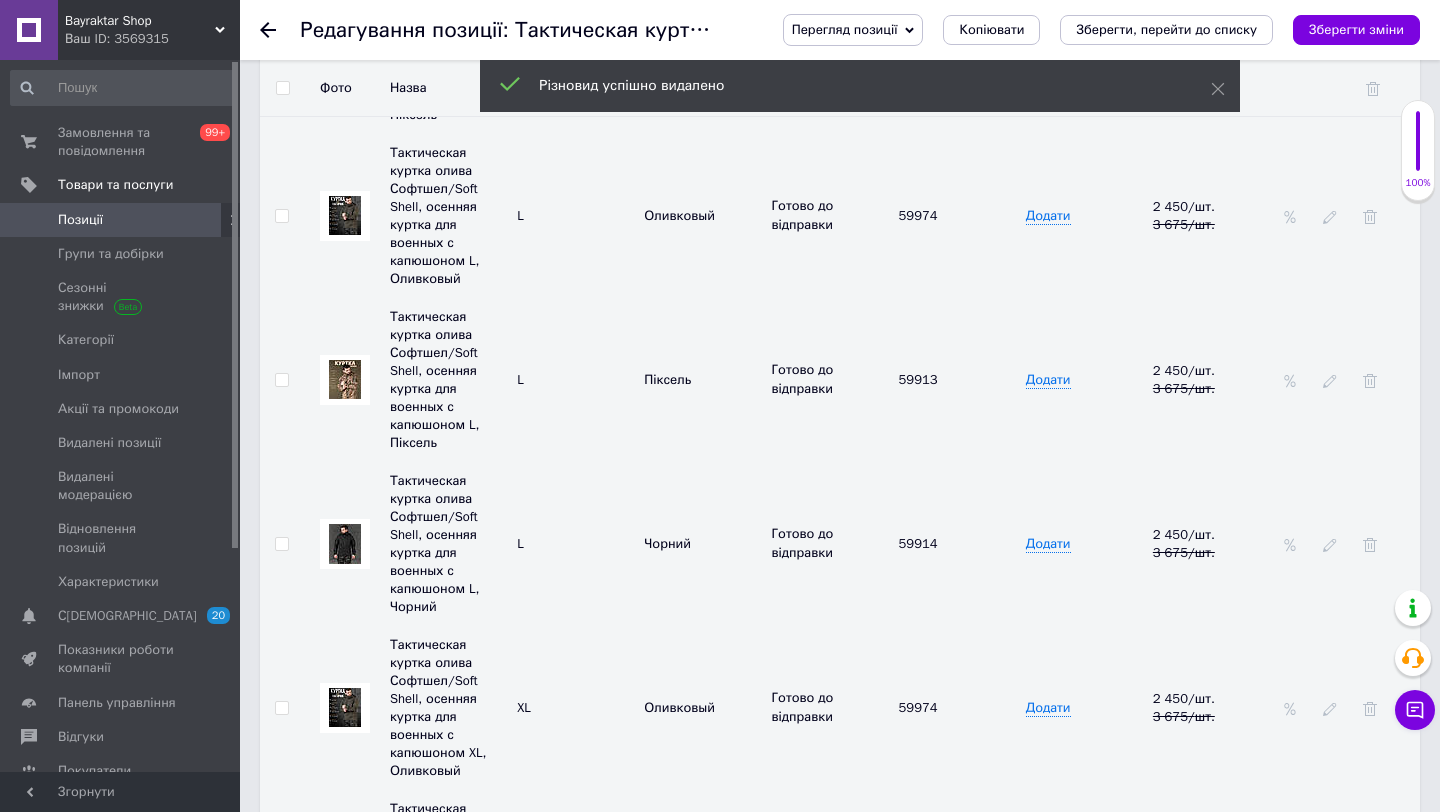 scroll, scrollTop: 3323, scrollLeft: 0, axis: vertical 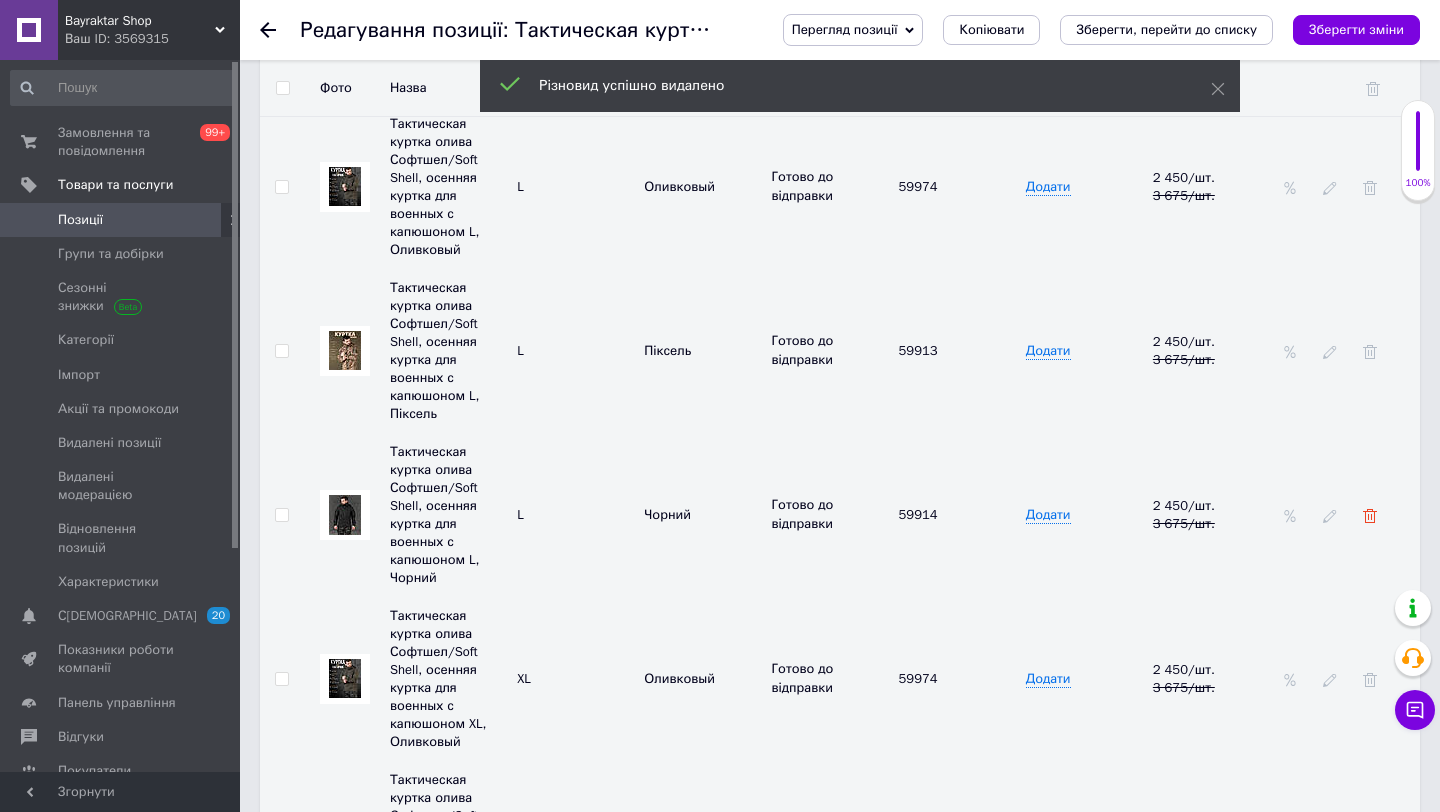 click 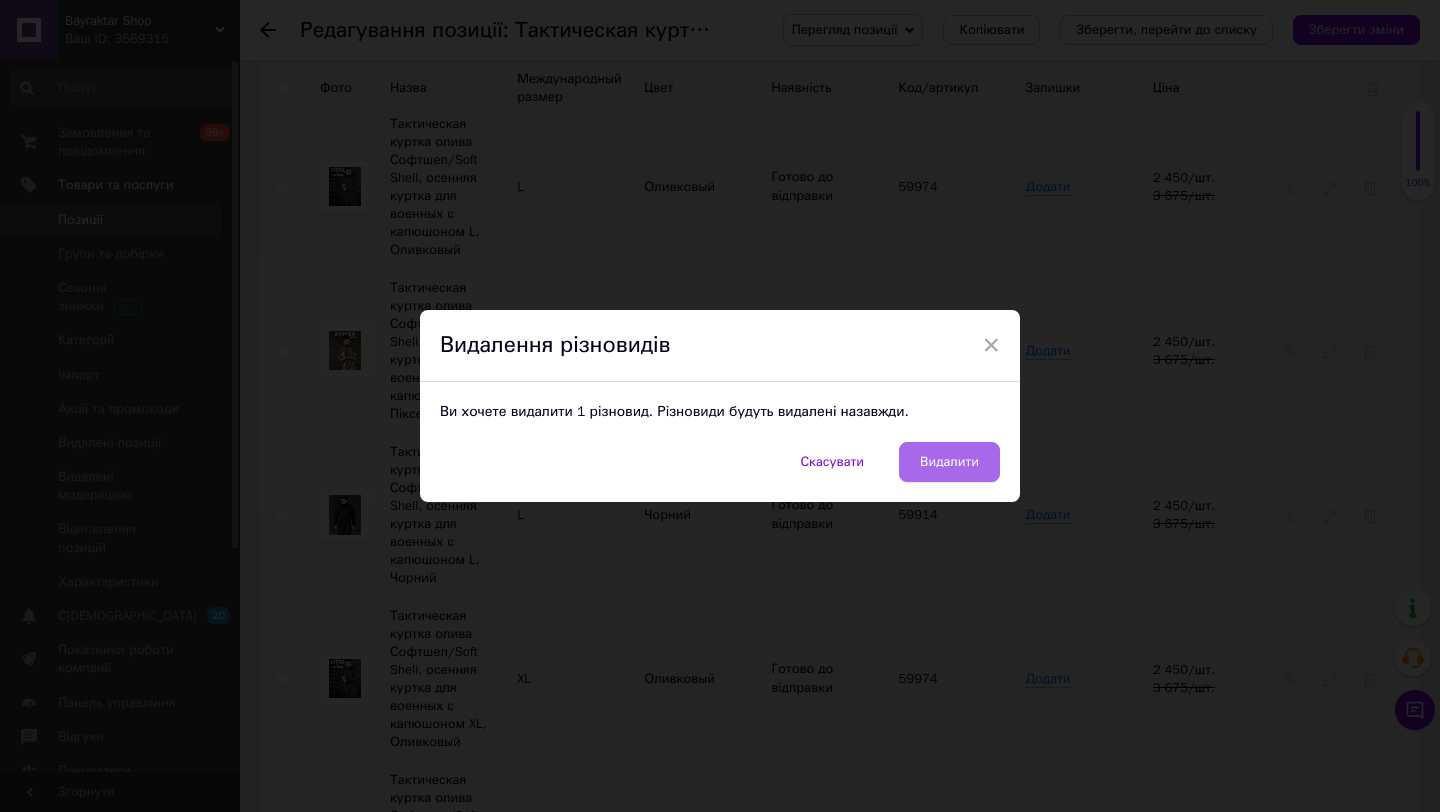 click on "Видалити" at bounding box center [949, 462] 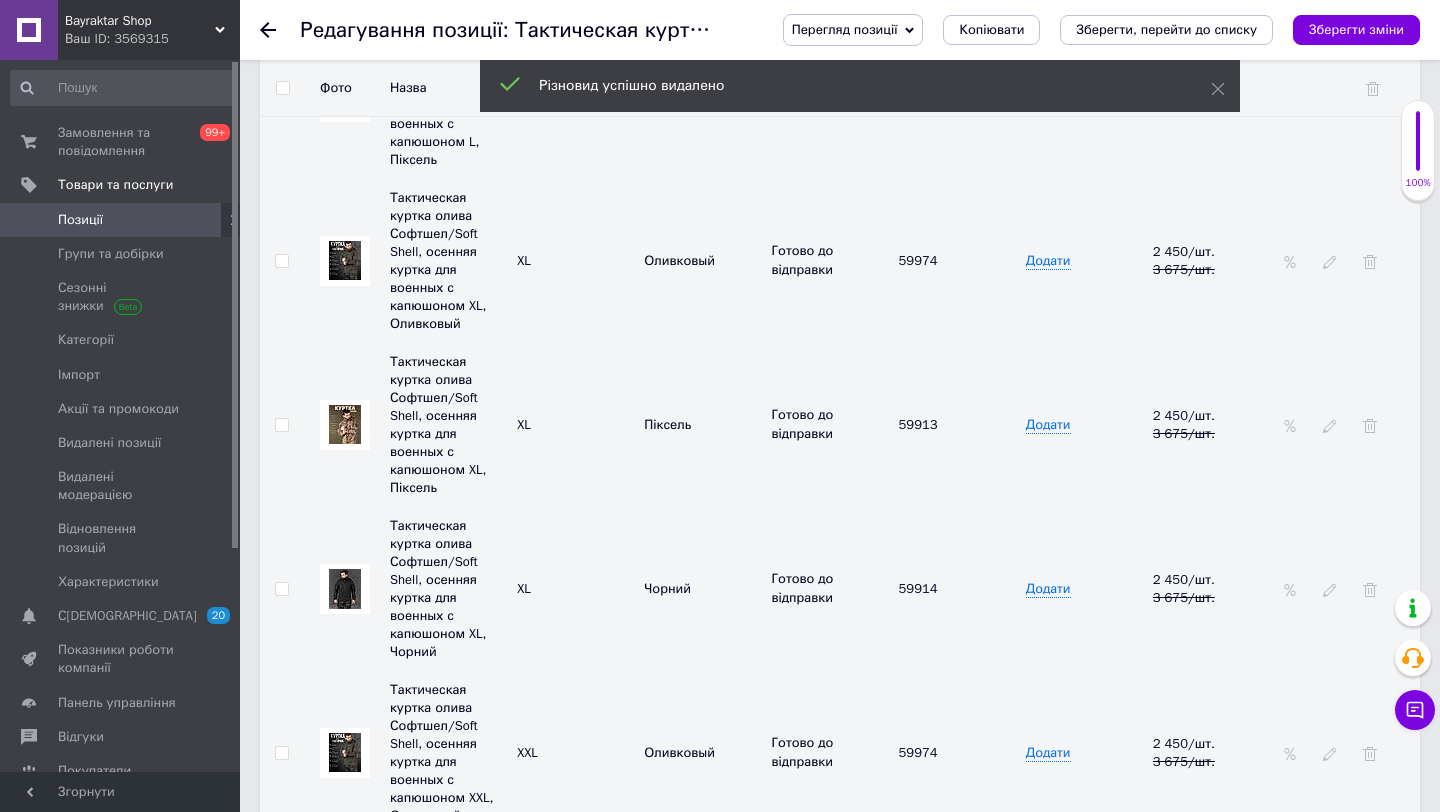 scroll, scrollTop: 3578, scrollLeft: 0, axis: vertical 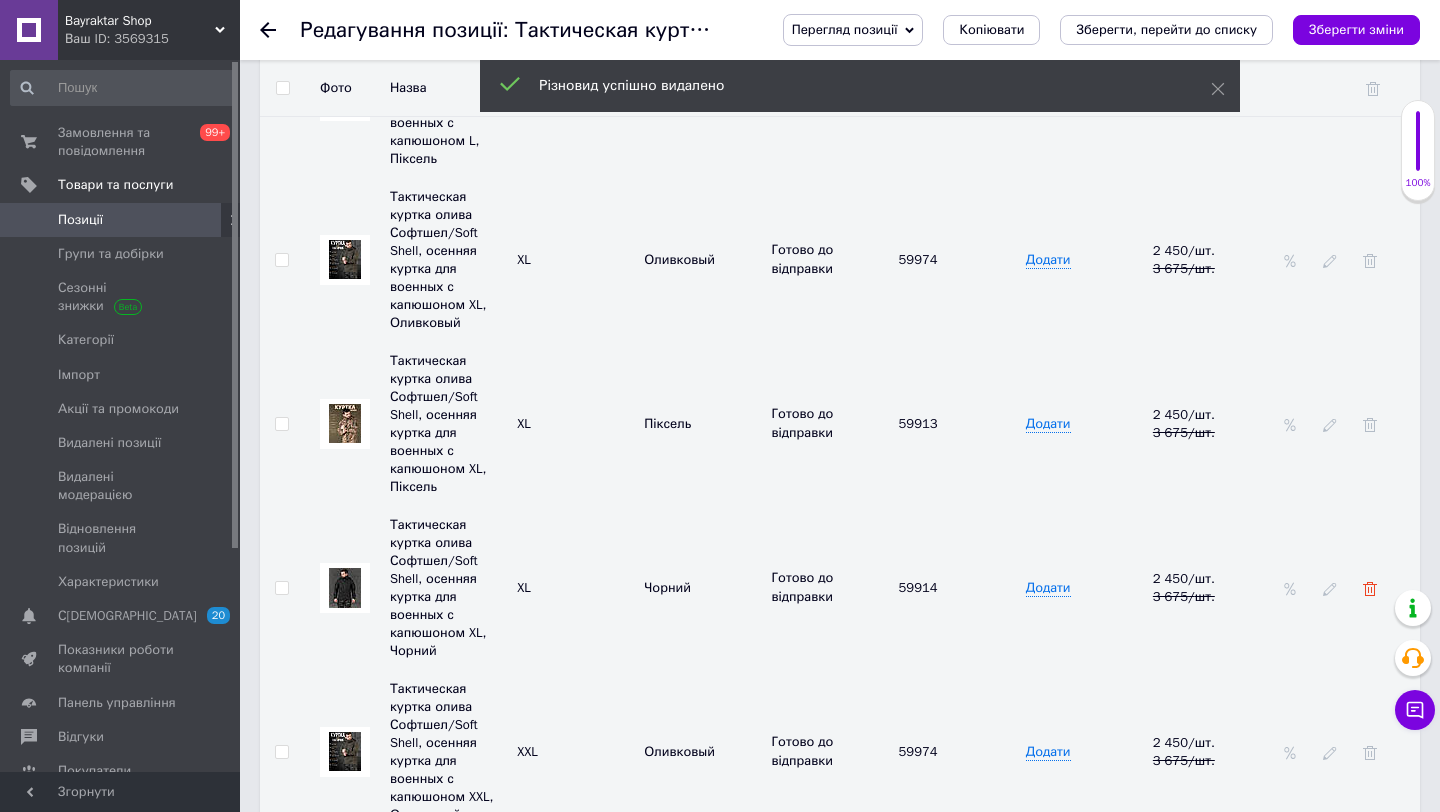 click 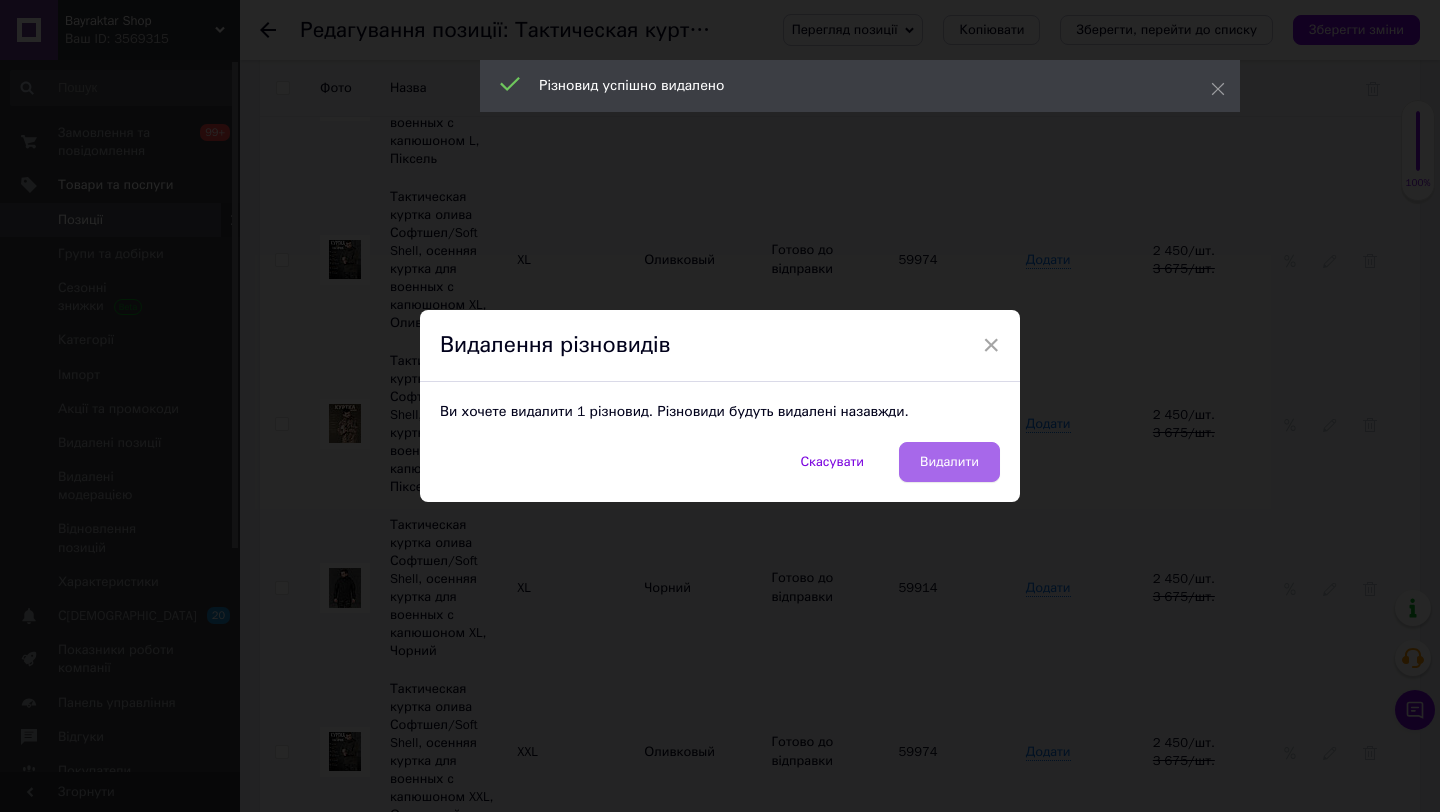 click on "Видалити" at bounding box center (949, 462) 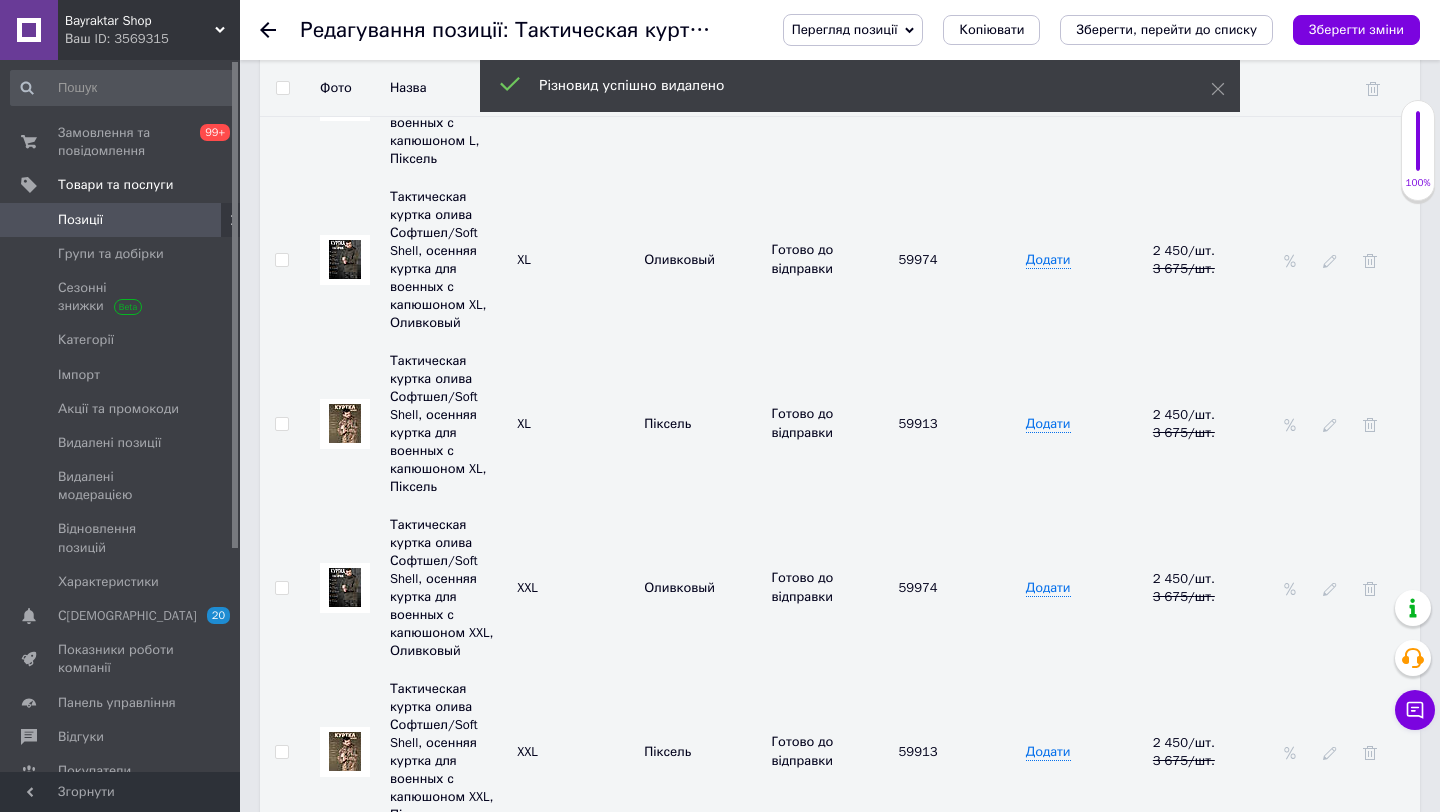 click at bounding box center [1370, 915] 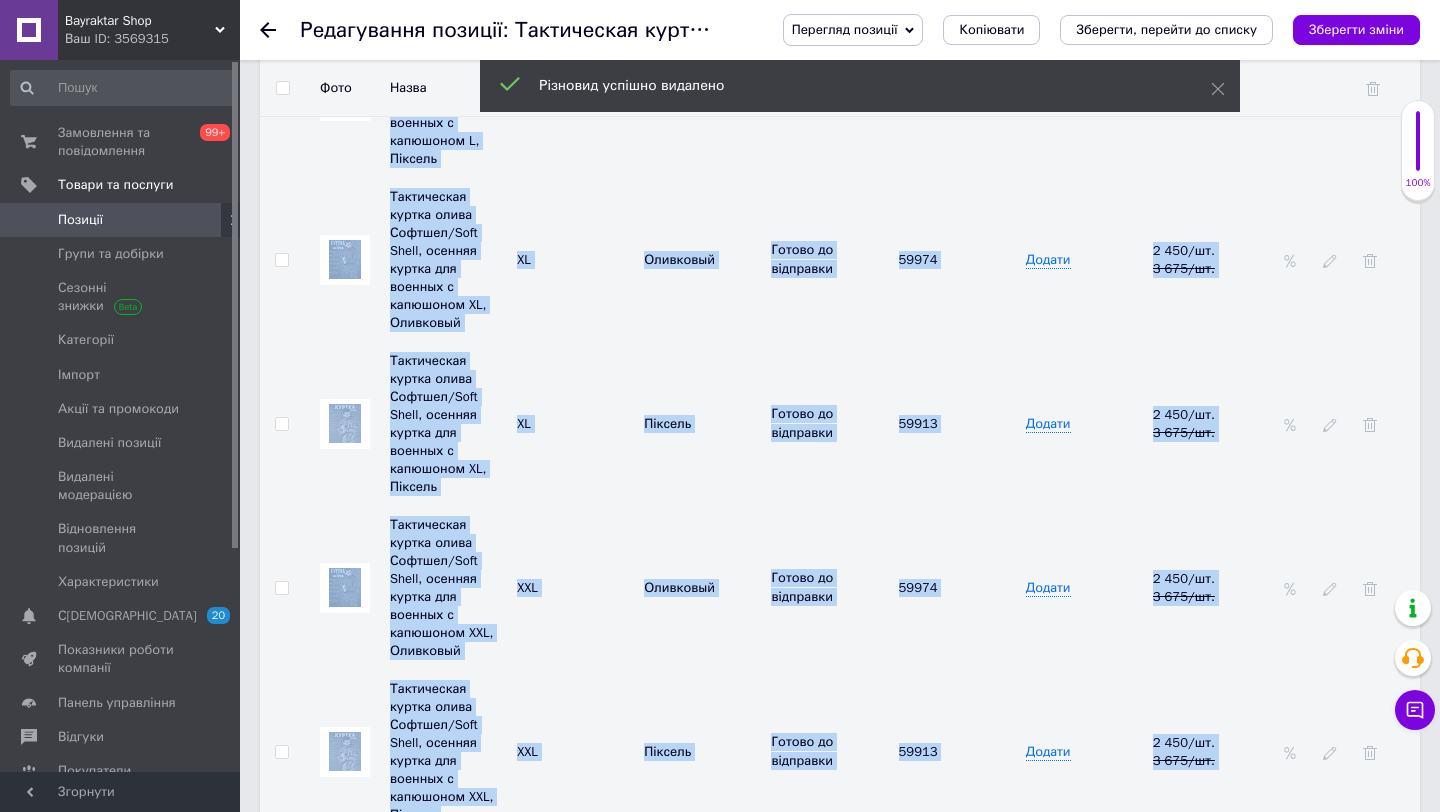 click 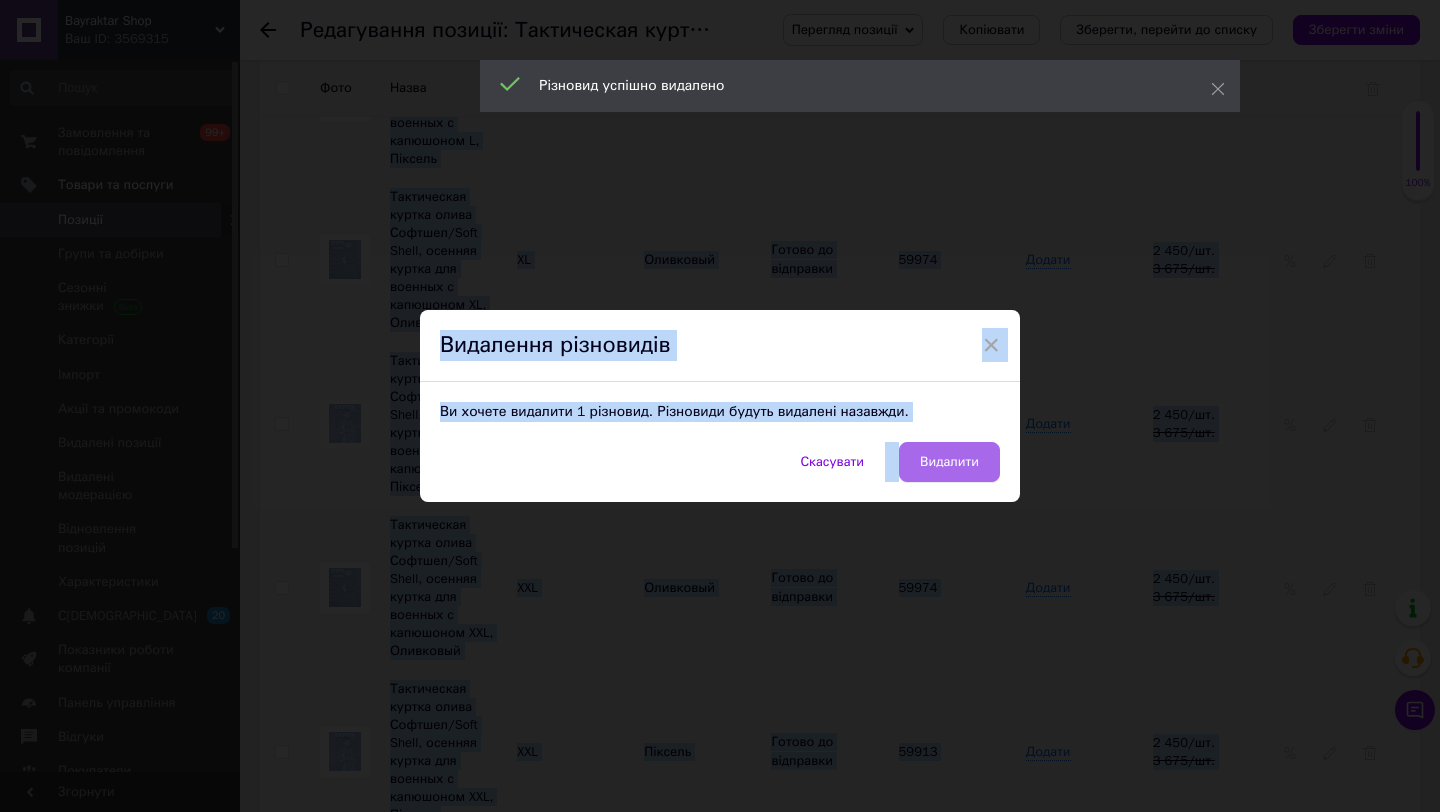 click on "Видалити" at bounding box center (949, 462) 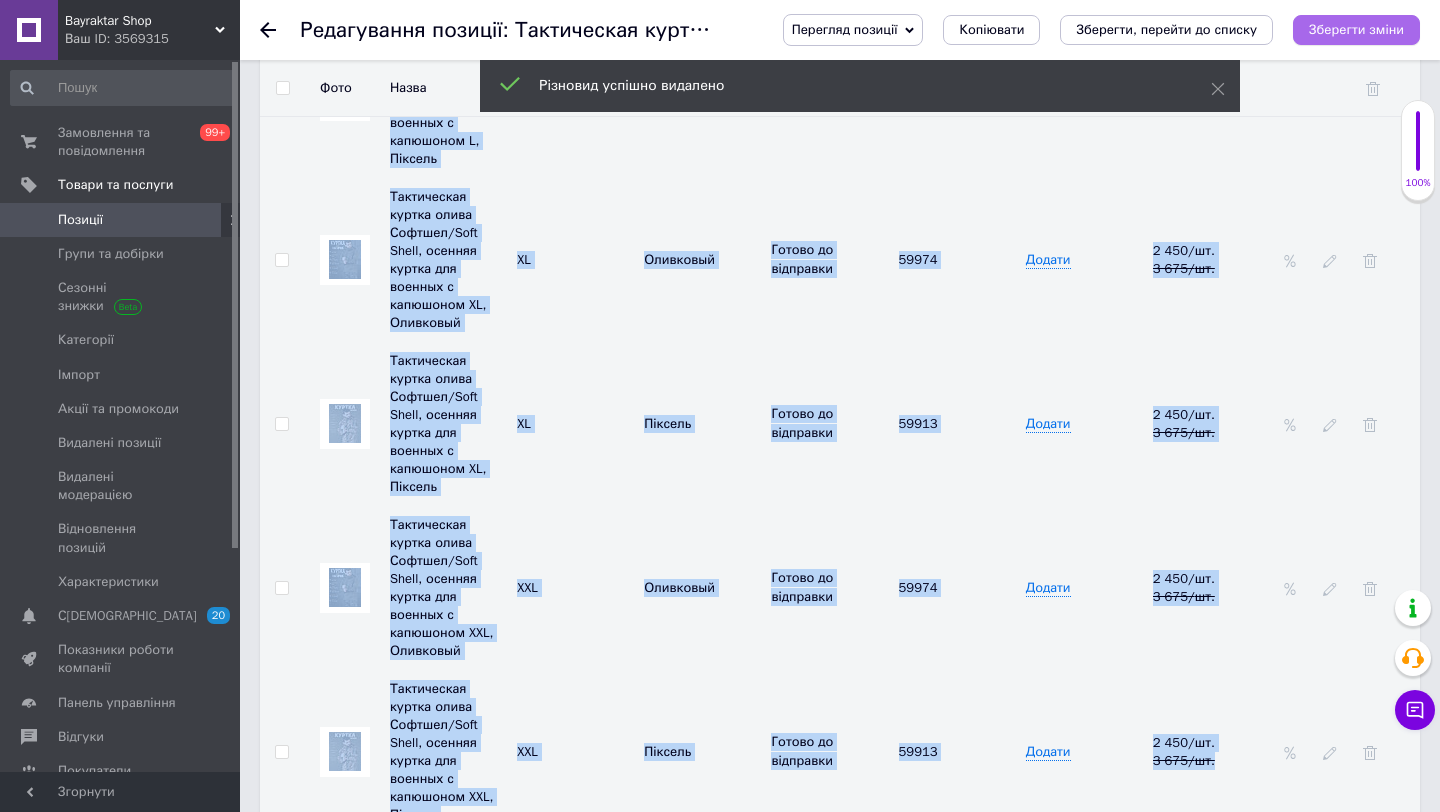 click on "Зберегти зміни" at bounding box center [1356, 29] 